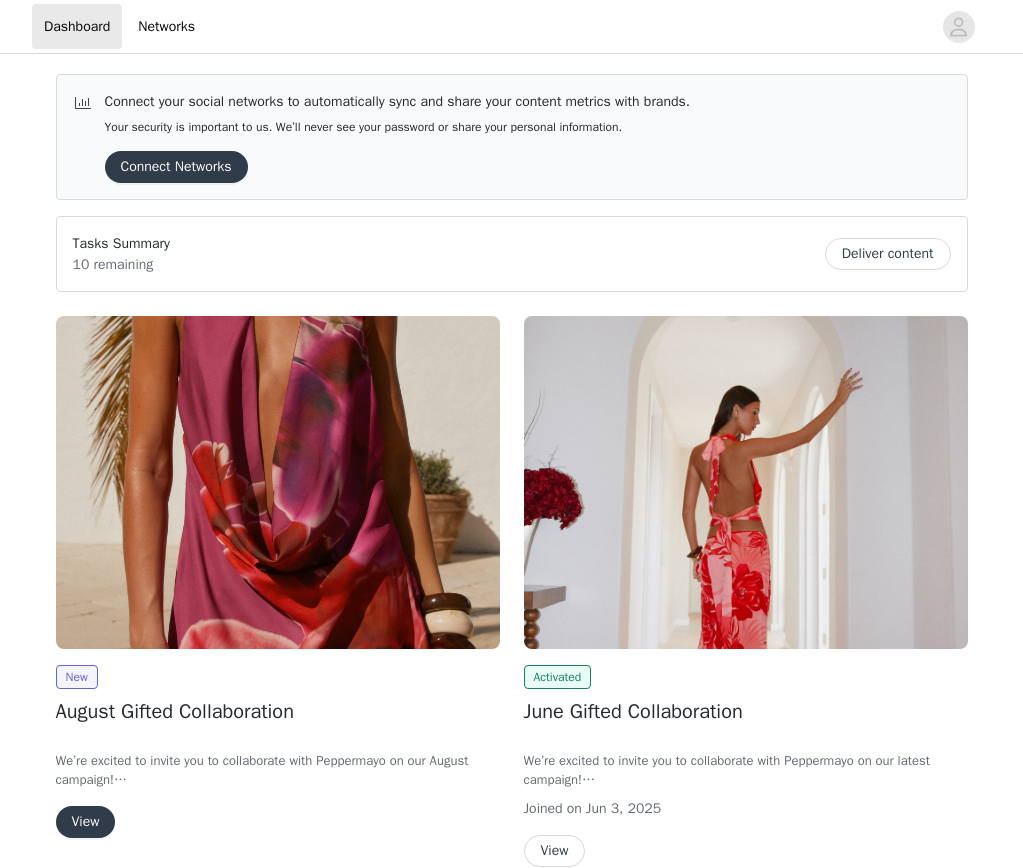 scroll, scrollTop: 0, scrollLeft: 0, axis: both 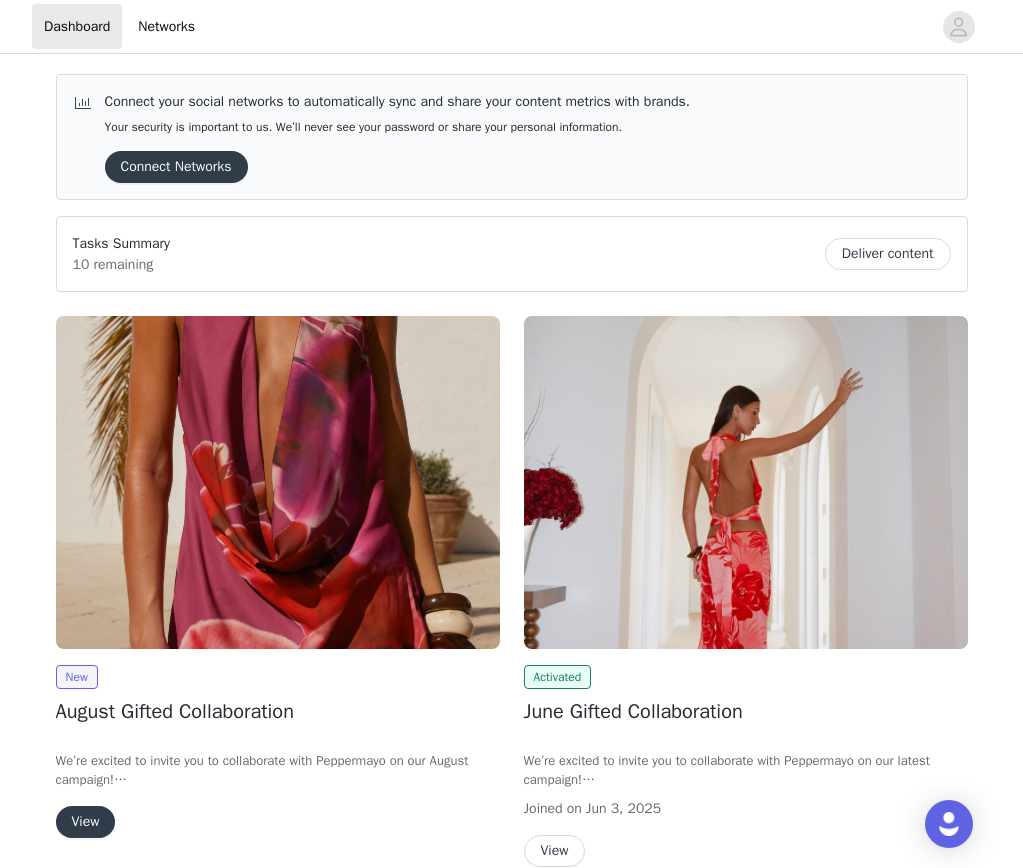 click at bounding box center (278, 482) 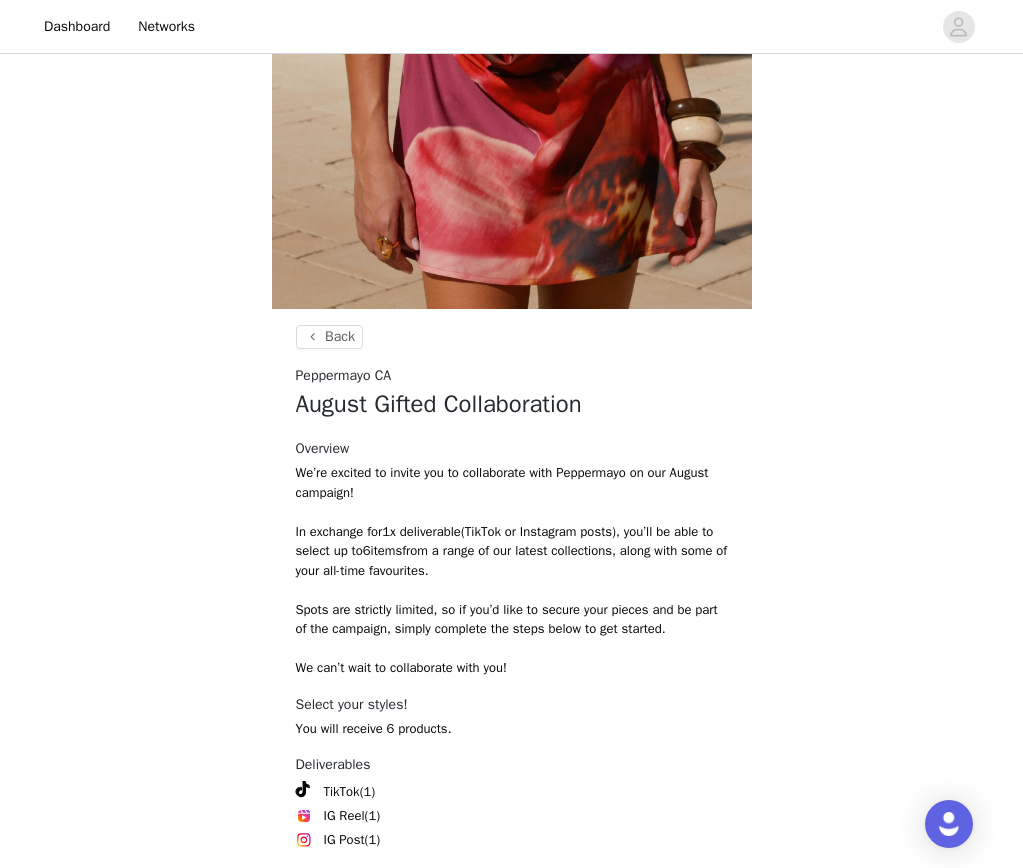 scroll, scrollTop: 589, scrollLeft: 0, axis: vertical 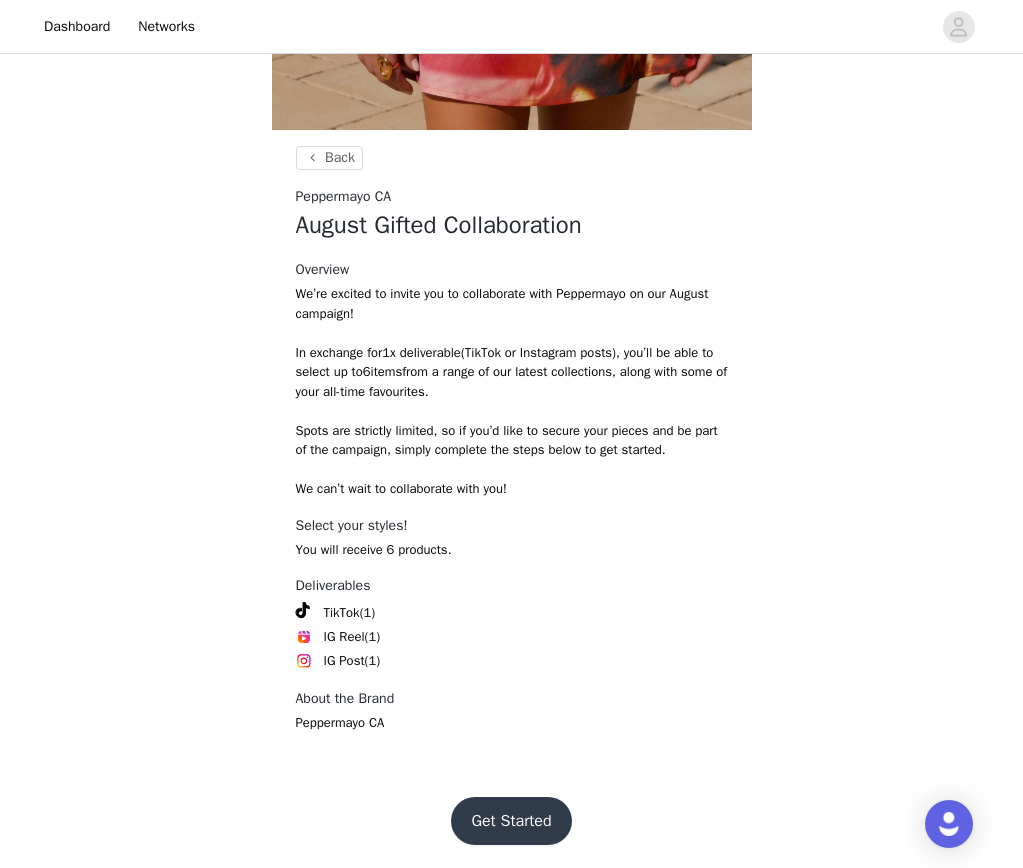 click on "Get Started" at bounding box center (511, 821) 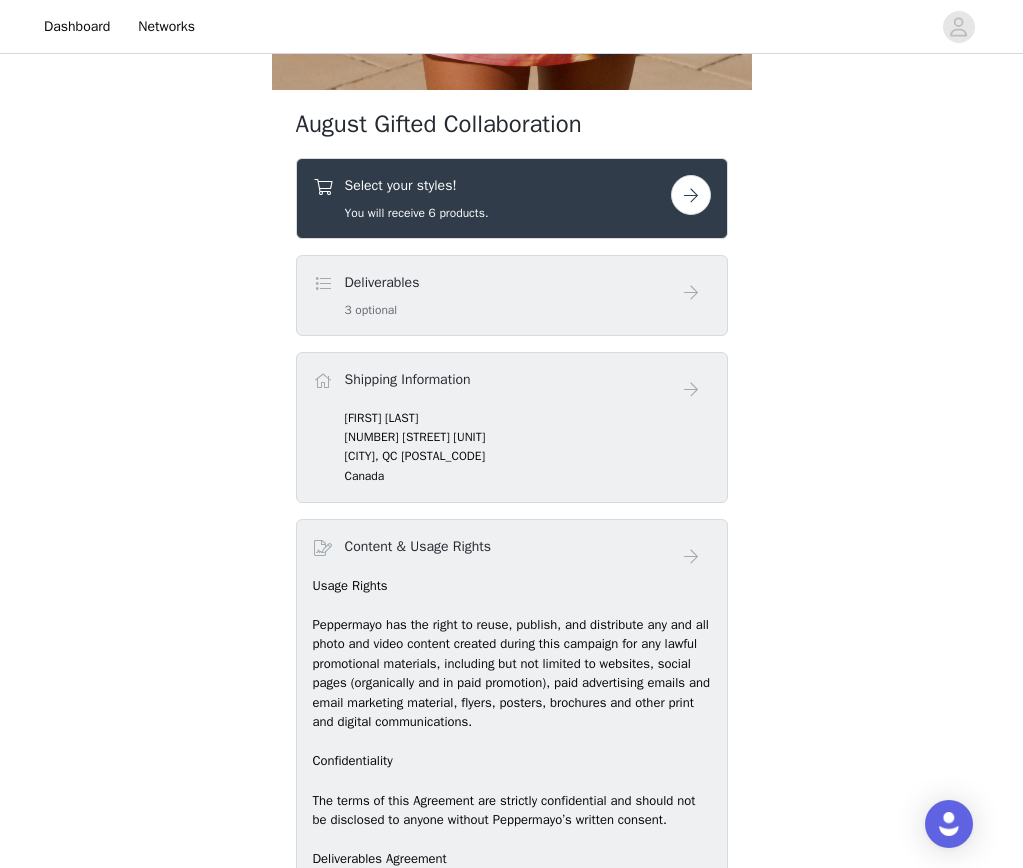 scroll, scrollTop: 663, scrollLeft: 0, axis: vertical 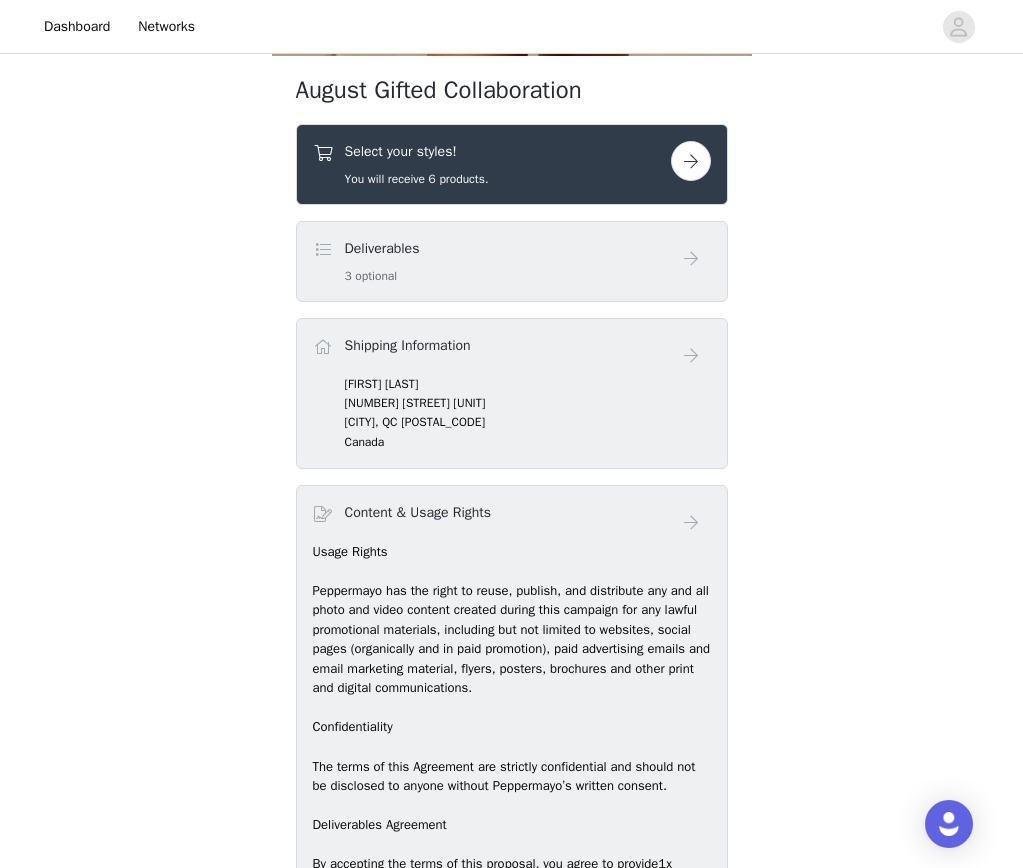 click on "Select your styles!" at bounding box center (417, 151) 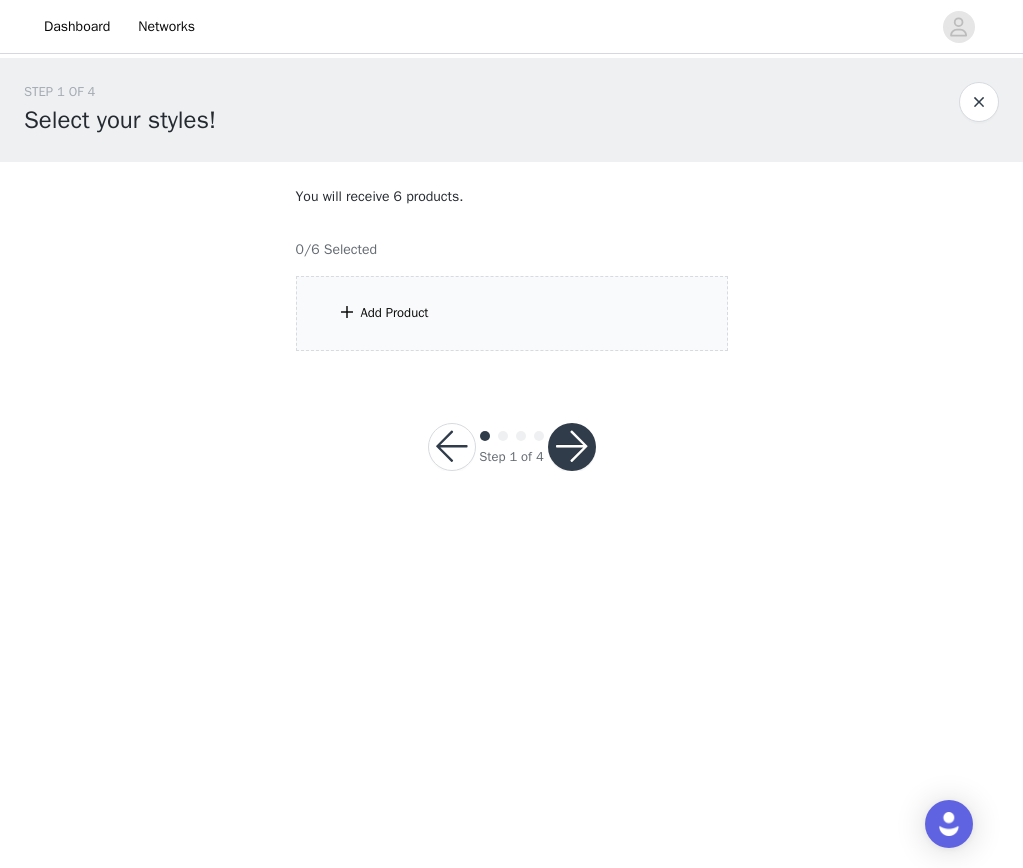 click on "Add Product" at bounding box center (512, 313) 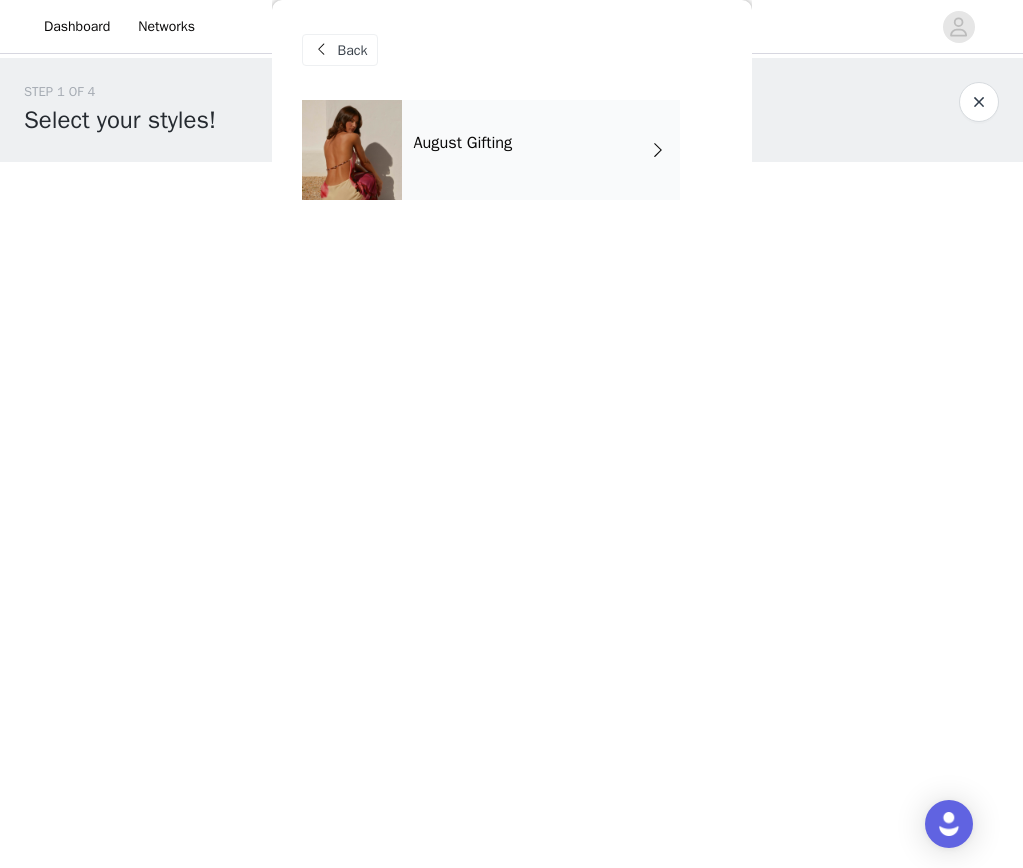 click on "August Gifting" at bounding box center [541, 150] 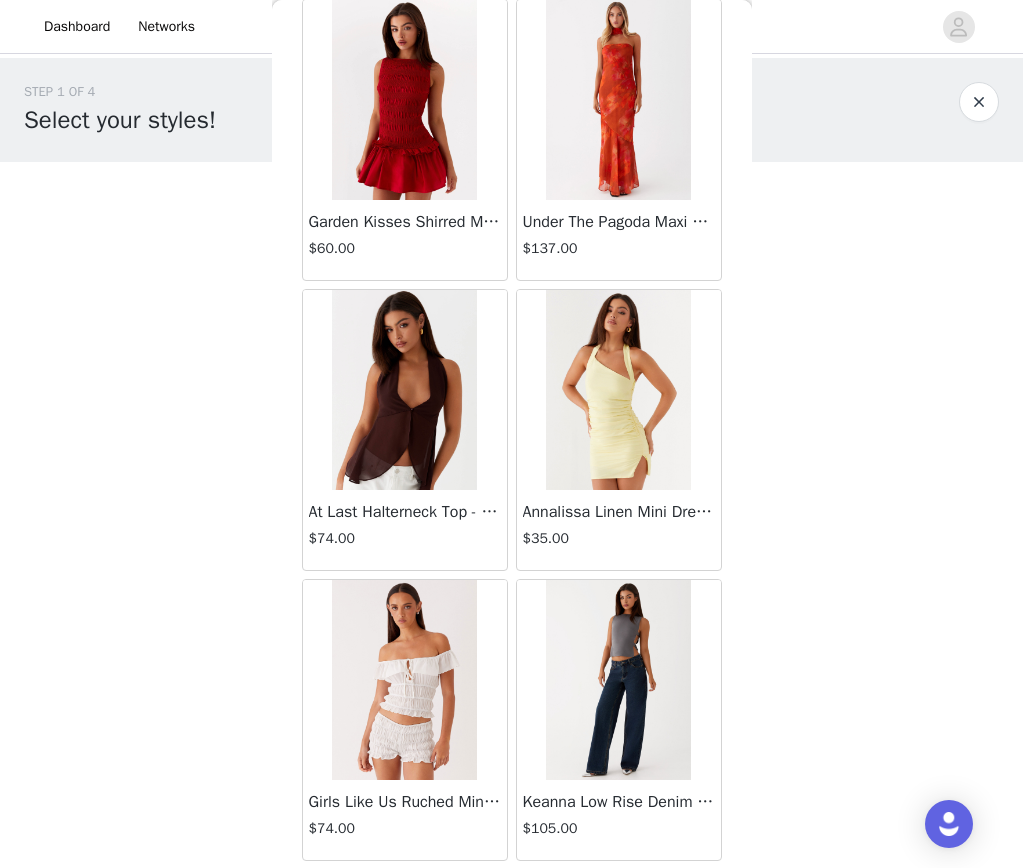 scroll, scrollTop: 2192, scrollLeft: 0, axis: vertical 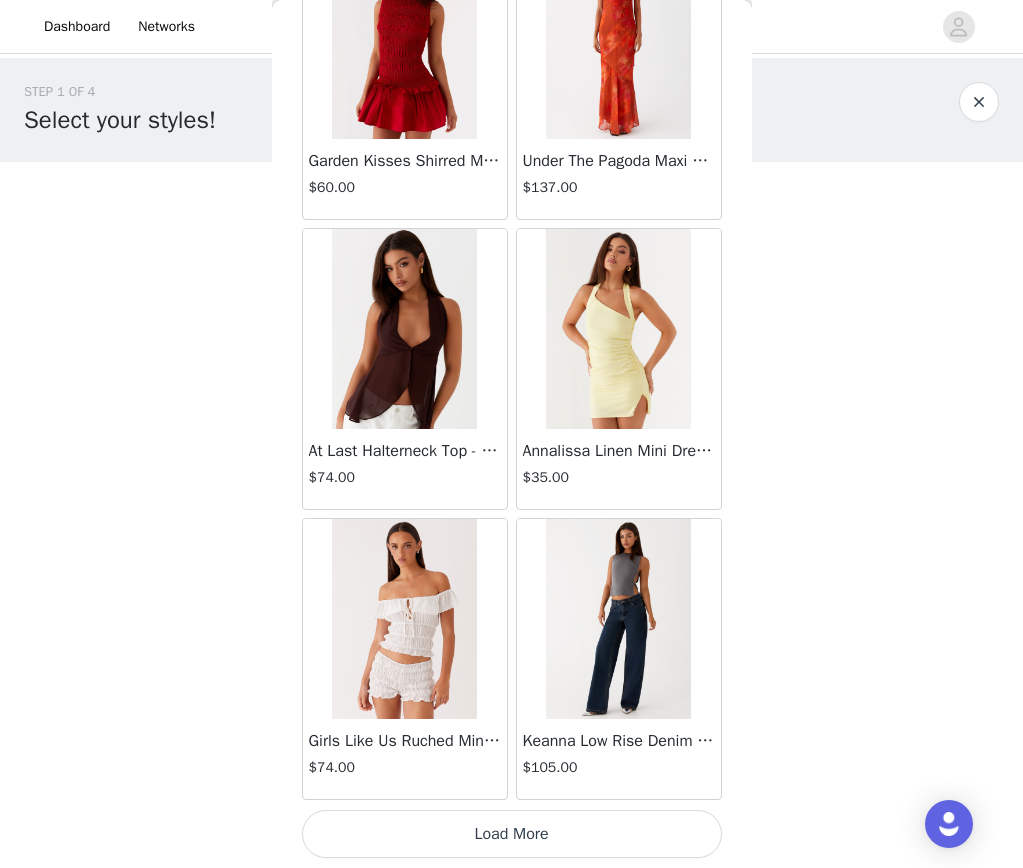 click on "Load More" at bounding box center [512, 834] 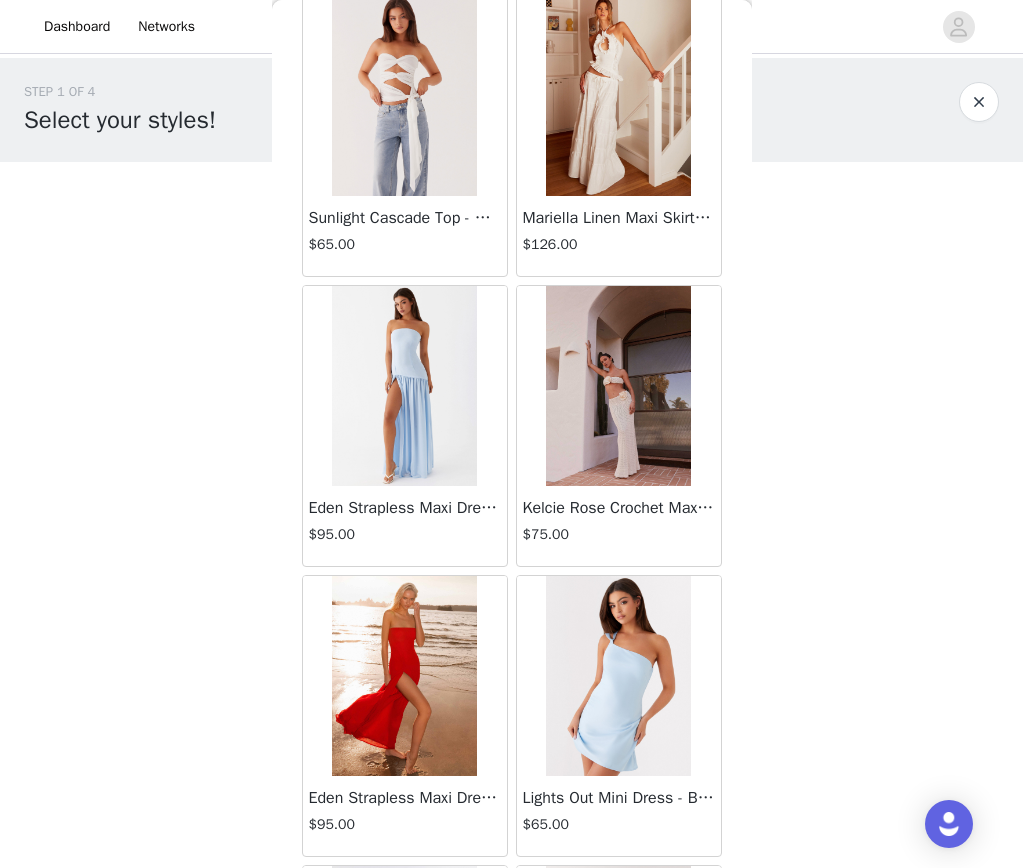 scroll, scrollTop: 5092, scrollLeft: 0, axis: vertical 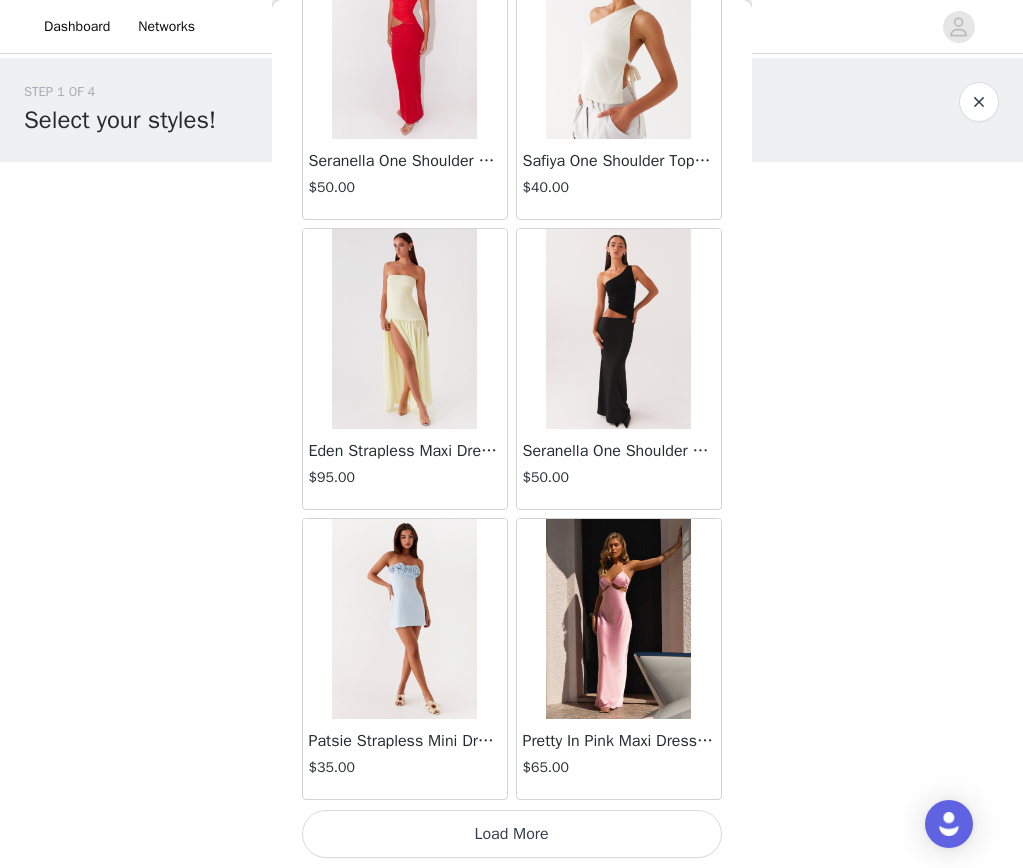 click on "Load More" at bounding box center [512, 834] 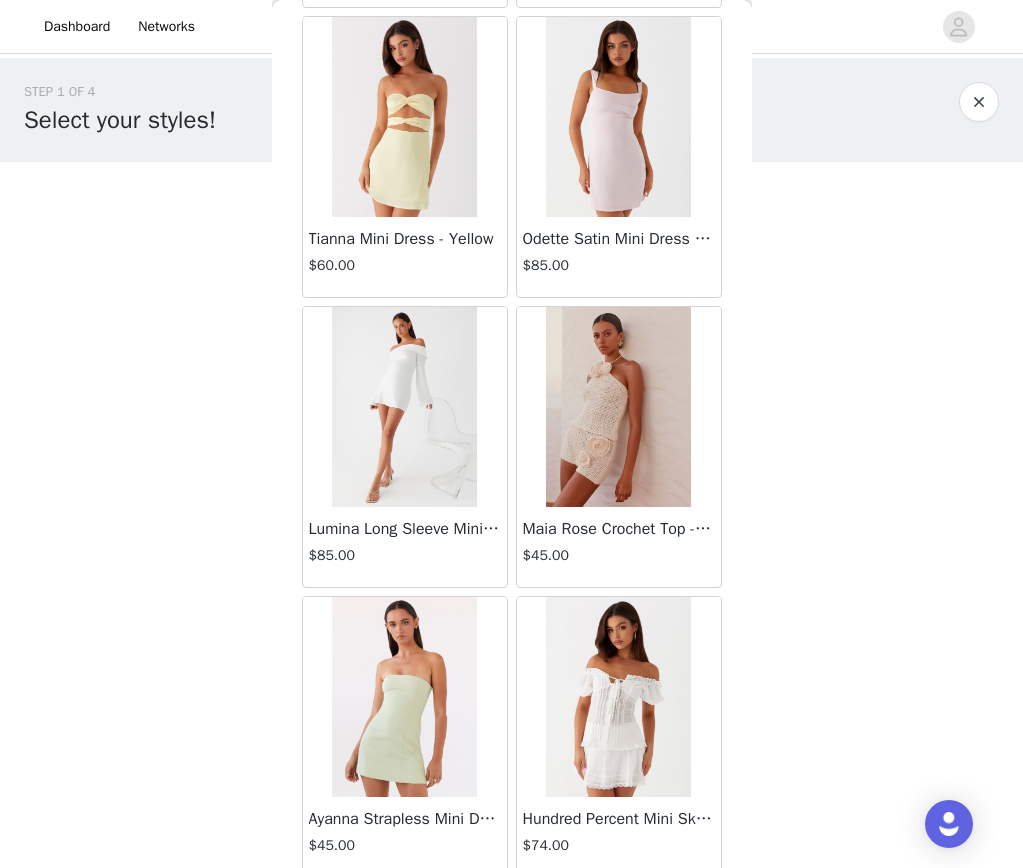 scroll, scrollTop: 7992, scrollLeft: 0, axis: vertical 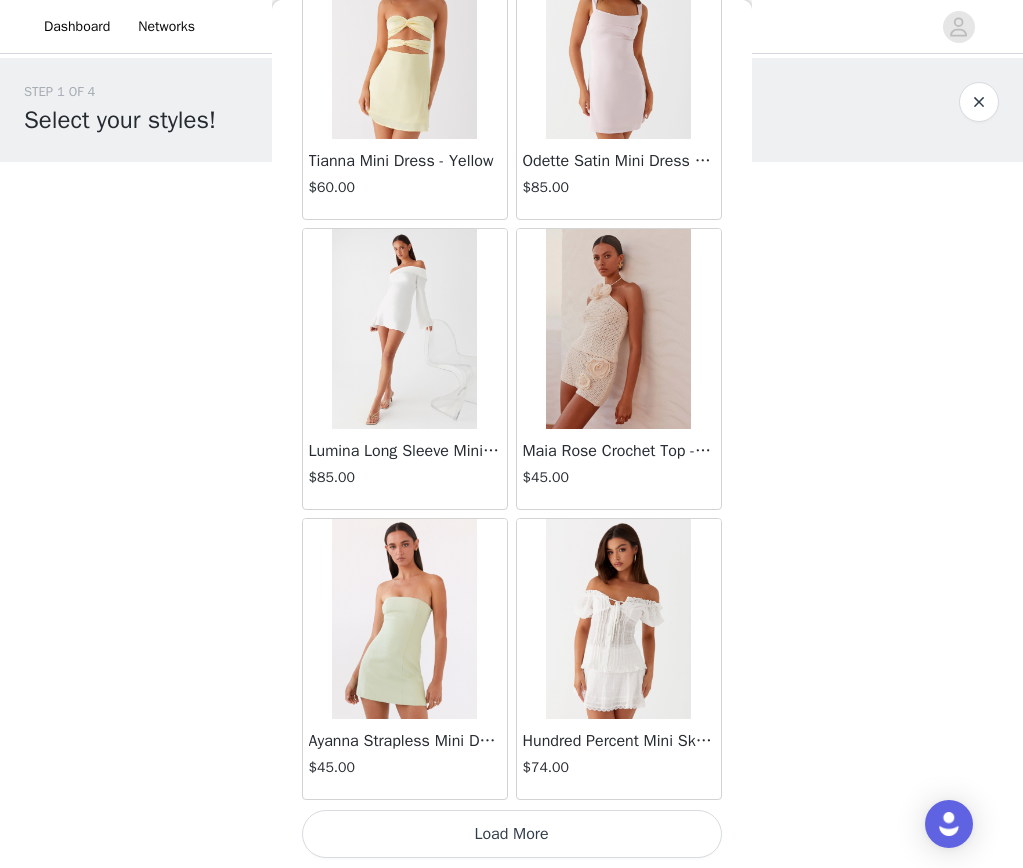 click on "Load More" at bounding box center [512, 834] 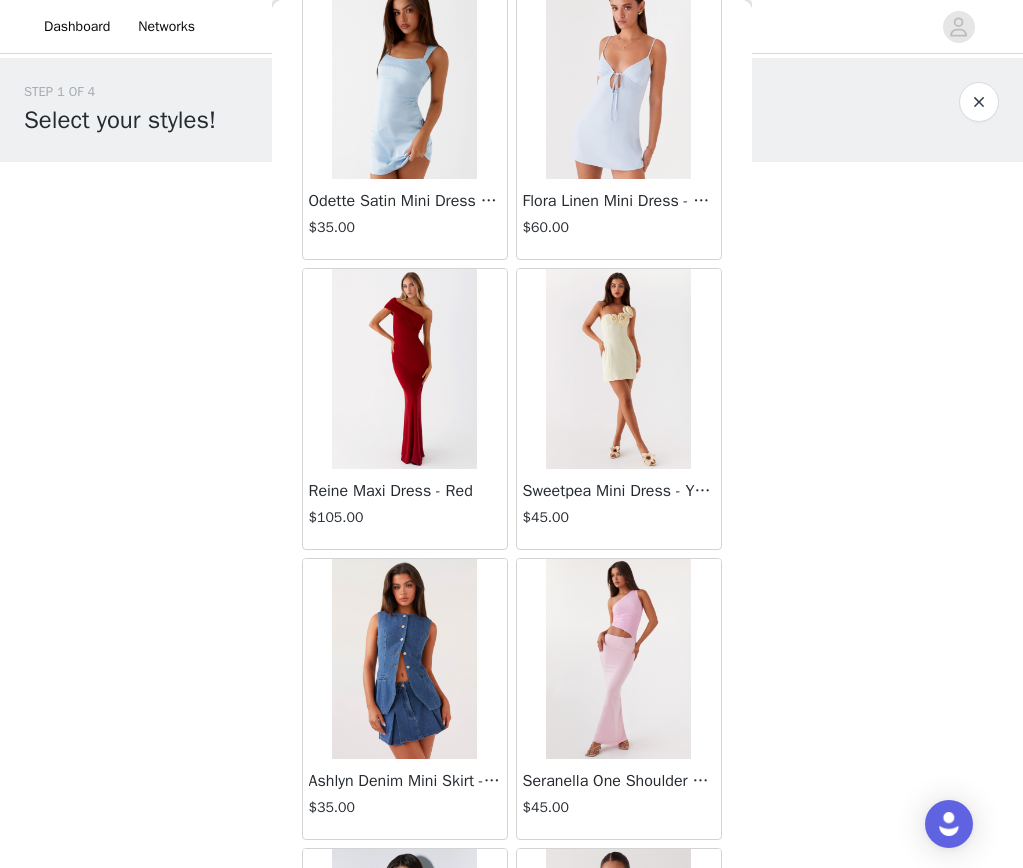 scroll, scrollTop: 10892, scrollLeft: 0, axis: vertical 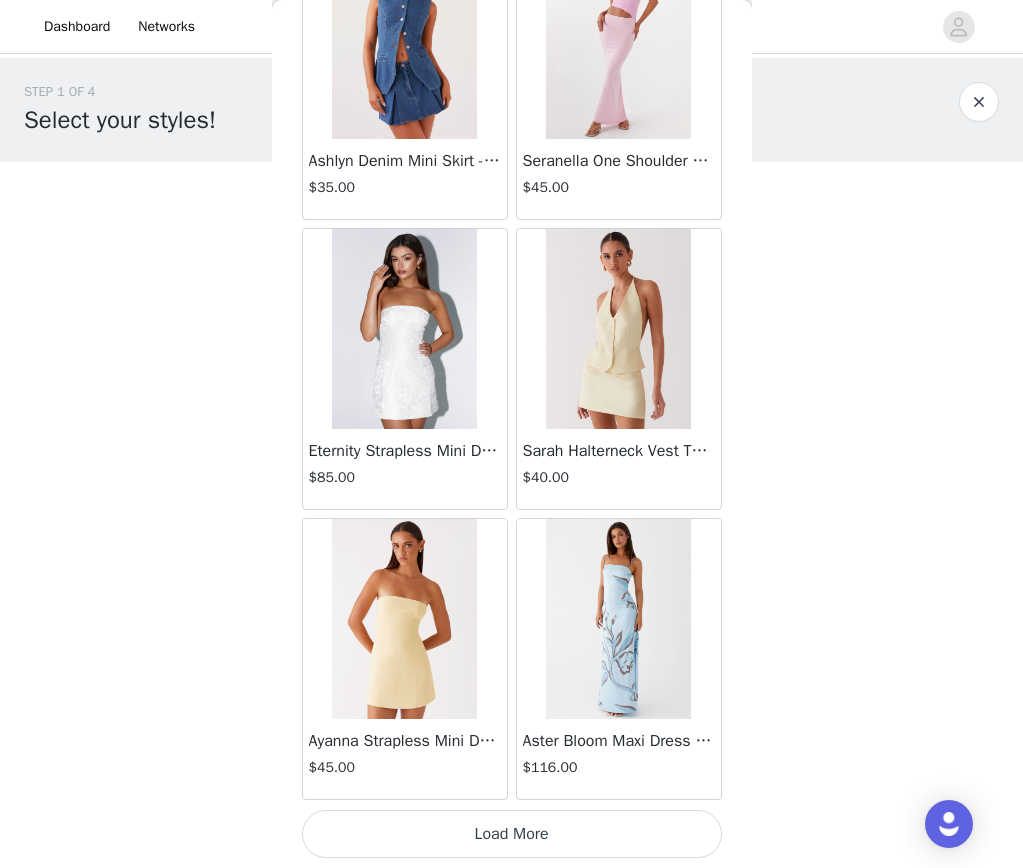 click on "Load More" at bounding box center [512, 834] 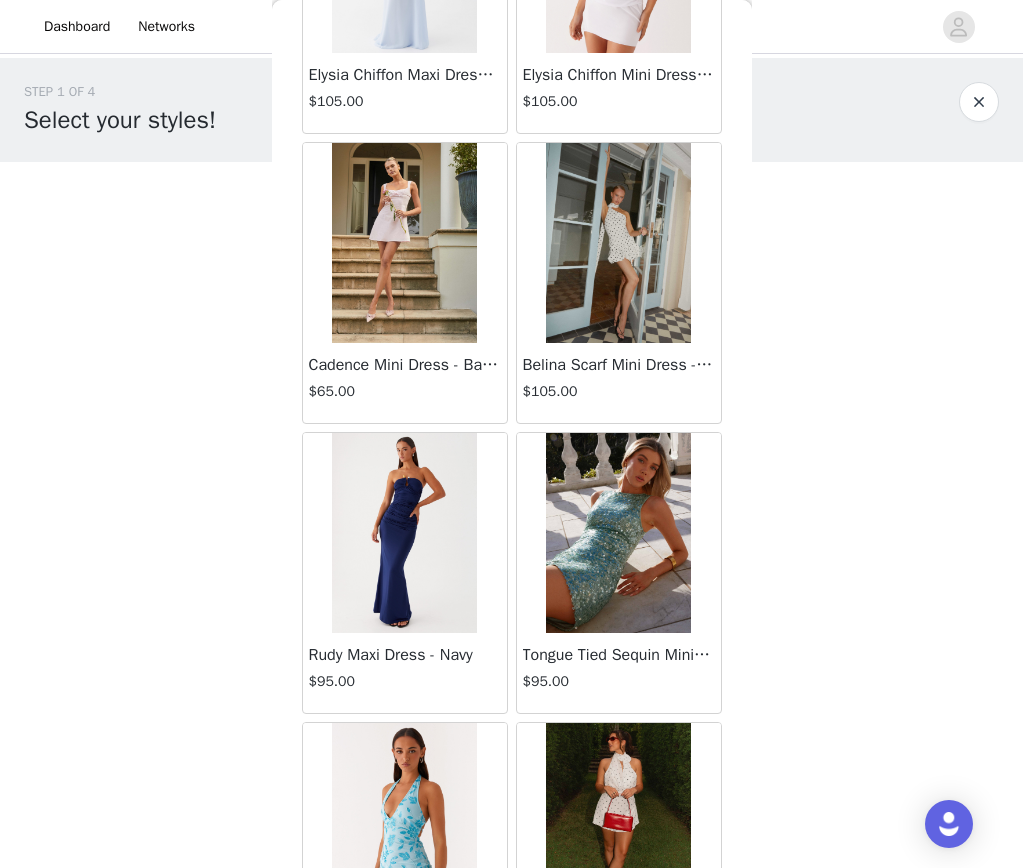 scroll, scrollTop: 13792, scrollLeft: 0, axis: vertical 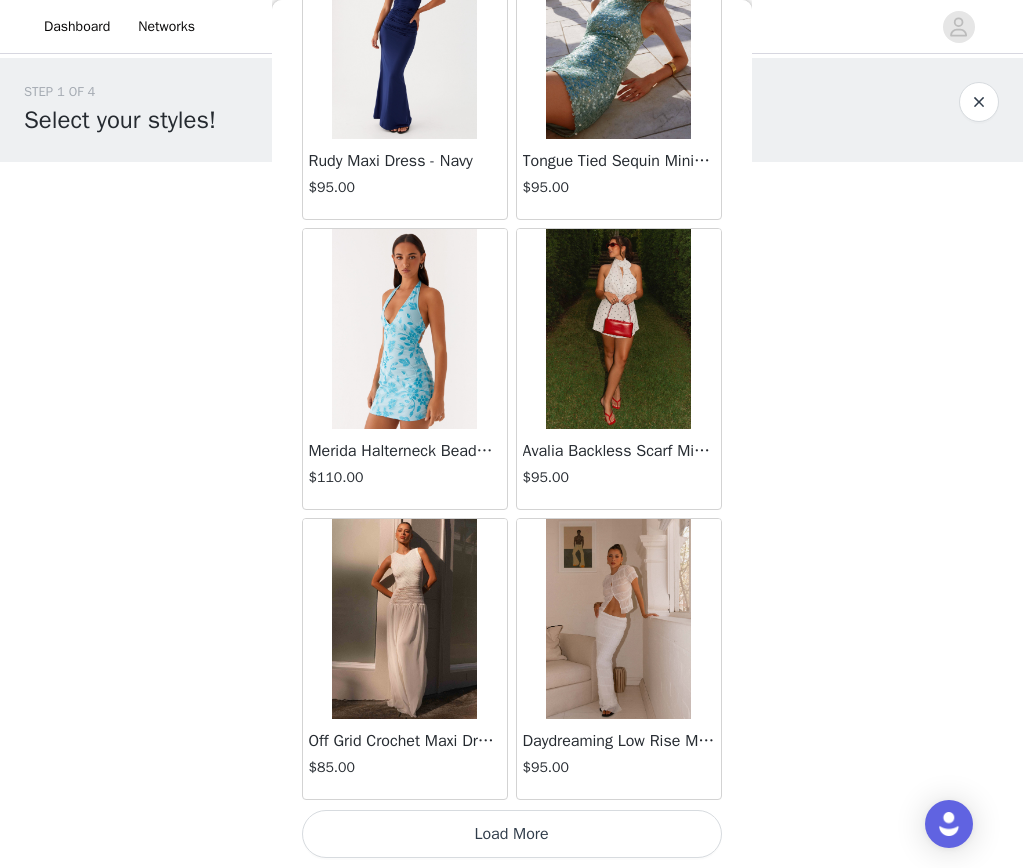 click on "Load More" at bounding box center [512, 834] 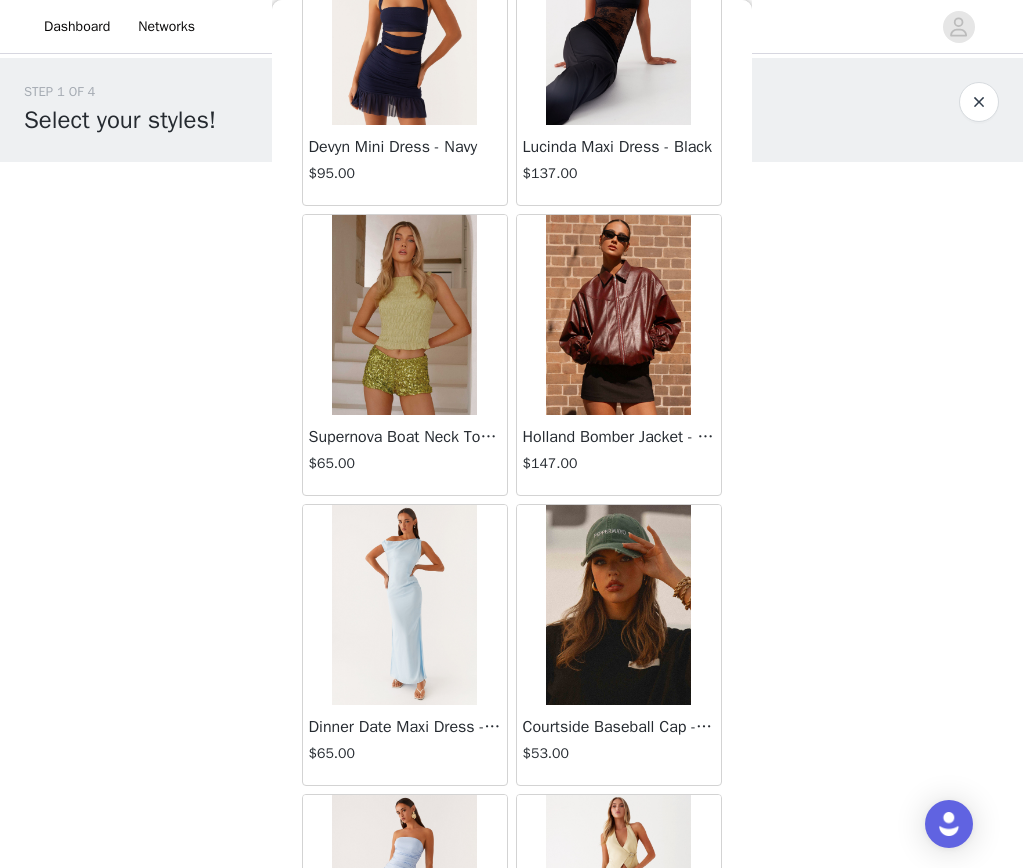 scroll, scrollTop: 16129, scrollLeft: 0, axis: vertical 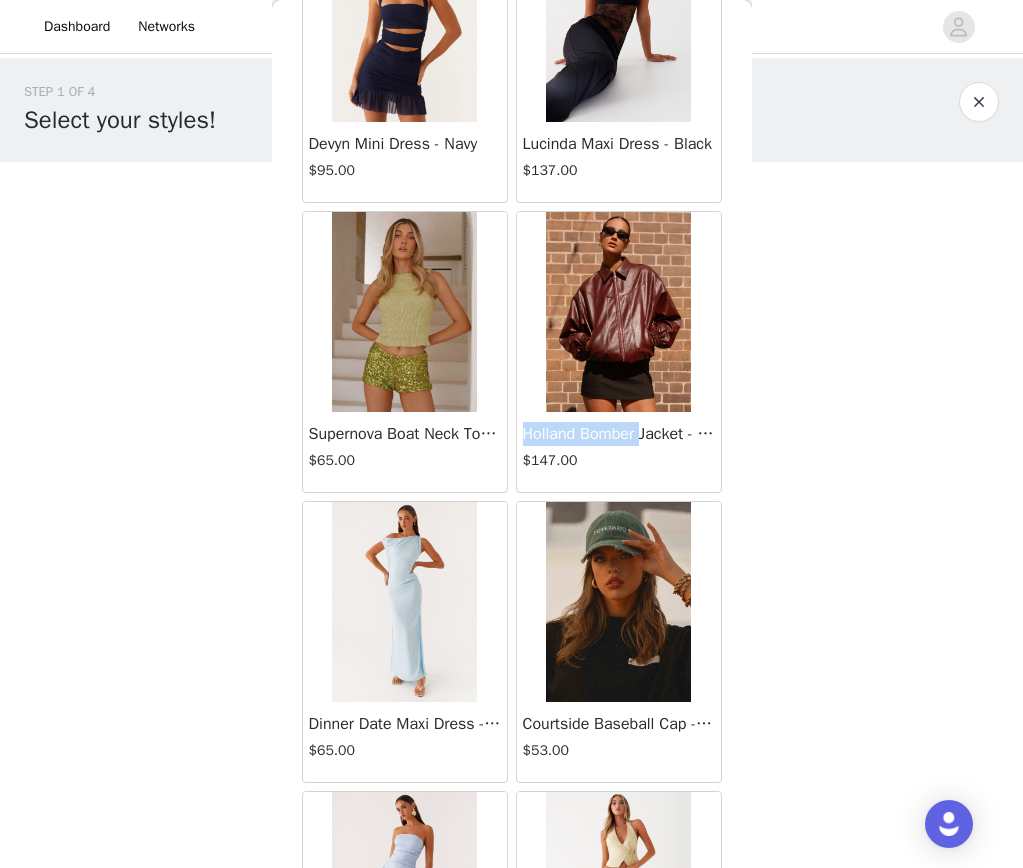 drag, startPoint x: 523, startPoint y: 438, endPoint x: 648, endPoint y: 437, distance: 125.004 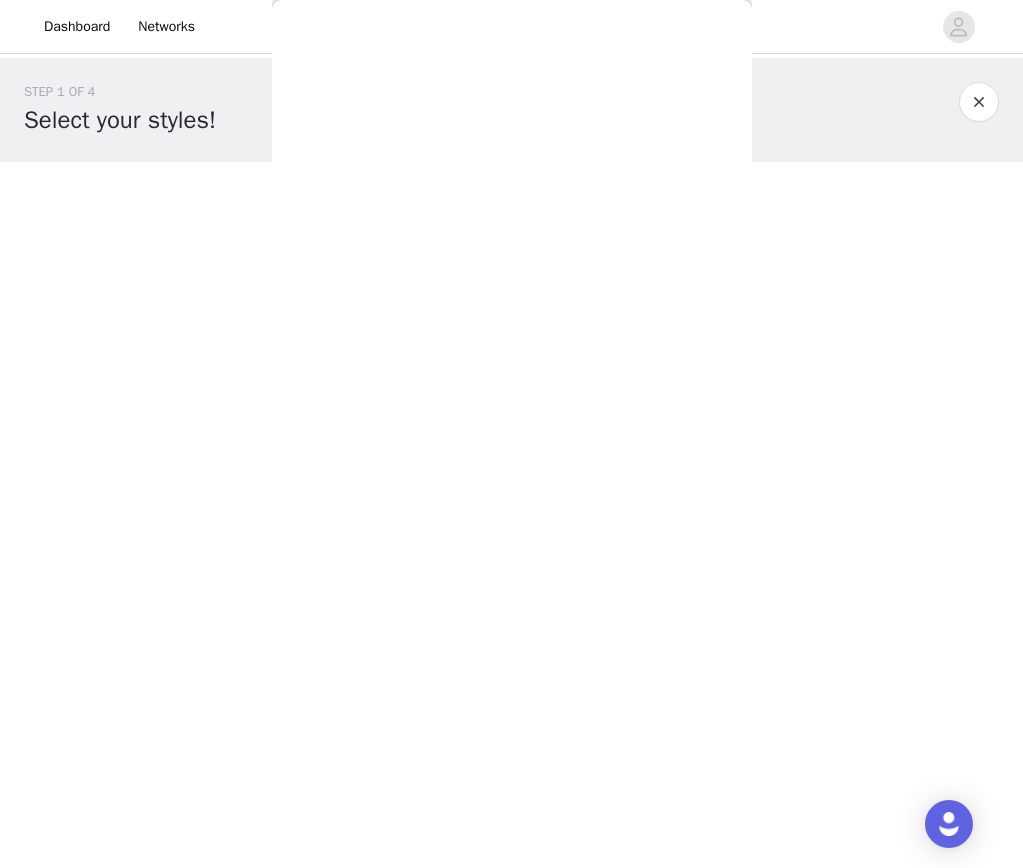 scroll, scrollTop: 210, scrollLeft: 0, axis: vertical 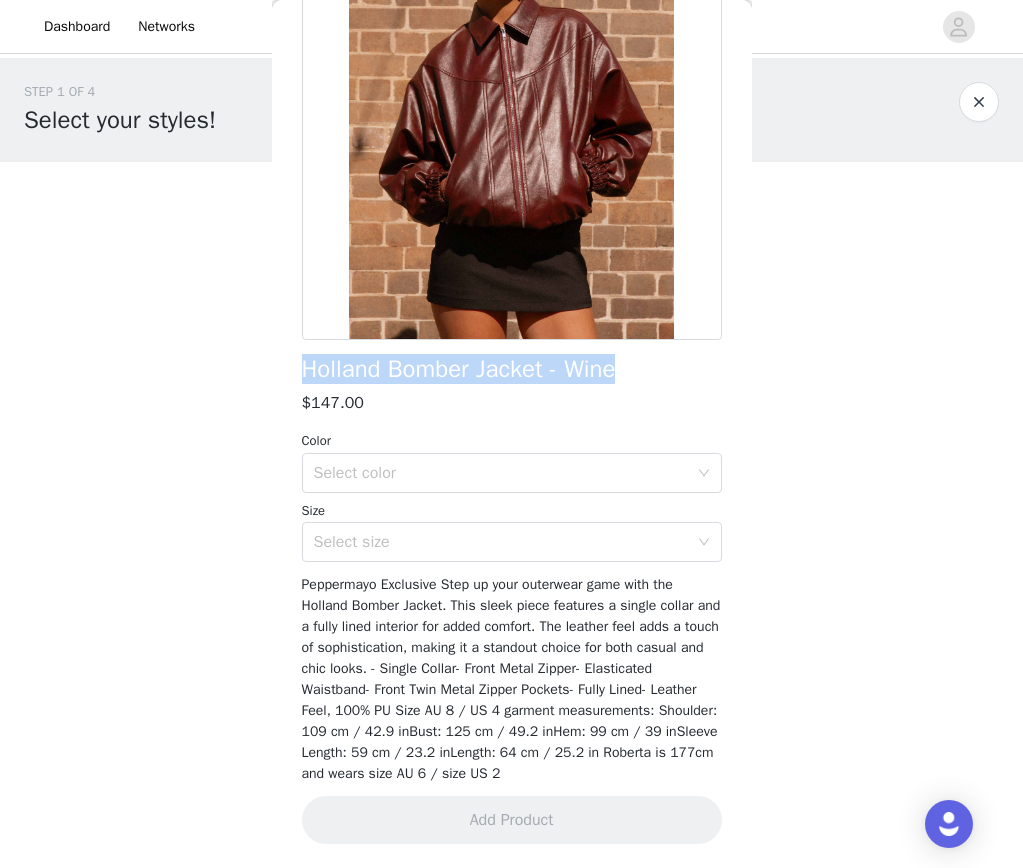 drag, startPoint x: 301, startPoint y: 371, endPoint x: 750, endPoint y: 359, distance: 449.16034 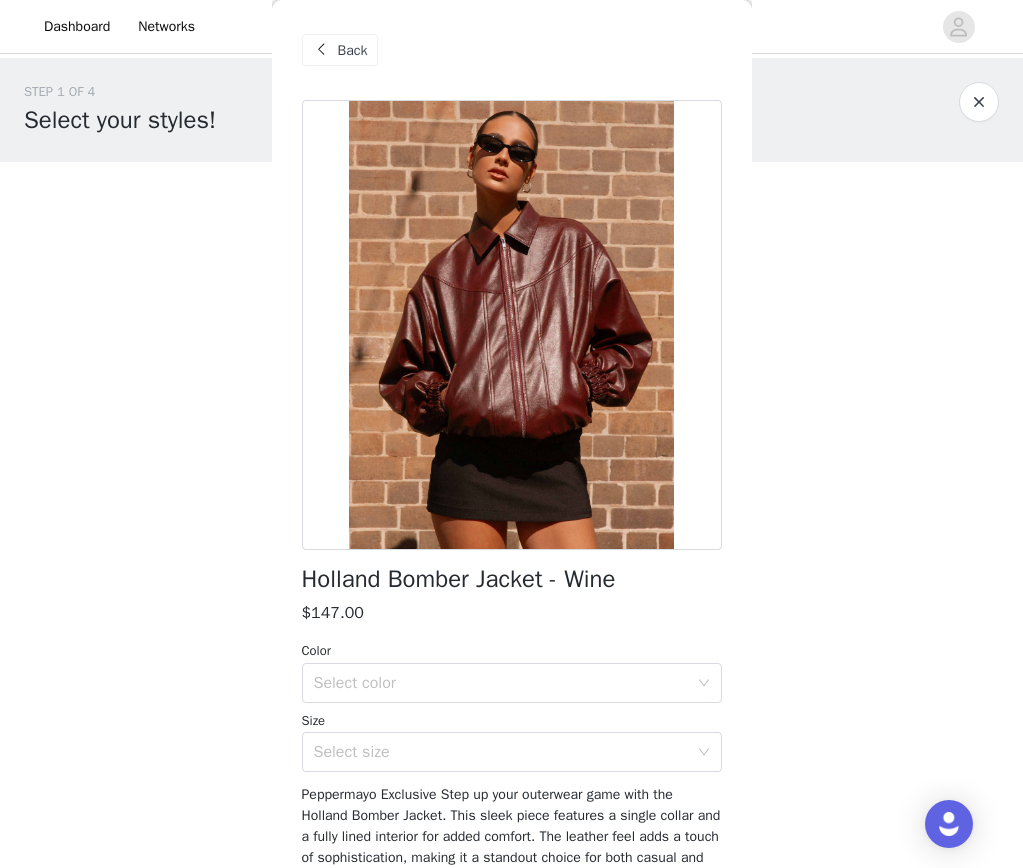 click on "Back" at bounding box center [353, 50] 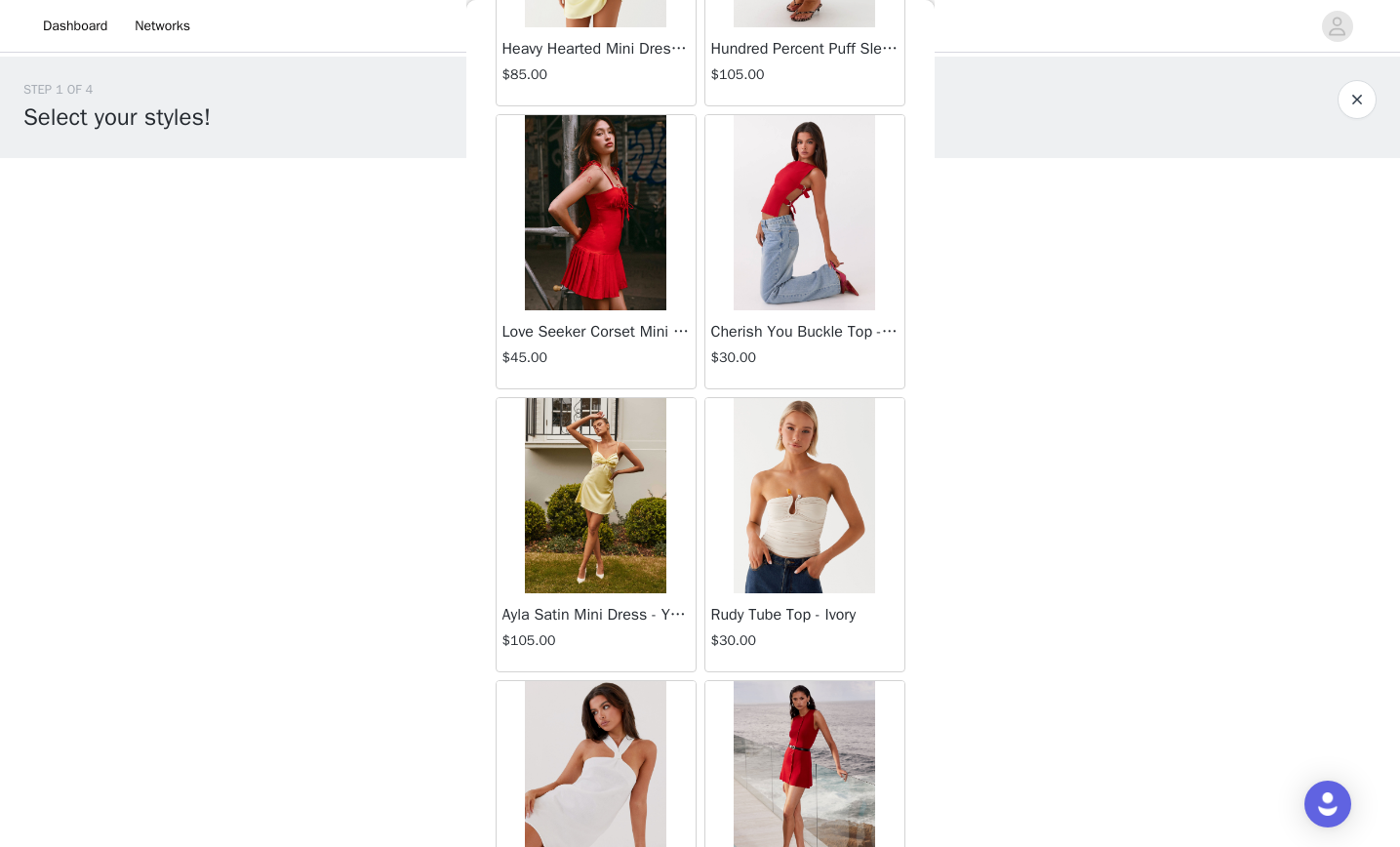 scroll, scrollTop: 0, scrollLeft: 0, axis: both 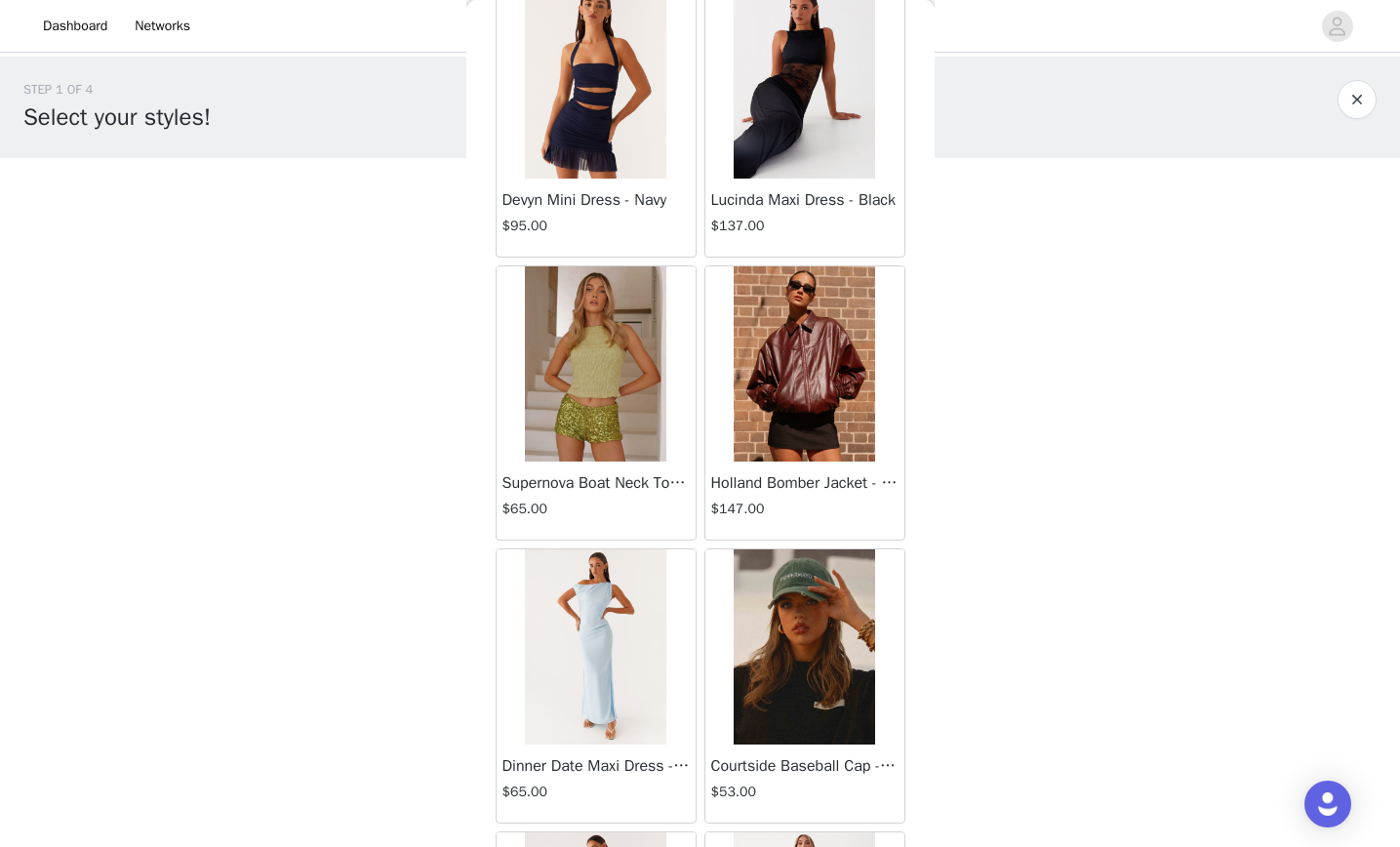 click at bounding box center [804, 364] 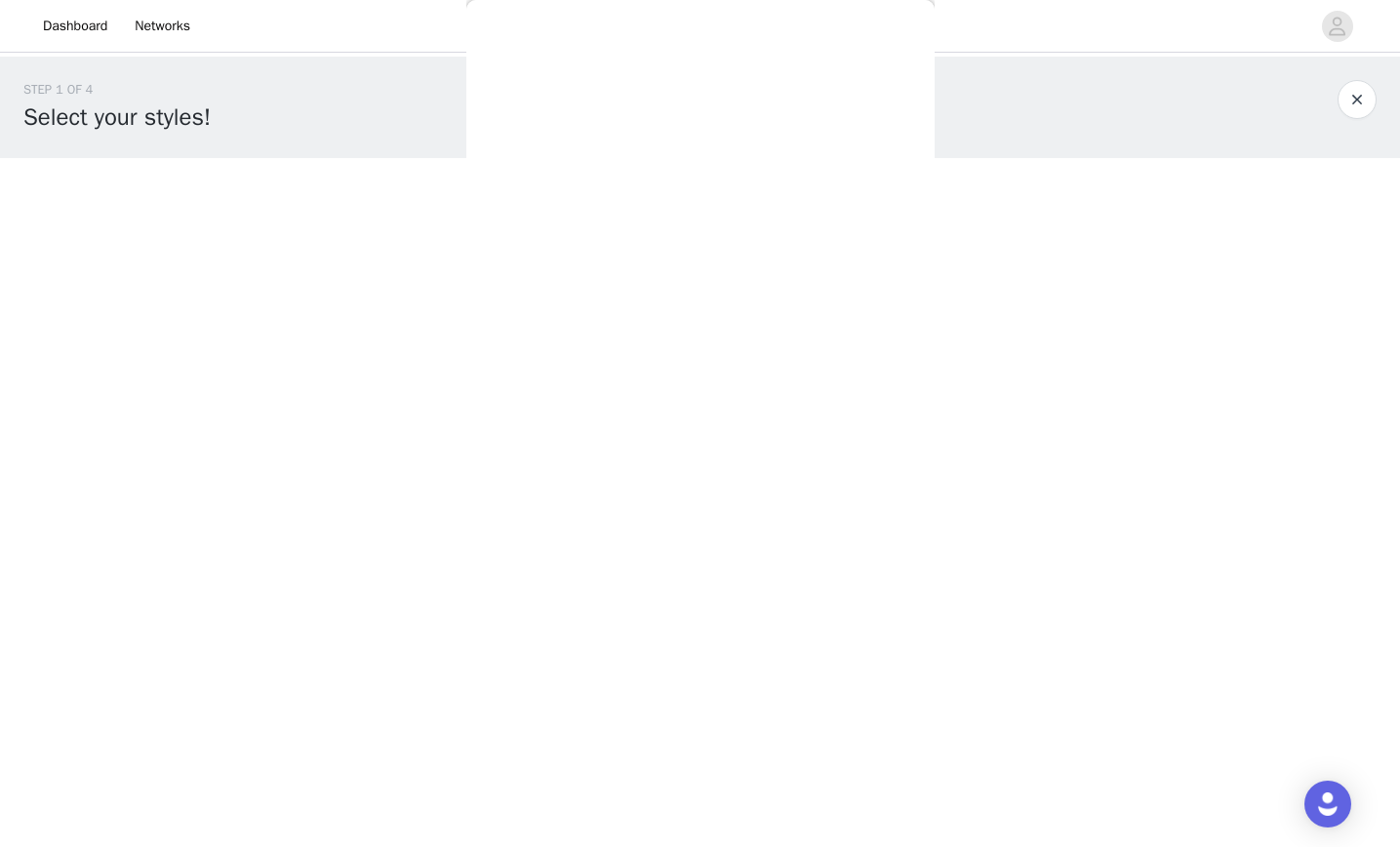 scroll, scrollTop: 205, scrollLeft: 0, axis: vertical 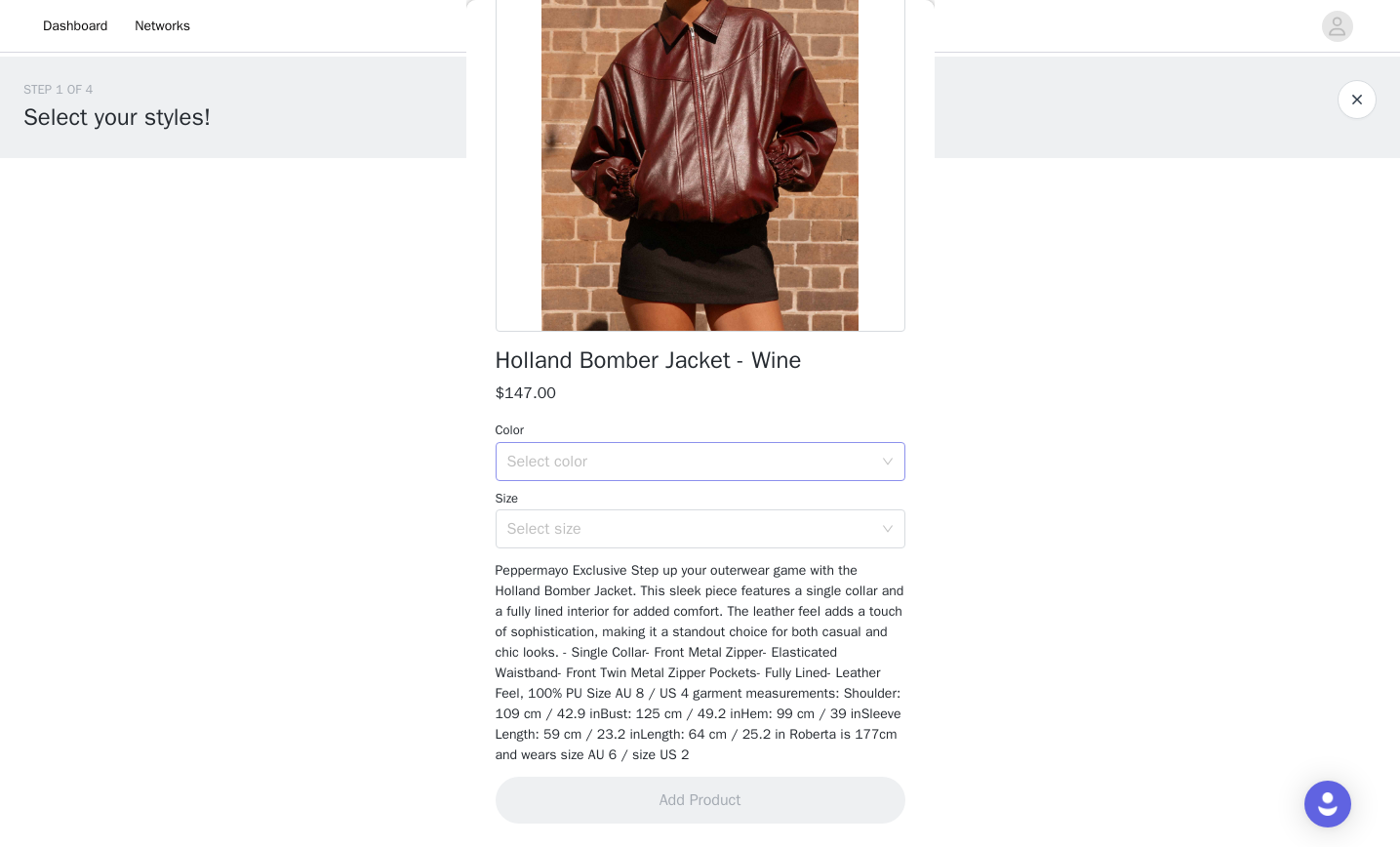 click on "Select color" at bounding box center (690, 462) 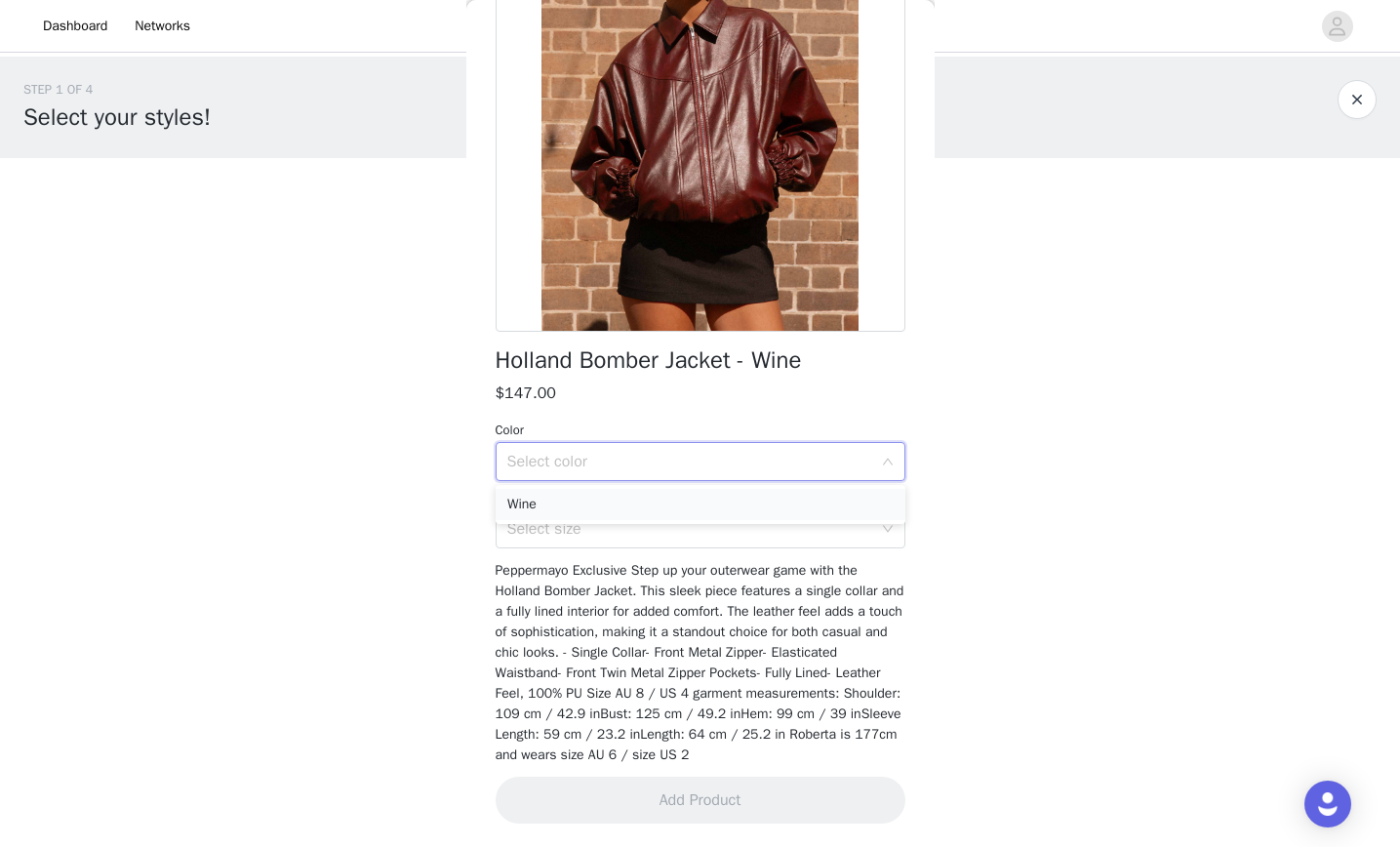 click on "Wine" at bounding box center [700, 504] 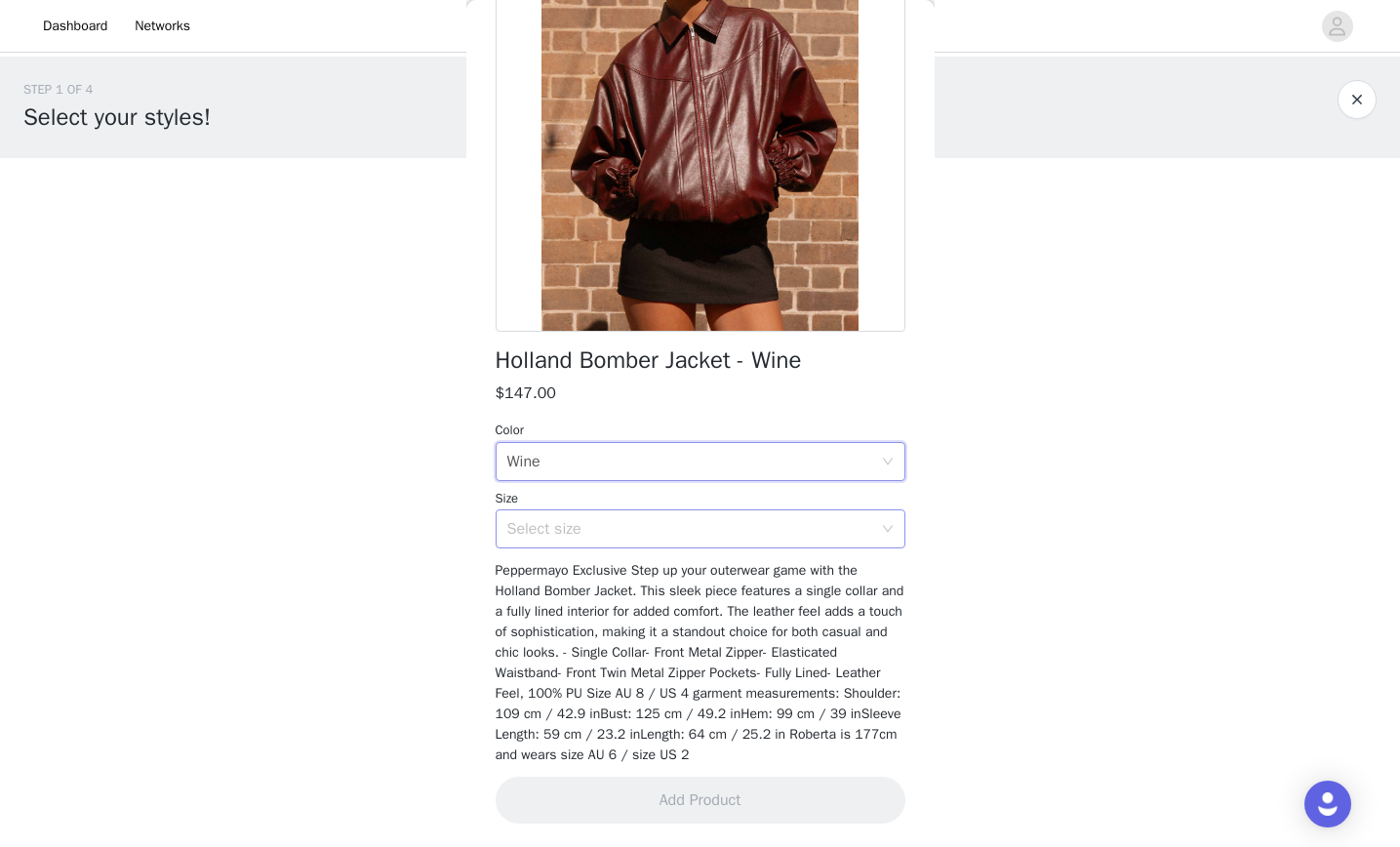 click on "Select size" at bounding box center (694, 529) 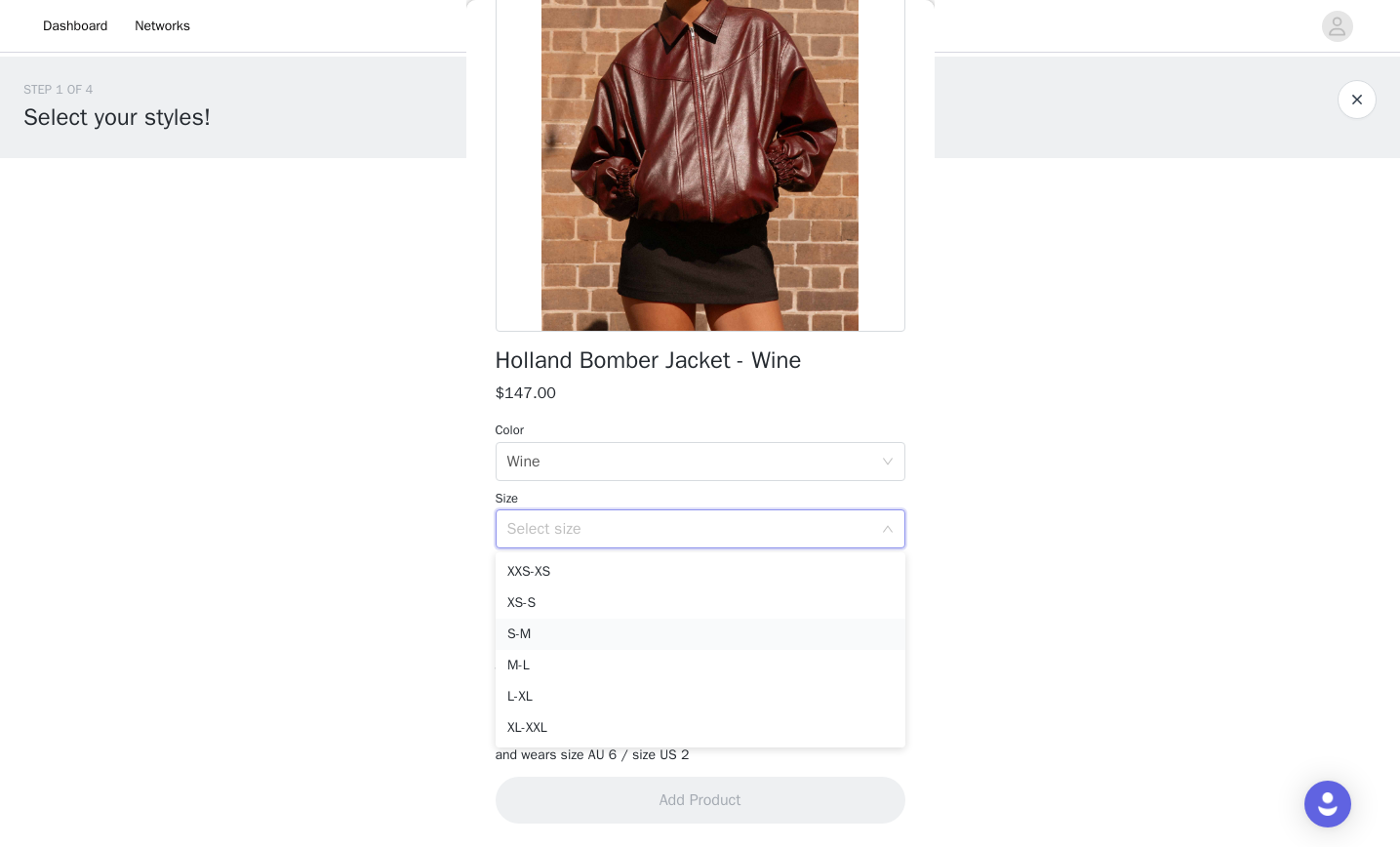 click on "S-M" at bounding box center [700, 634] 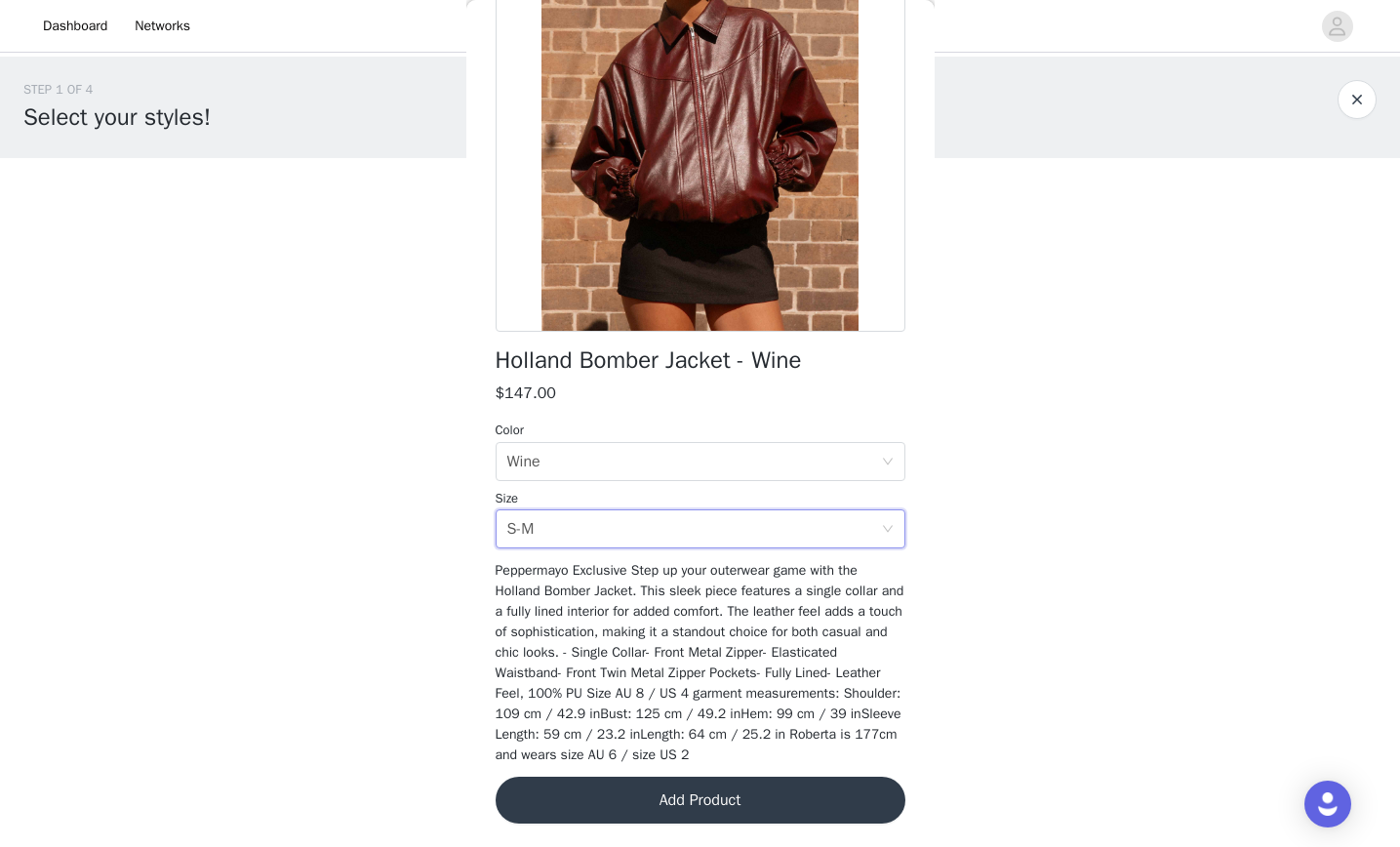 click on "Add Product" at bounding box center [700, 800] 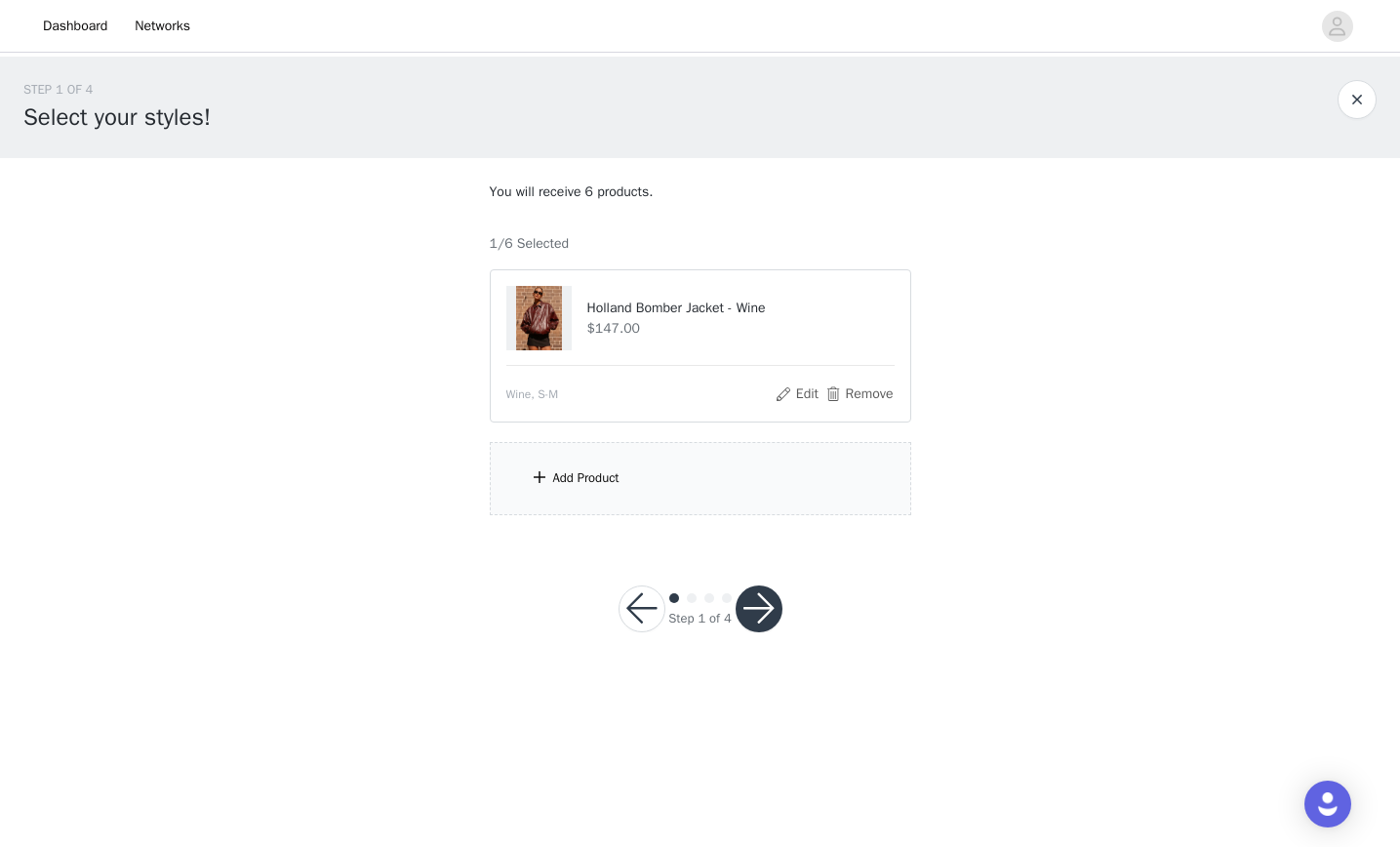 click on "Add Product" at bounding box center (586, 478) 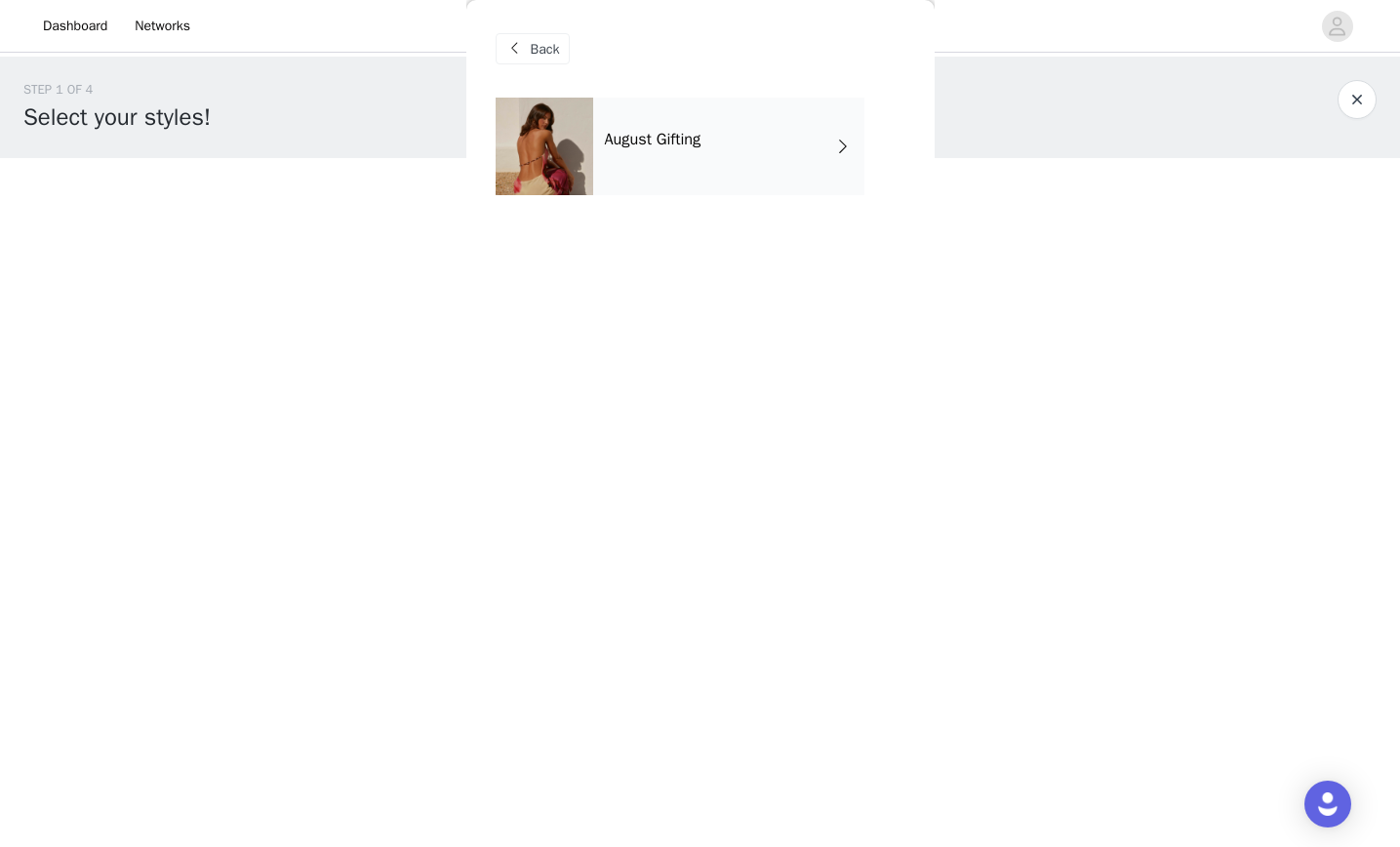 click on "August Gifting" at bounding box center (653, 140) 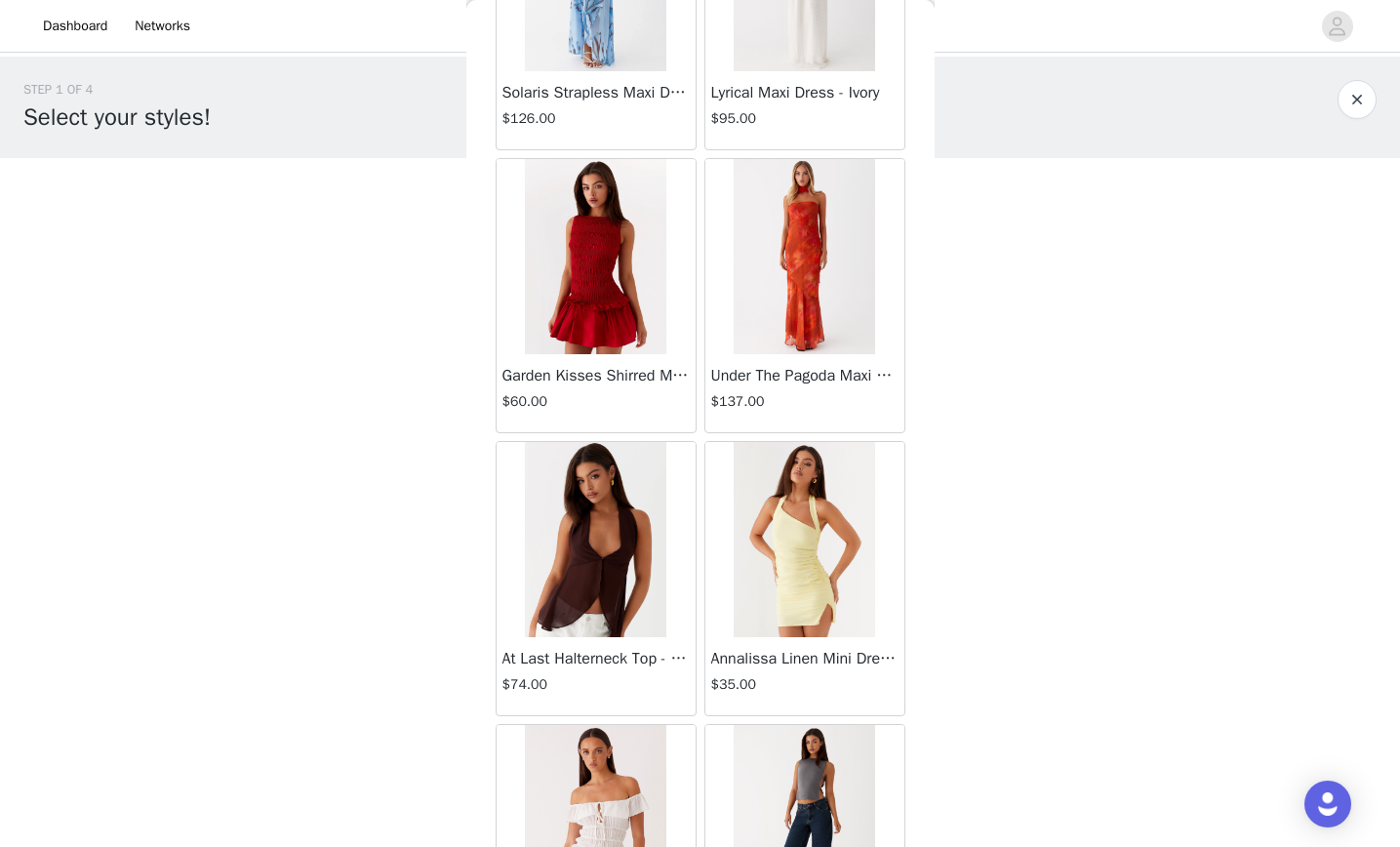scroll, scrollTop: 2139, scrollLeft: 0, axis: vertical 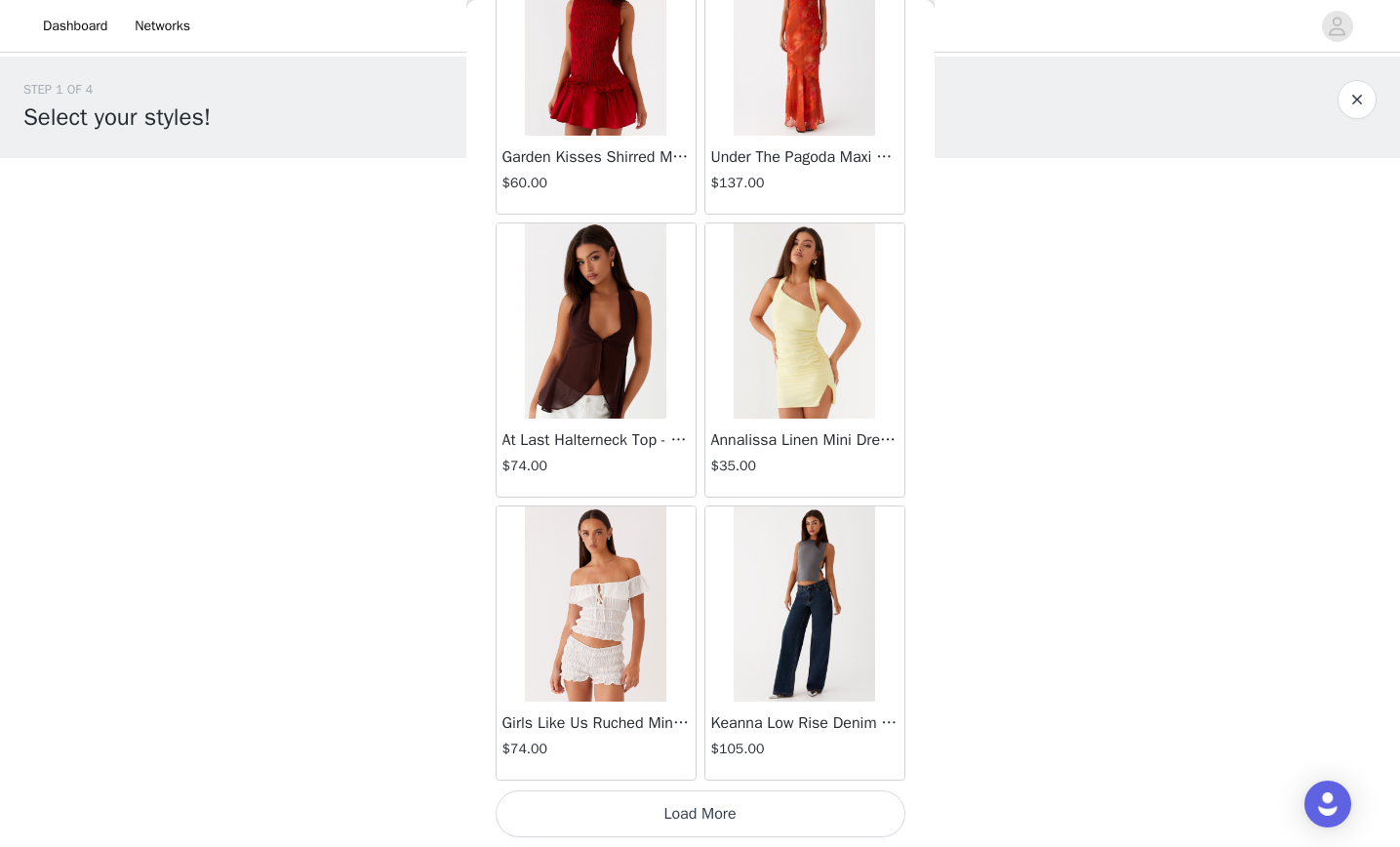 click on "Load More" at bounding box center [700, 814] 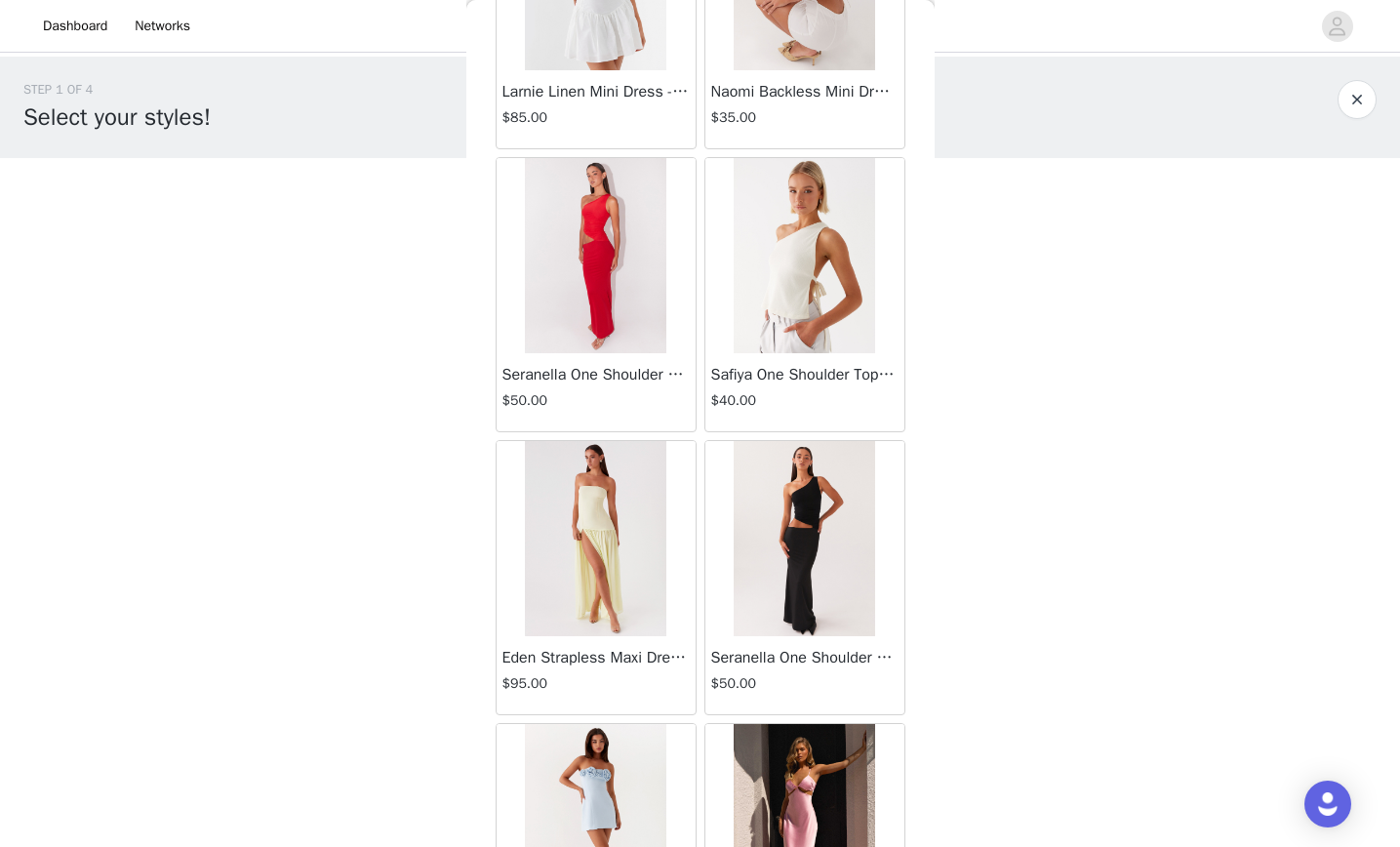 scroll, scrollTop: 4969, scrollLeft: 0, axis: vertical 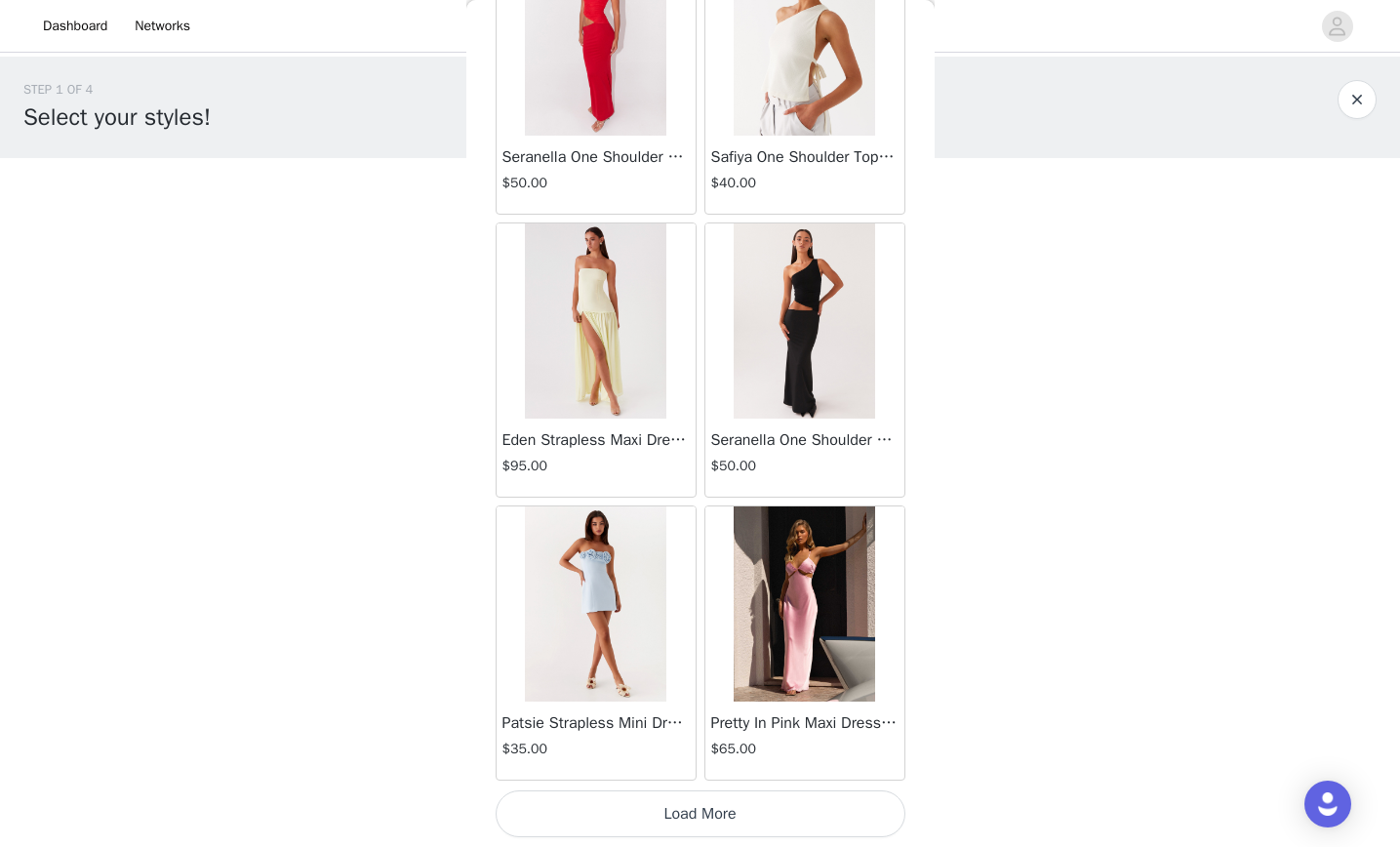 click on "Load More" at bounding box center [700, 814] 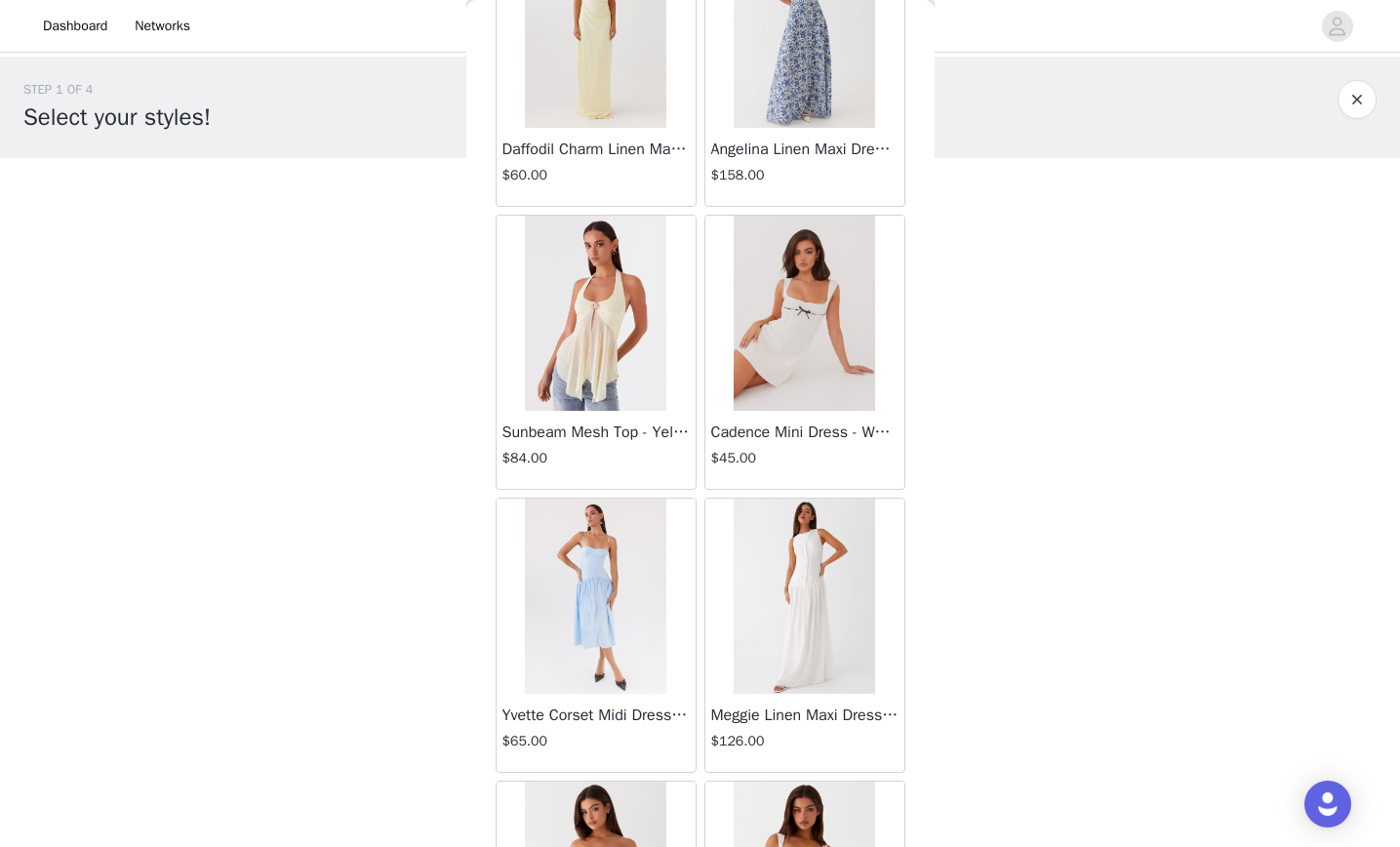 scroll, scrollTop: 7799, scrollLeft: 0, axis: vertical 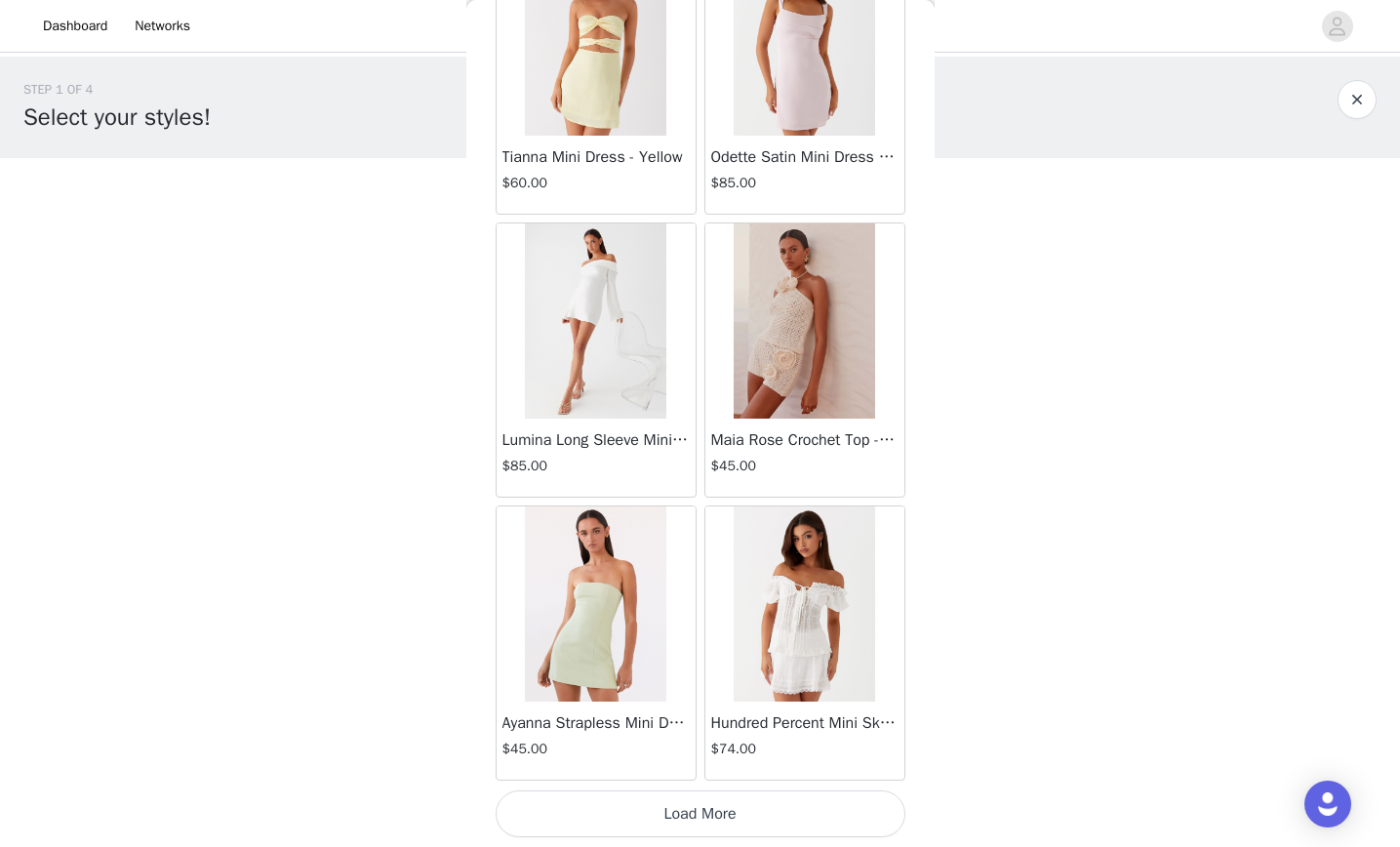 click on "Load More" at bounding box center (700, 814) 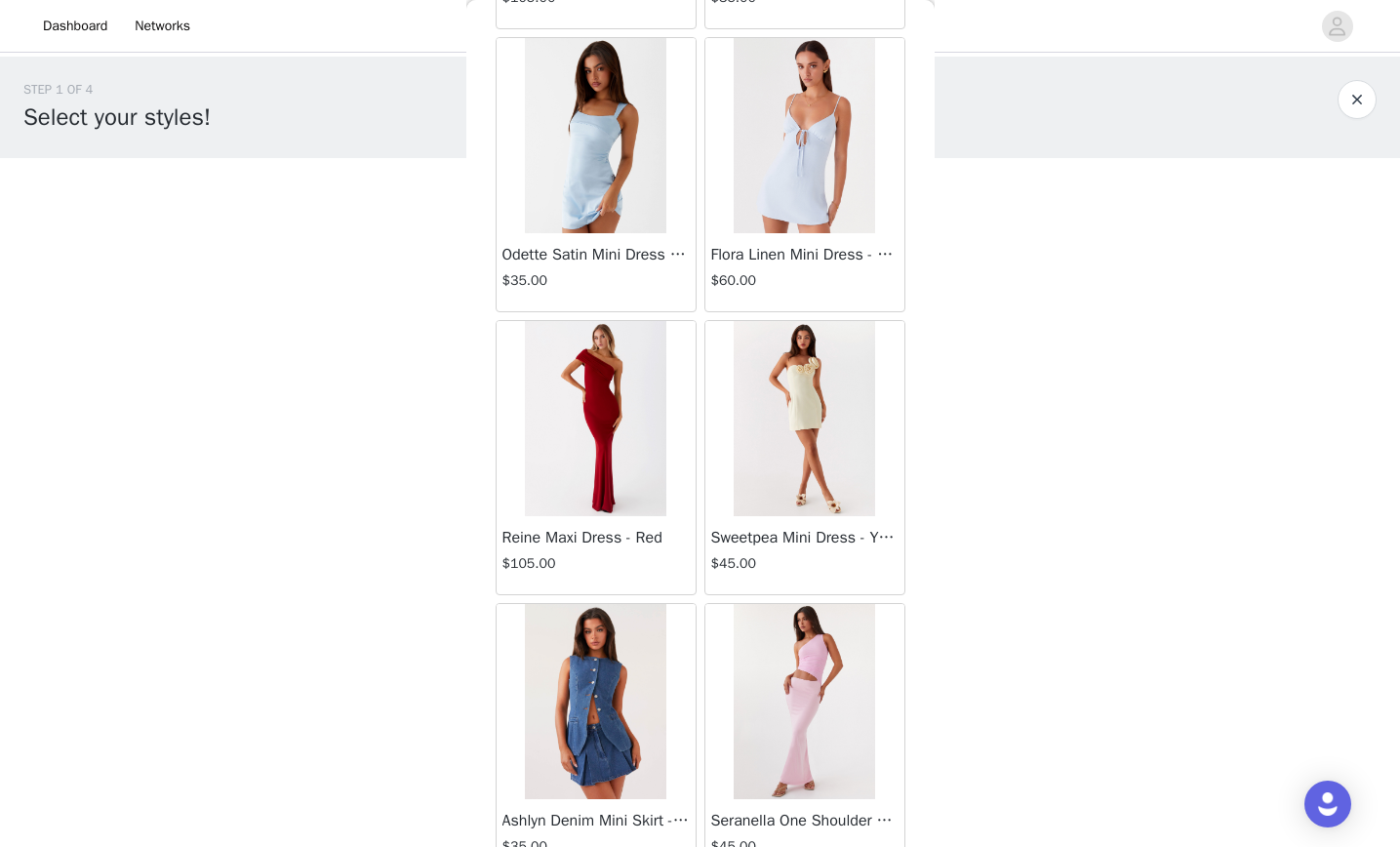 scroll, scrollTop: 10628, scrollLeft: 0, axis: vertical 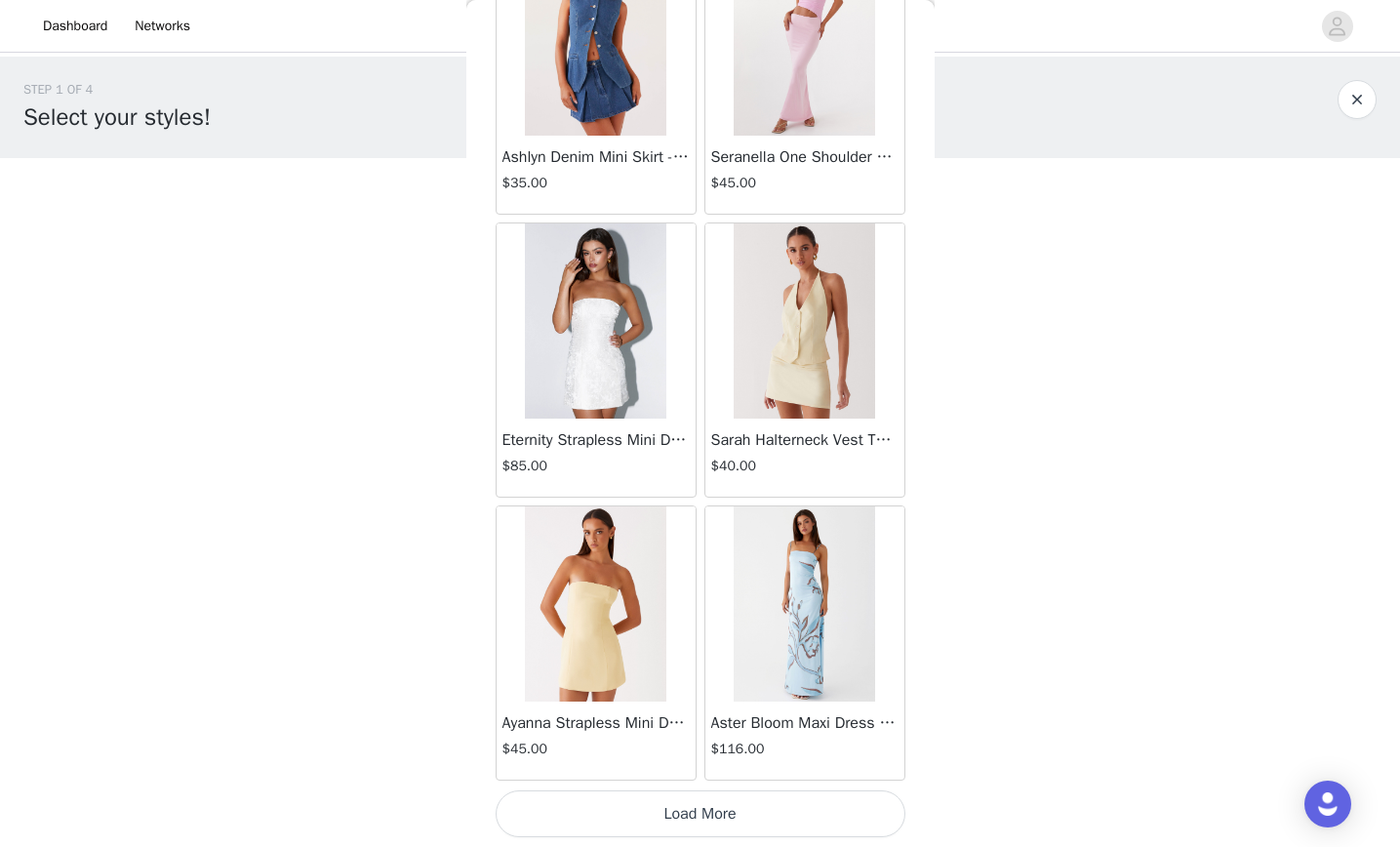 click on "Load More" at bounding box center [700, 814] 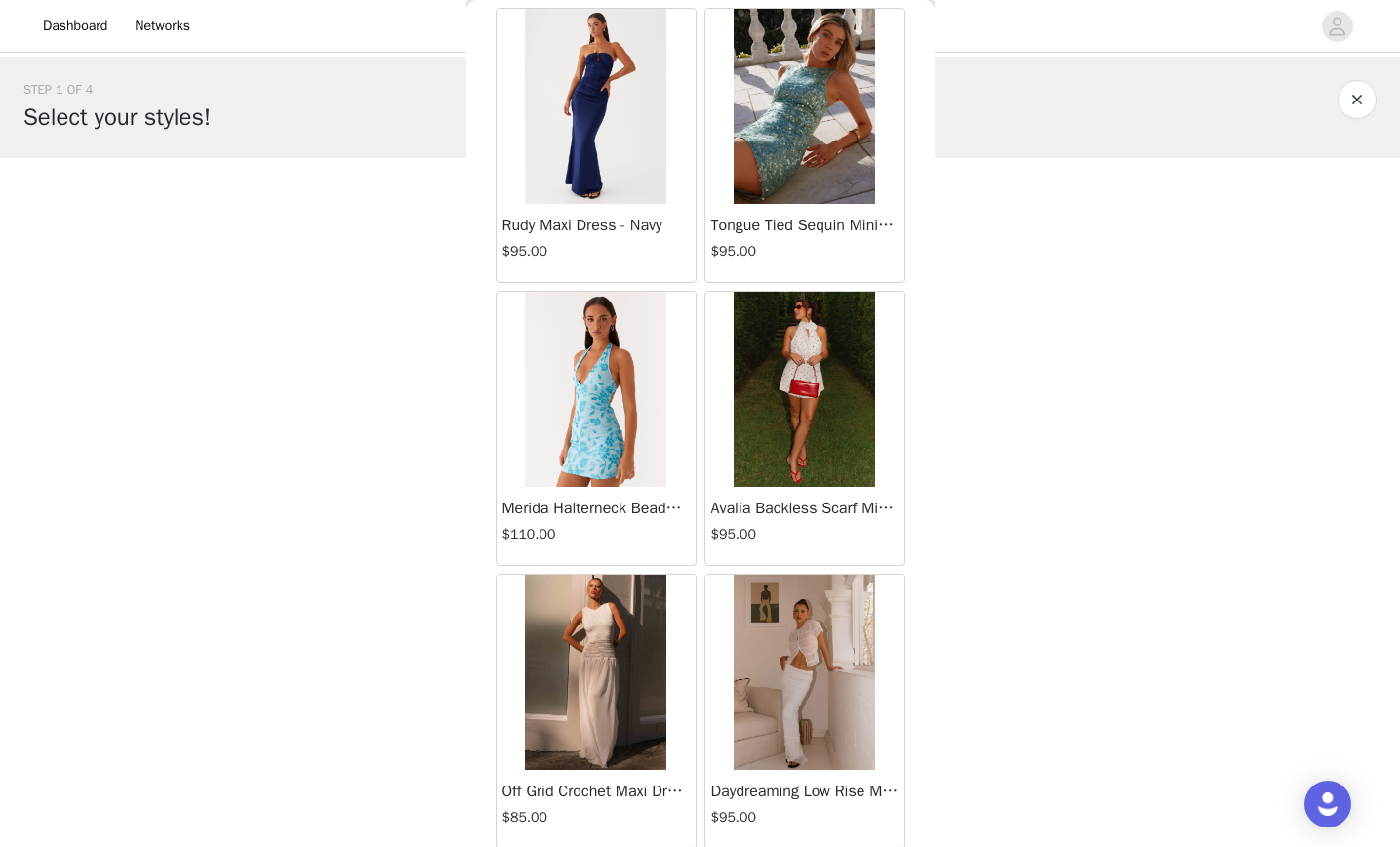 scroll, scrollTop: 13458, scrollLeft: 0, axis: vertical 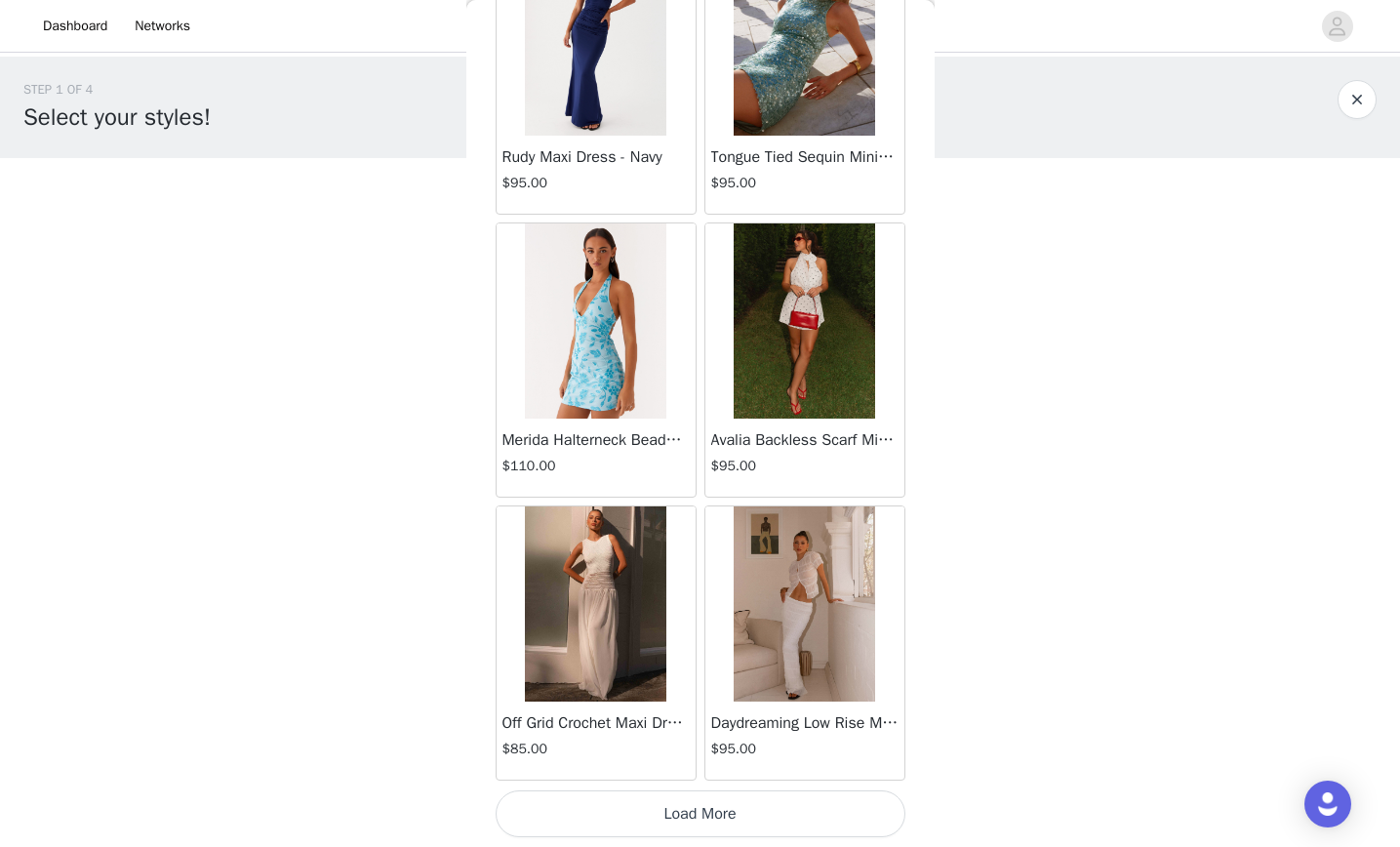 click on "Load More" at bounding box center (700, 814) 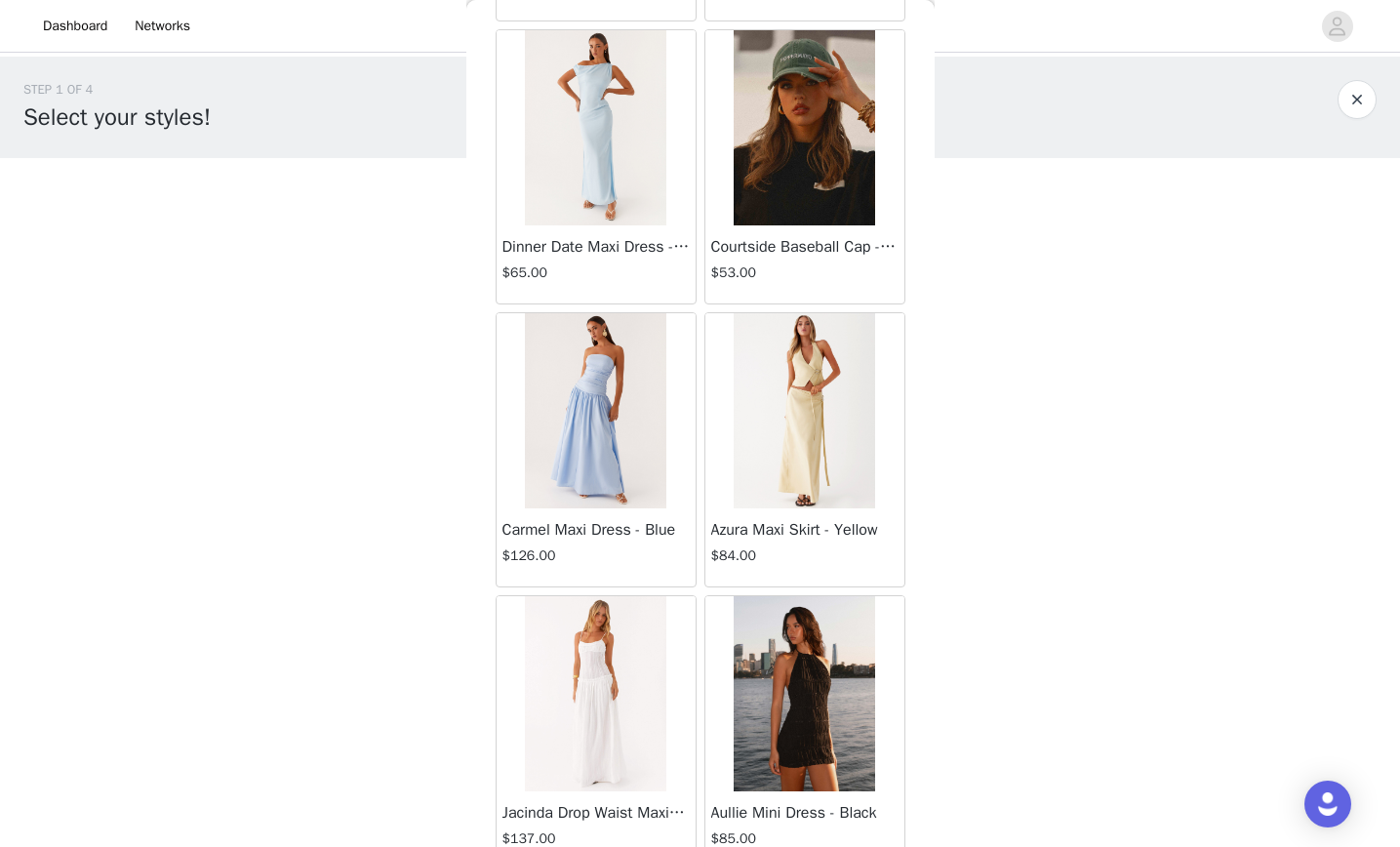 scroll, scrollTop: 16288, scrollLeft: 0, axis: vertical 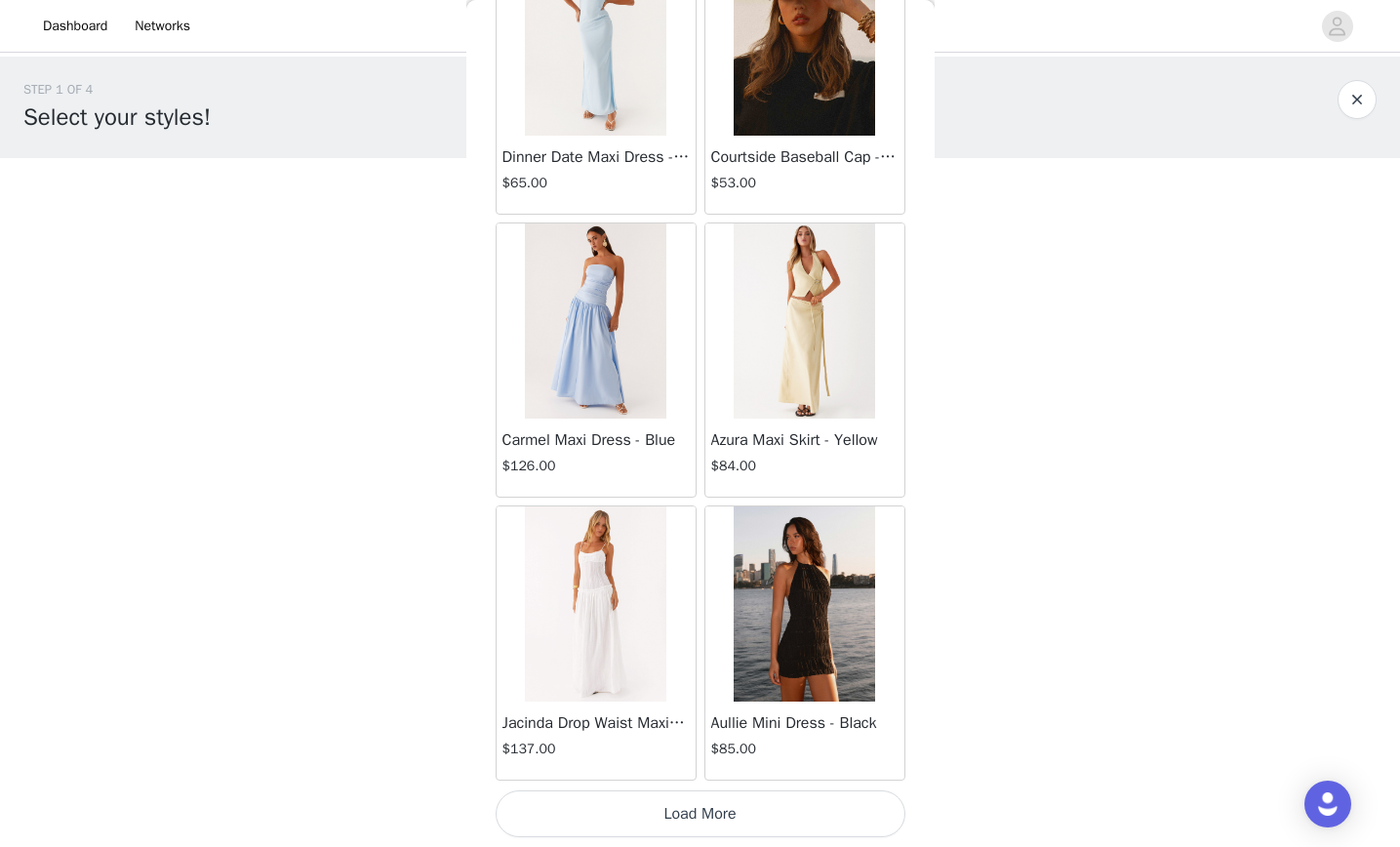 click on "Load More" at bounding box center (700, 814) 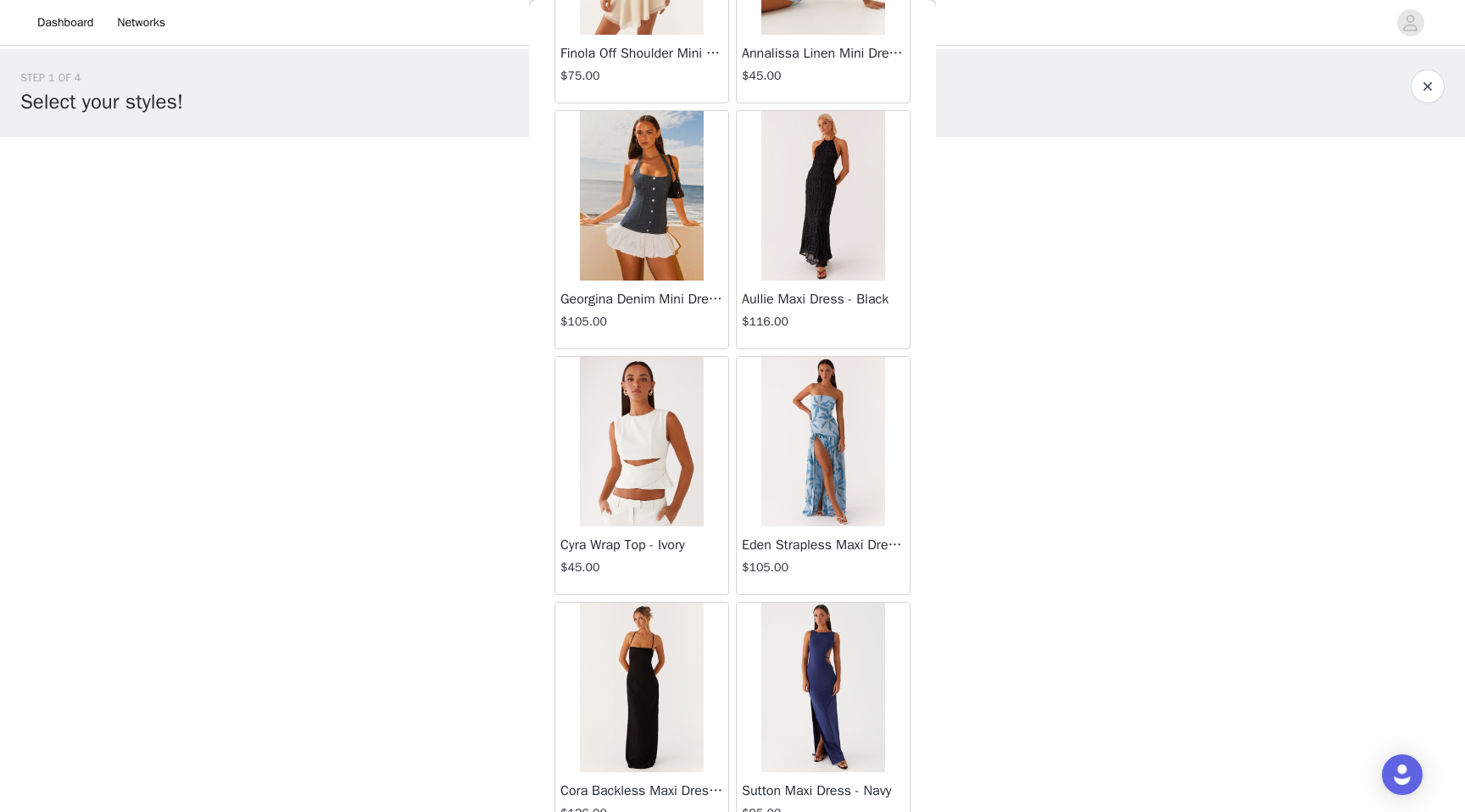 scroll, scrollTop: 16530, scrollLeft: 0, axis: vertical 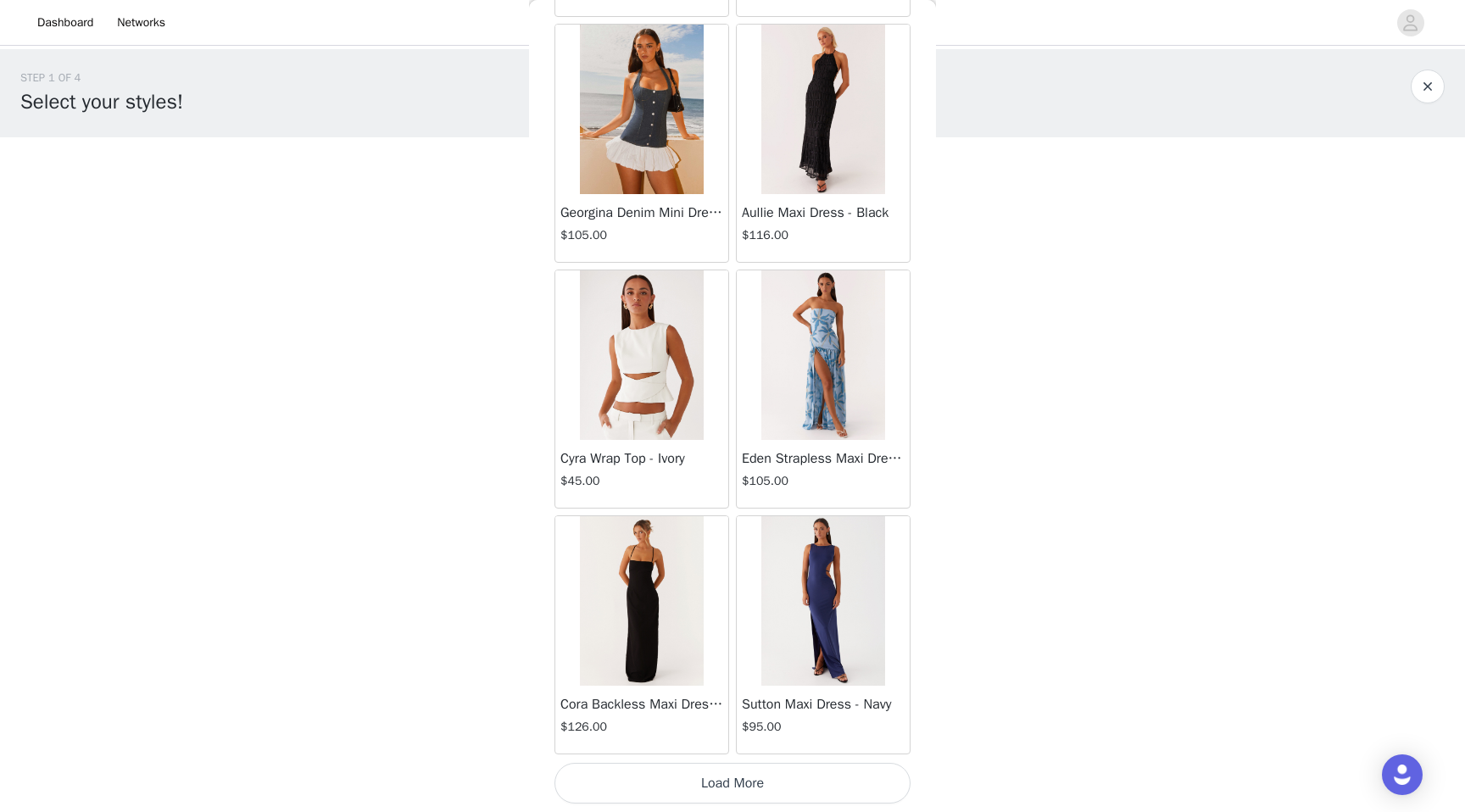 click on "Load More" at bounding box center [732, 783] 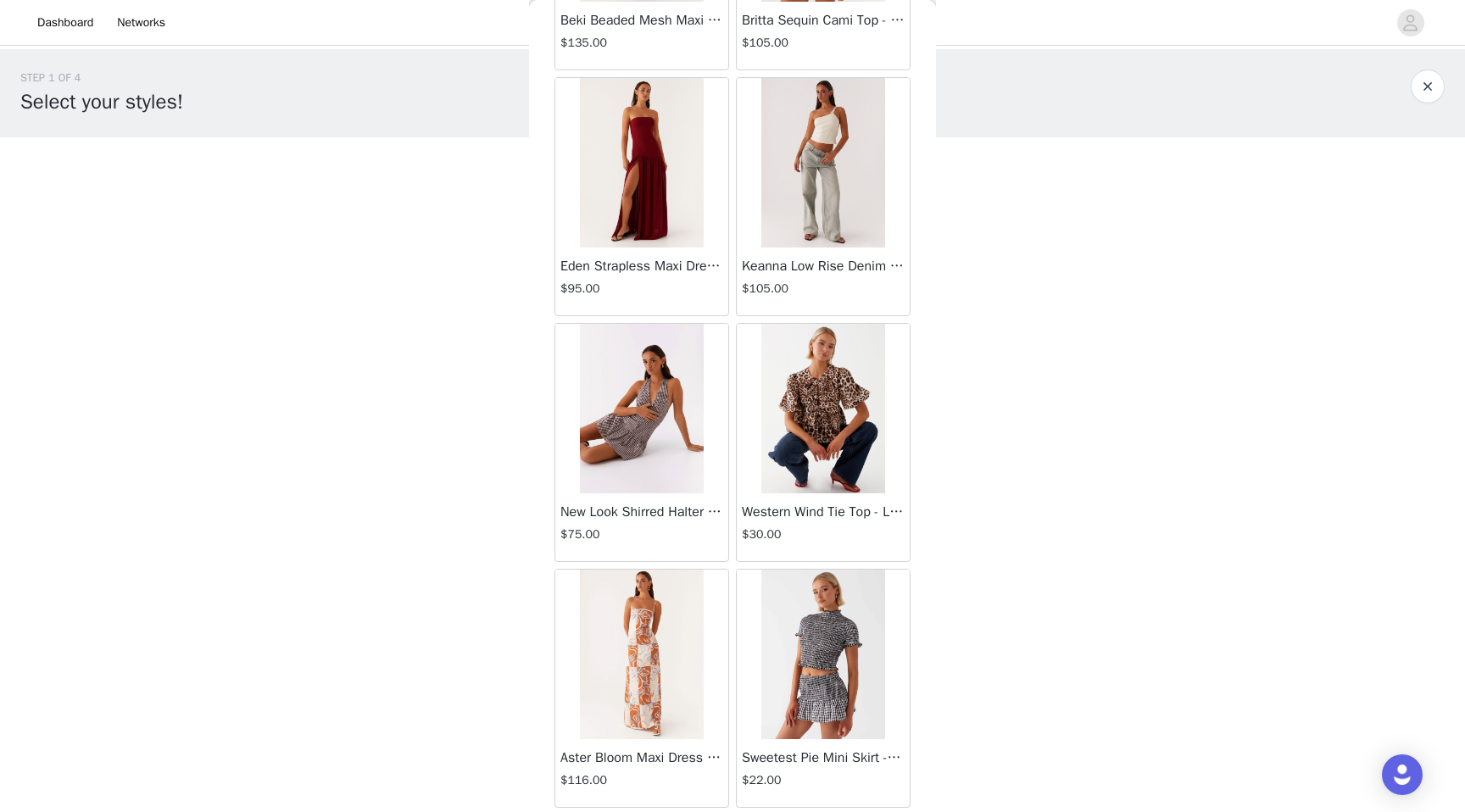 scroll, scrollTop: 18988, scrollLeft: 0, axis: vertical 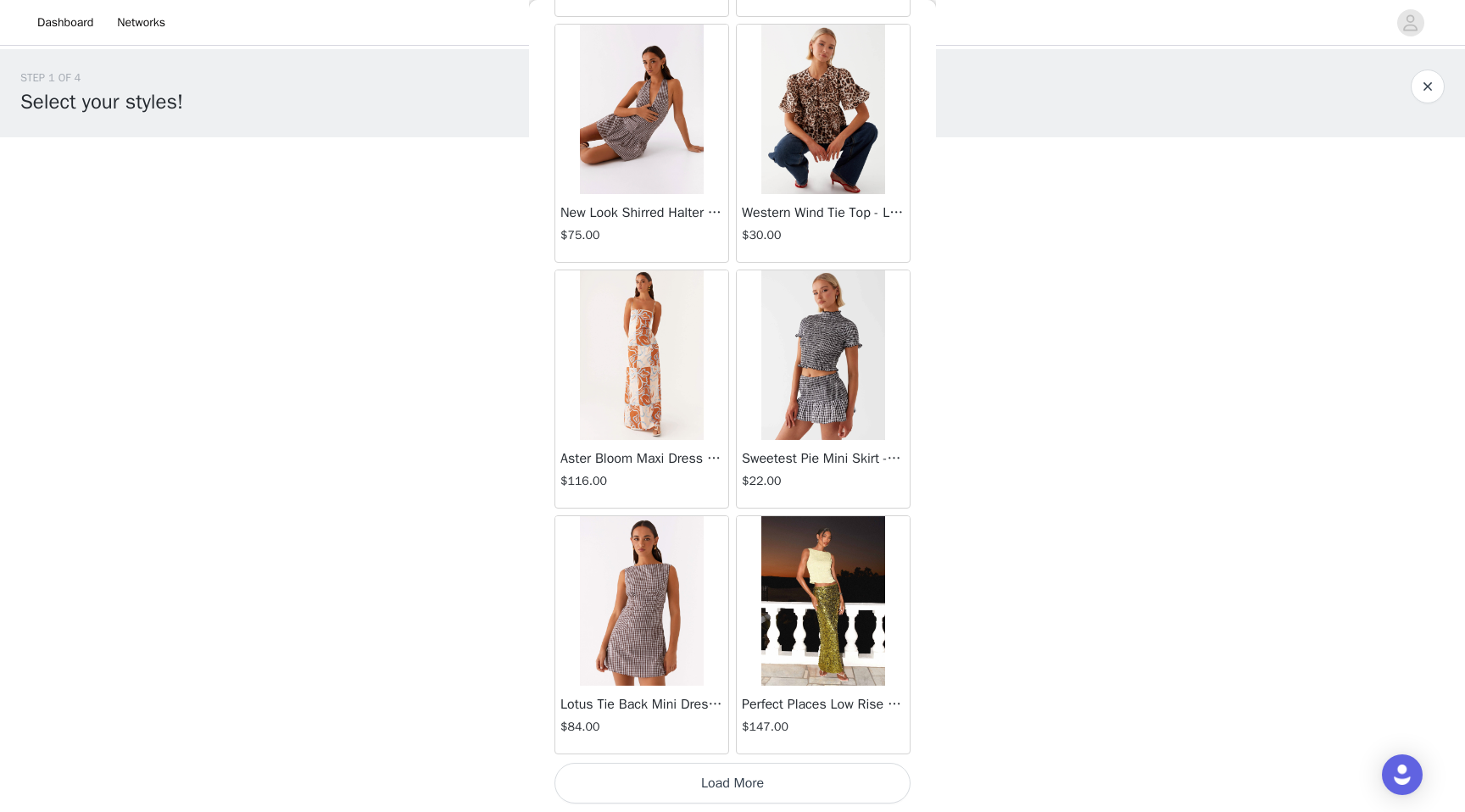 click on "Load More" at bounding box center [732, 783] 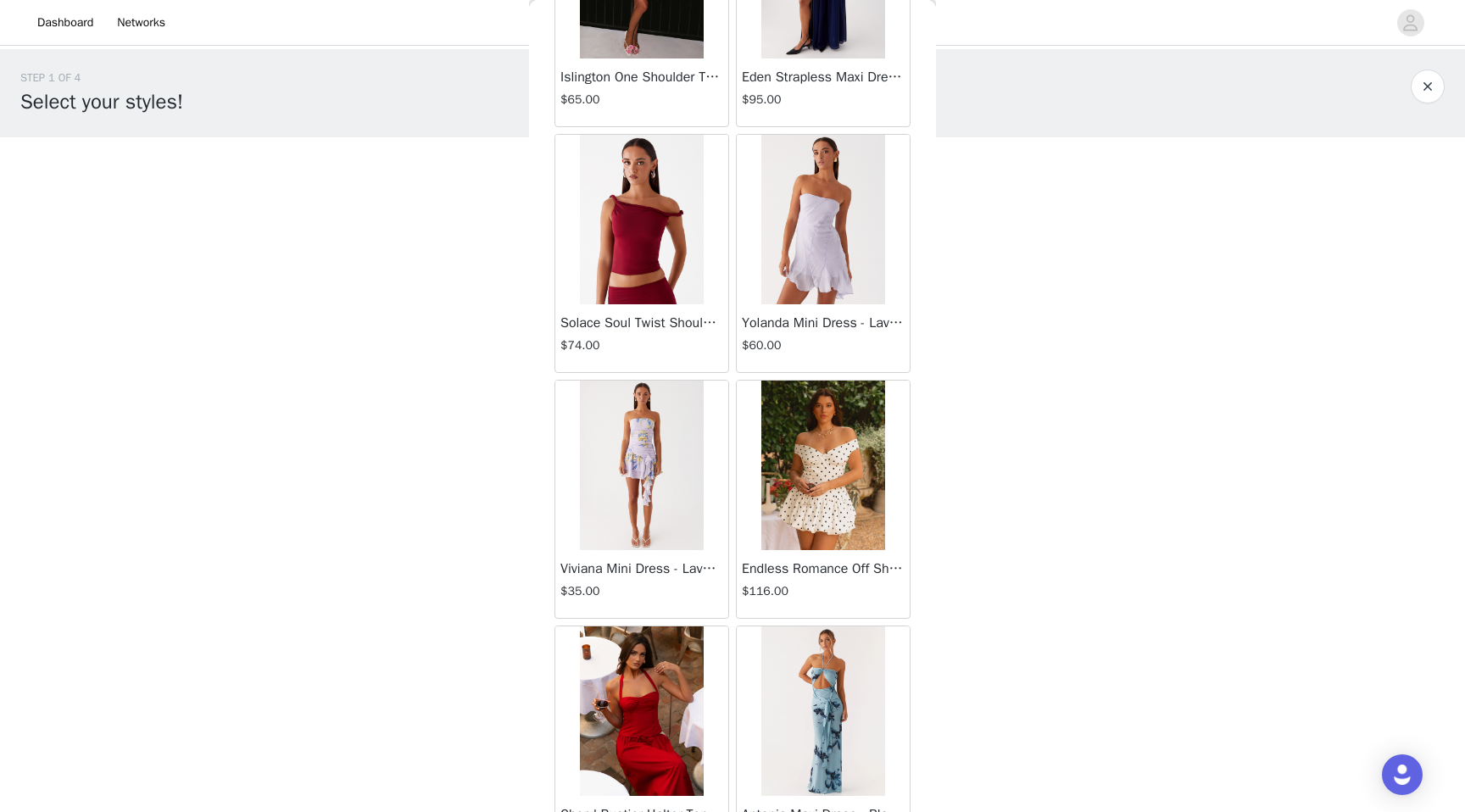 scroll, scrollTop: 21446, scrollLeft: 0, axis: vertical 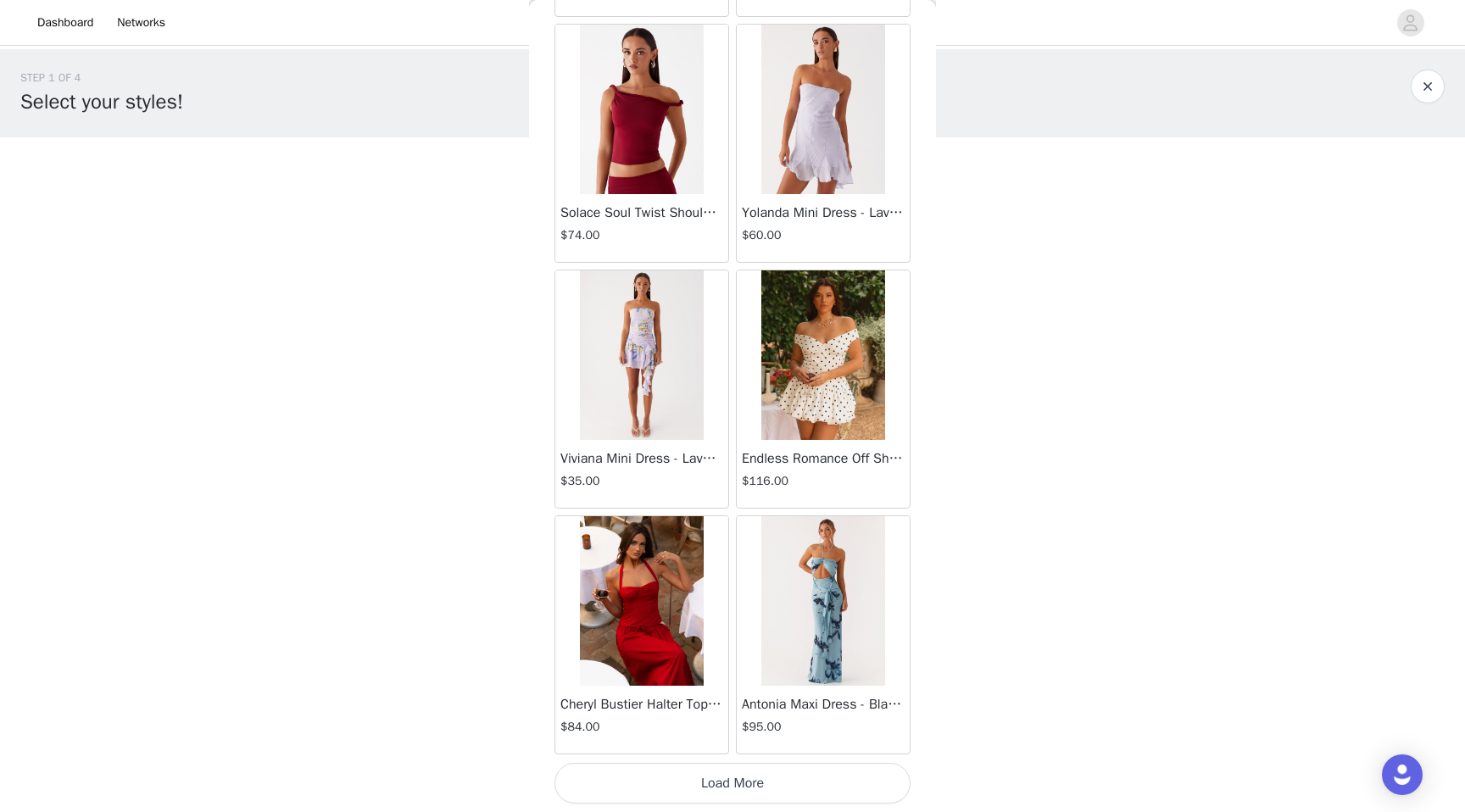 click on "Load More" at bounding box center (732, 783) 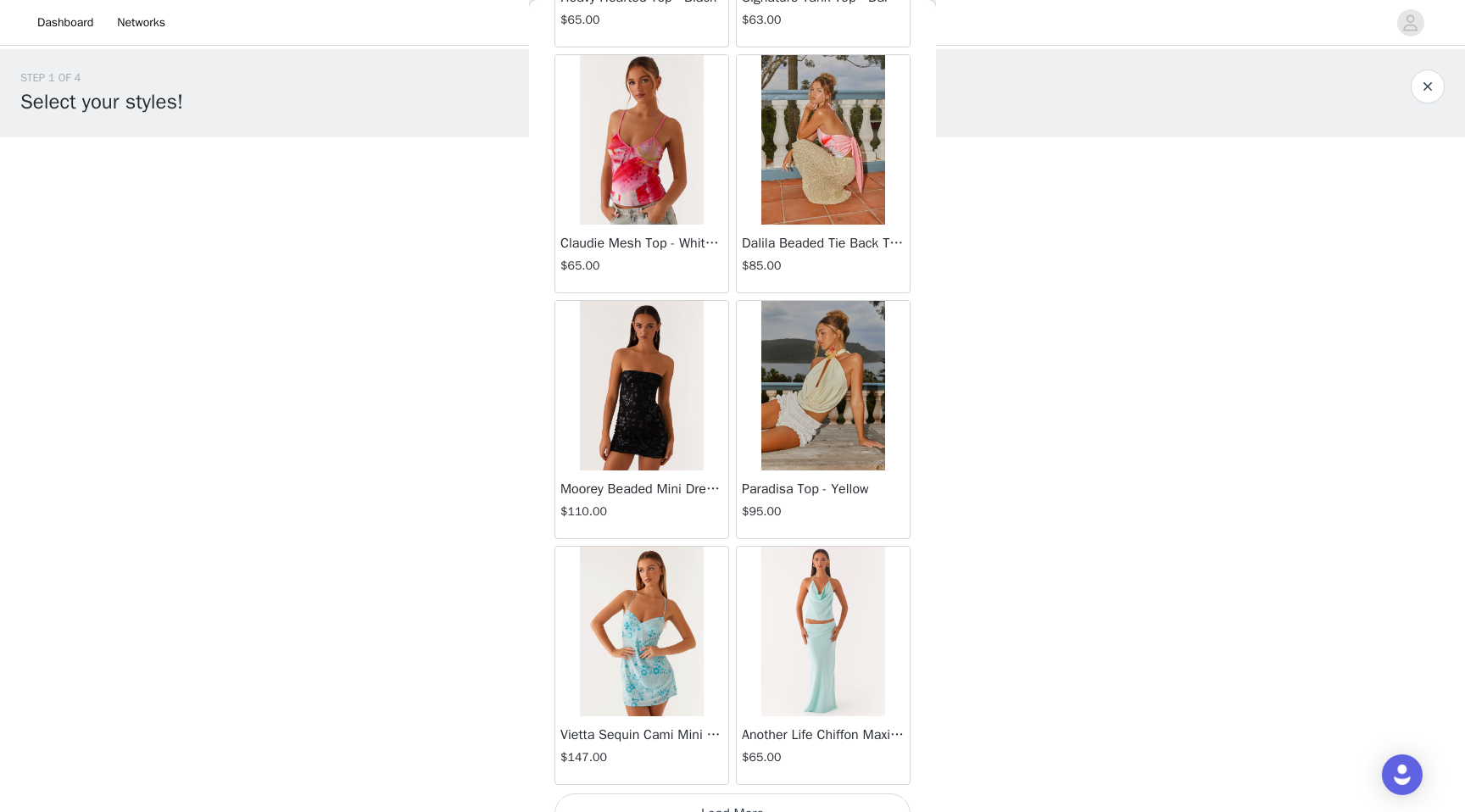 scroll, scrollTop: 23904, scrollLeft: 0, axis: vertical 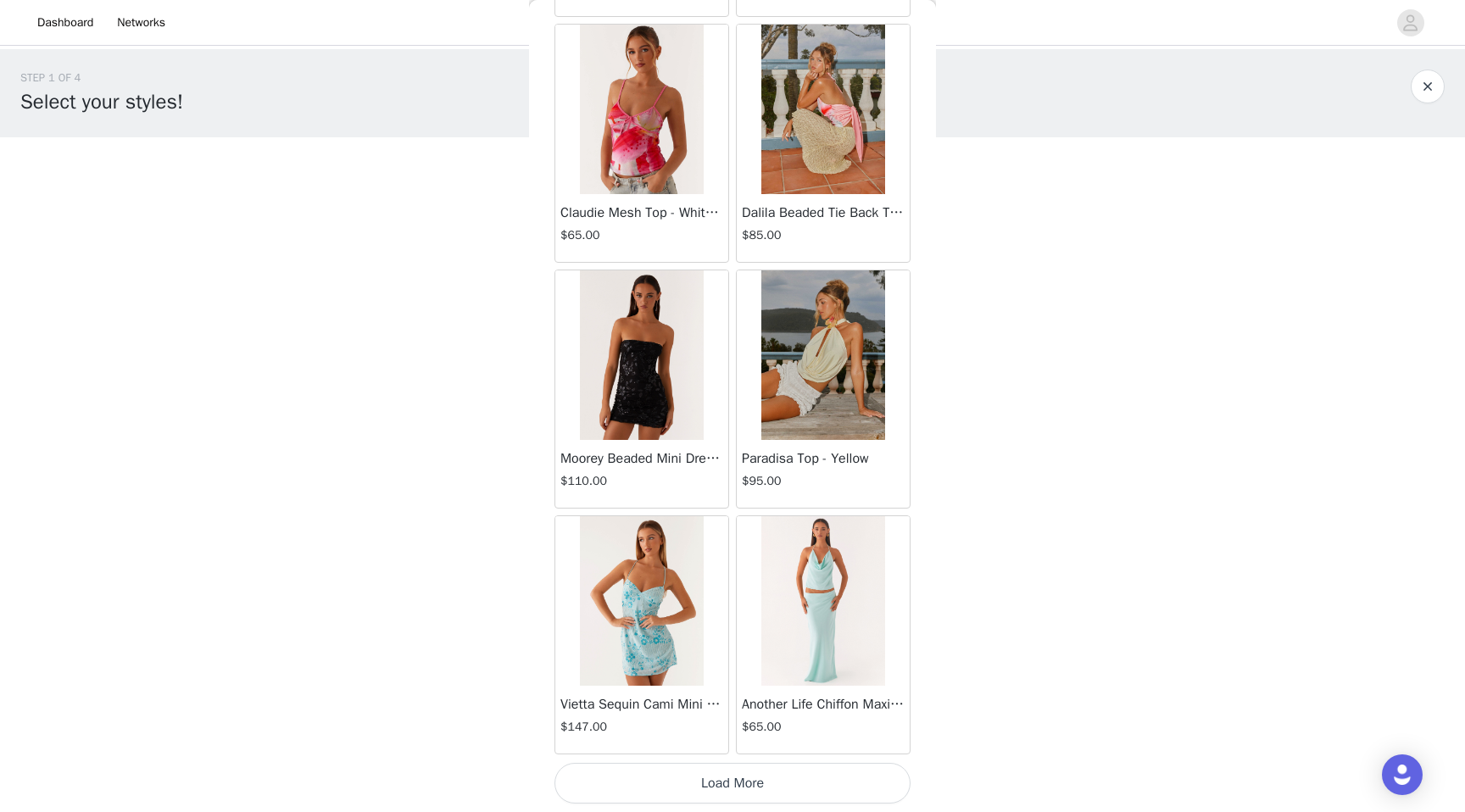 click on "Load More" at bounding box center (732, 783) 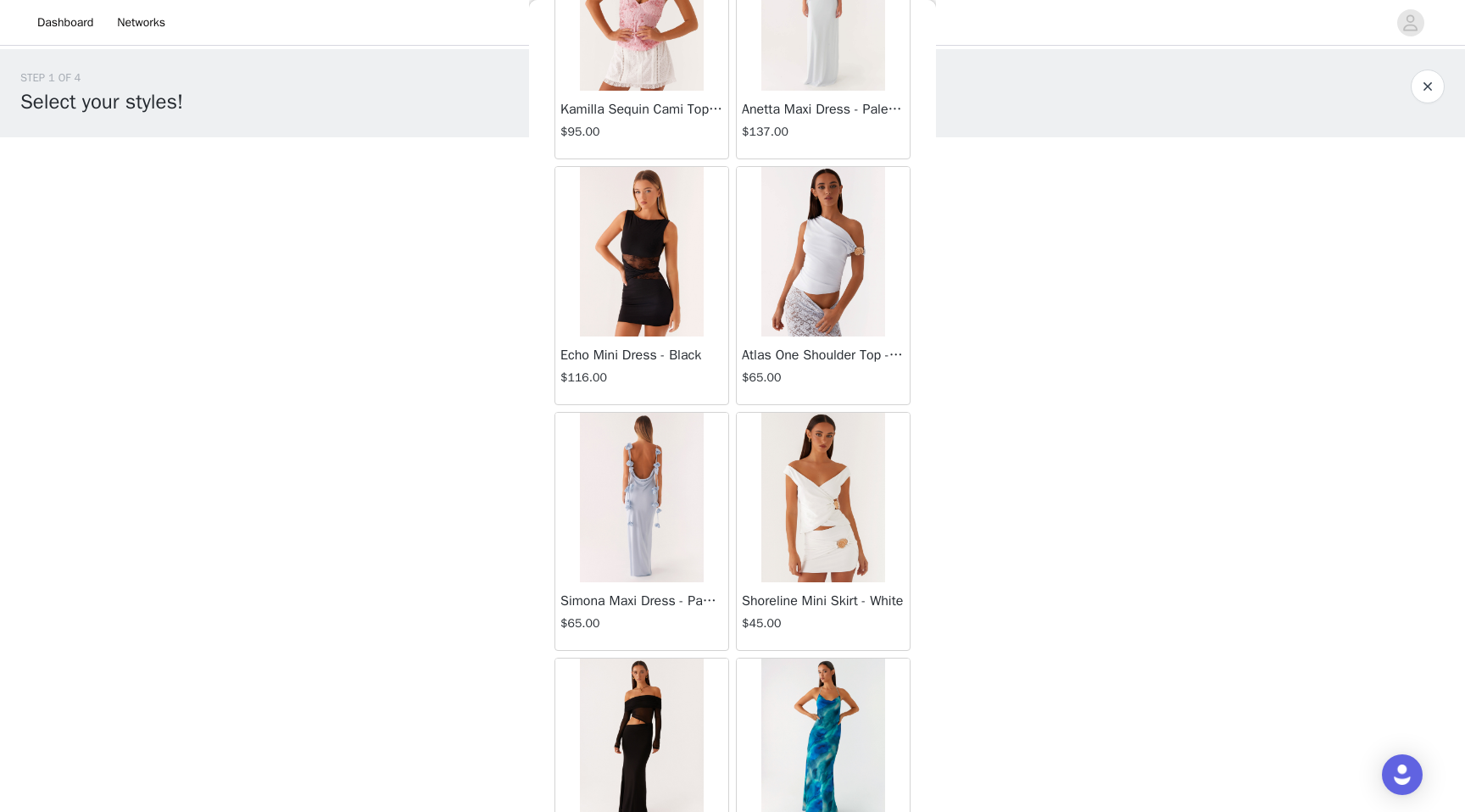 scroll, scrollTop: 26362, scrollLeft: 0, axis: vertical 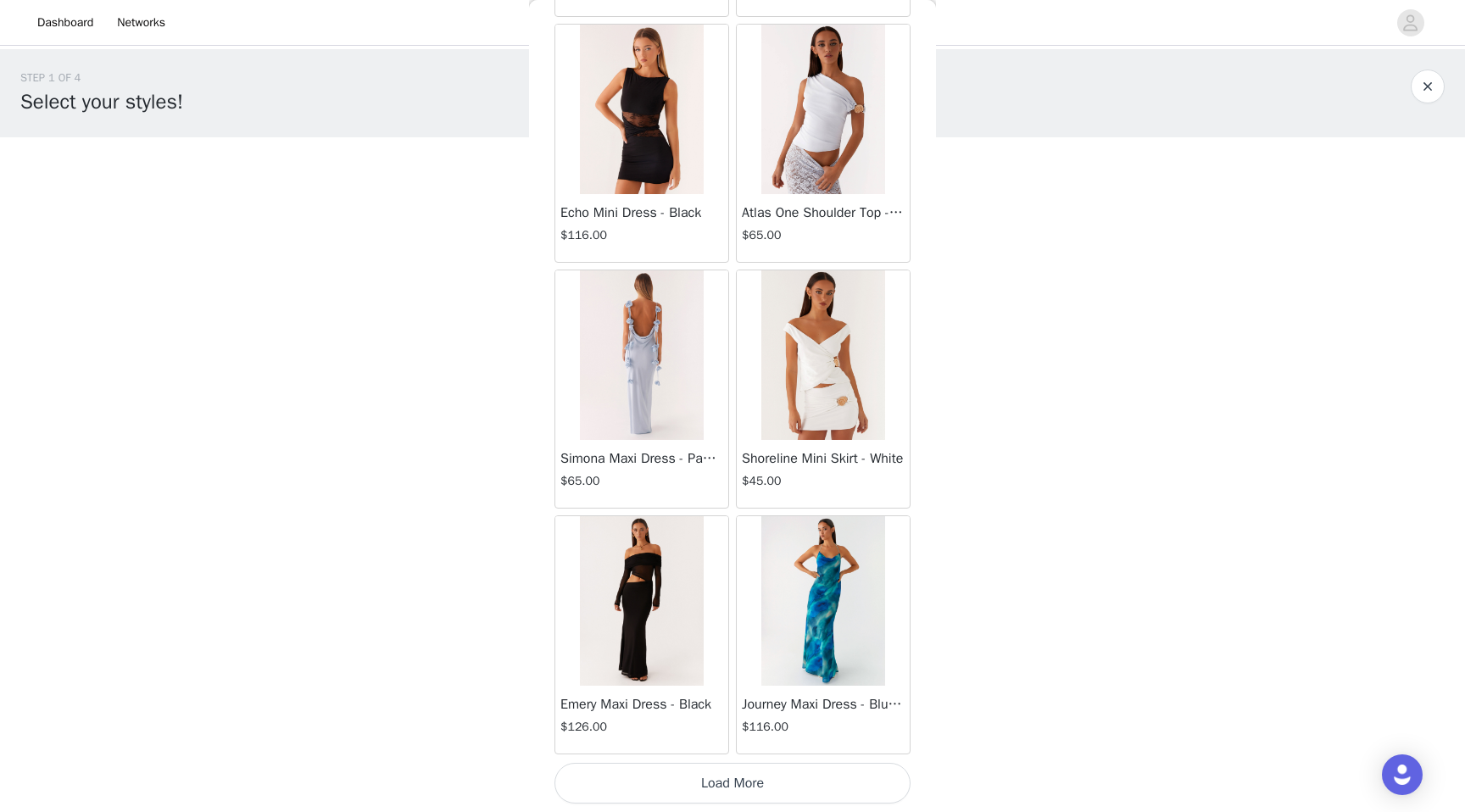 click on "Load More" at bounding box center (732, 783) 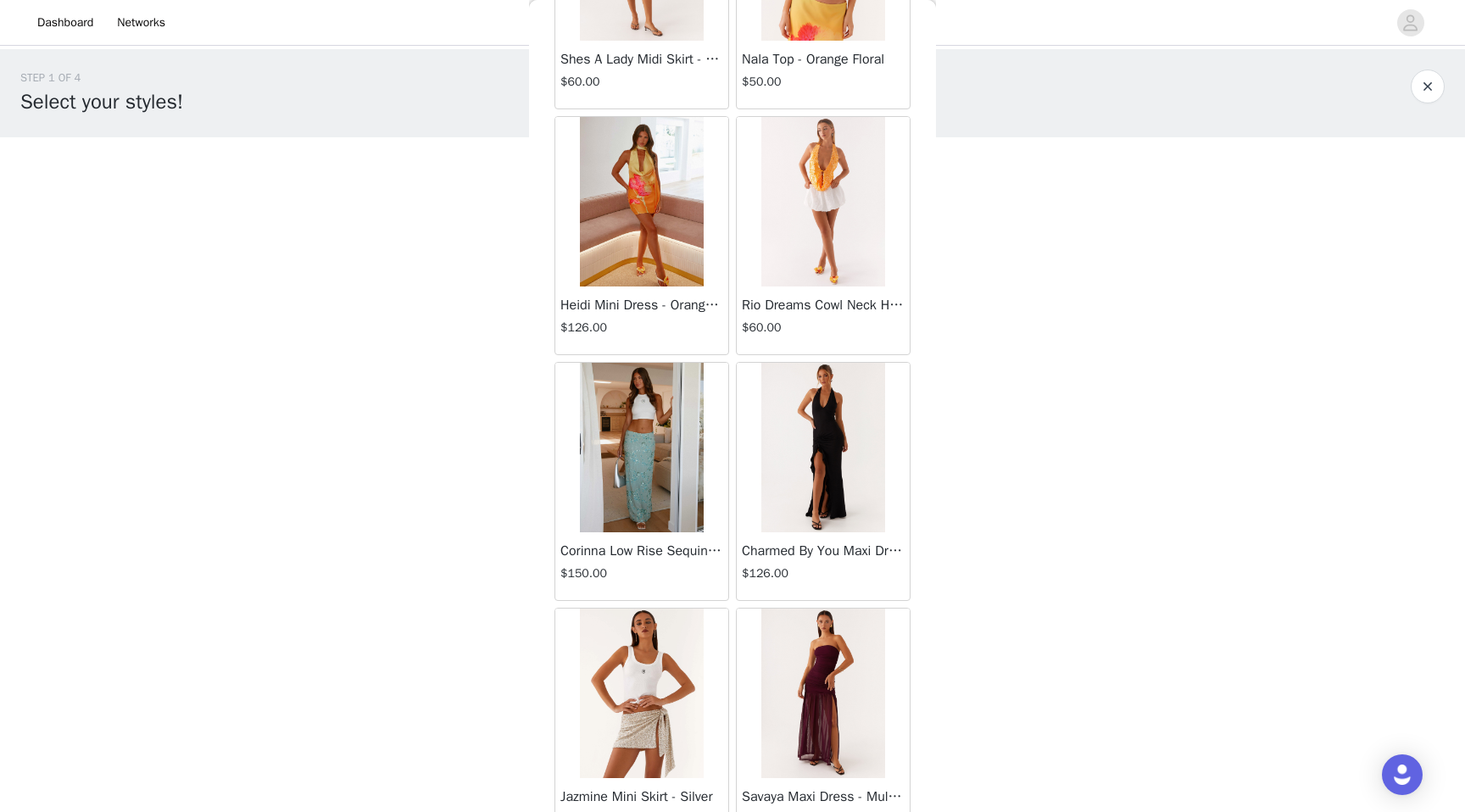 scroll, scrollTop: 28820, scrollLeft: 0, axis: vertical 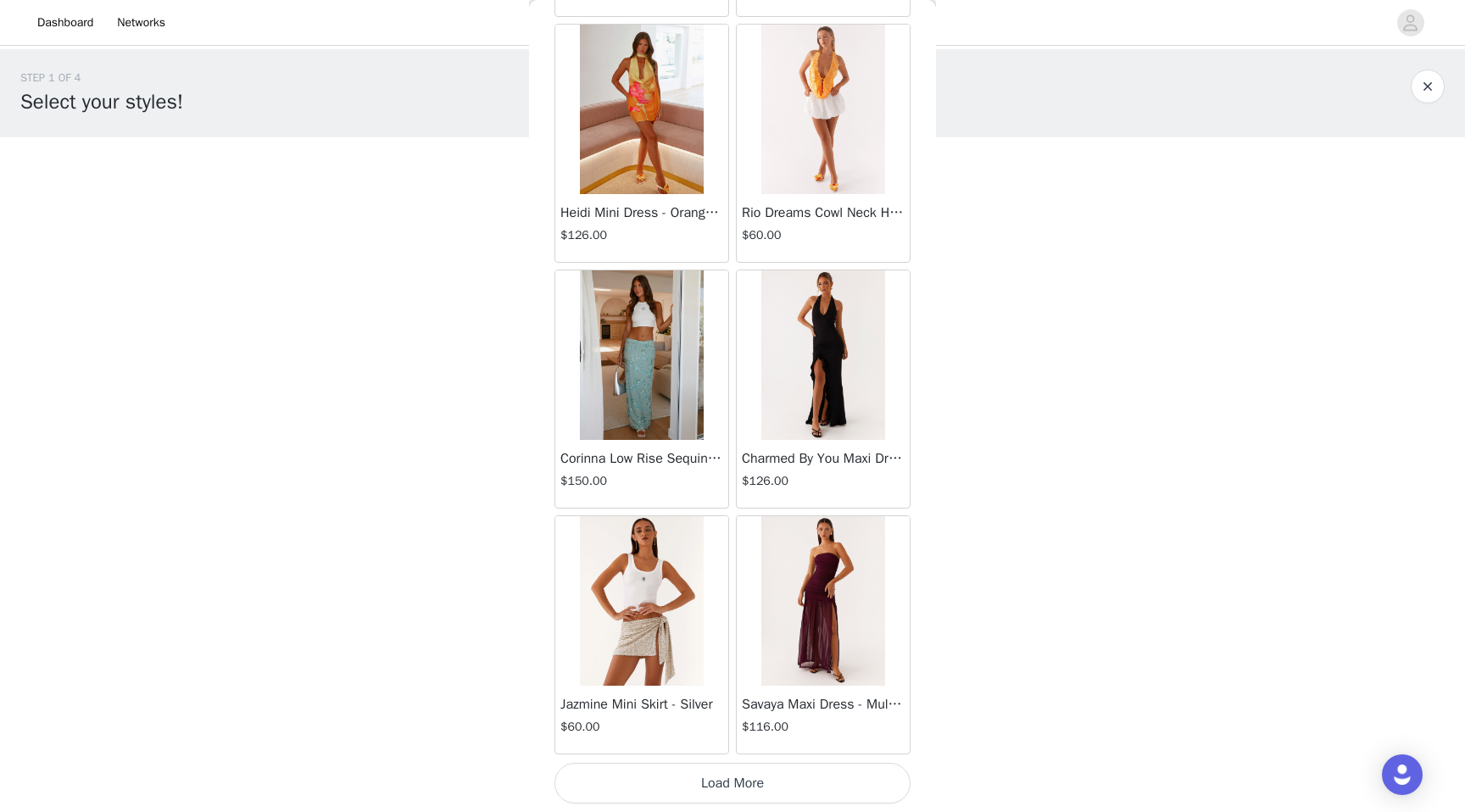 click on "Load More" at bounding box center (732, 783) 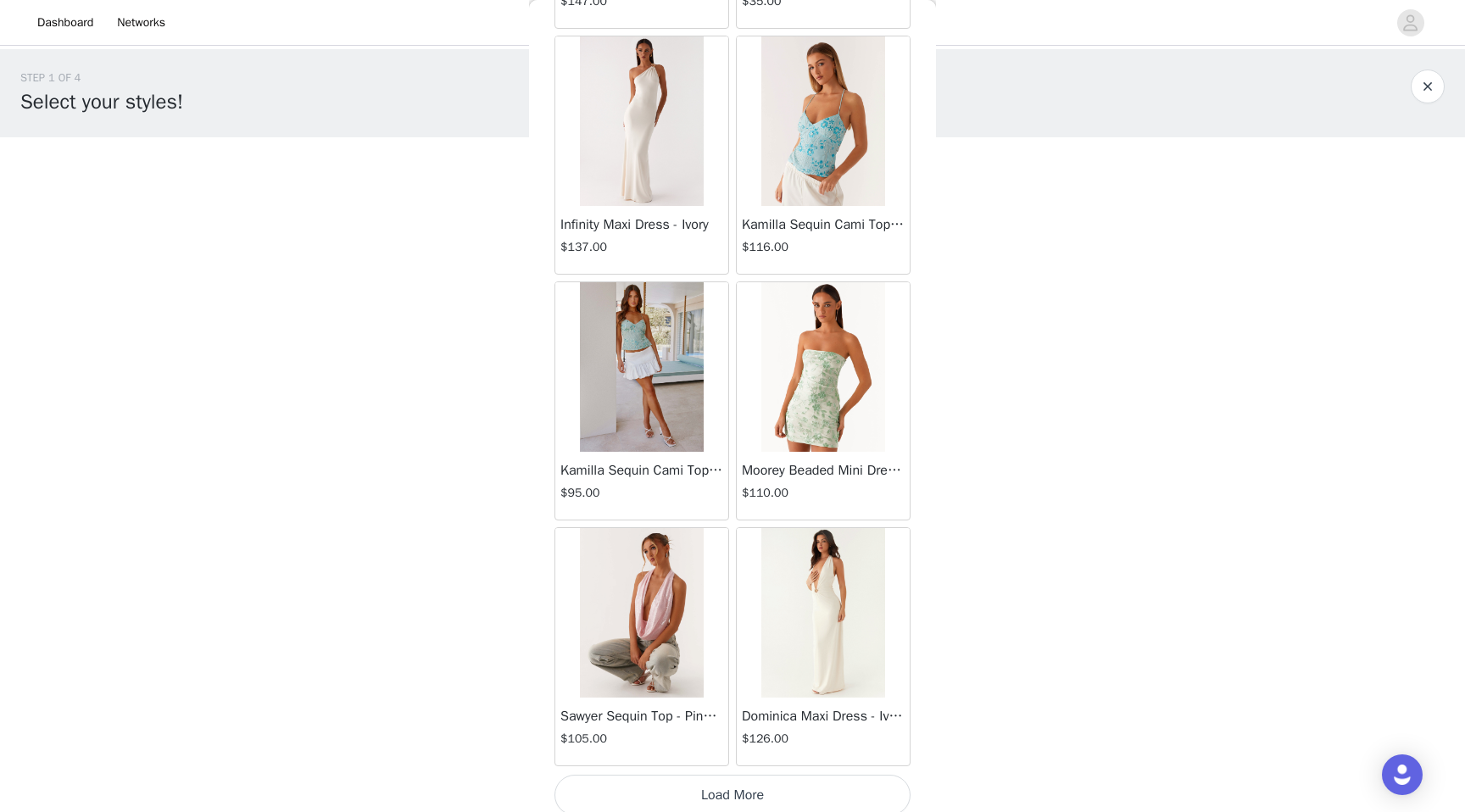 scroll, scrollTop: 31278, scrollLeft: 0, axis: vertical 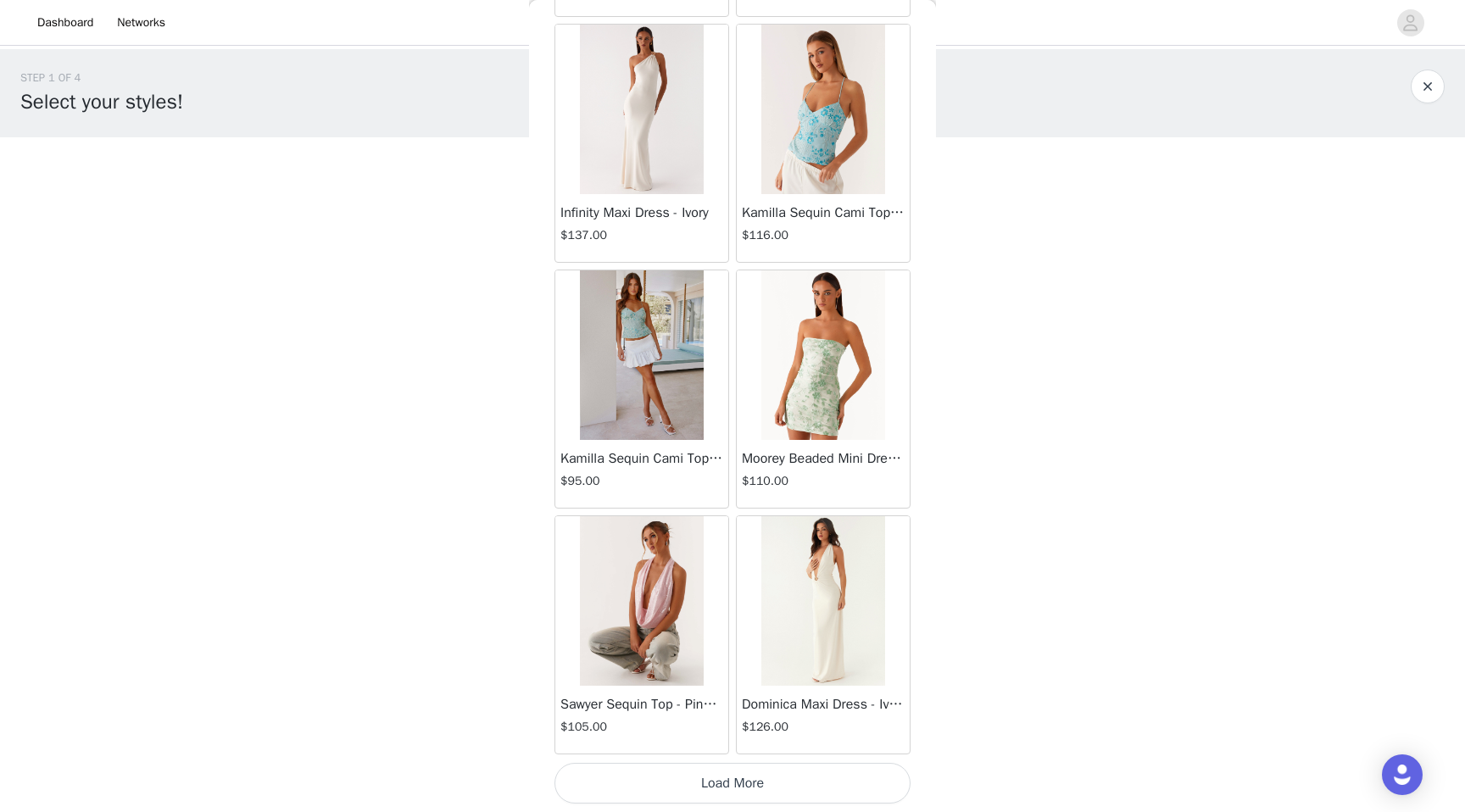 click on "Load More" at bounding box center (732, 783) 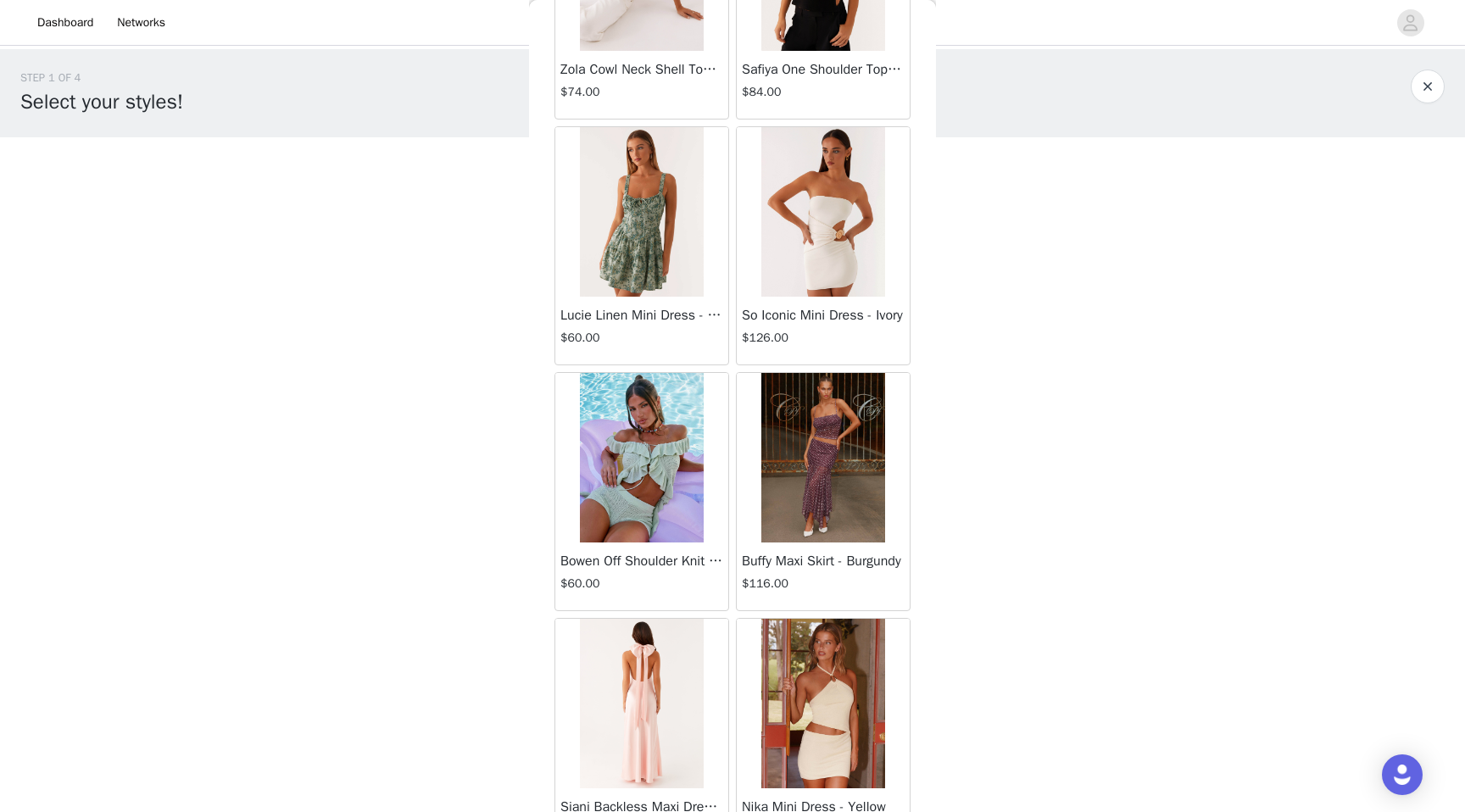scroll, scrollTop: 33736, scrollLeft: 0, axis: vertical 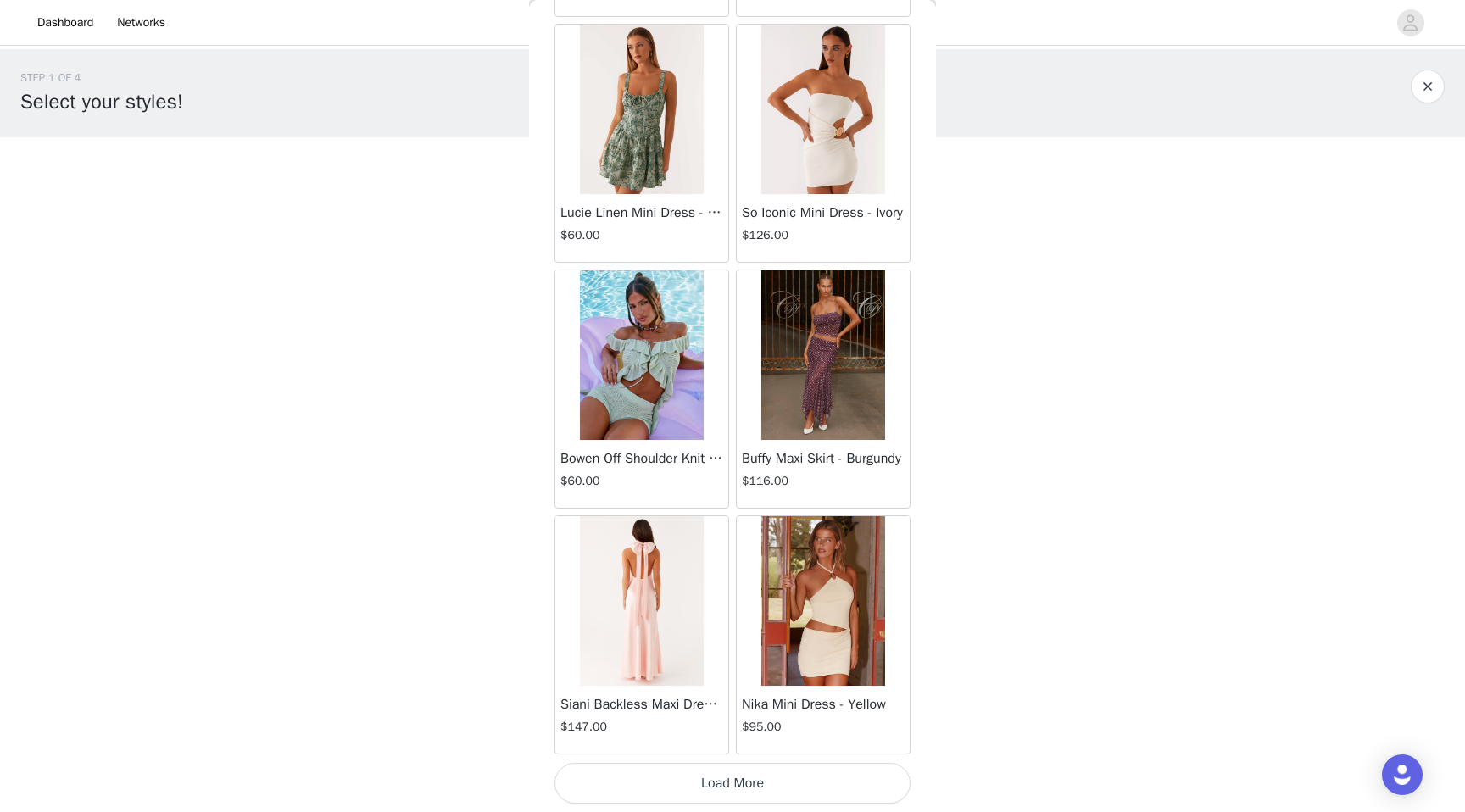 click on "Load More" at bounding box center (732, 783) 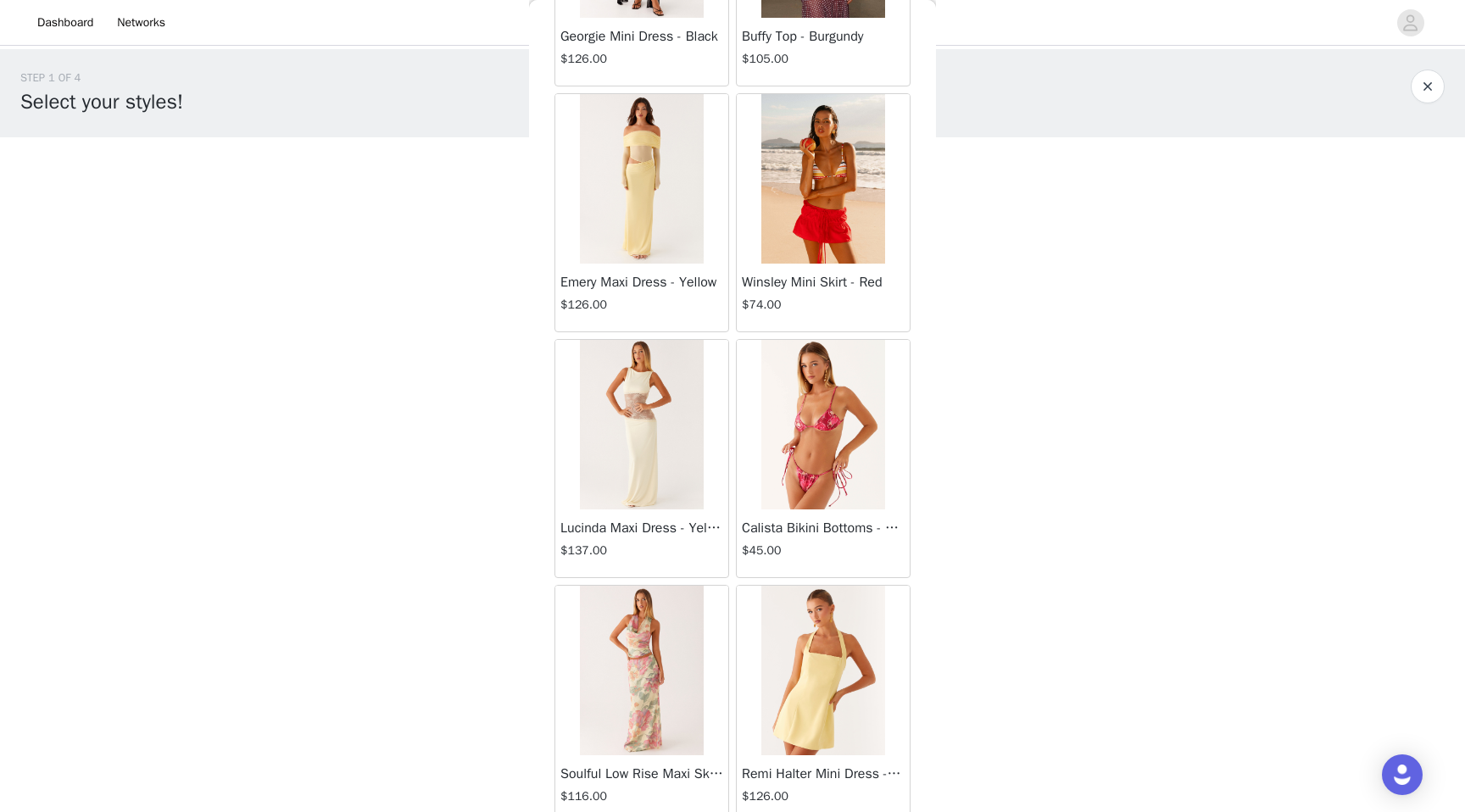 scroll, scrollTop: 36194, scrollLeft: 0, axis: vertical 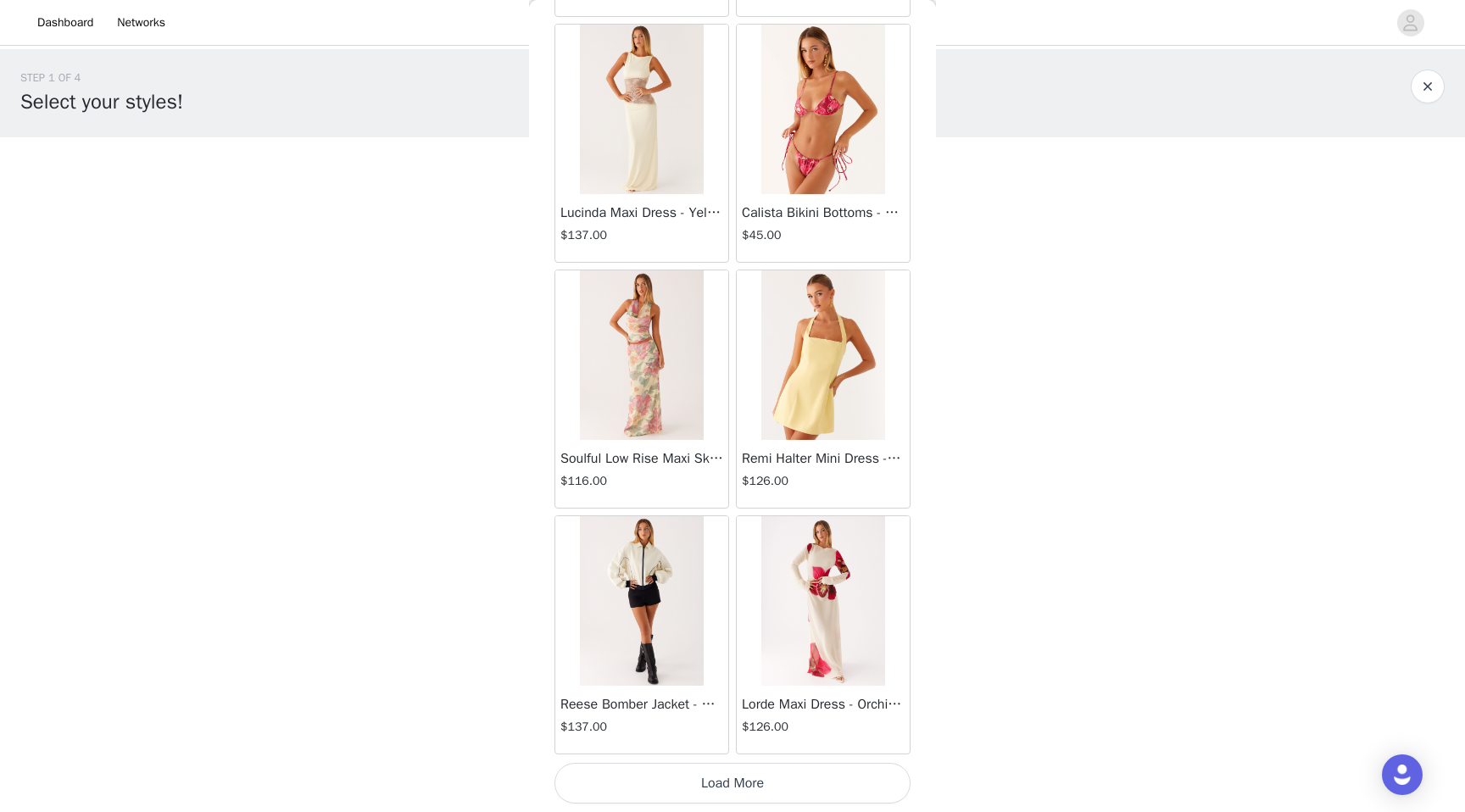 click on "Load More" at bounding box center (732, 783) 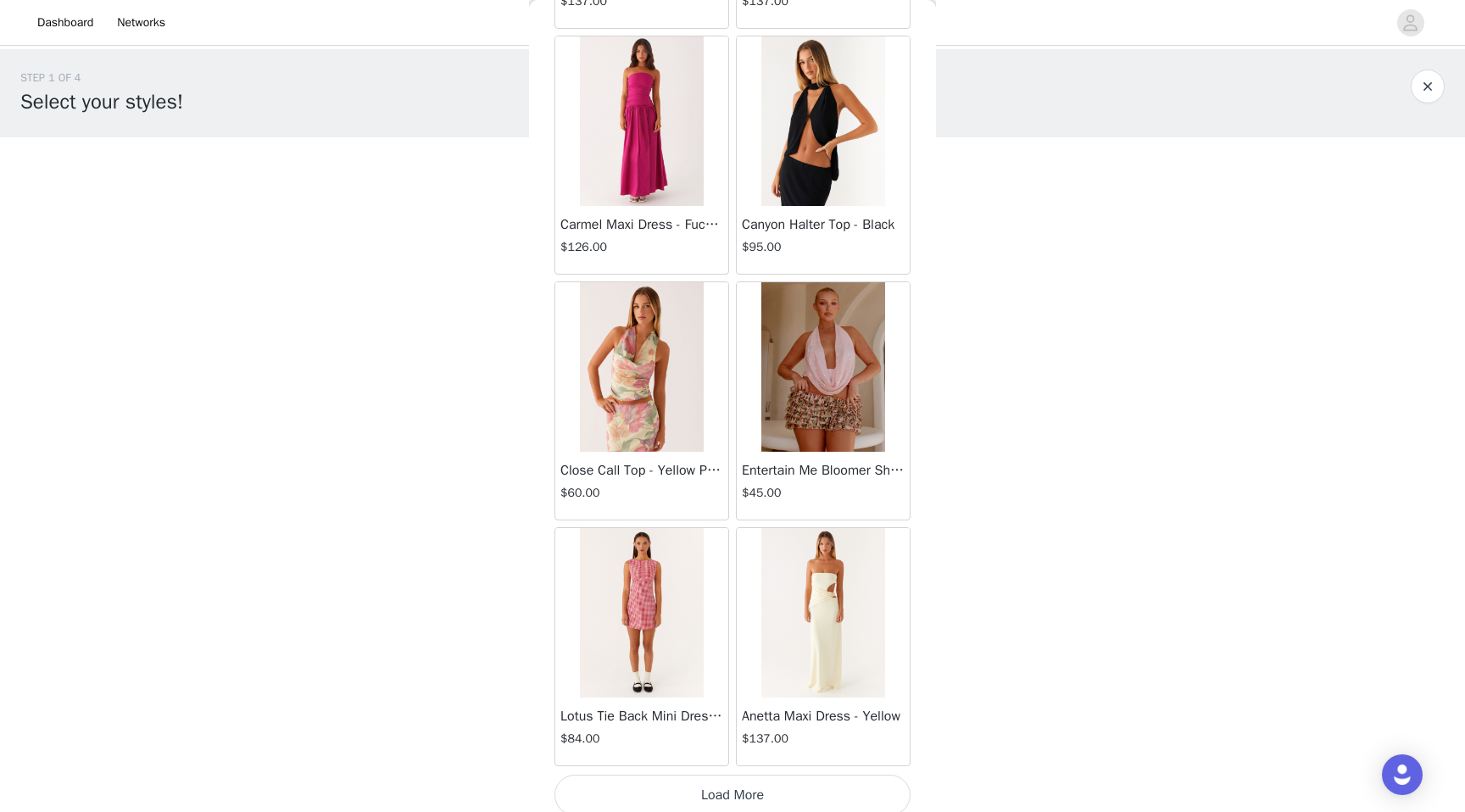 scroll, scrollTop: 38652, scrollLeft: 0, axis: vertical 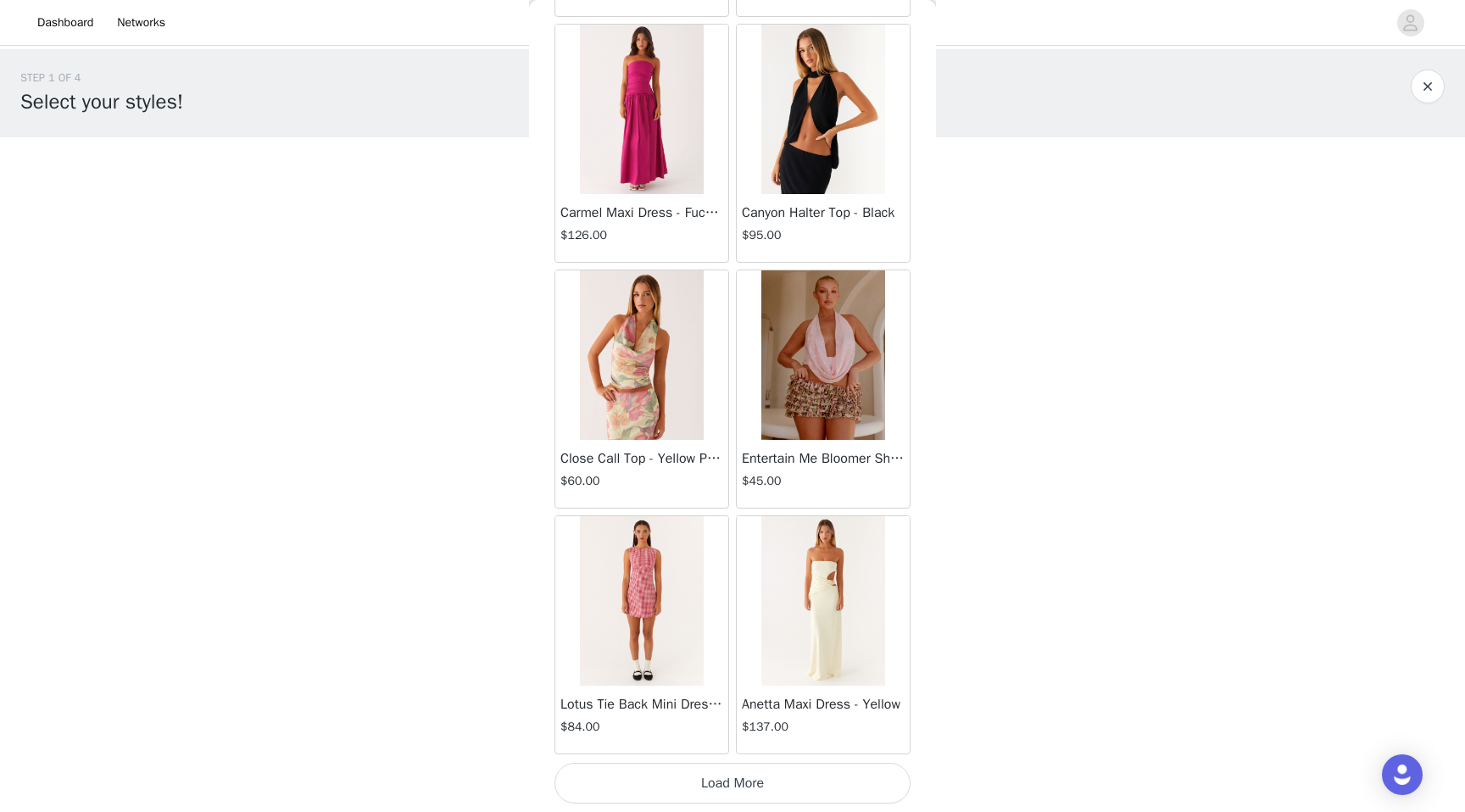 click on "Load More" at bounding box center (732, 783) 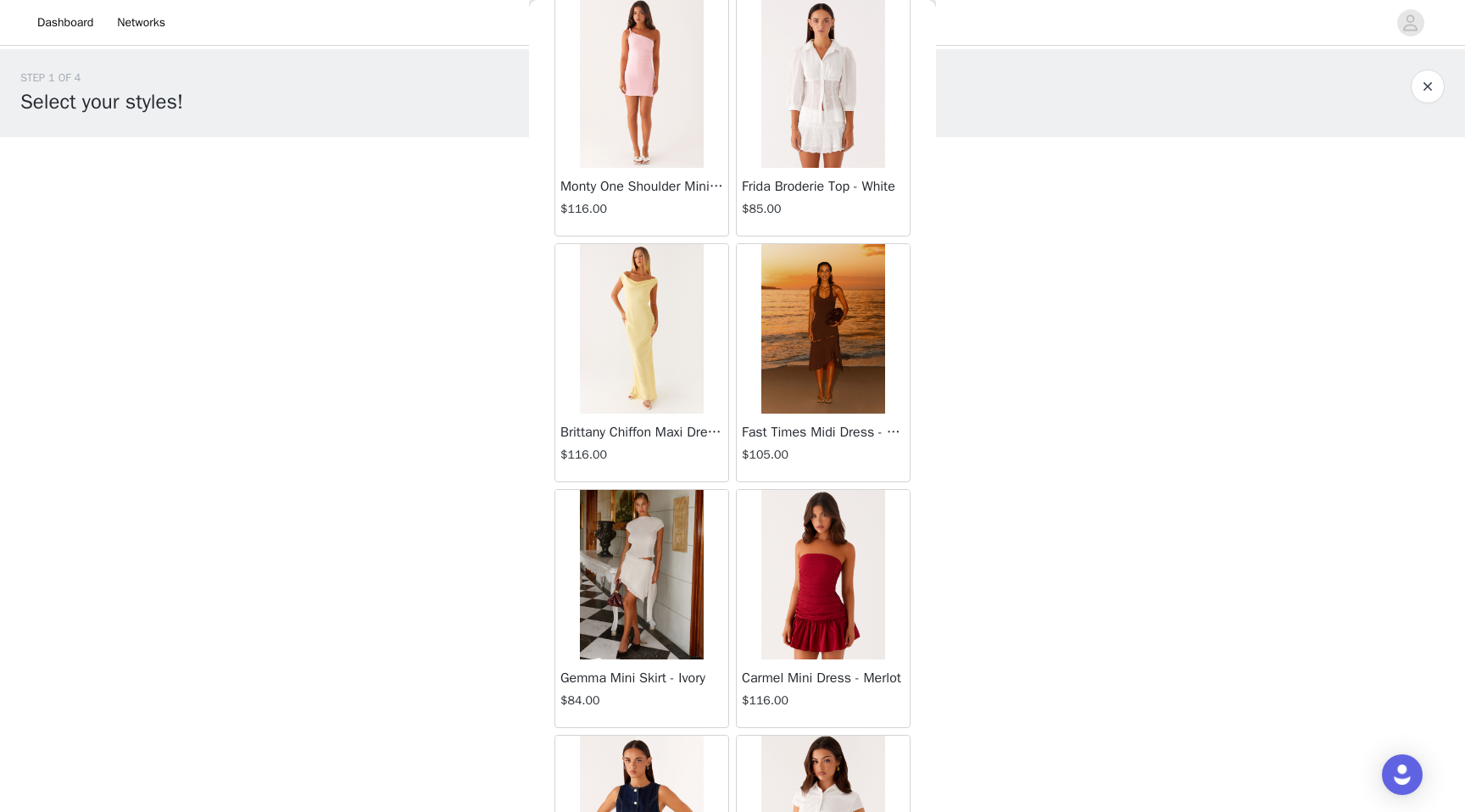 scroll, scrollTop: 41110, scrollLeft: 0, axis: vertical 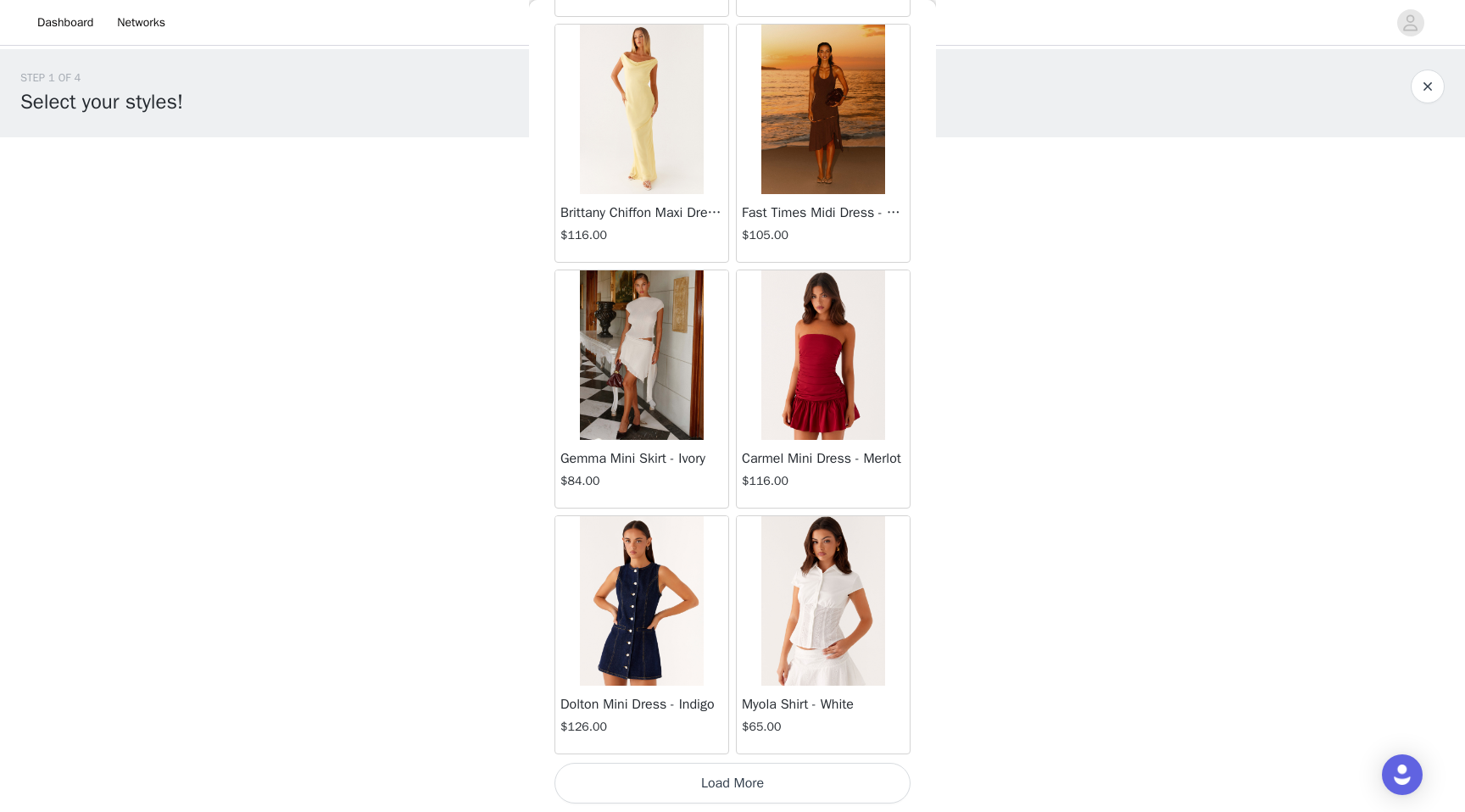 click on "Load More" at bounding box center [732, 783] 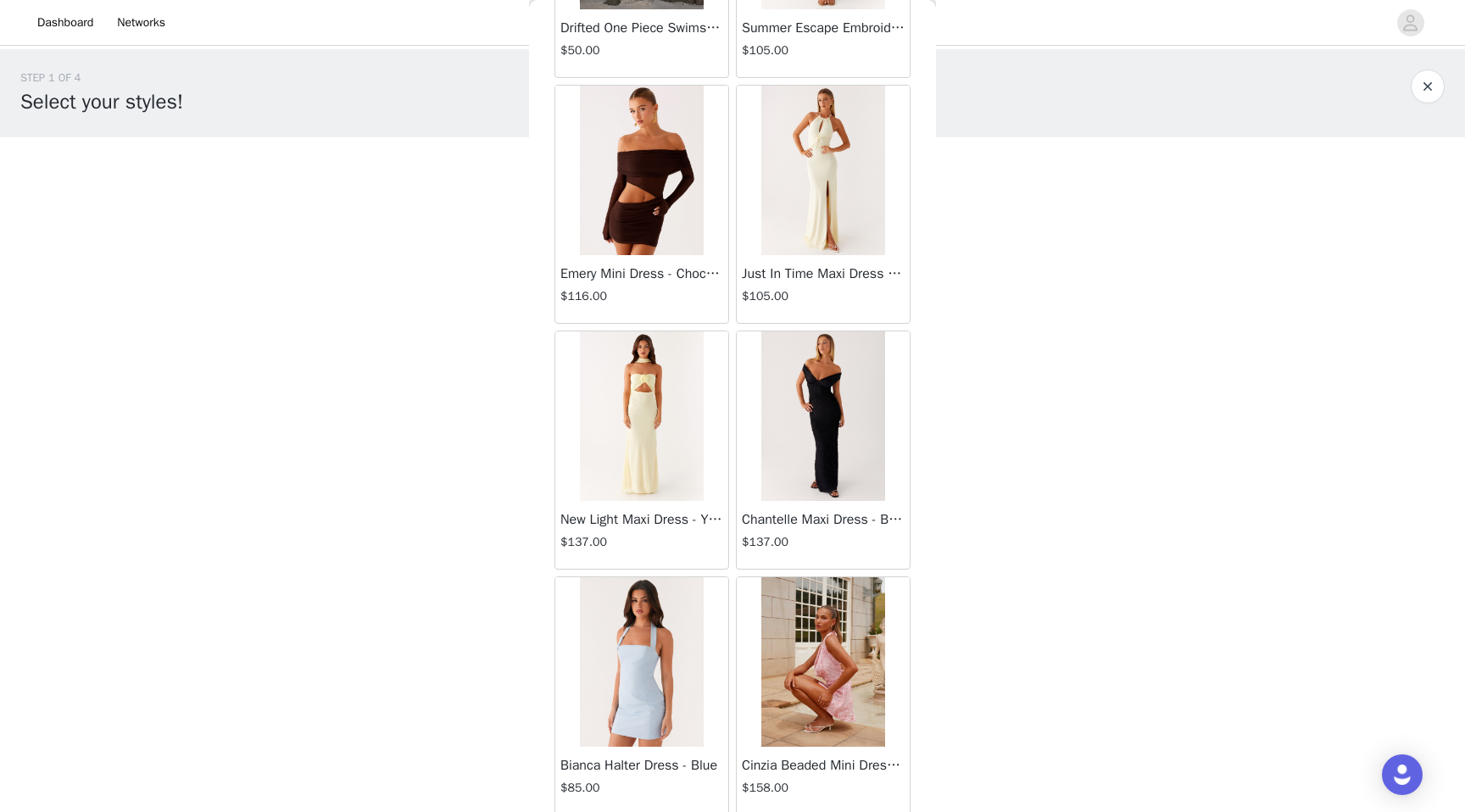 scroll, scrollTop: 43568, scrollLeft: 0, axis: vertical 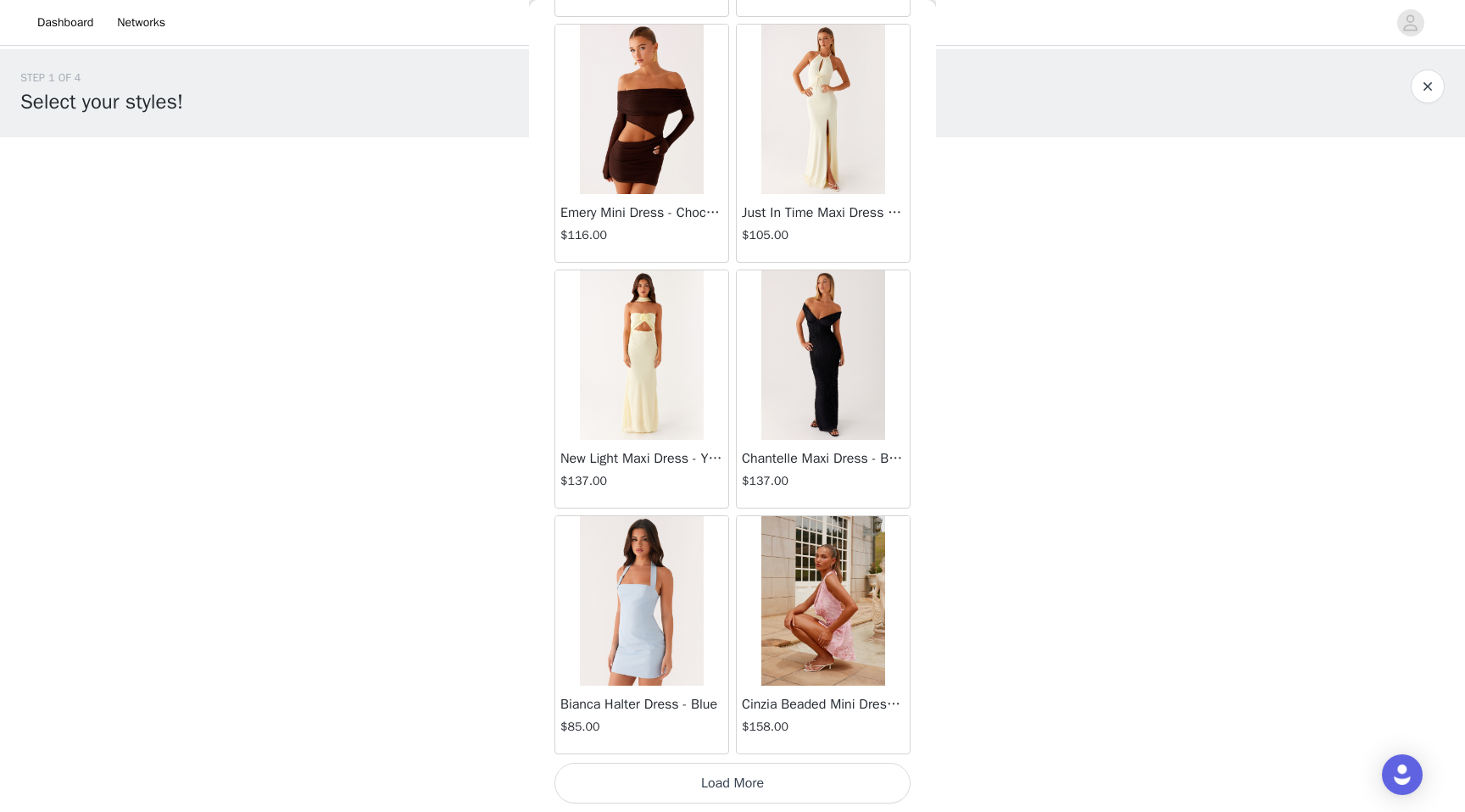 click on "Load More" at bounding box center (732, 783) 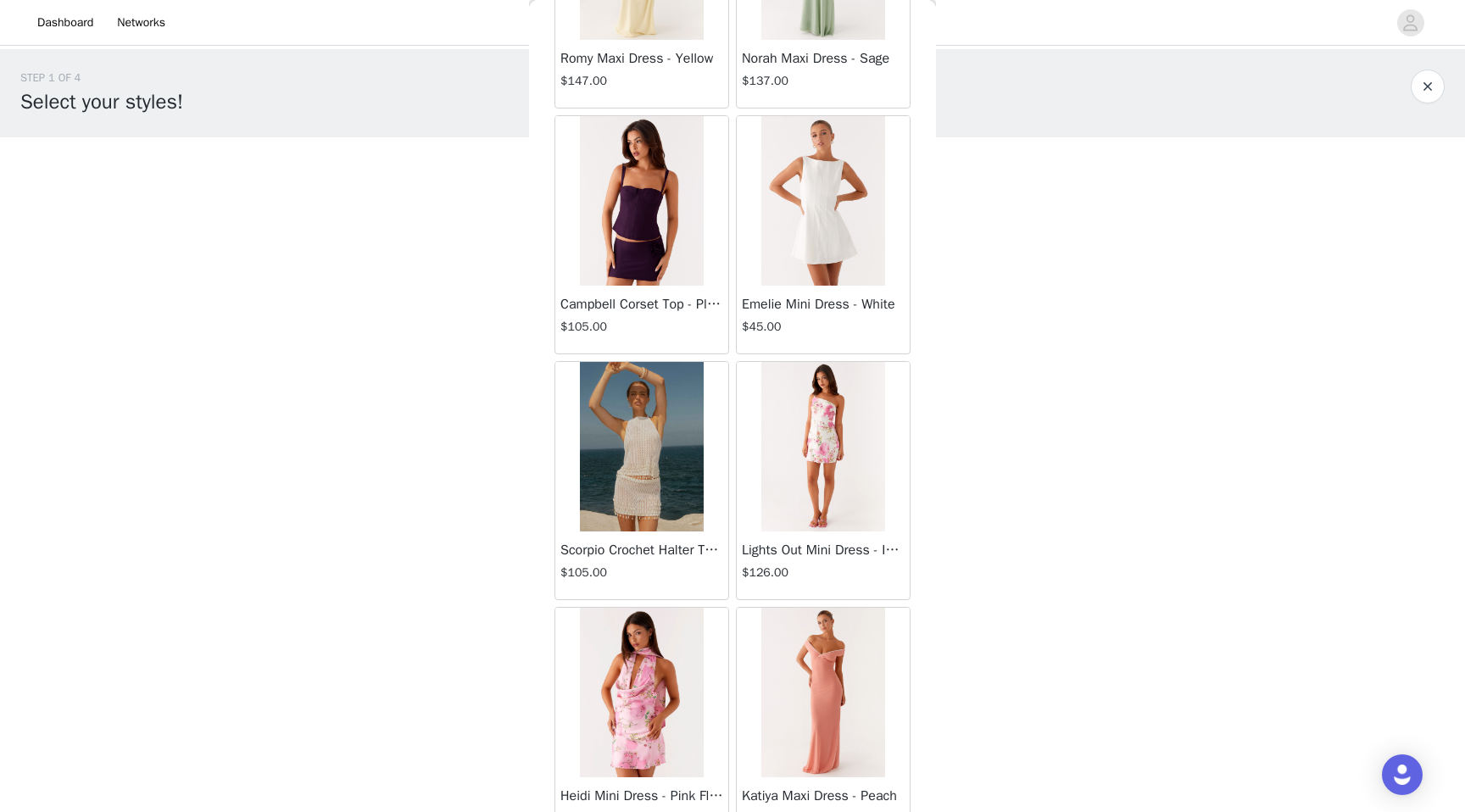 scroll, scrollTop: 46026, scrollLeft: 0, axis: vertical 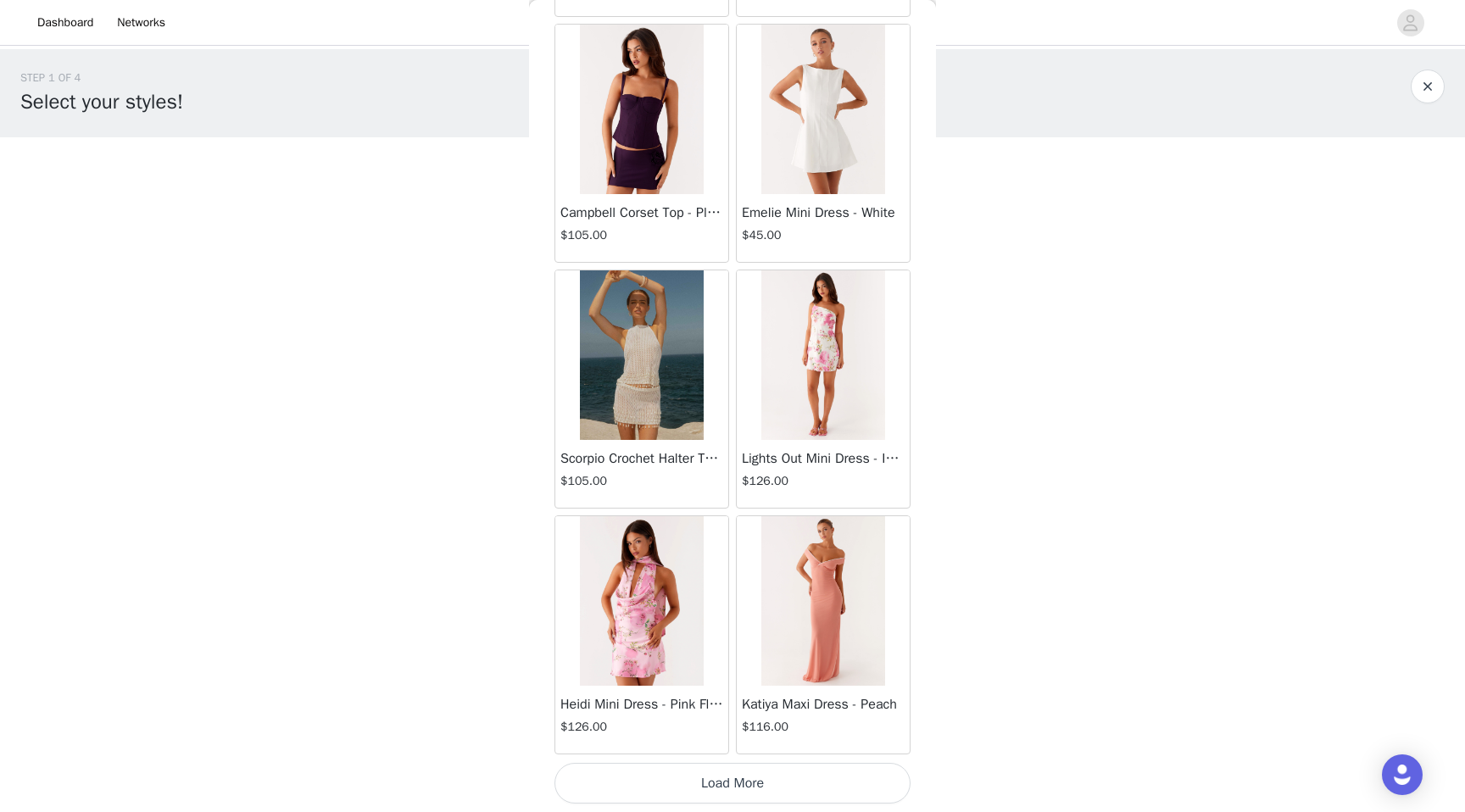 click on "Load More" at bounding box center [732, 783] 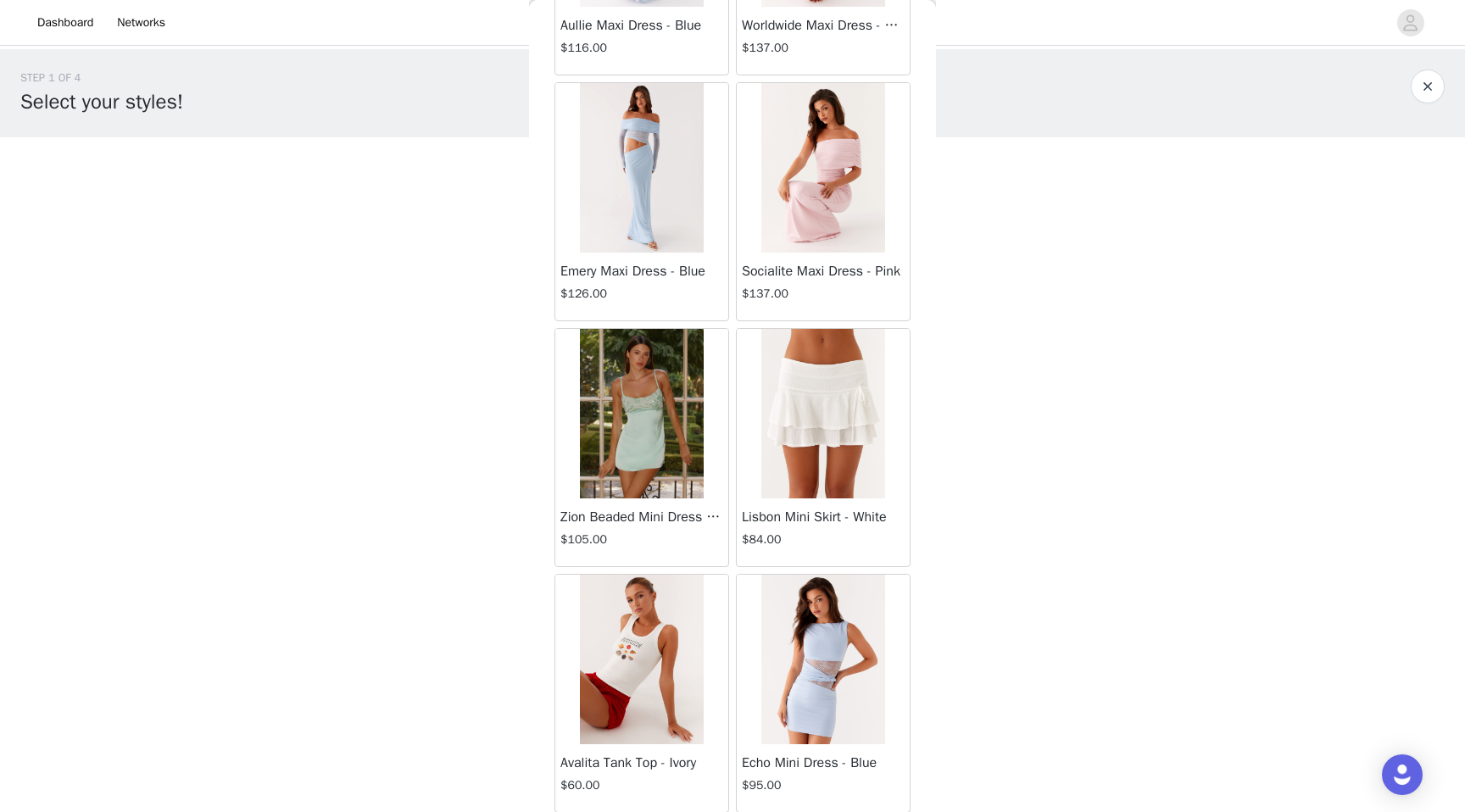 scroll, scrollTop: 48484, scrollLeft: 0, axis: vertical 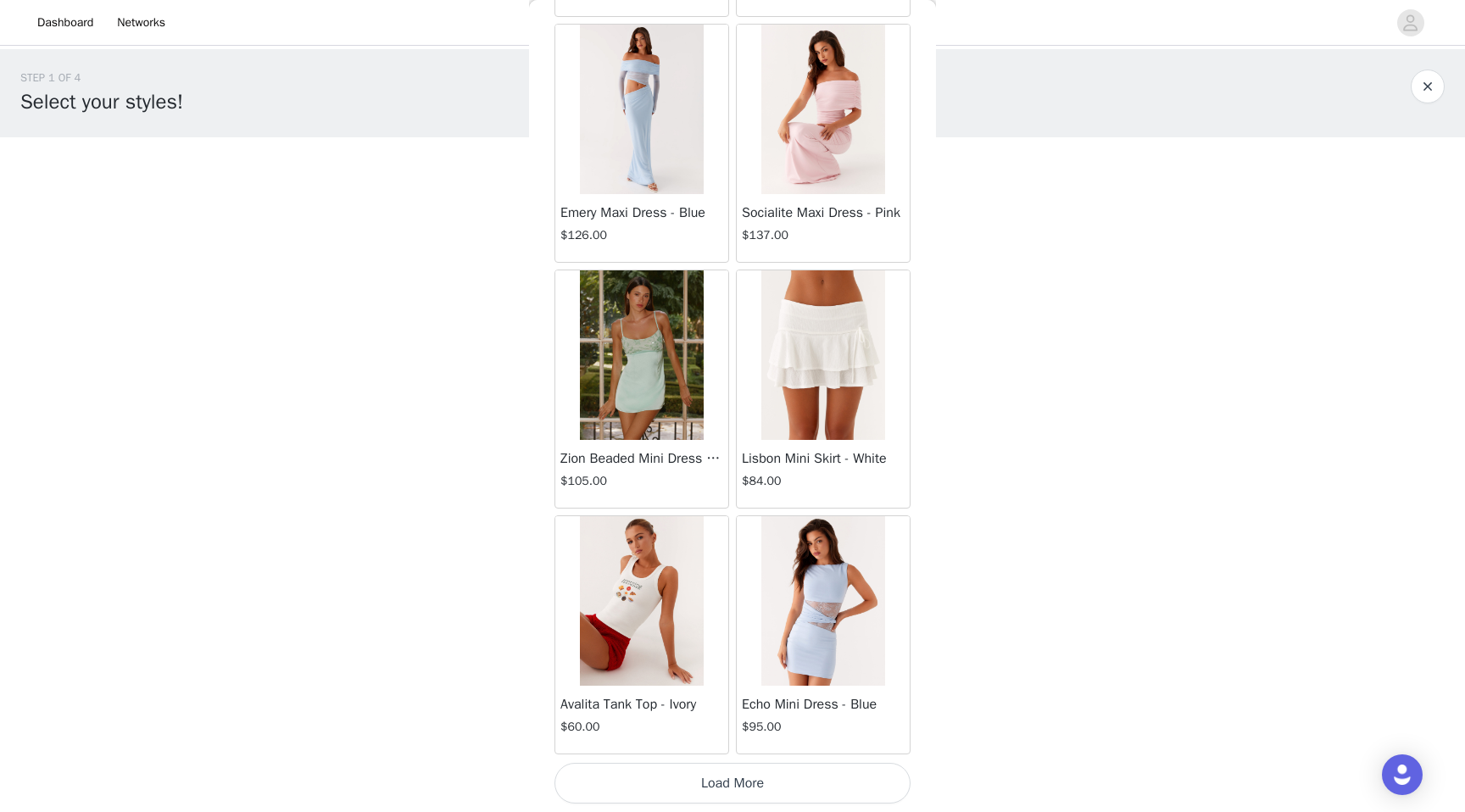click on "Load More" at bounding box center (732, 783) 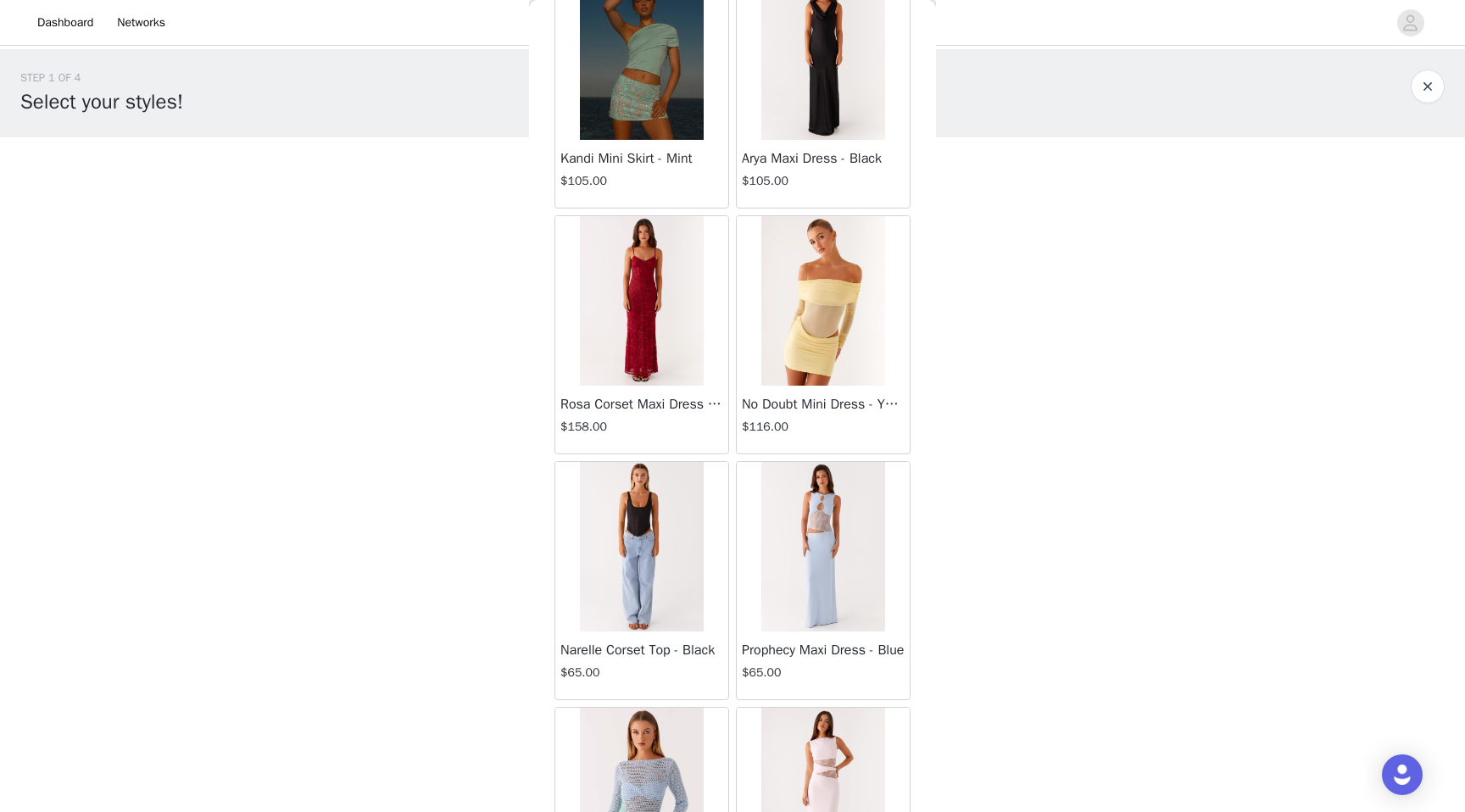 scroll, scrollTop: 50942, scrollLeft: 0, axis: vertical 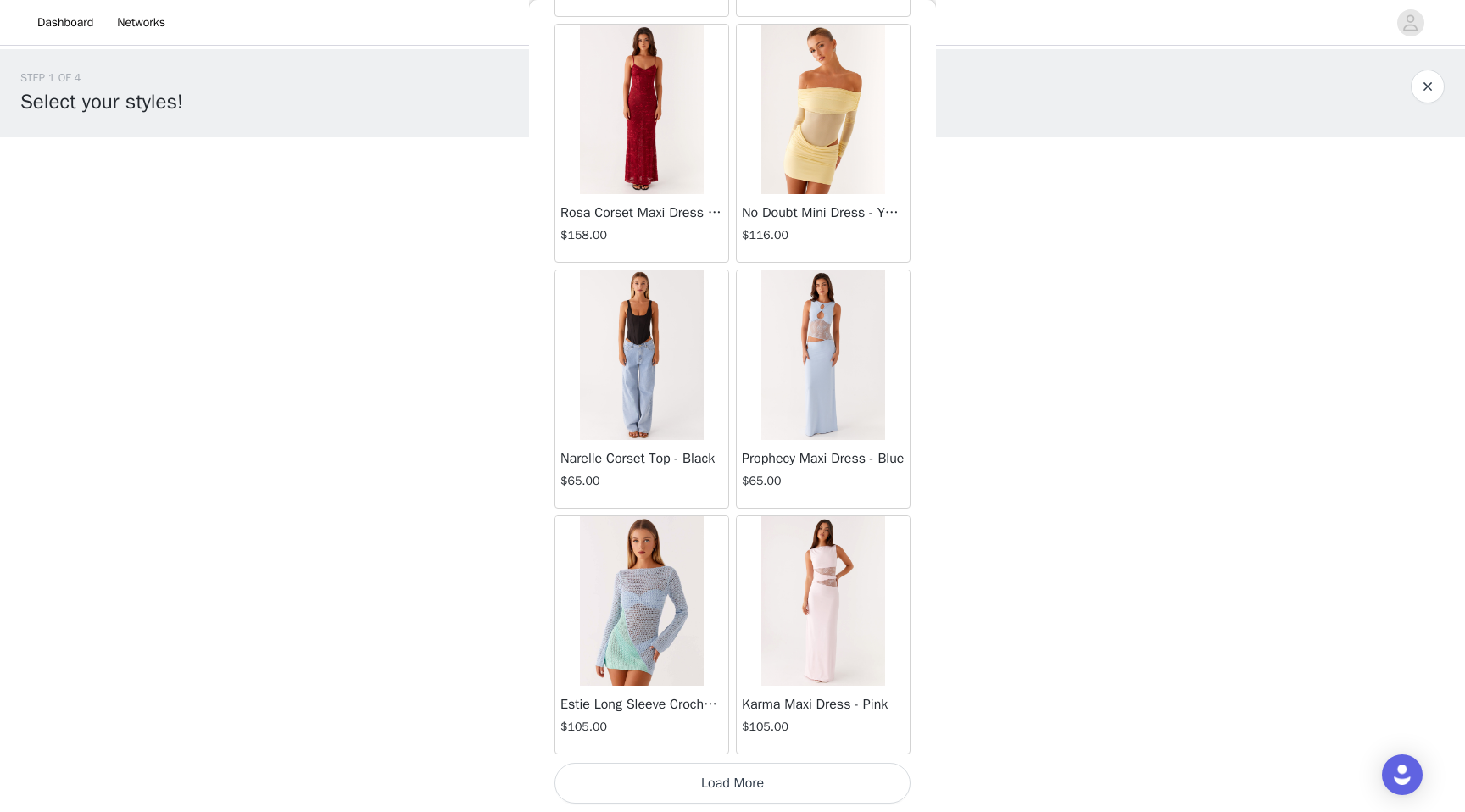 click on "Load More" at bounding box center (732, 783) 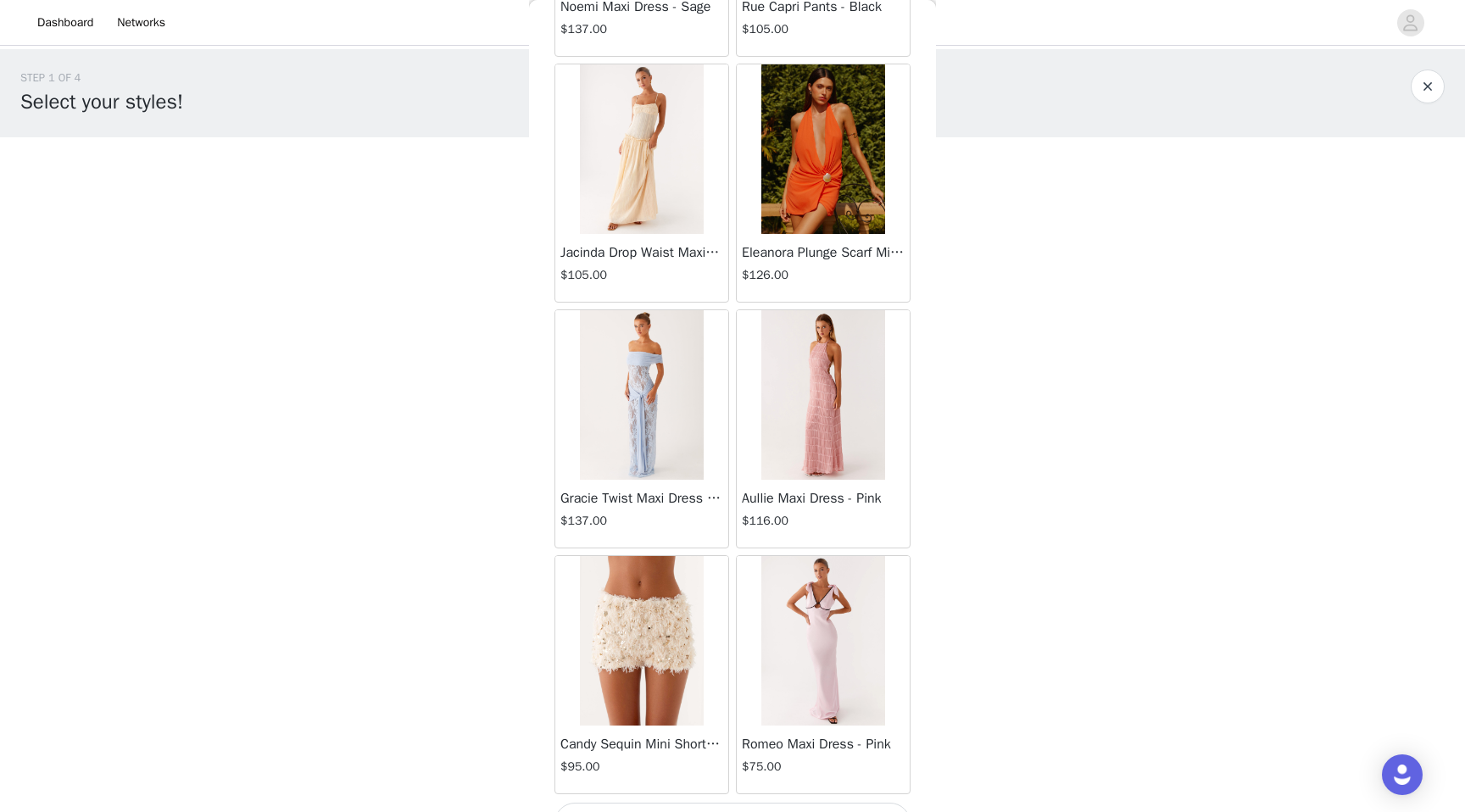 scroll, scrollTop: 53400, scrollLeft: 0, axis: vertical 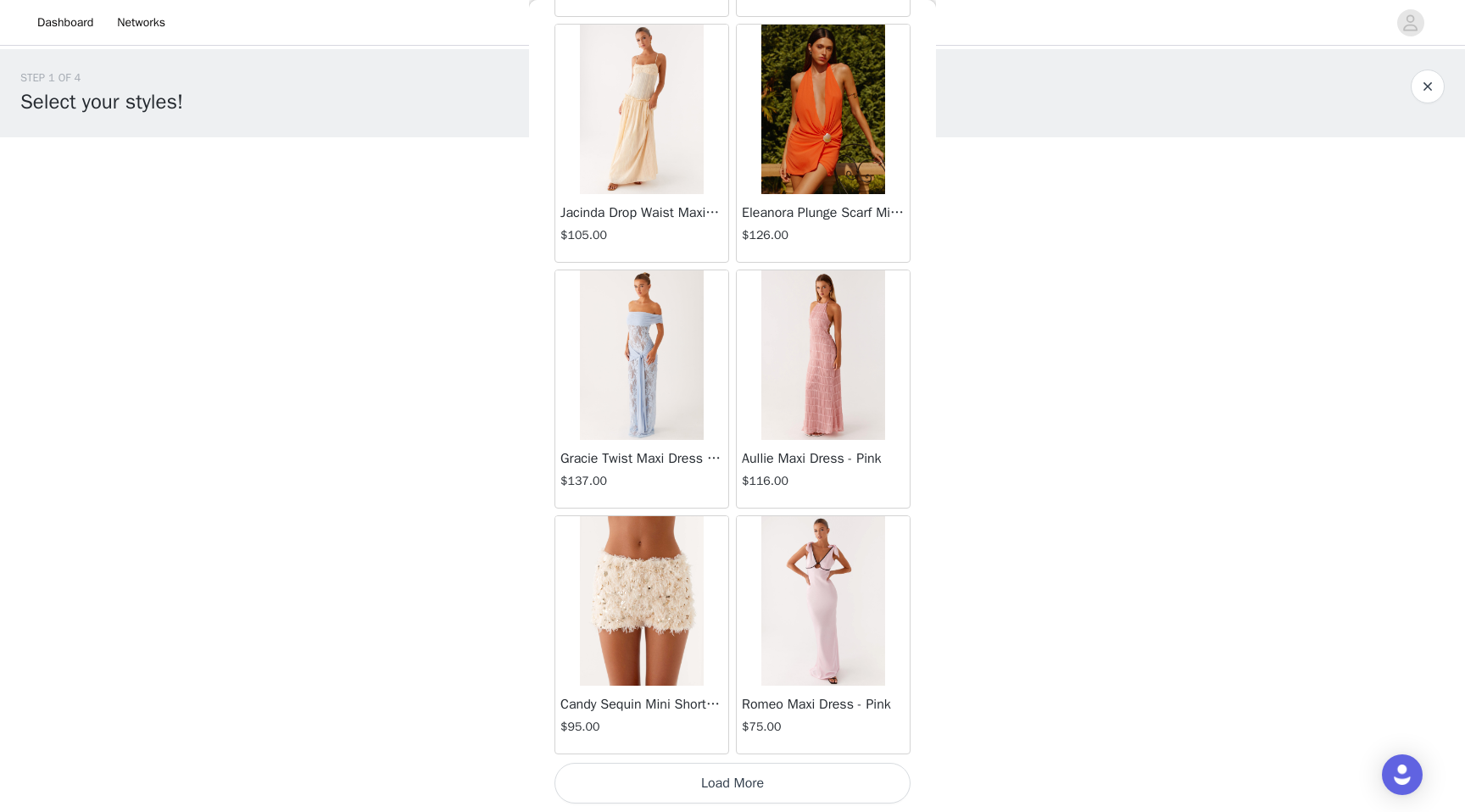 click on "Load More" at bounding box center (732, 783) 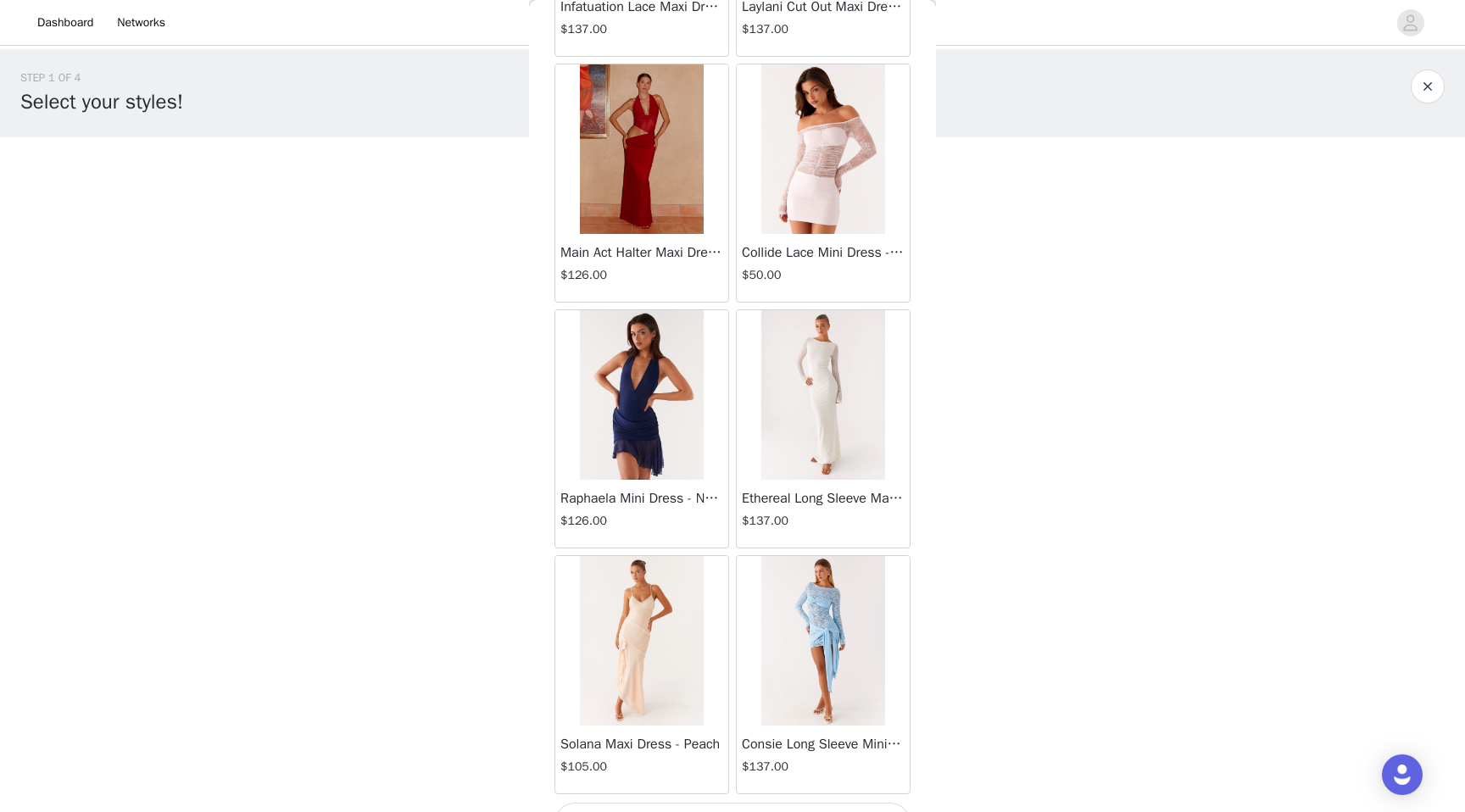 scroll, scrollTop: 55858, scrollLeft: 0, axis: vertical 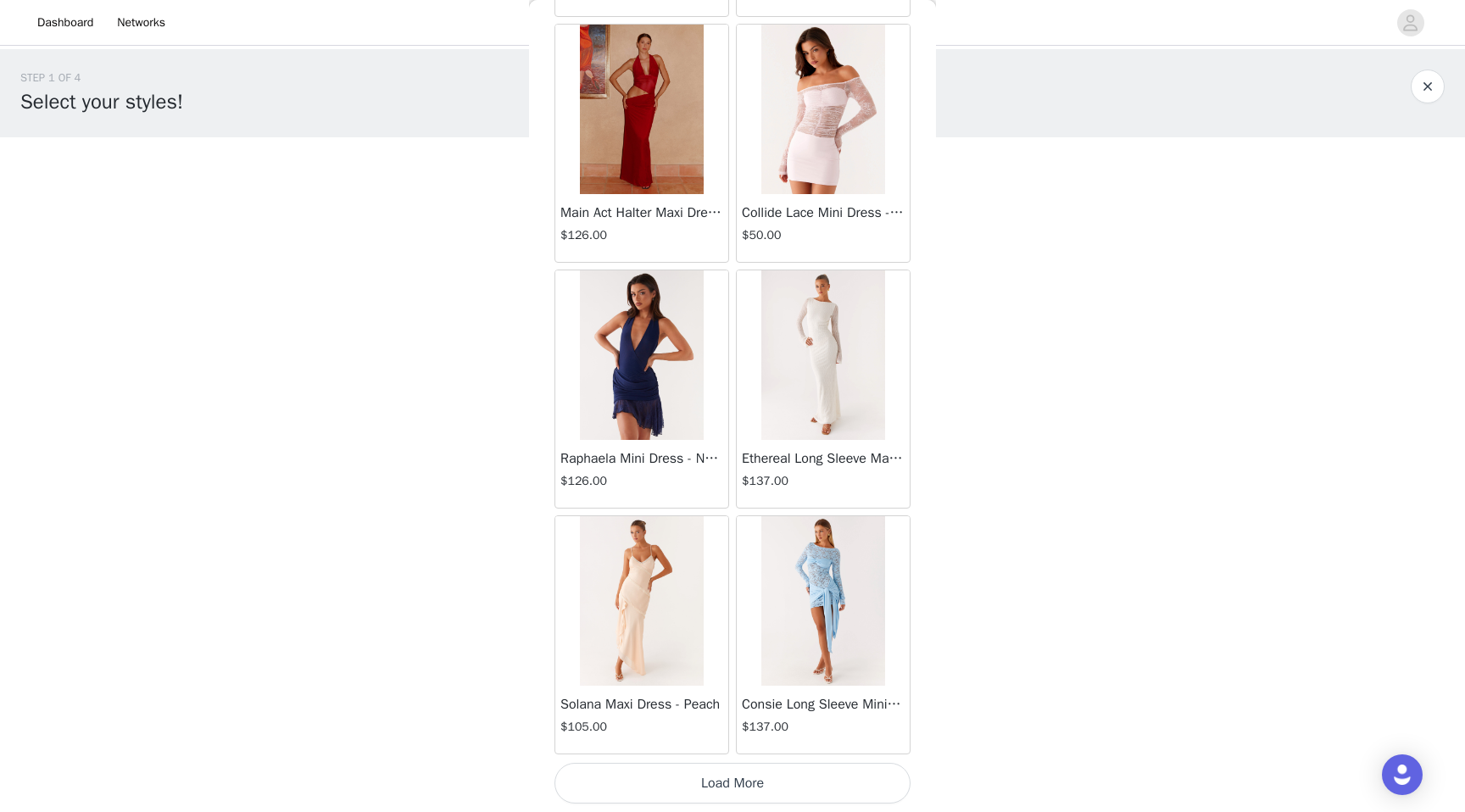 click on "Load More" at bounding box center (732, 783) 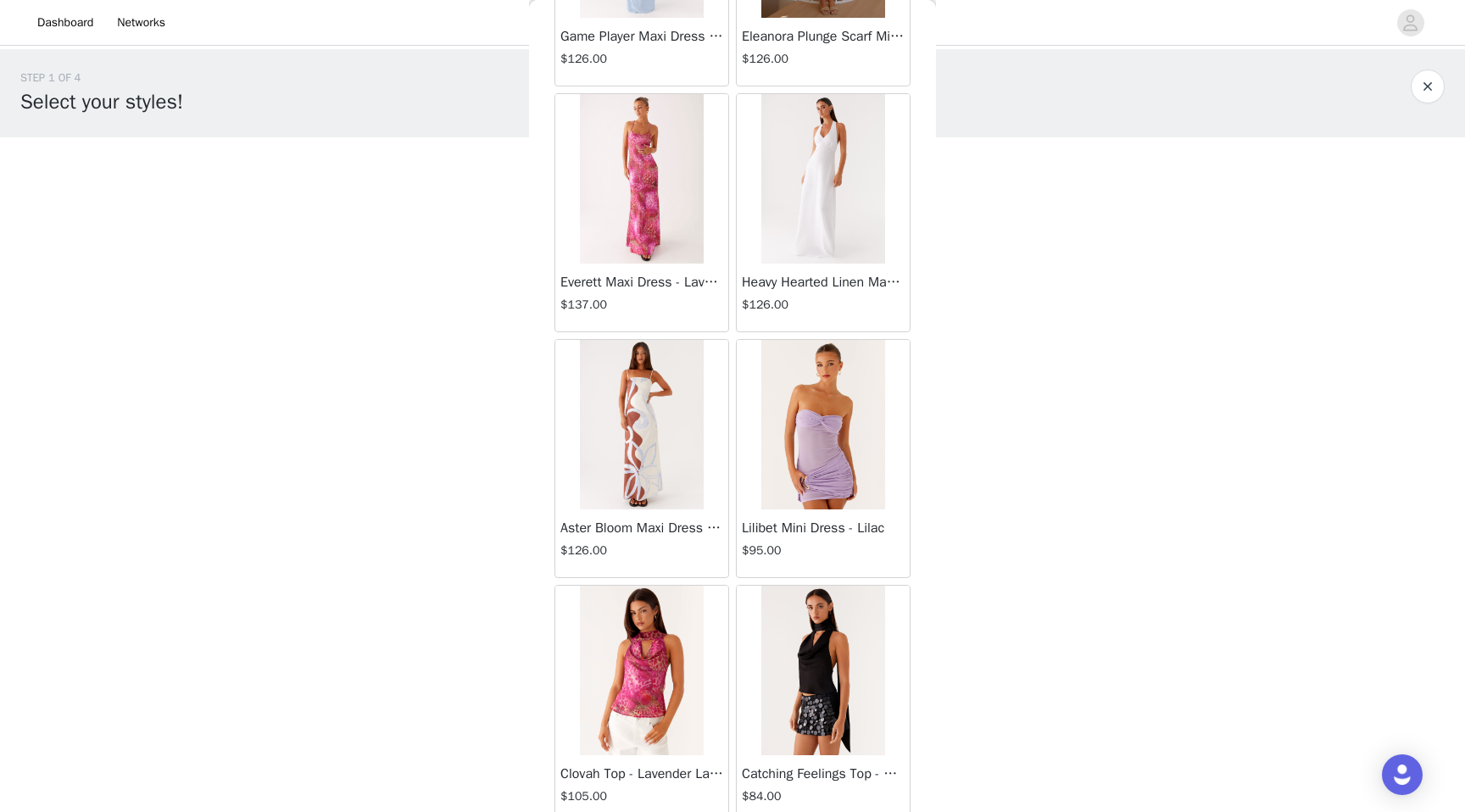 scroll, scrollTop: 58317, scrollLeft: 0, axis: vertical 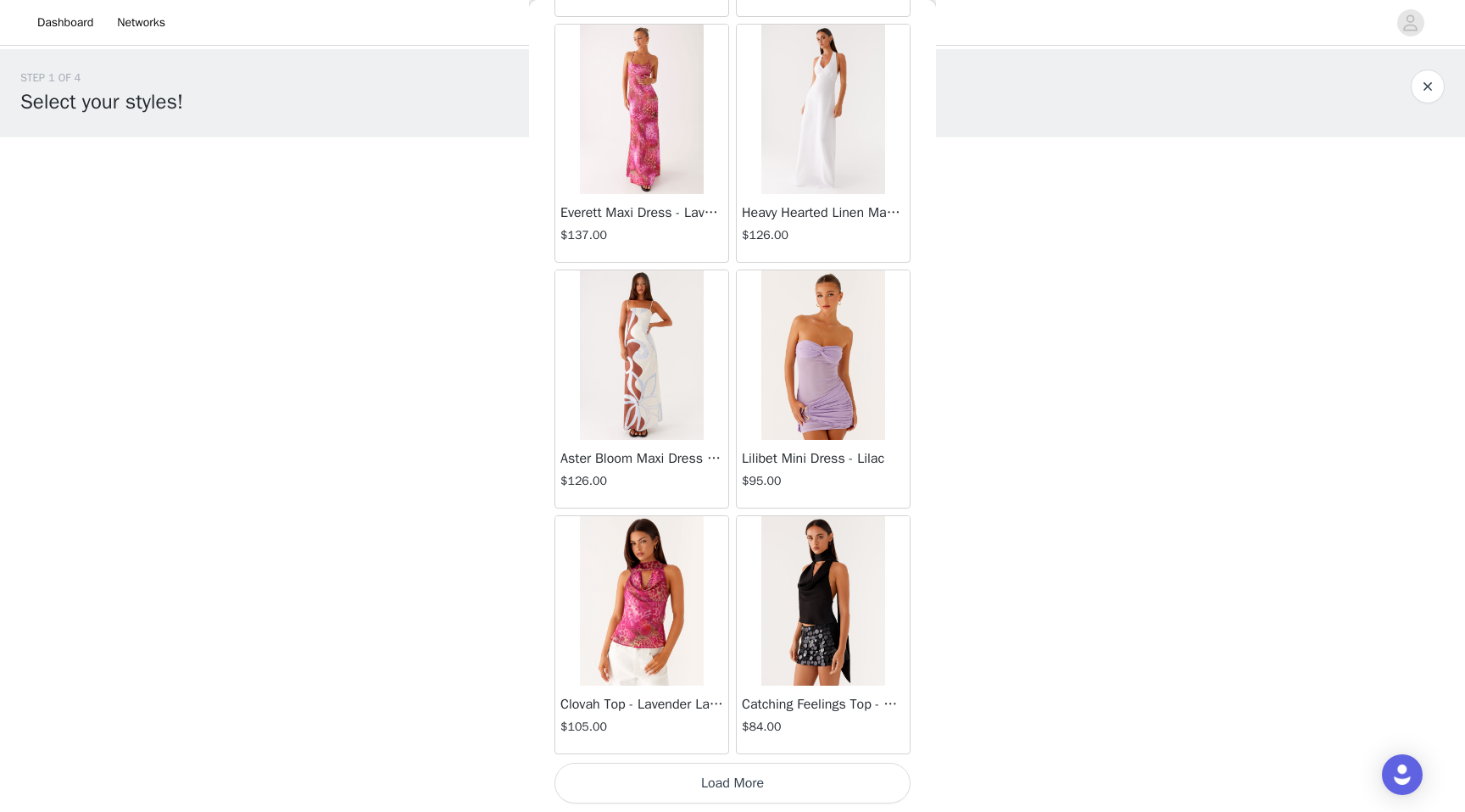 click on "Load More" at bounding box center (732, 783) 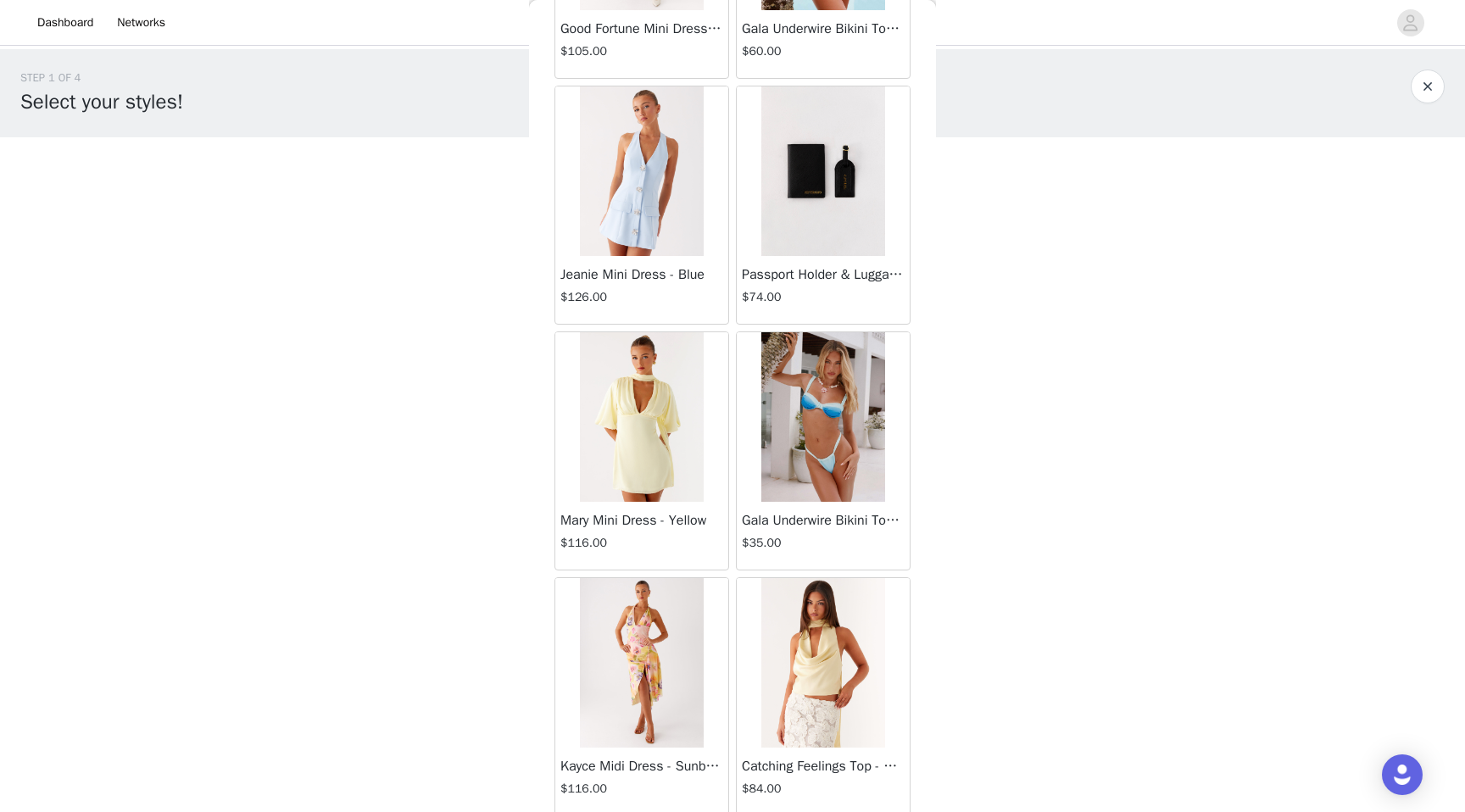 scroll, scrollTop: 60775, scrollLeft: 0, axis: vertical 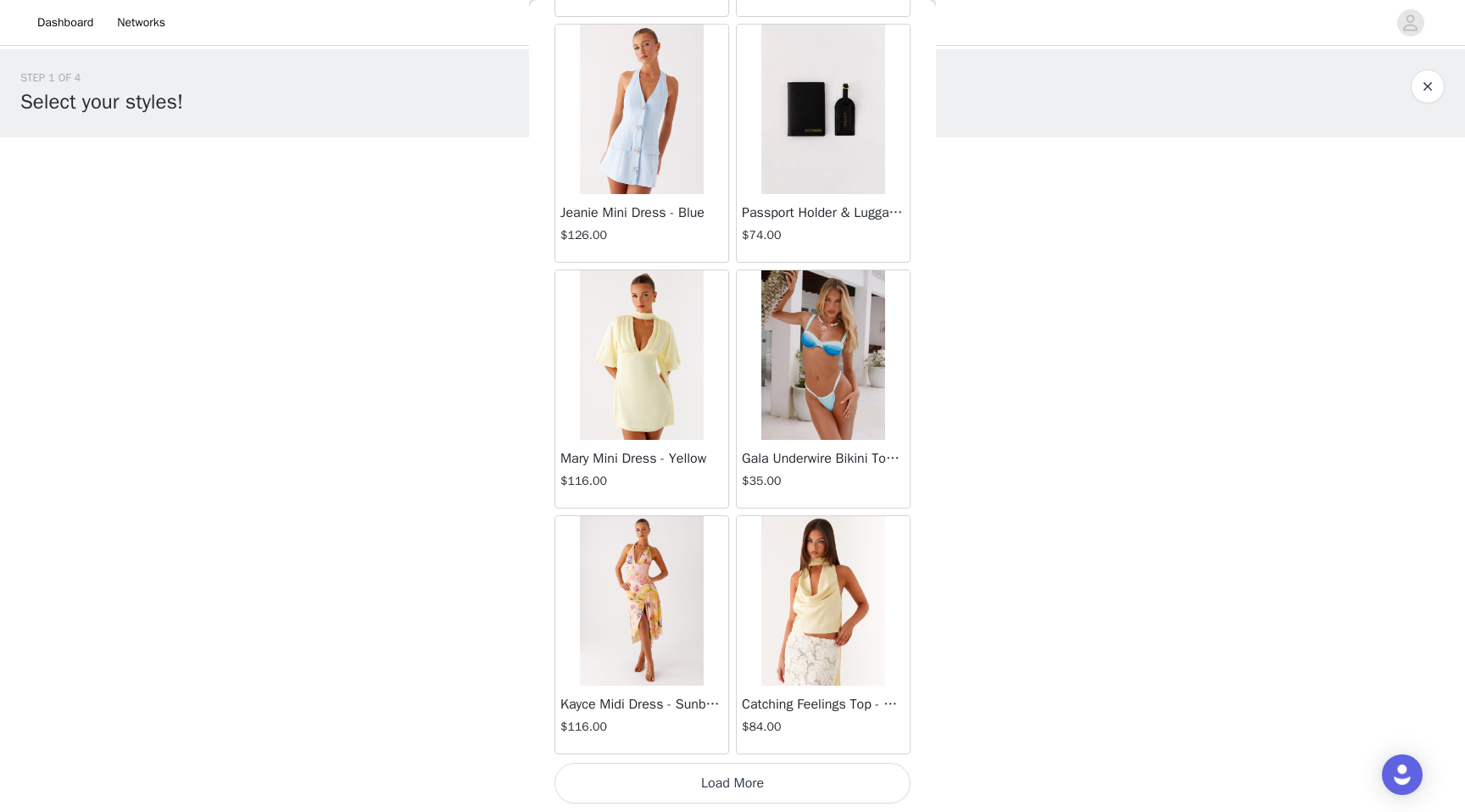 click on "Load More" at bounding box center (732, 783) 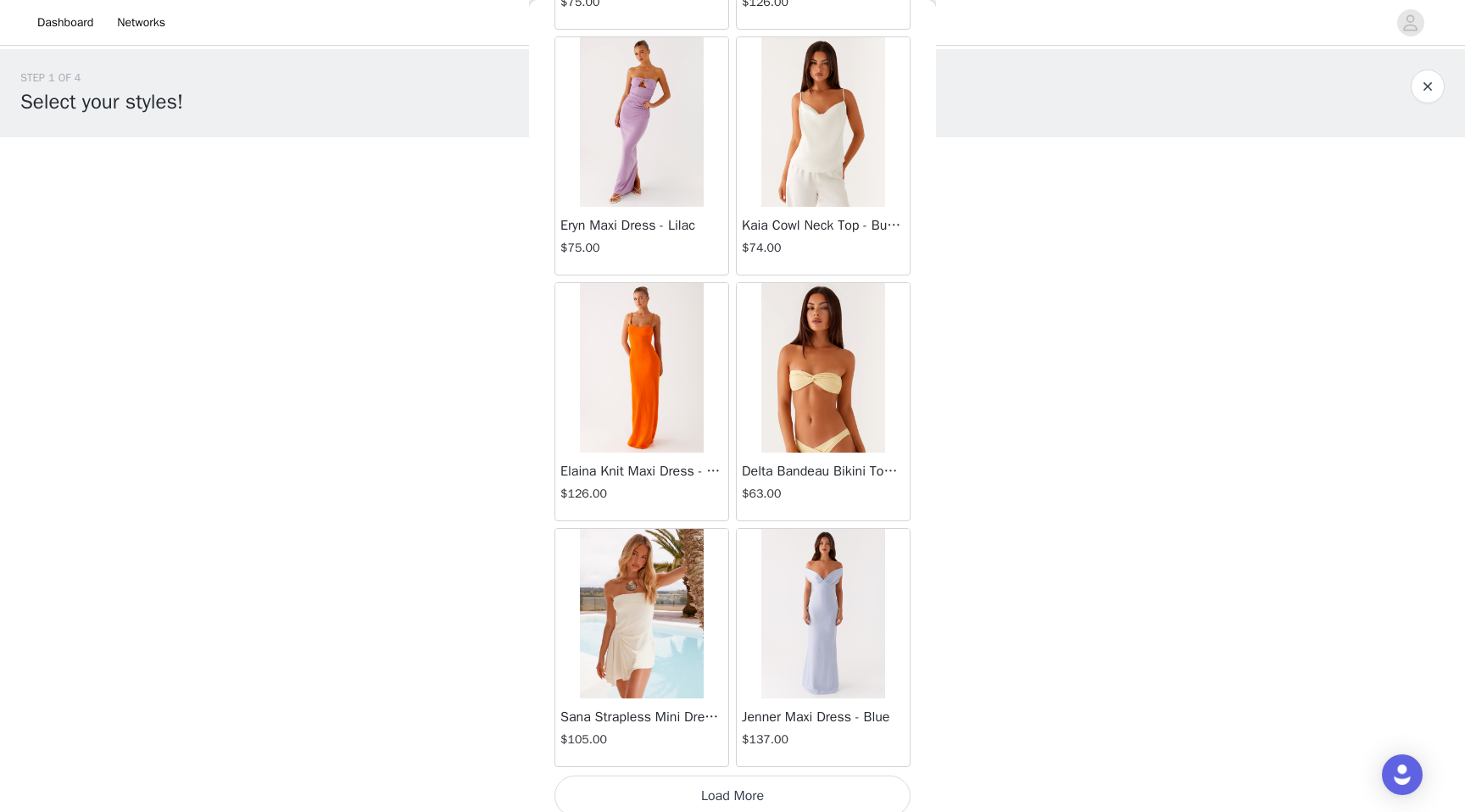 scroll, scrollTop: 63233, scrollLeft: 0, axis: vertical 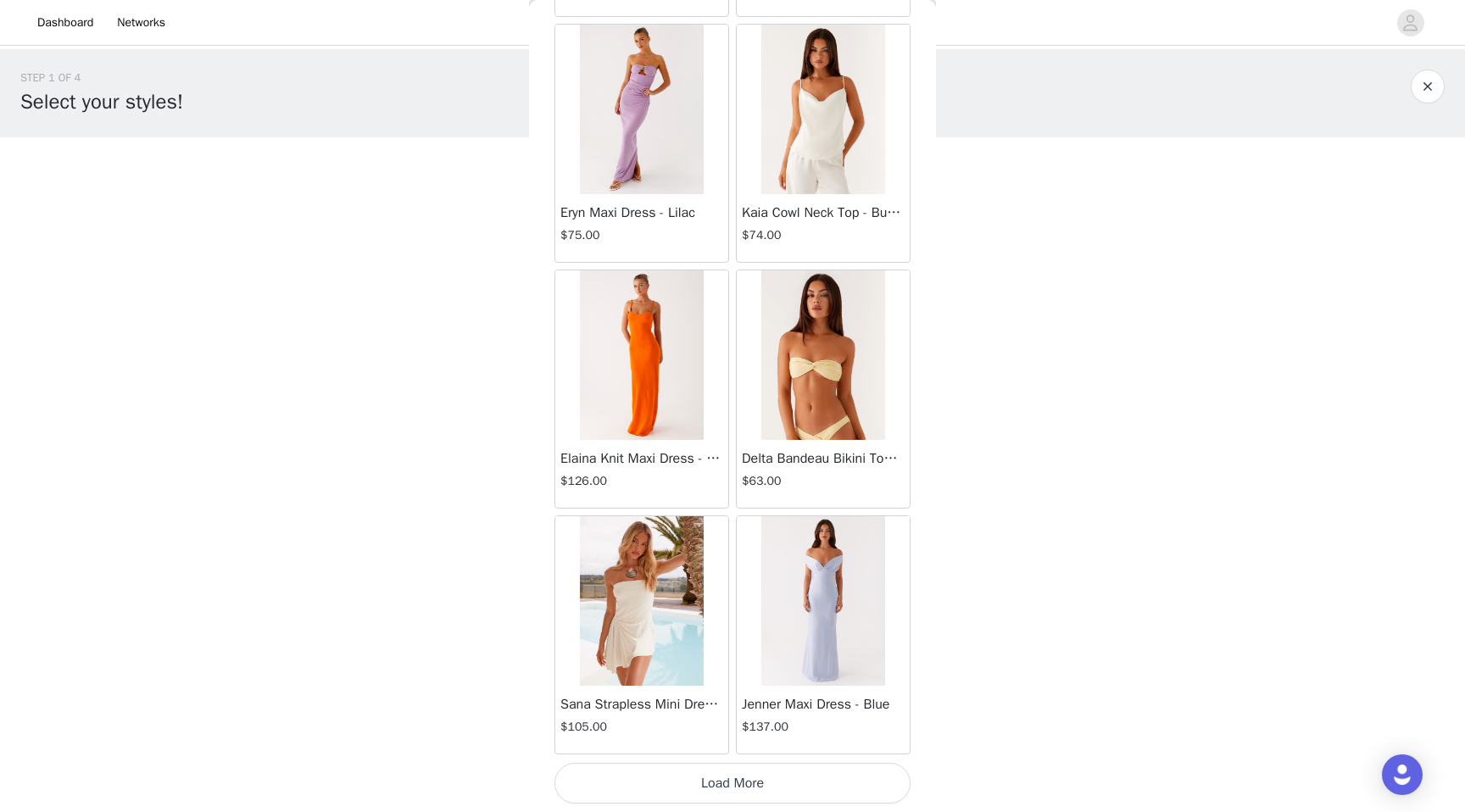 click on "Load More" at bounding box center [732, 783] 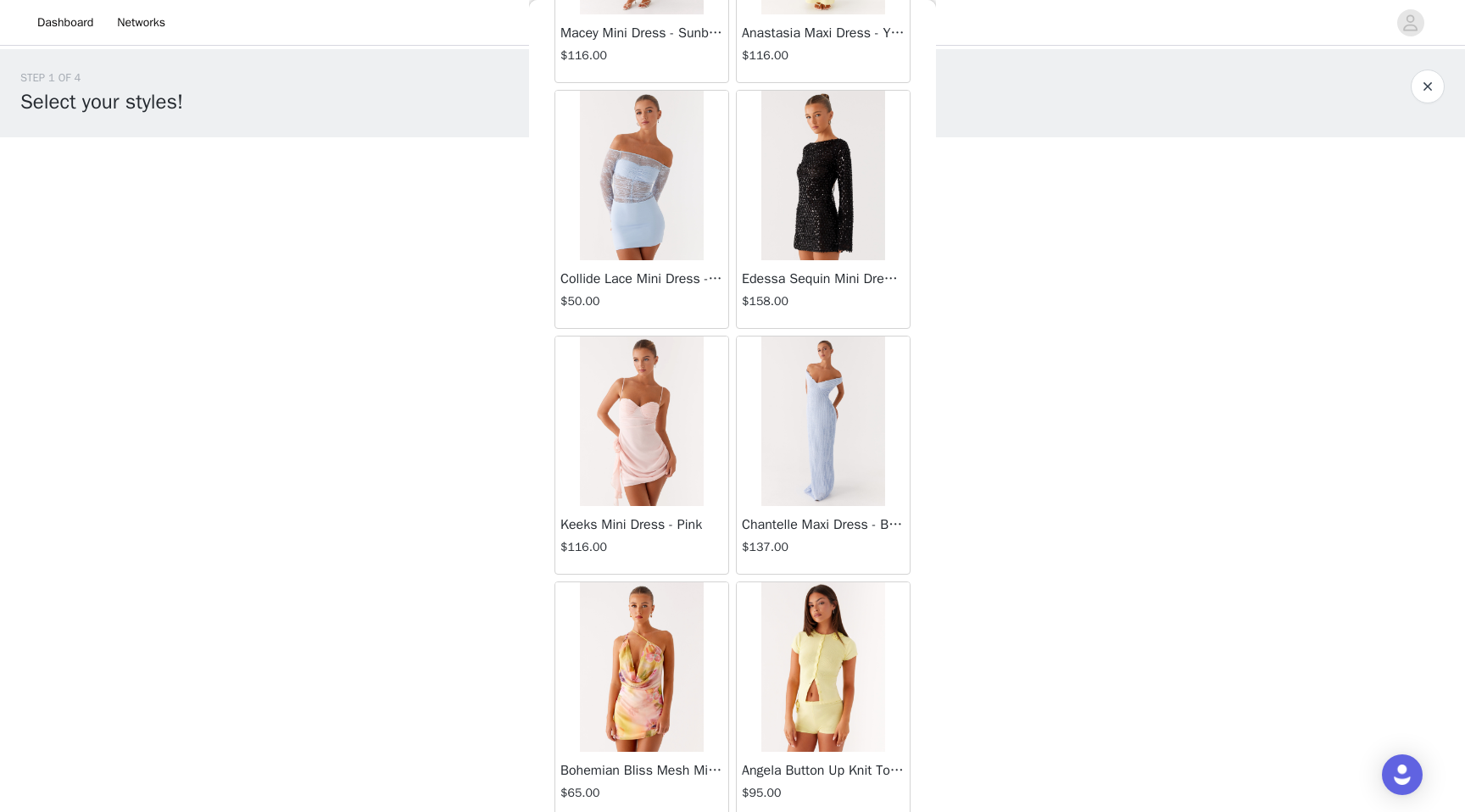 scroll, scrollTop: 65691, scrollLeft: 0, axis: vertical 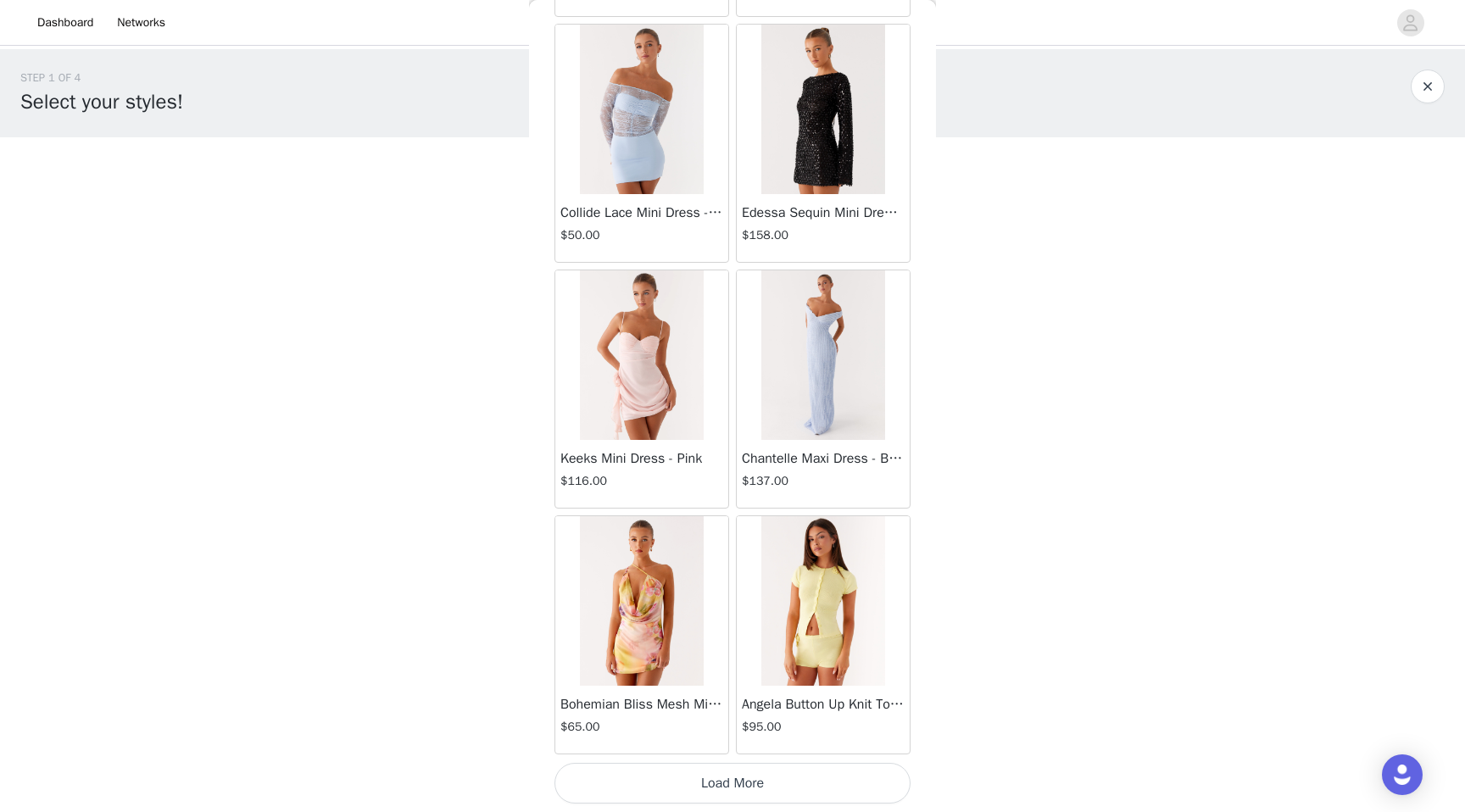 click on "Load More" at bounding box center (732, 783) 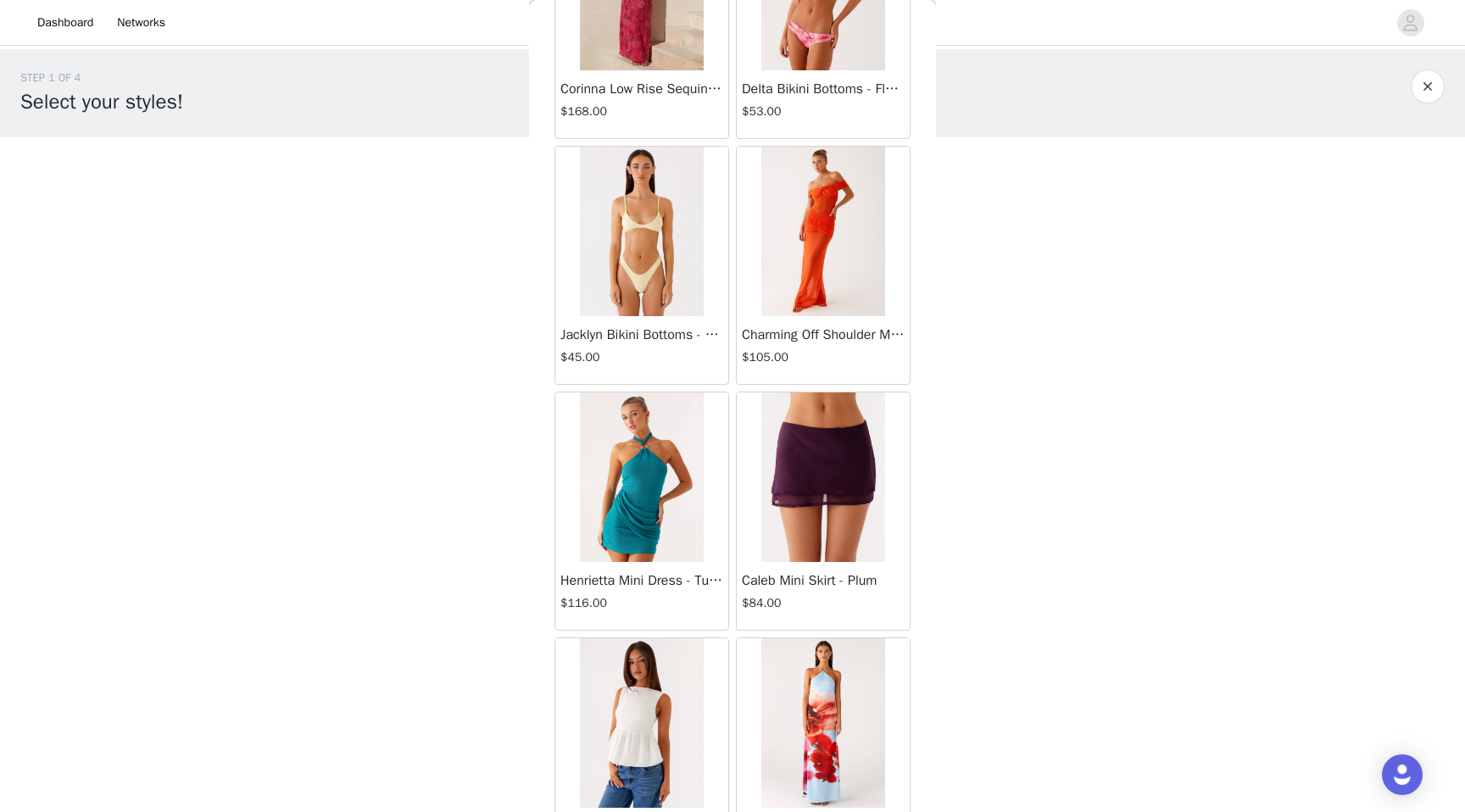 scroll, scrollTop: 68149, scrollLeft: 0, axis: vertical 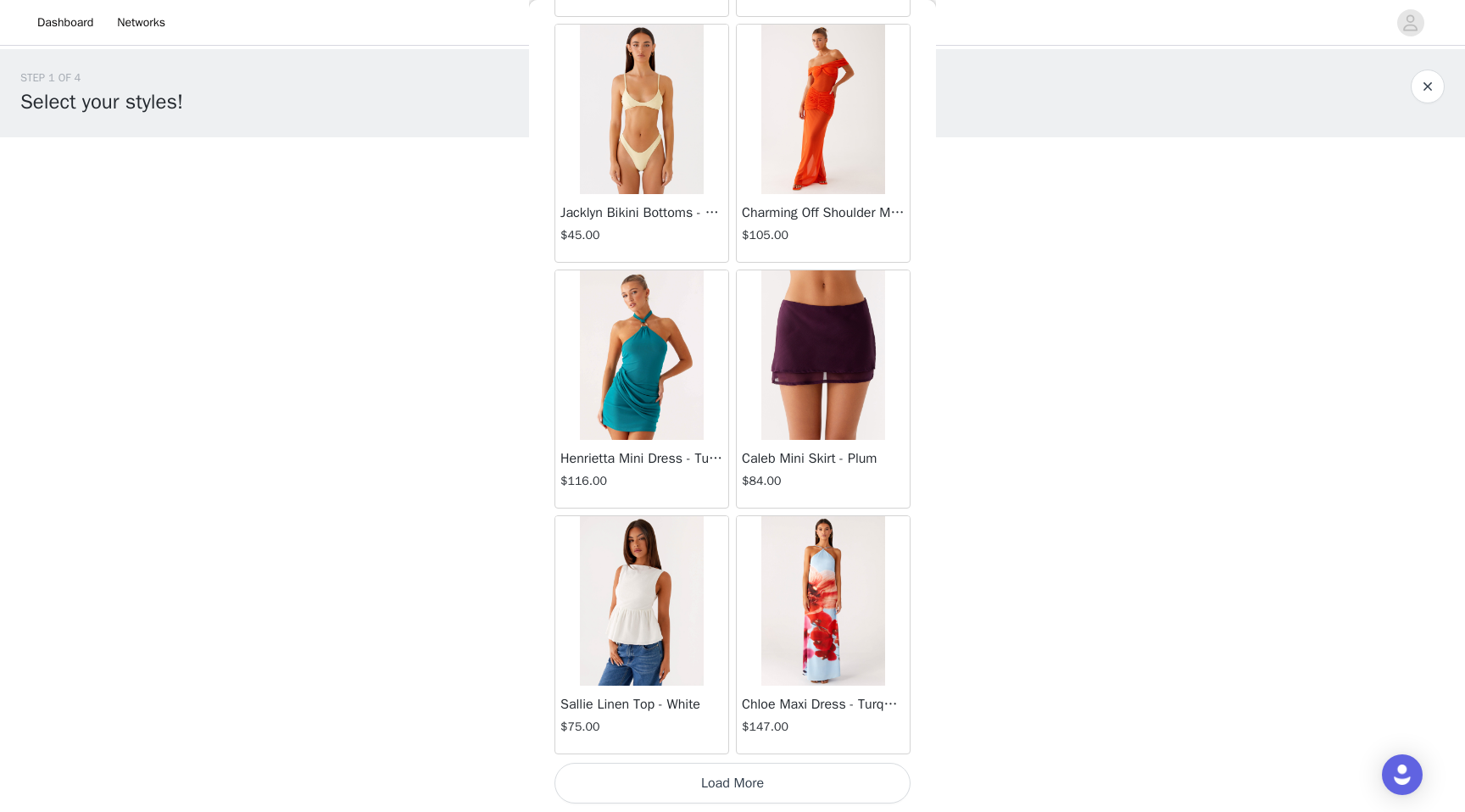 click on "Load More" at bounding box center [732, 783] 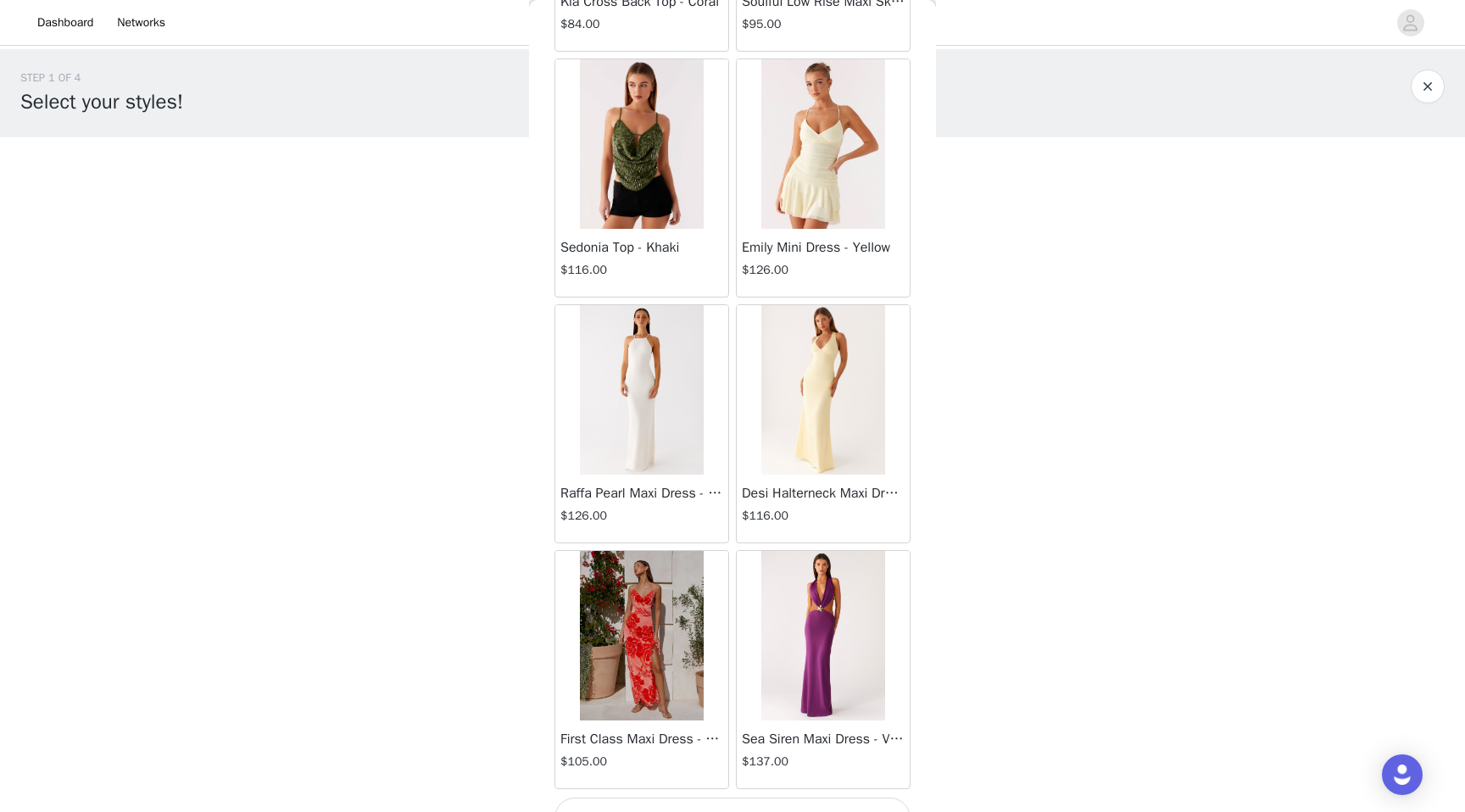 scroll, scrollTop: 70607, scrollLeft: 0, axis: vertical 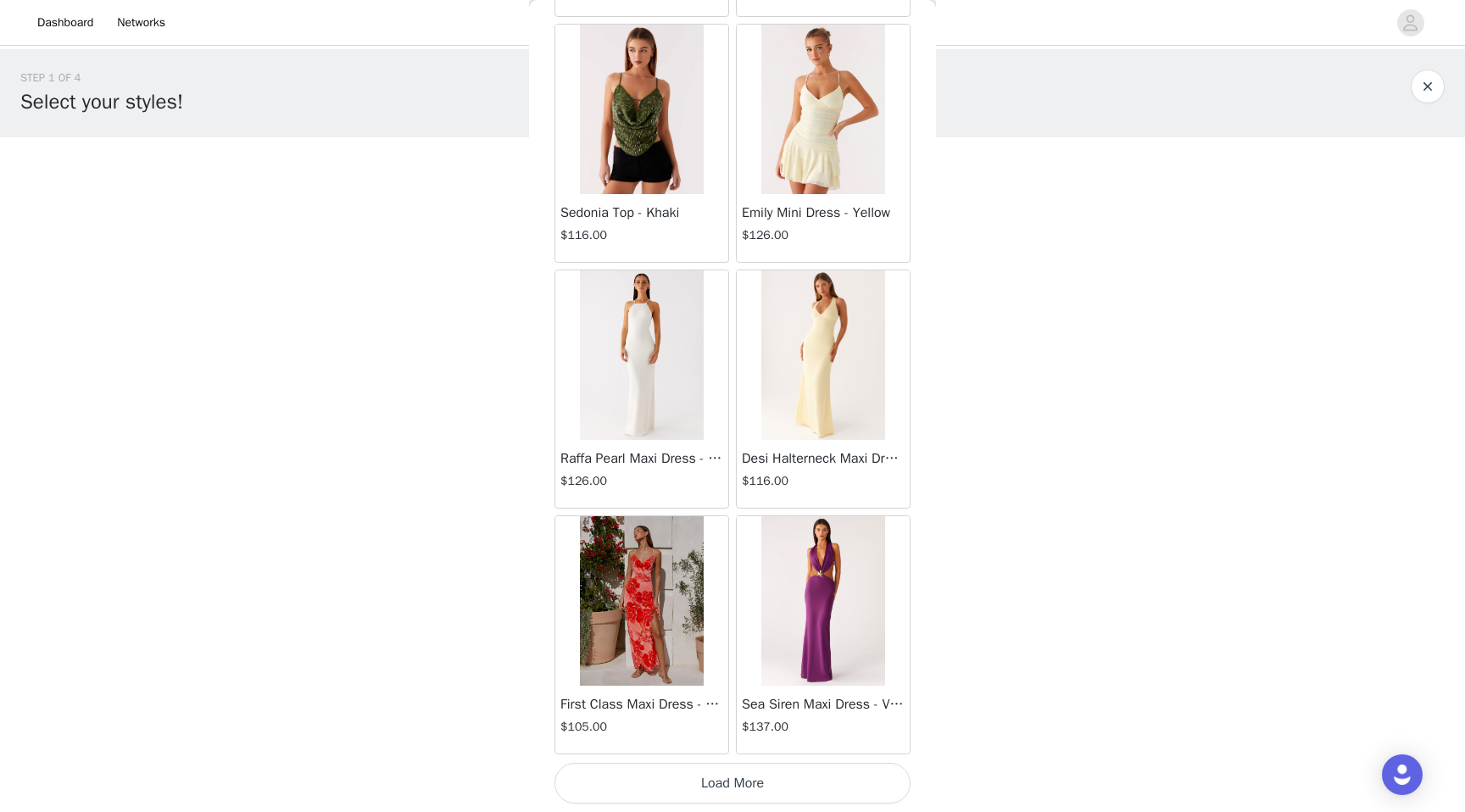 click on "Load More" at bounding box center [732, 783] 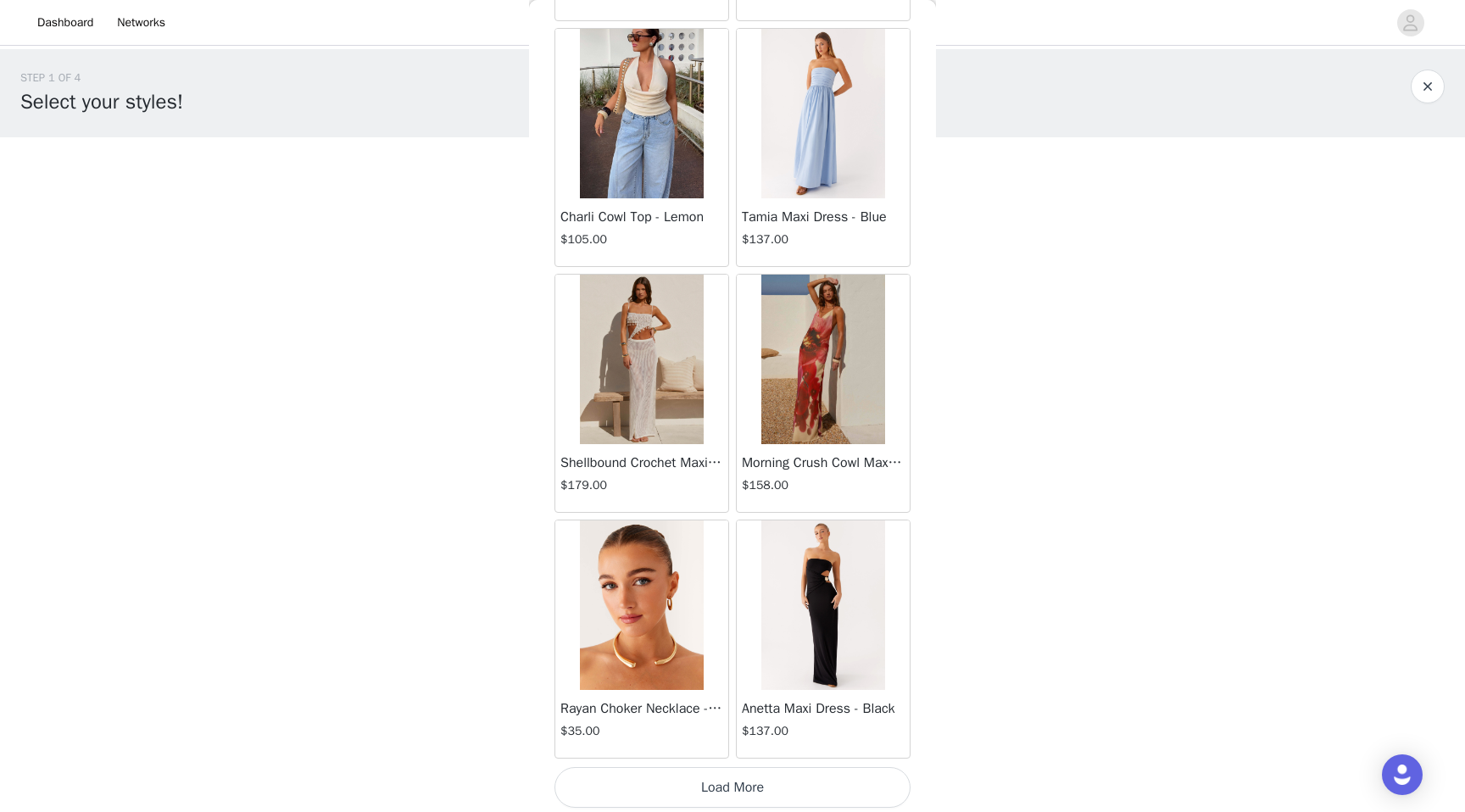 scroll, scrollTop: 73065, scrollLeft: 0, axis: vertical 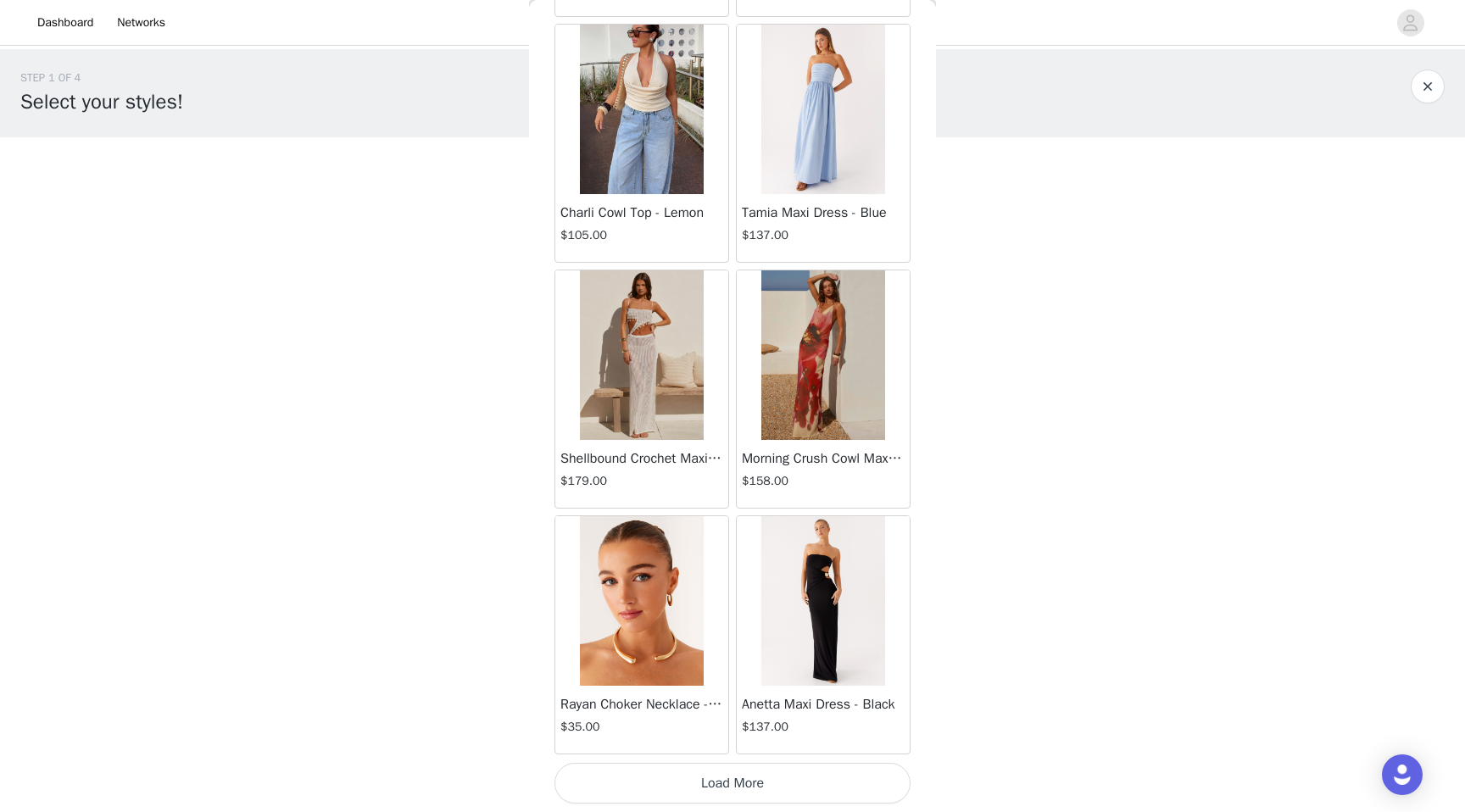 click on "Load More" at bounding box center [732, 783] 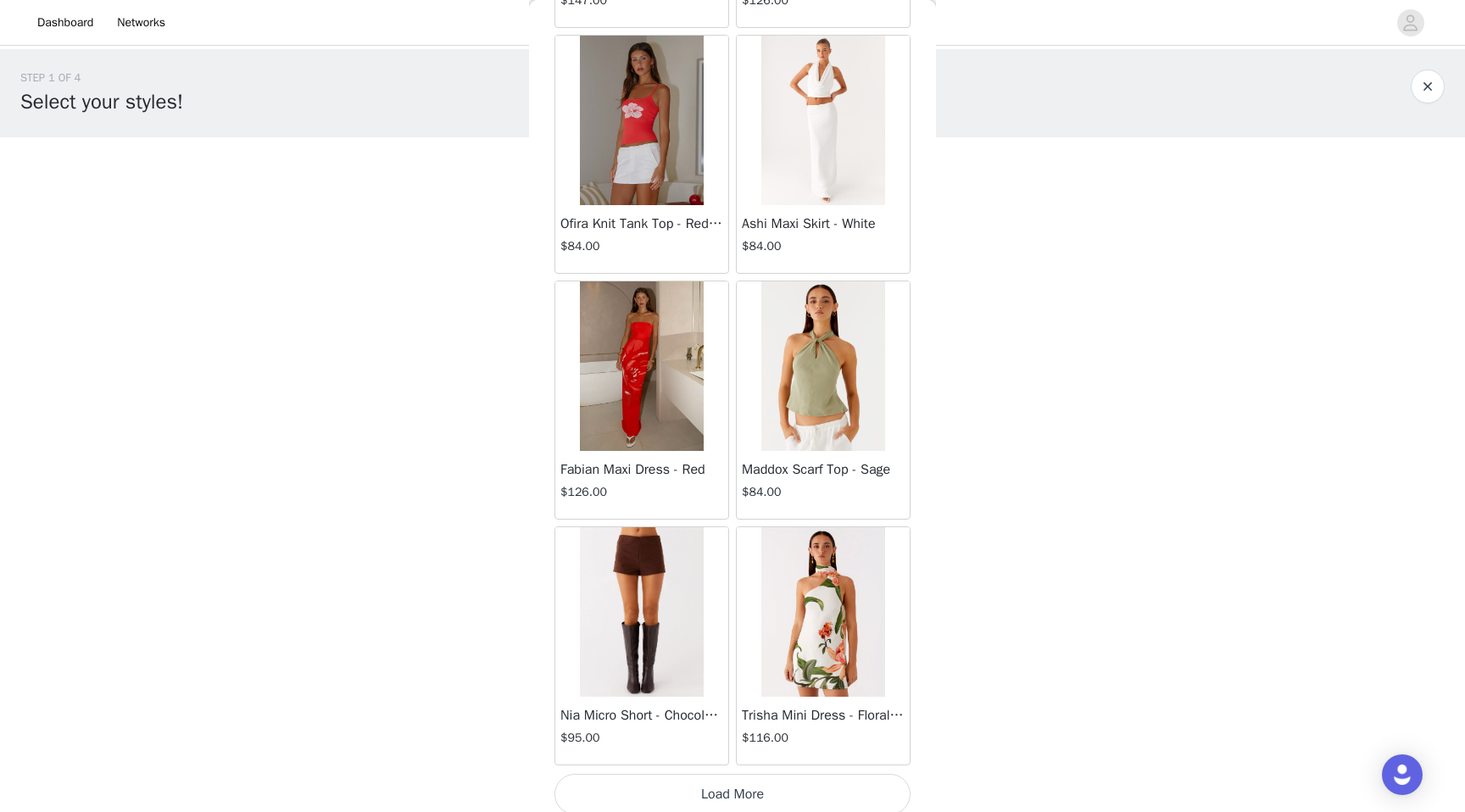scroll, scrollTop: 75523, scrollLeft: 0, axis: vertical 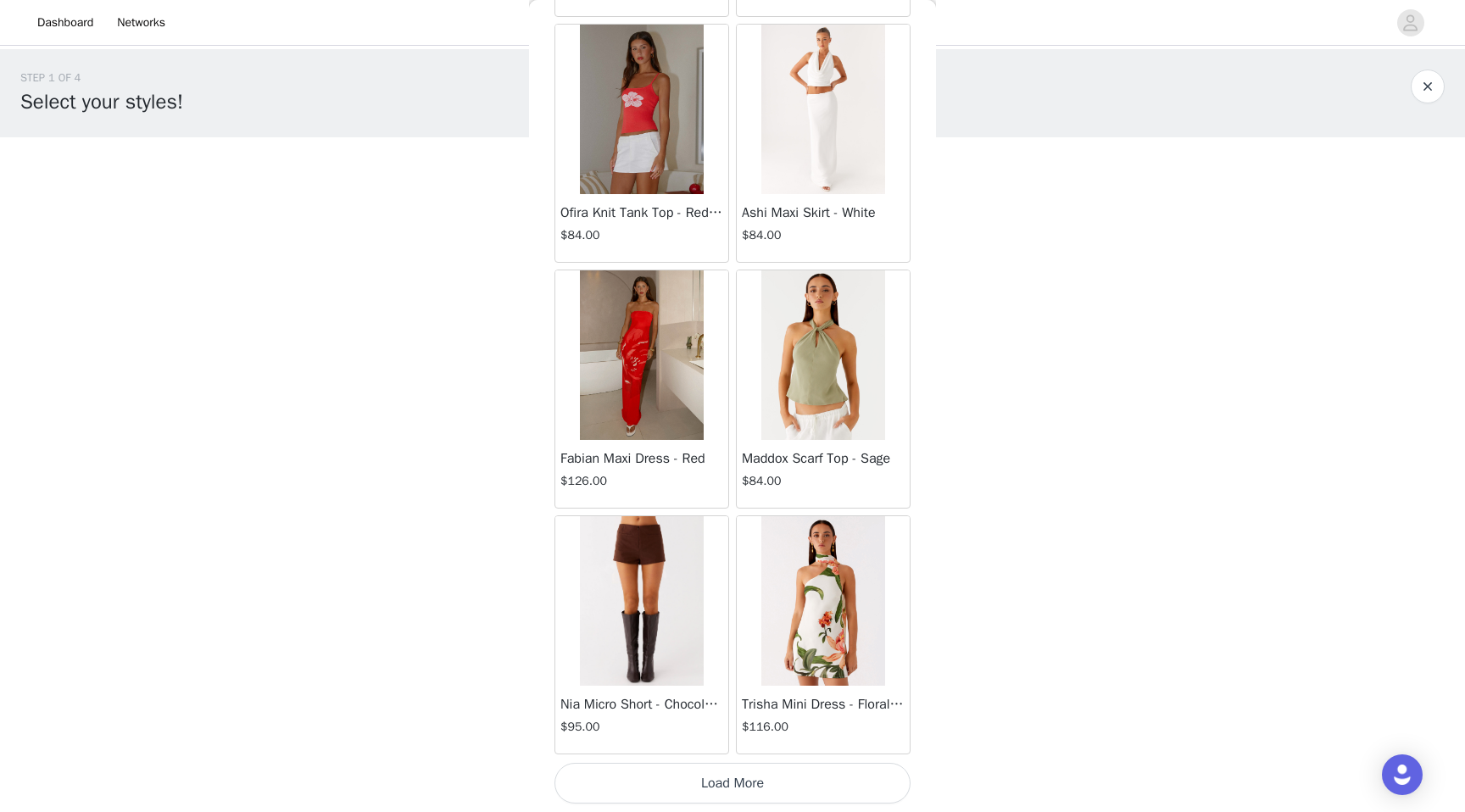 click on "Load More" at bounding box center (732, 783) 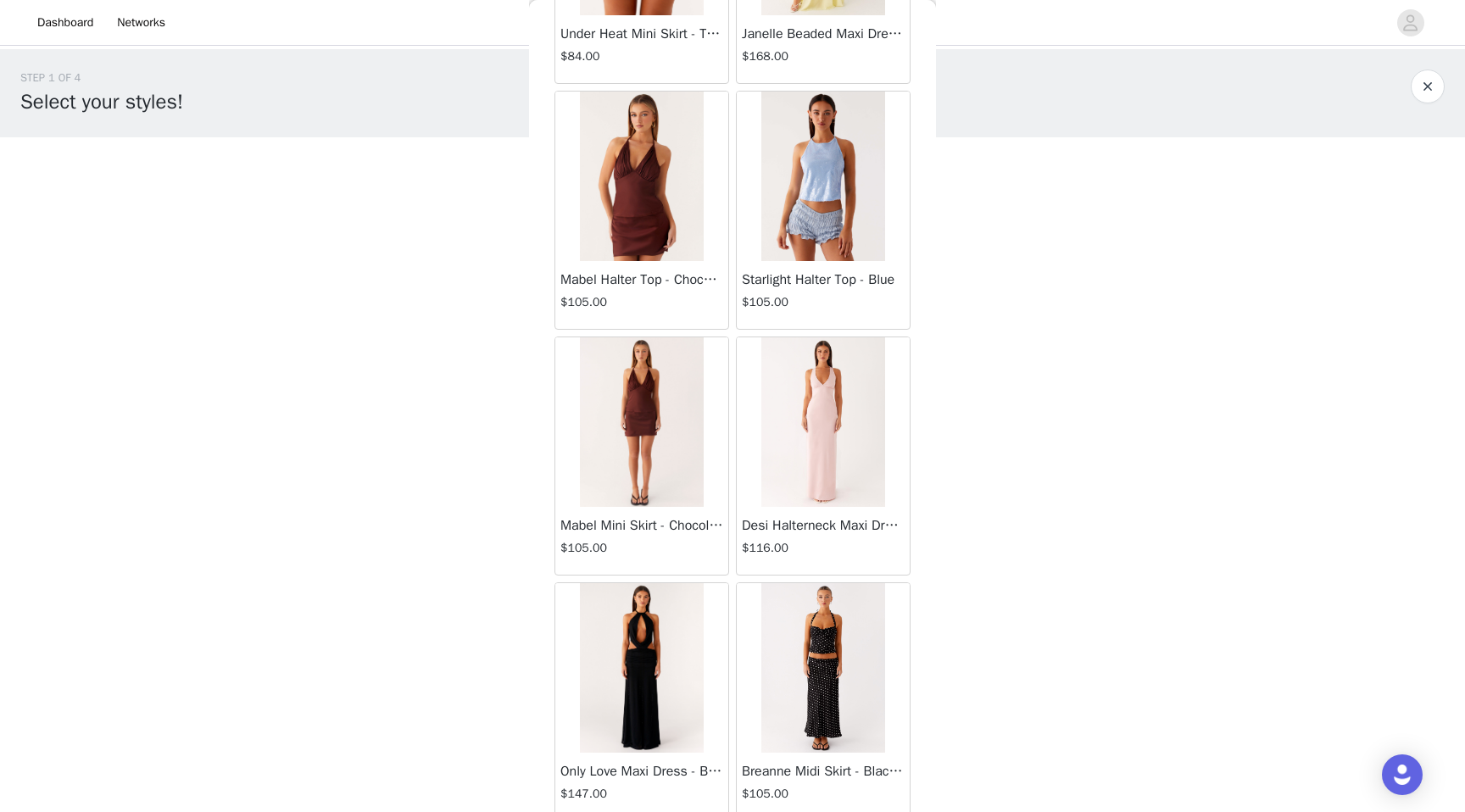 scroll, scrollTop: 77981, scrollLeft: 0, axis: vertical 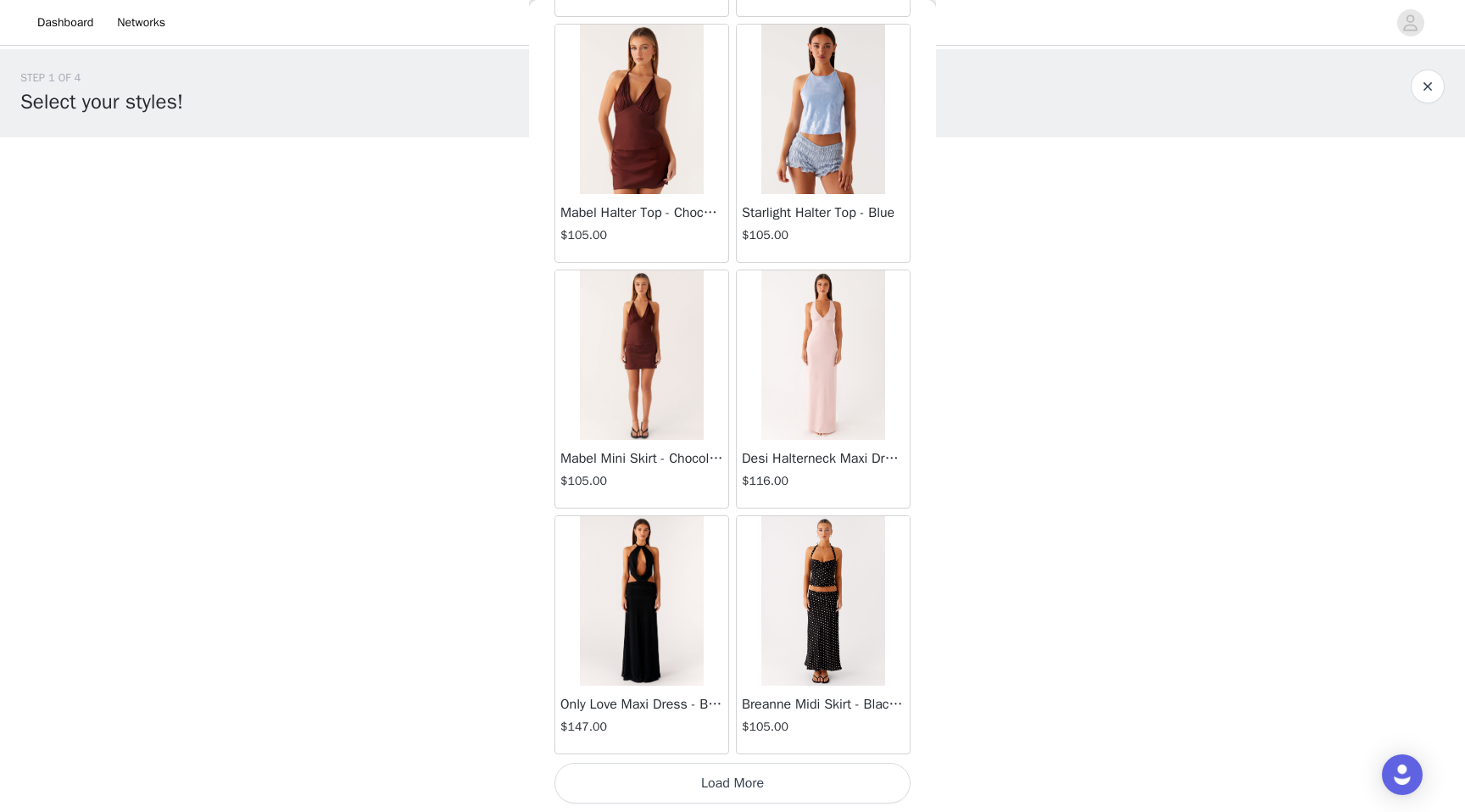 click on "Load More" at bounding box center (732, 783) 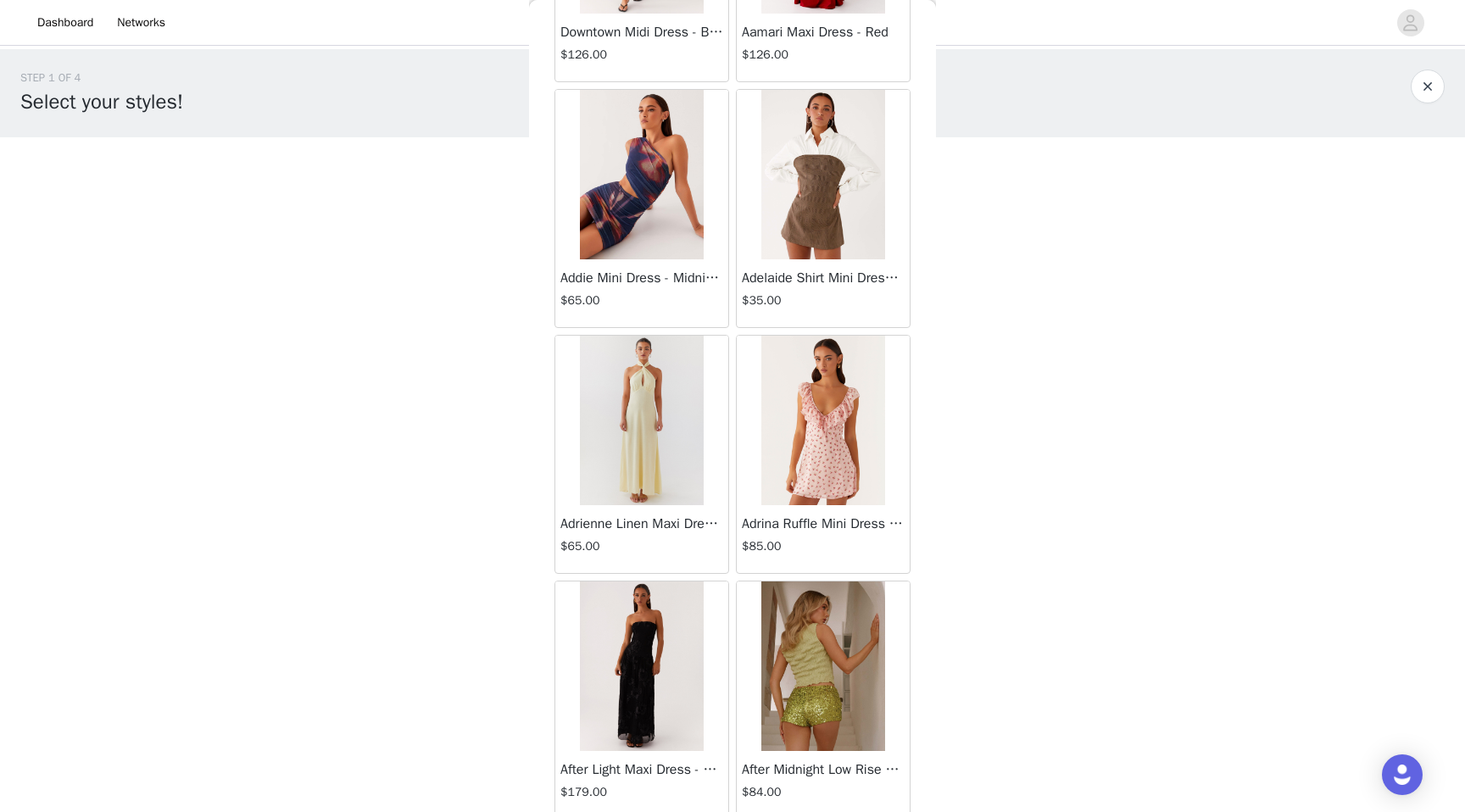 scroll, scrollTop: 80439, scrollLeft: 0, axis: vertical 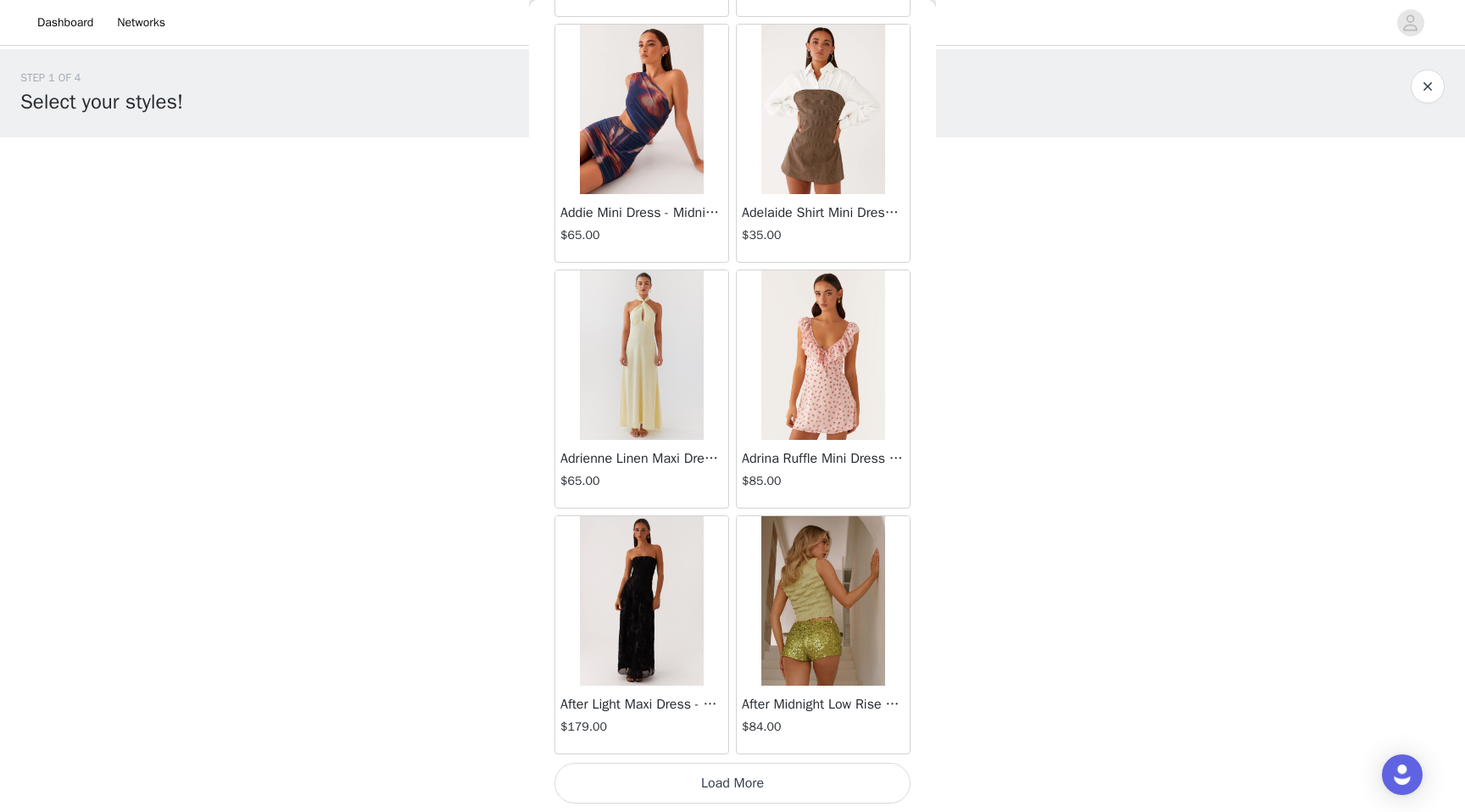 click on "Load More" at bounding box center (732, 783) 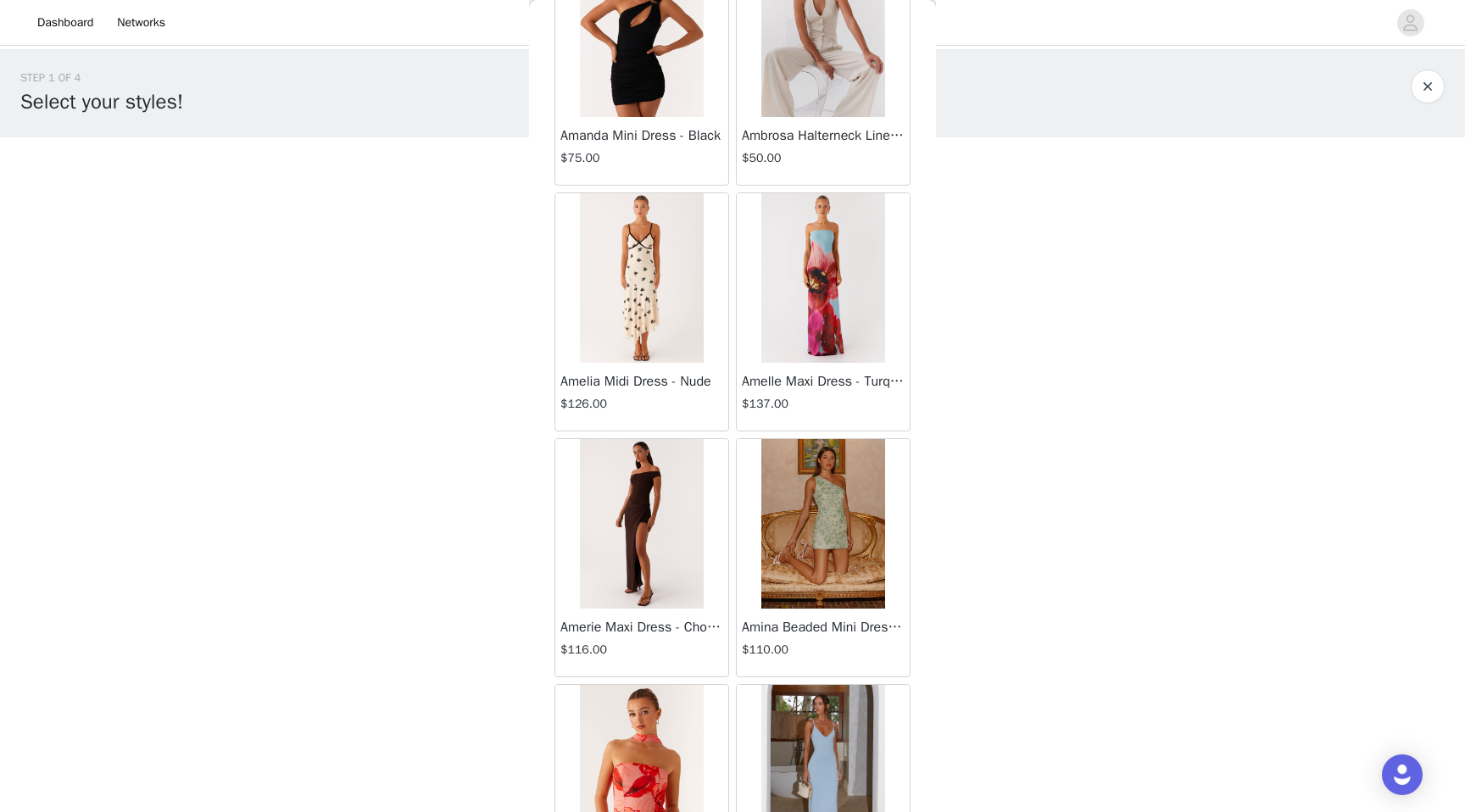 scroll, scrollTop: 82897, scrollLeft: 0, axis: vertical 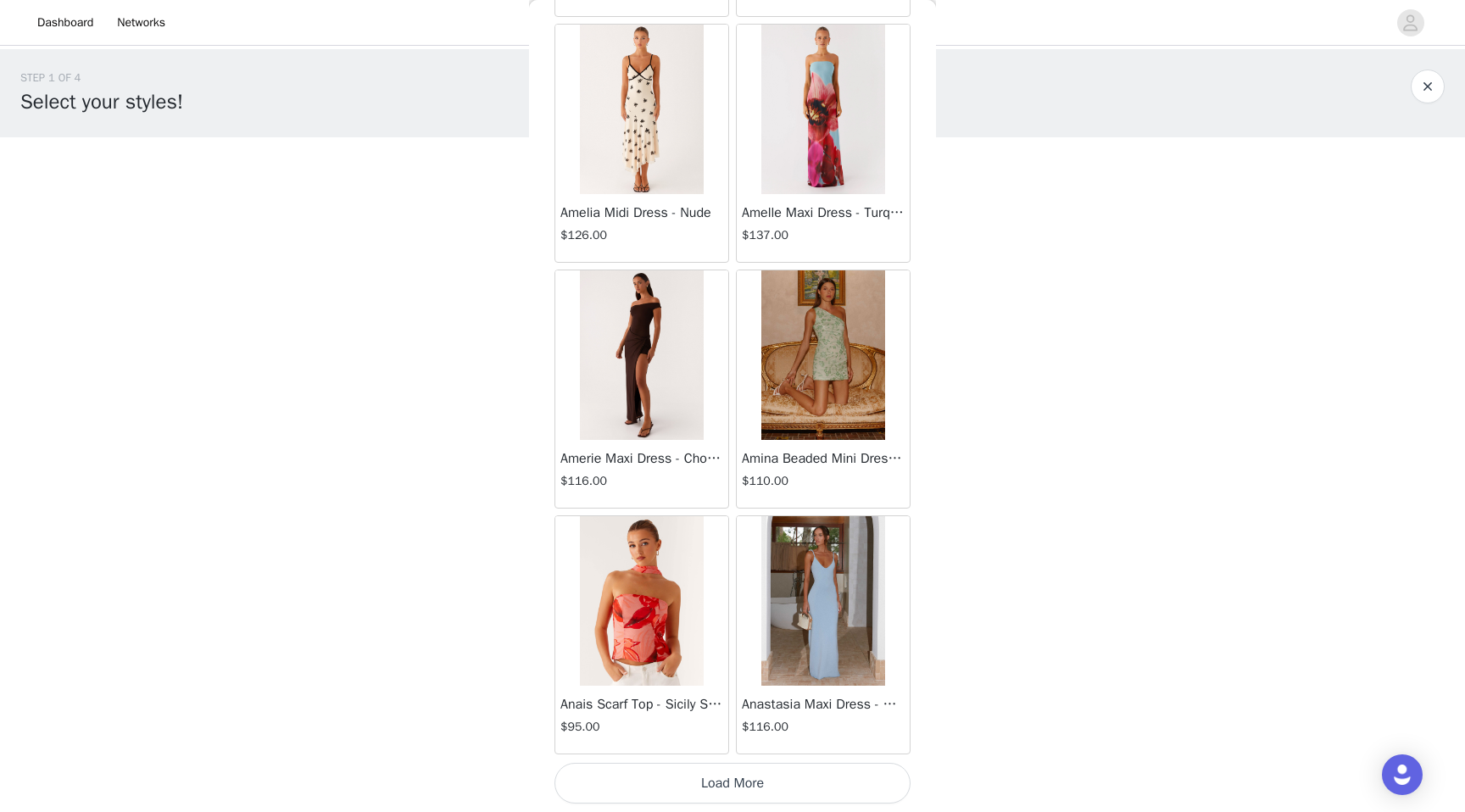 click on "Load More" at bounding box center [732, 783] 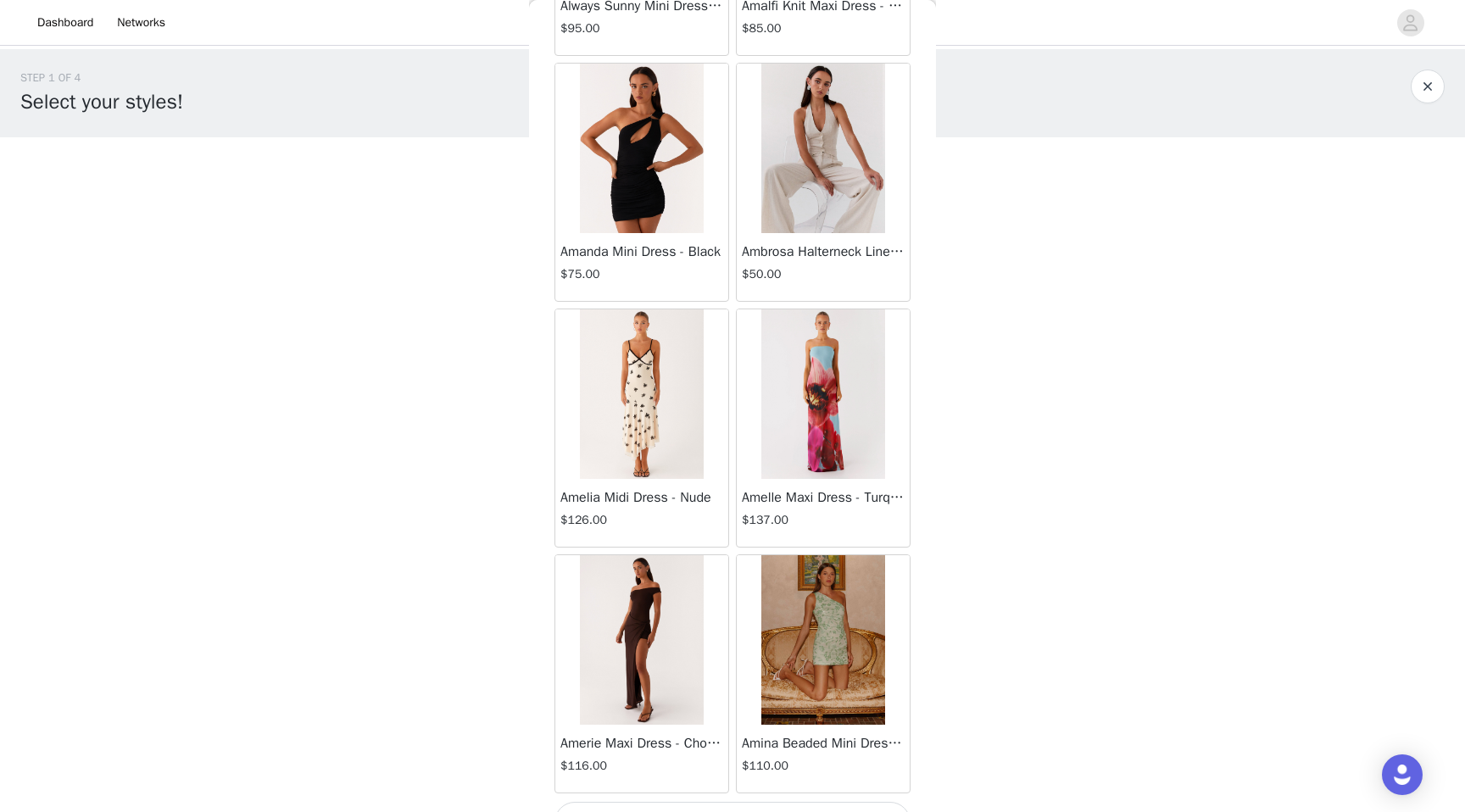 scroll, scrollTop: 85355, scrollLeft: 0, axis: vertical 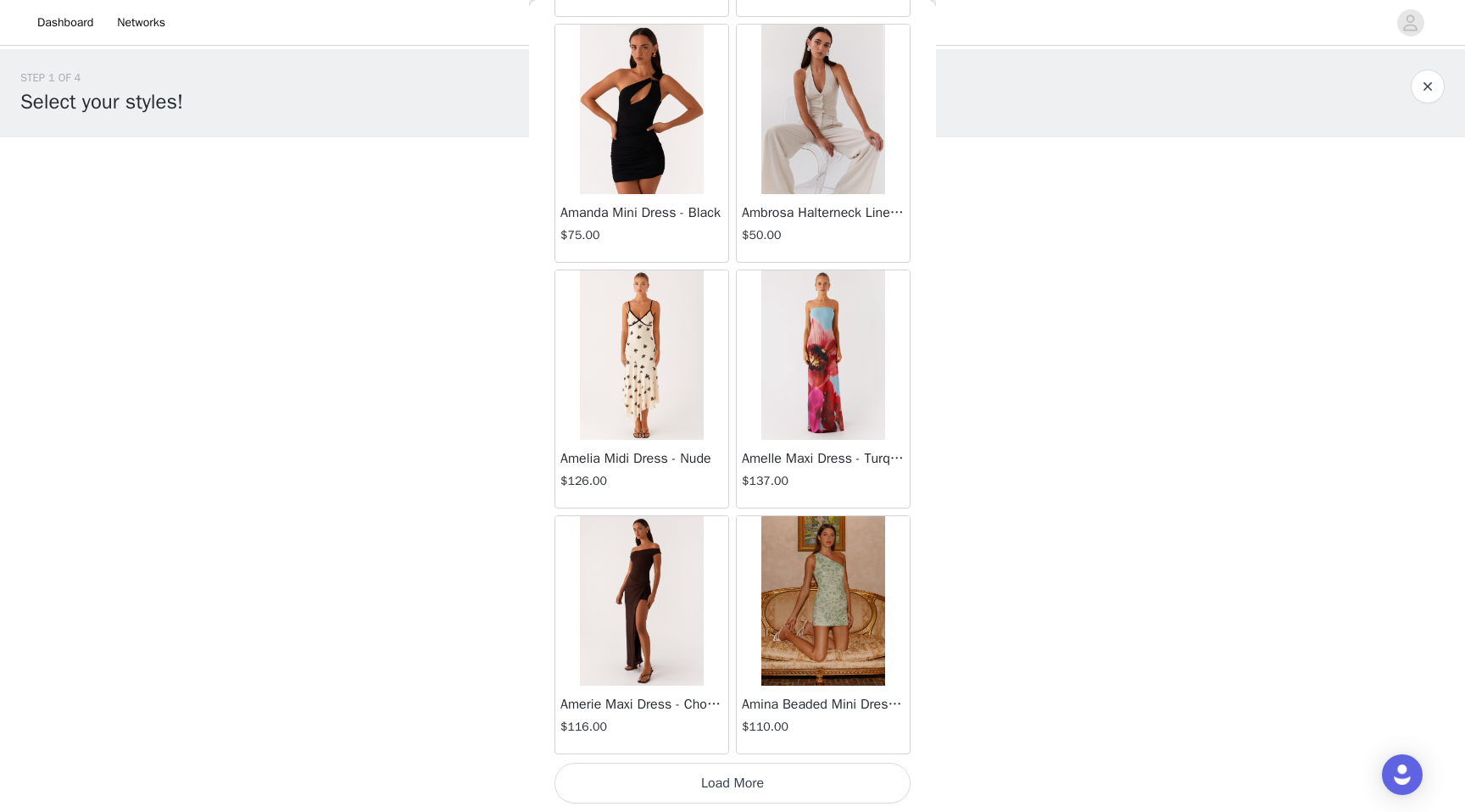 click on "Aullie Mini Dress - White   $60.00       Mira Halter Neck Mini Dress - Black   $85.00       Heavy Hearted Mini Dress - Yellow   $85.00       Hundred Percent Puff Sleeve Top - White   $105.00       Love Seeker Corset Mini Dress - Red   $45.00       Cherish You Buckle Top - Red   $30.00       Ayla Satin Mini Dress - Yellow   $105.00       Rudy Tube Top - Ivory   $30.00       Keira Linen Mini Dress - White   $105.00       Not One Time Knit Mini Dress - Red   $35.00       Carmel Maxi Dress - Brown   $126.00       Moorey Beaded Mini Dress - Blue   $45.00       Solaris Strapless Maxi Dress - Blue Floral   $126.00       Lyrical Maxi Dress - Ivory   $95.00       Garden Kisses Shirred Mini Dress - Red   $60.00       Under The Pagoda Maxi Dress - Amber   $137.00       At Last Halterneck Top - Brown   $74.00       Annalissa Linen Mini Dress - Yellow   $35.00       Girls Like Us Ruched Mini Shorts - White   $74.00       Keanna Low Rise Denim Jeans - Washed Denim   $105.00       Jocelyn Maxi Dress - Sage   $95.00" at bounding box center [732, -42231] 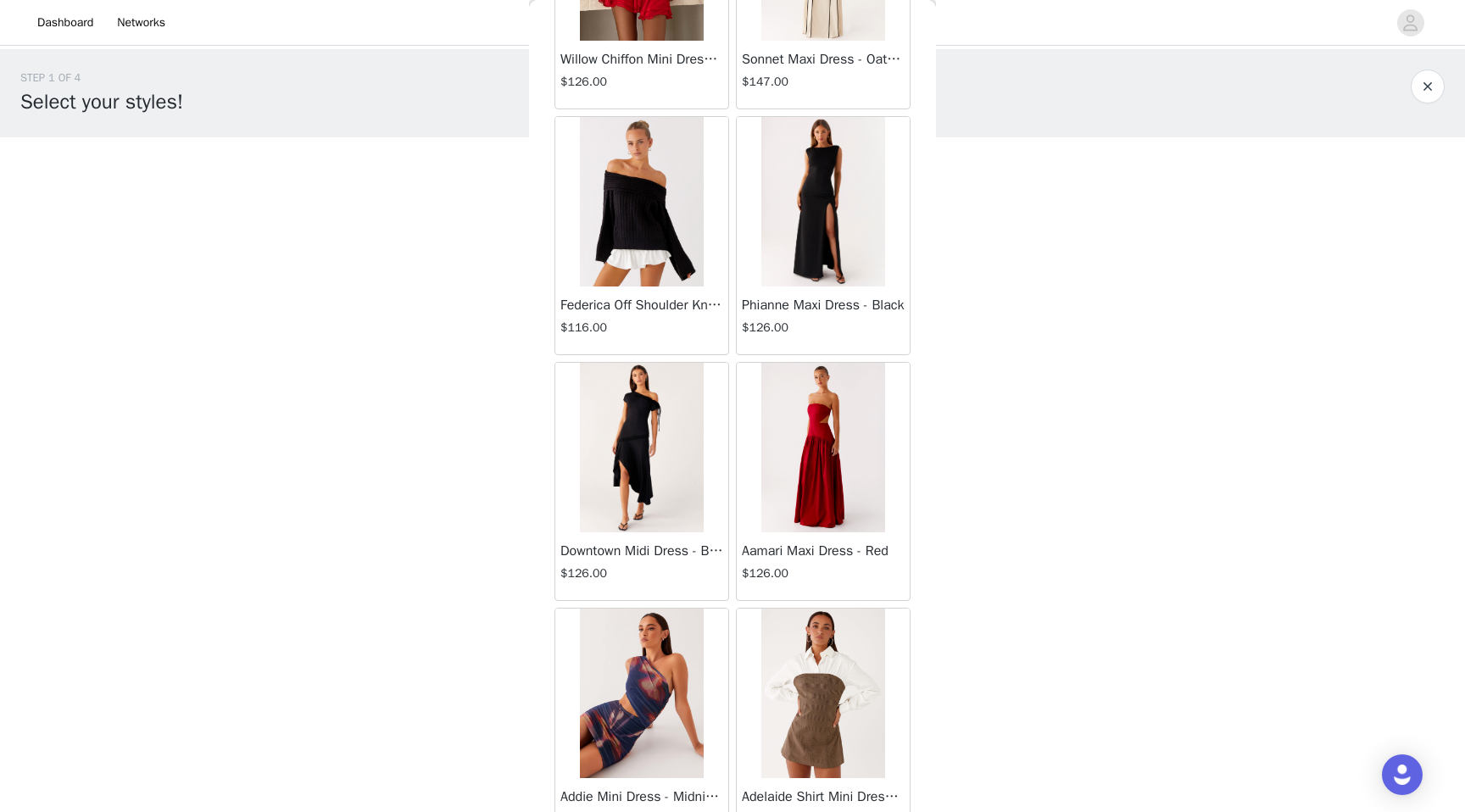 scroll, scrollTop: 79847, scrollLeft: 0, axis: vertical 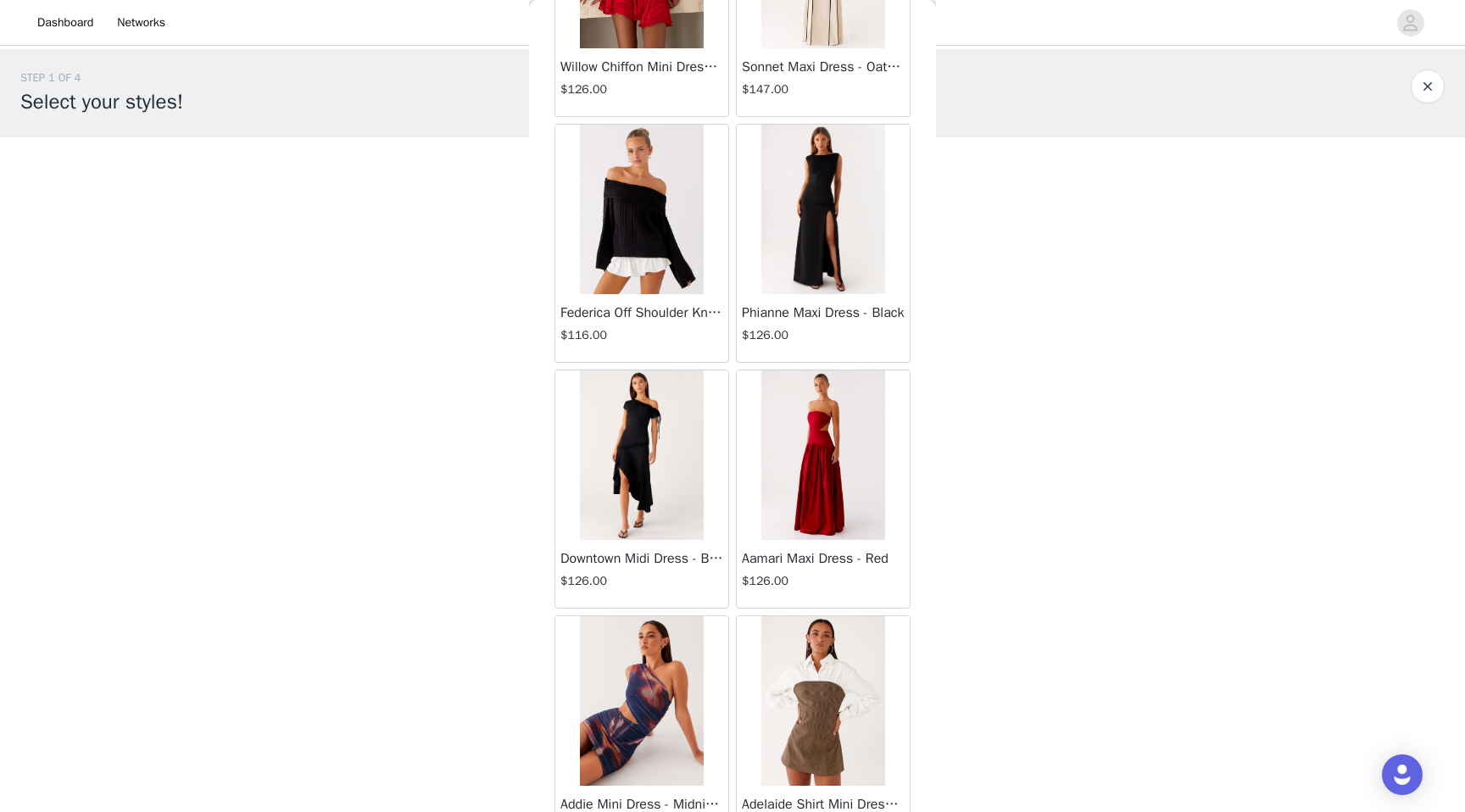 click at bounding box center (641, 209) 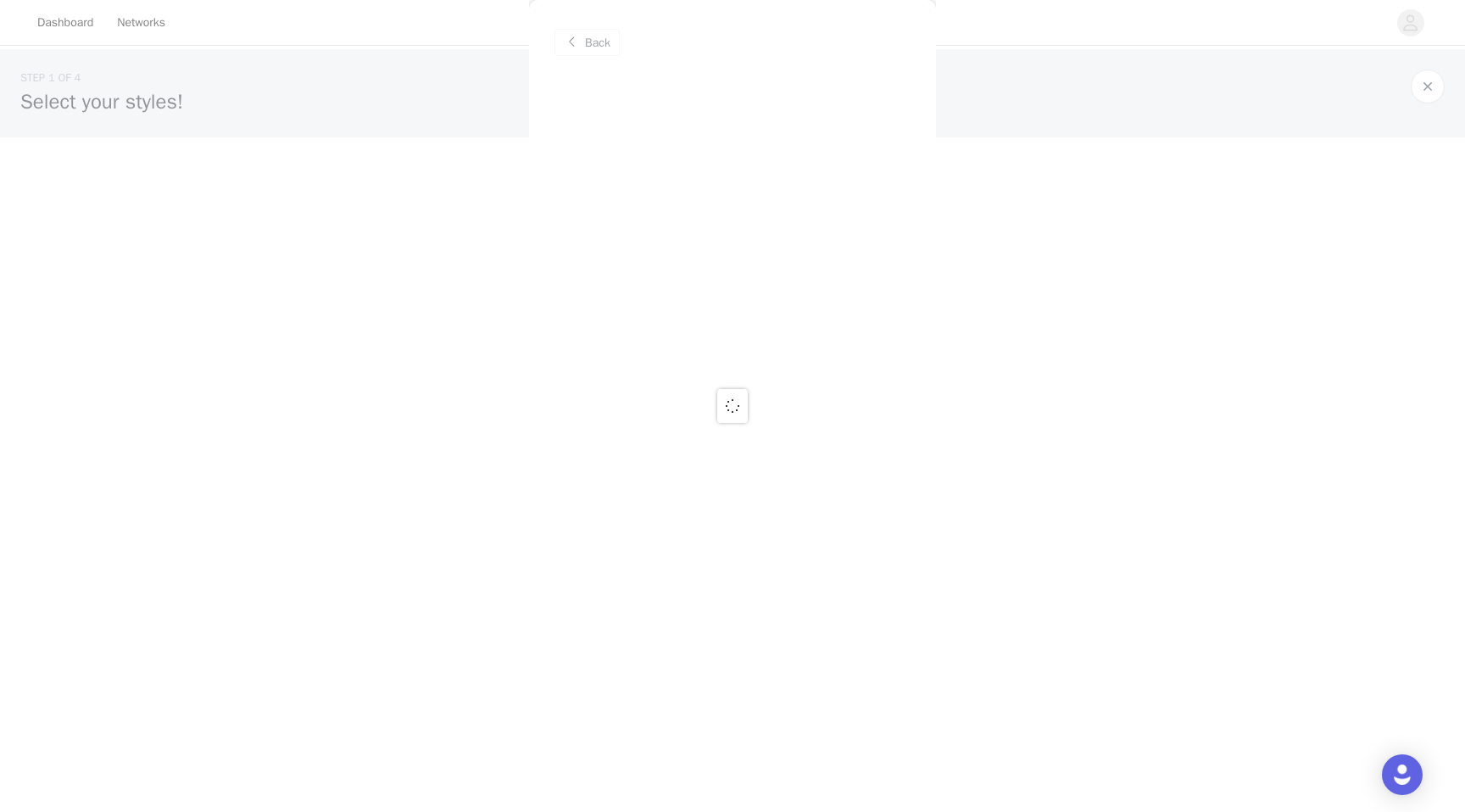 scroll, scrollTop: 0, scrollLeft: 0, axis: both 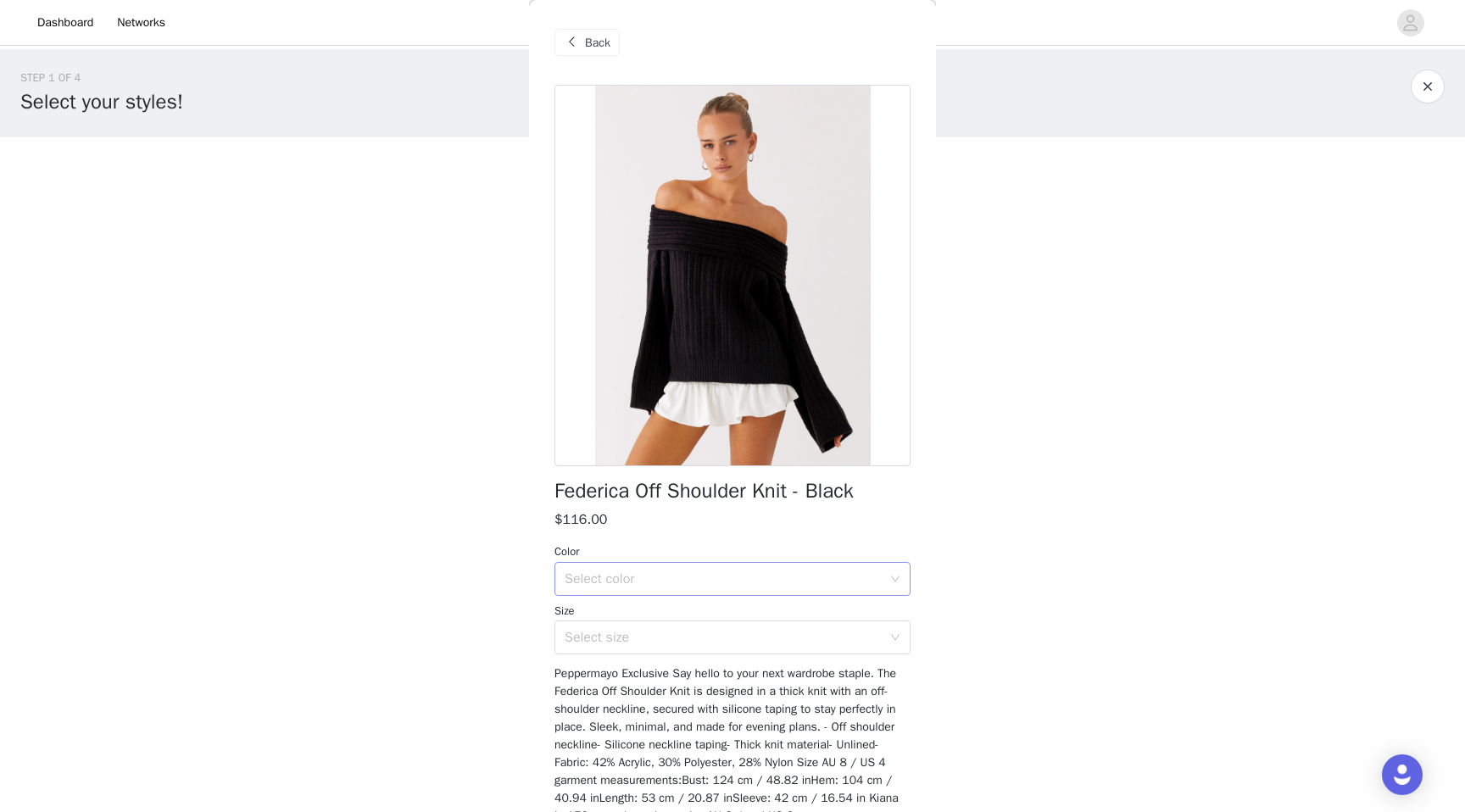 click on "Select color" at bounding box center (727, 579) 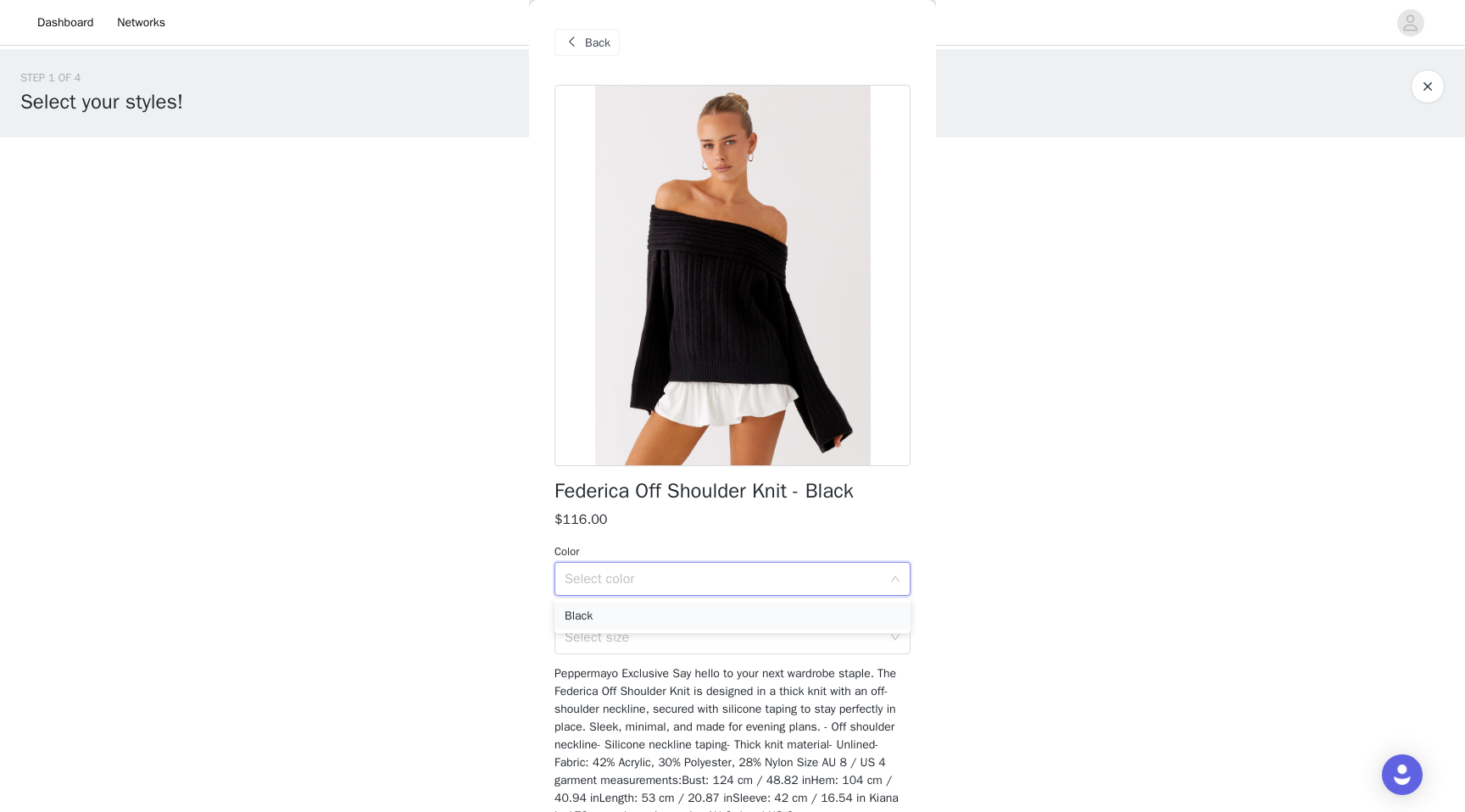 click on "Black" at bounding box center [732, 616] 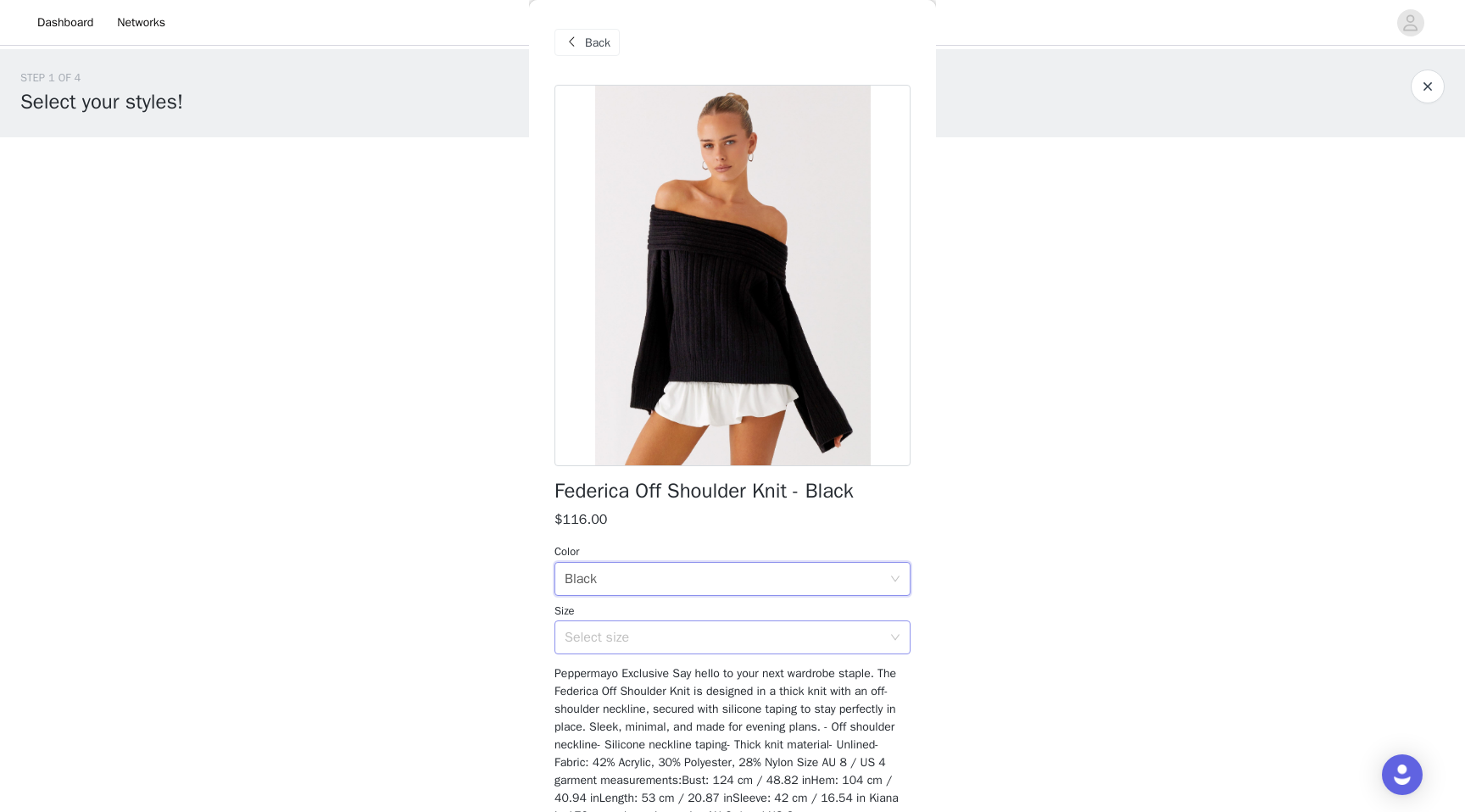 click on "Select size" at bounding box center (723, 637) 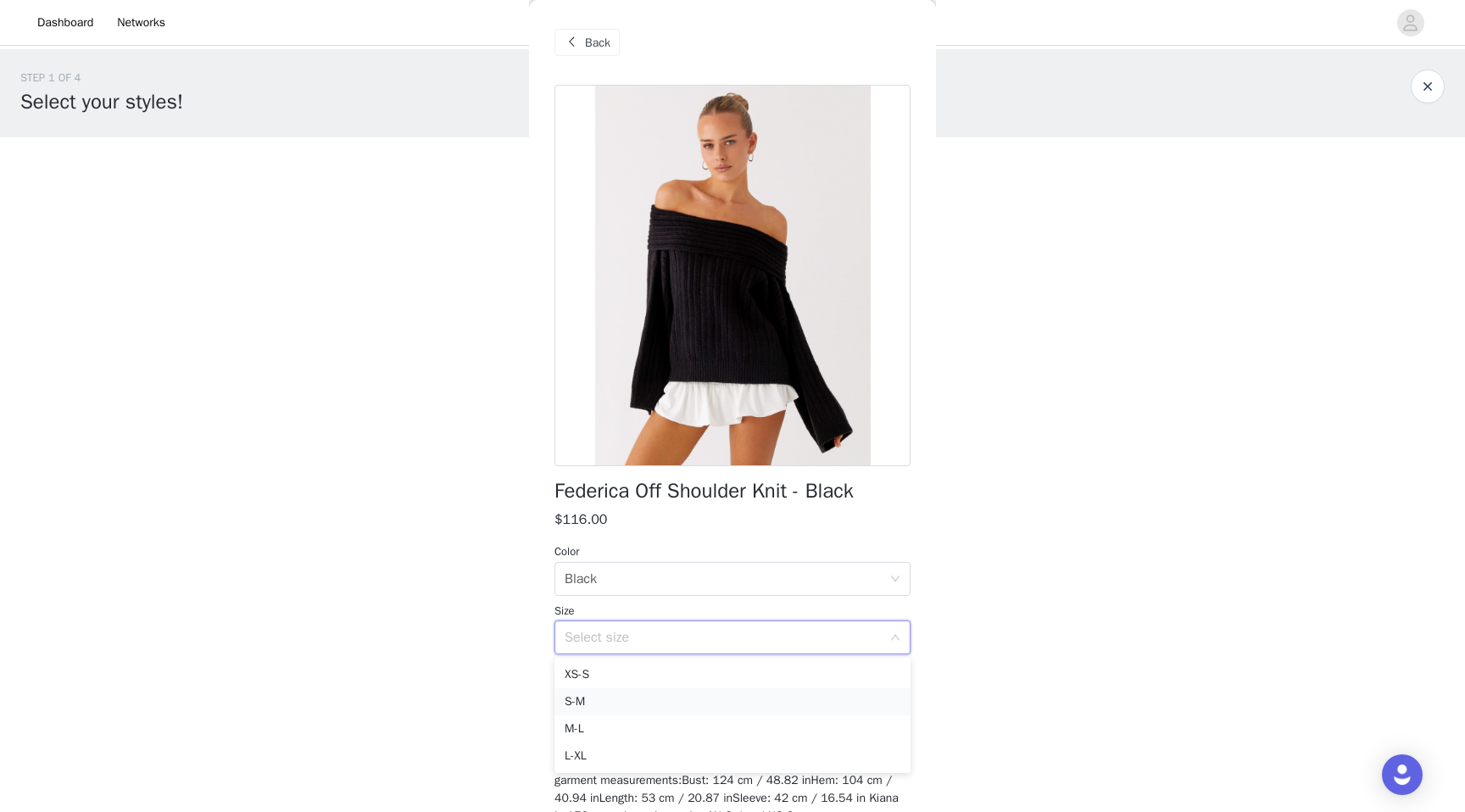 click on "S-M" at bounding box center [732, 702] 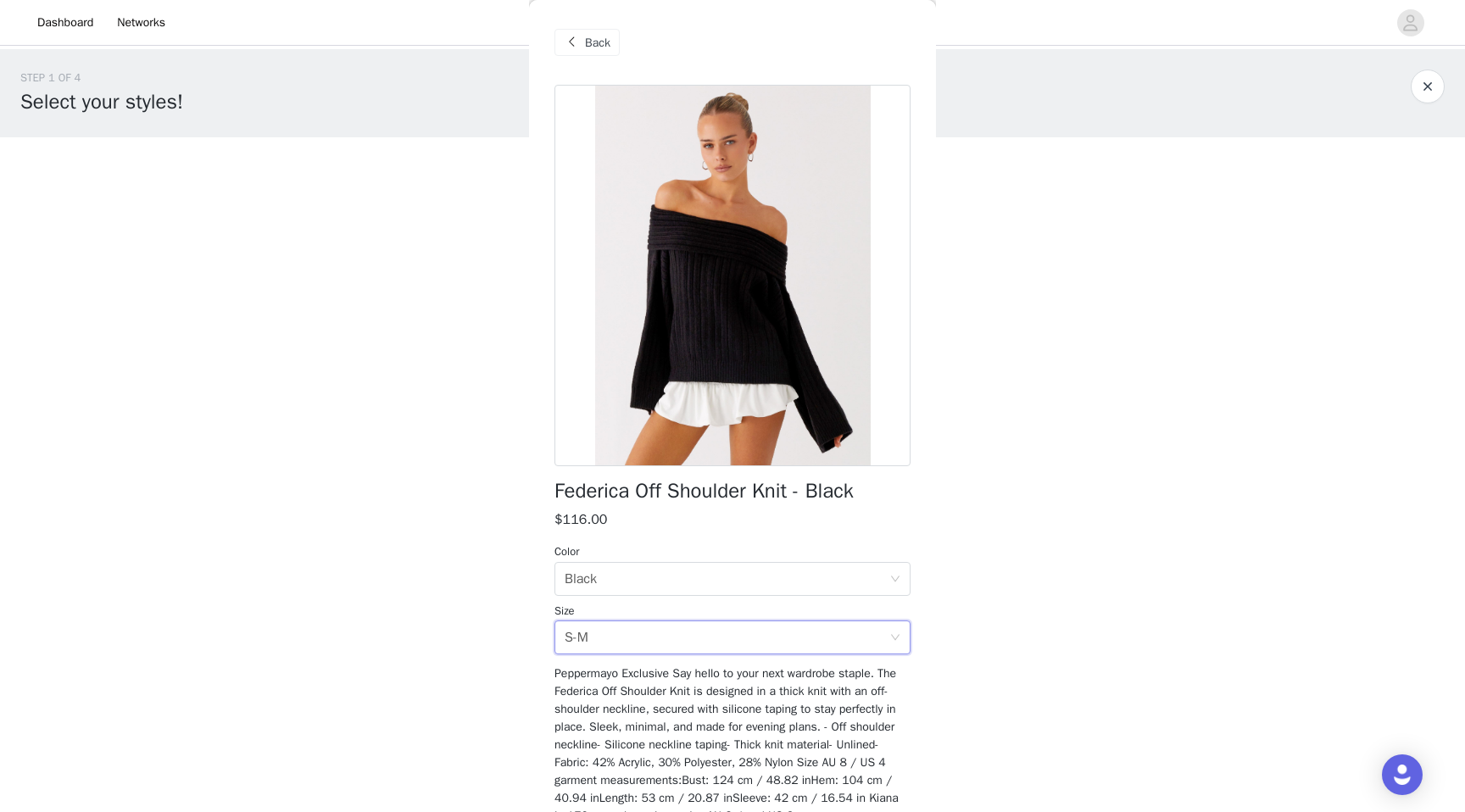 scroll, scrollTop: 102, scrollLeft: 0, axis: vertical 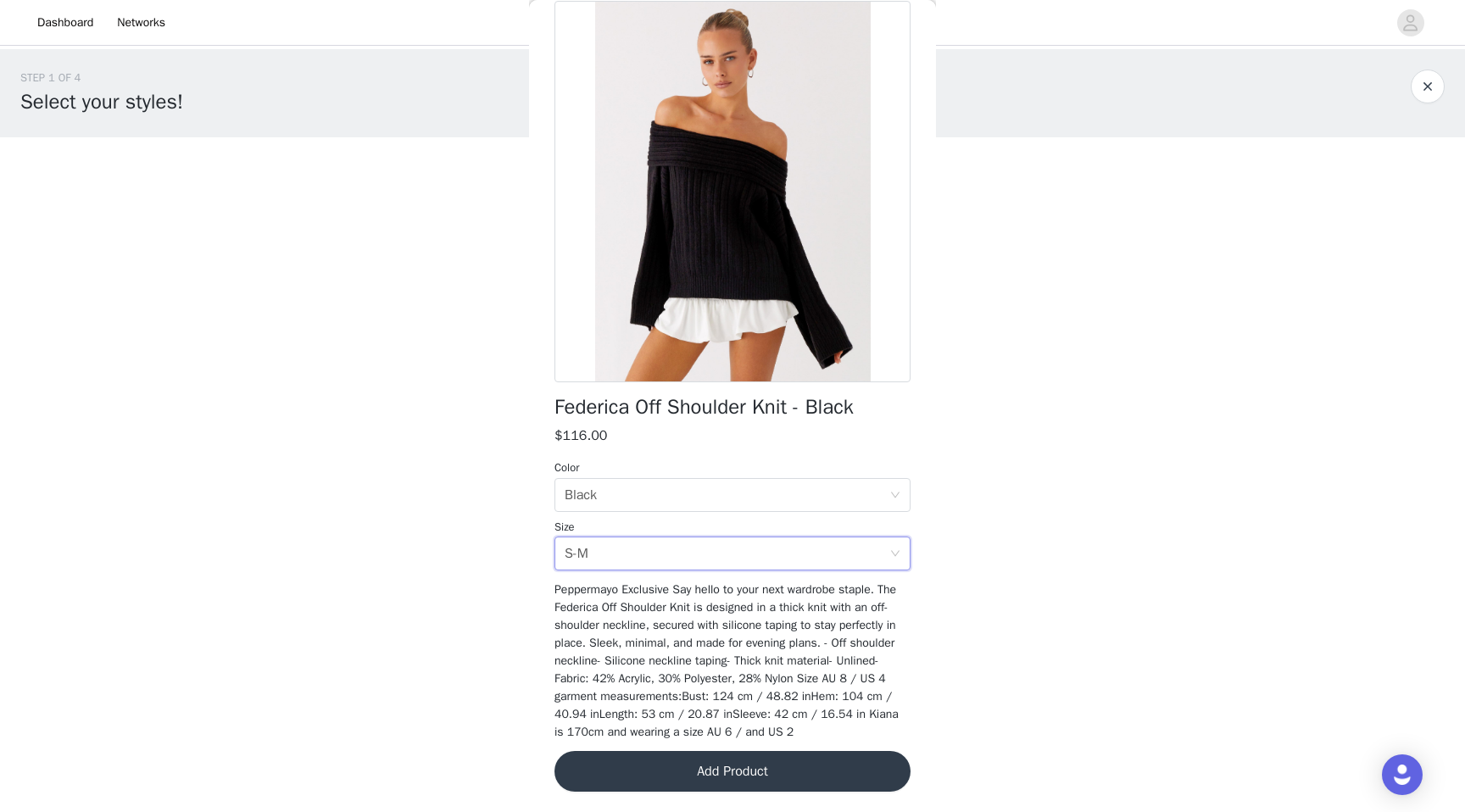 click on "Add Product" at bounding box center [732, 771] 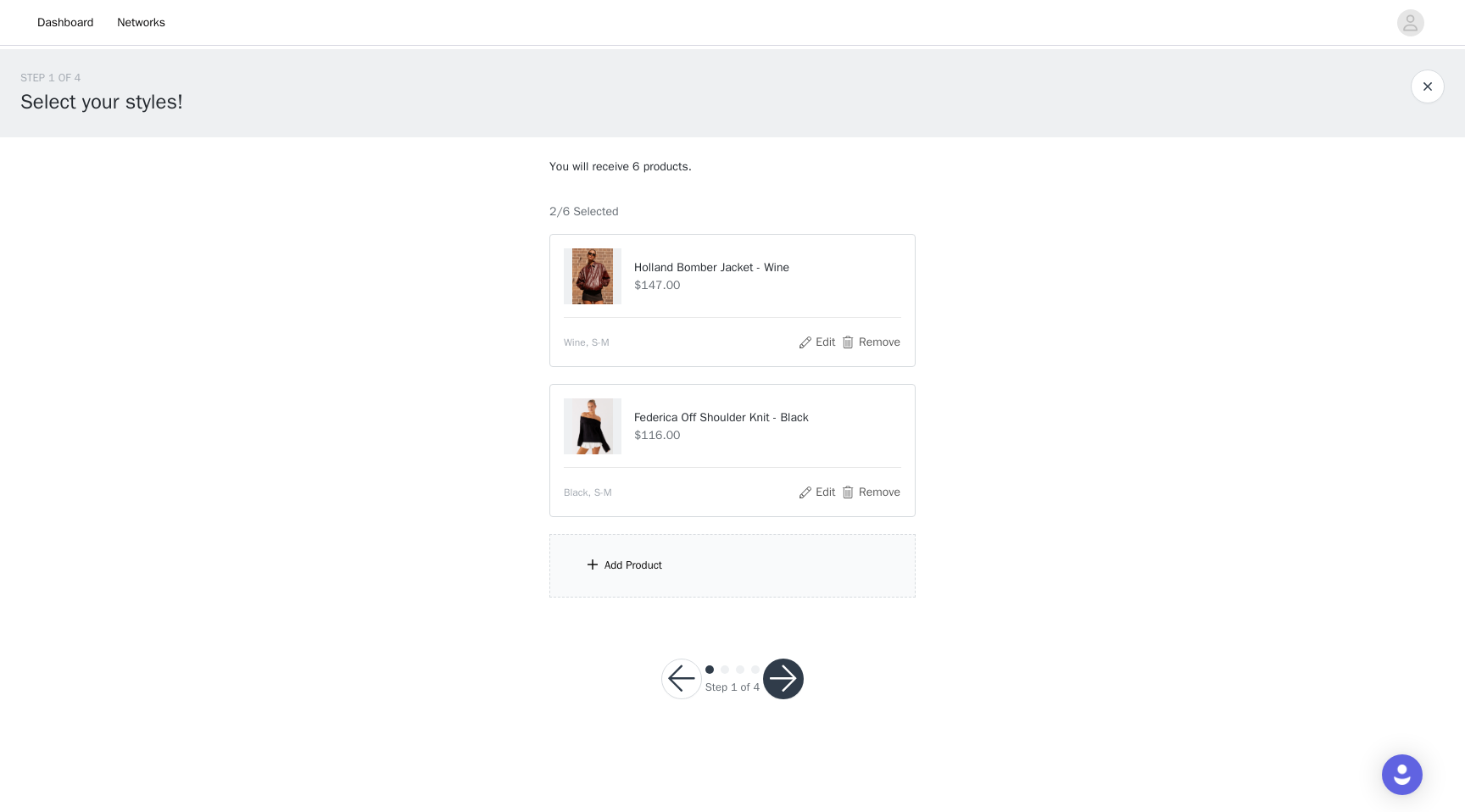 click on "Add Product" at bounding box center (732, 565) 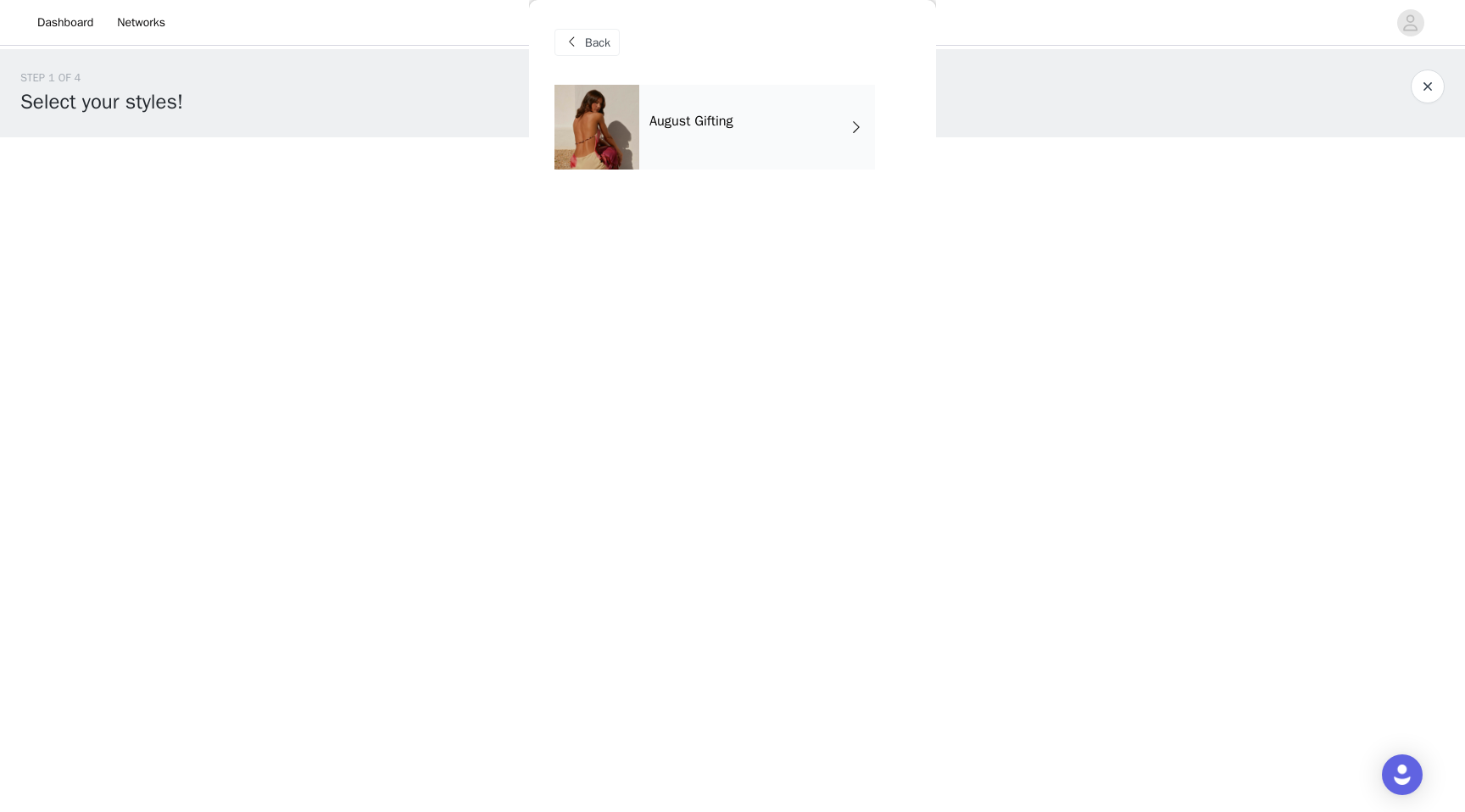 click on "August Gifting" at bounding box center [757, 127] 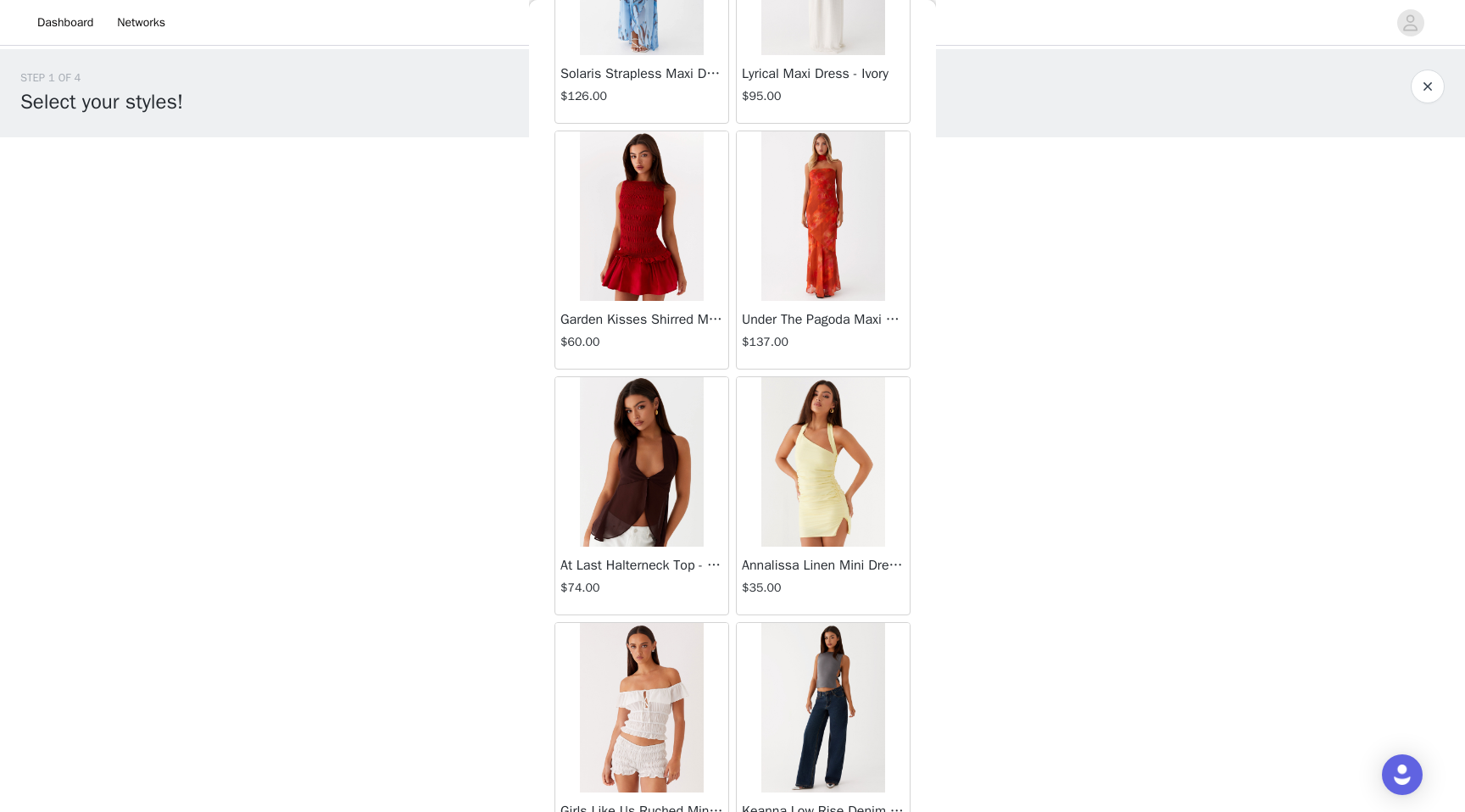scroll, scrollTop: 1782, scrollLeft: 0, axis: vertical 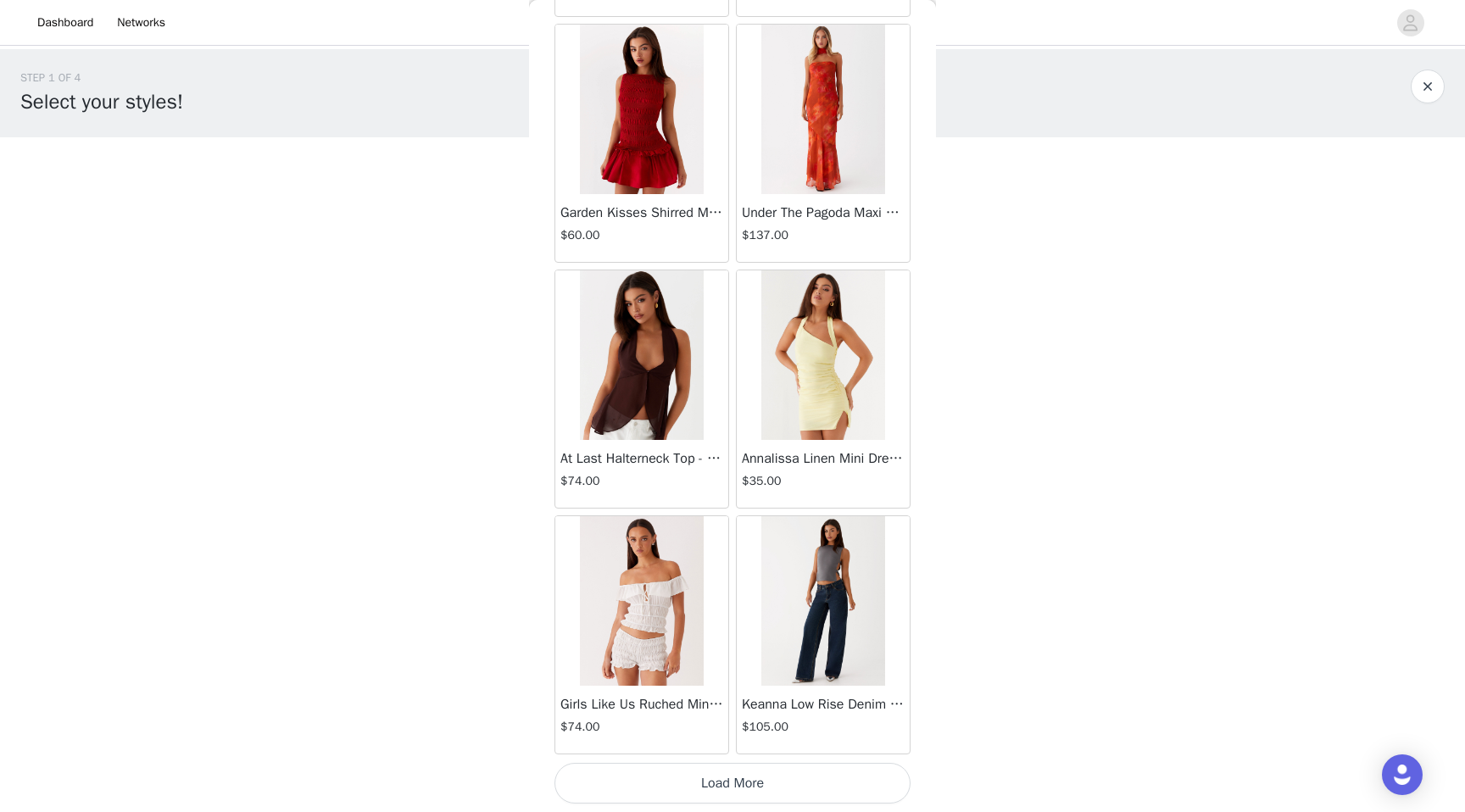 click on "Load More" at bounding box center (732, 783) 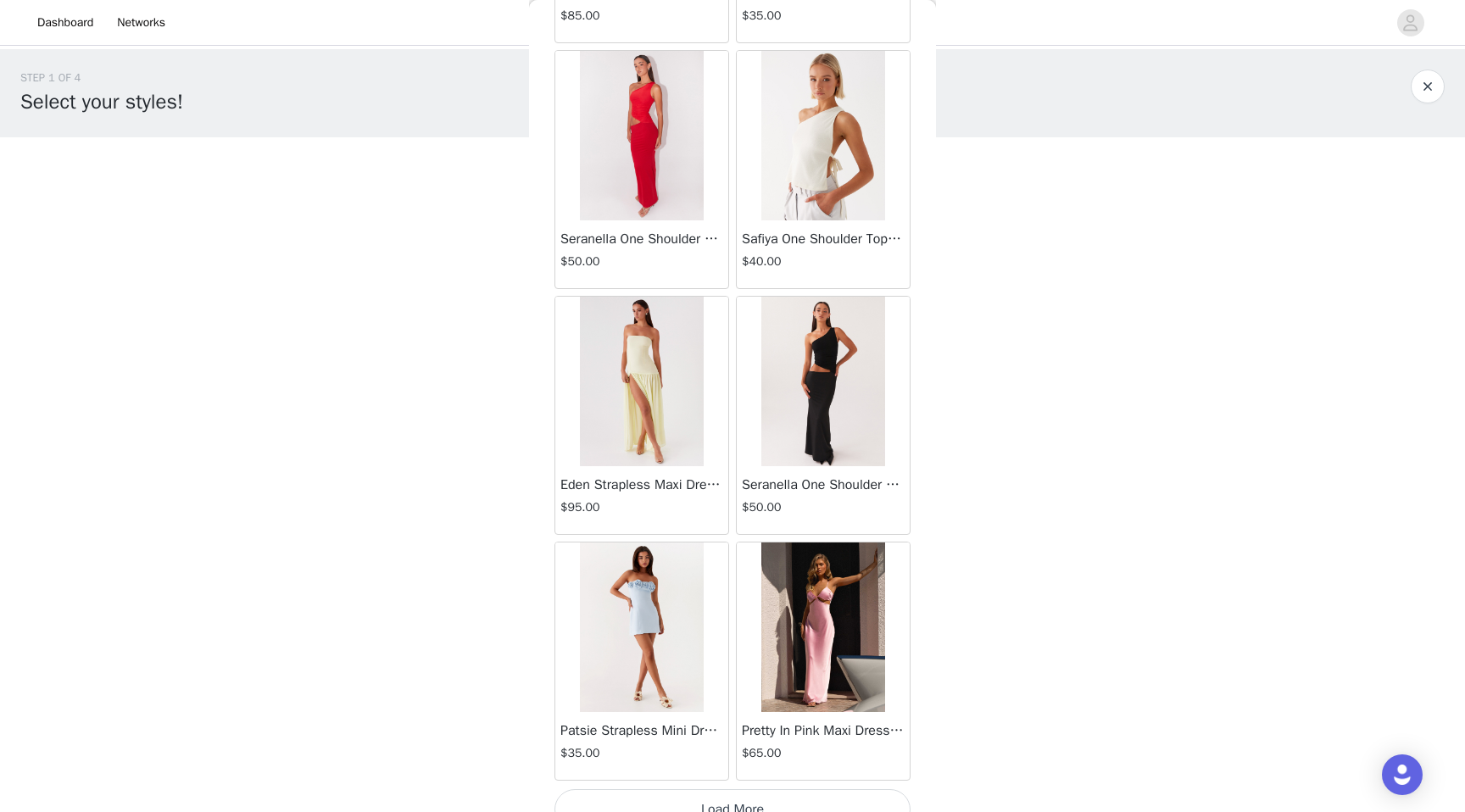 scroll, scrollTop: 4240, scrollLeft: 0, axis: vertical 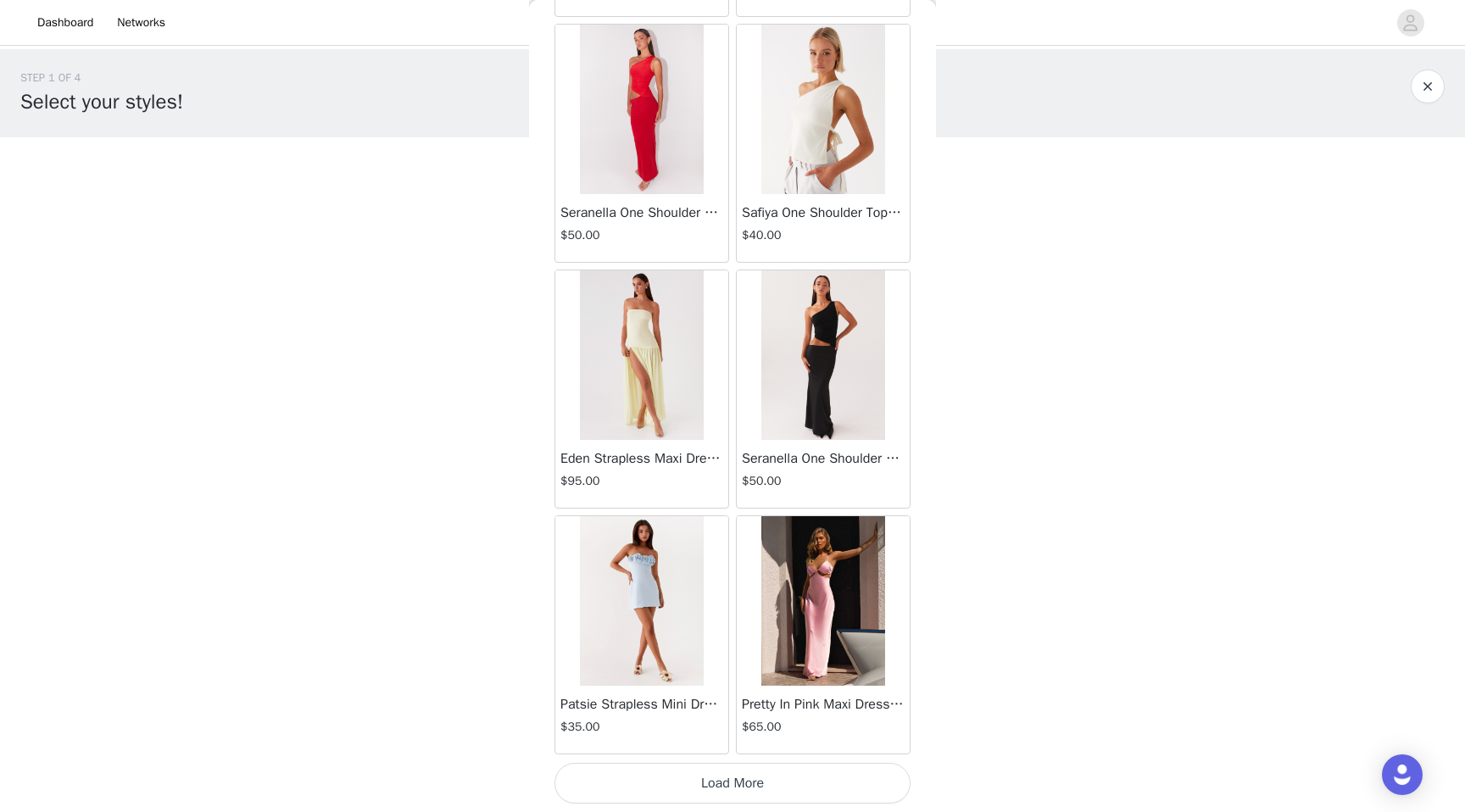 click on "Load More" at bounding box center [732, 783] 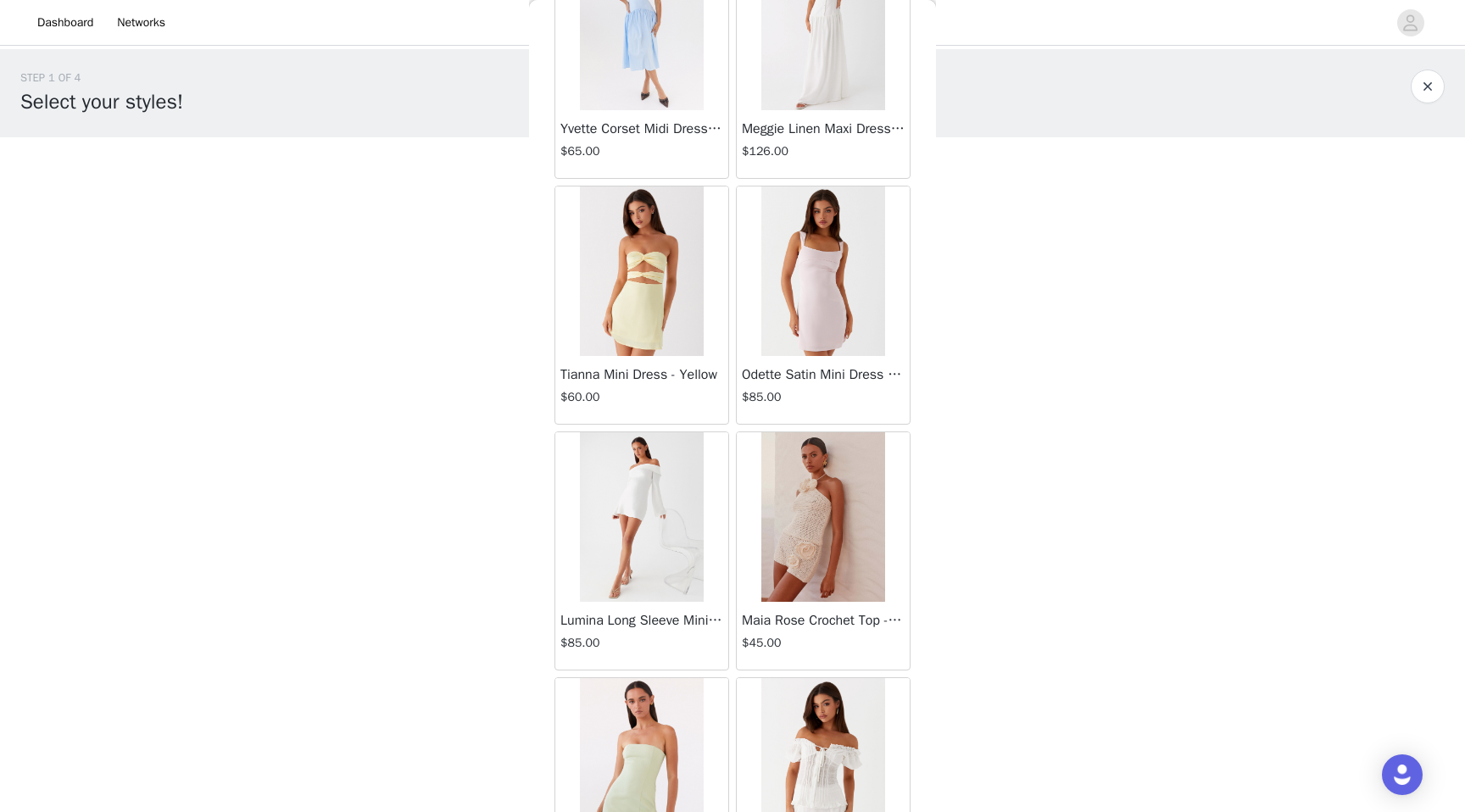scroll, scrollTop: 6698, scrollLeft: 0, axis: vertical 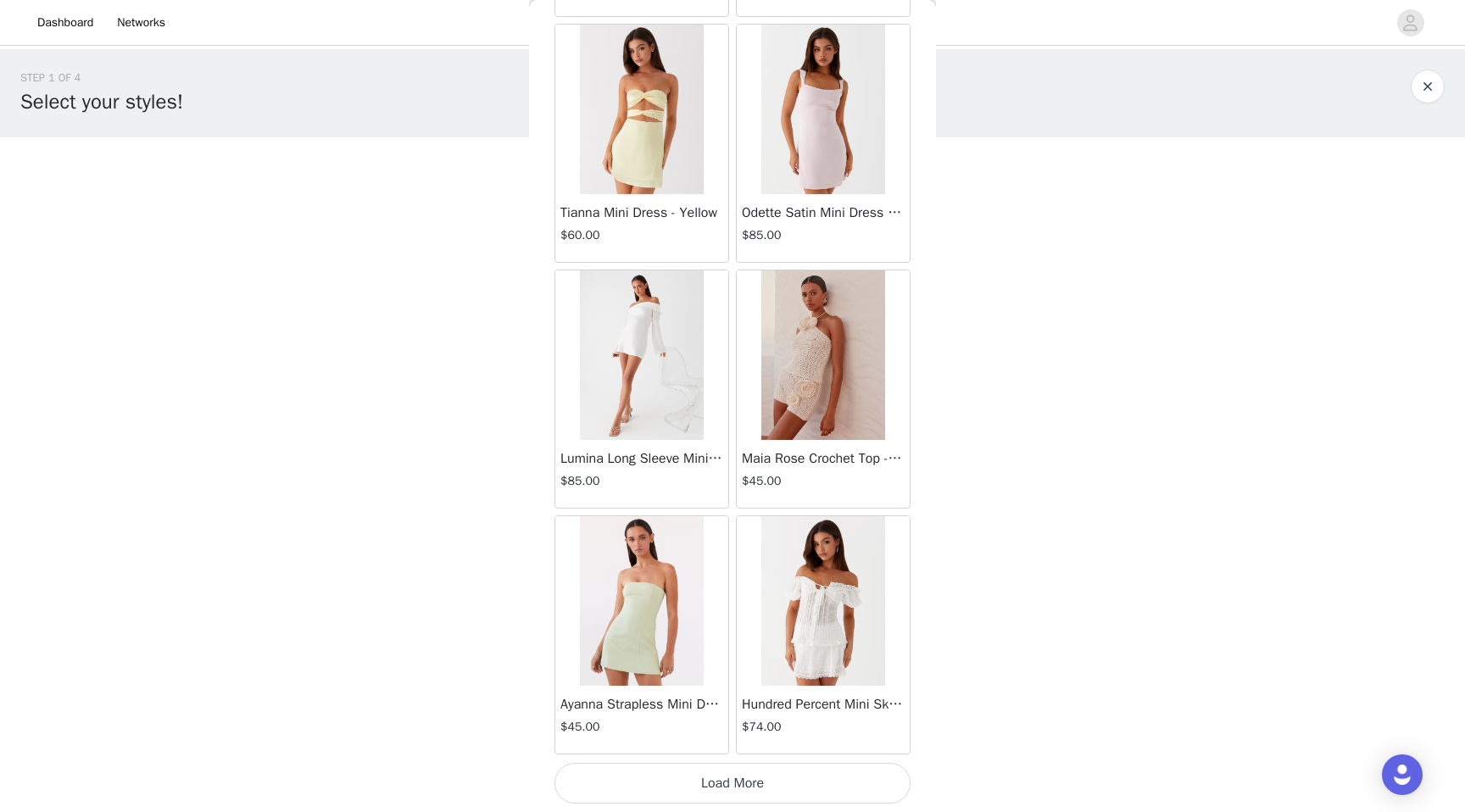 click on "Load More" at bounding box center [732, 783] 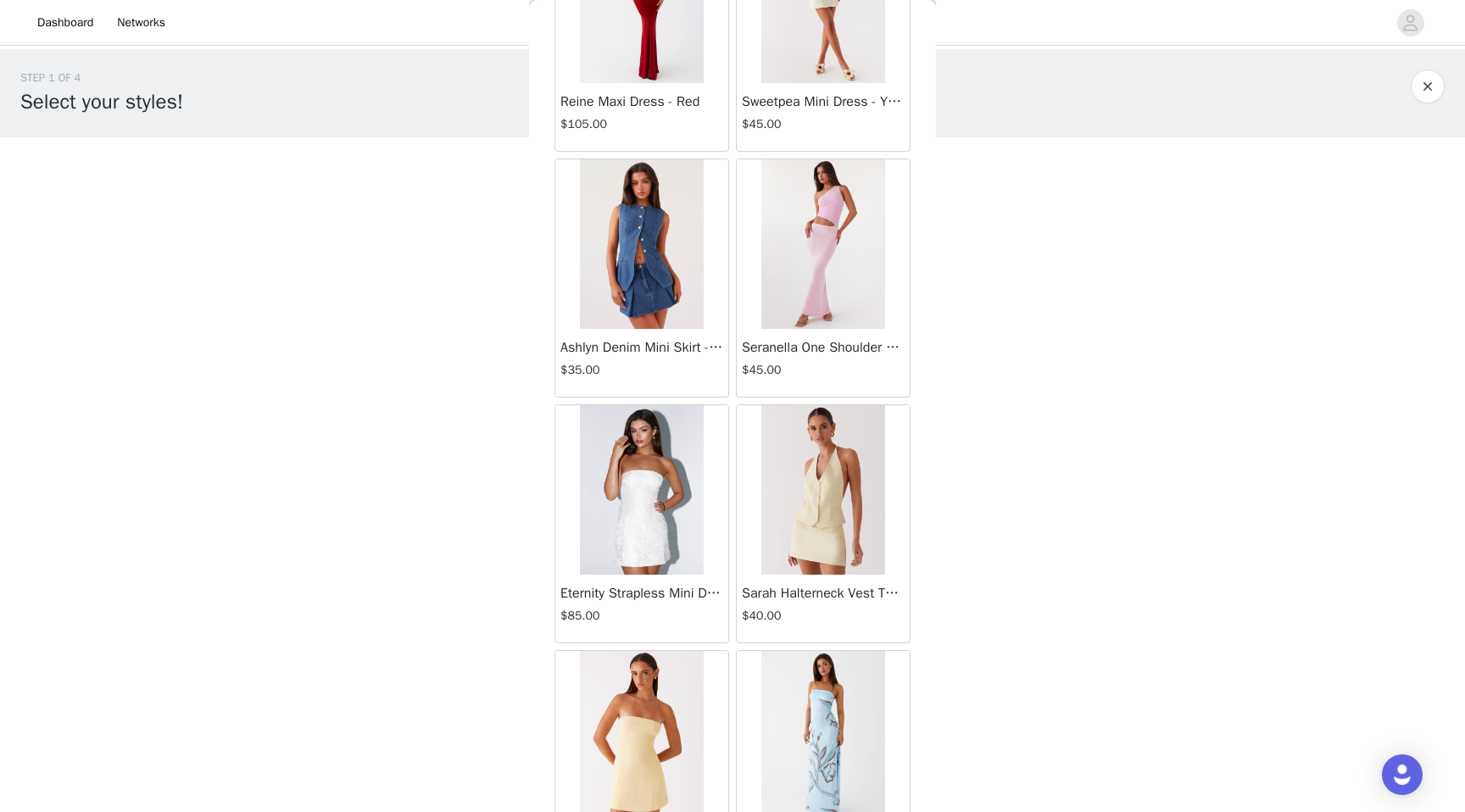 scroll, scrollTop: 9156, scrollLeft: 0, axis: vertical 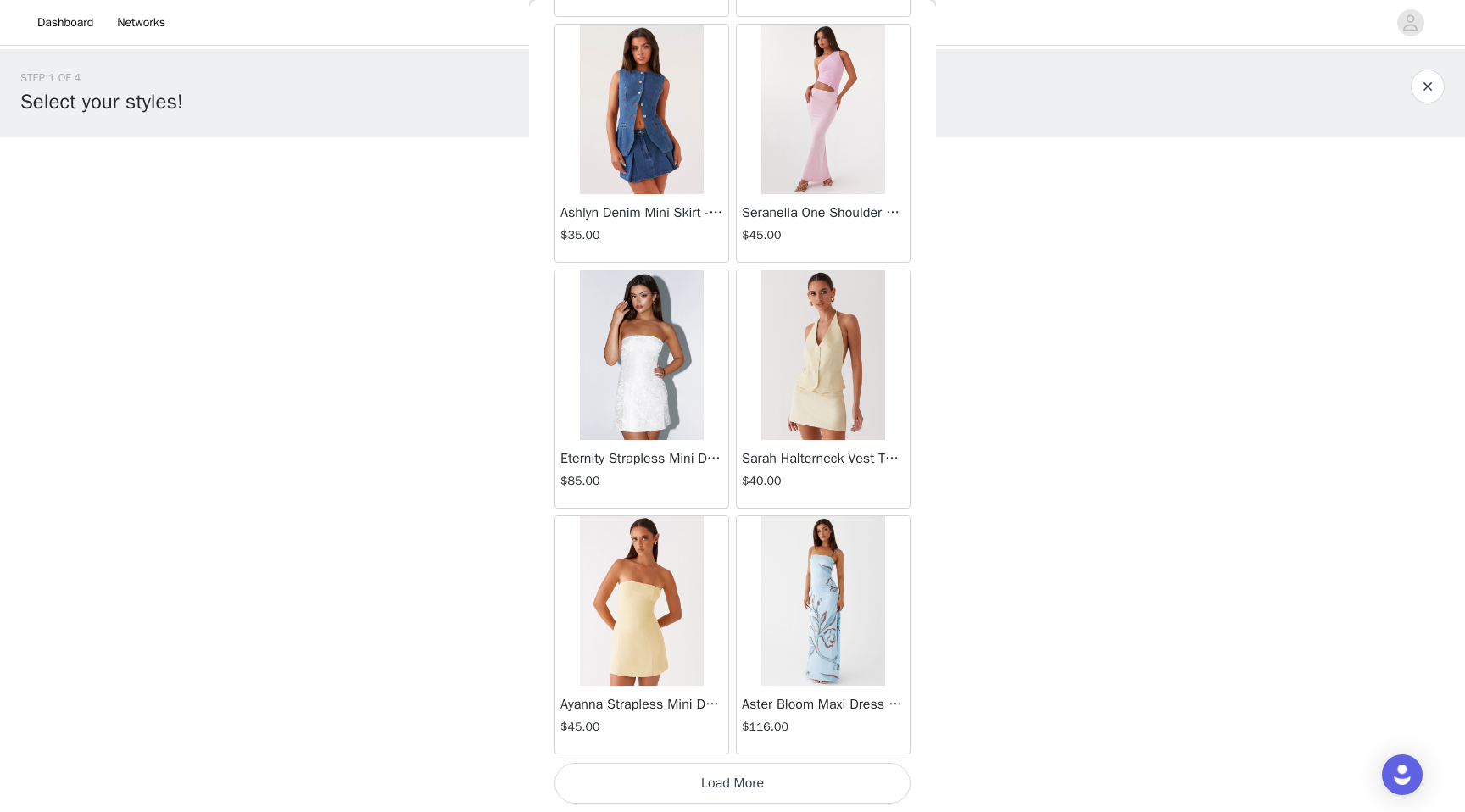 click on "Load More" at bounding box center [732, 783] 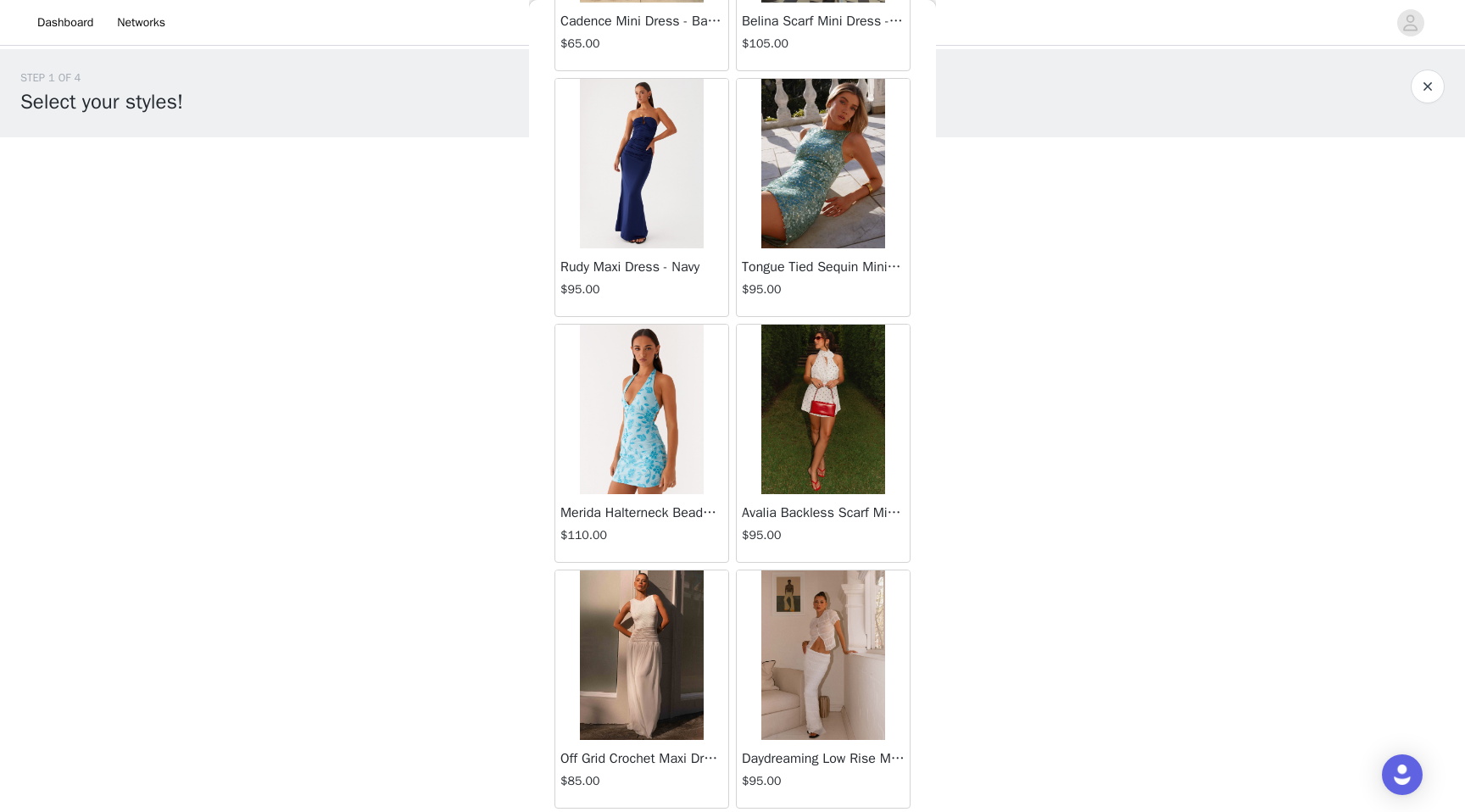 scroll, scrollTop: 11614, scrollLeft: 0, axis: vertical 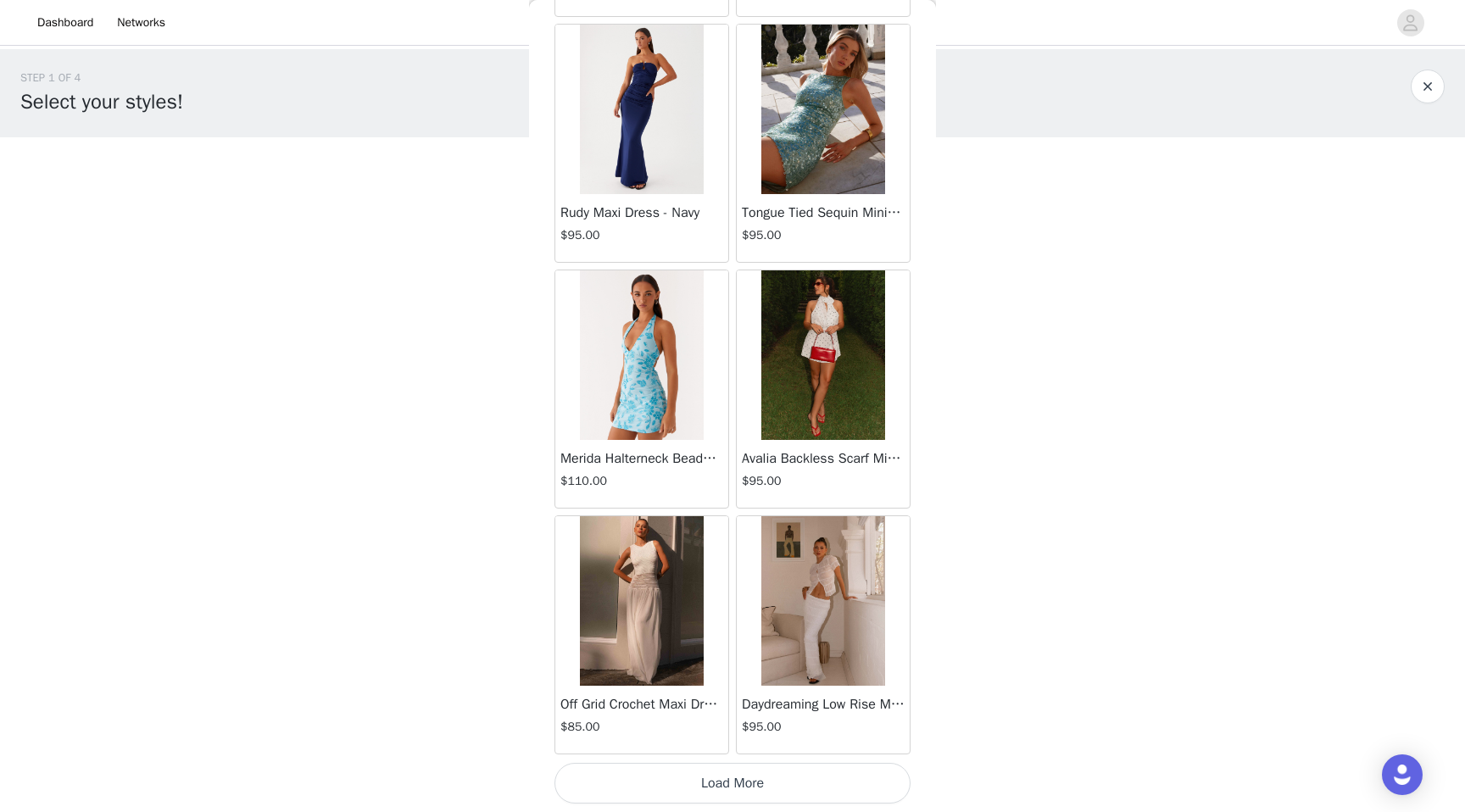 click on "Load More" at bounding box center [732, 783] 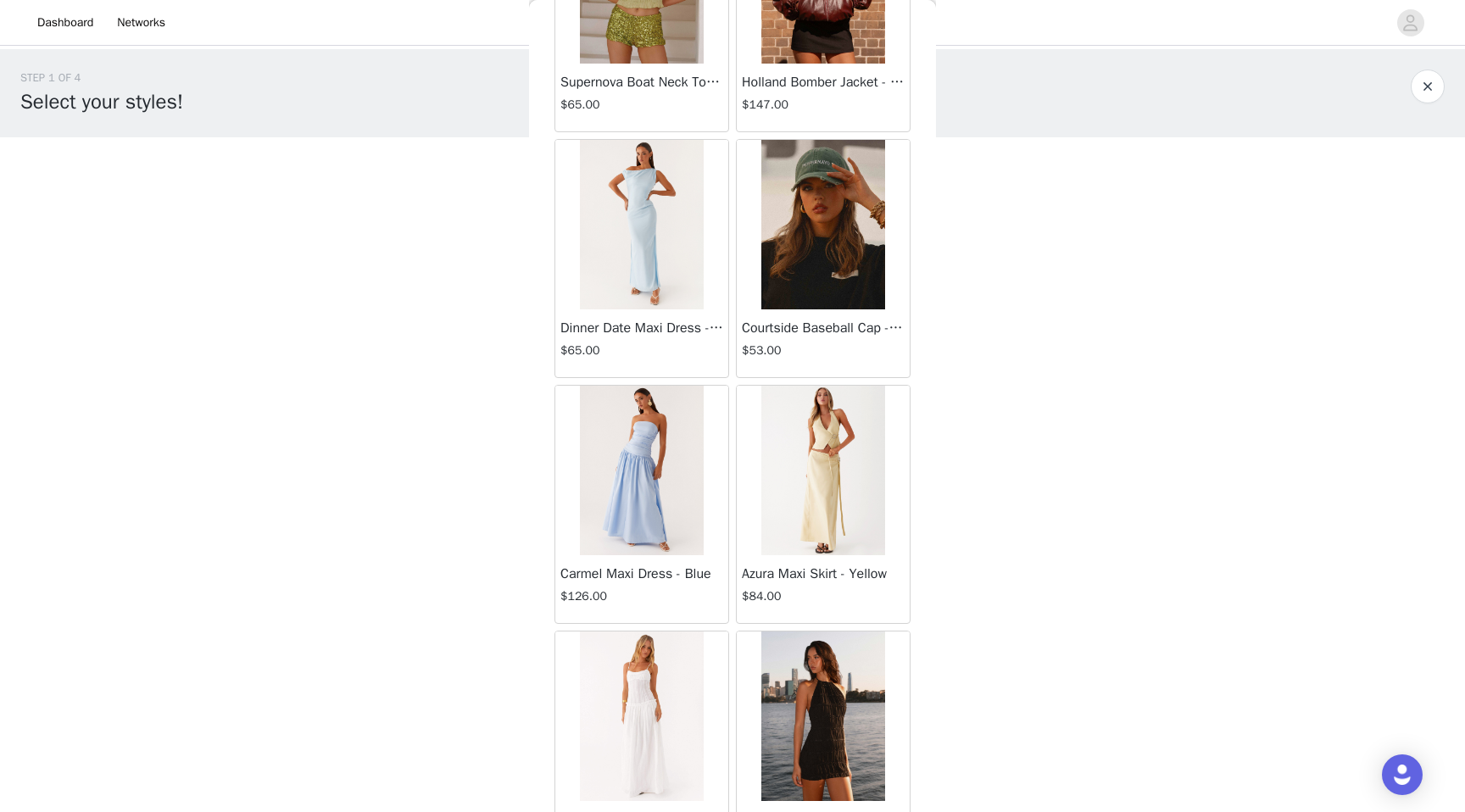 scroll, scrollTop: 14072, scrollLeft: 0, axis: vertical 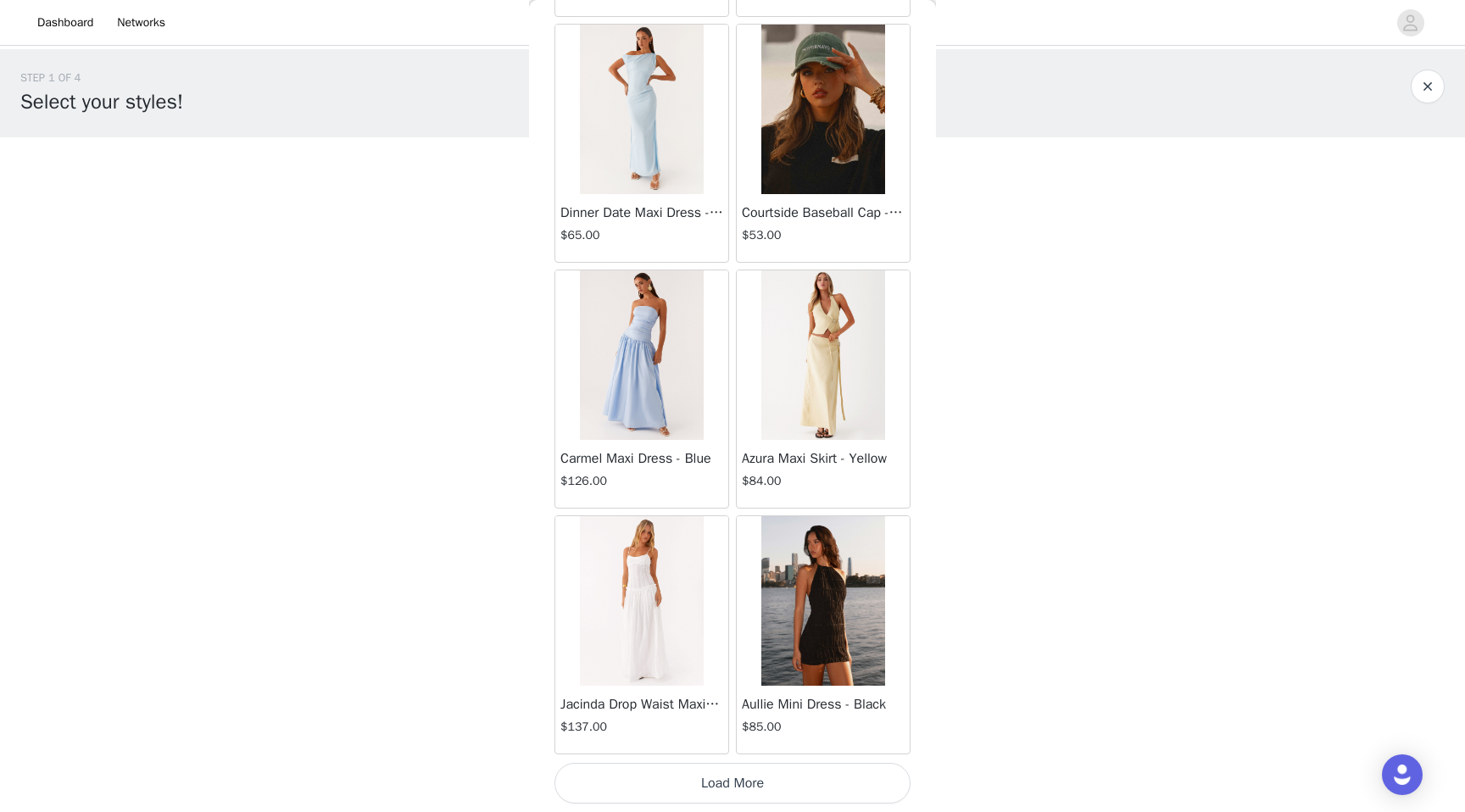 click on "Load More" at bounding box center (732, 783) 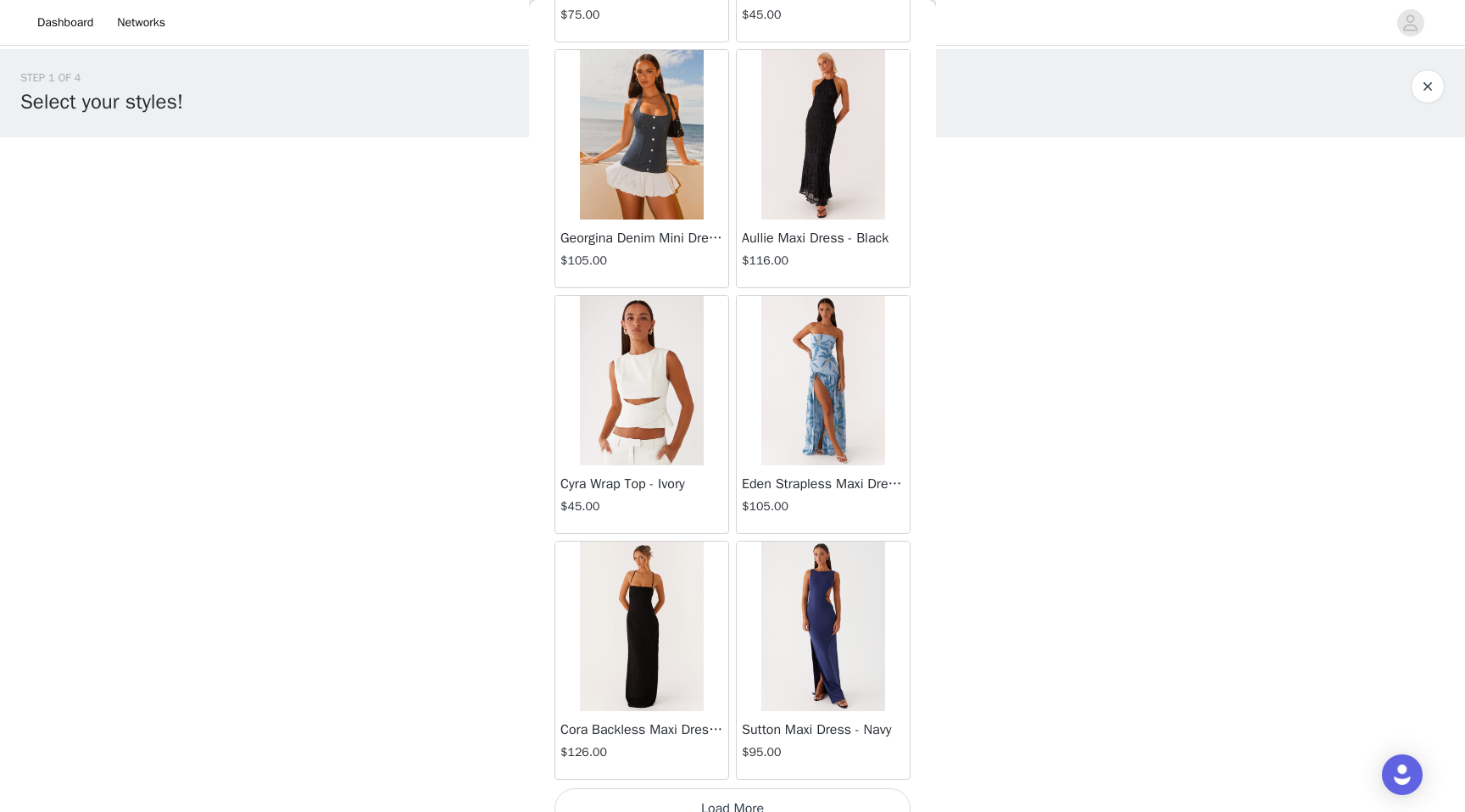 scroll, scrollTop: 16530, scrollLeft: 0, axis: vertical 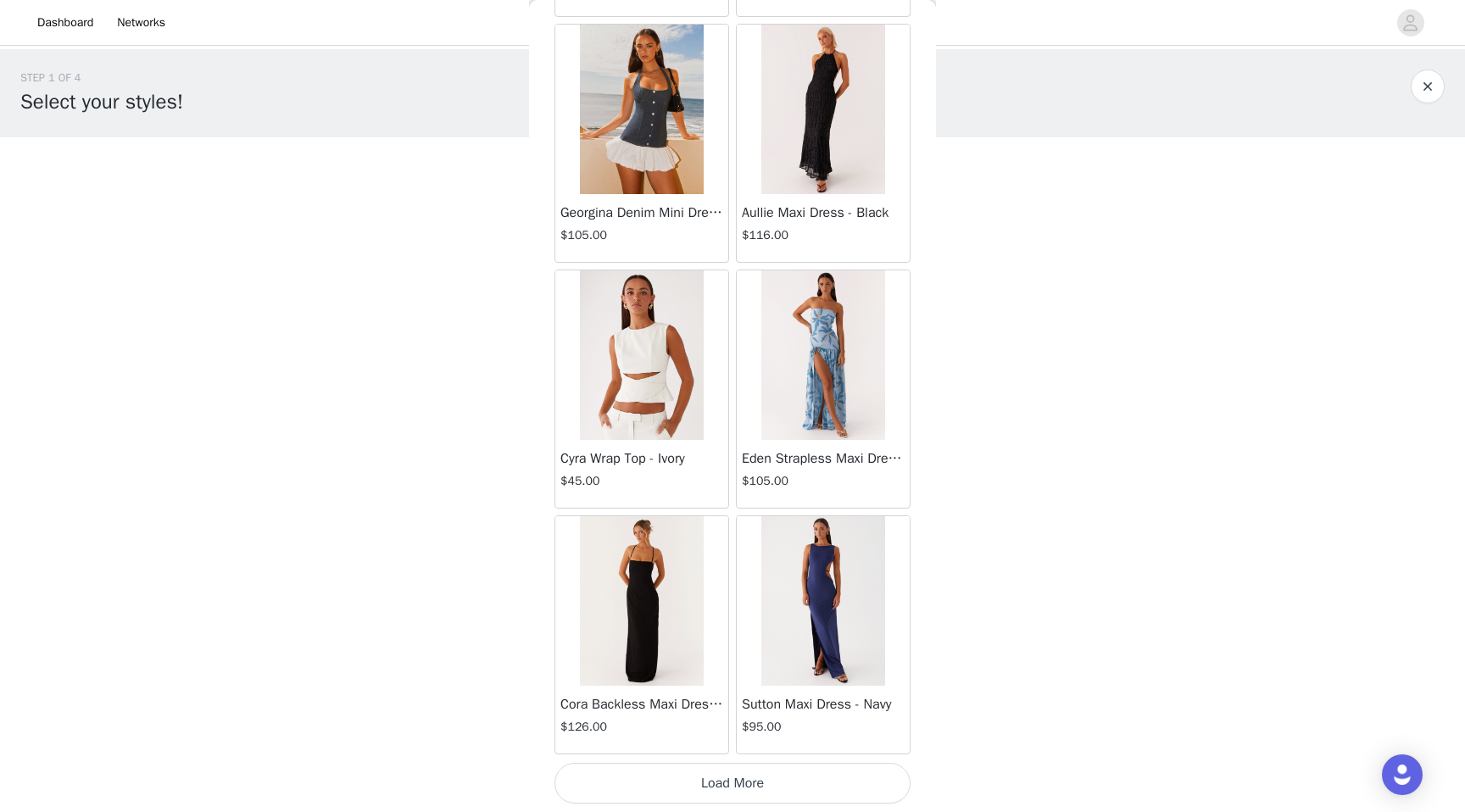 click on "Load More" at bounding box center (732, 783) 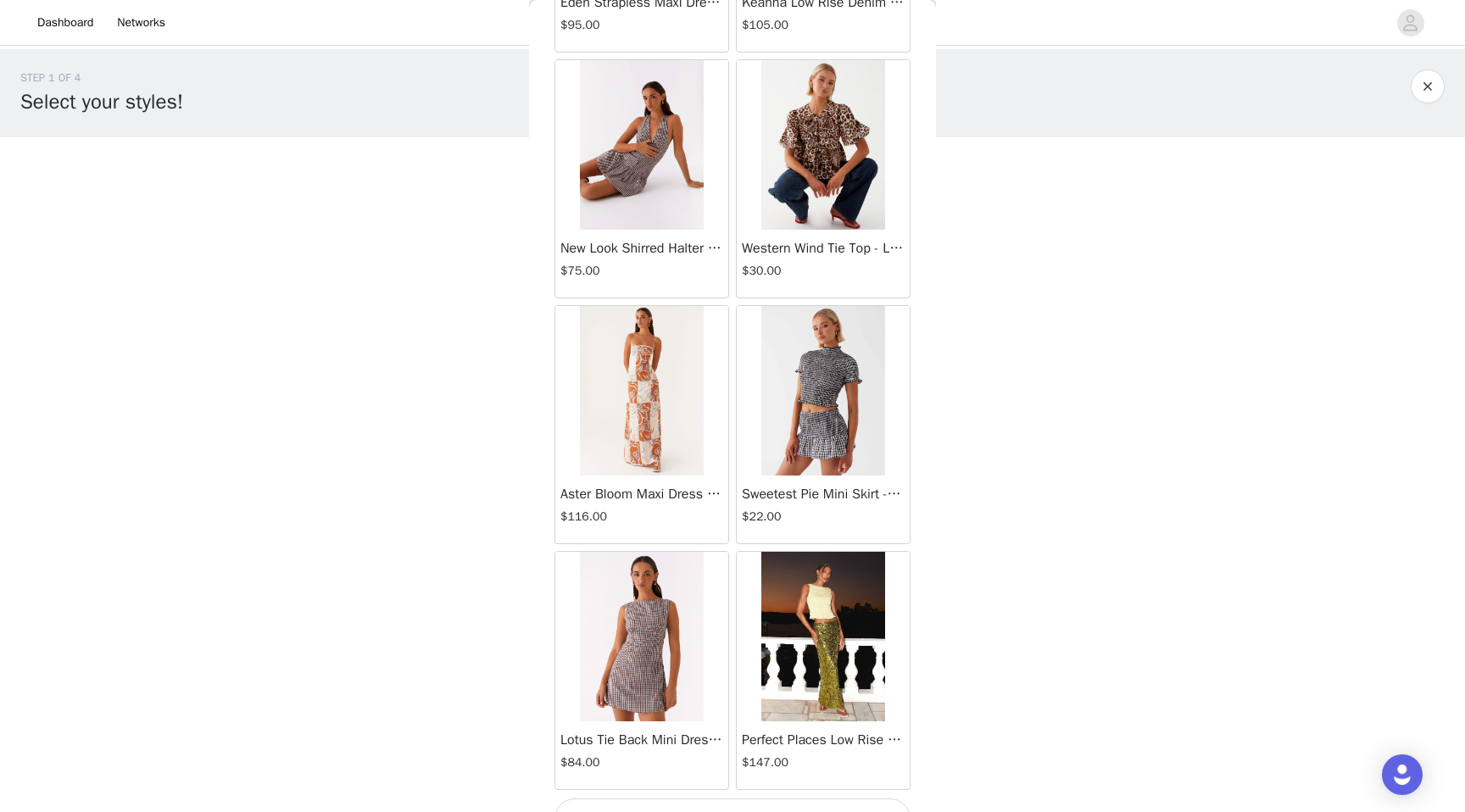 scroll, scrollTop: 18988, scrollLeft: 0, axis: vertical 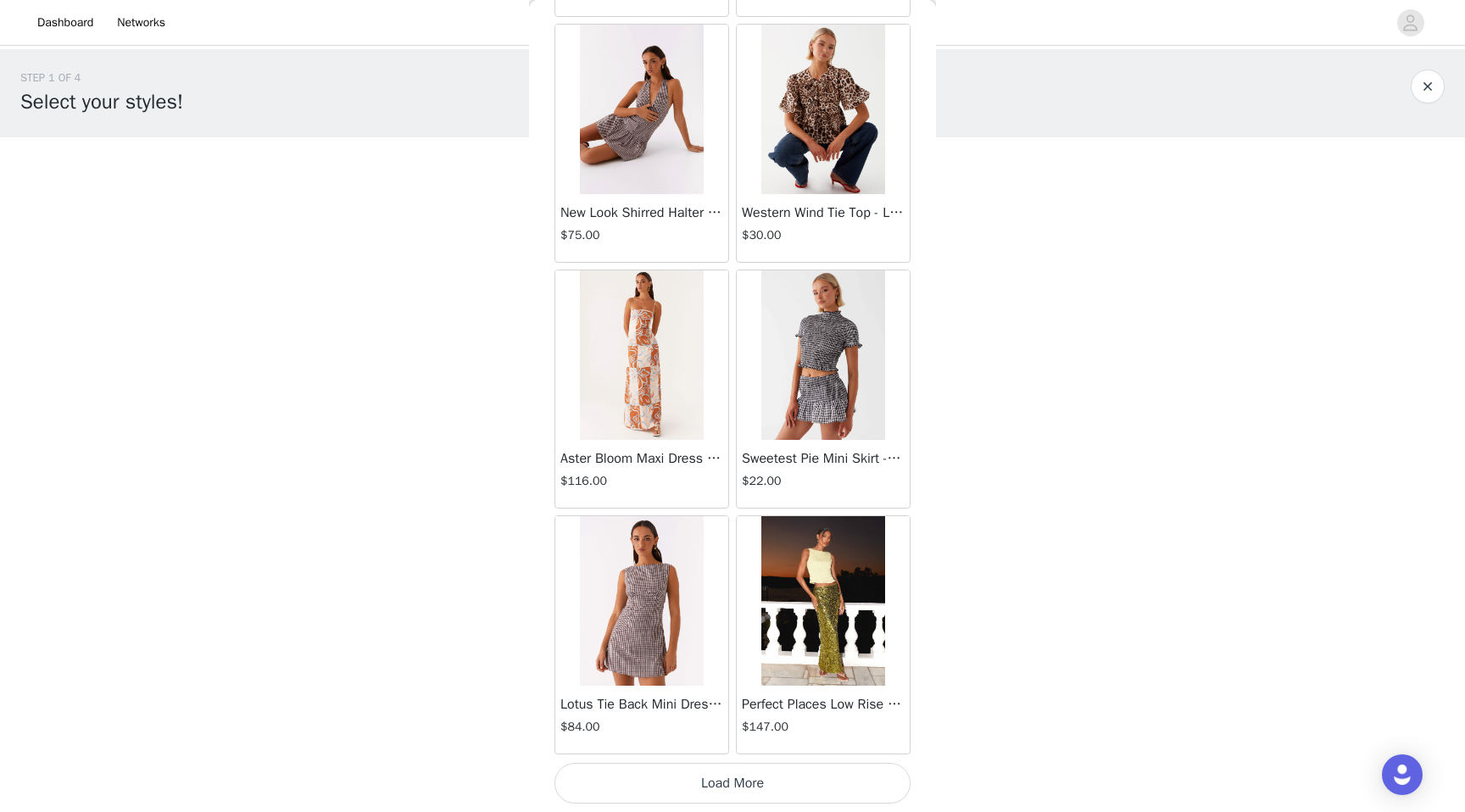 click on "Load More" at bounding box center [732, 783] 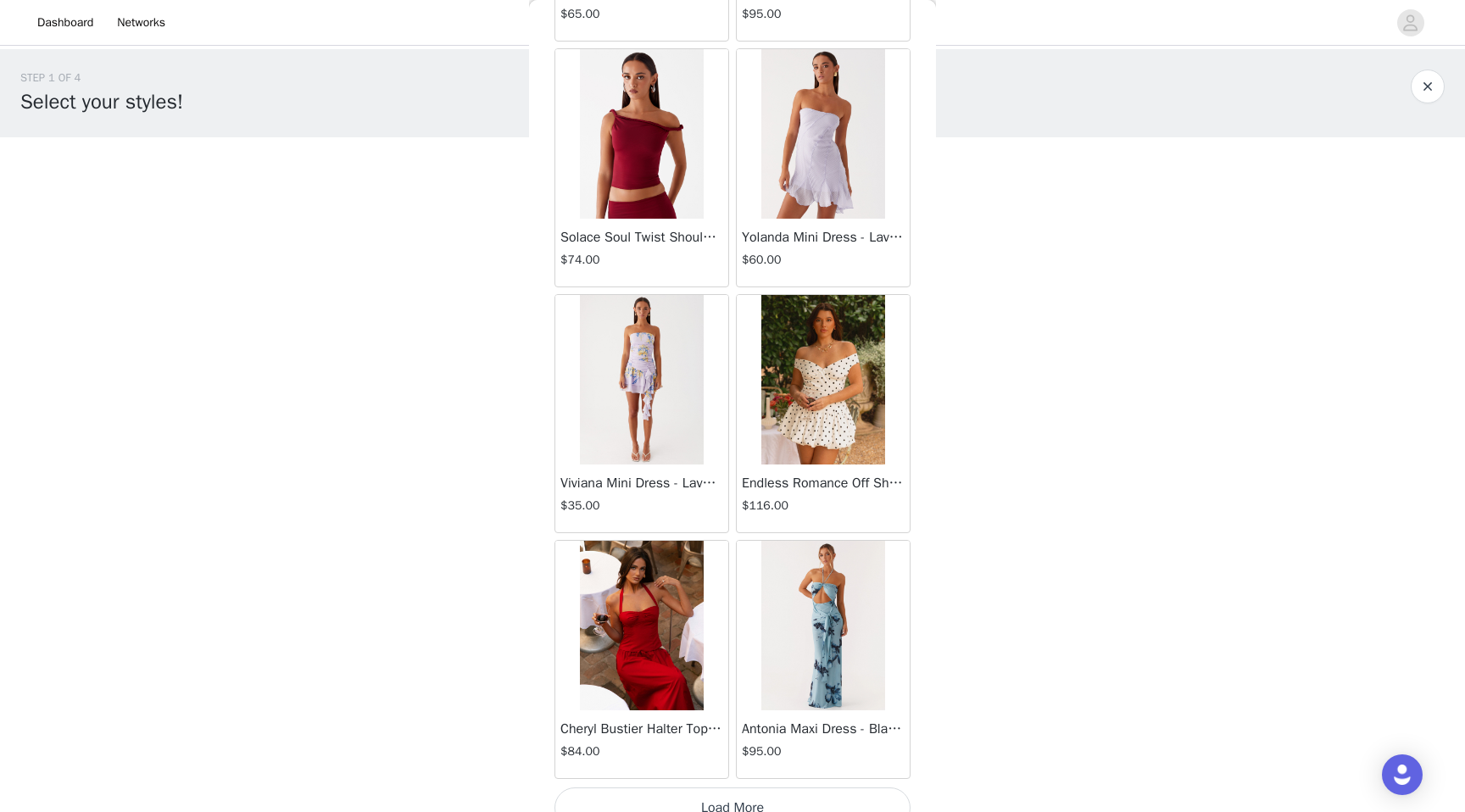 scroll, scrollTop: 21446, scrollLeft: 0, axis: vertical 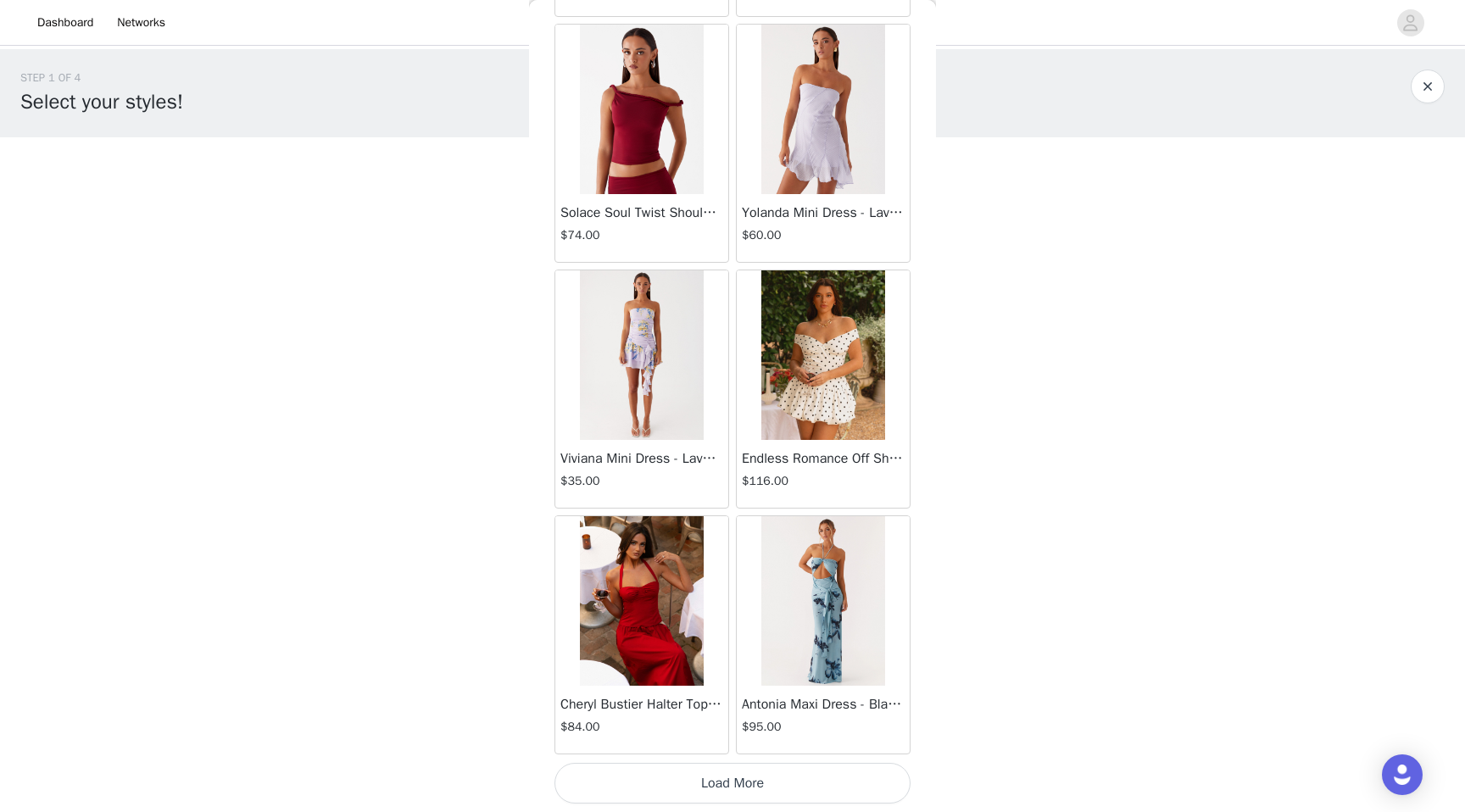 click on "Load More" at bounding box center [732, 783] 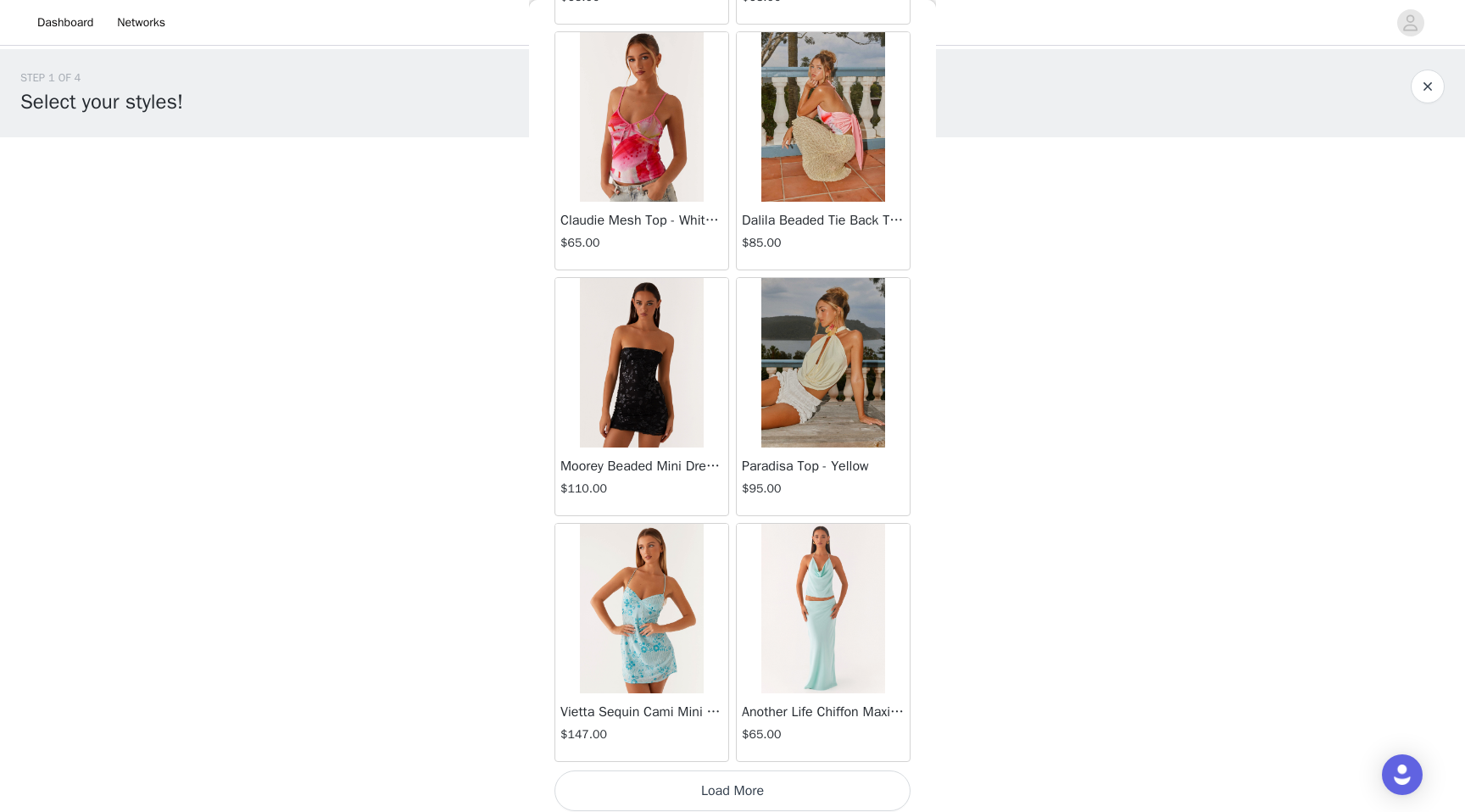 scroll, scrollTop: 23904, scrollLeft: 0, axis: vertical 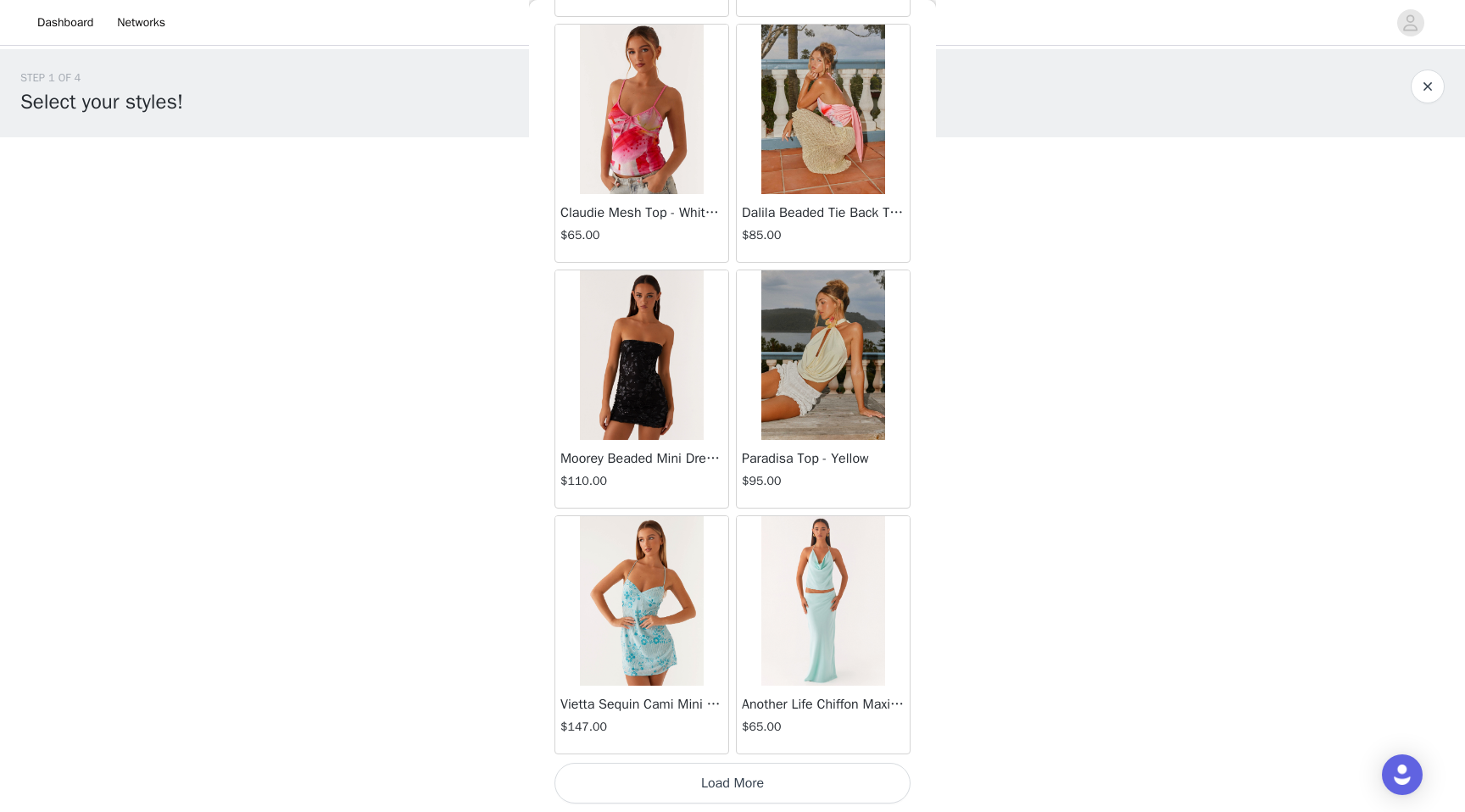 click on "Load More" at bounding box center [732, 783] 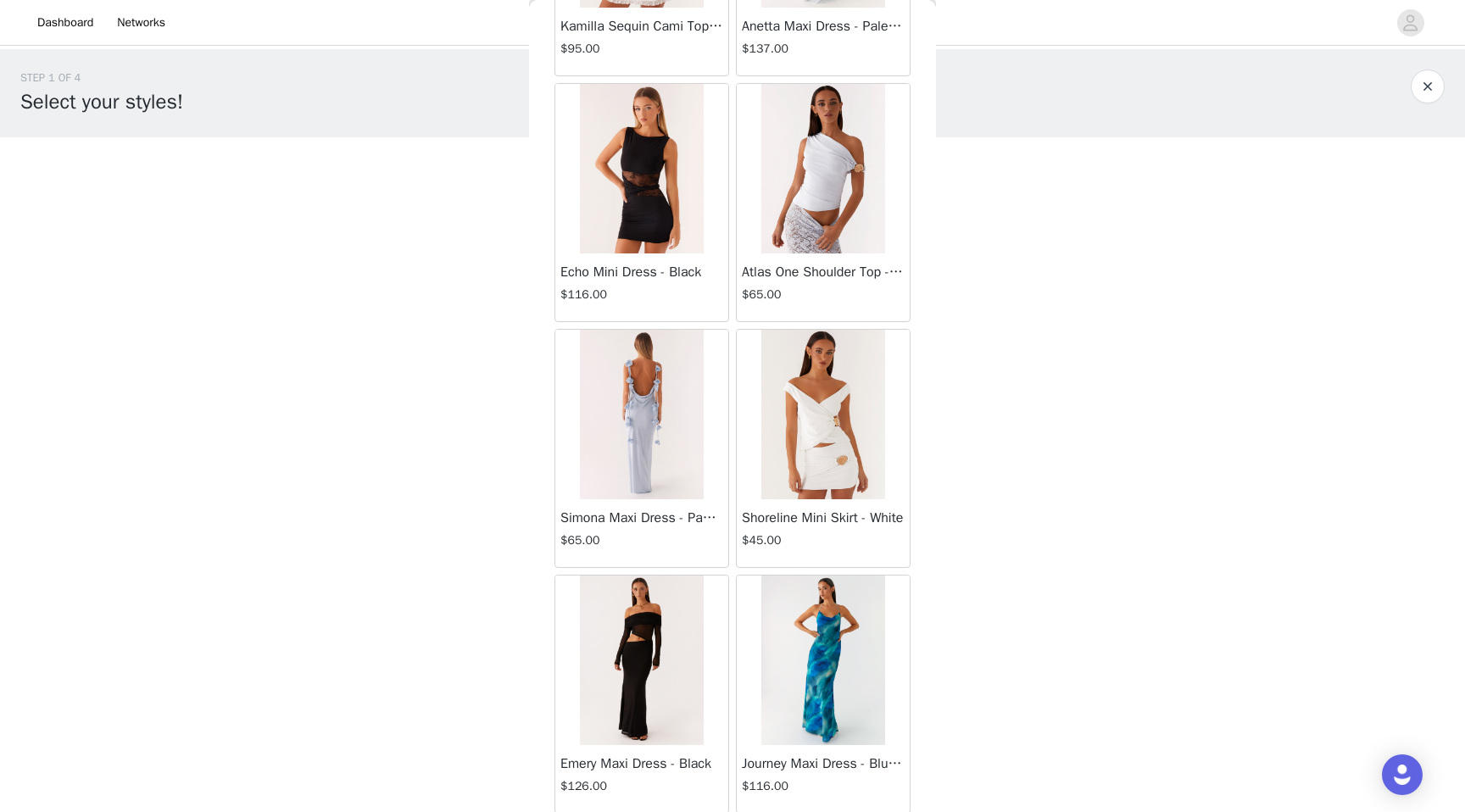 scroll, scrollTop: 26362, scrollLeft: 0, axis: vertical 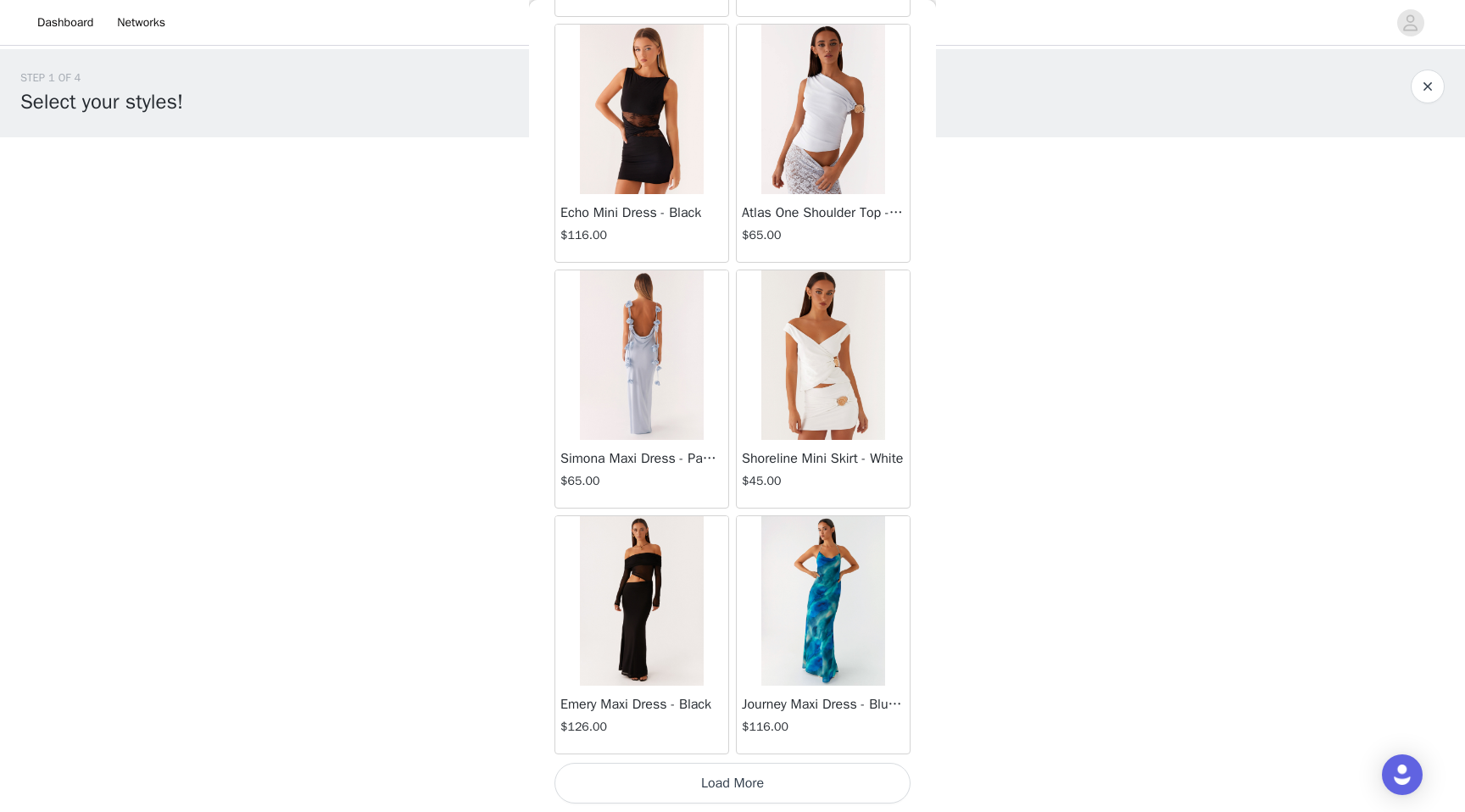 click on "Load More" at bounding box center (732, 783) 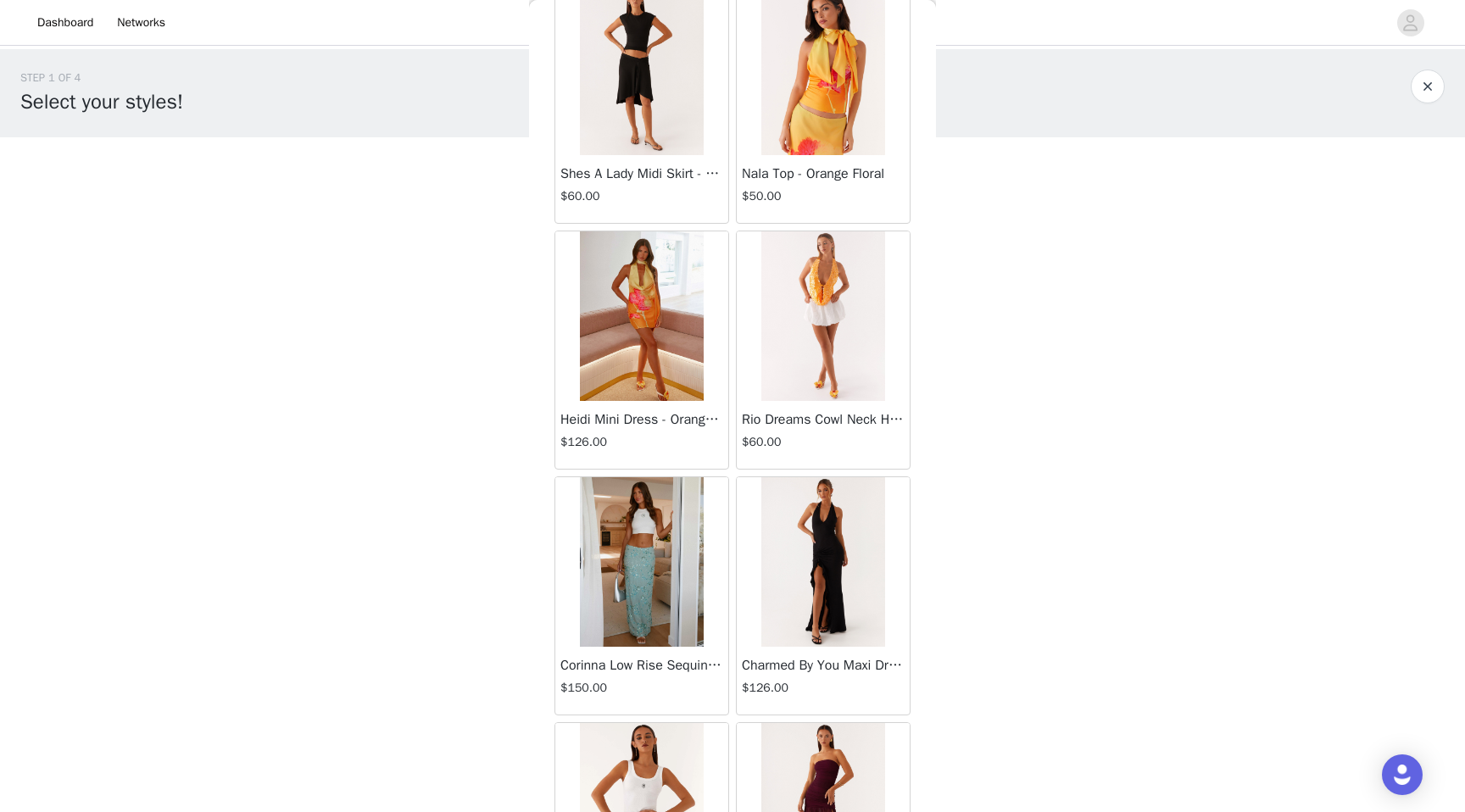 scroll, scrollTop: 28820, scrollLeft: 0, axis: vertical 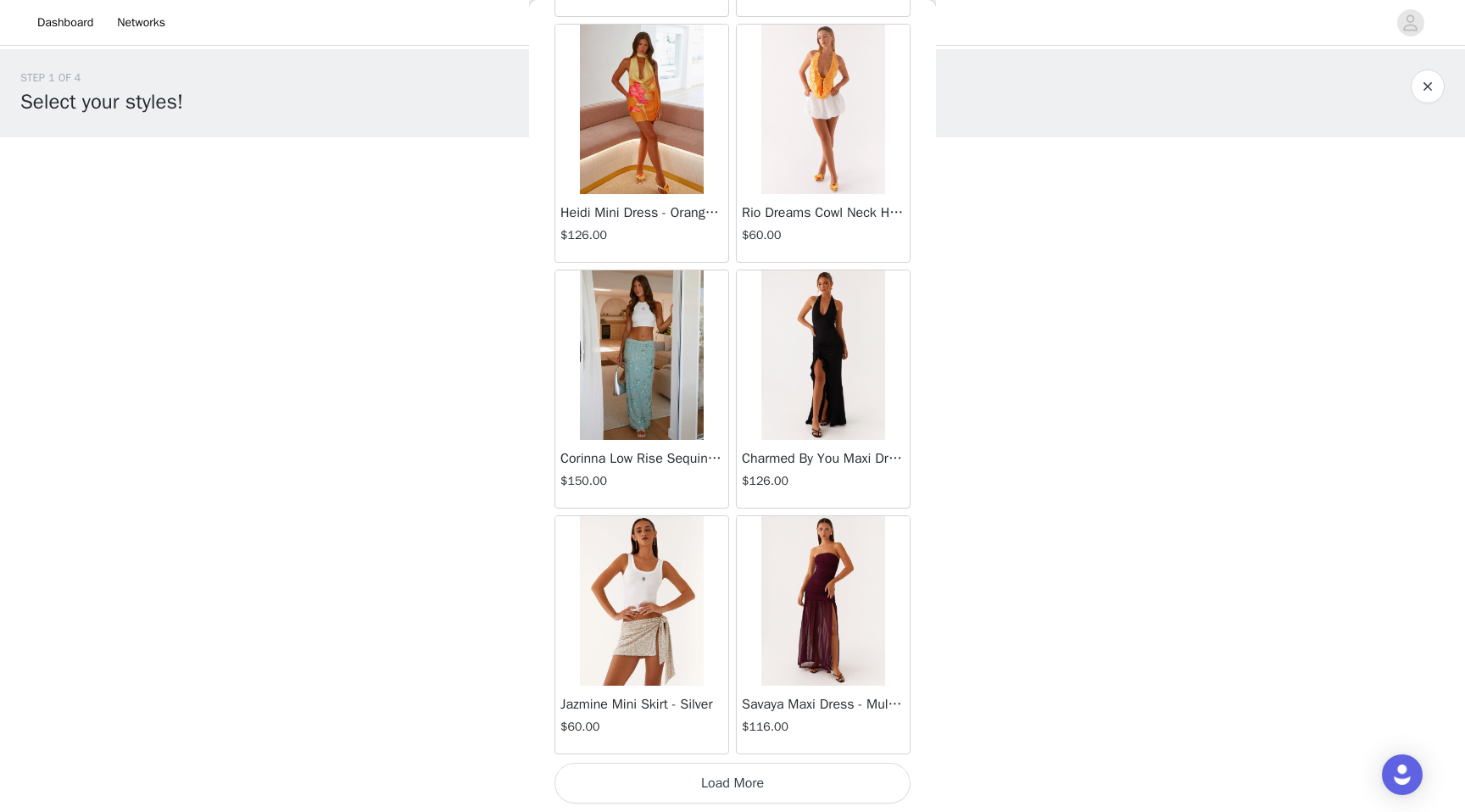 click on "Load More" at bounding box center [732, 783] 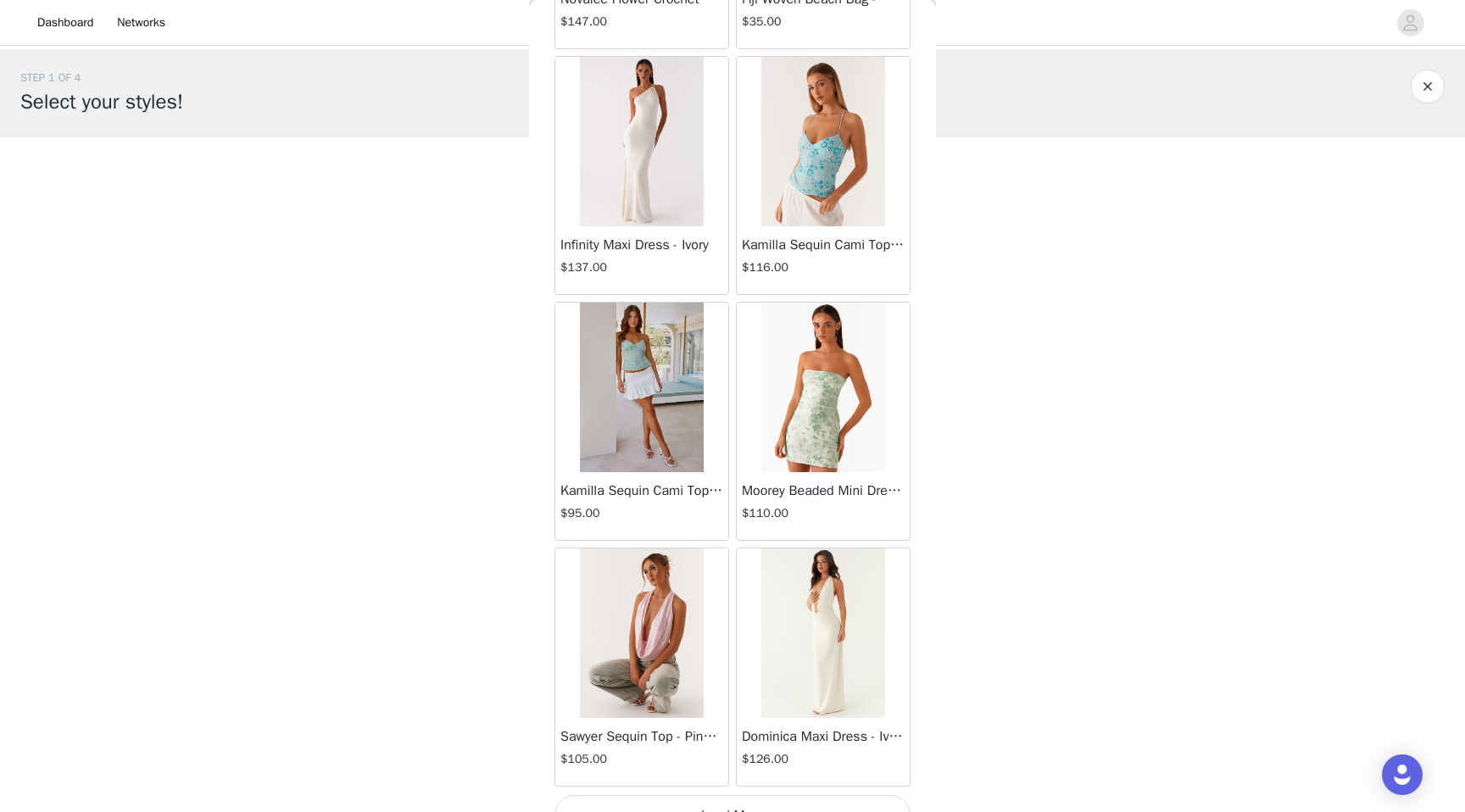 scroll, scrollTop: 31278, scrollLeft: 0, axis: vertical 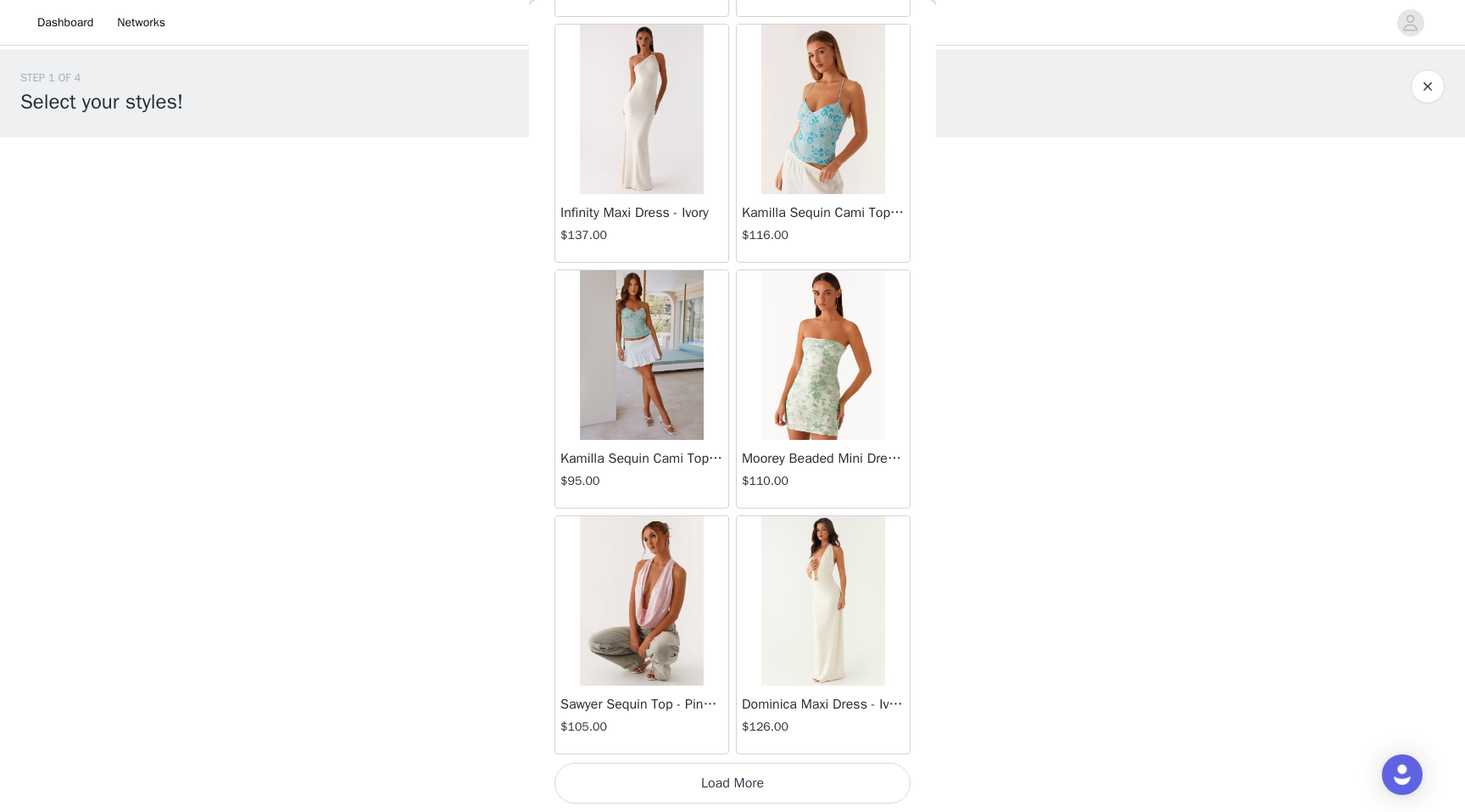 click on "Load More" at bounding box center [732, 783] 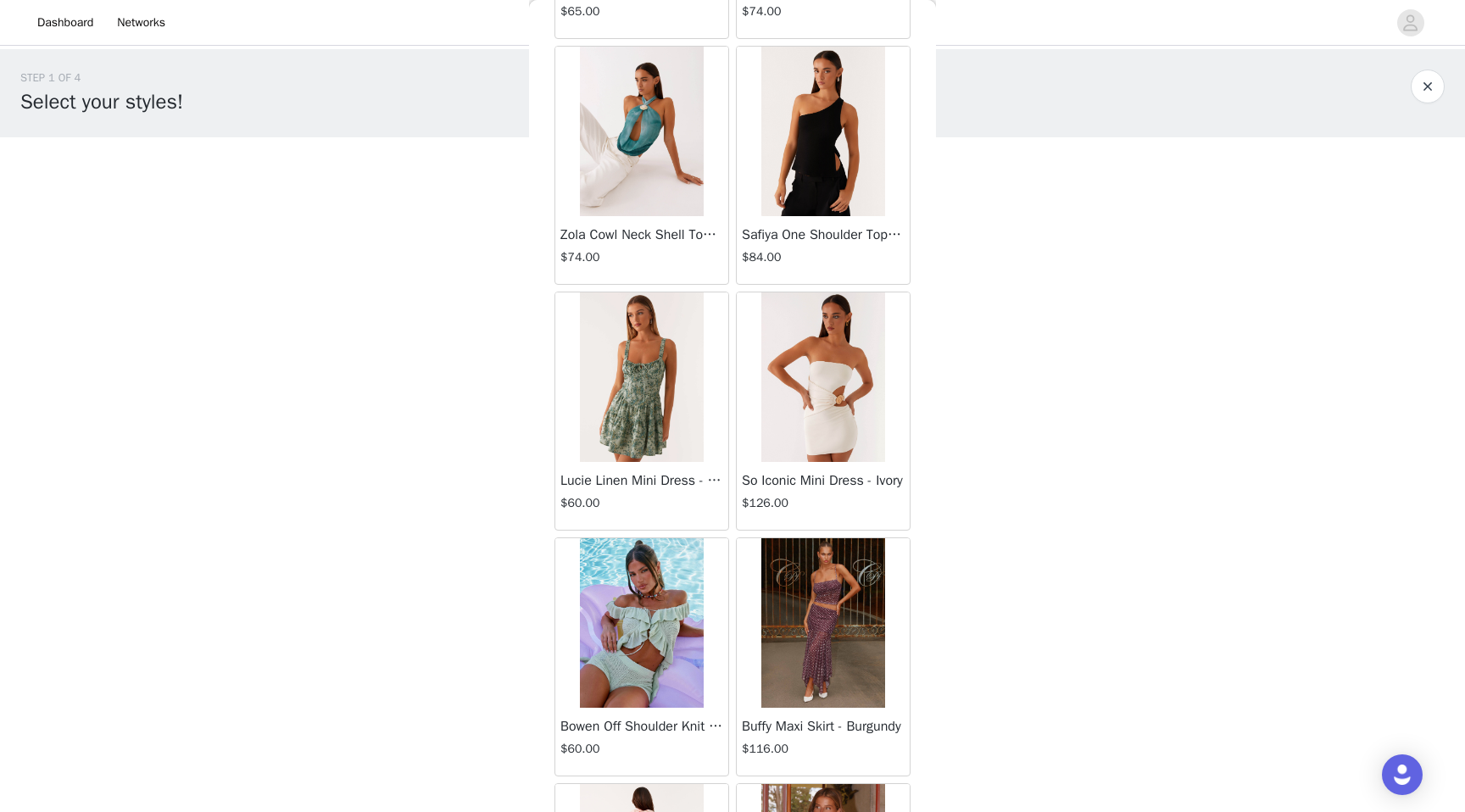 scroll, scrollTop: 33736, scrollLeft: 0, axis: vertical 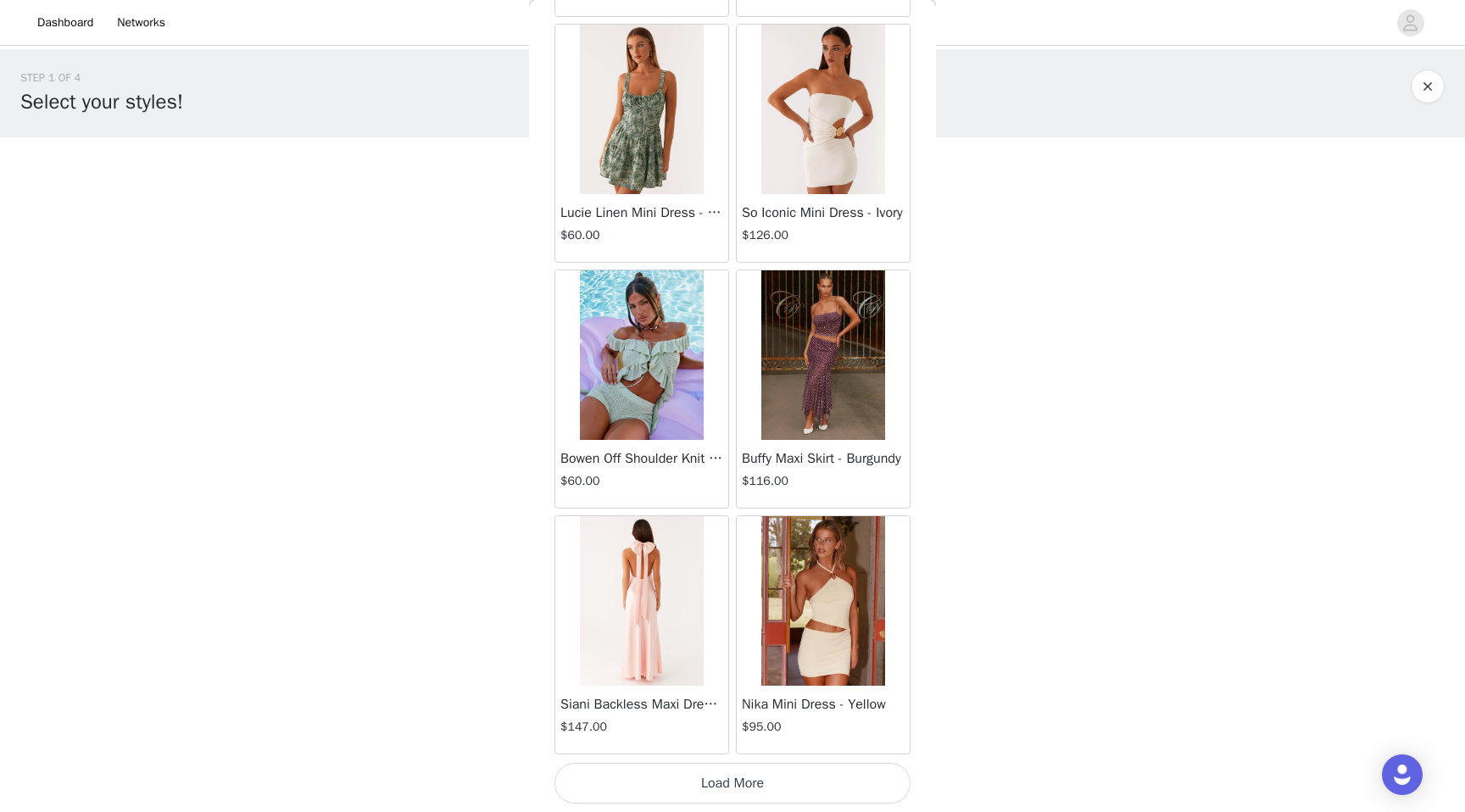 click on "Load More" at bounding box center [732, 783] 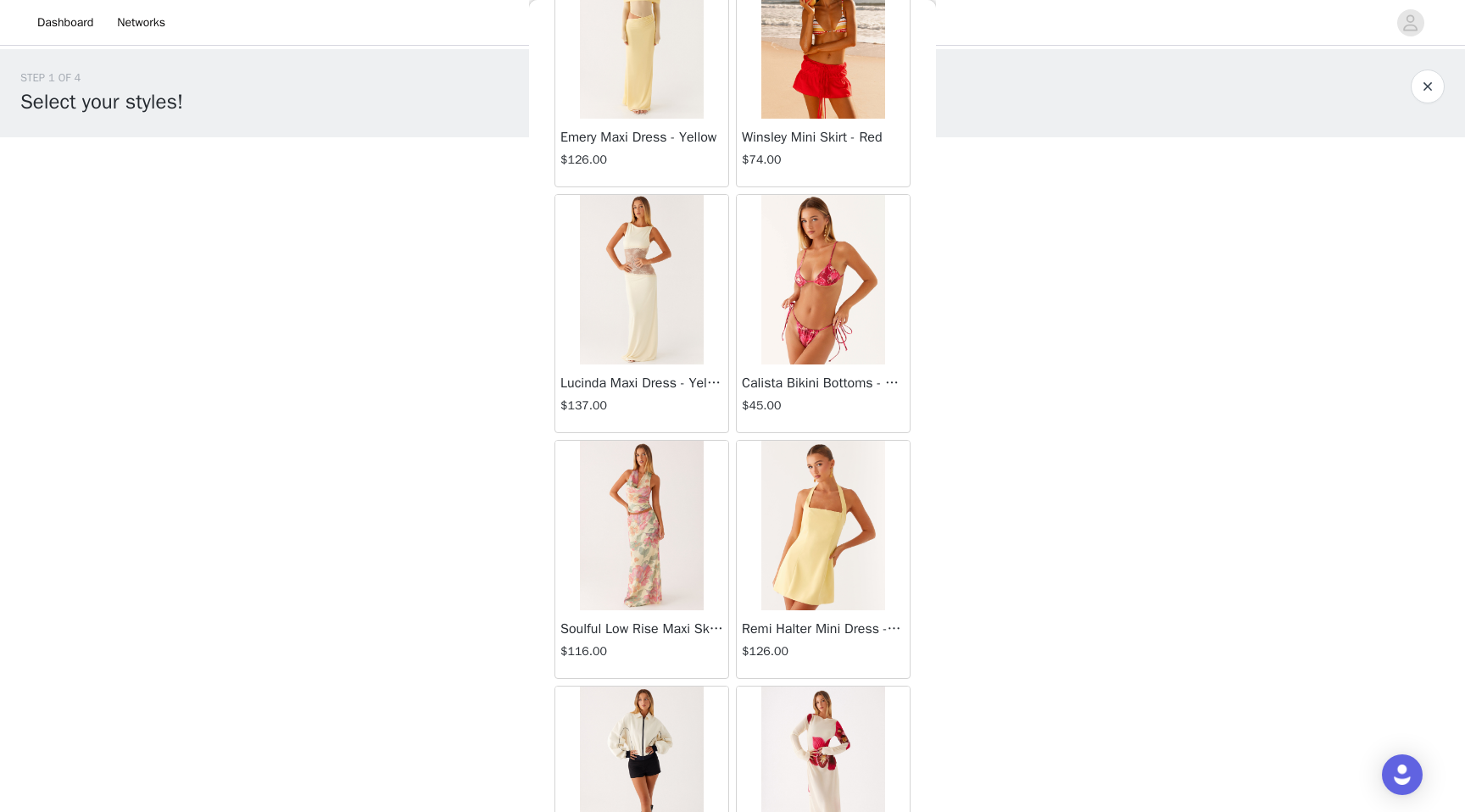 scroll, scrollTop: 36194, scrollLeft: 0, axis: vertical 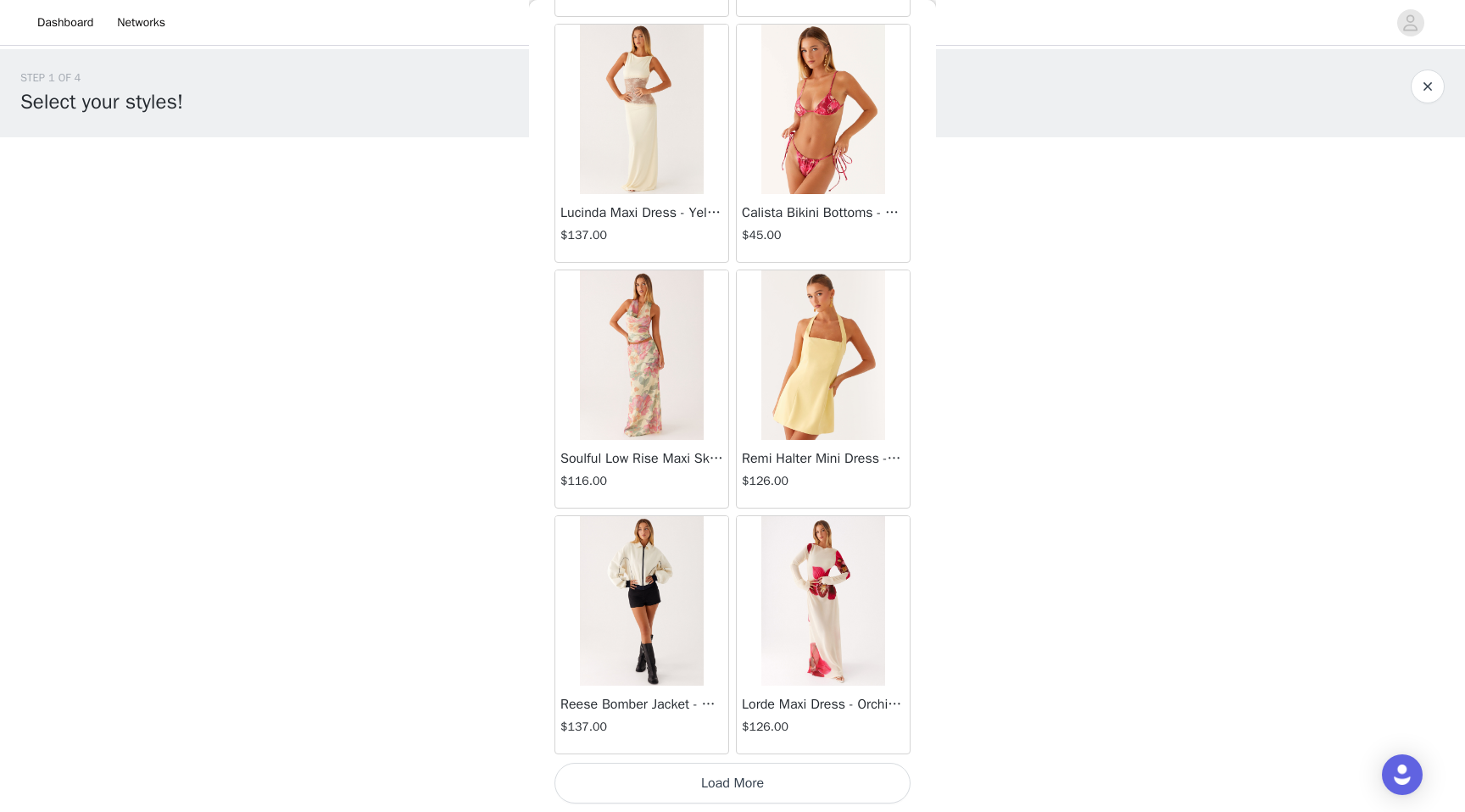 click on "Load More" at bounding box center (732, 783) 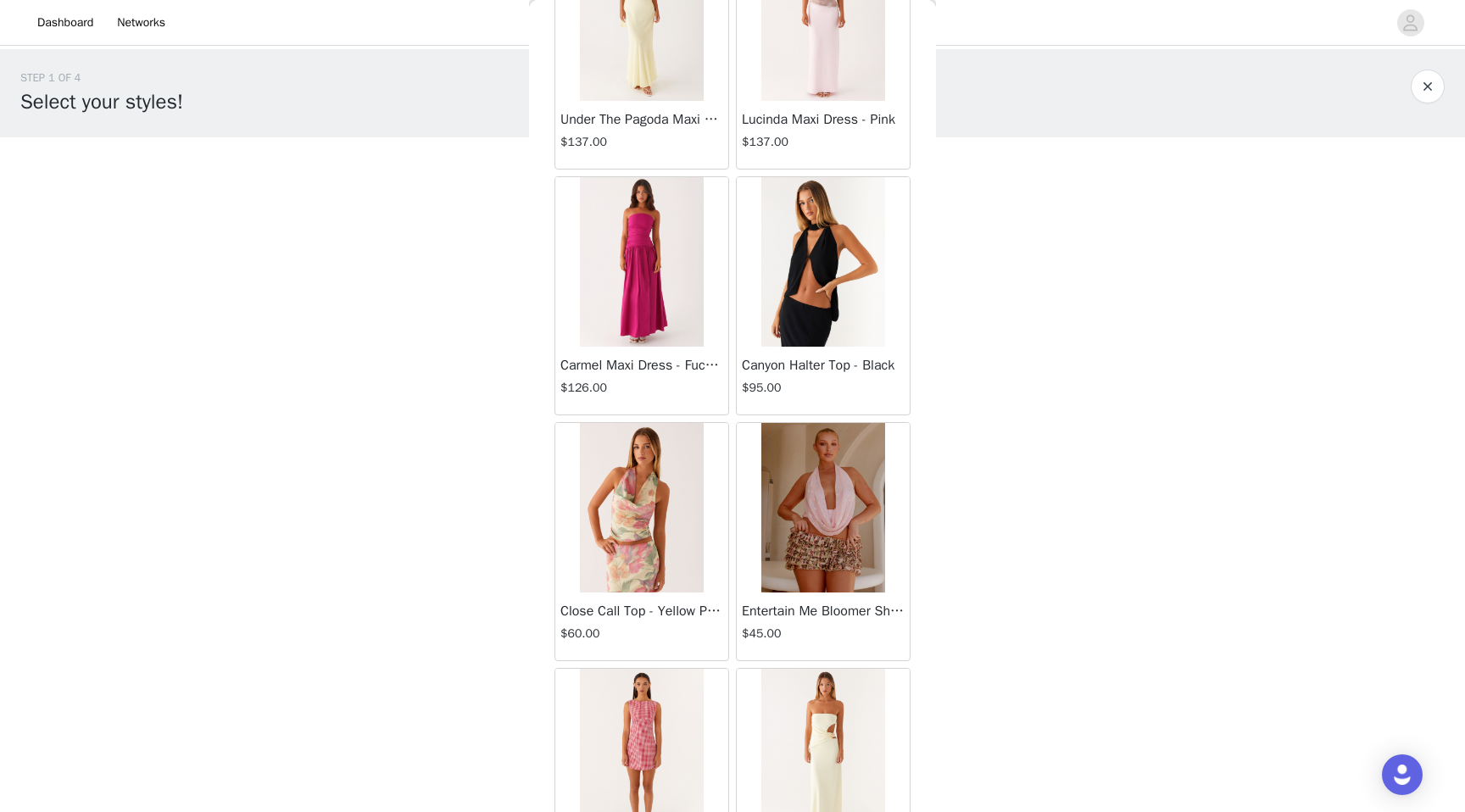 scroll, scrollTop: 38652, scrollLeft: 0, axis: vertical 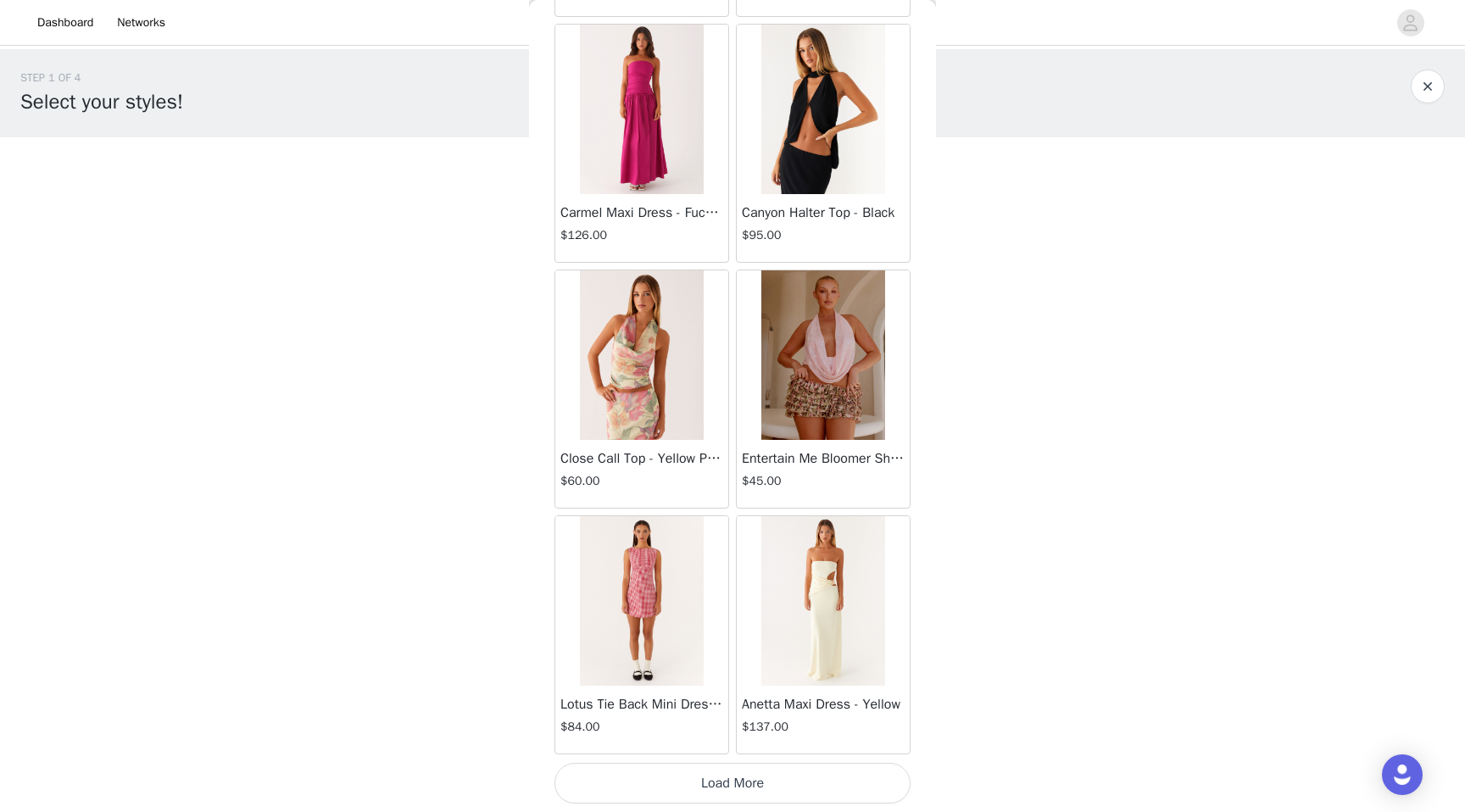 click at bounding box center [641, 601] 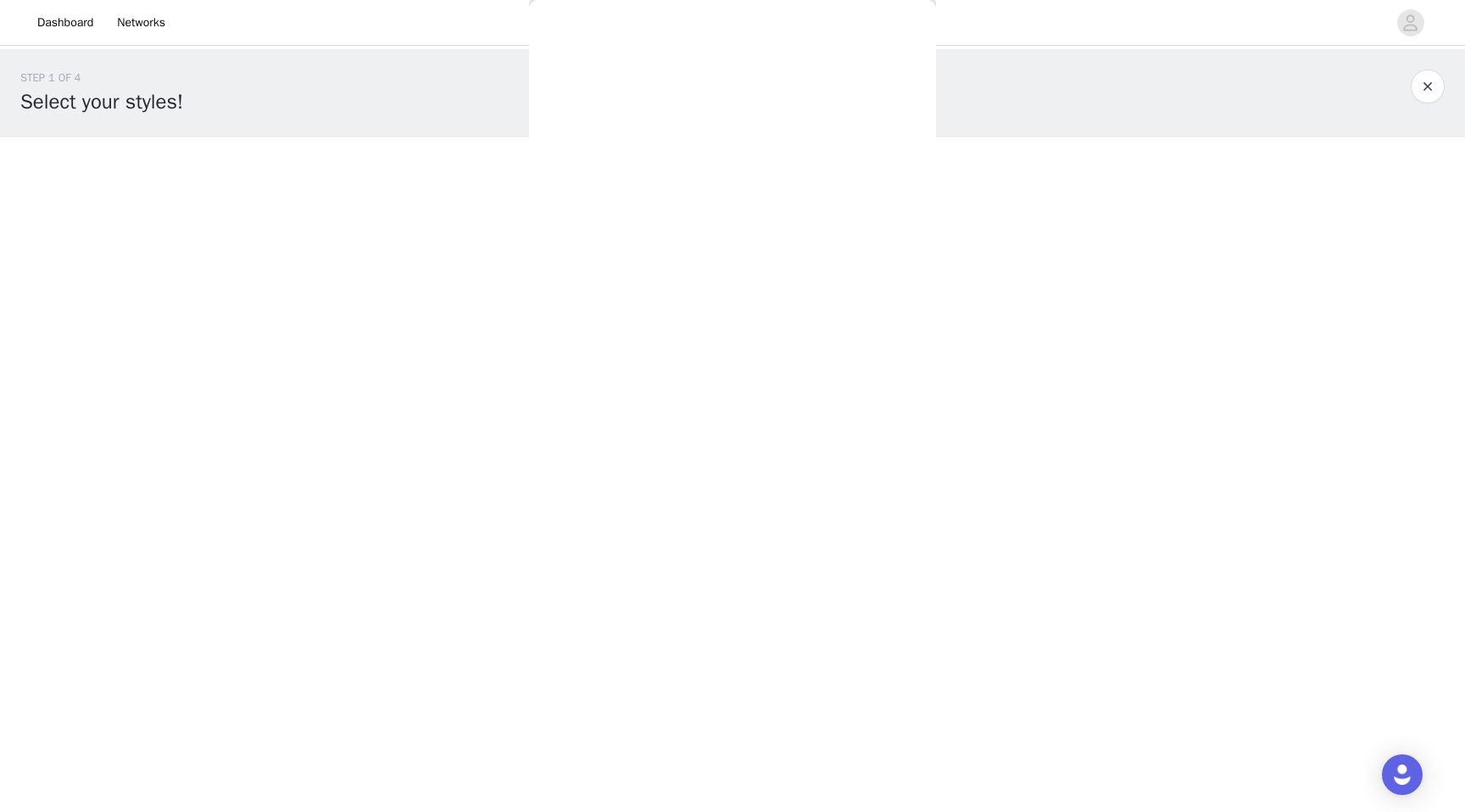 scroll, scrollTop: 142, scrollLeft: 0, axis: vertical 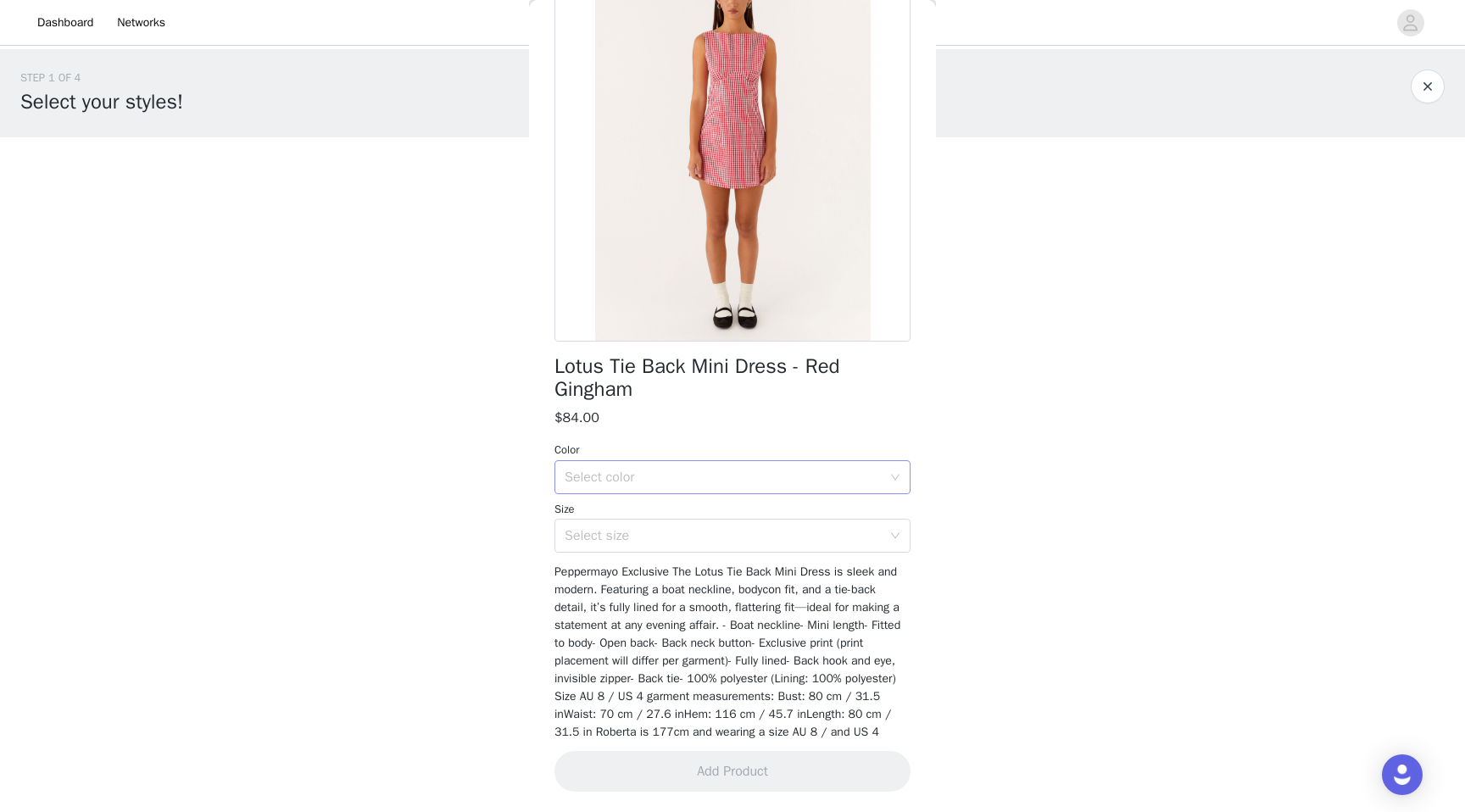 click on "Select color" at bounding box center (723, 477) 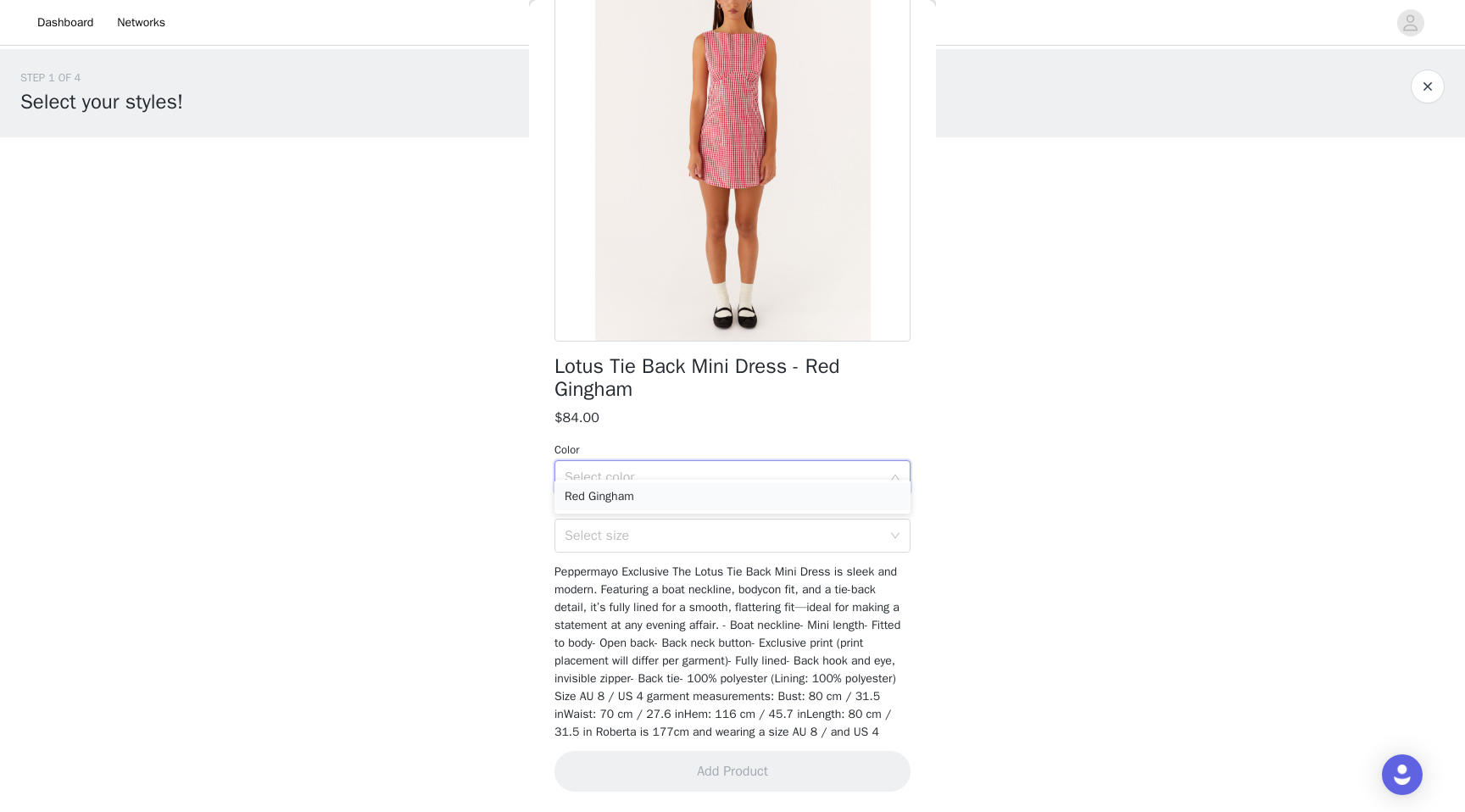click on "Red Gingham" at bounding box center [732, 497] 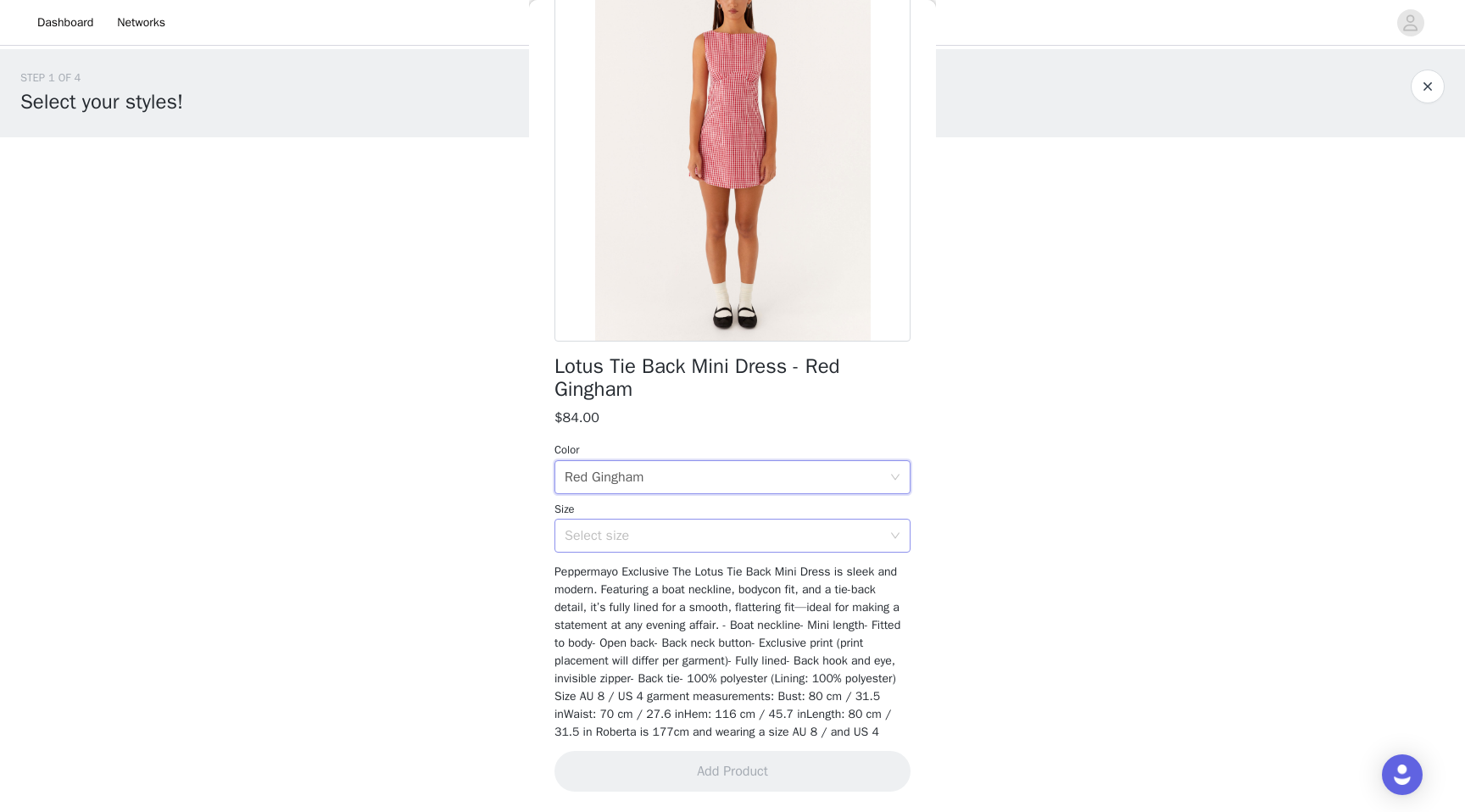 click on "Select size" at bounding box center [723, 536] 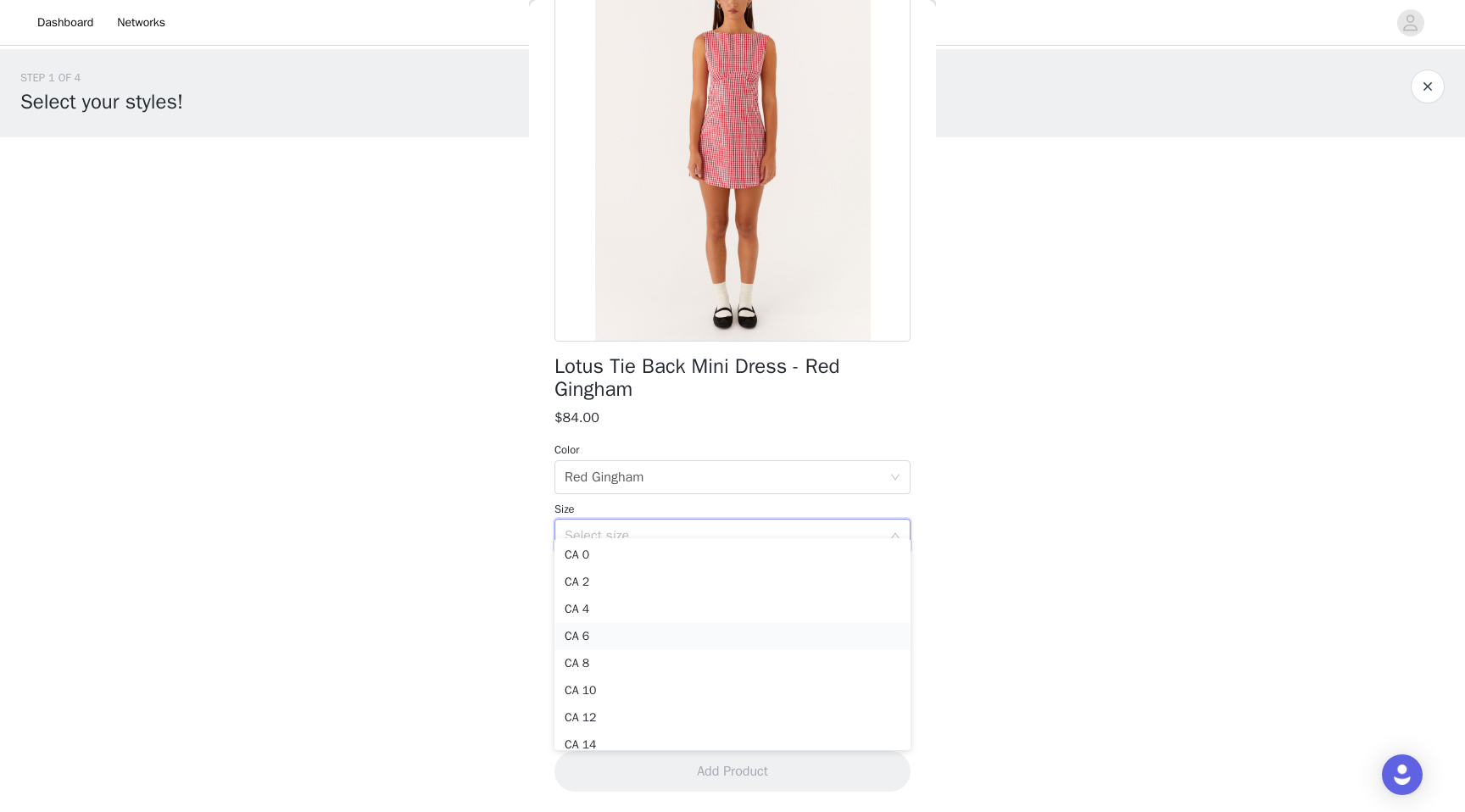 click on "CA 6" at bounding box center (732, 637) 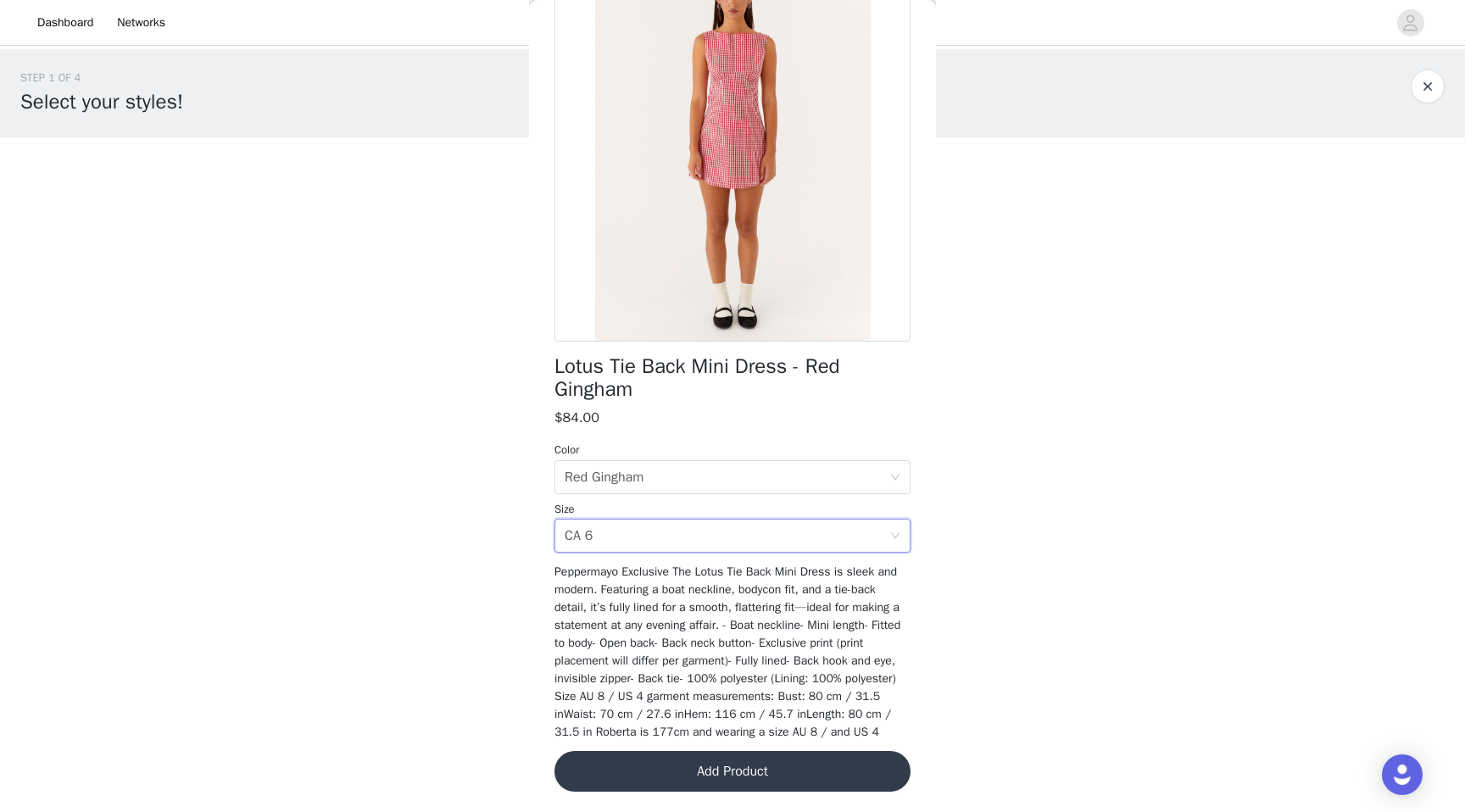 click on "Add Product" at bounding box center (732, 771) 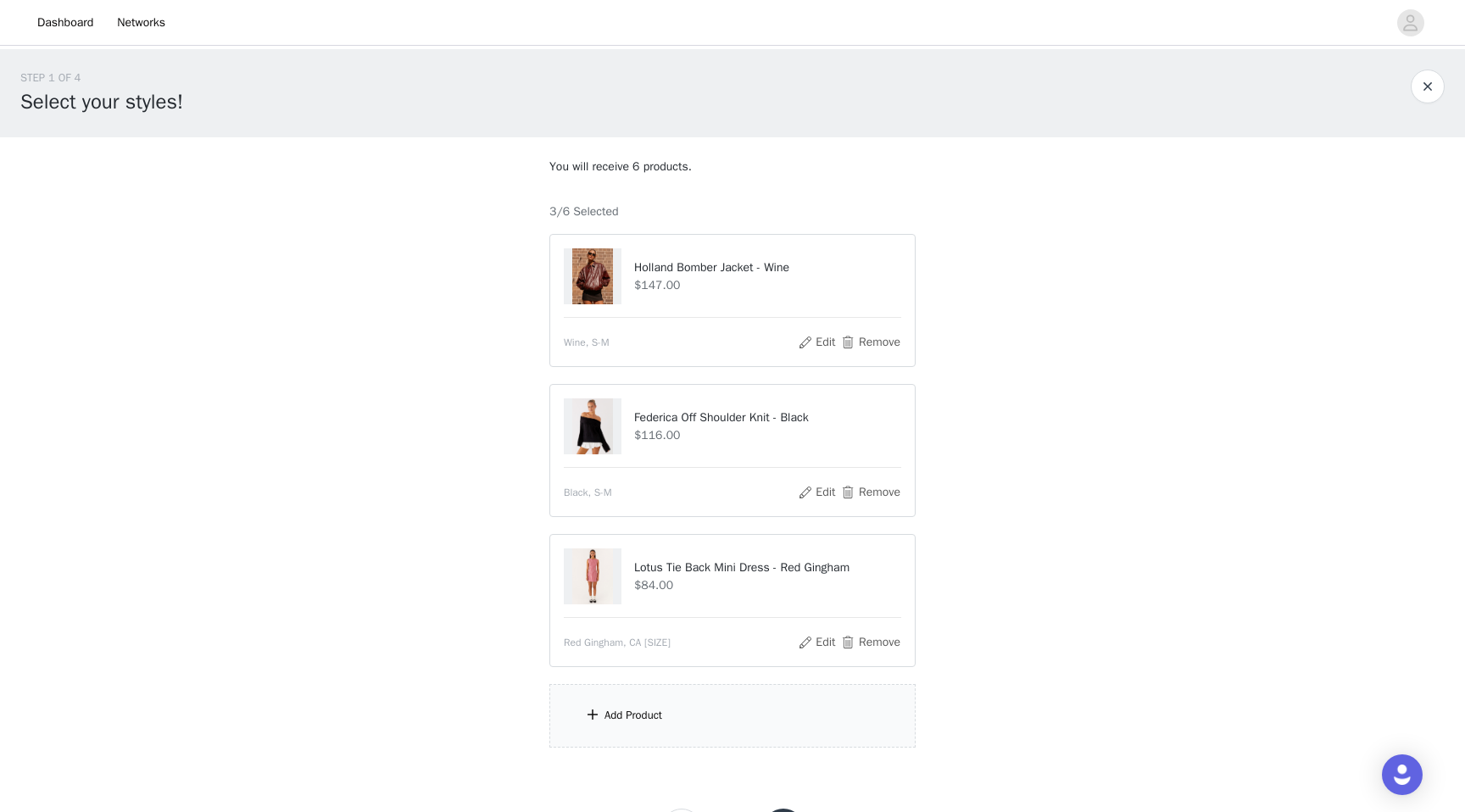 click on "Add Product" at bounding box center [732, 715] 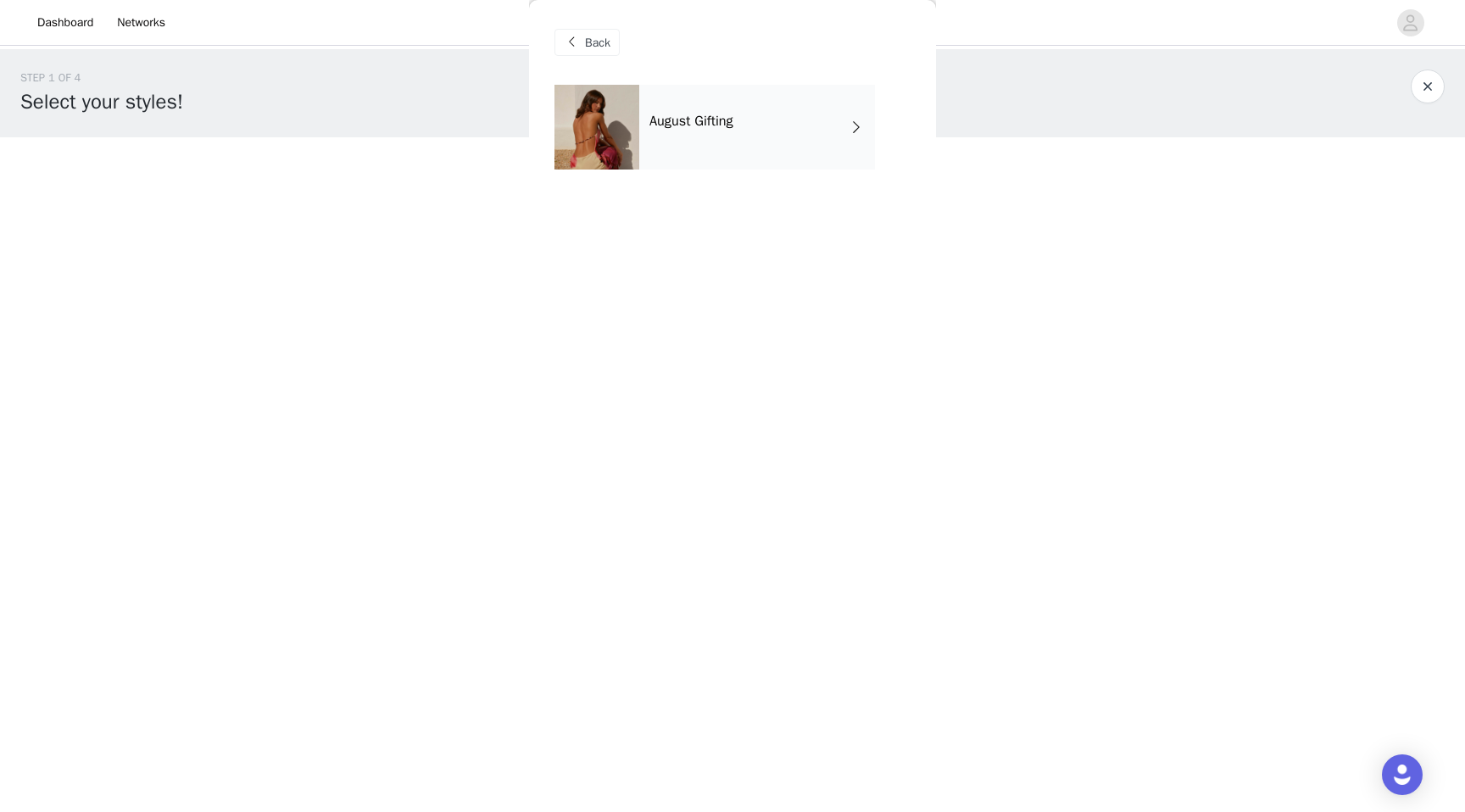 click on "August Gifting" at bounding box center [757, 127] 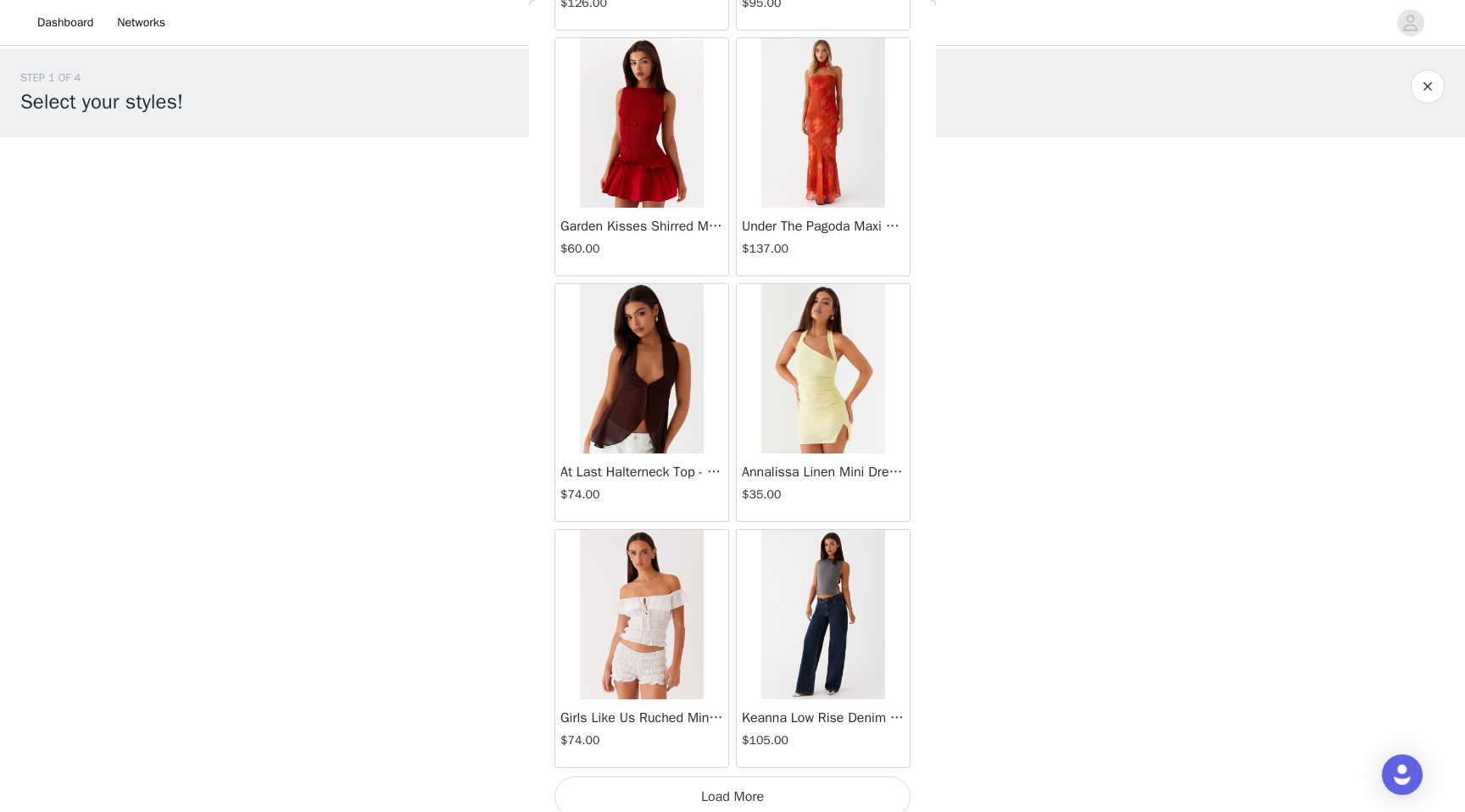 scroll, scrollTop: 1782, scrollLeft: 0, axis: vertical 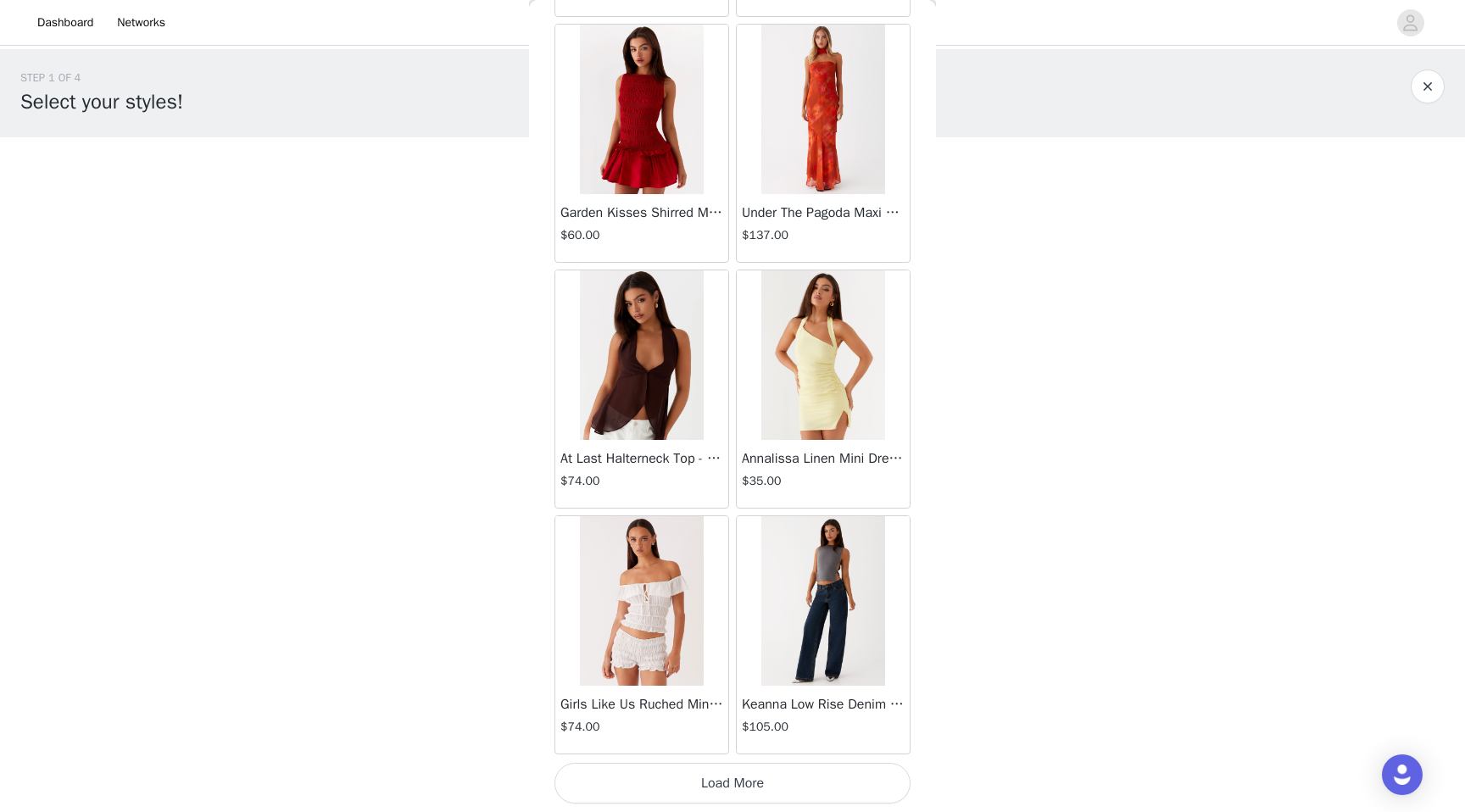 click on "Load More" at bounding box center (732, 783) 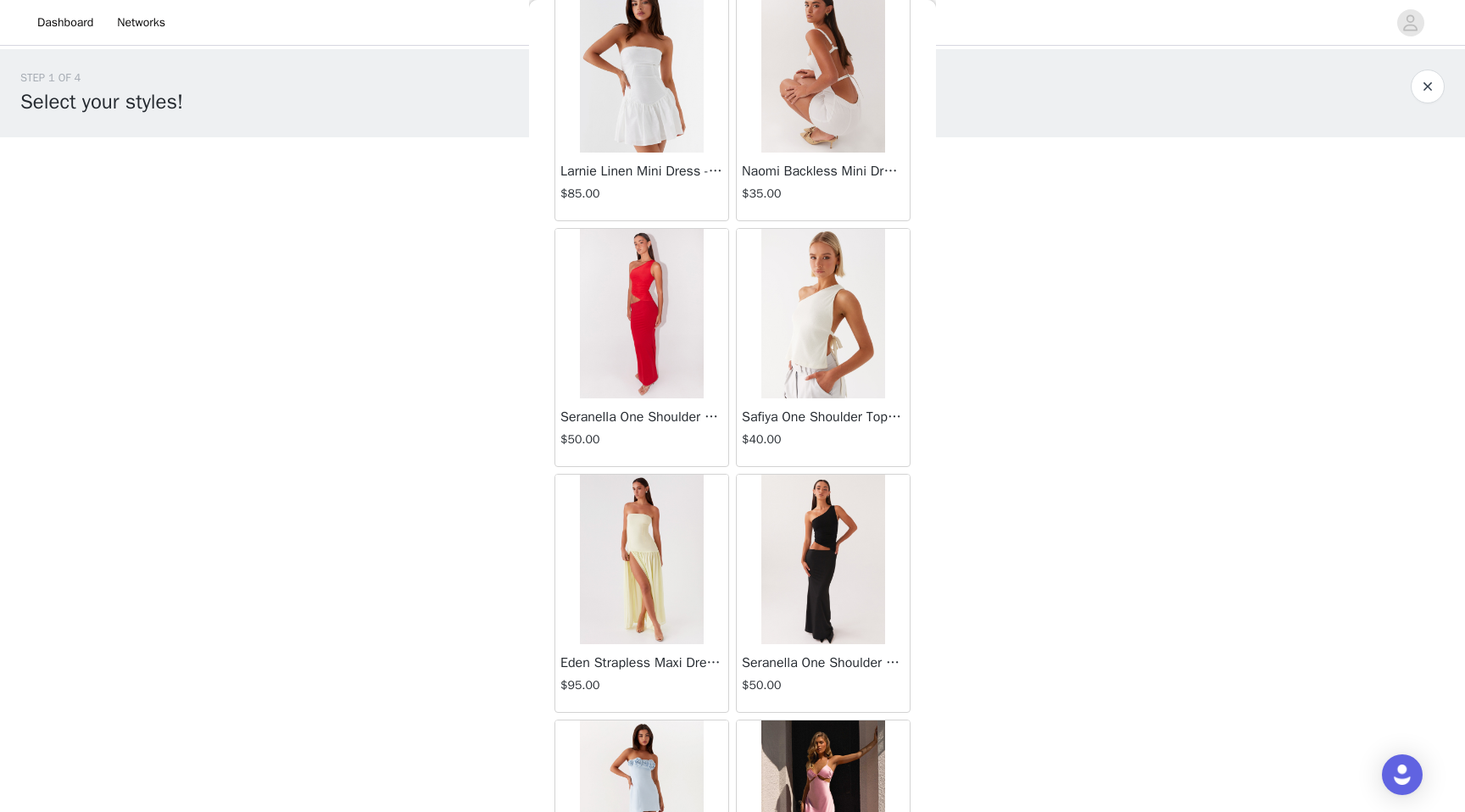 scroll, scrollTop: 4240, scrollLeft: 0, axis: vertical 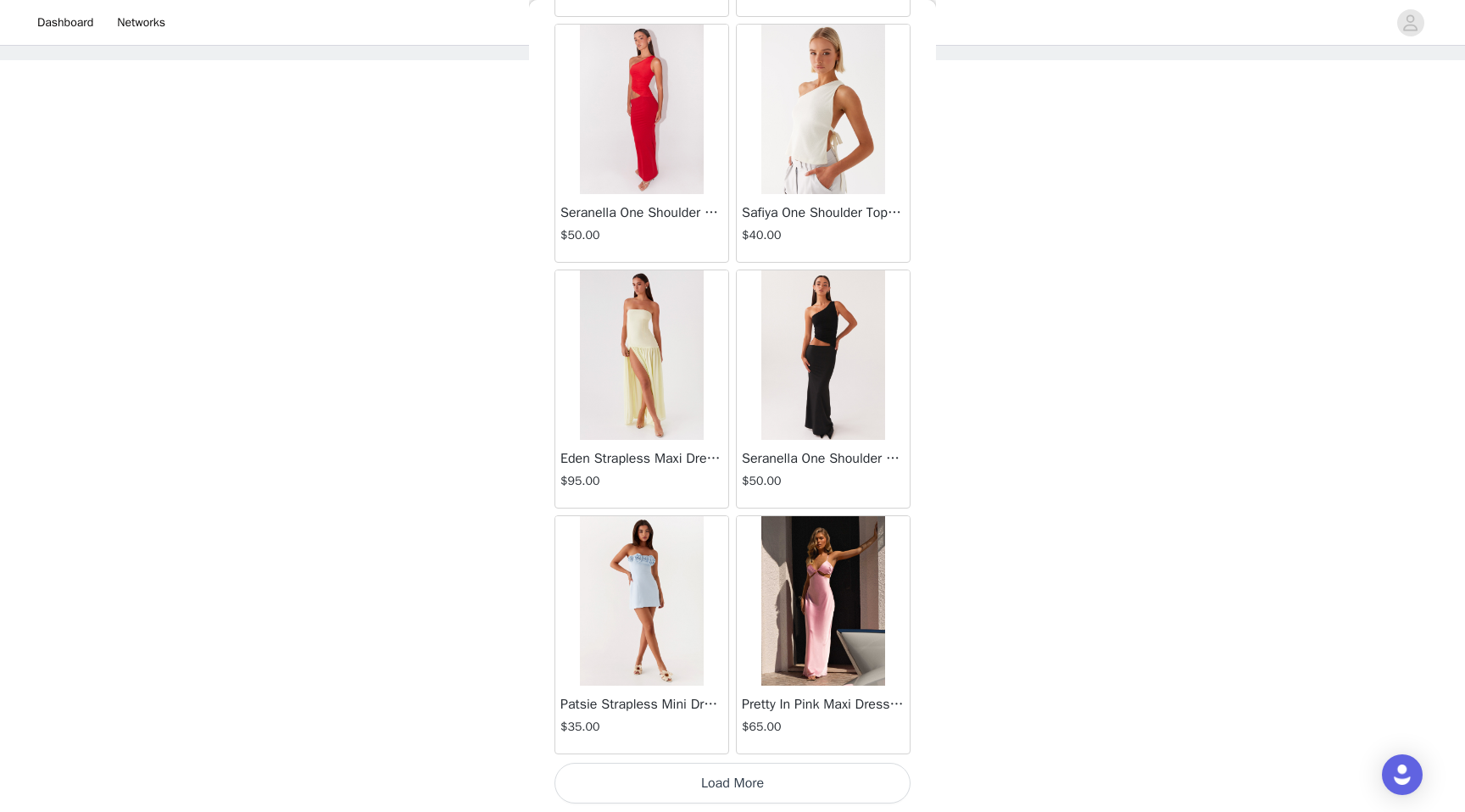 click on "Load More" at bounding box center [732, 783] 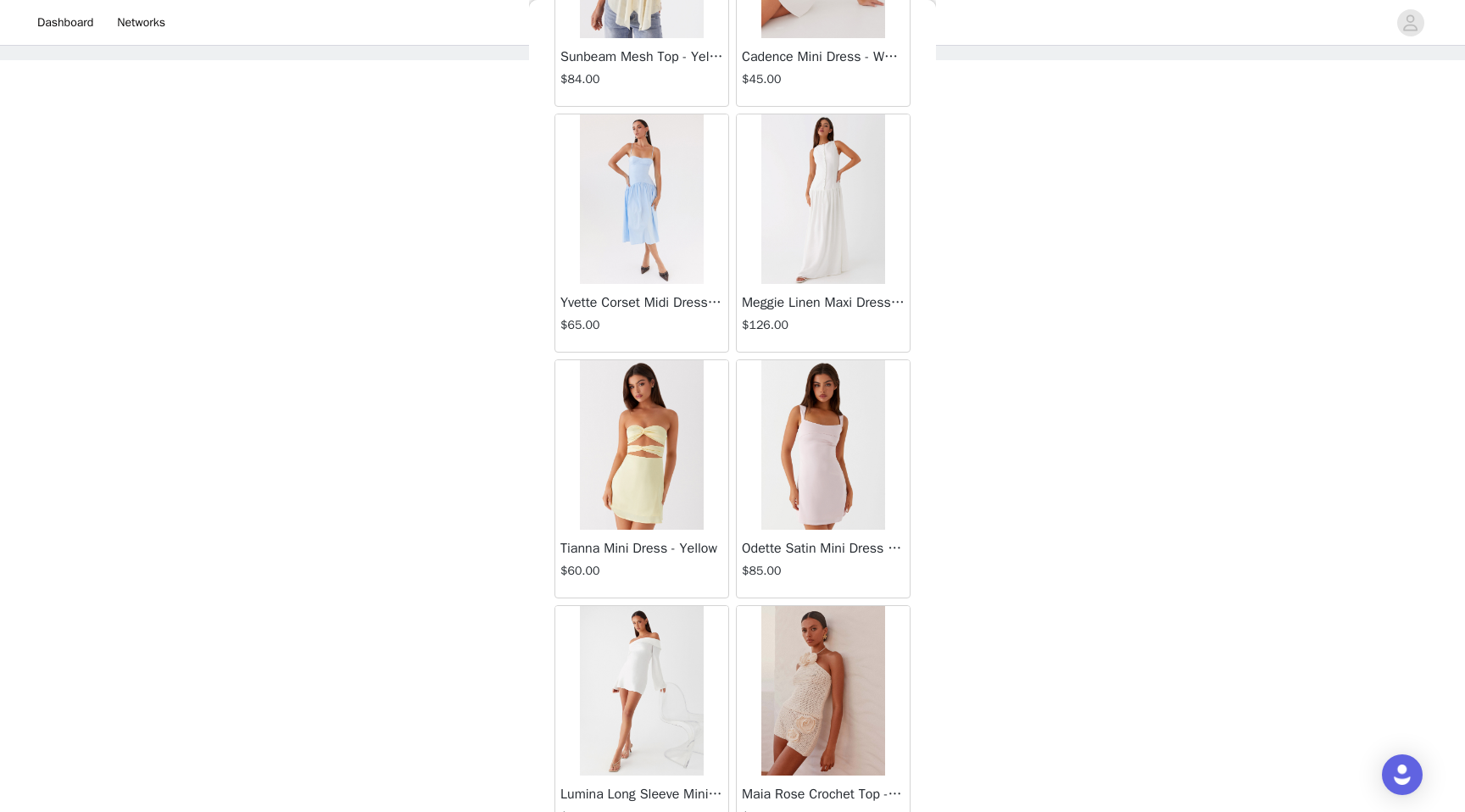 scroll, scrollTop: 6698, scrollLeft: 0, axis: vertical 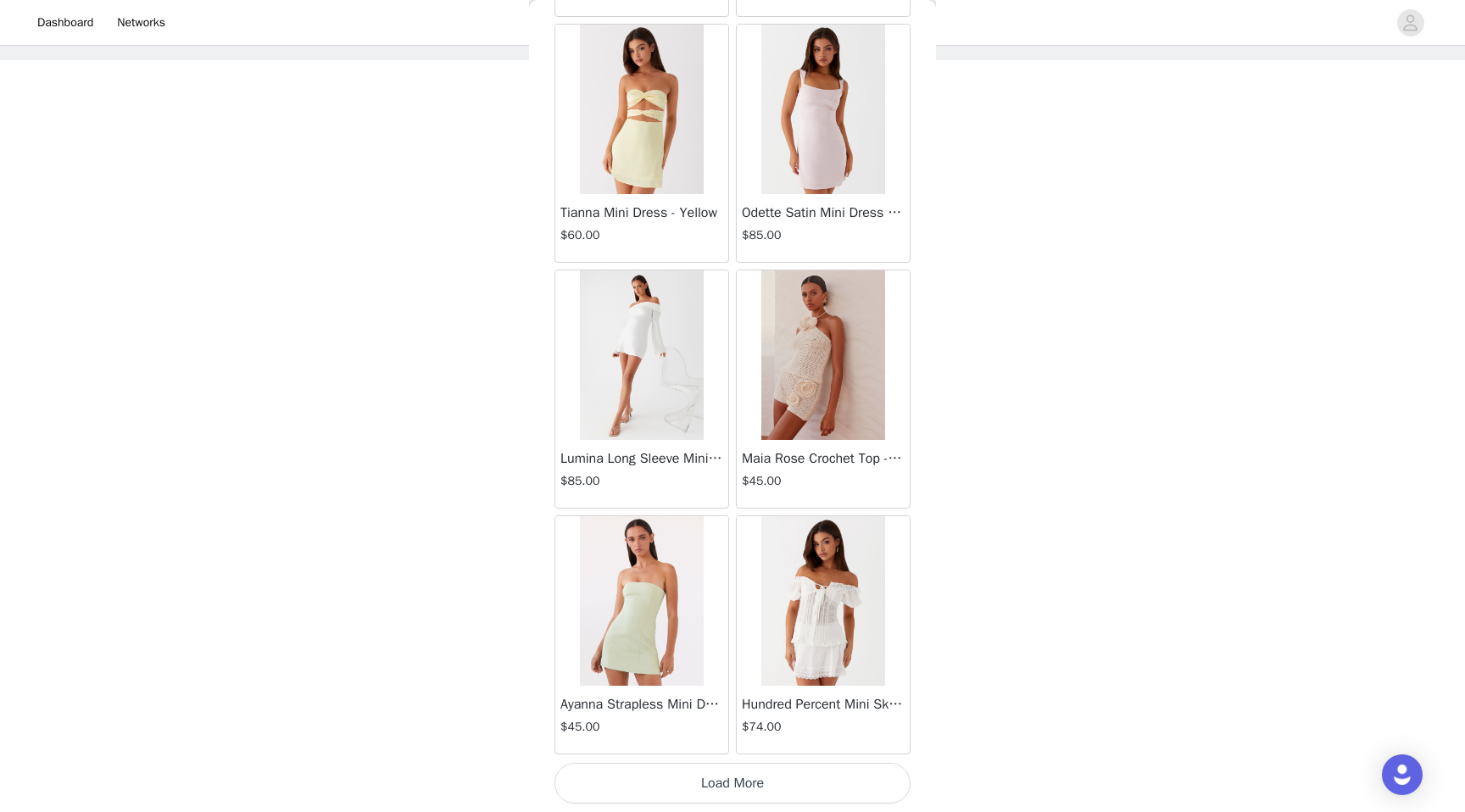 click on "Load More" at bounding box center [732, 783] 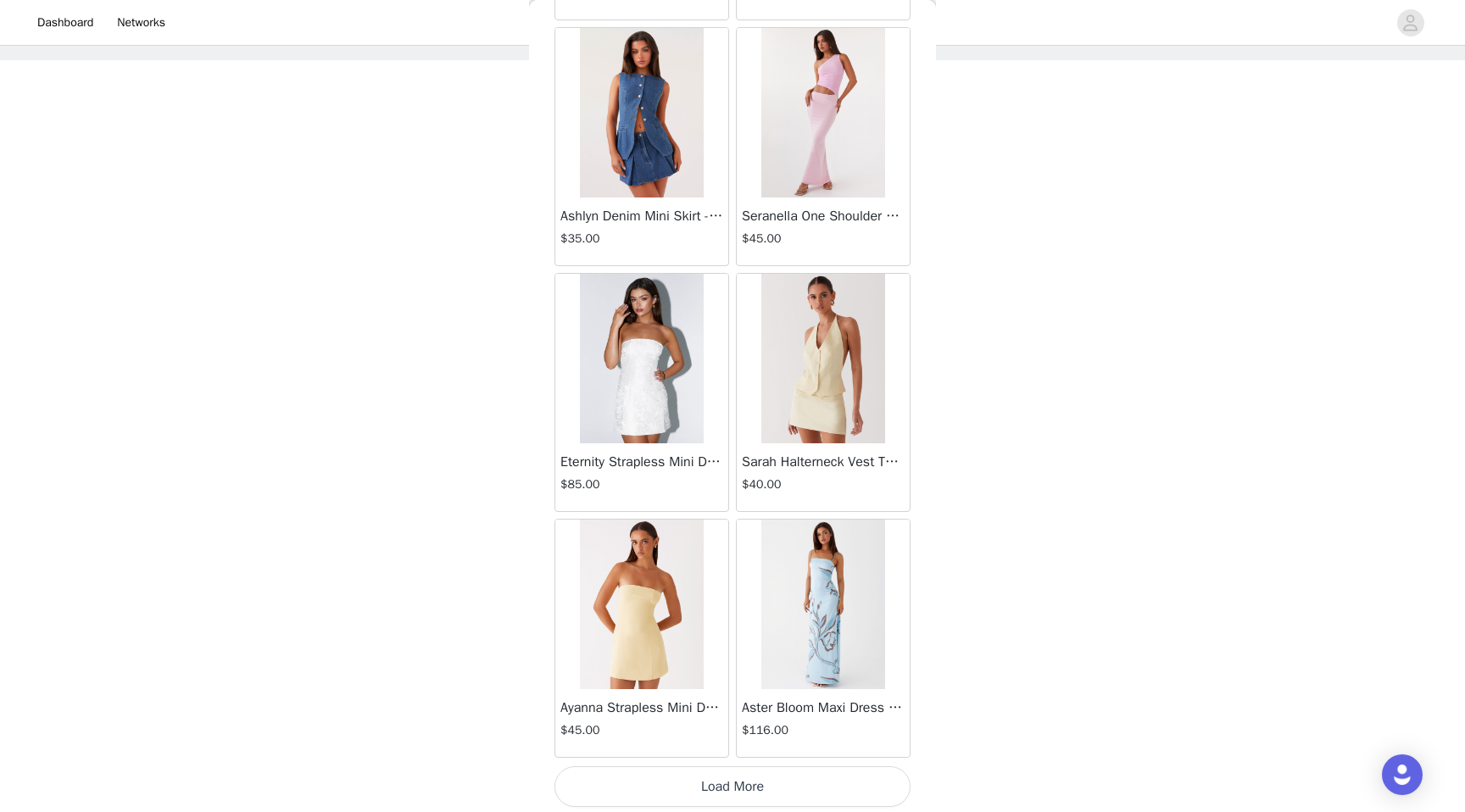scroll, scrollTop: 9156, scrollLeft: 0, axis: vertical 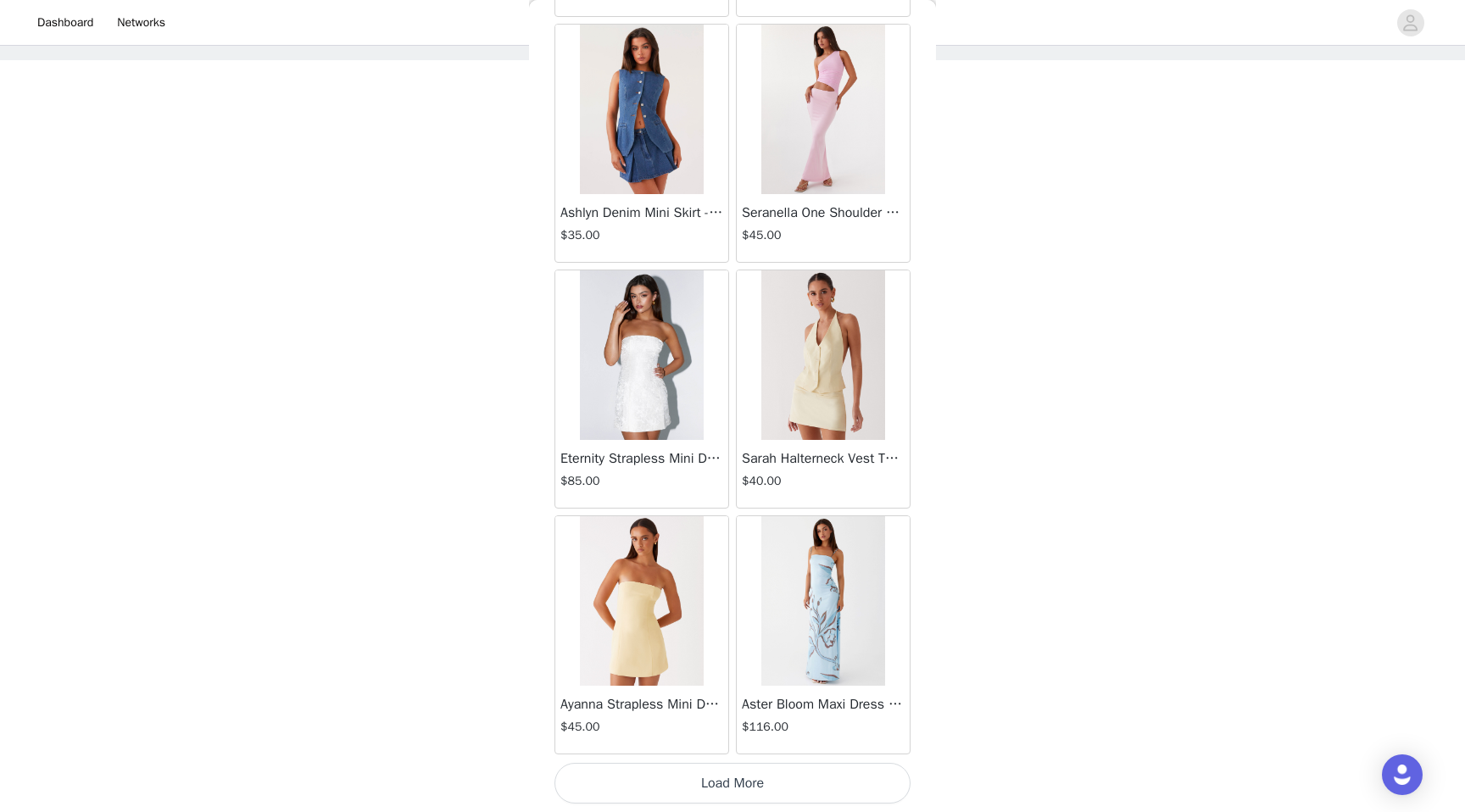 click on "Load More" at bounding box center (732, 783) 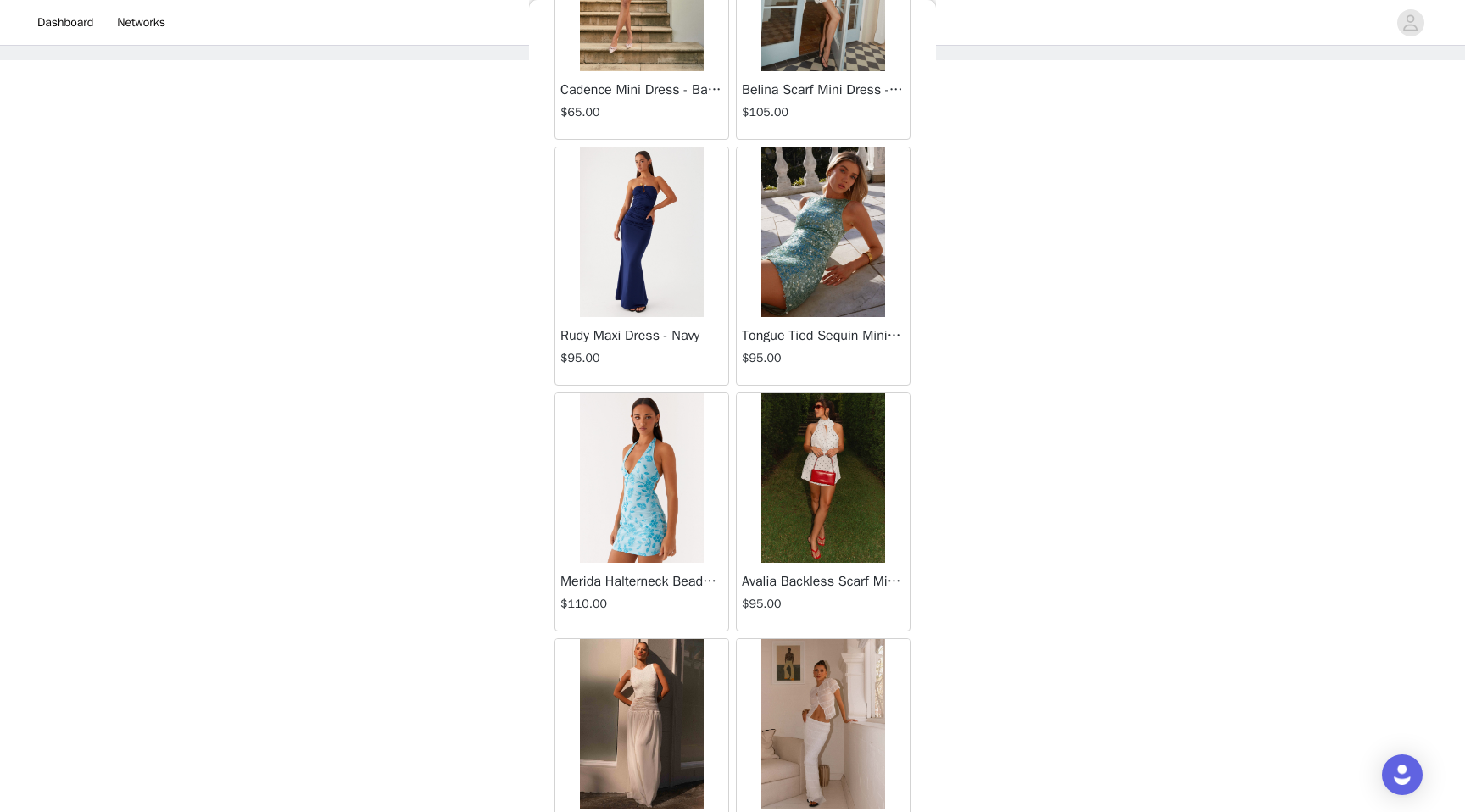 scroll, scrollTop: 11614, scrollLeft: 0, axis: vertical 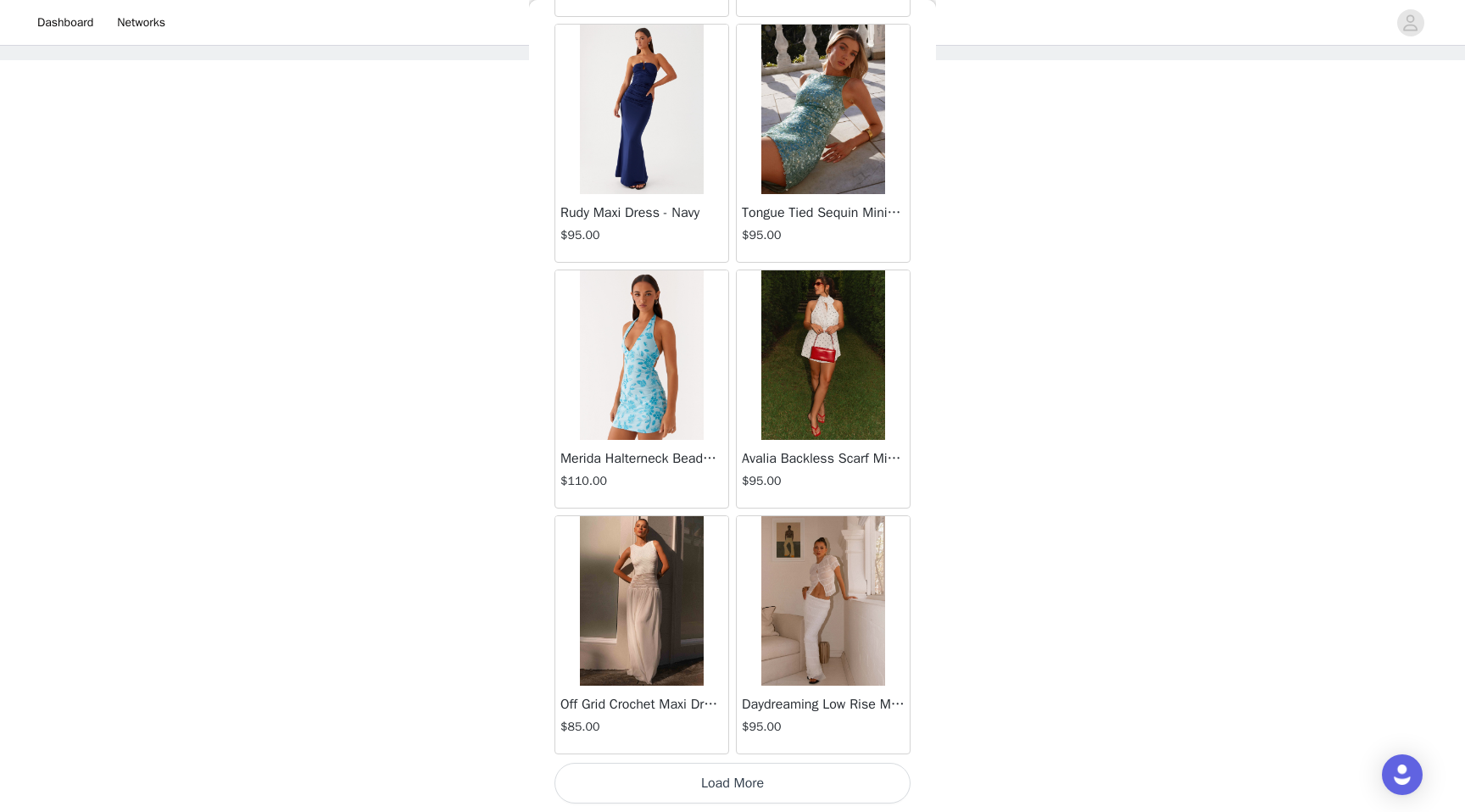 click on "Load More" at bounding box center [732, 783] 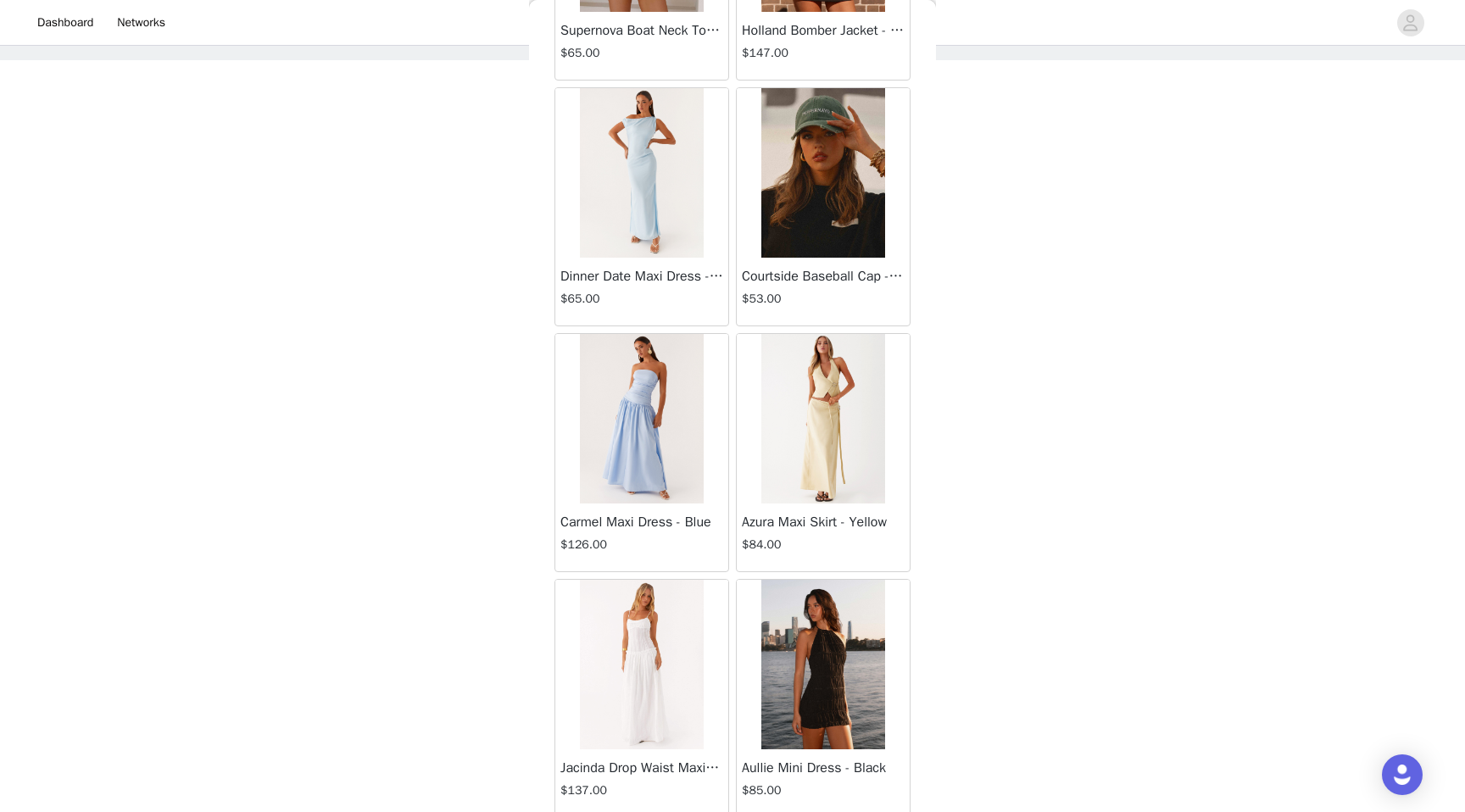 scroll, scrollTop: 14072, scrollLeft: 0, axis: vertical 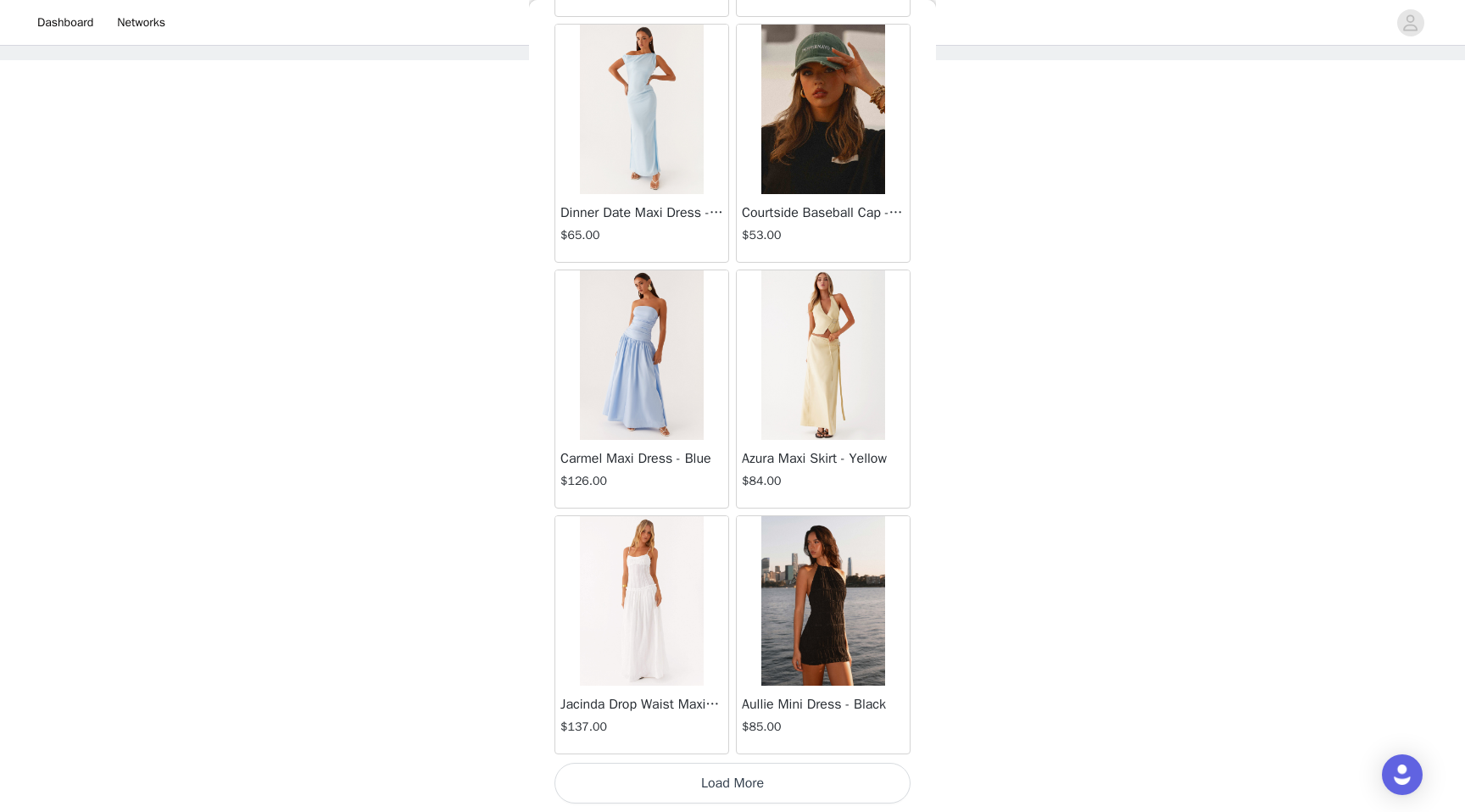 click on "Load More" at bounding box center (732, 783) 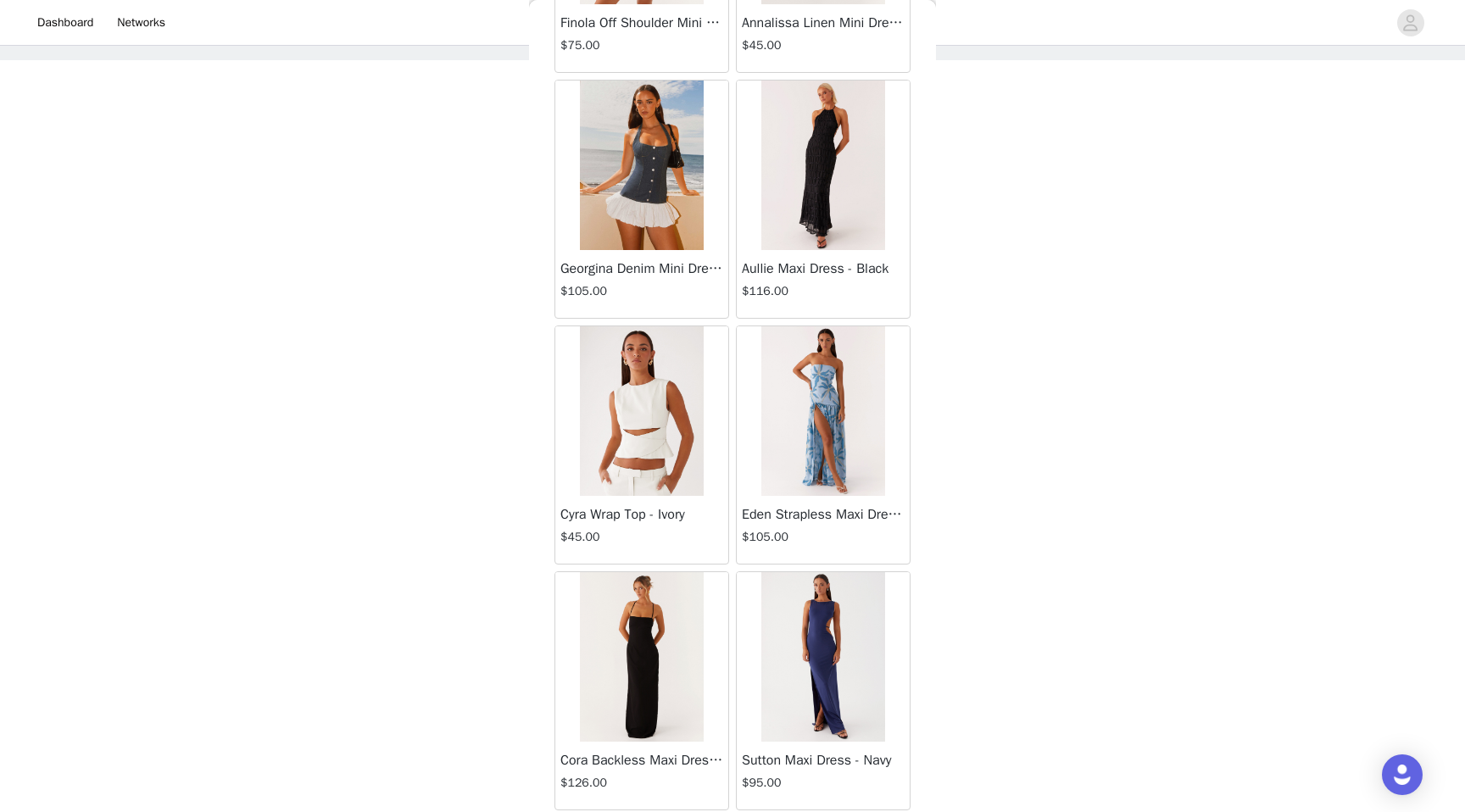 scroll, scrollTop: 16530, scrollLeft: 0, axis: vertical 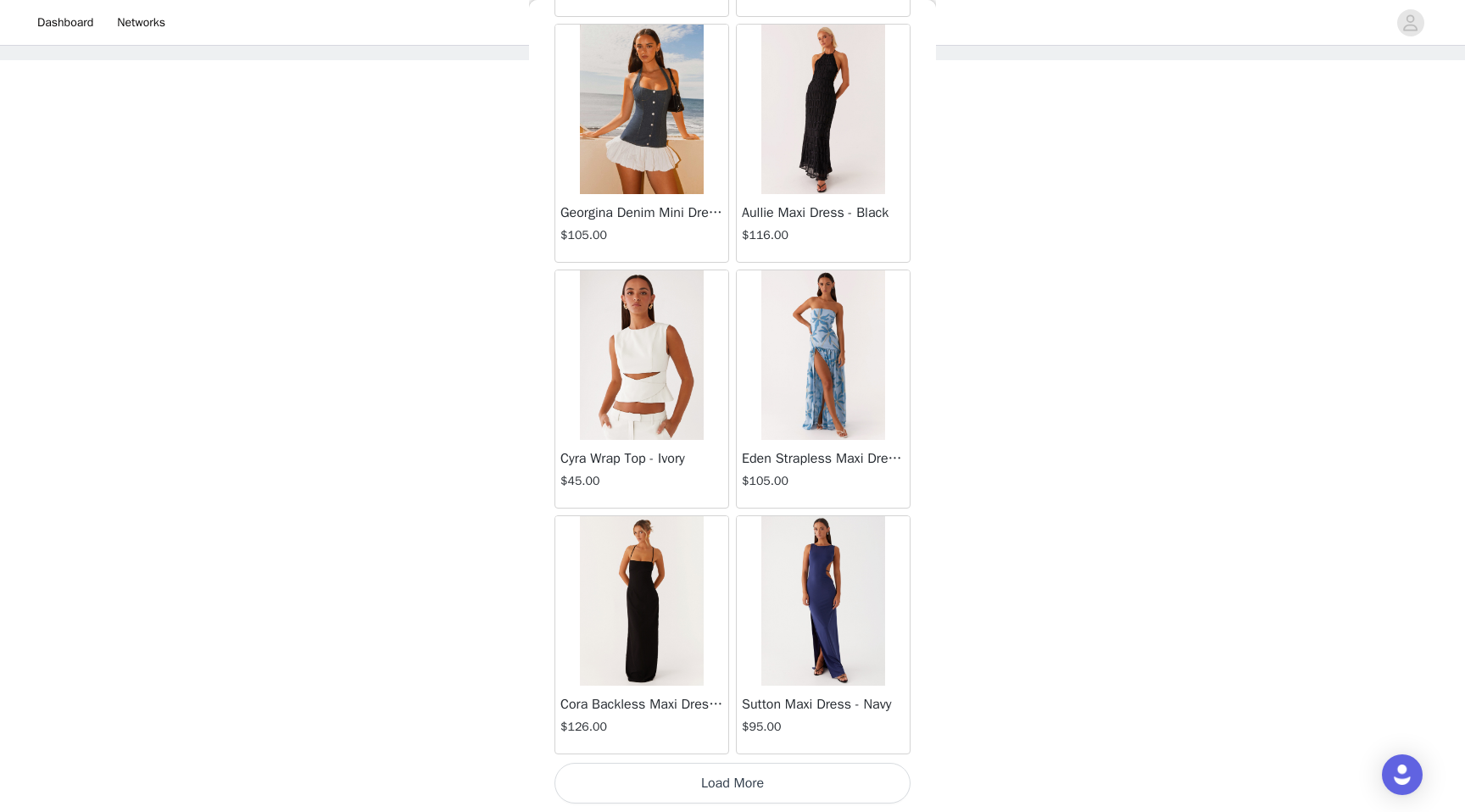 click on "Load More" at bounding box center (732, 783) 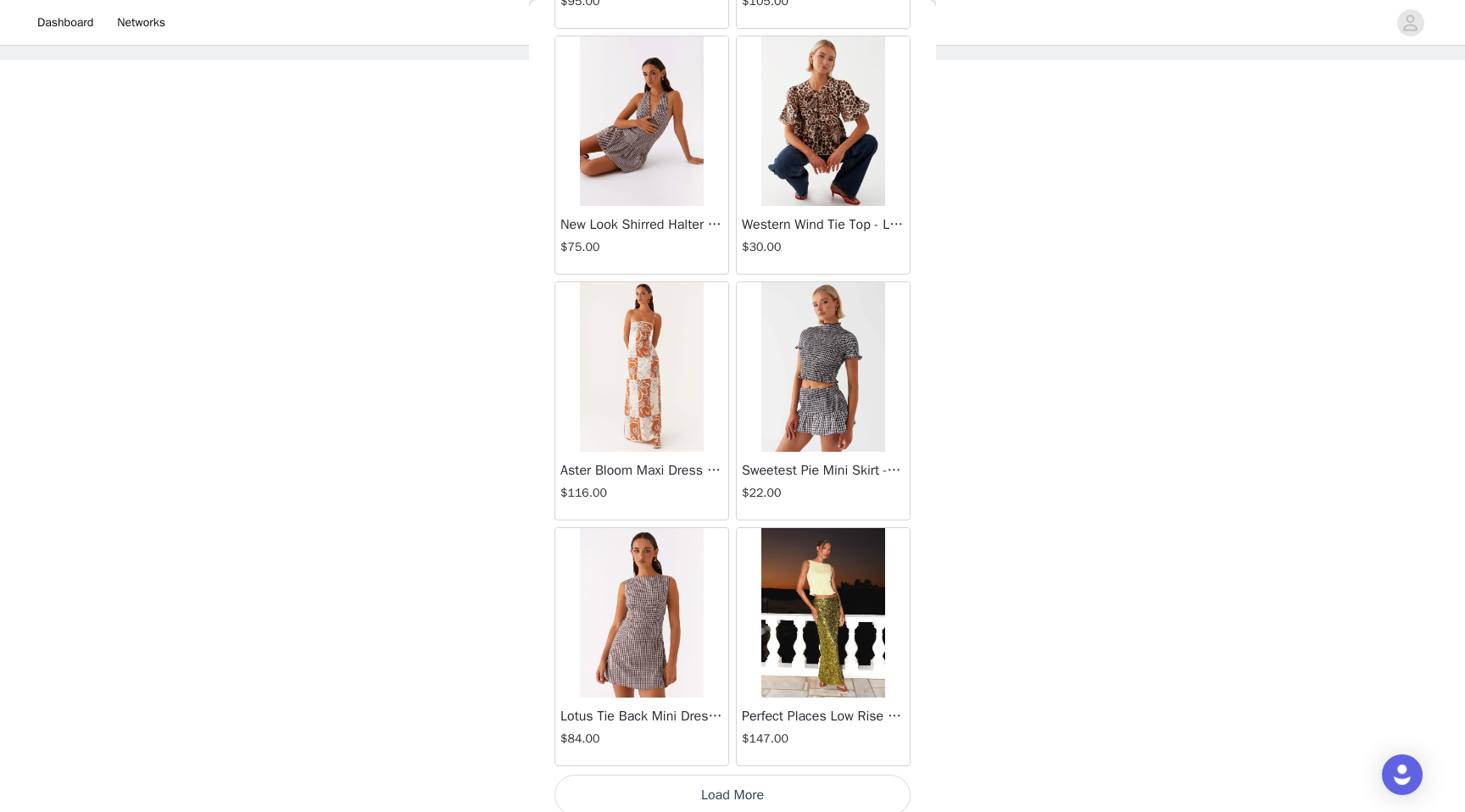 scroll, scrollTop: 18988, scrollLeft: 0, axis: vertical 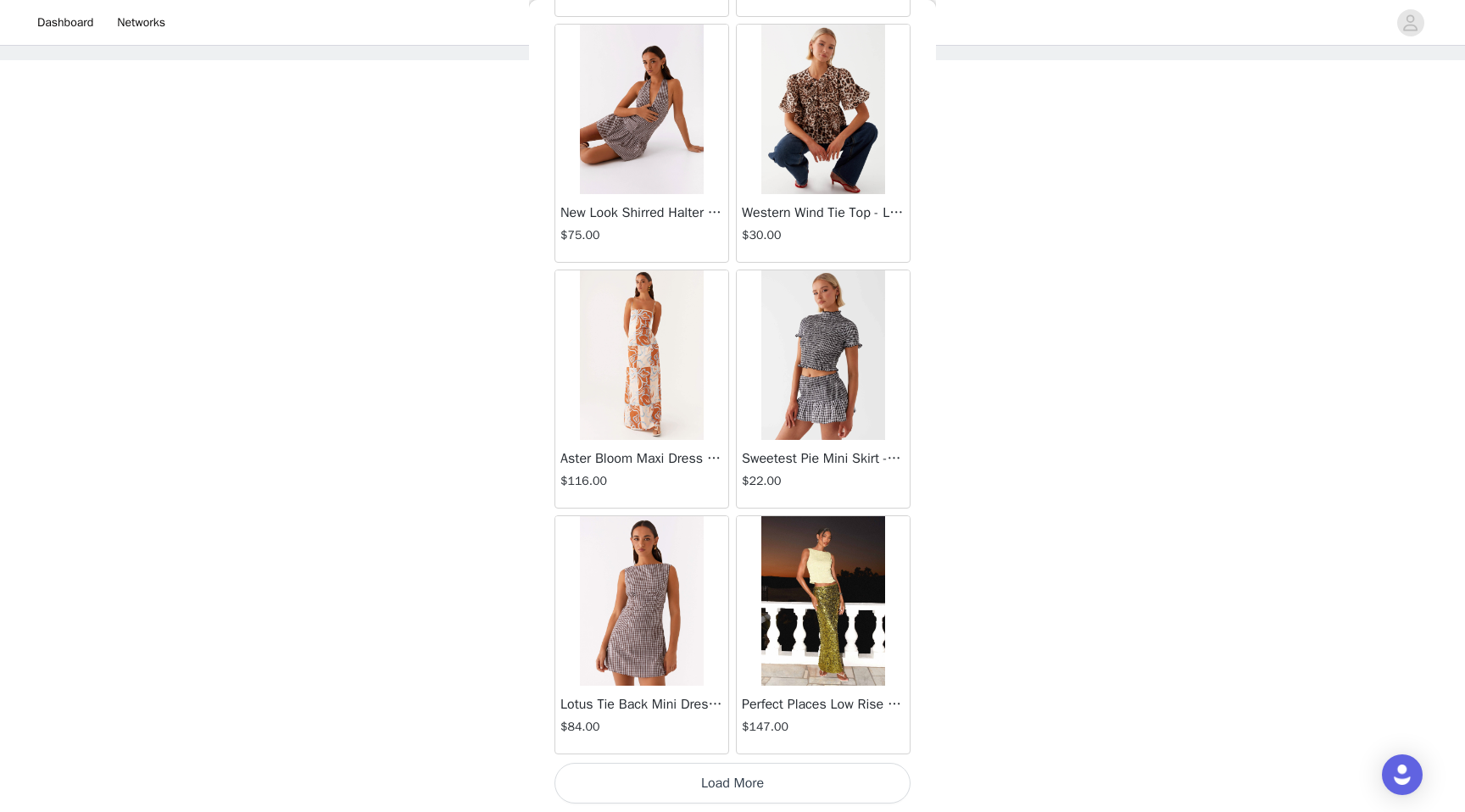 click on "Load More" at bounding box center (732, 783) 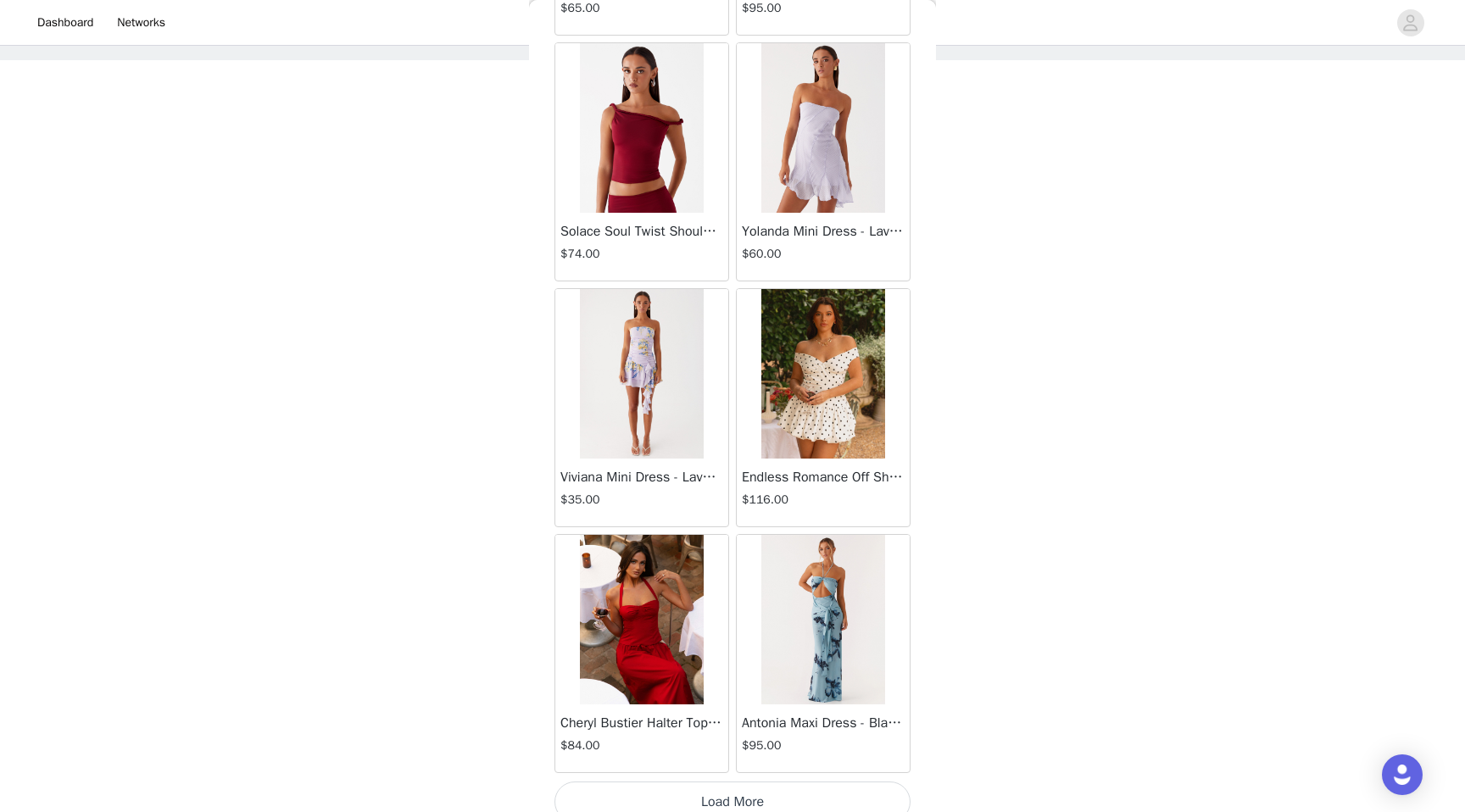 scroll, scrollTop: 21446, scrollLeft: 0, axis: vertical 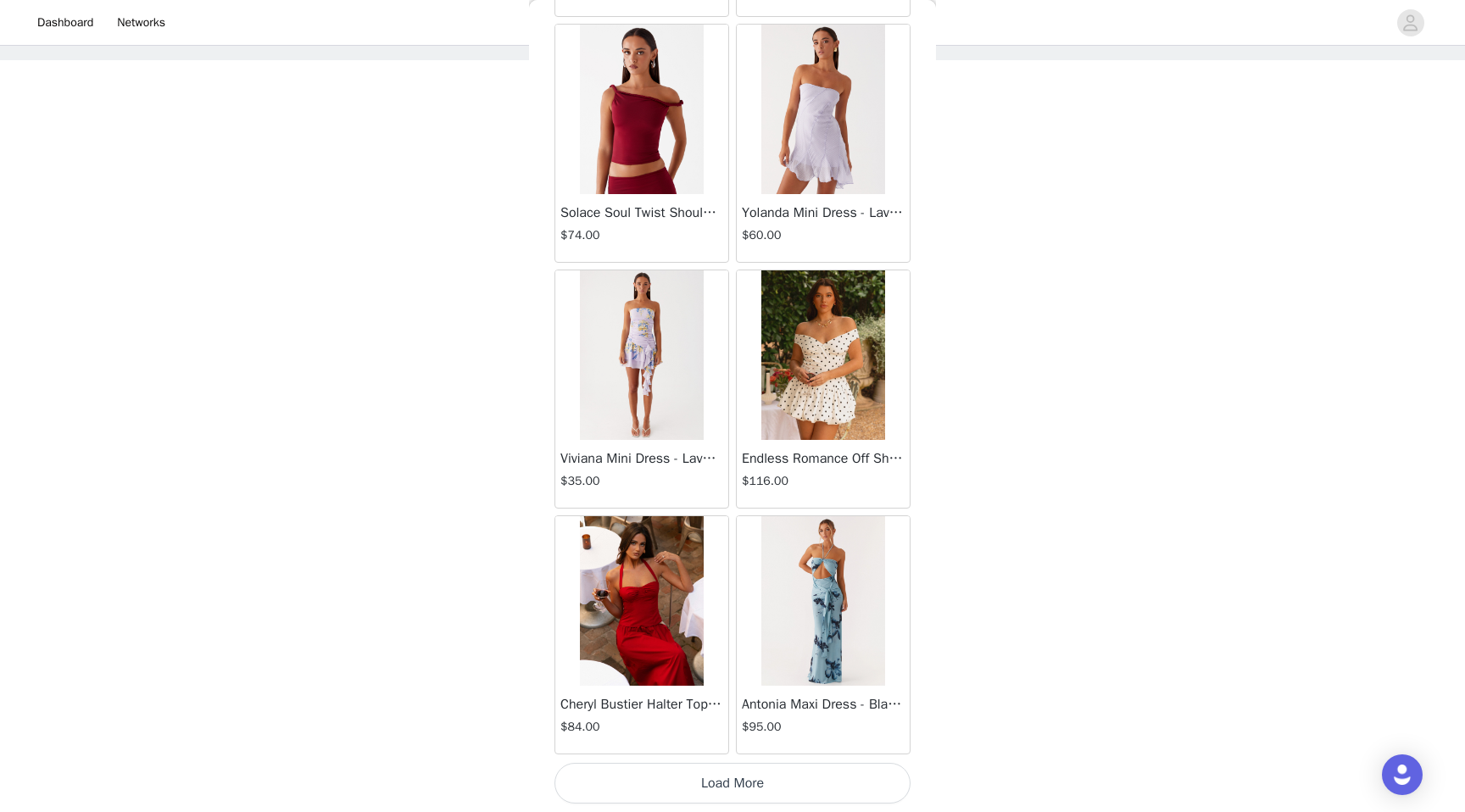 click on "Load More" at bounding box center (732, 783) 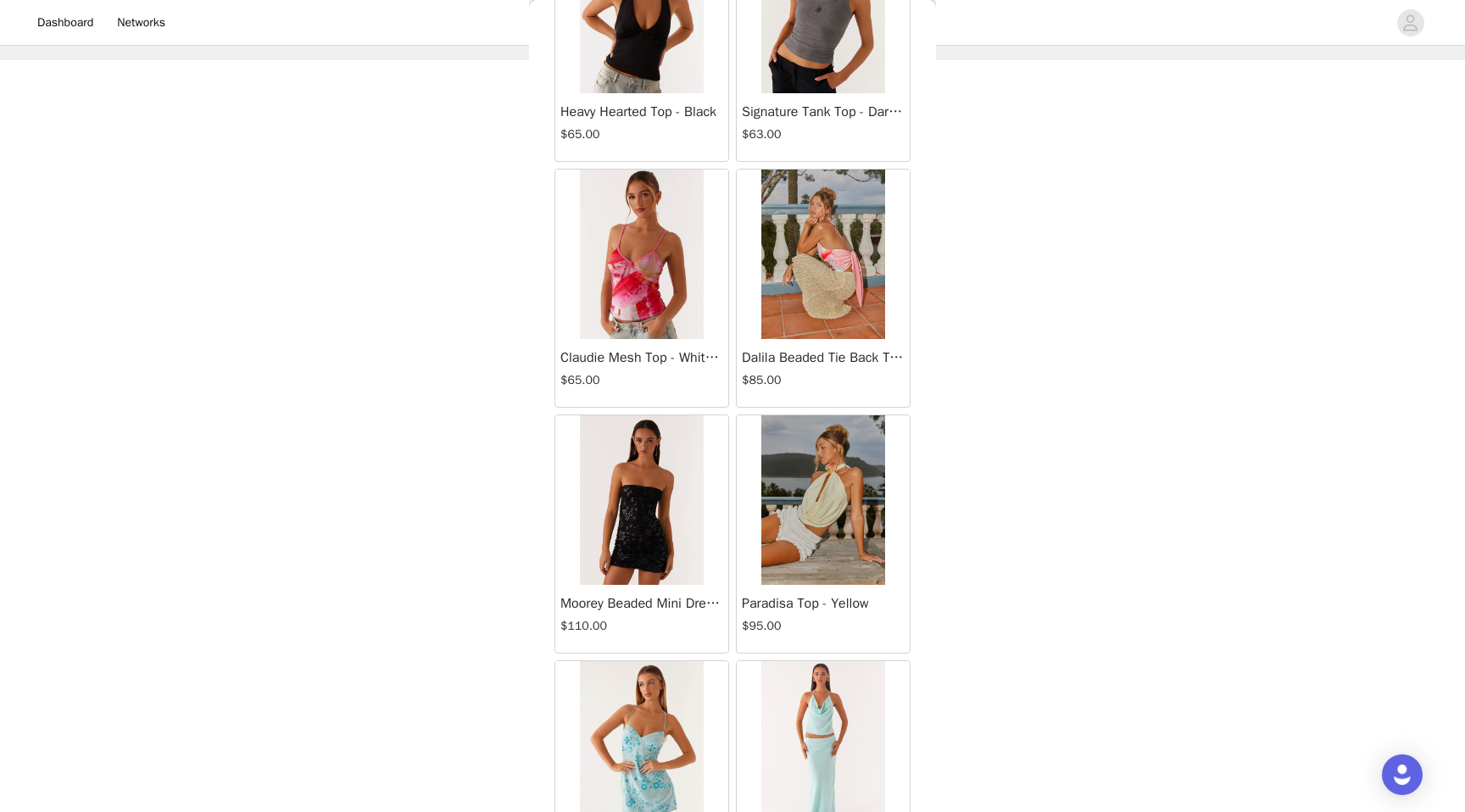 scroll, scrollTop: 23904, scrollLeft: 0, axis: vertical 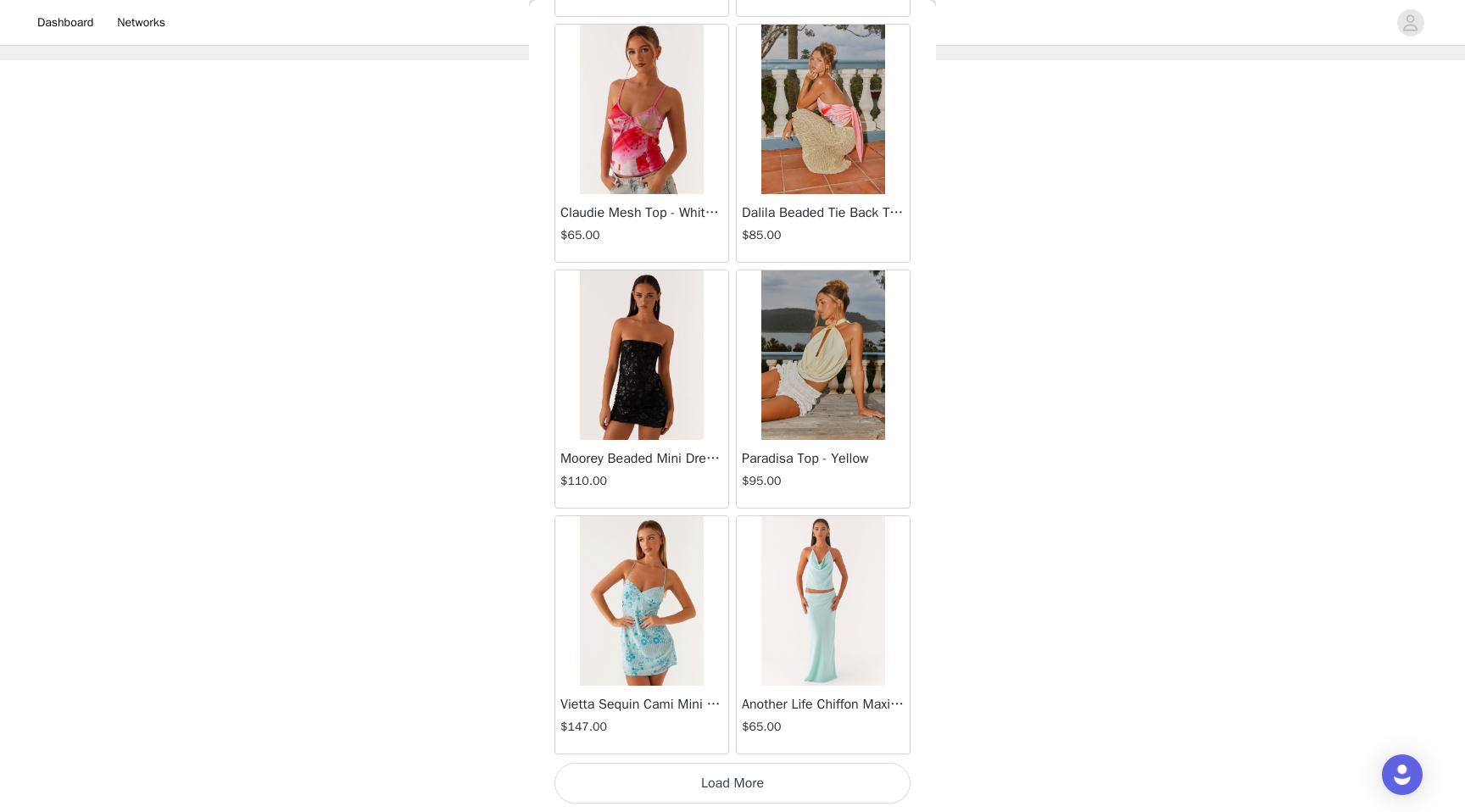 click on "Load More" at bounding box center [732, 783] 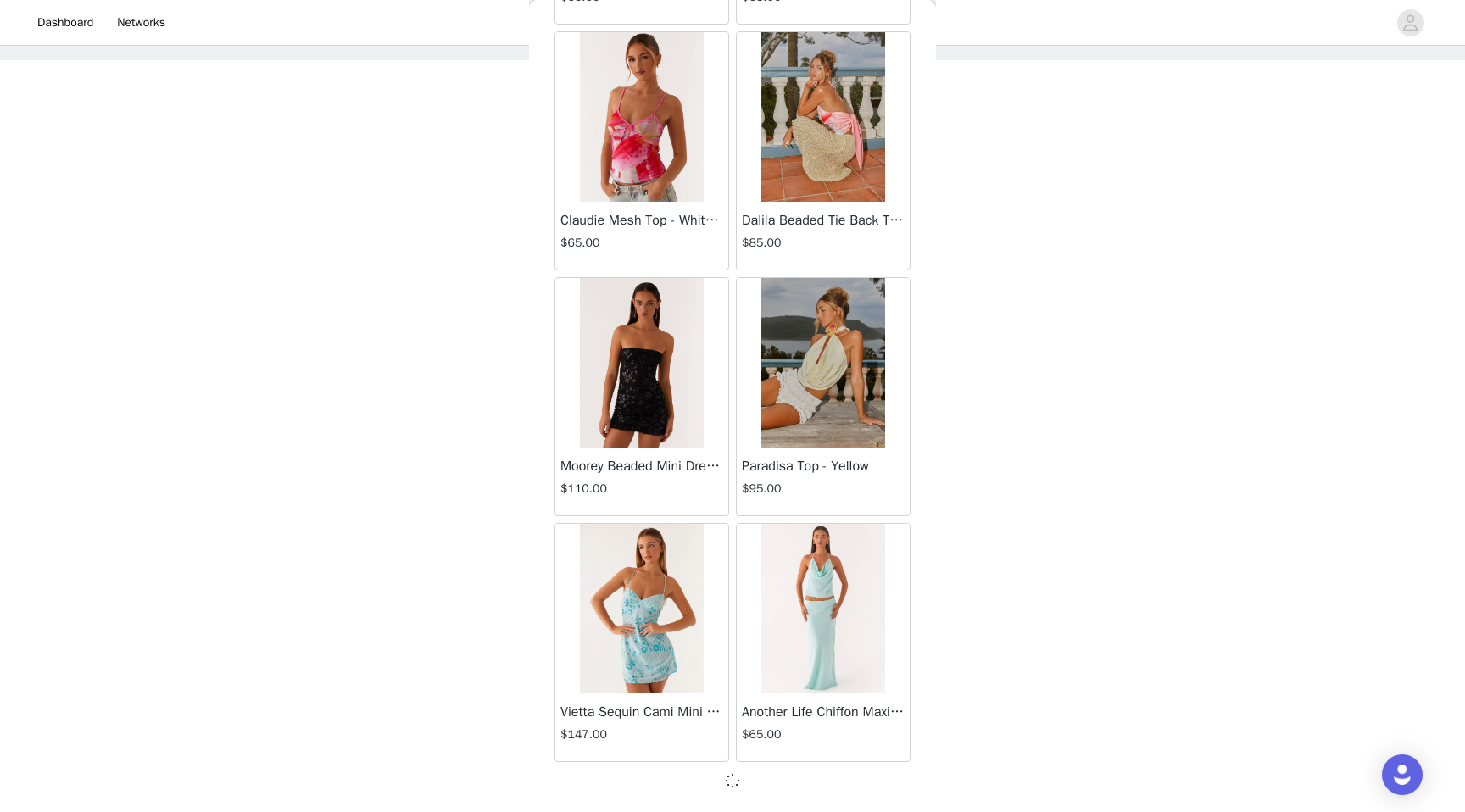 scroll, scrollTop: 23904, scrollLeft: 0, axis: vertical 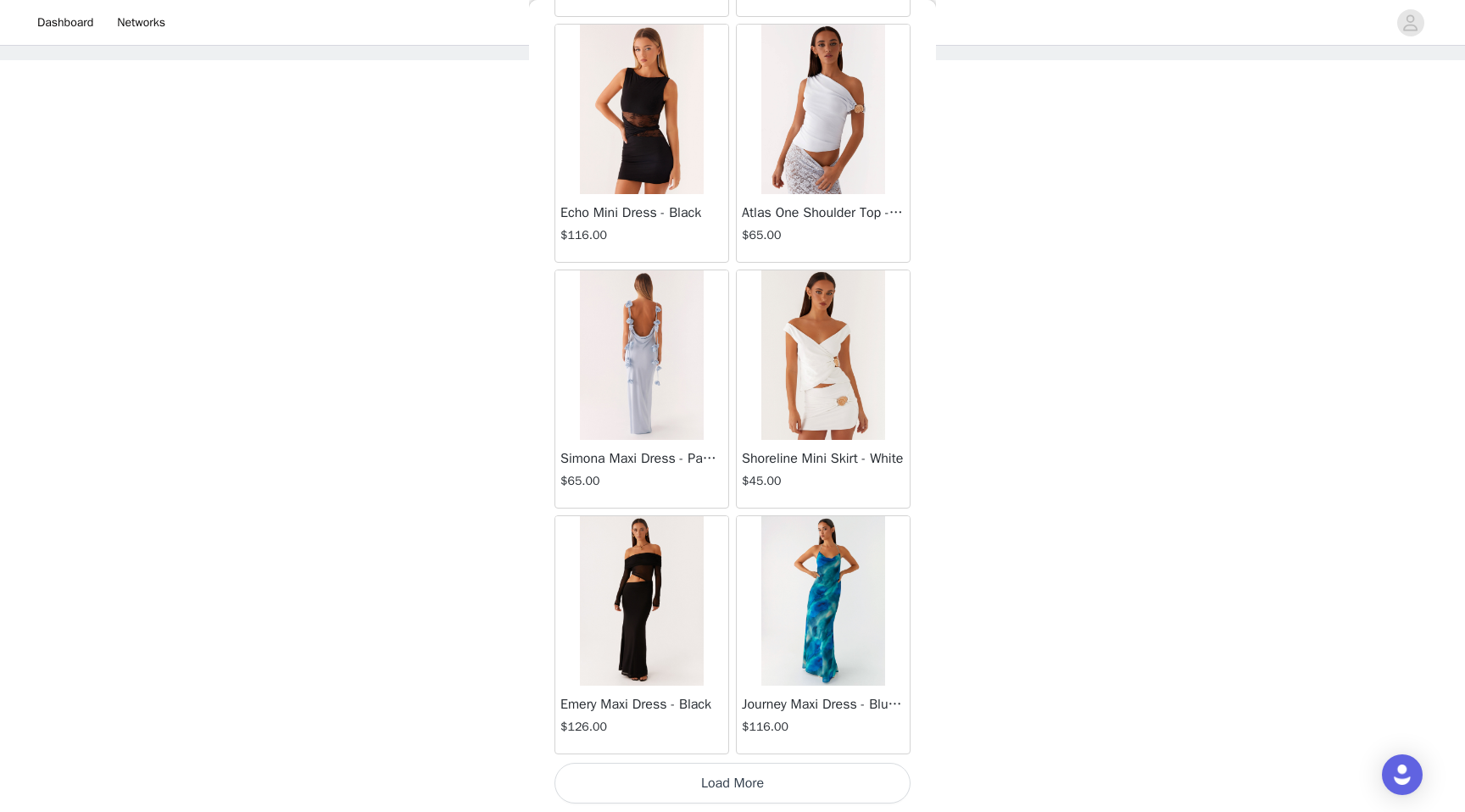 click on "Load More" at bounding box center (732, 783) 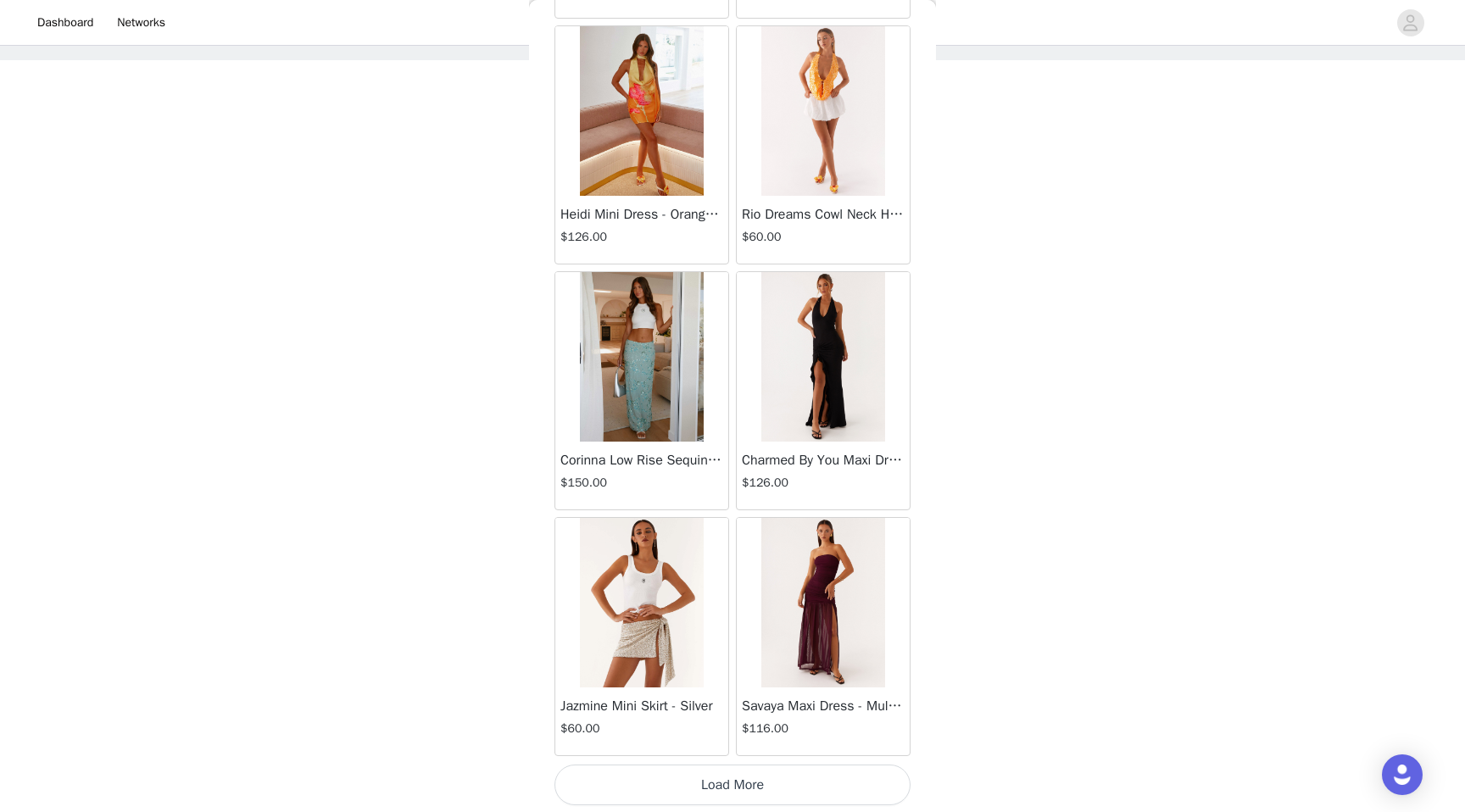 scroll, scrollTop: 28820, scrollLeft: 0, axis: vertical 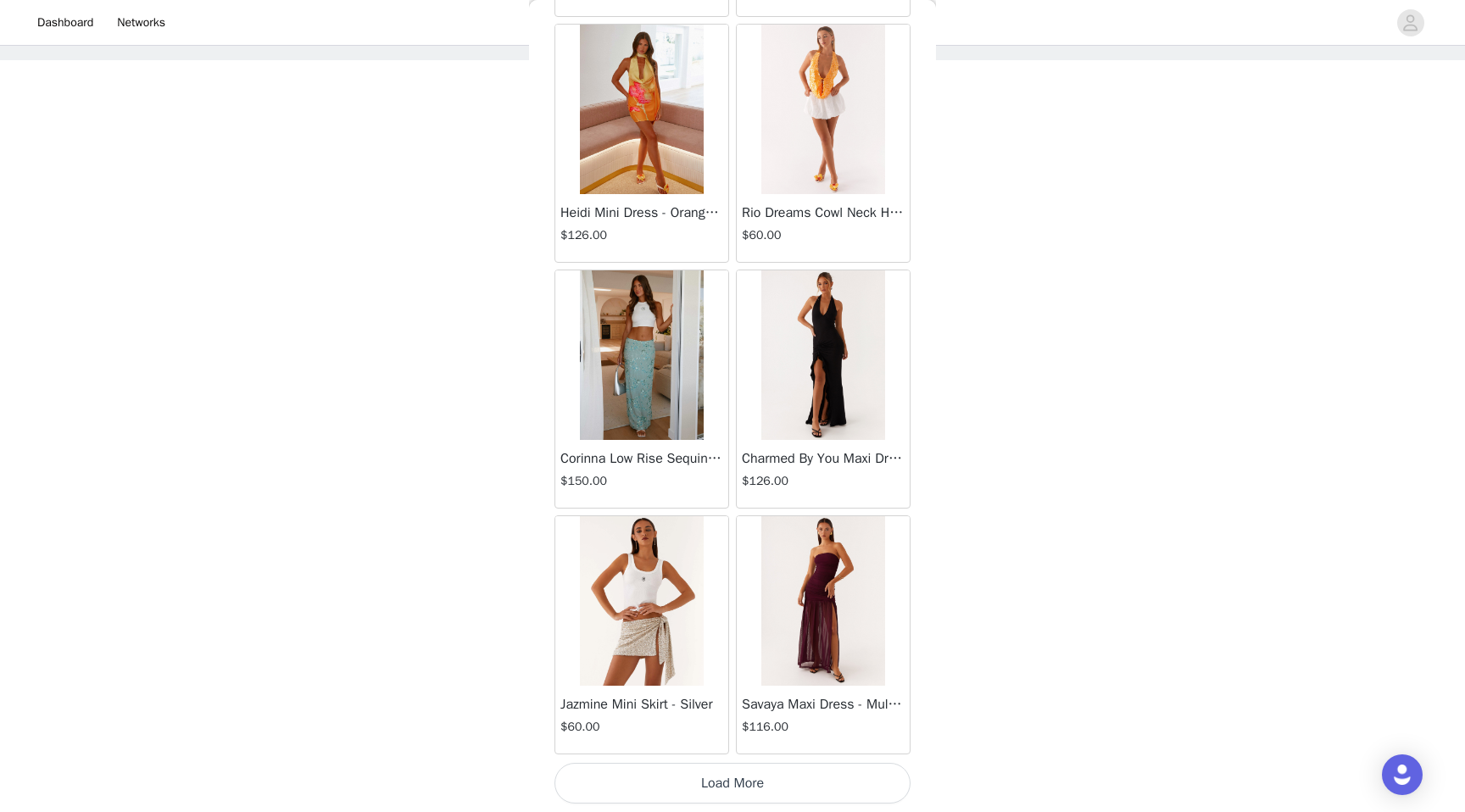 click on "Load More" at bounding box center [732, 783] 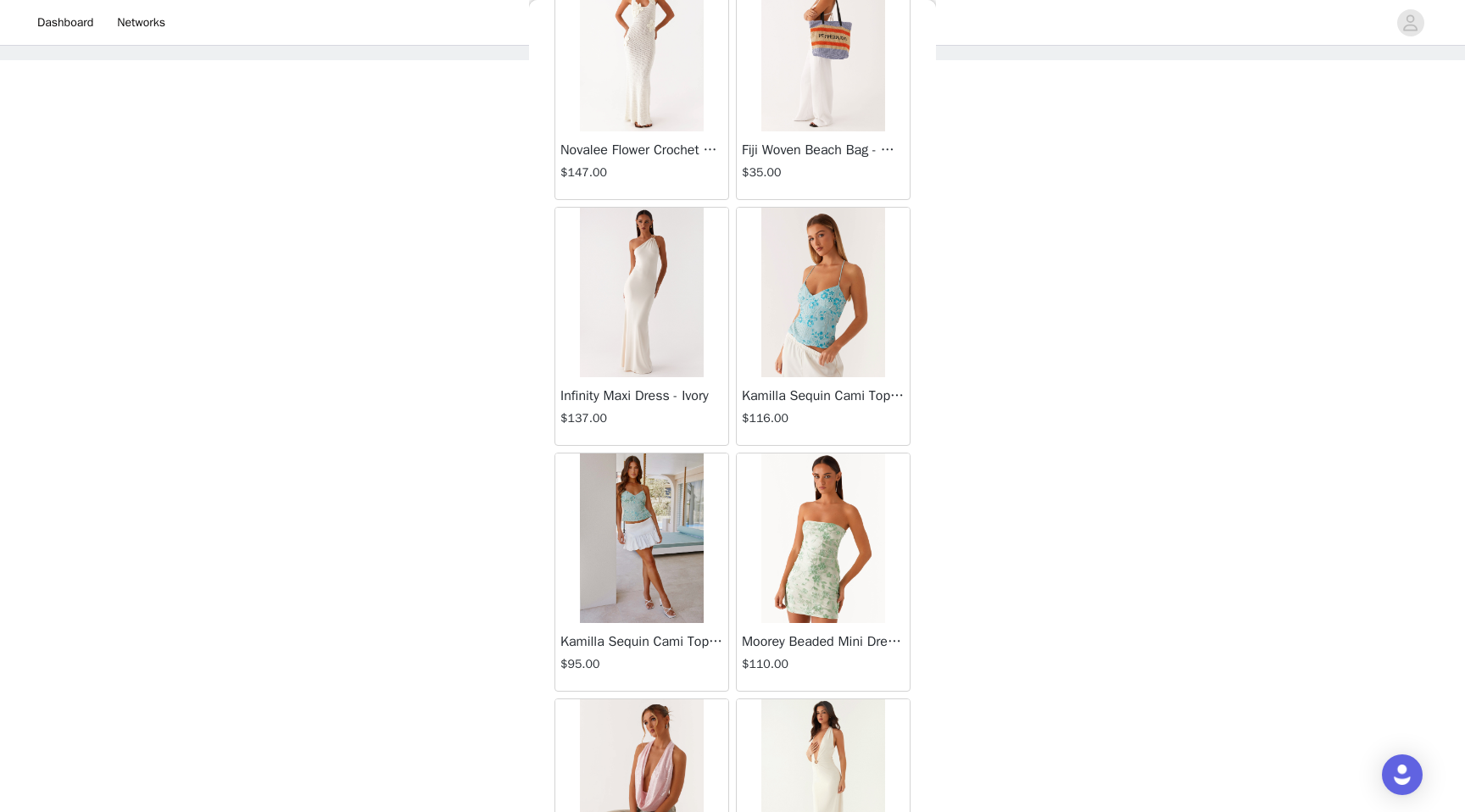 scroll, scrollTop: 31278, scrollLeft: 0, axis: vertical 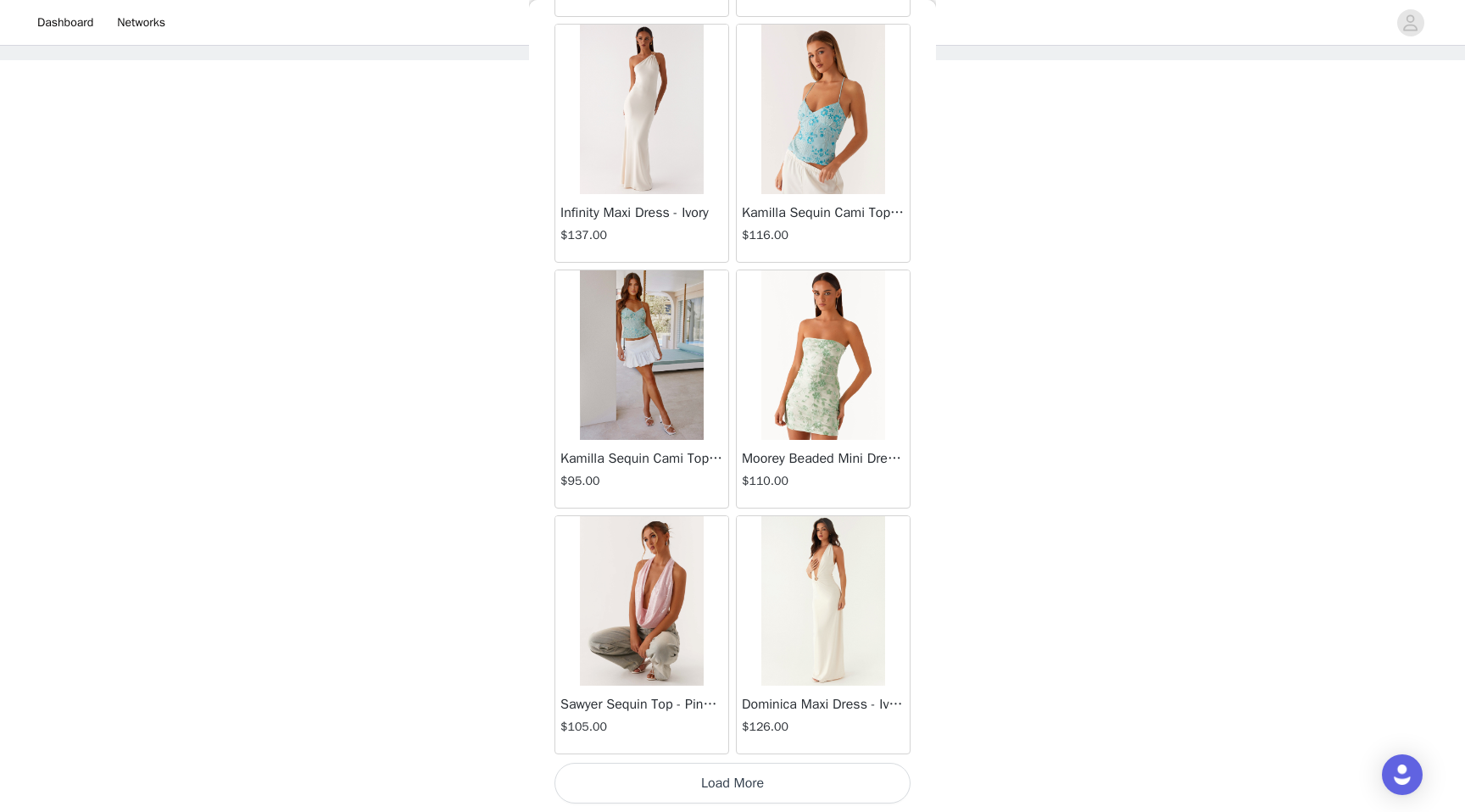 click on "Load More" at bounding box center (732, 783) 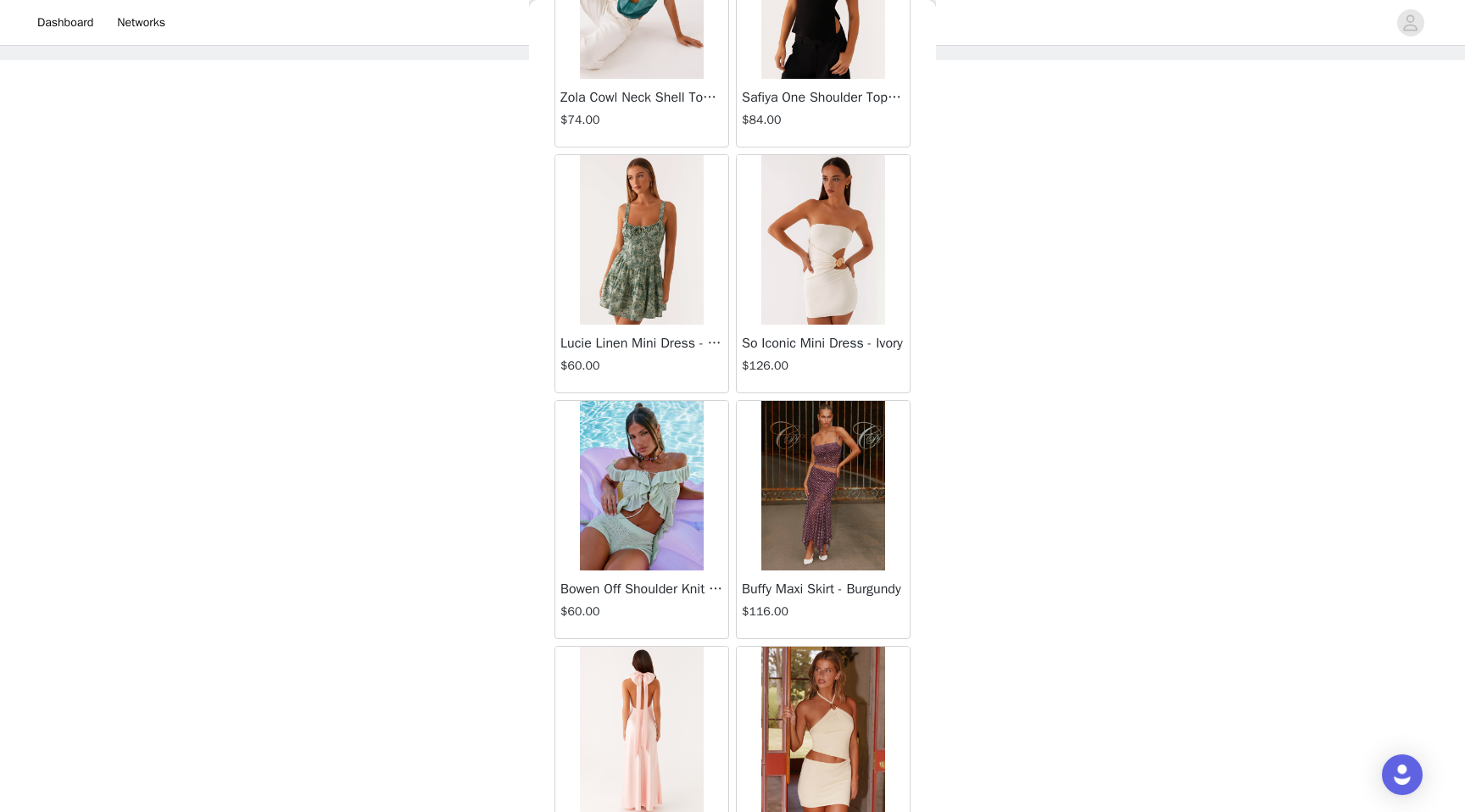 scroll, scrollTop: 33736, scrollLeft: 0, axis: vertical 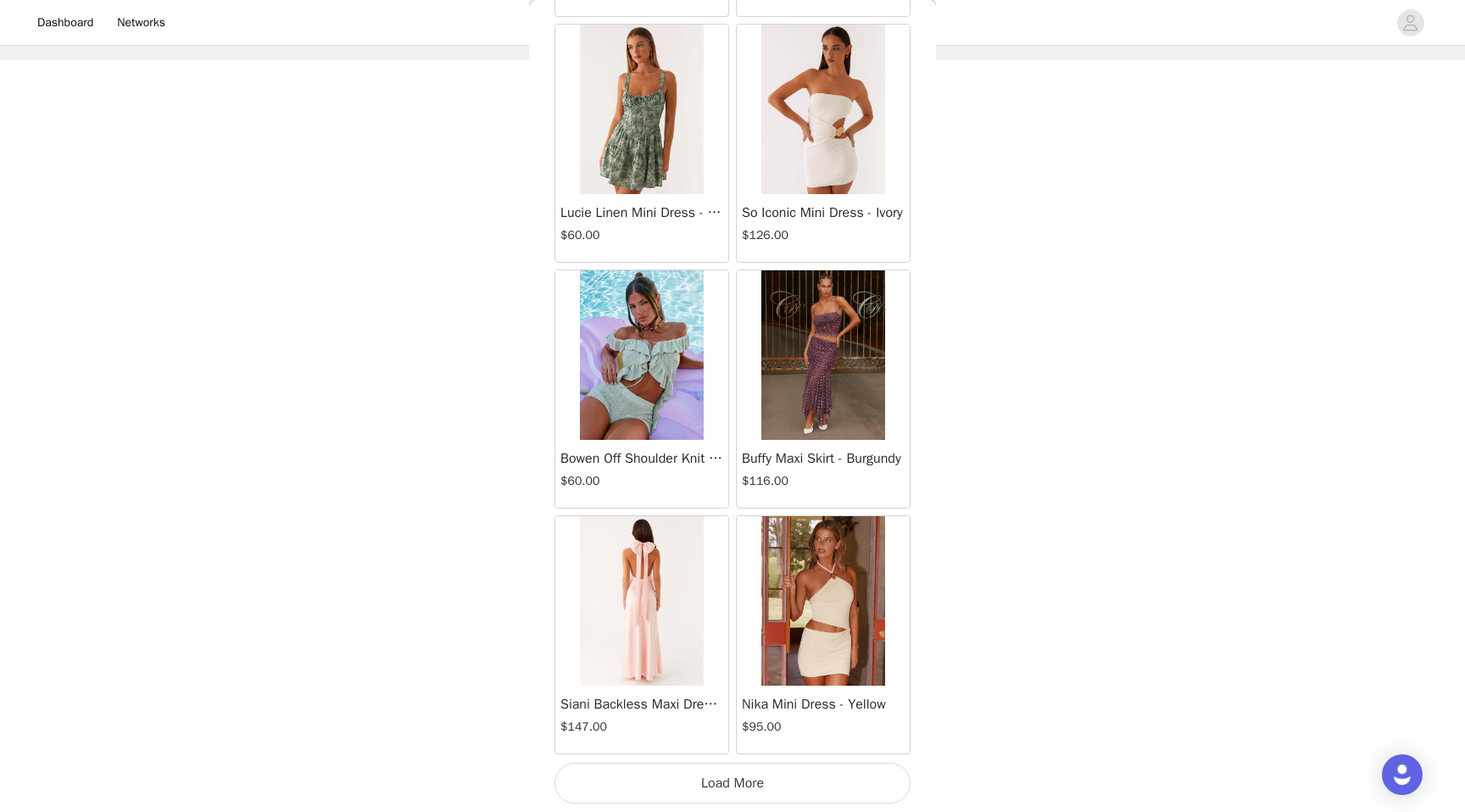 click on "Load More" at bounding box center [732, 783] 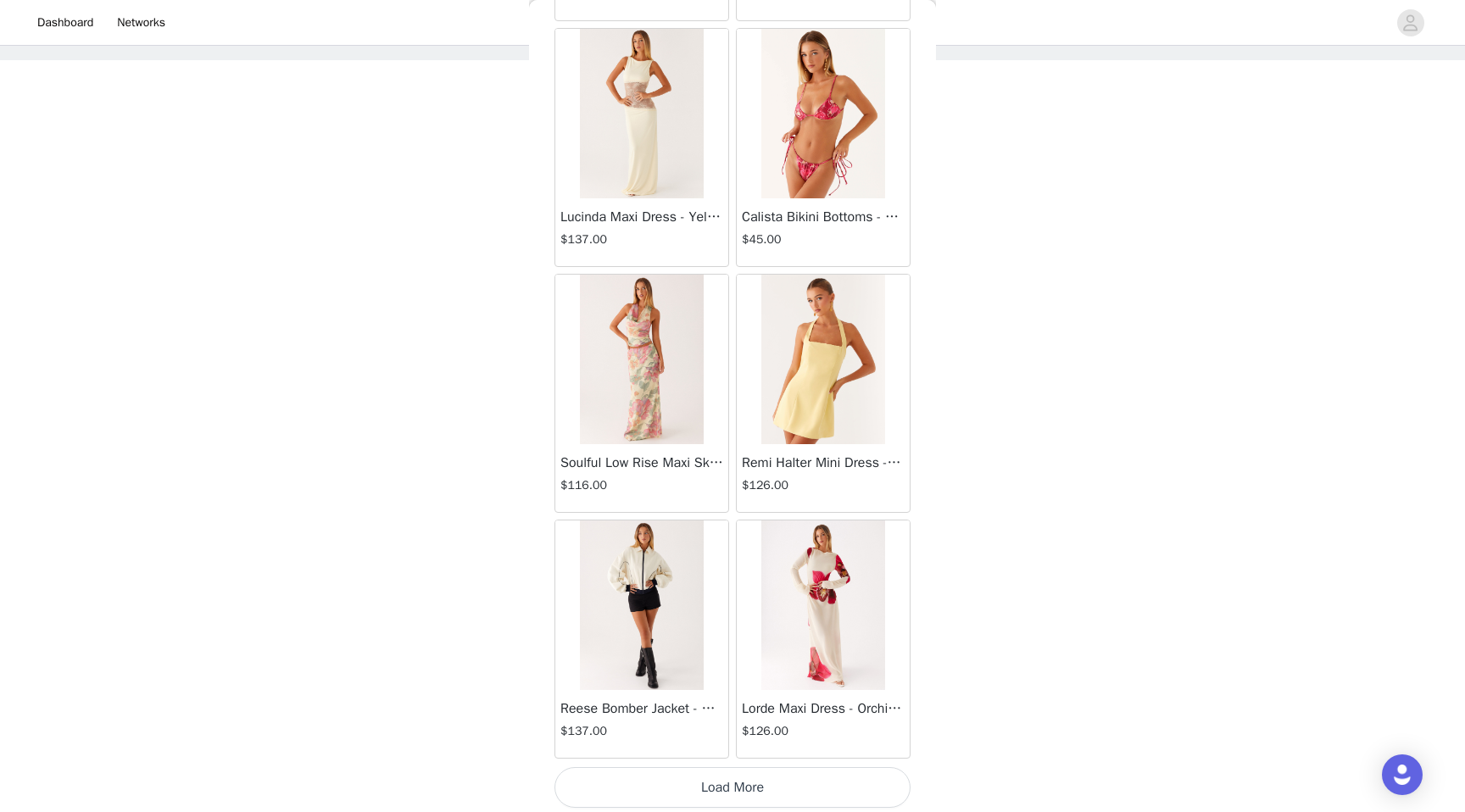 scroll, scrollTop: 36194, scrollLeft: 0, axis: vertical 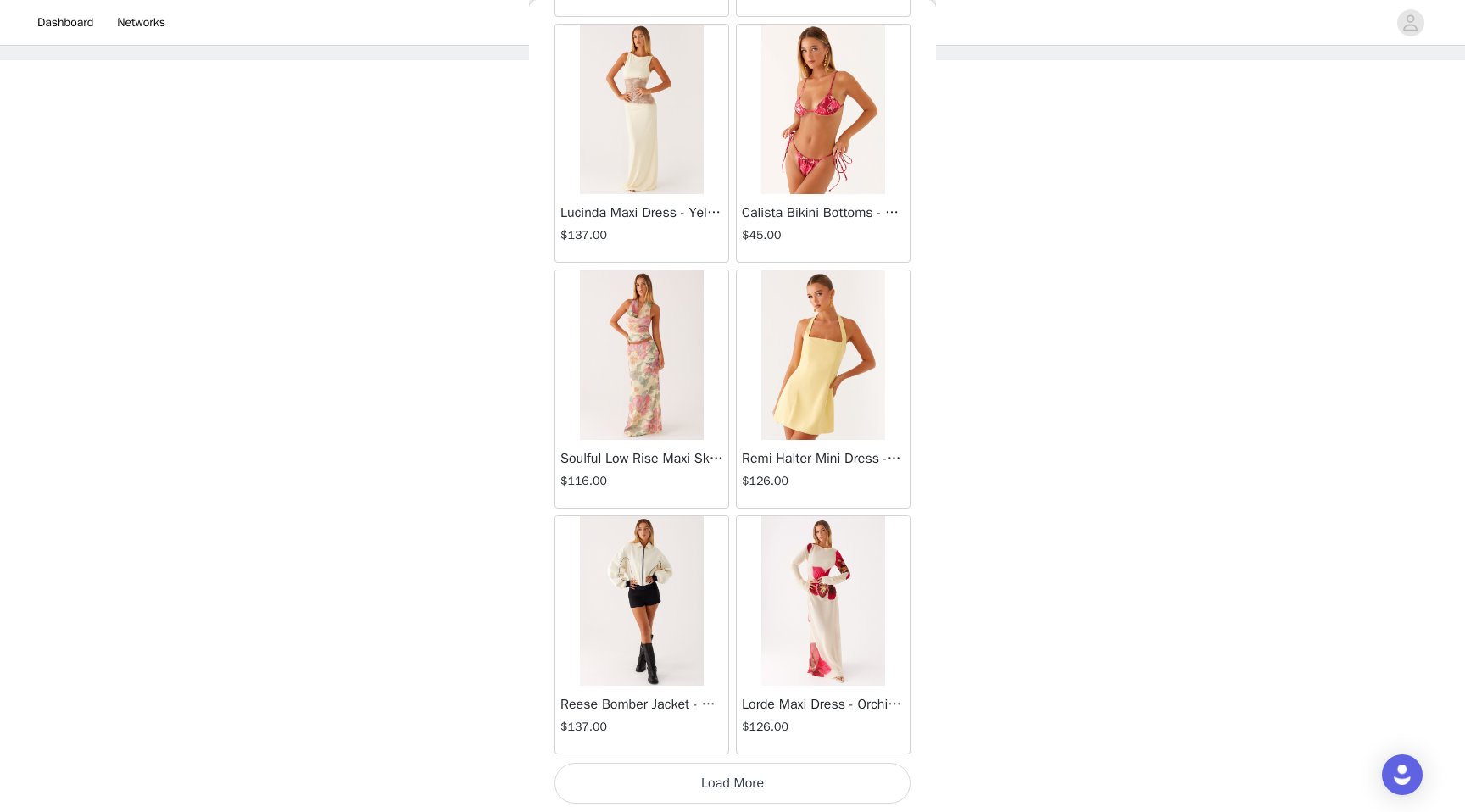 click on "Load More" at bounding box center [732, 783] 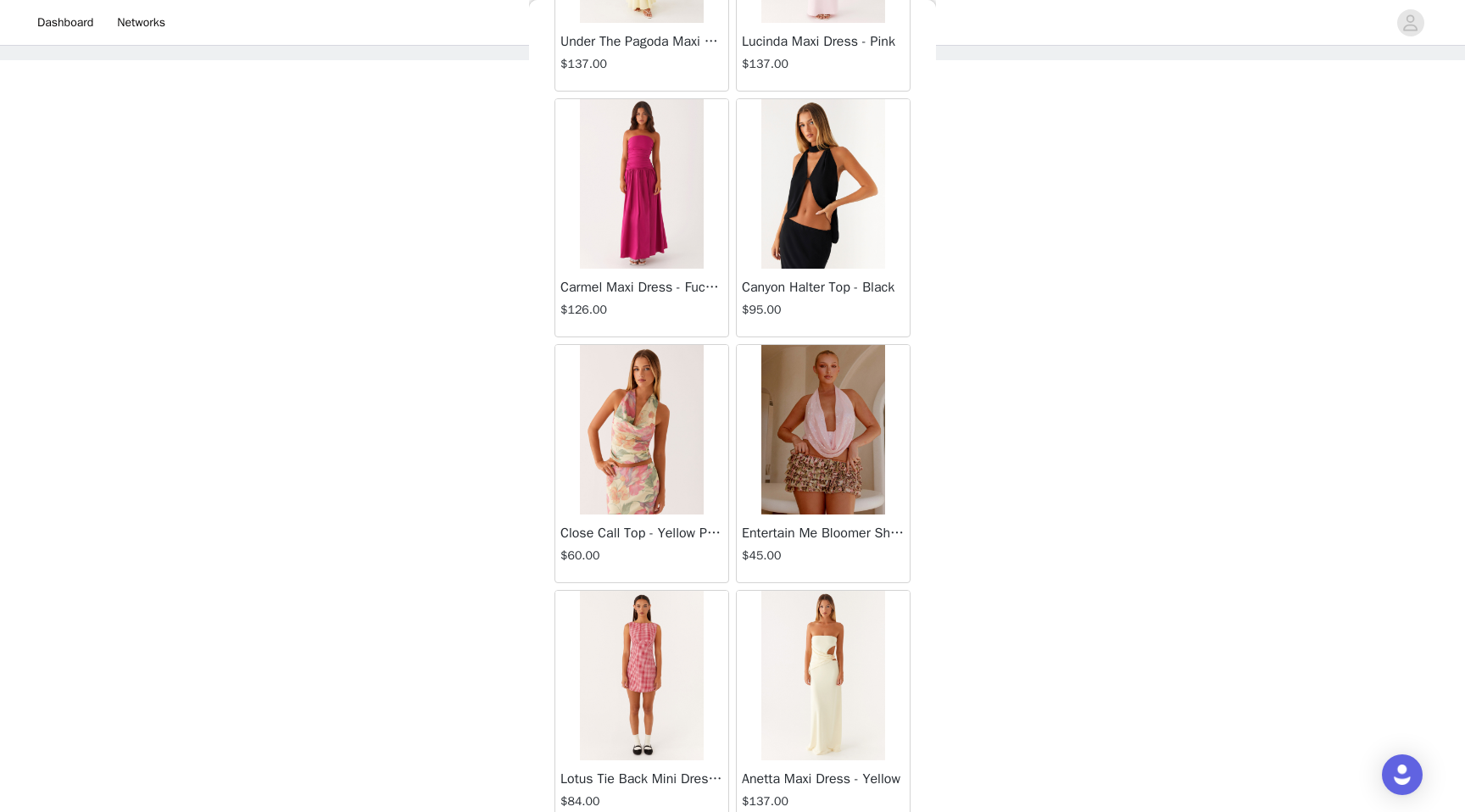 scroll, scrollTop: 38652, scrollLeft: 0, axis: vertical 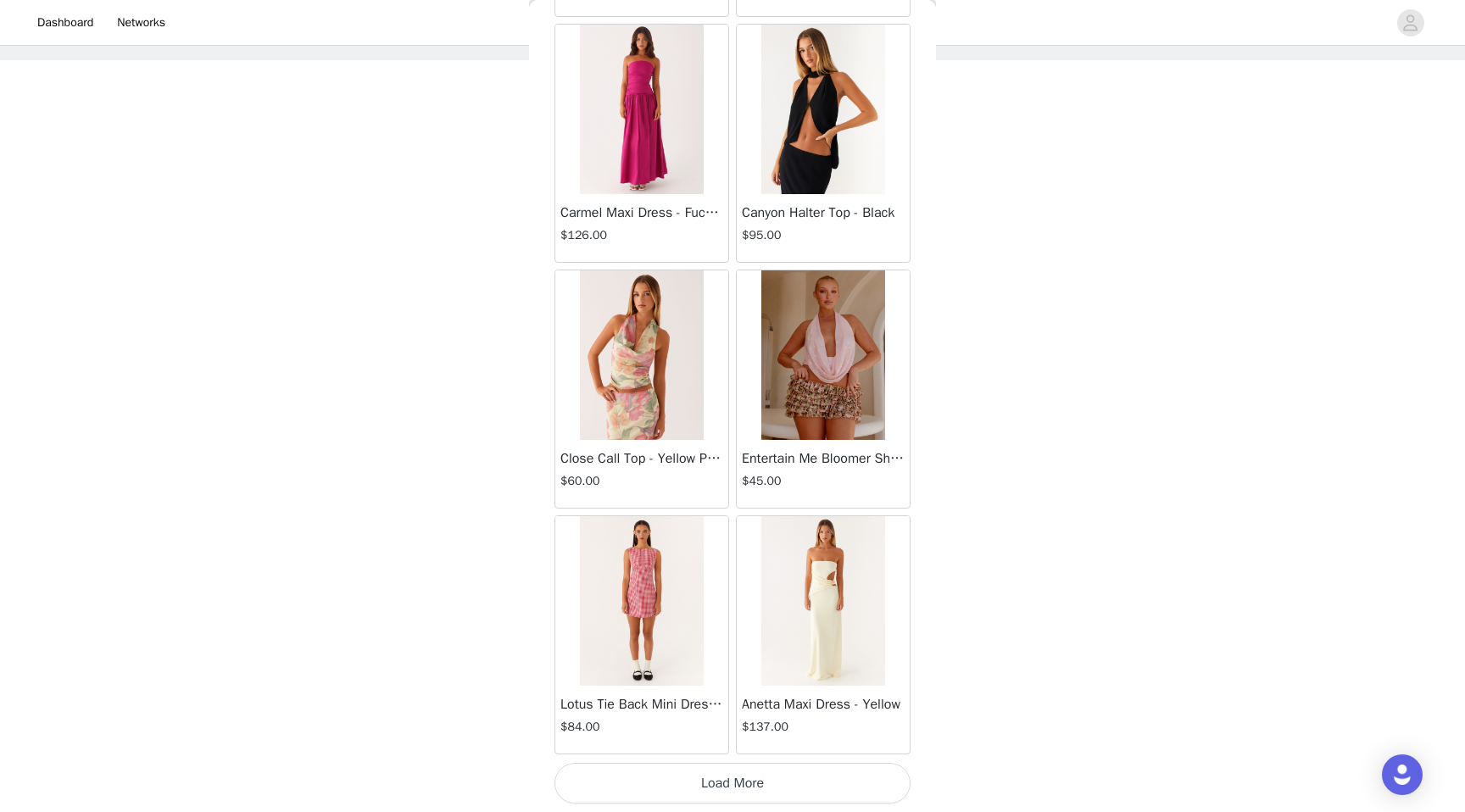 click on "Load More" at bounding box center (732, 783) 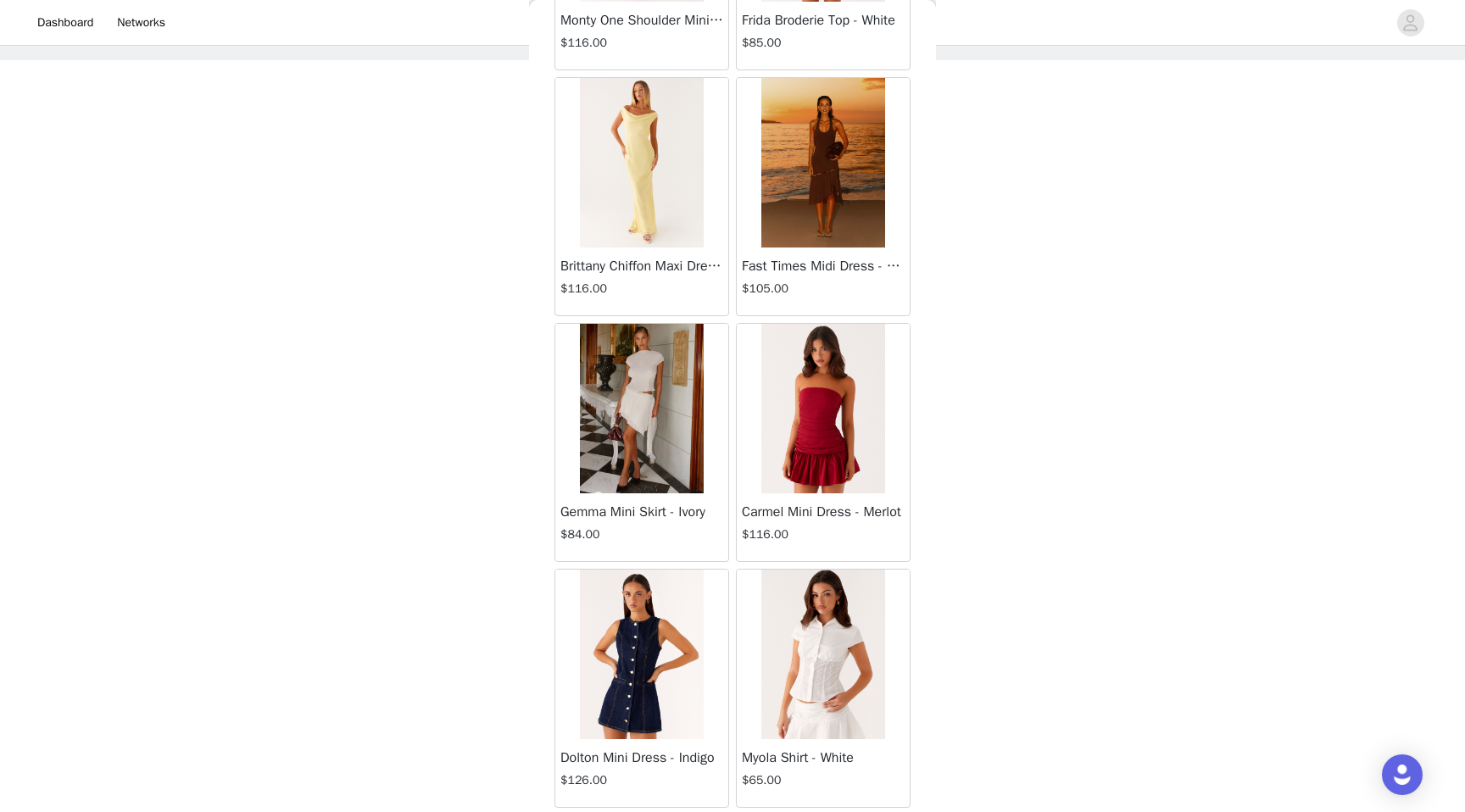 scroll, scrollTop: 41110, scrollLeft: 0, axis: vertical 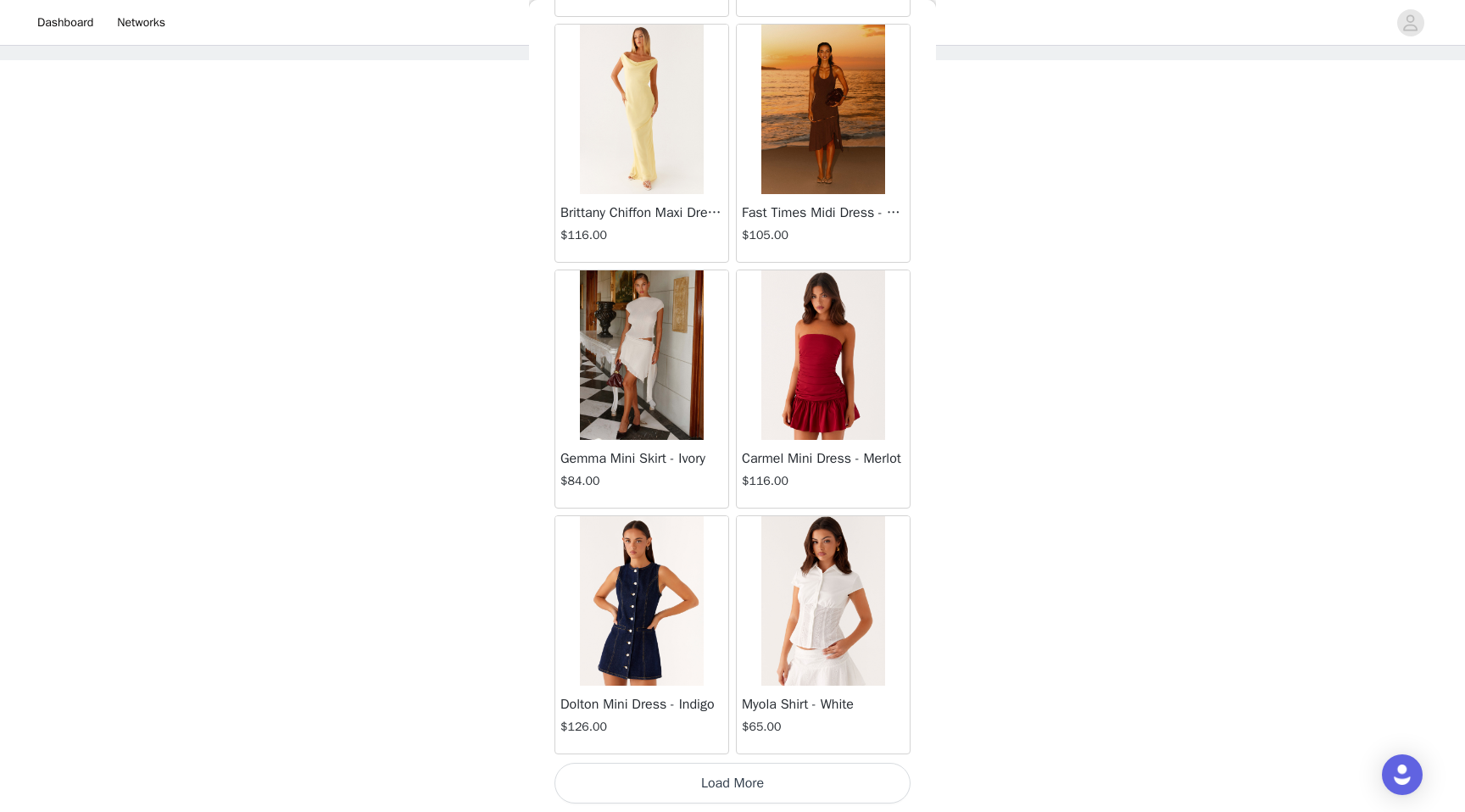 click on "Load More" at bounding box center (732, 783) 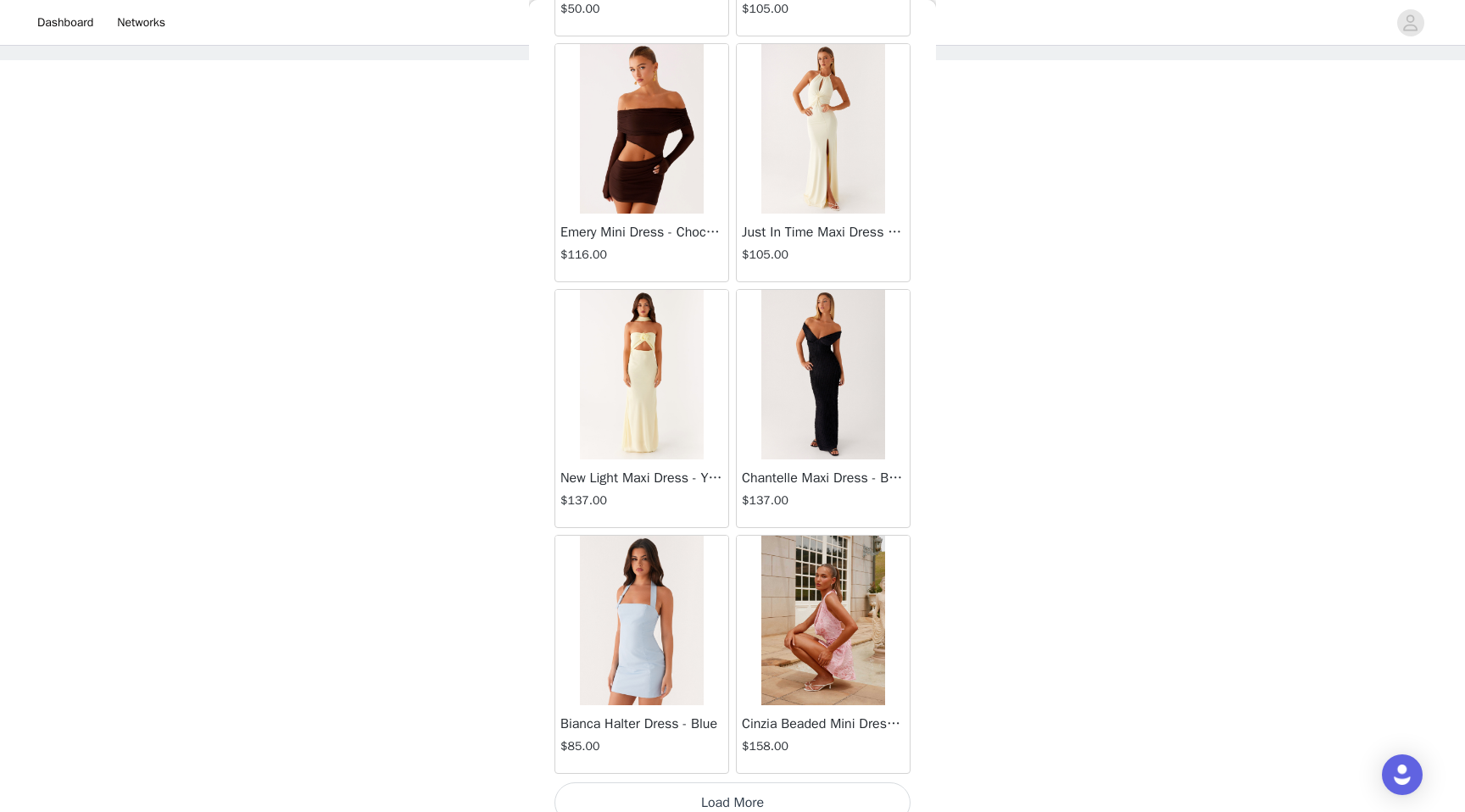 scroll, scrollTop: 43568, scrollLeft: 0, axis: vertical 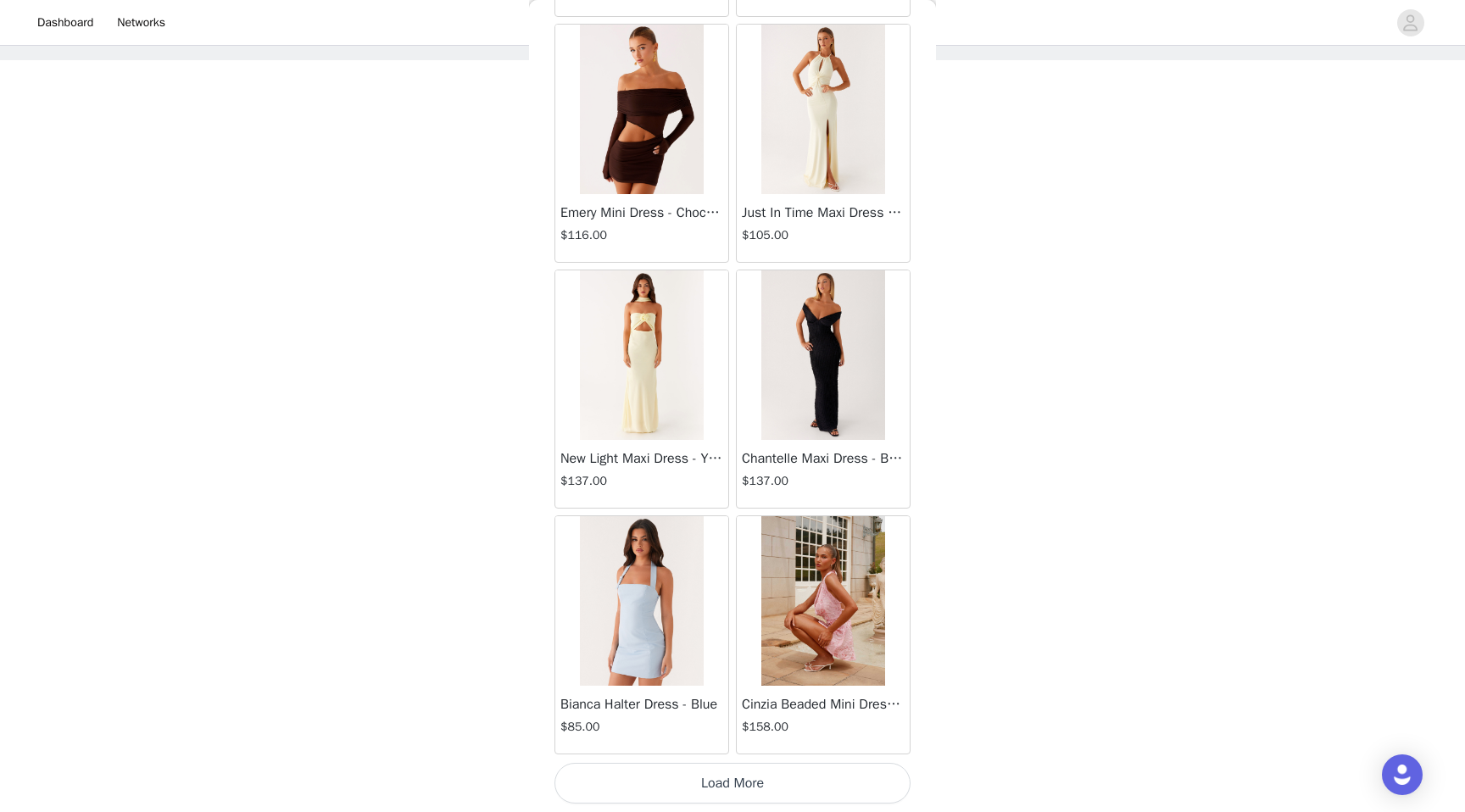 click on "Load More" at bounding box center (732, 783) 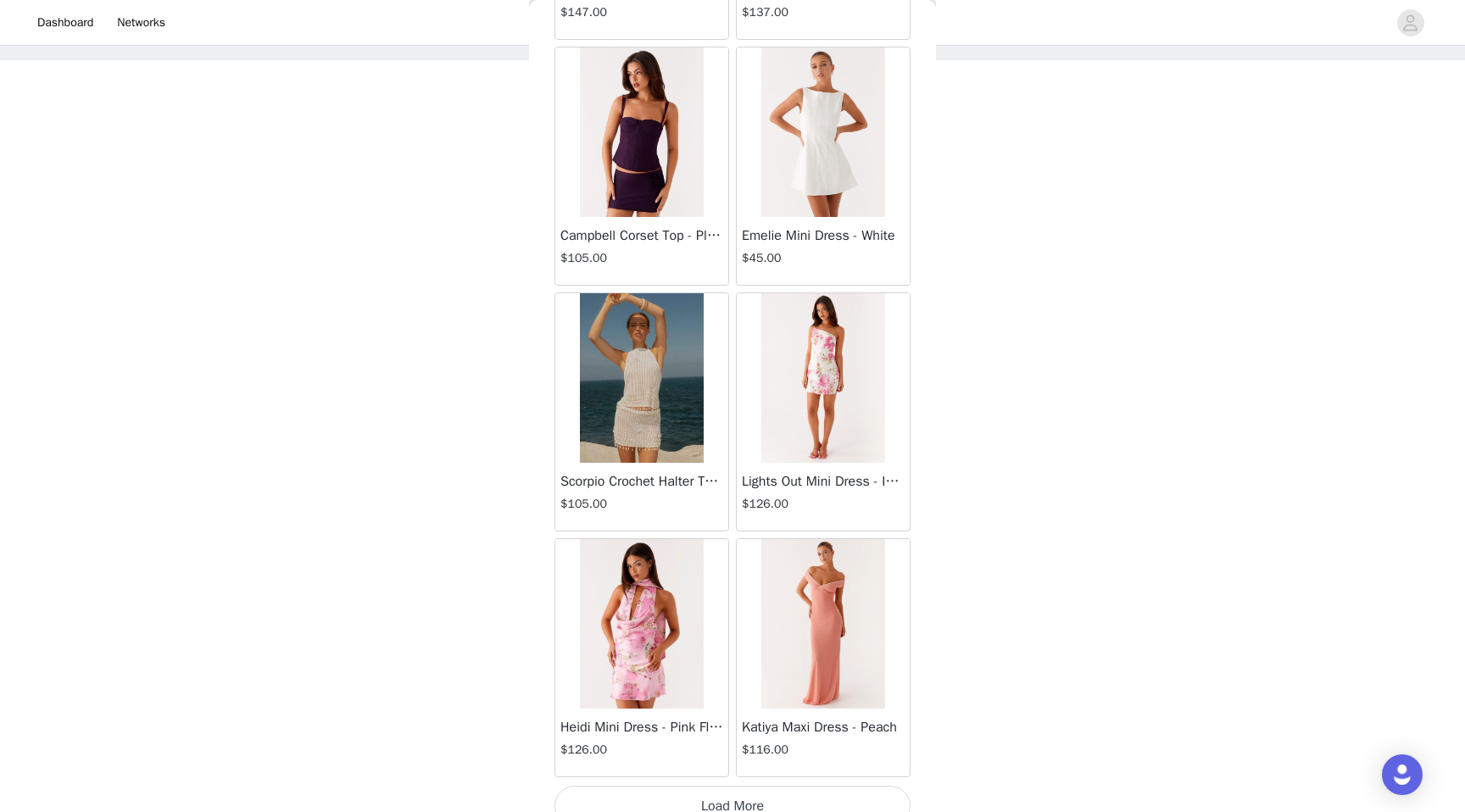 scroll, scrollTop: 46026, scrollLeft: 0, axis: vertical 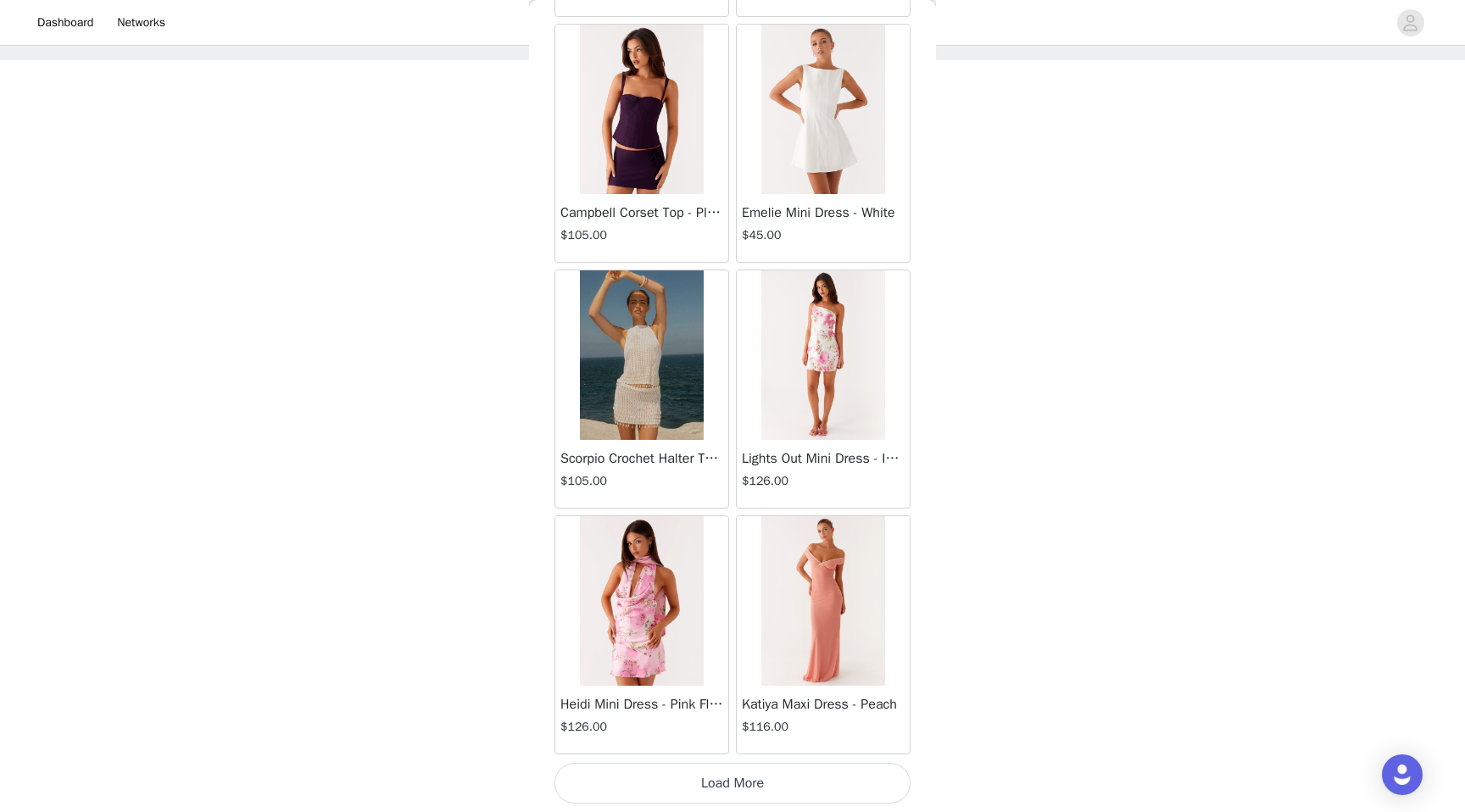 click on "Load More" at bounding box center [732, 783] 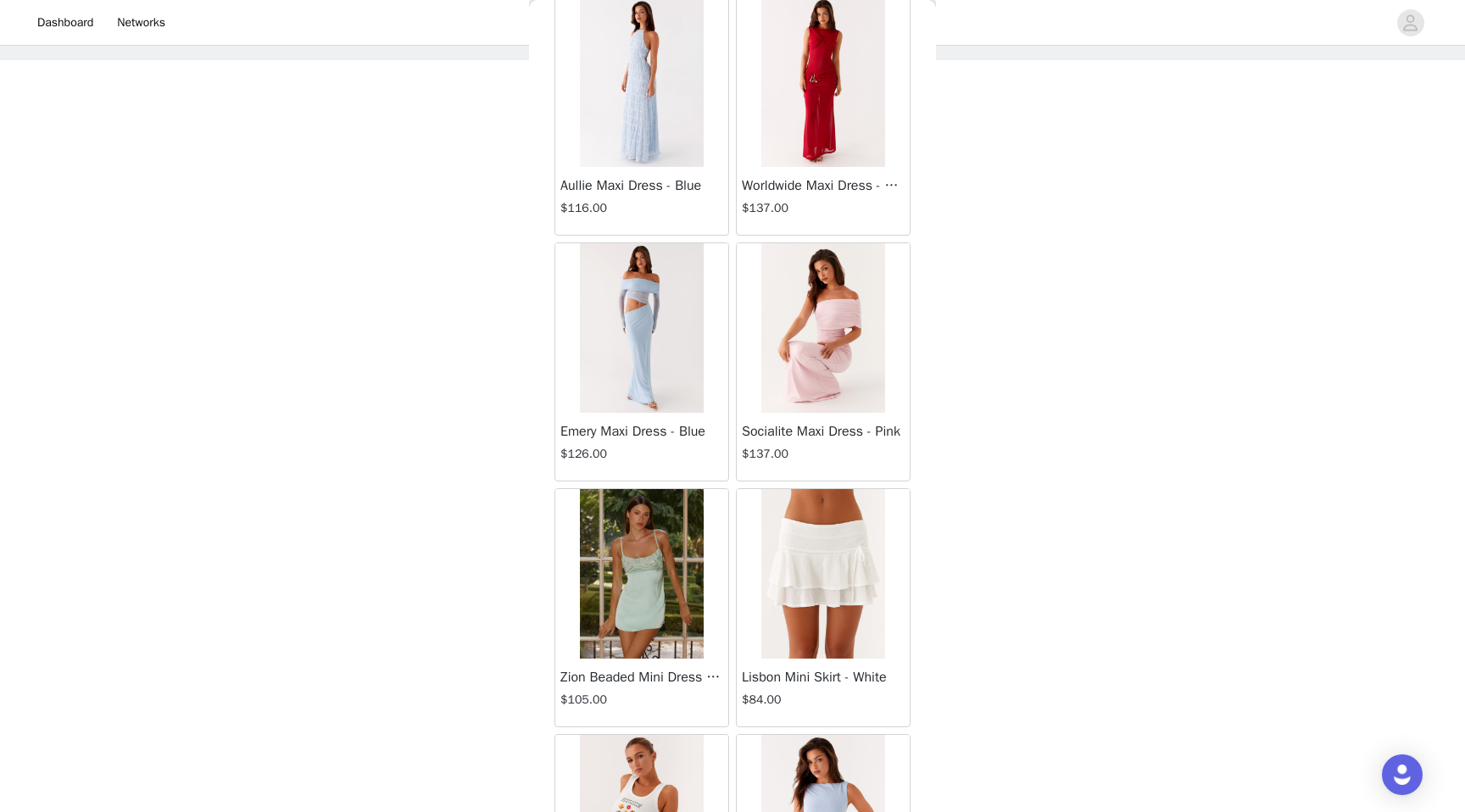 scroll, scrollTop: 48484, scrollLeft: 0, axis: vertical 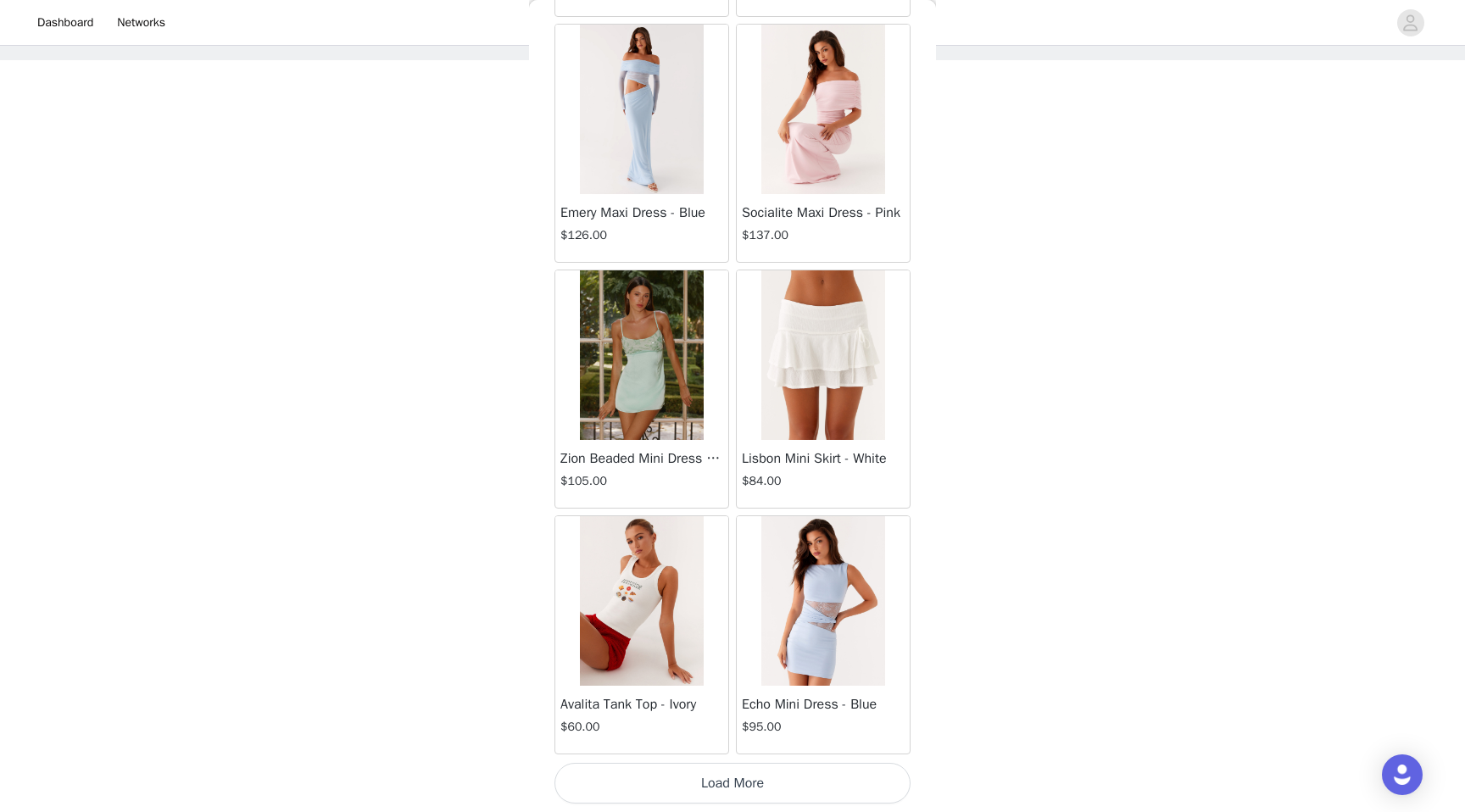 click on "Load More" at bounding box center (732, 783) 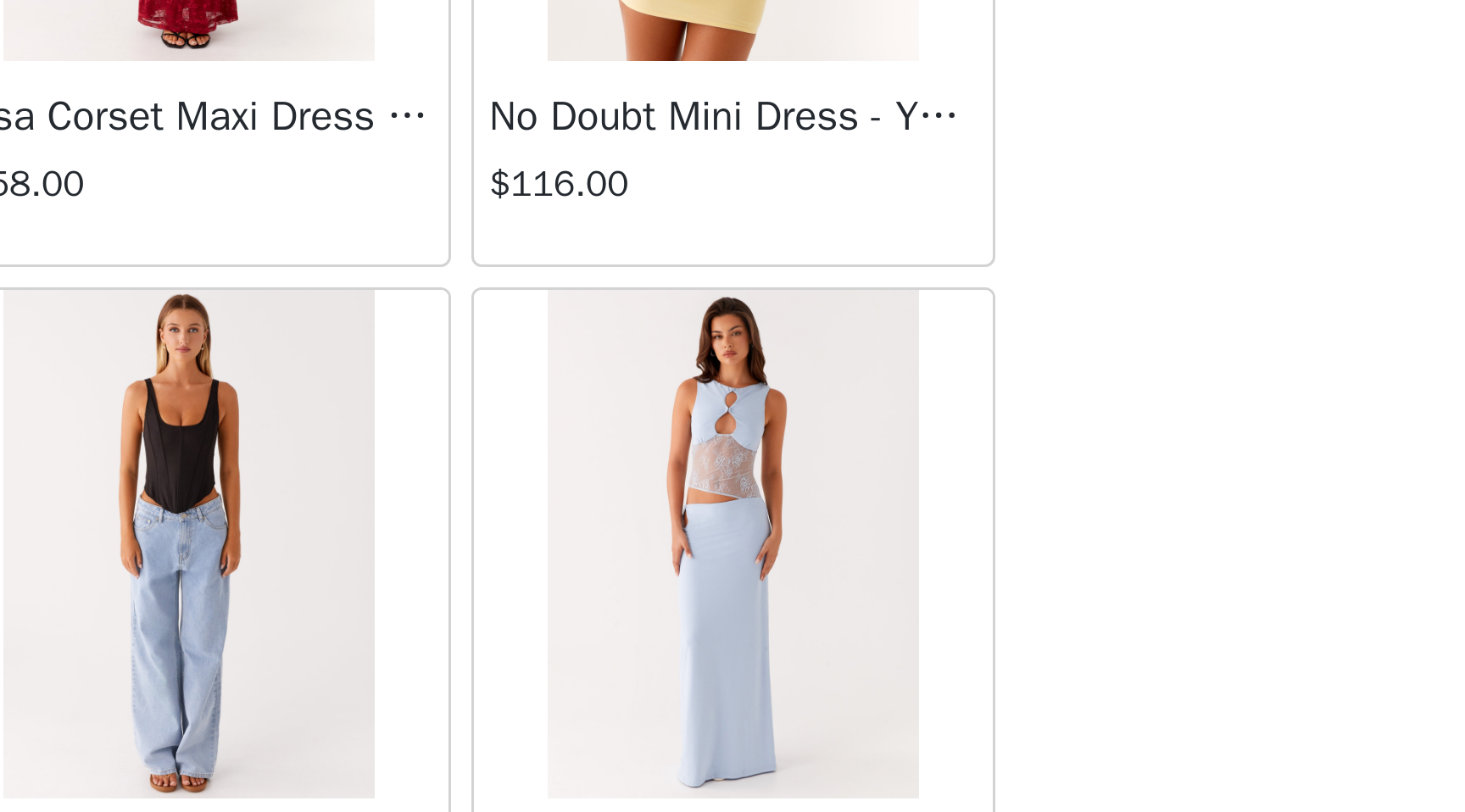 scroll, scrollTop: 50827, scrollLeft: 0, axis: vertical 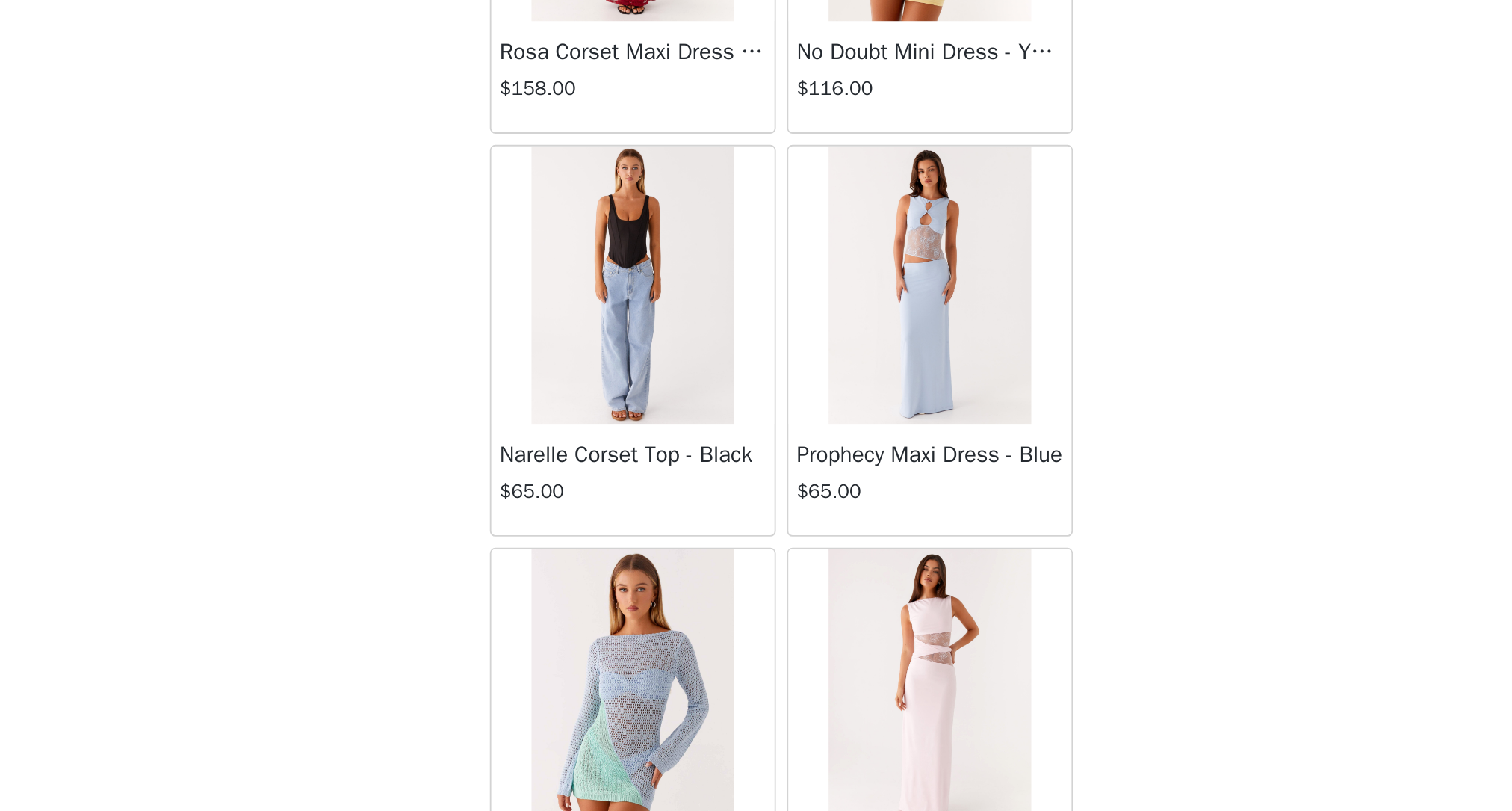 click on "Load More" at bounding box center [756, 905] 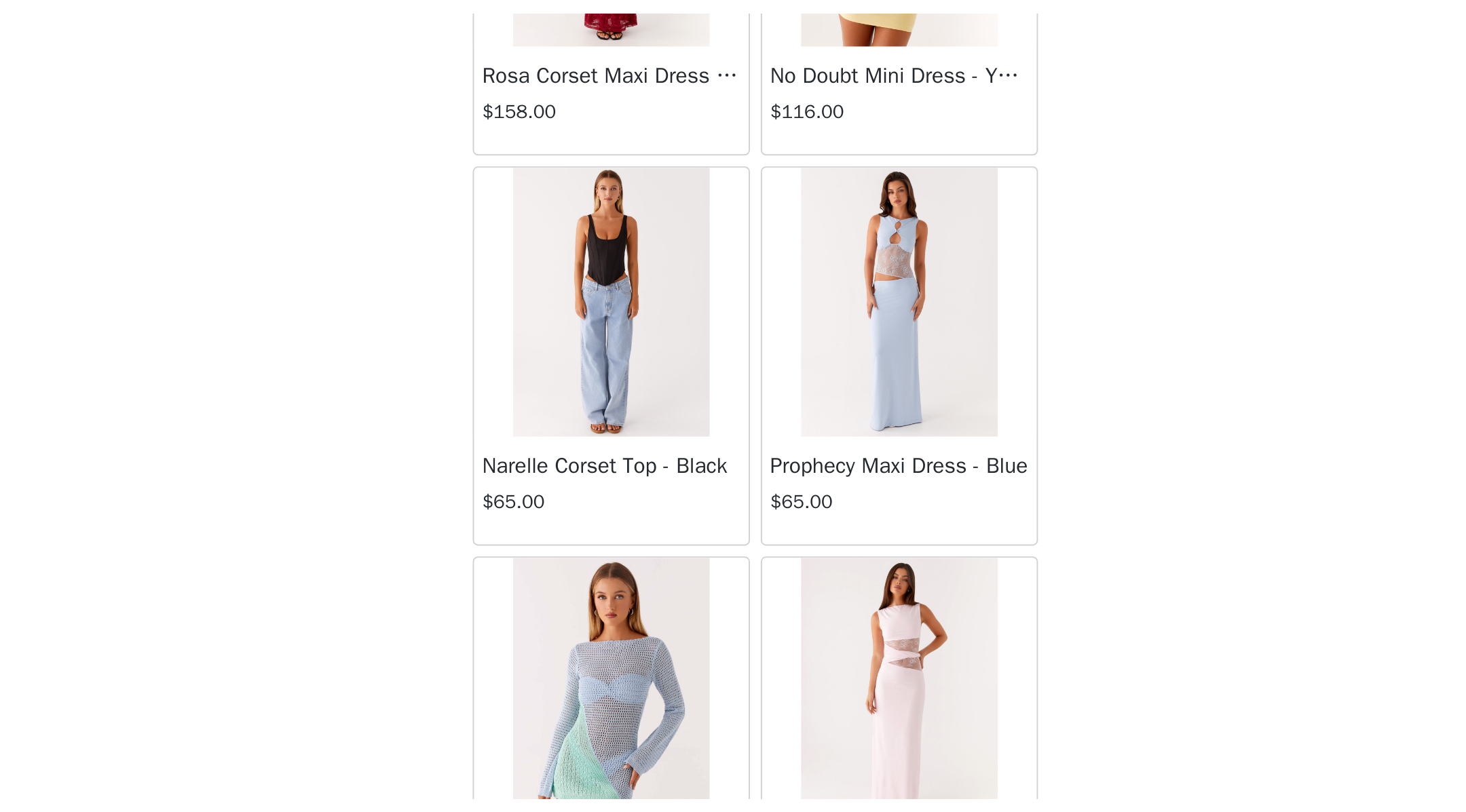 scroll, scrollTop: 40576, scrollLeft: 0, axis: vertical 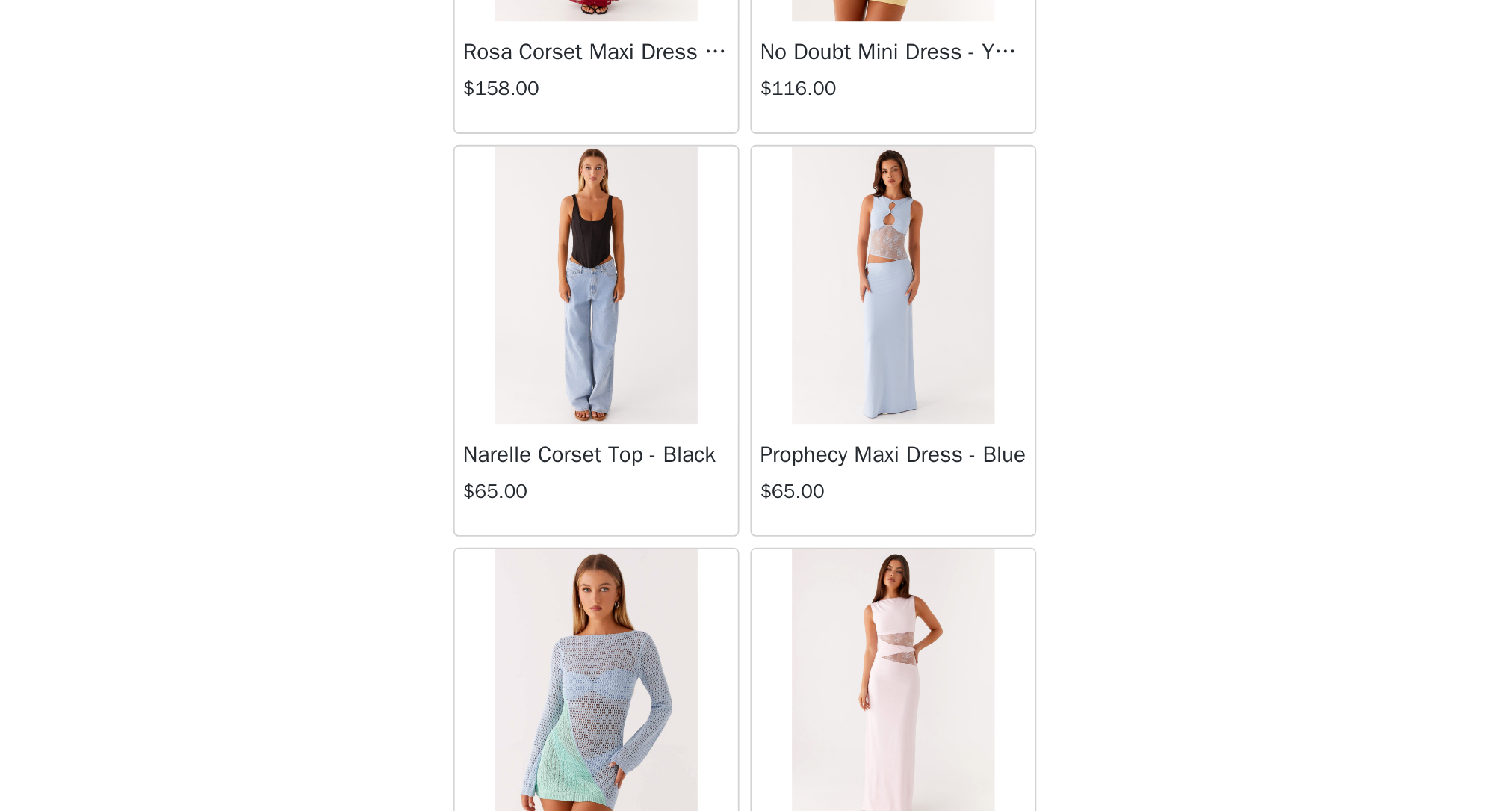 click on "STEP 1 OF 4
Select your styles!
You will receive 6 products.       3/6 Selected           Holland Bomber Jacket - Wine     $147.00       Wine, S-M       Edit   Remove     Federica Off Shoulder Knit - Black     $116.00       Black, S-M       Edit   Remove     Lotus Tie Back Mini Dress - Red Gingham     $84.00       Red Gingham, [STATE] [SIZE]       Edit   Remove     Add Product       Back       Aullie Mini Dress - White   $60.00       Mira Halter Neck Mini Dress - Black   $85.00       Heavy Hearted Mini Dress - Yellow   $85.00       Hundred Percent Puff Sleeve Top - White   $105.00       Love Seeker Corset Mini Dress - Red   $45.00       Cherish You Buckle Top - Red   $30.00       Ayla Satin Mini Dress - Yellow   $105.00       Rudy Tube Top - Ivory   $30.00       Keira Linen Mini Dress - White   $105.00       Not One Time Knit Mini Dress - Red   $35.00       Carmel Maxi Dress - Brown   $126.00         $45.00         $126.00" at bounding box center (756, 360) 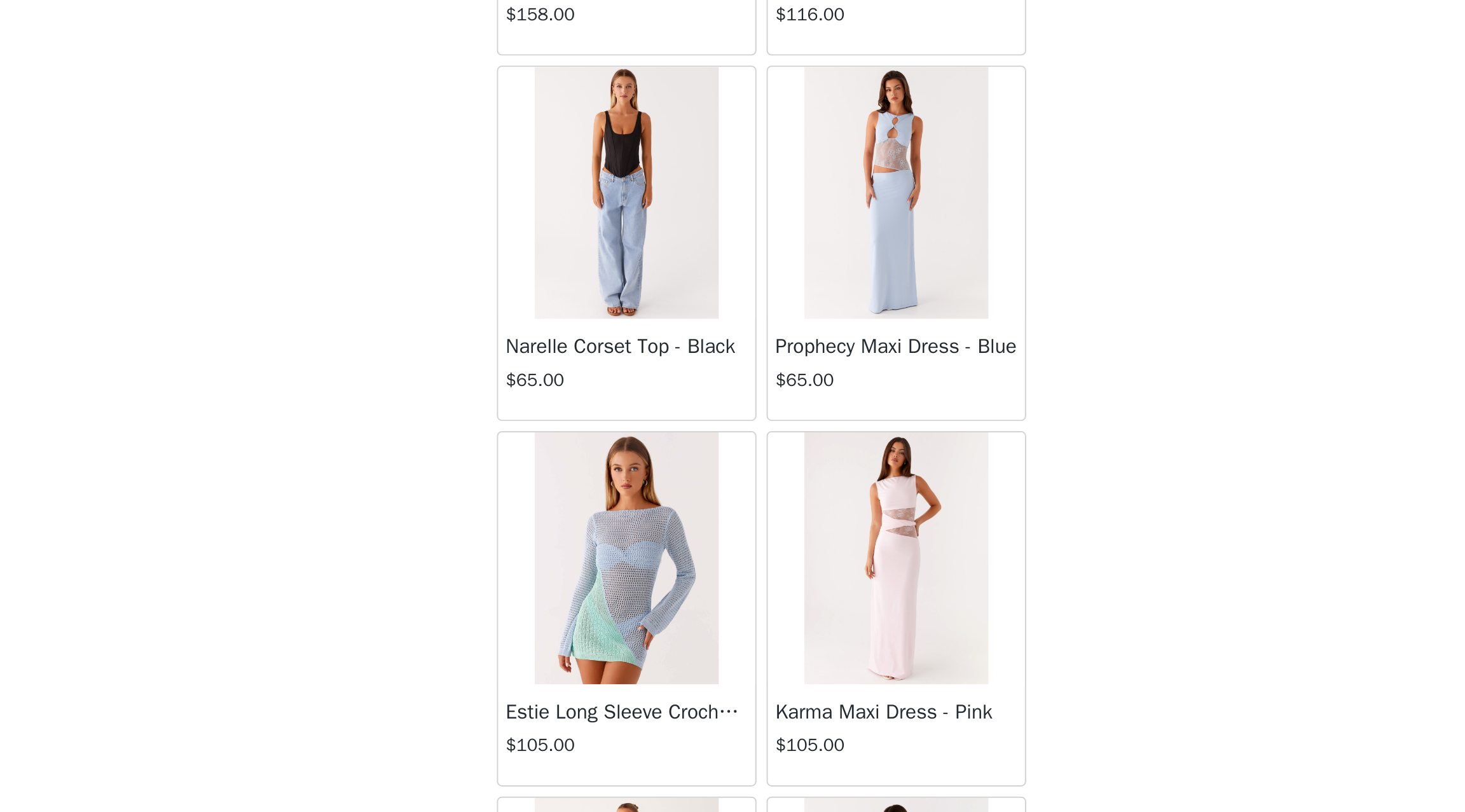 scroll, scrollTop: 0, scrollLeft: 0, axis: both 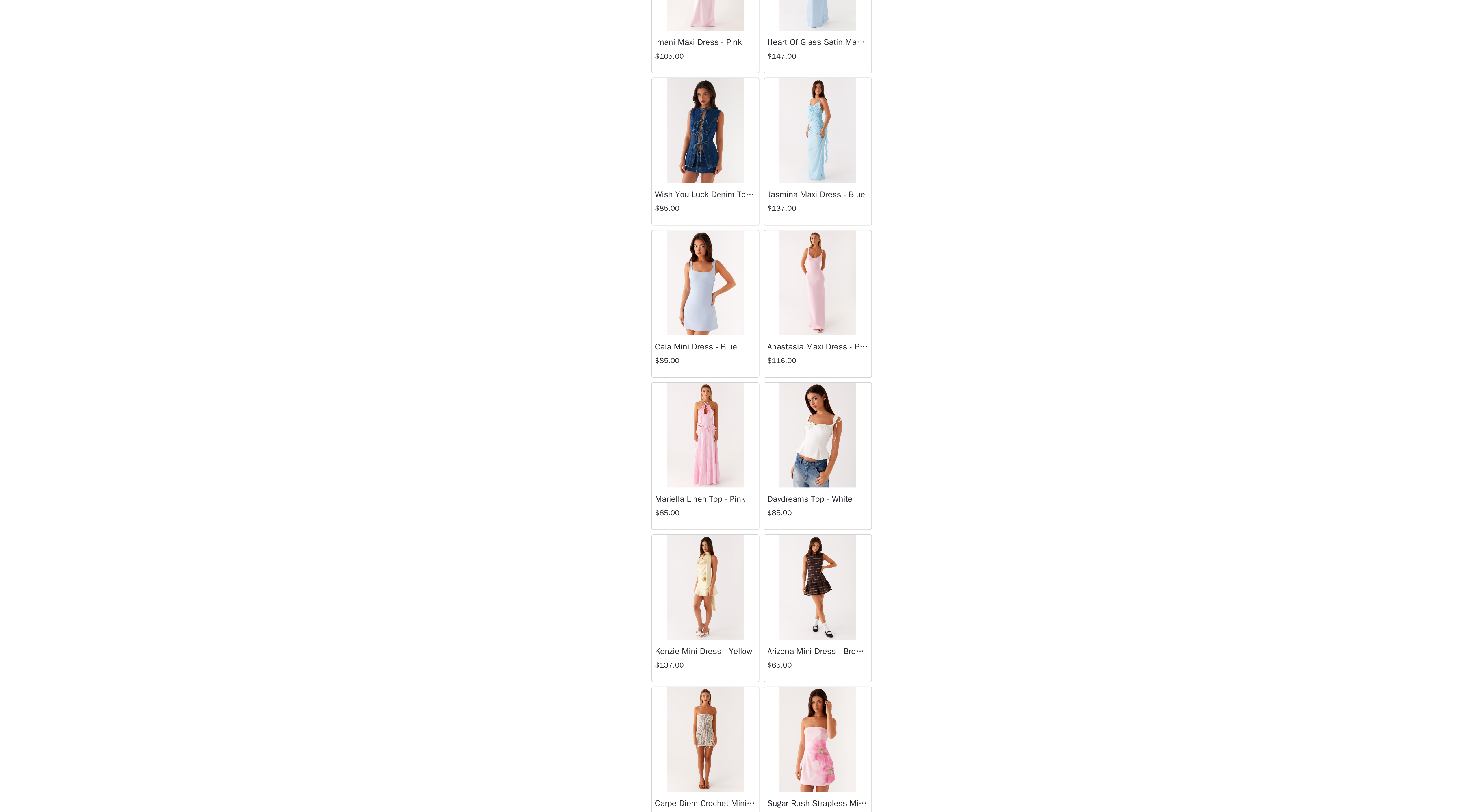 click at bounding box center [702, 527] 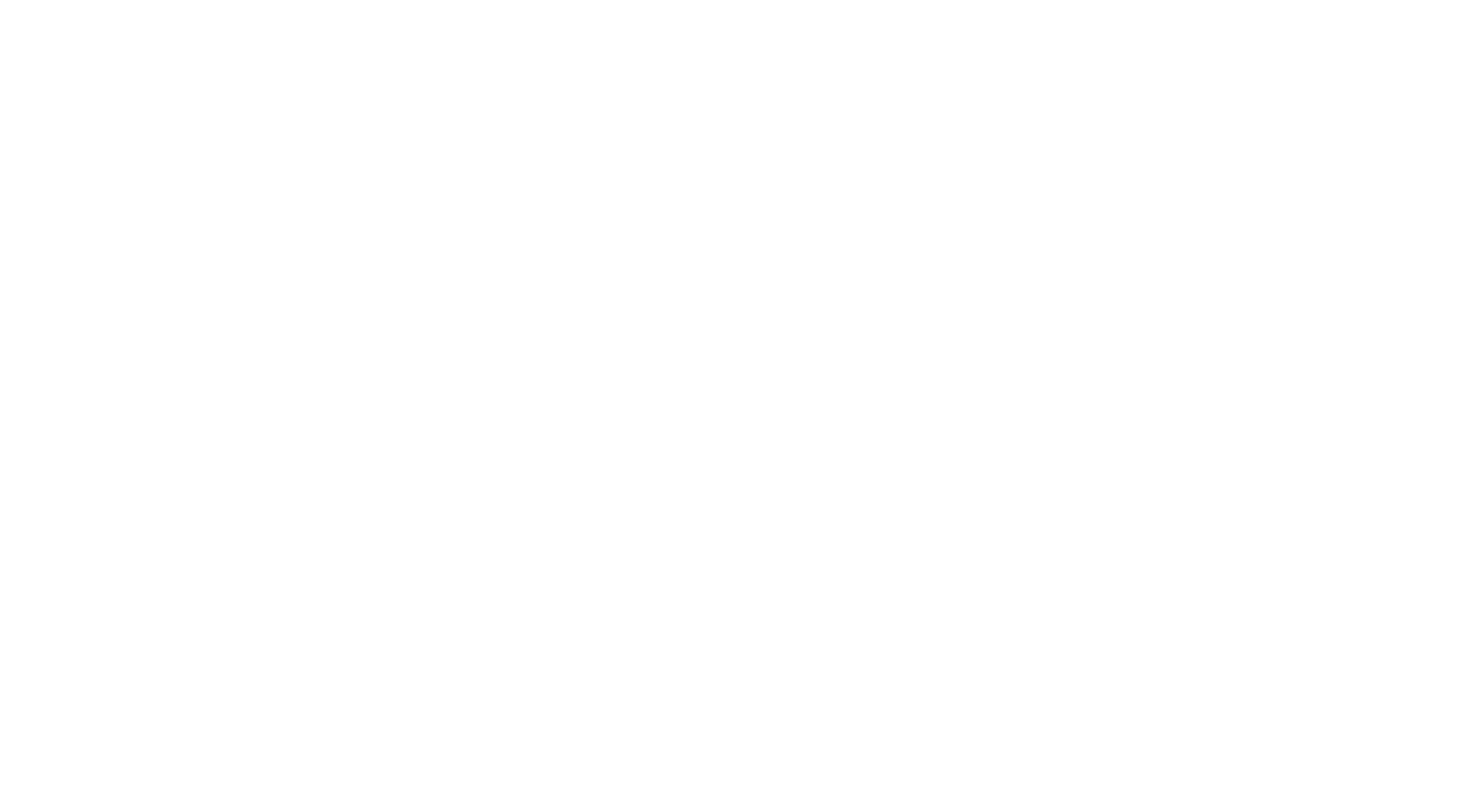 scroll, scrollTop: 0, scrollLeft: 0, axis: both 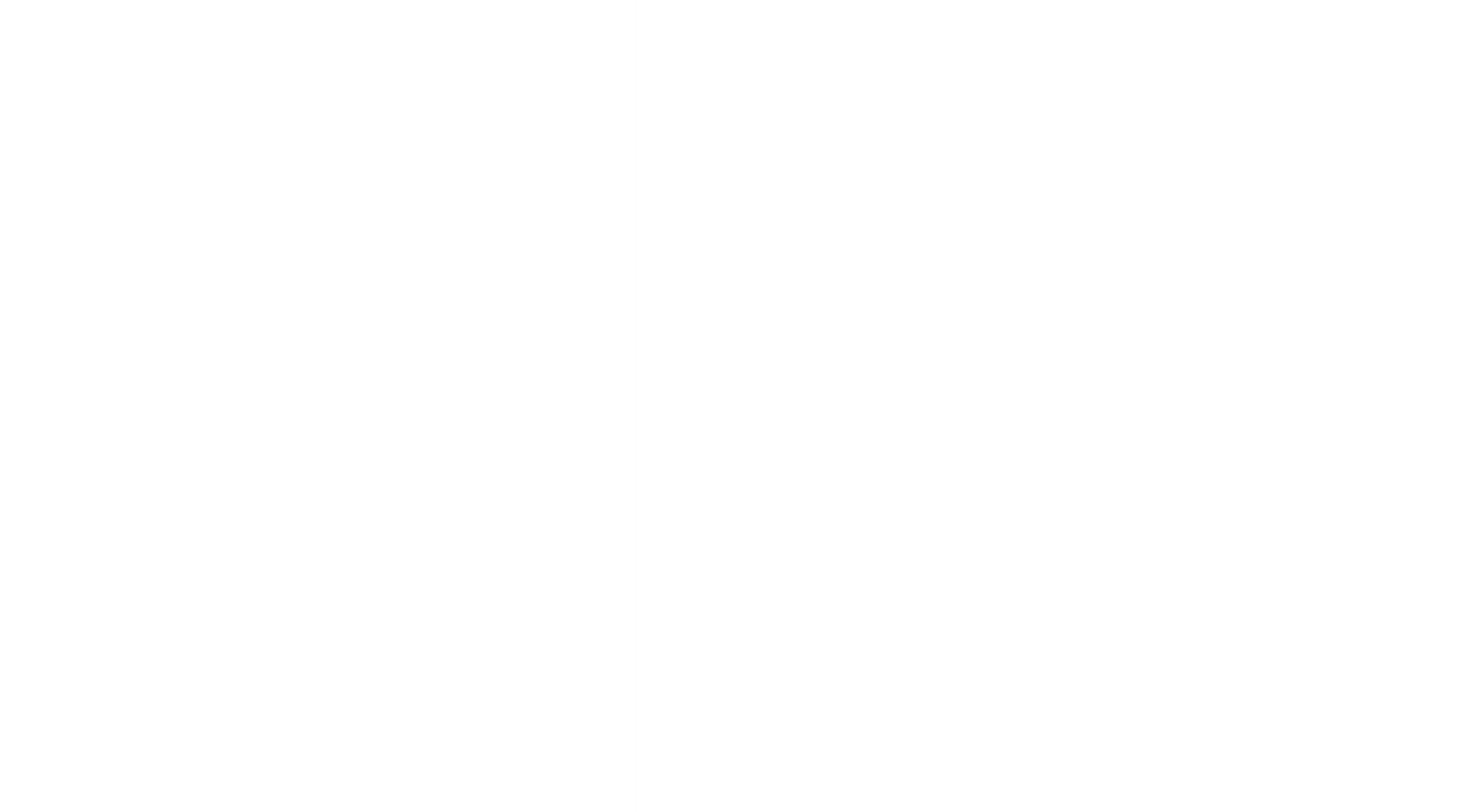 click on "Back     Caia Mini Dress - Blue       $85.00         Color   Select color Size   Select size   Peppermayo ExclusiveThe Caia Mini Dress is your go-to for effortless sophistication. Designed with a chic square neckline and a flattering mini length, this piece blends timeless elegance with a modern edge. Perfect for rooftop cocktails or a night under city lights- Square neckline - Side bust darts - Mini length - Invisible back zipper - Fully lined - Adjustable shoulder straps - 97% polyester, 3% spandexSize AU 8 / US 4 garment measurements:Bust: 78 cm / 30.71 inchesWaist: 70 cm / 27.56 inchesHem: 114 cm / 44.88 inchesLength: 55 cm / 21.65 inchesOlivia is 170cm and wearing a size AU 8 / and US 4   Add Product" at bounding box center [732, 406] 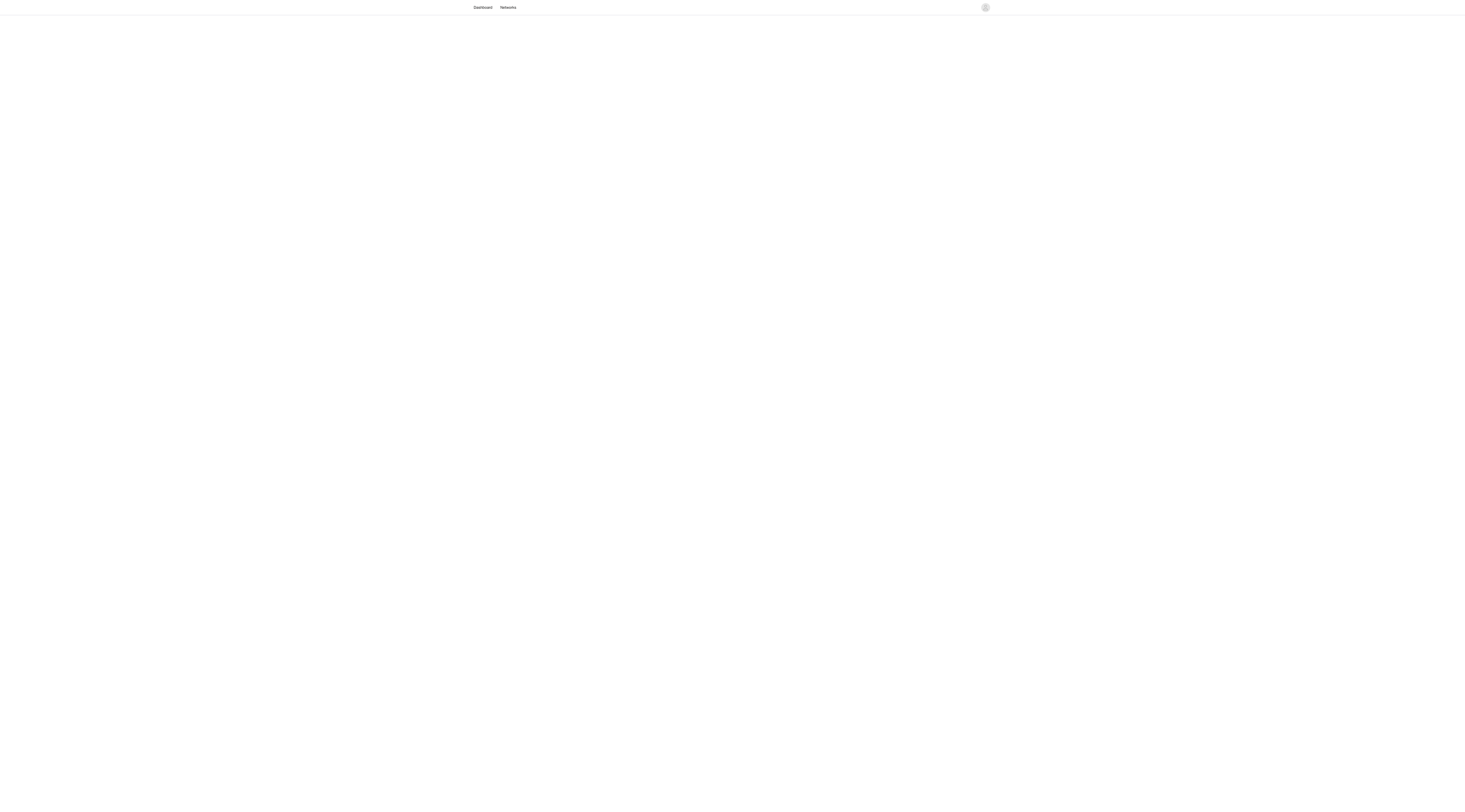 scroll, scrollTop: 0, scrollLeft: 0, axis: both 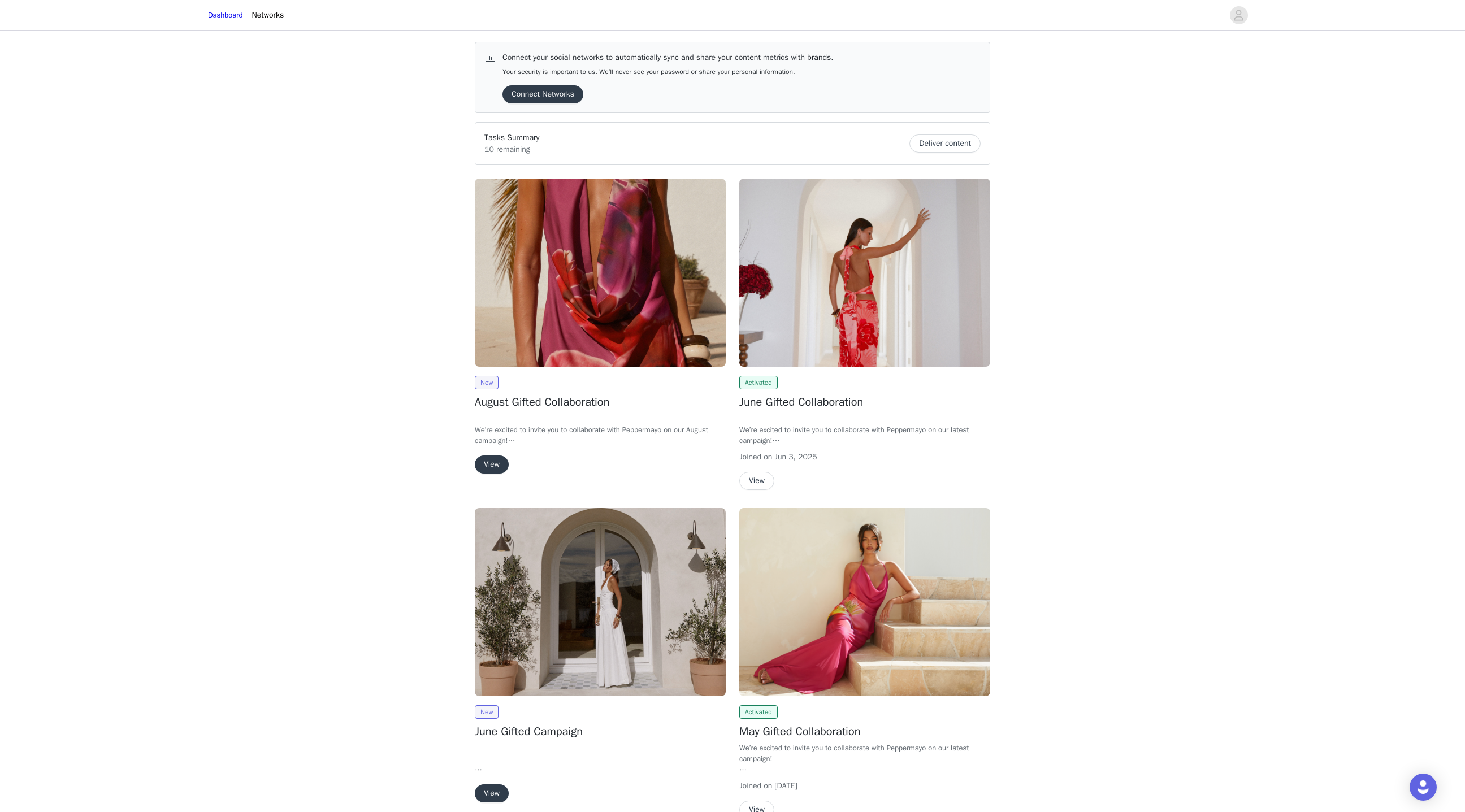 click at bounding box center (600, 272) 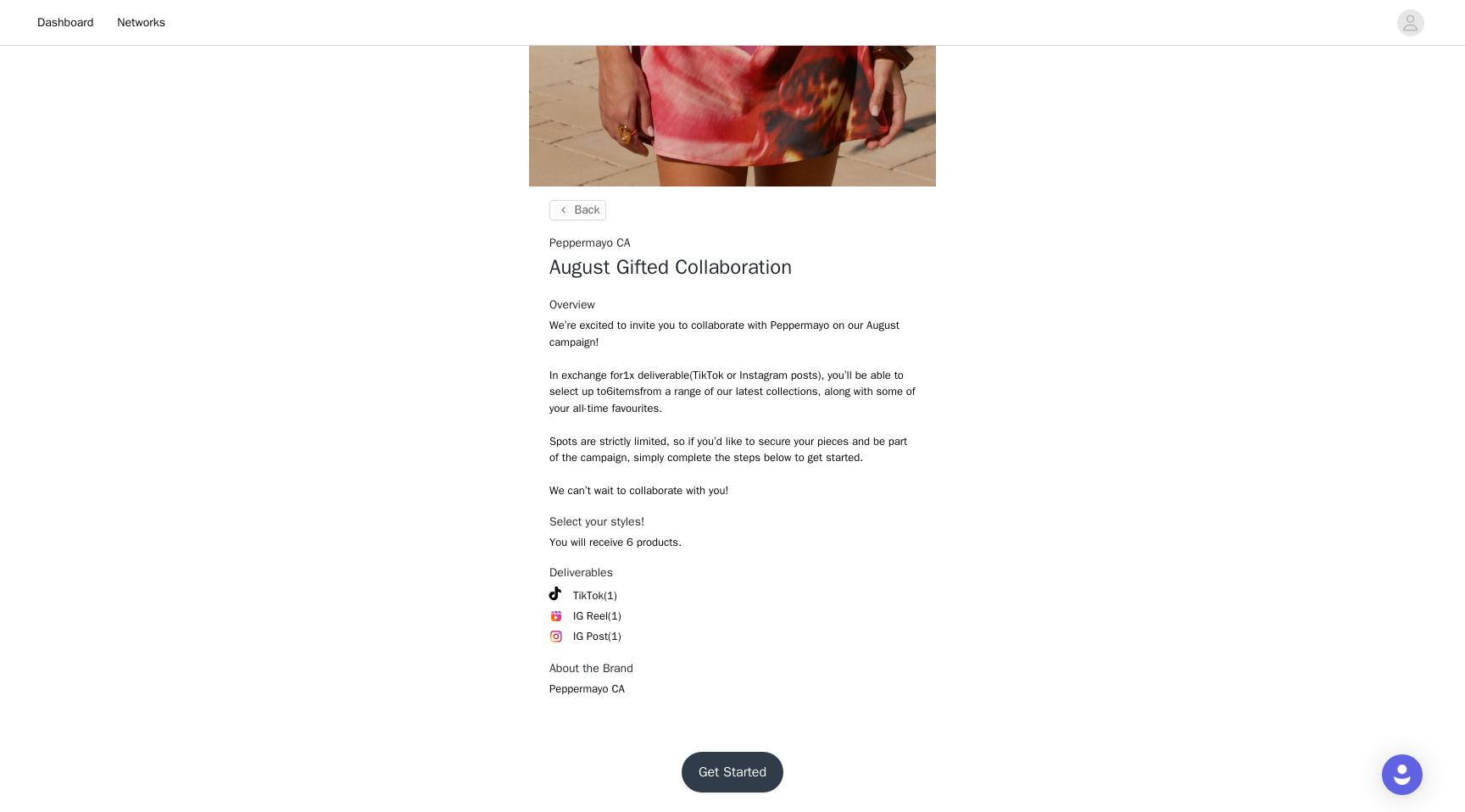 scroll, scrollTop: 422, scrollLeft: 0, axis: vertical 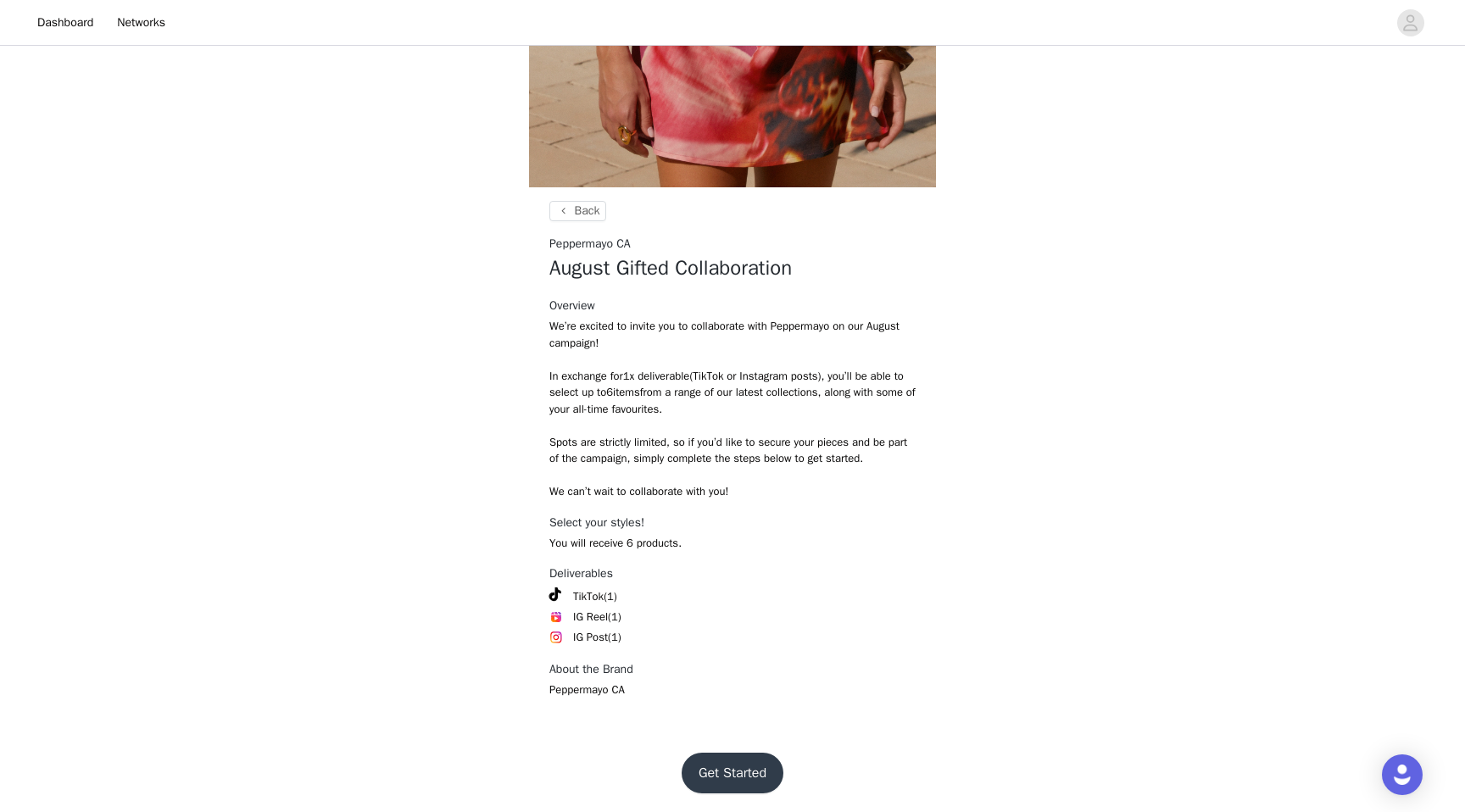 click on "Get Started" at bounding box center [732, 773] 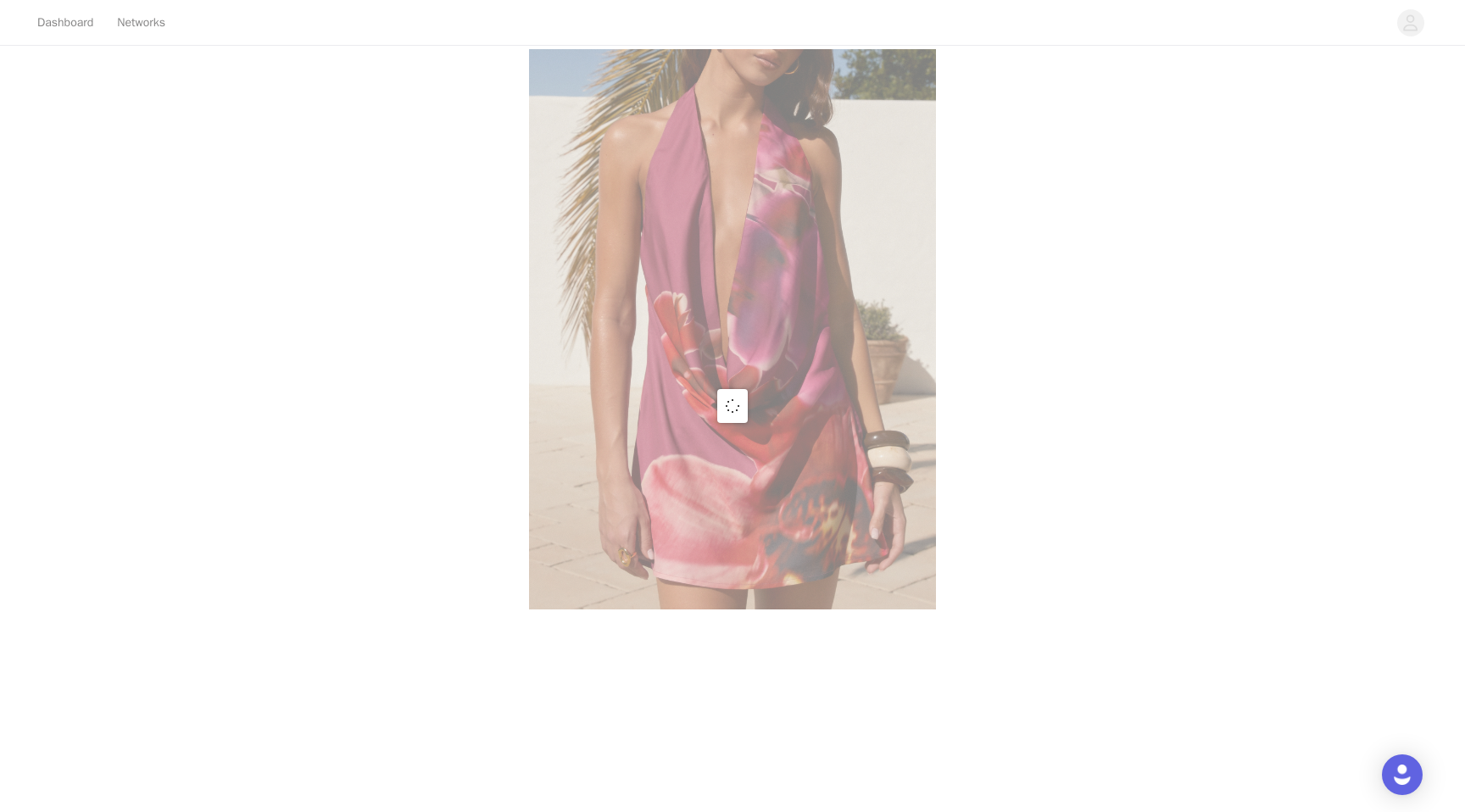 scroll, scrollTop: 0, scrollLeft: 0, axis: both 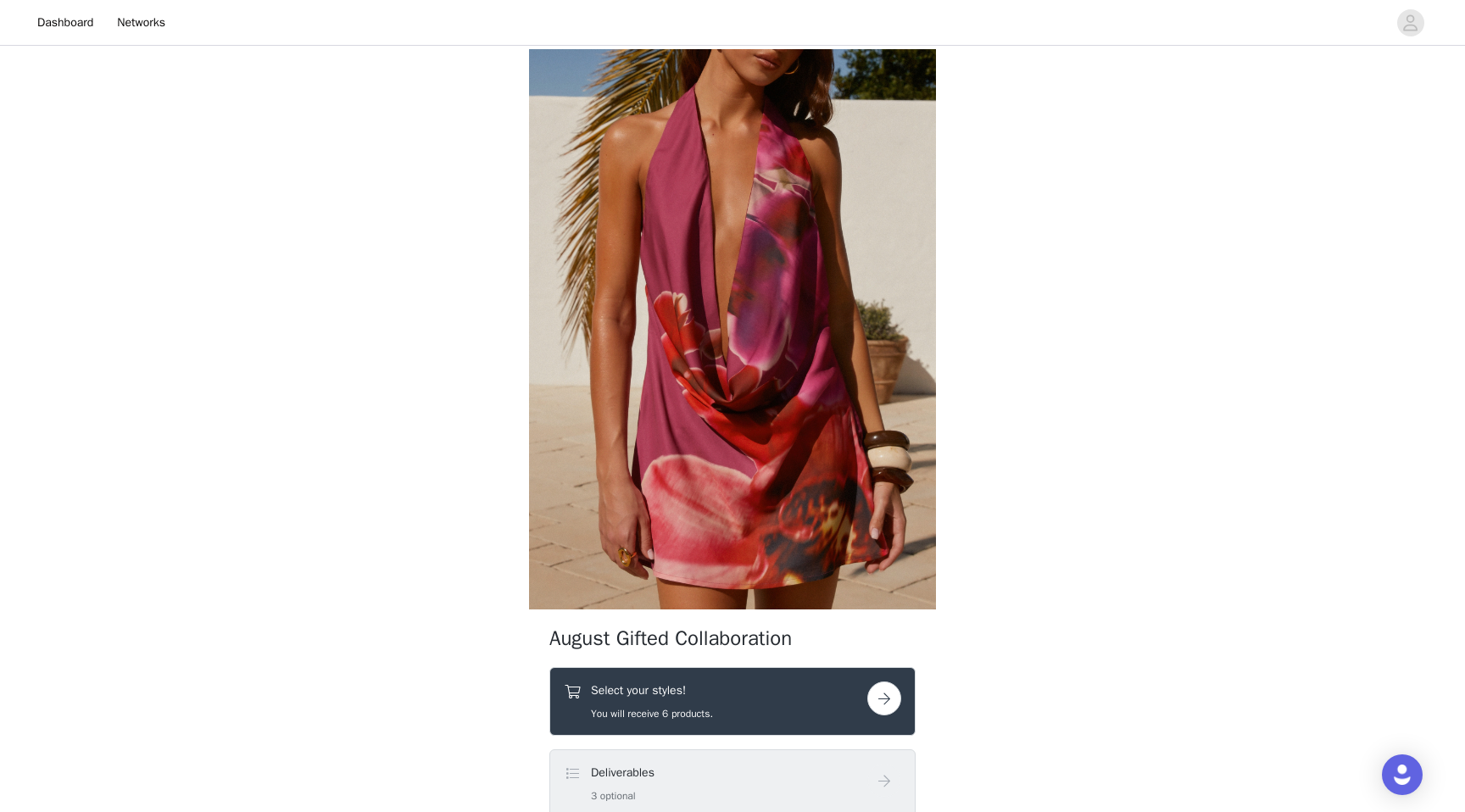 click on "Select your styles!" at bounding box center (652, 690) 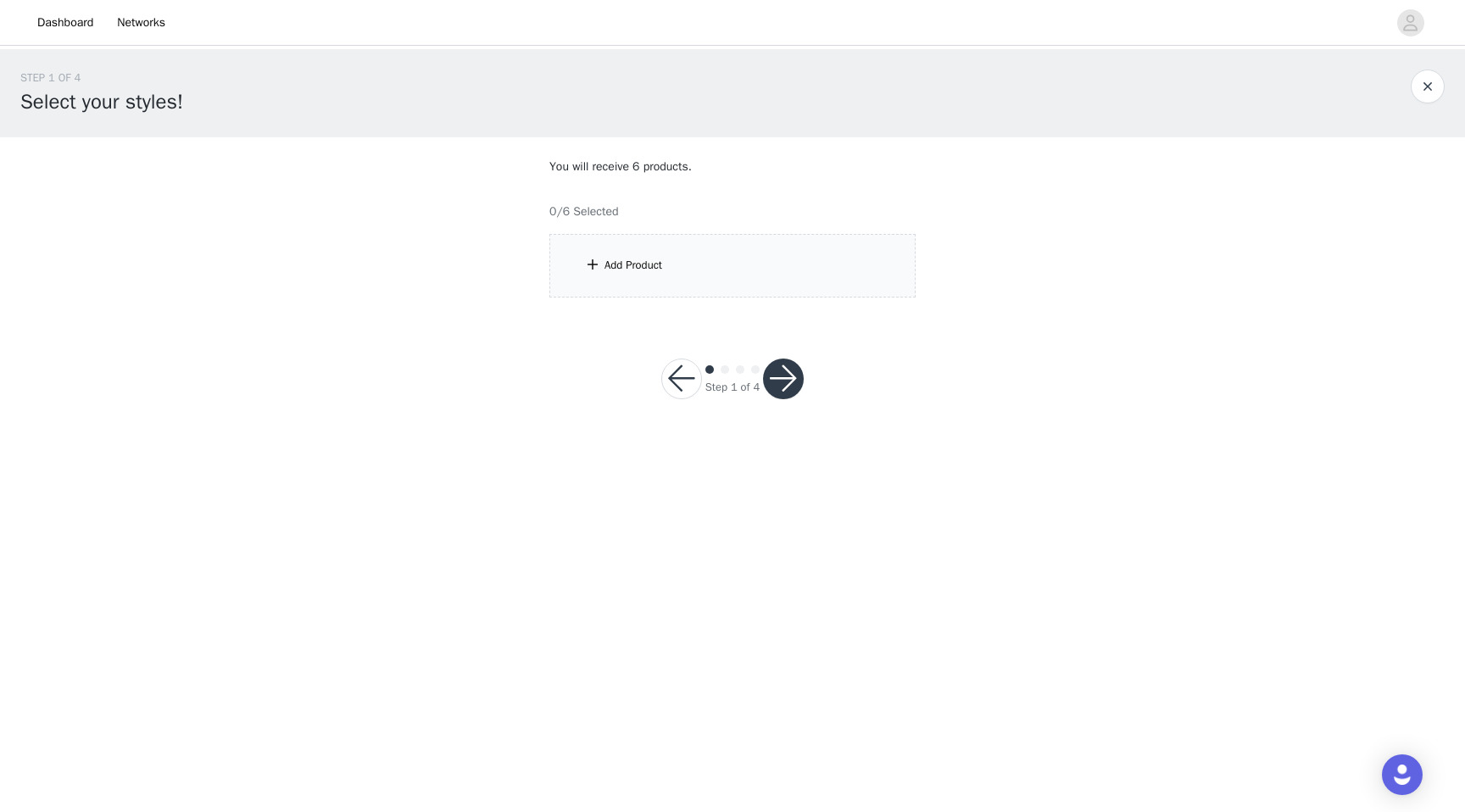 click on "Add Product" at bounding box center (732, 265) 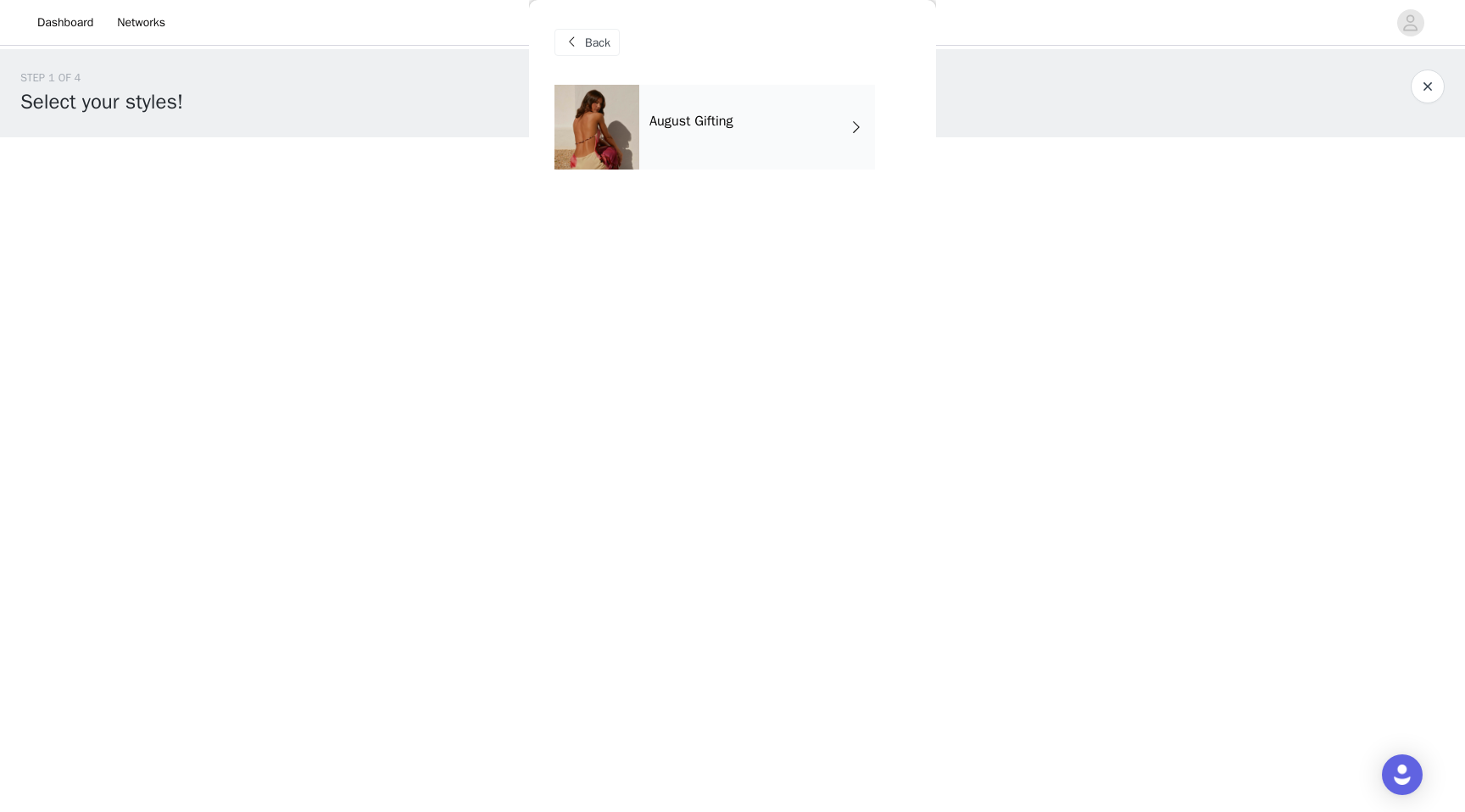 click on "August Gifting" at bounding box center (691, 121) 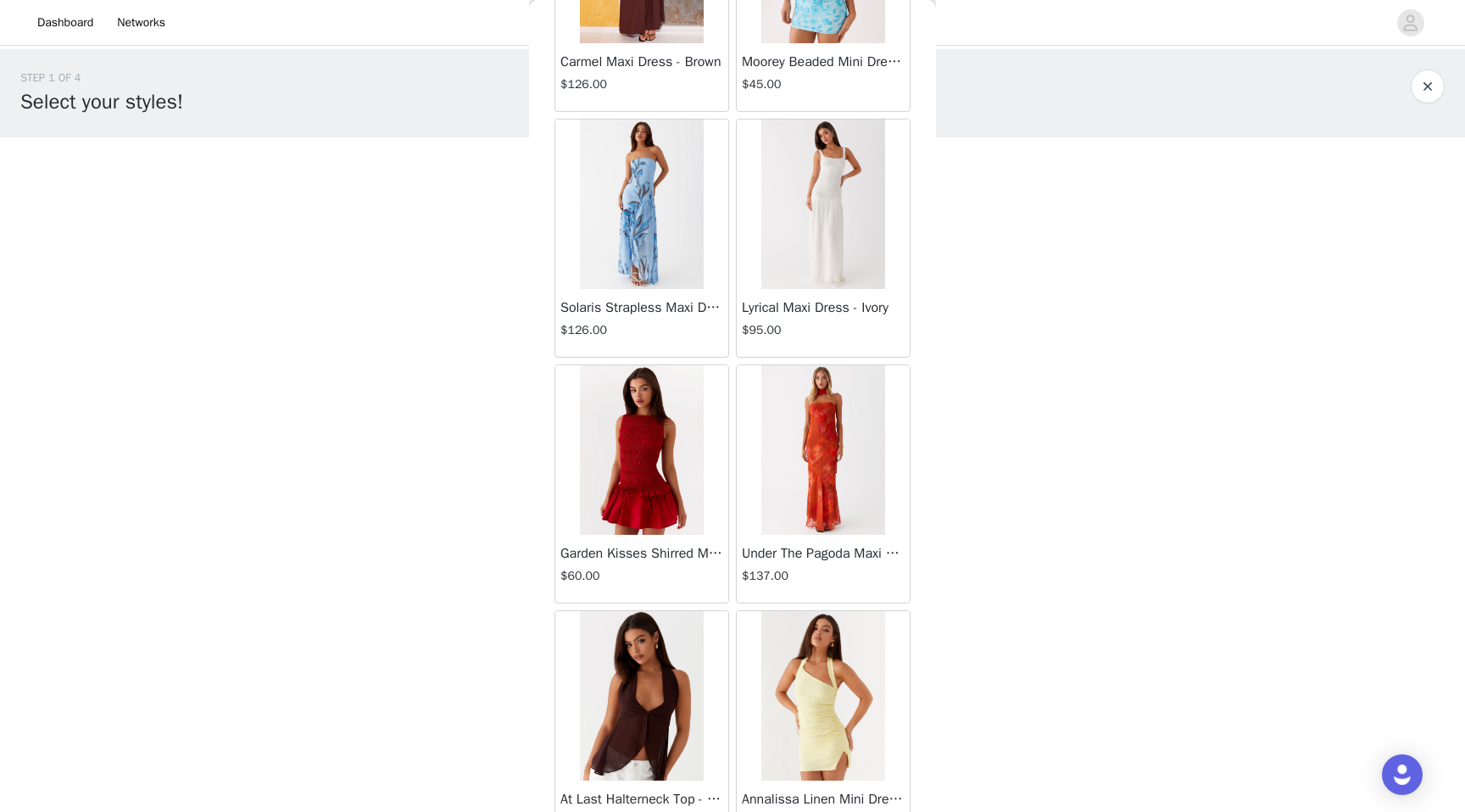 scroll, scrollTop: 1782, scrollLeft: 0, axis: vertical 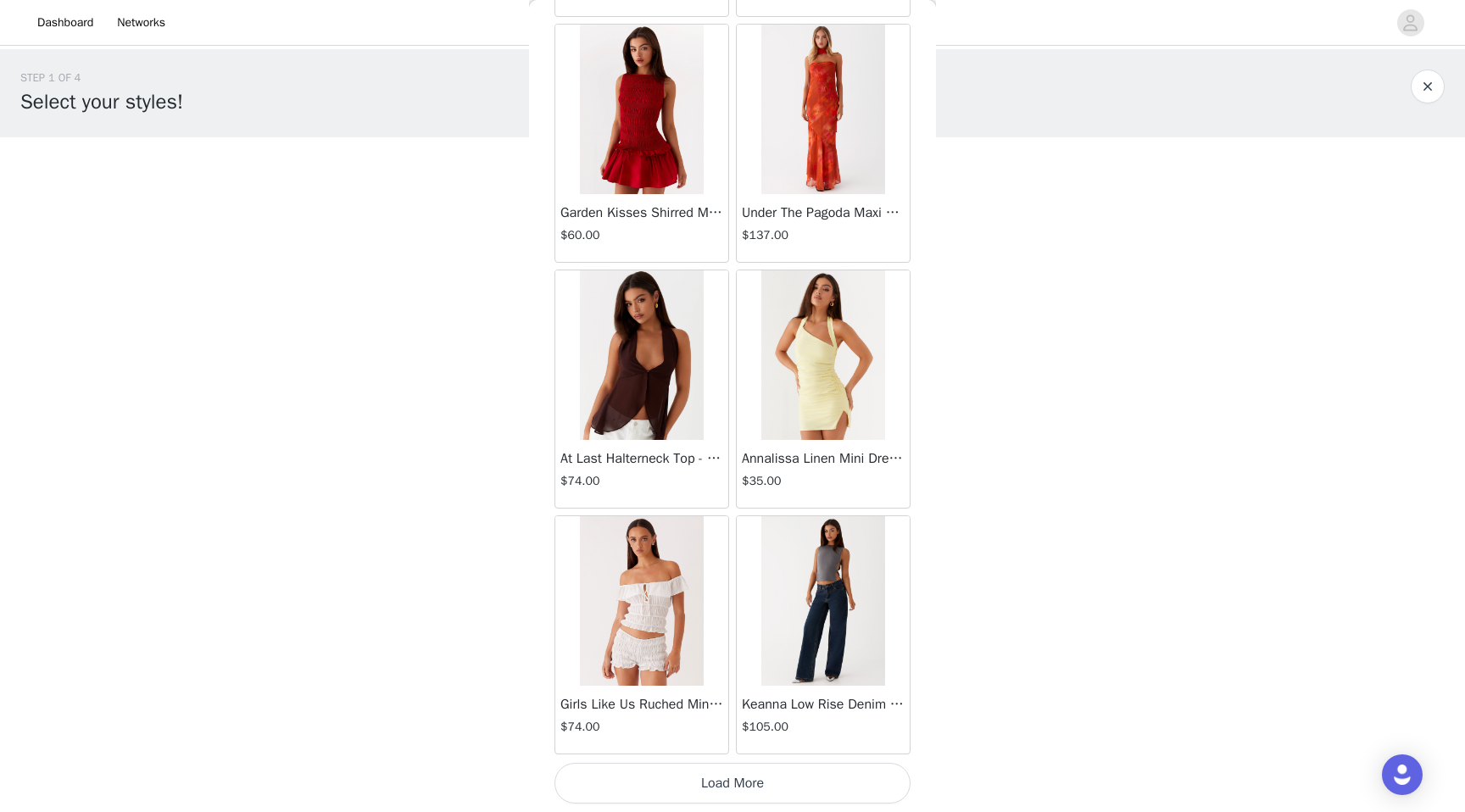 click on "Load More" at bounding box center [732, 783] 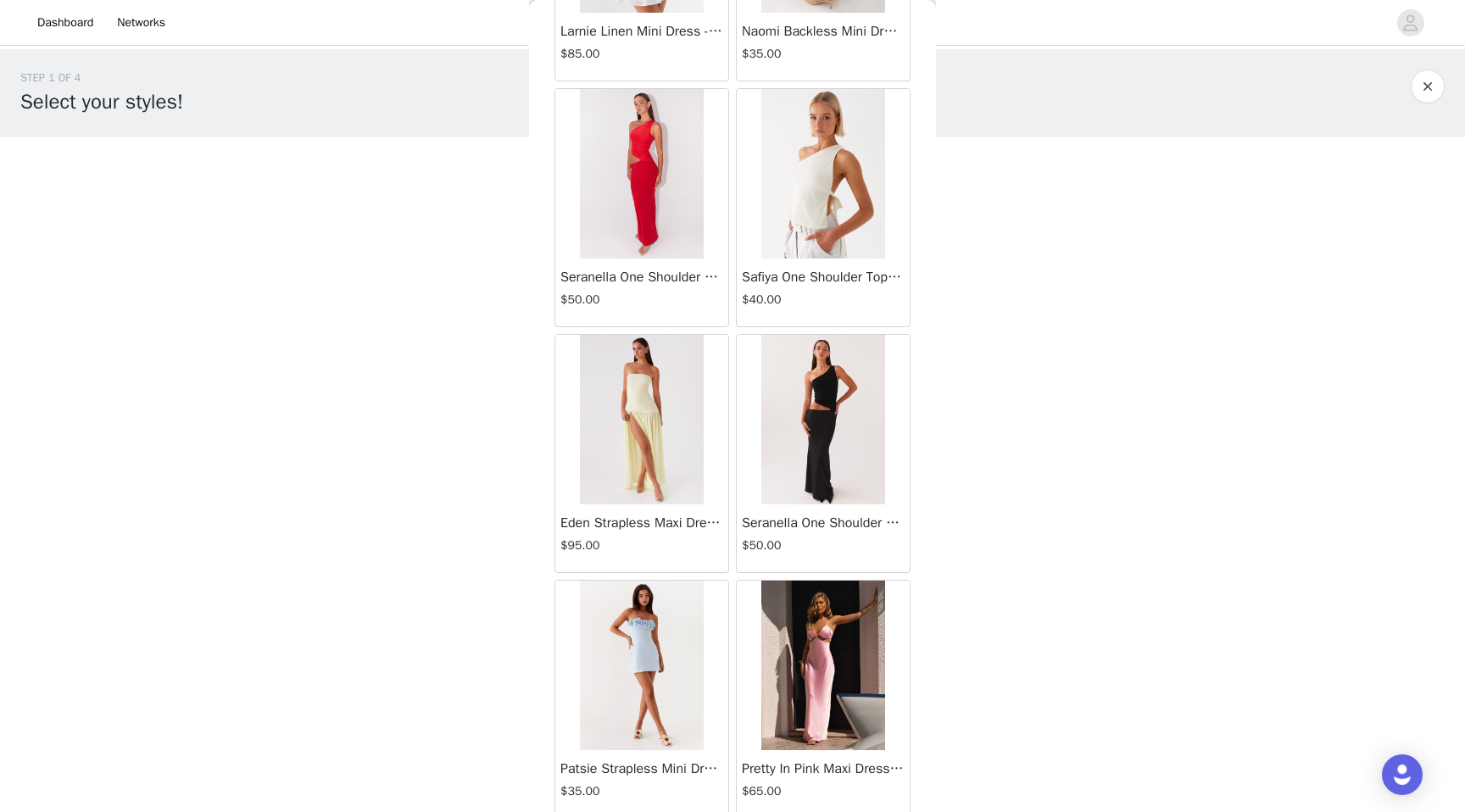 scroll, scrollTop: 4240, scrollLeft: 0, axis: vertical 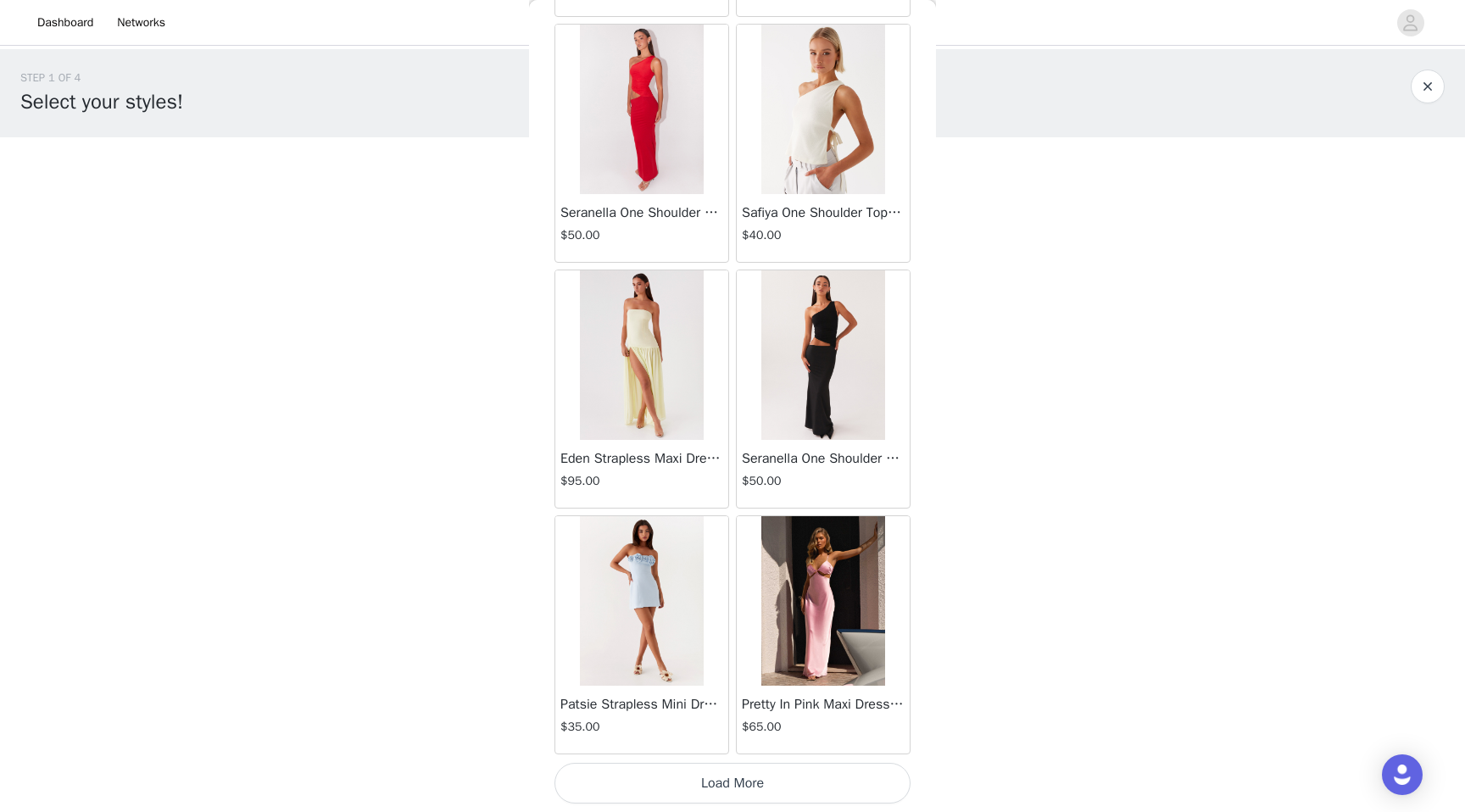 click on "Load More" at bounding box center (732, 783) 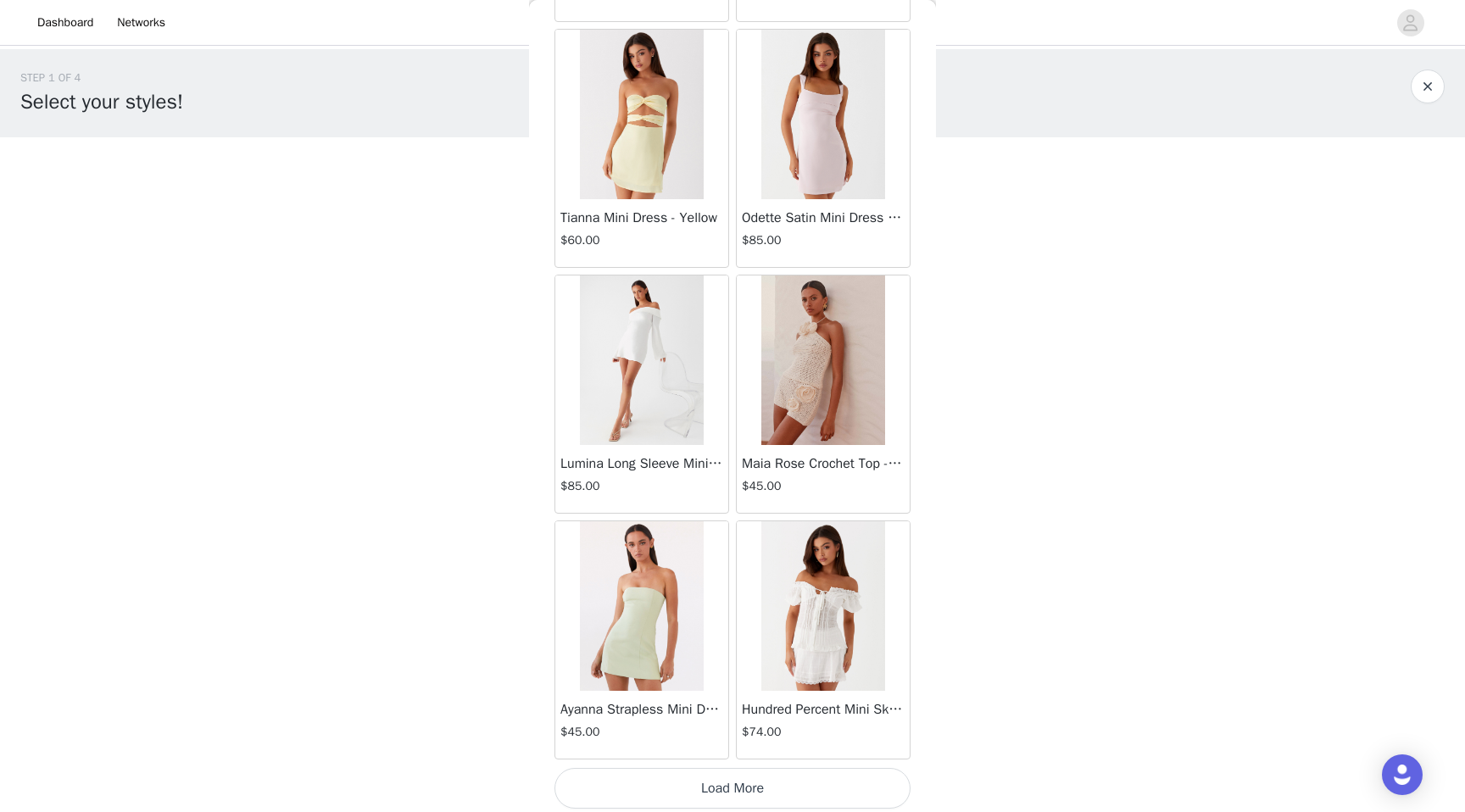scroll, scrollTop: 6698, scrollLeft: 0, axis: vertical 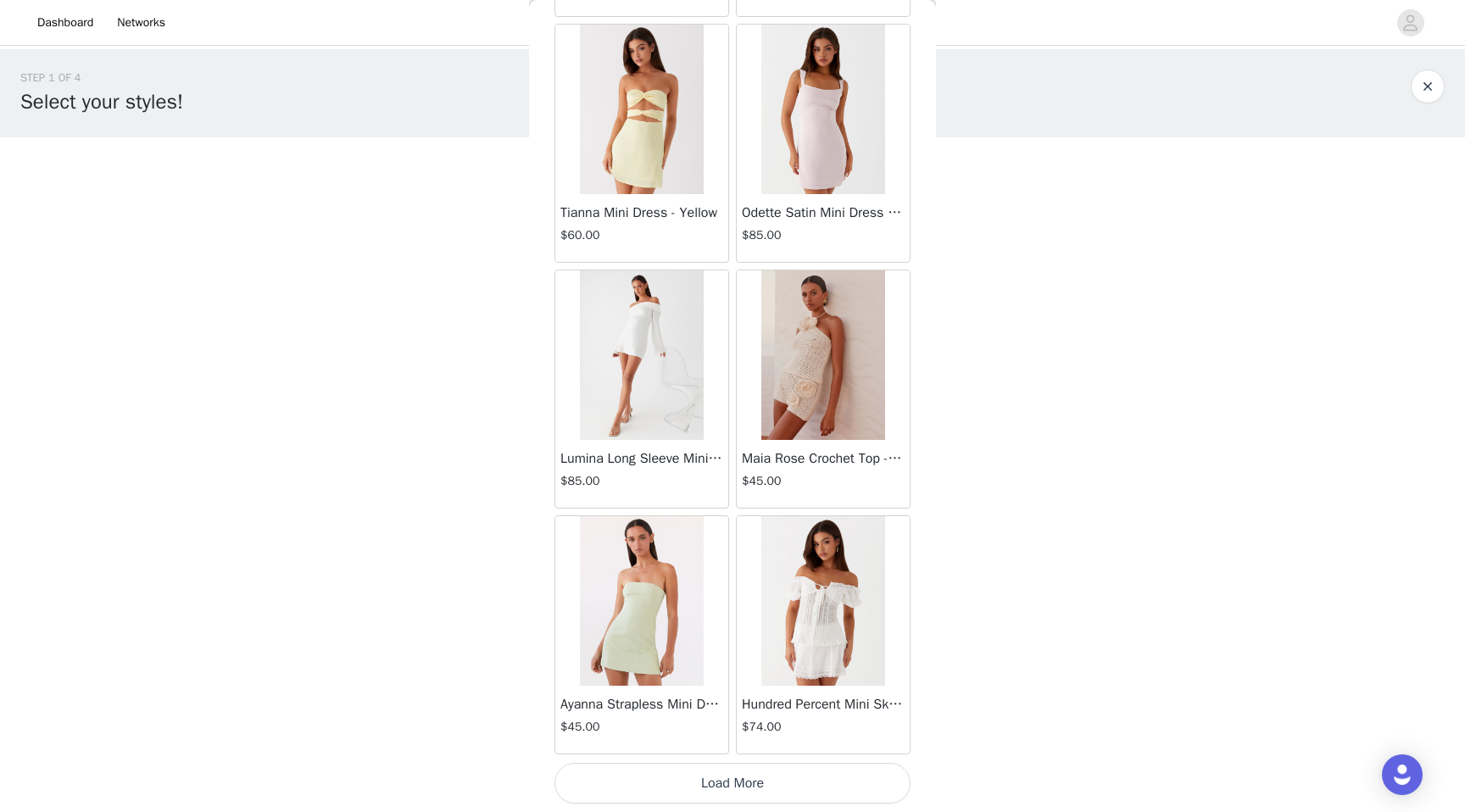 click on "Load More" at bounding box center (732, 783) 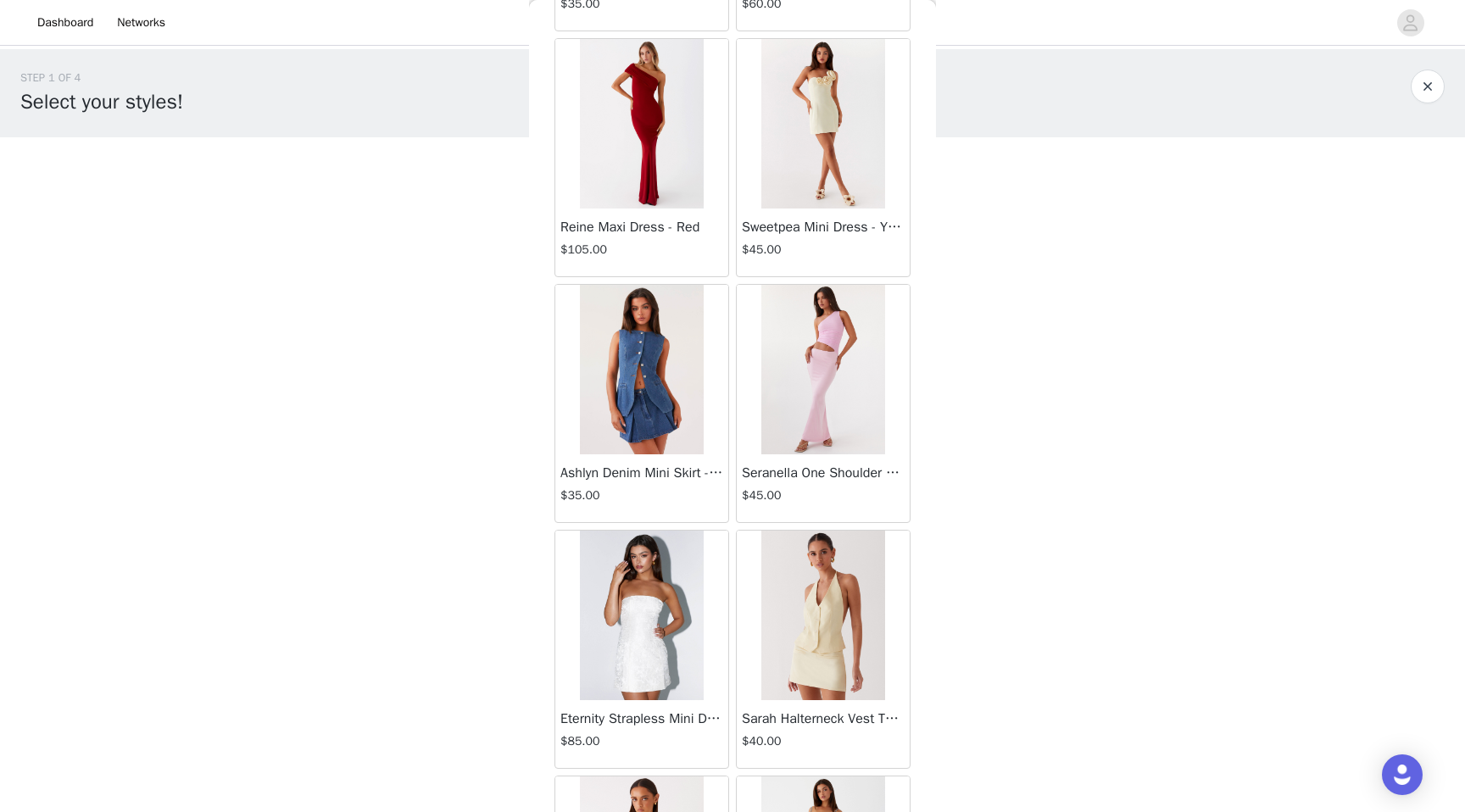 scroll, scrollTop: 9156, scrollLeft: 0, axis: vertical 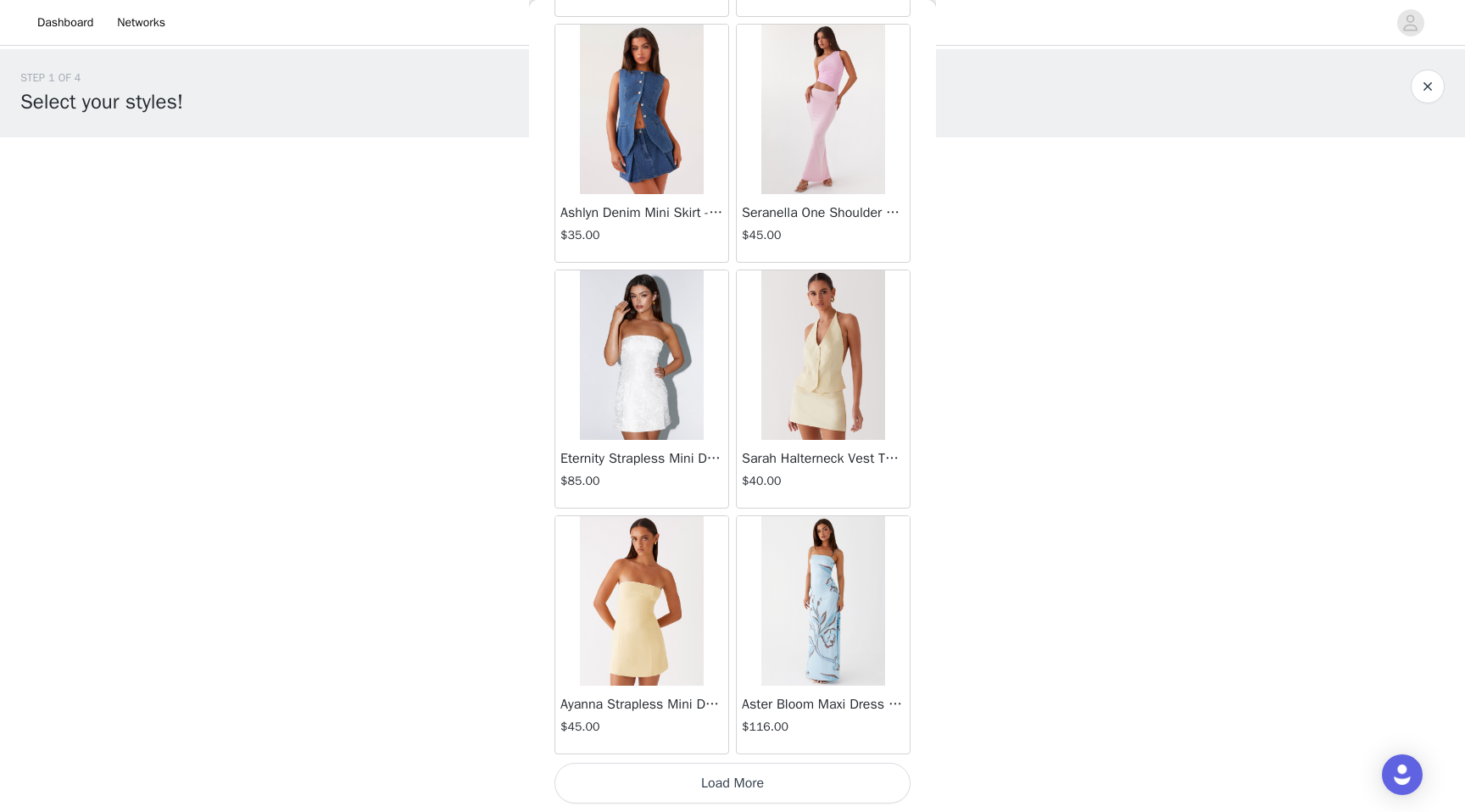 click on "Load More" at bounding box center (732, 783) 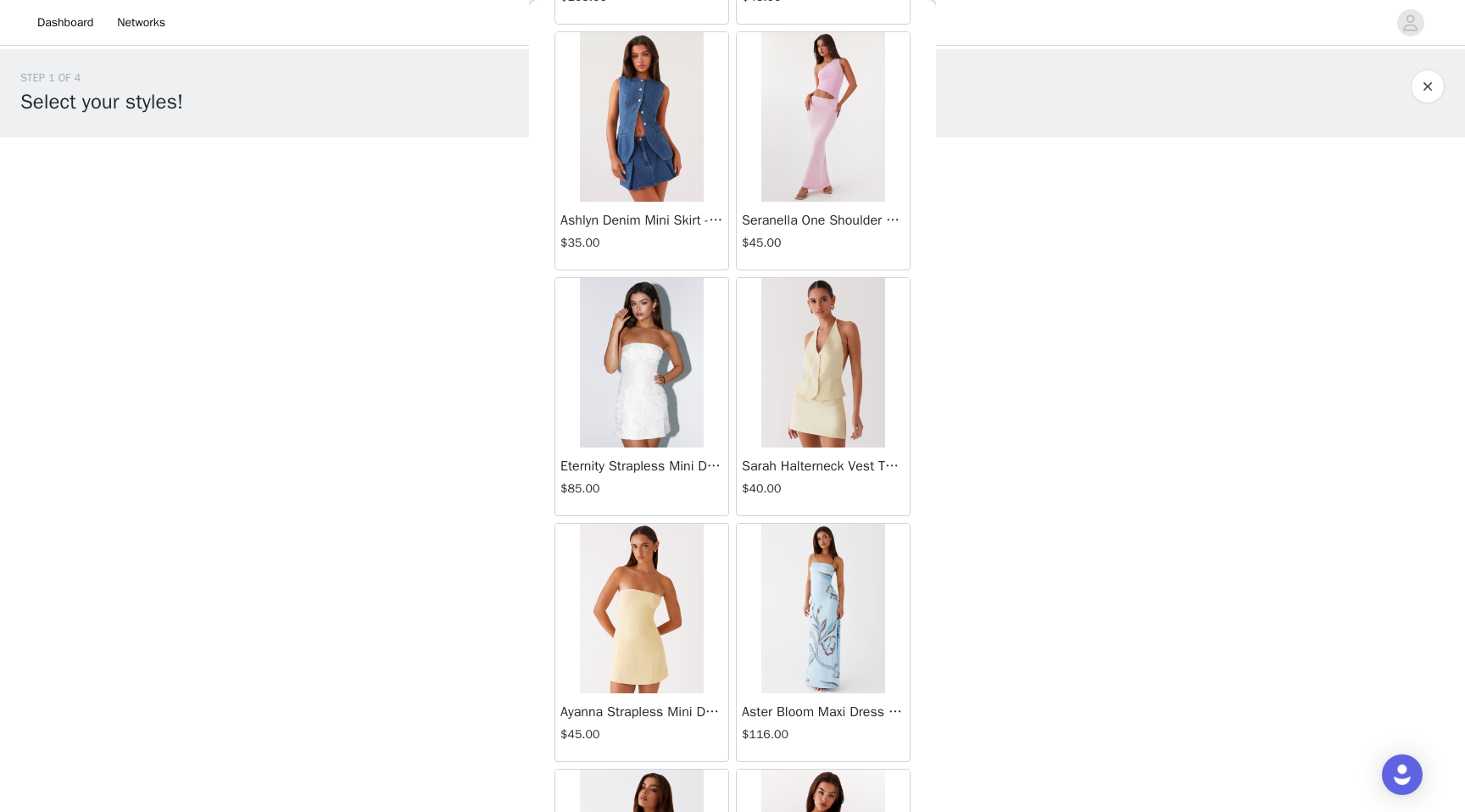 scroll, scrollTop: 9156, scrollLeft: 0, axis: vertical 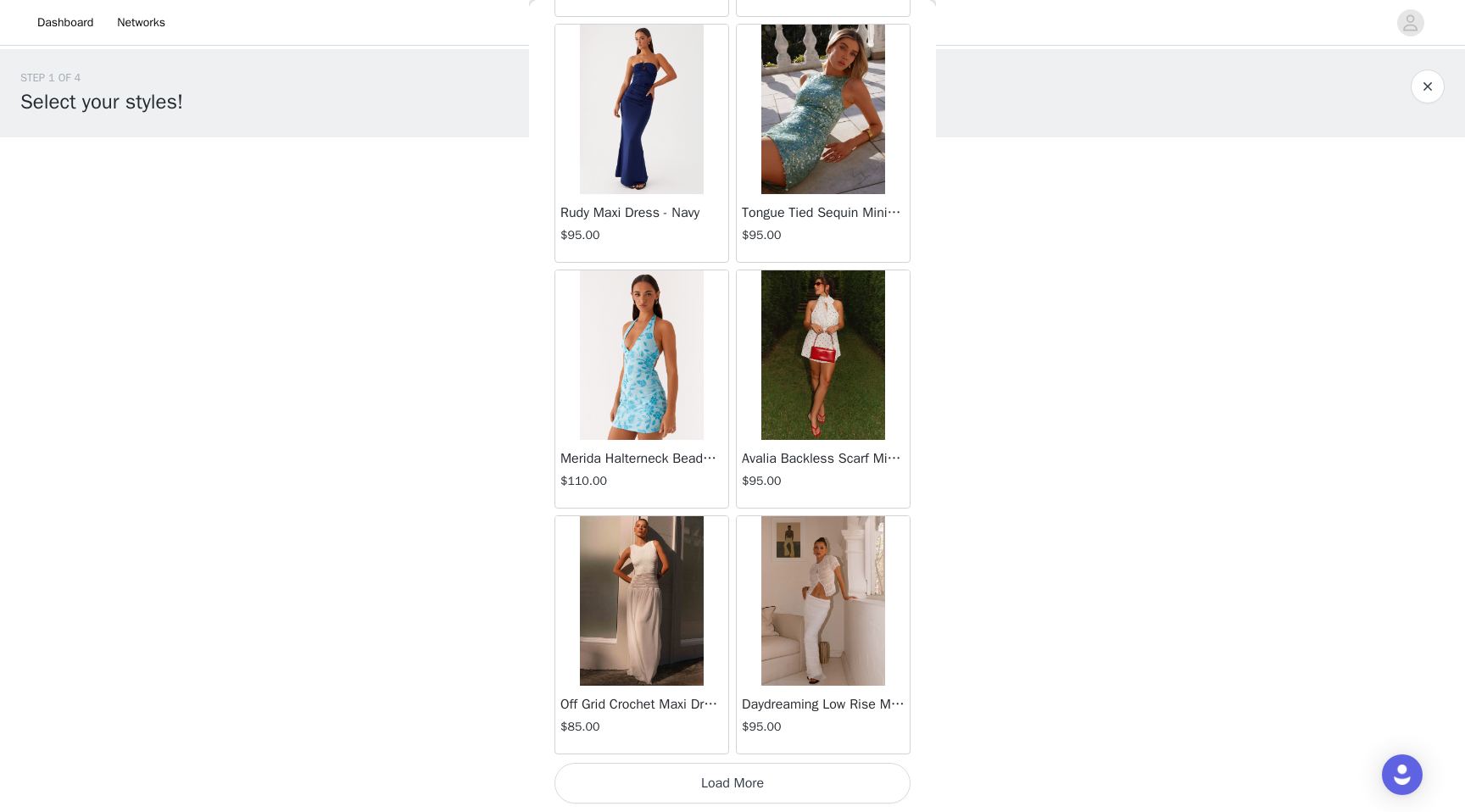 click on "Load More" at bounding box center (732, 783) 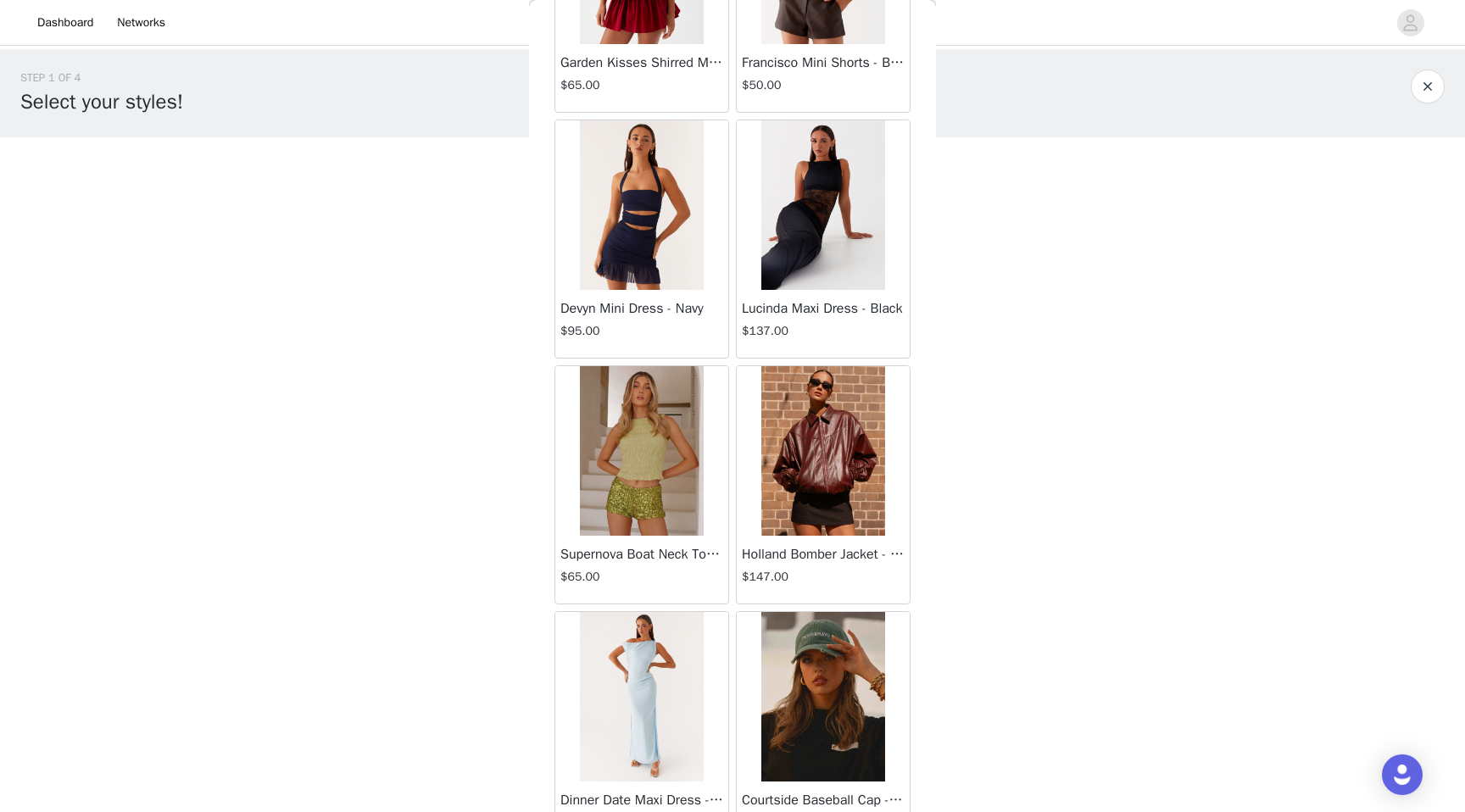 click at bounding box center [822, 451] 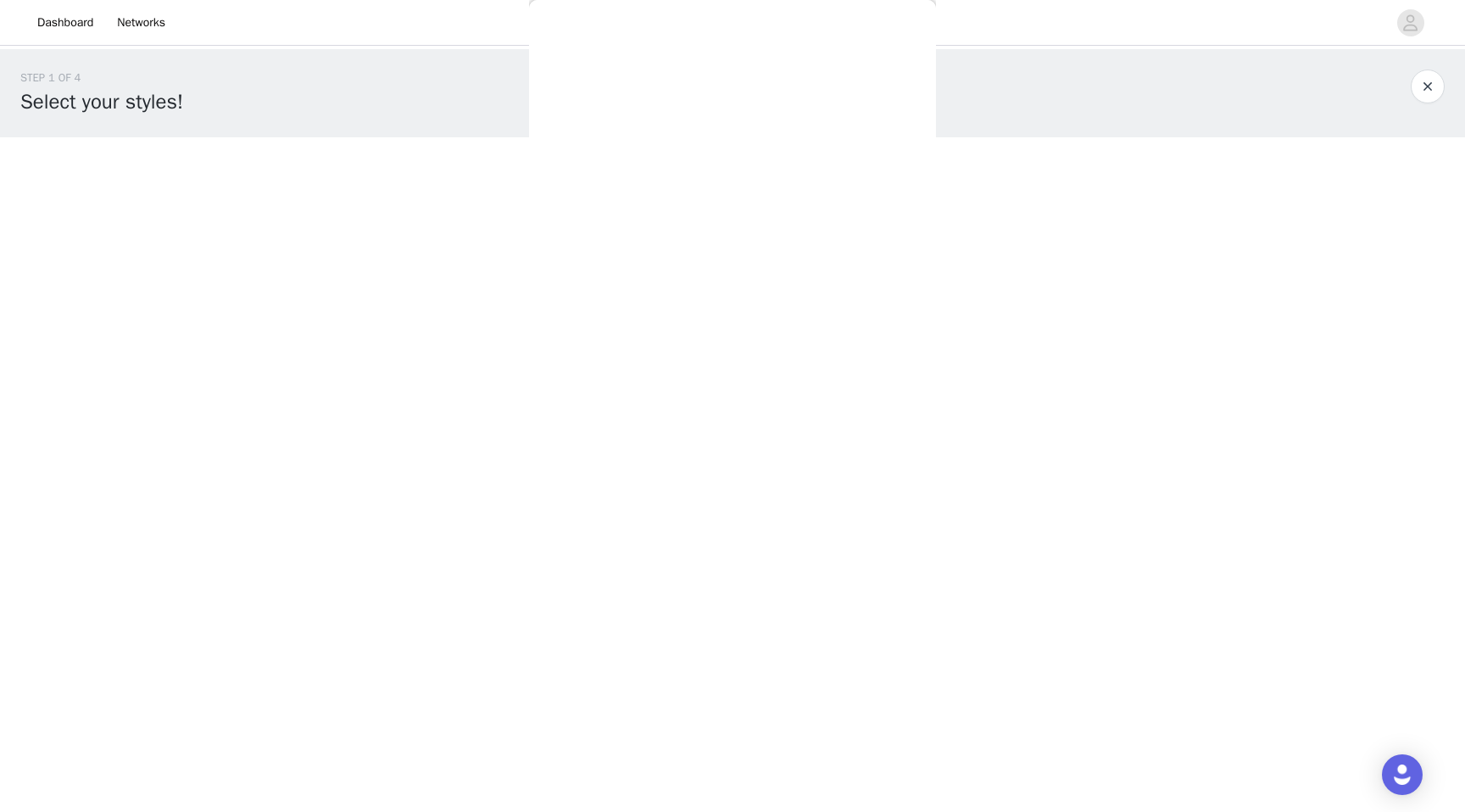scroll, scrollTop: 102, scrollLeft: 0, axis: vertical 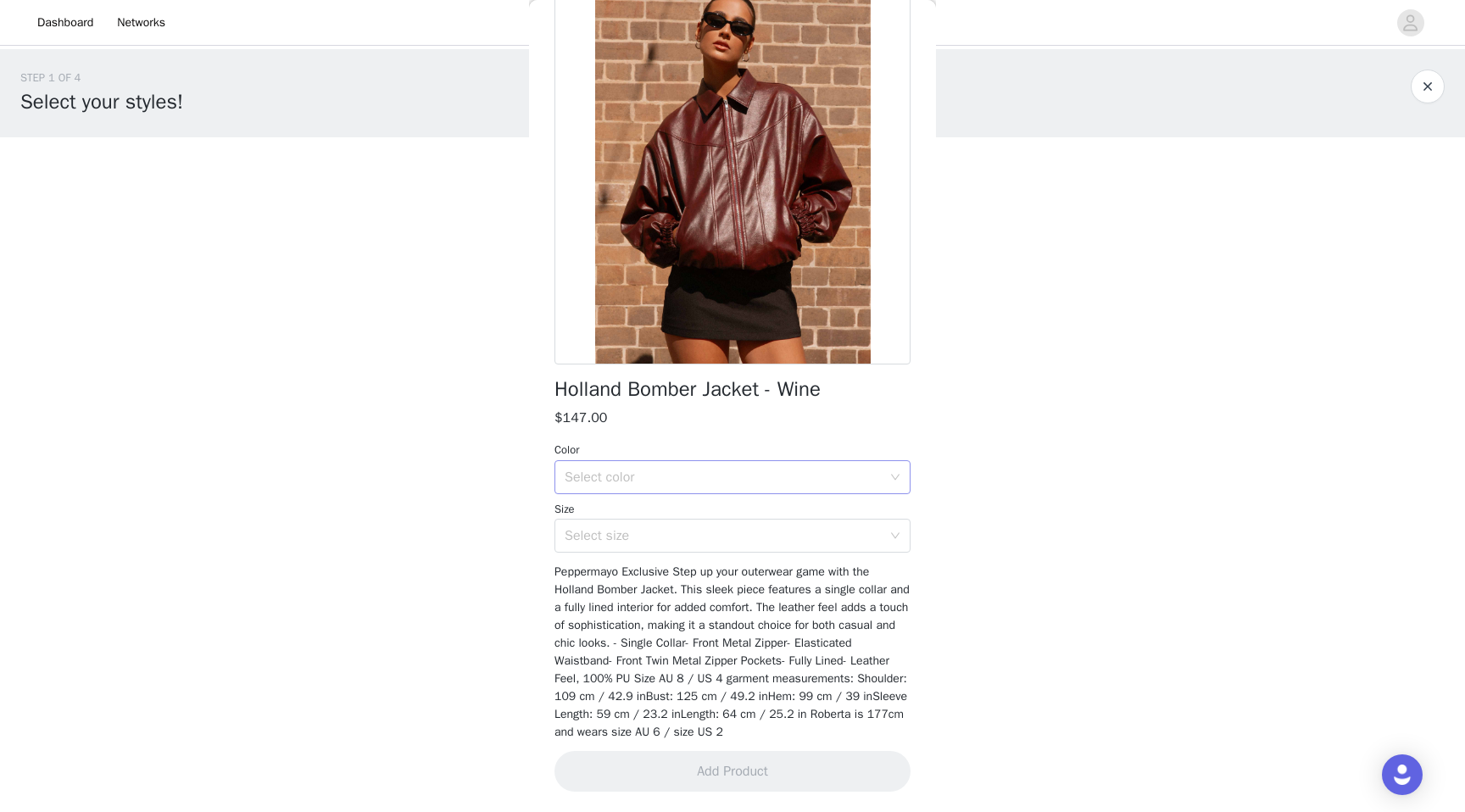 click on "Select color" at bounding box center [723, 477] 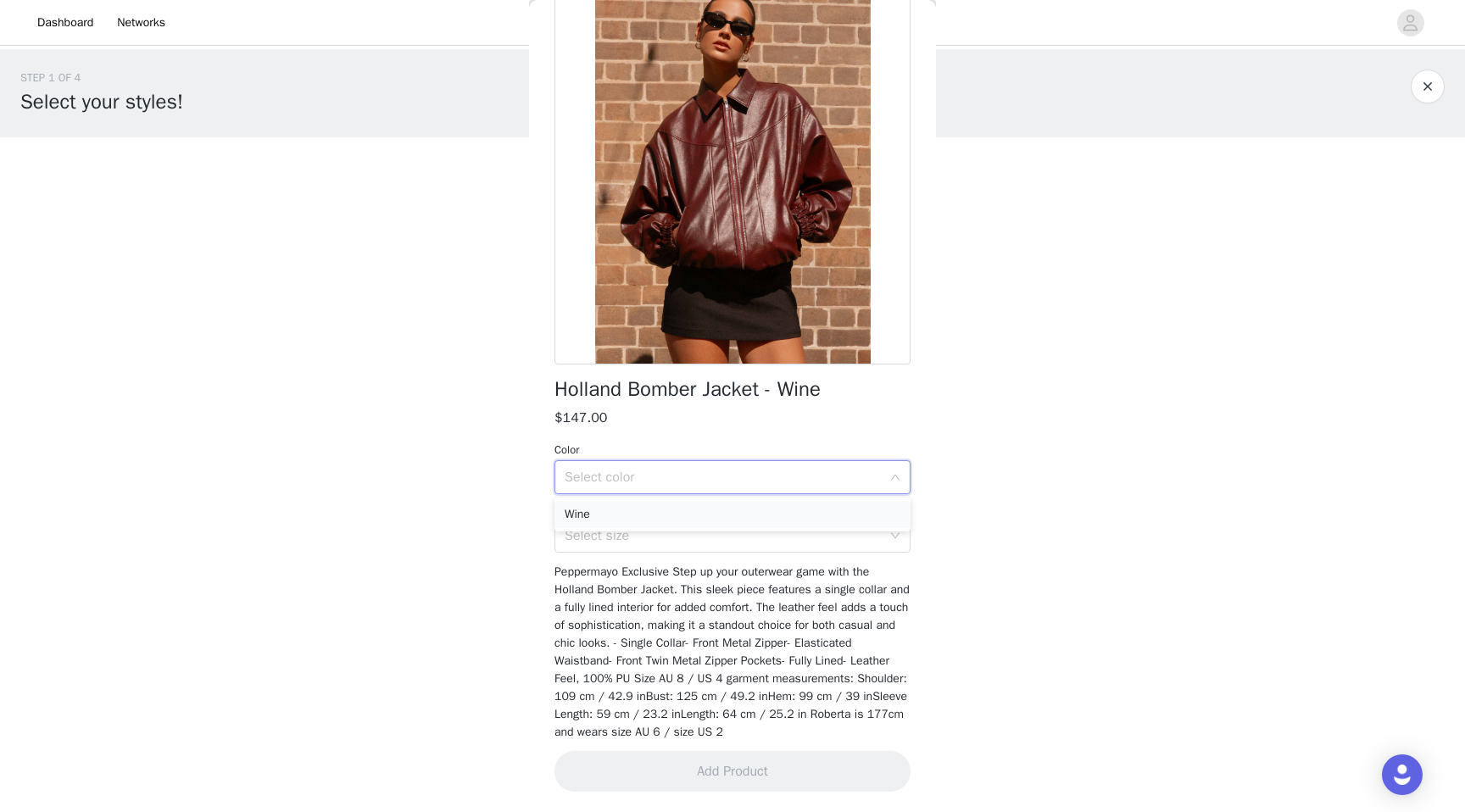 click on "Wine" at bounding box center (732, 514) 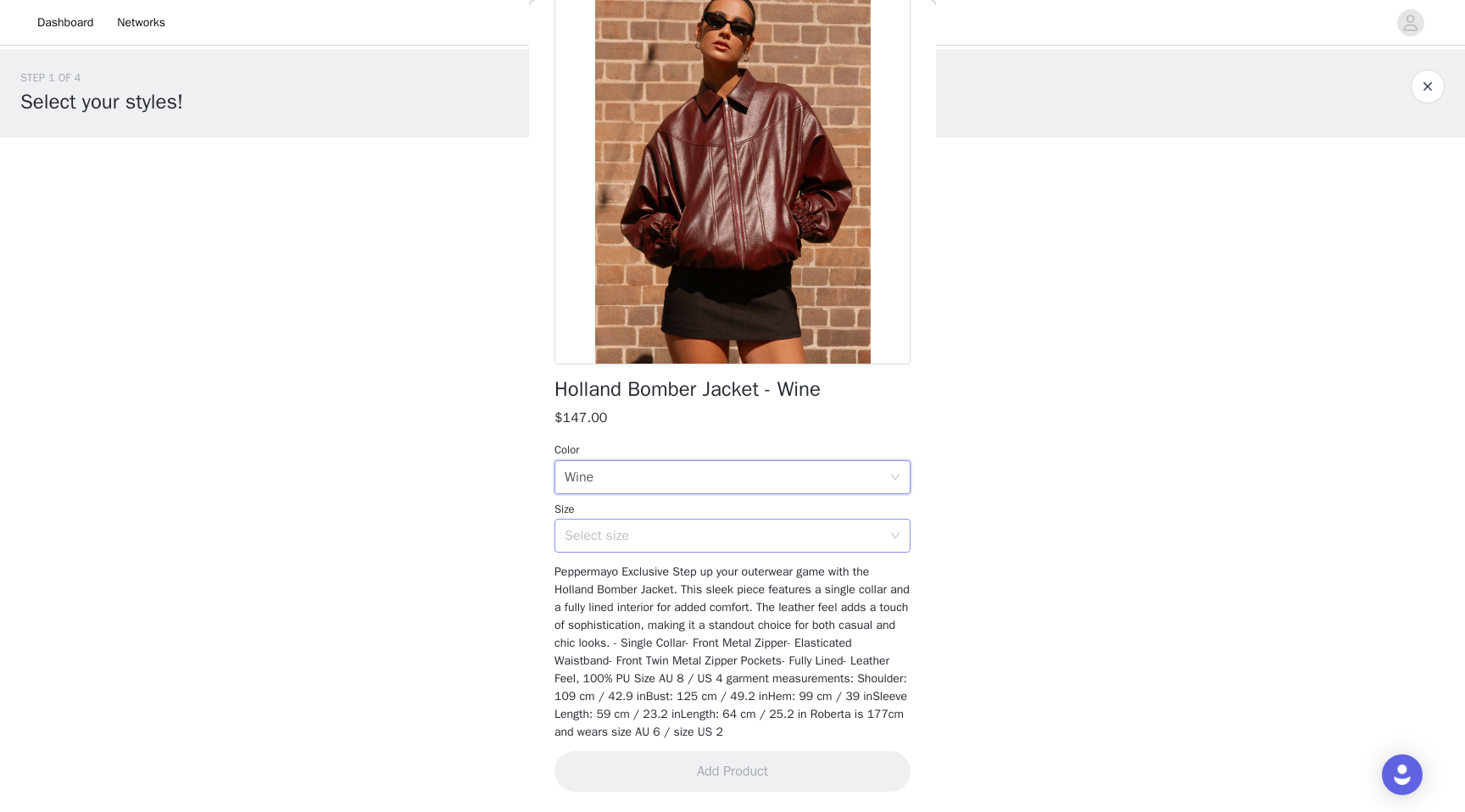 click on "Select size" at bounding box center (723, 536) 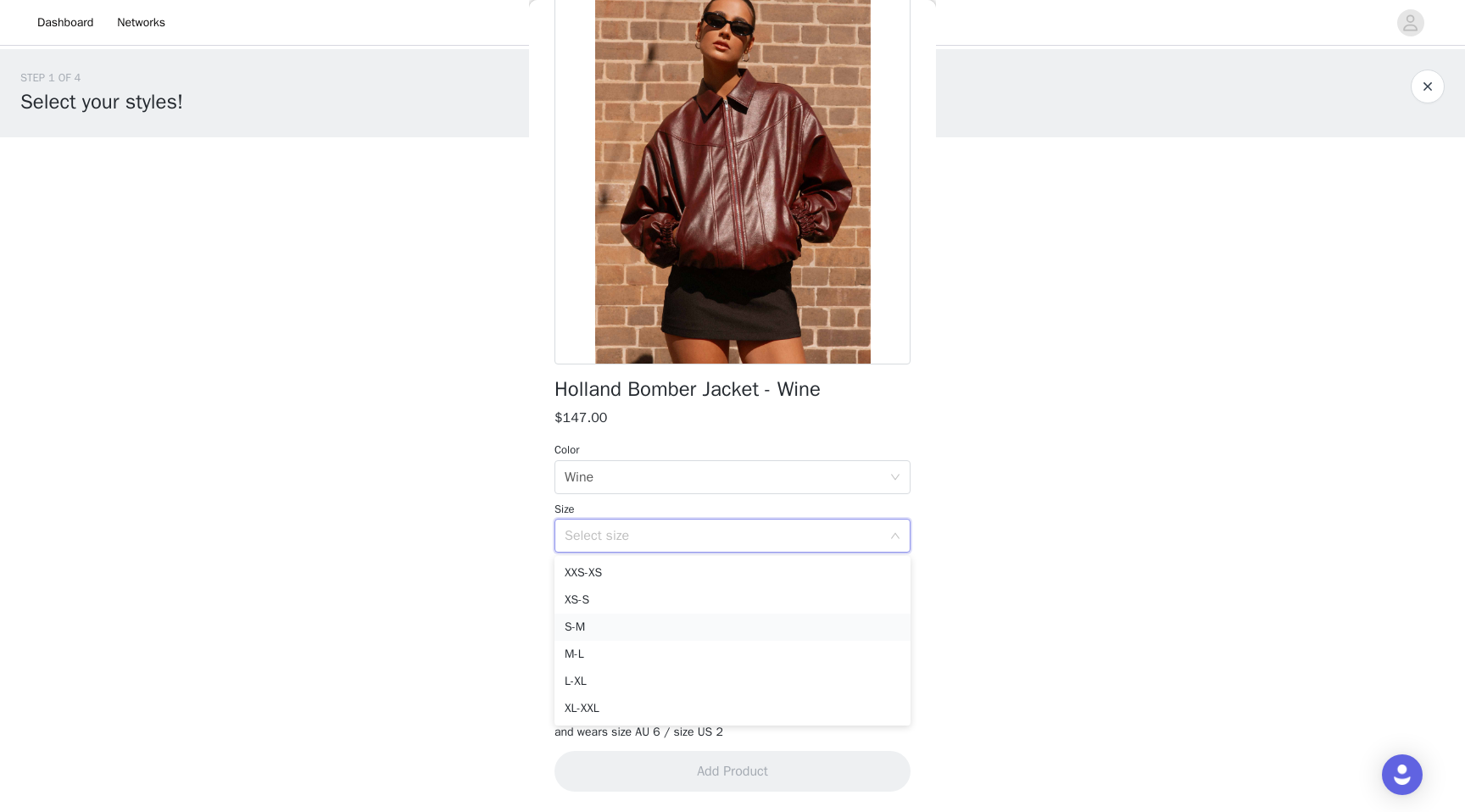 click on "S-M" at bounding box center (732, 627) 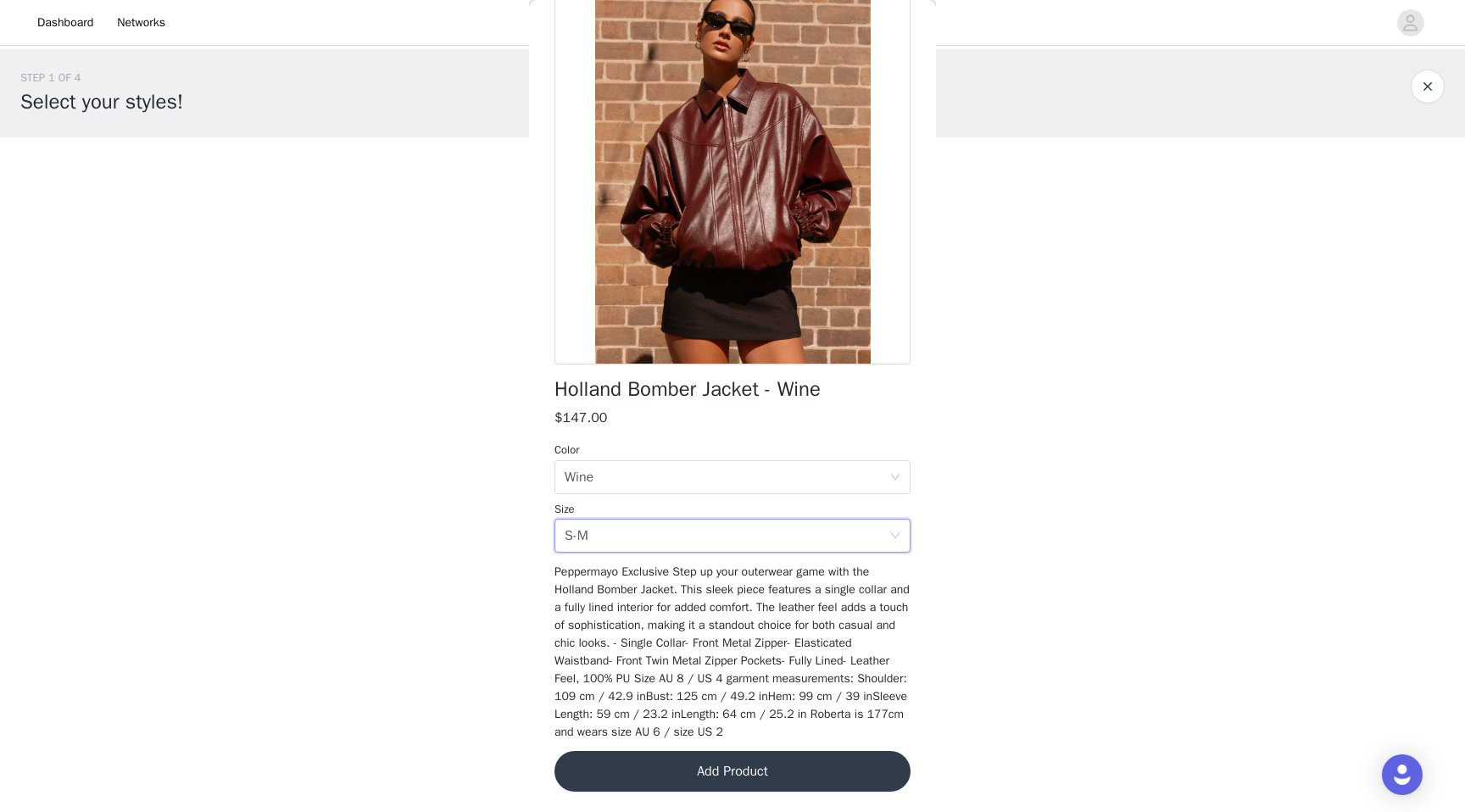 click on "Add Product" at bounding box center [732, 771] 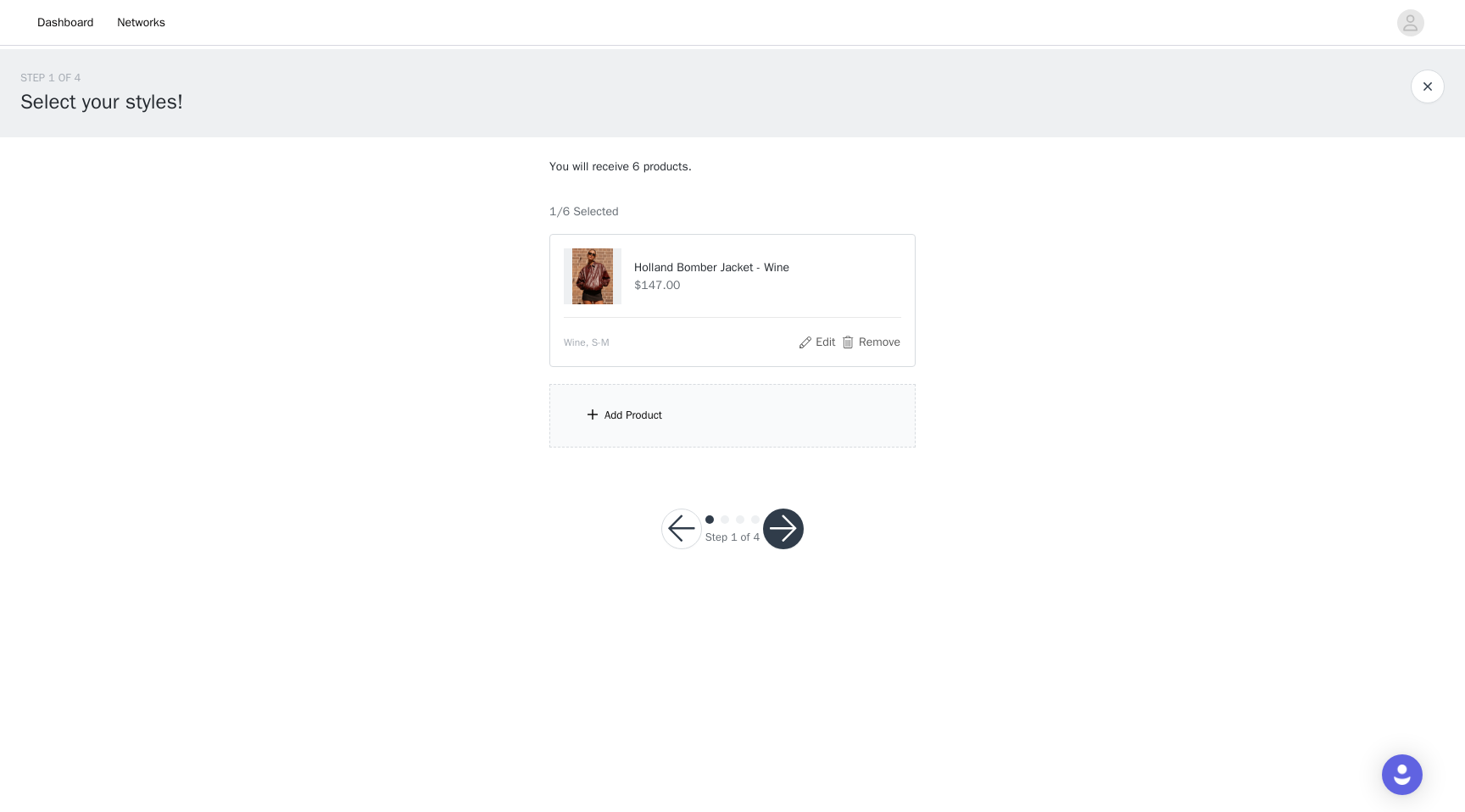 click on "Add Product" at bounding box center [732, 415] 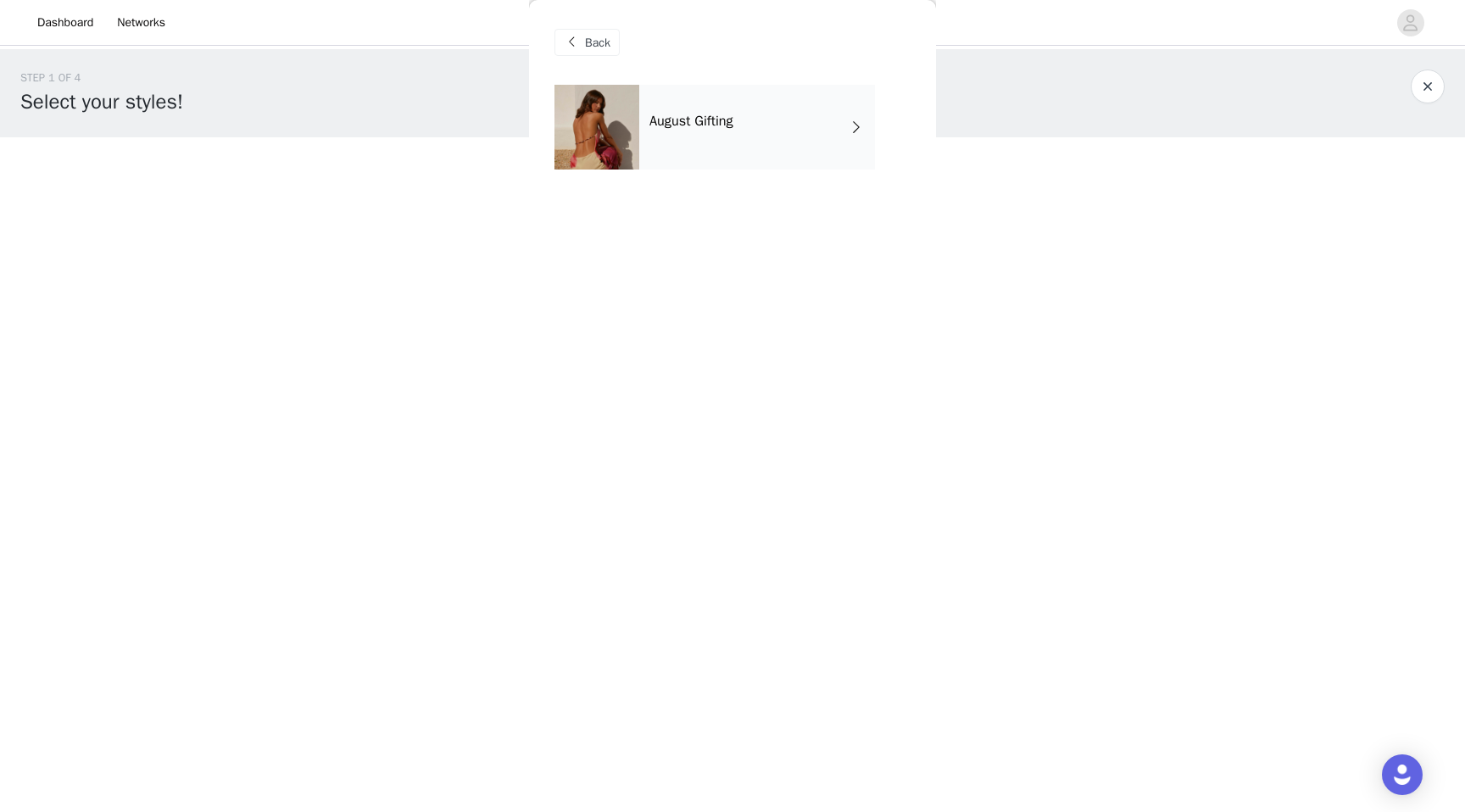 click on "August Gifting" at bounding box center [757, 127] 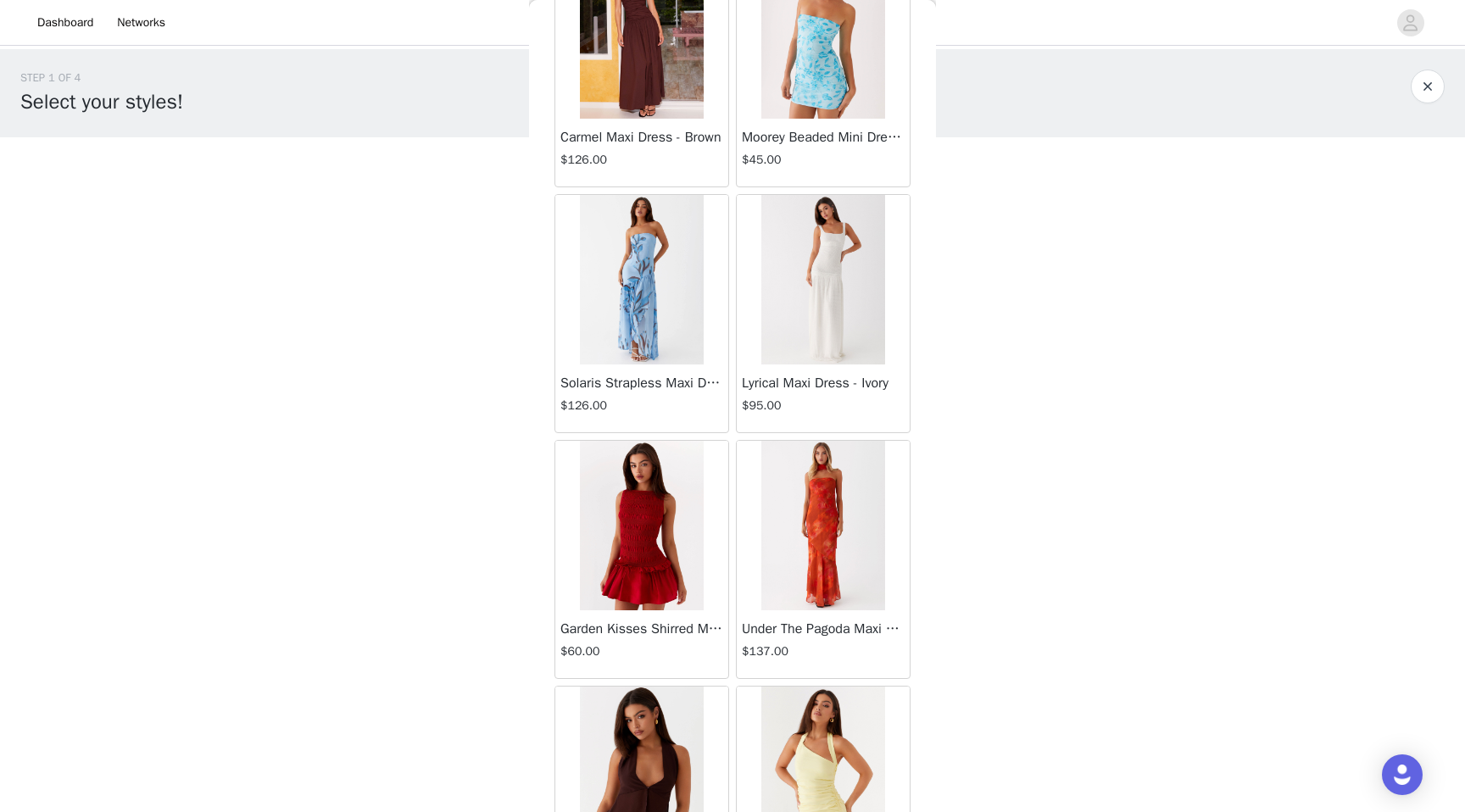 scroll, scrollTop: 1782, scrollLeft: 0, axis: vertical 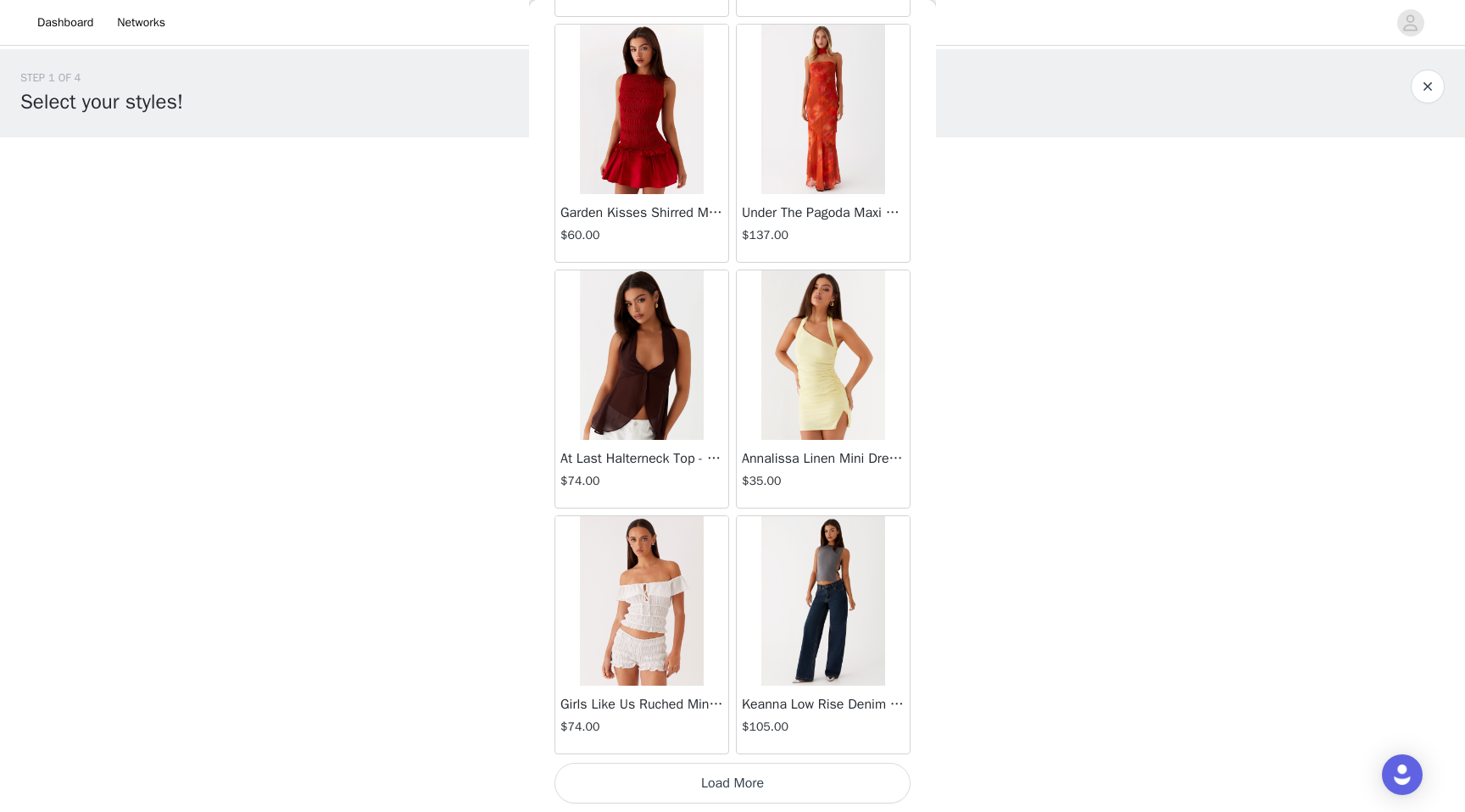 click on "Load More" at bounding box center (732, 783) 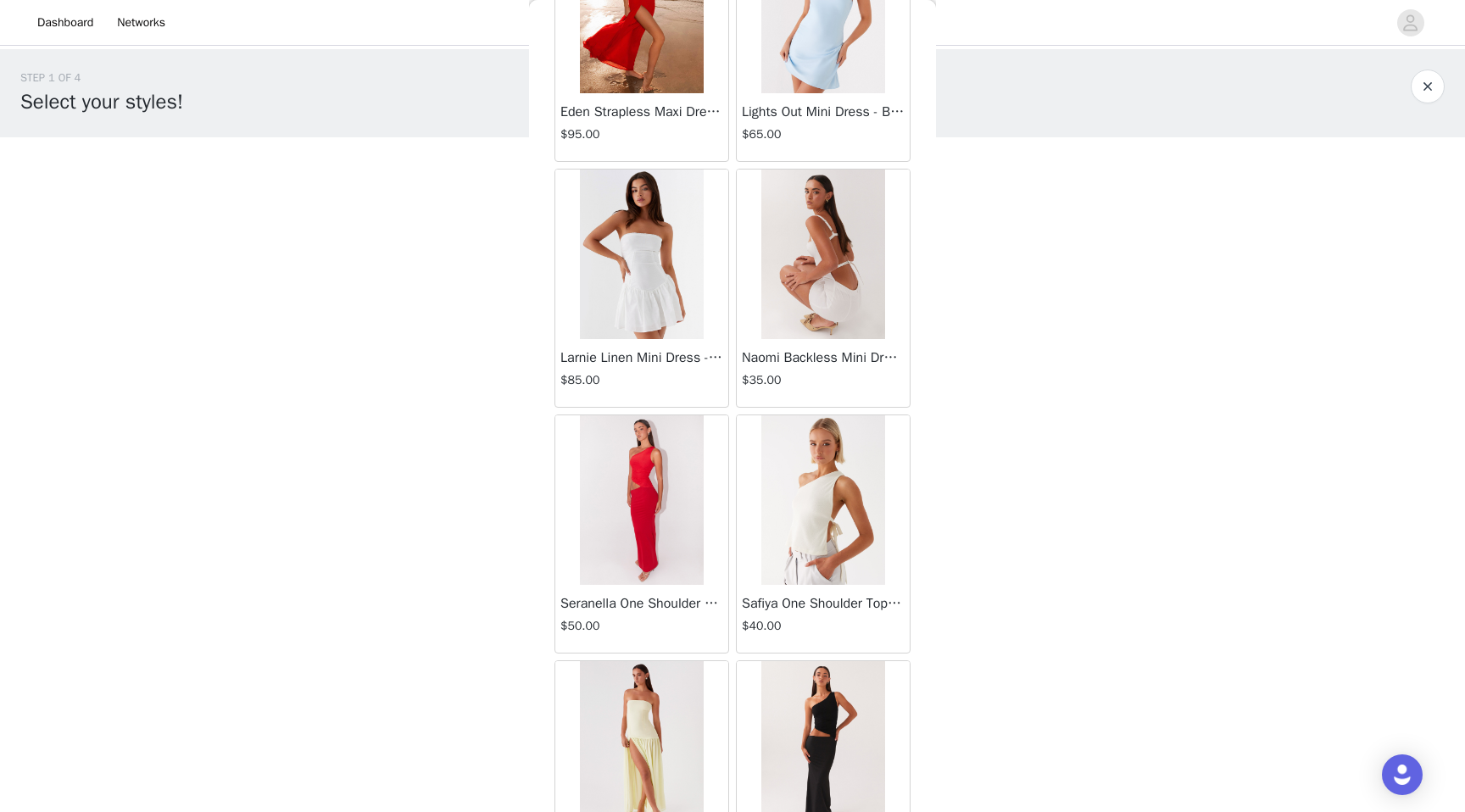 scroll, scrollTop: 4240, scrollLeft: 0, axis: vertical 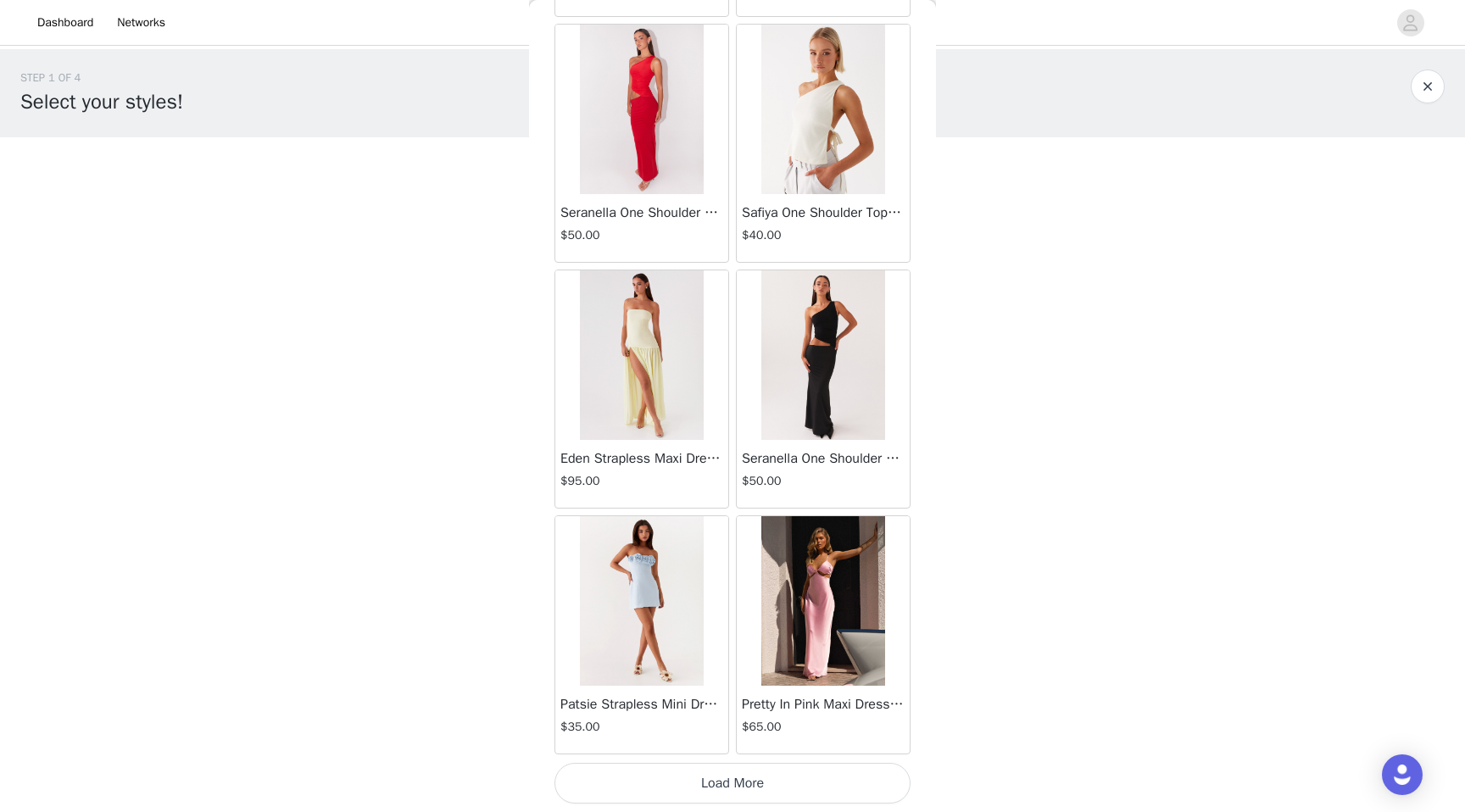 click on "Load More" at bounding box center [732, 783] 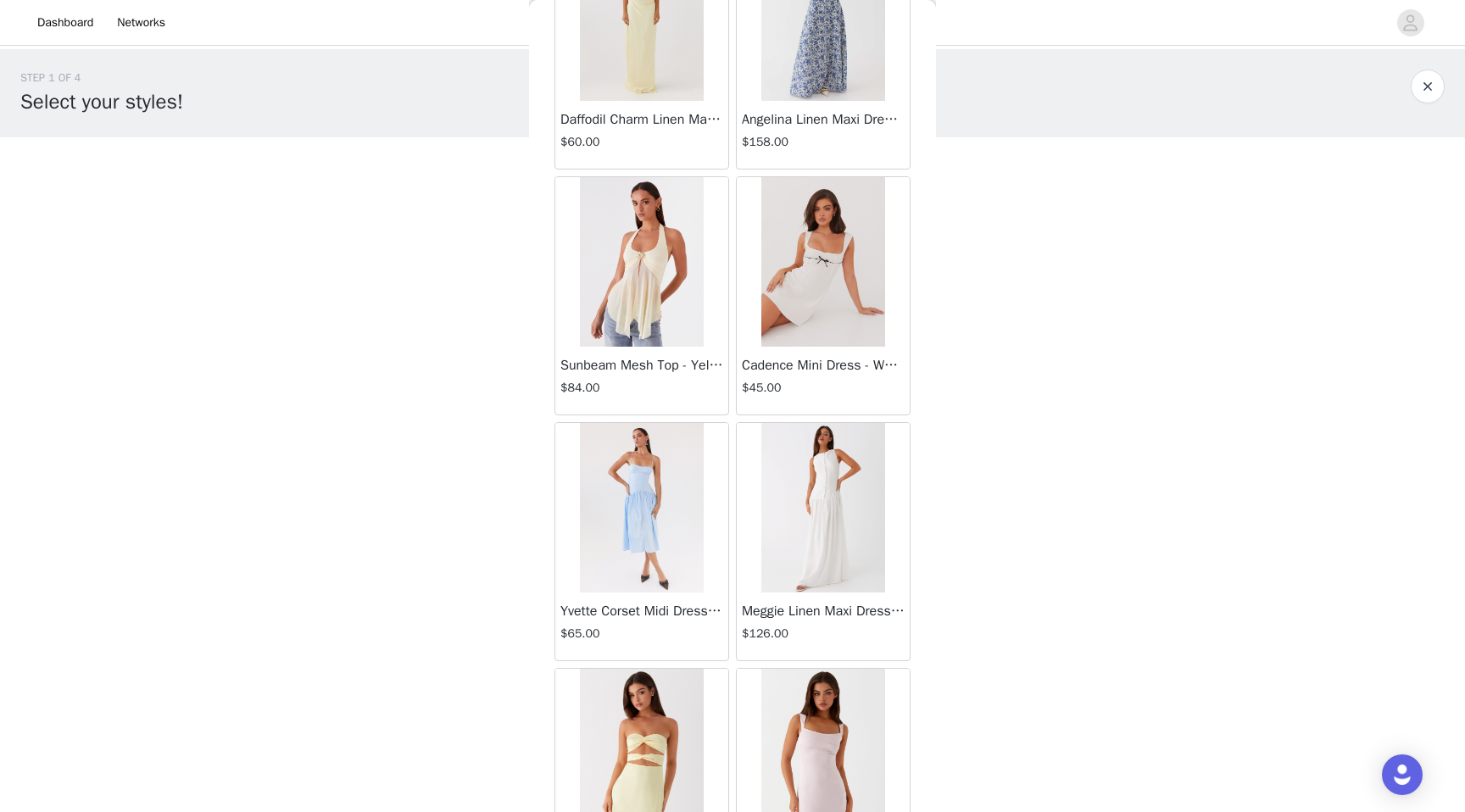scroll, scrollTop: 6698, scrollLeft: 0, axis: vertical 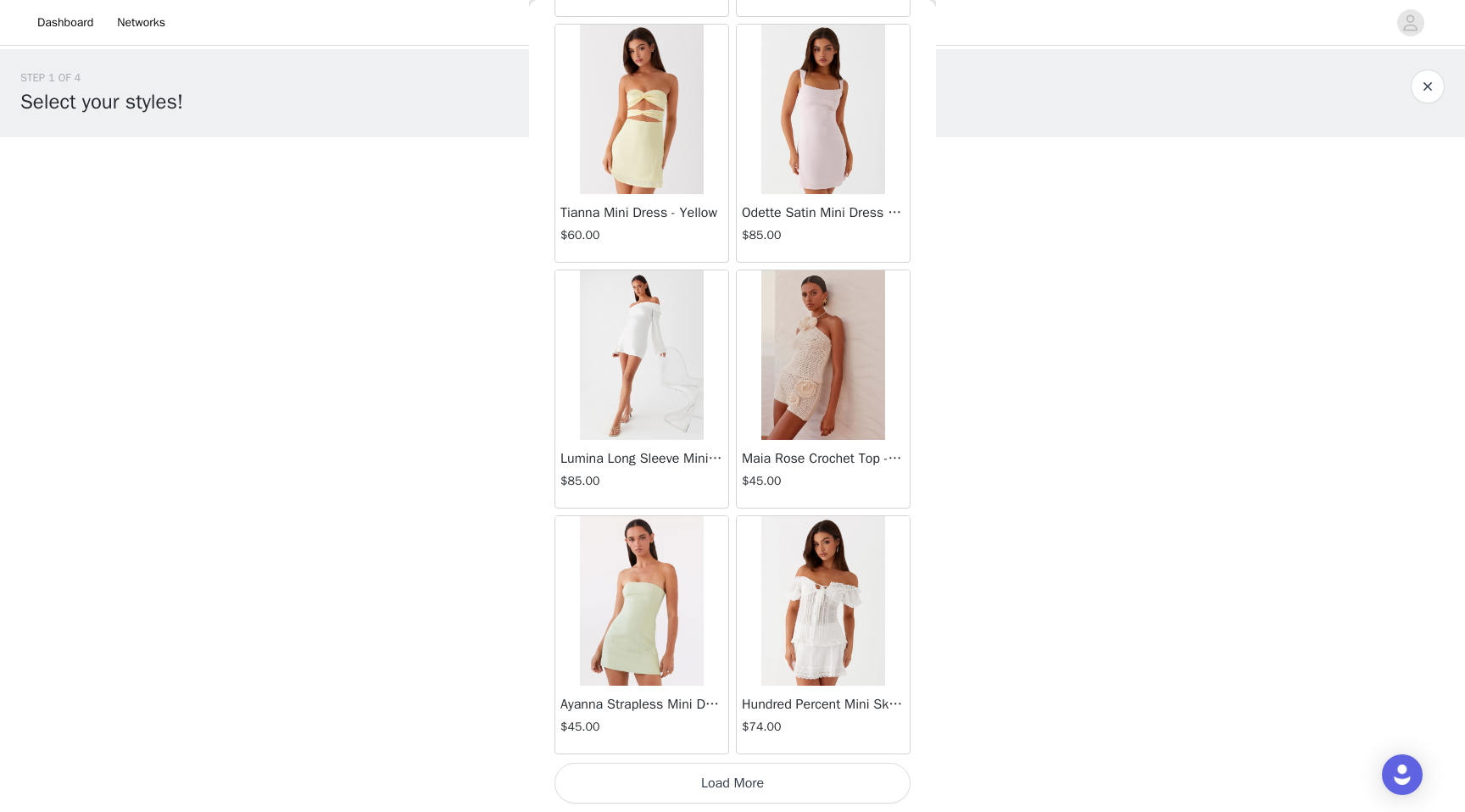 click on "Load More" at bounding box center [732, 783] 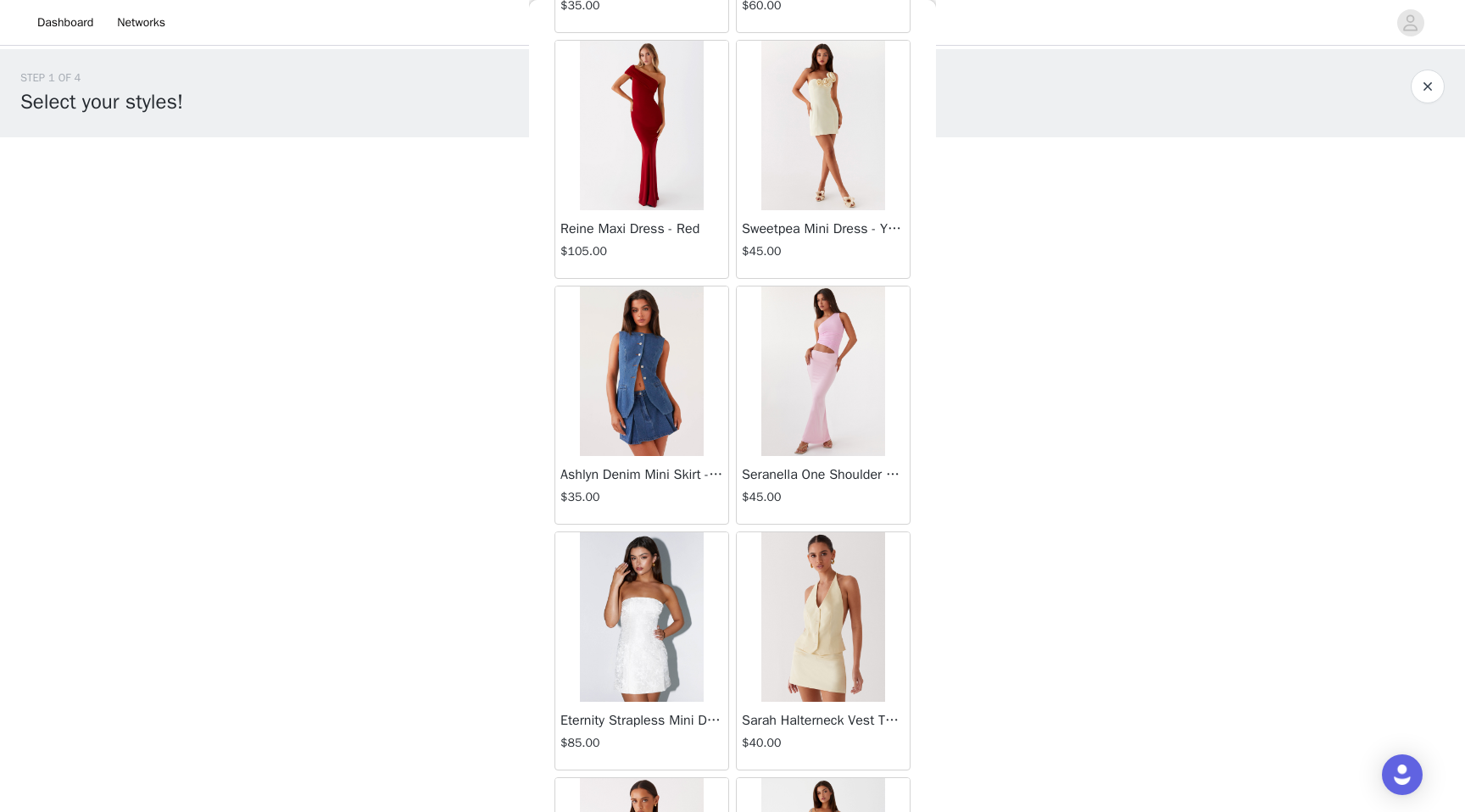 scroll, scrollTop: 9156, scrollLeft: 0, axis: vertical 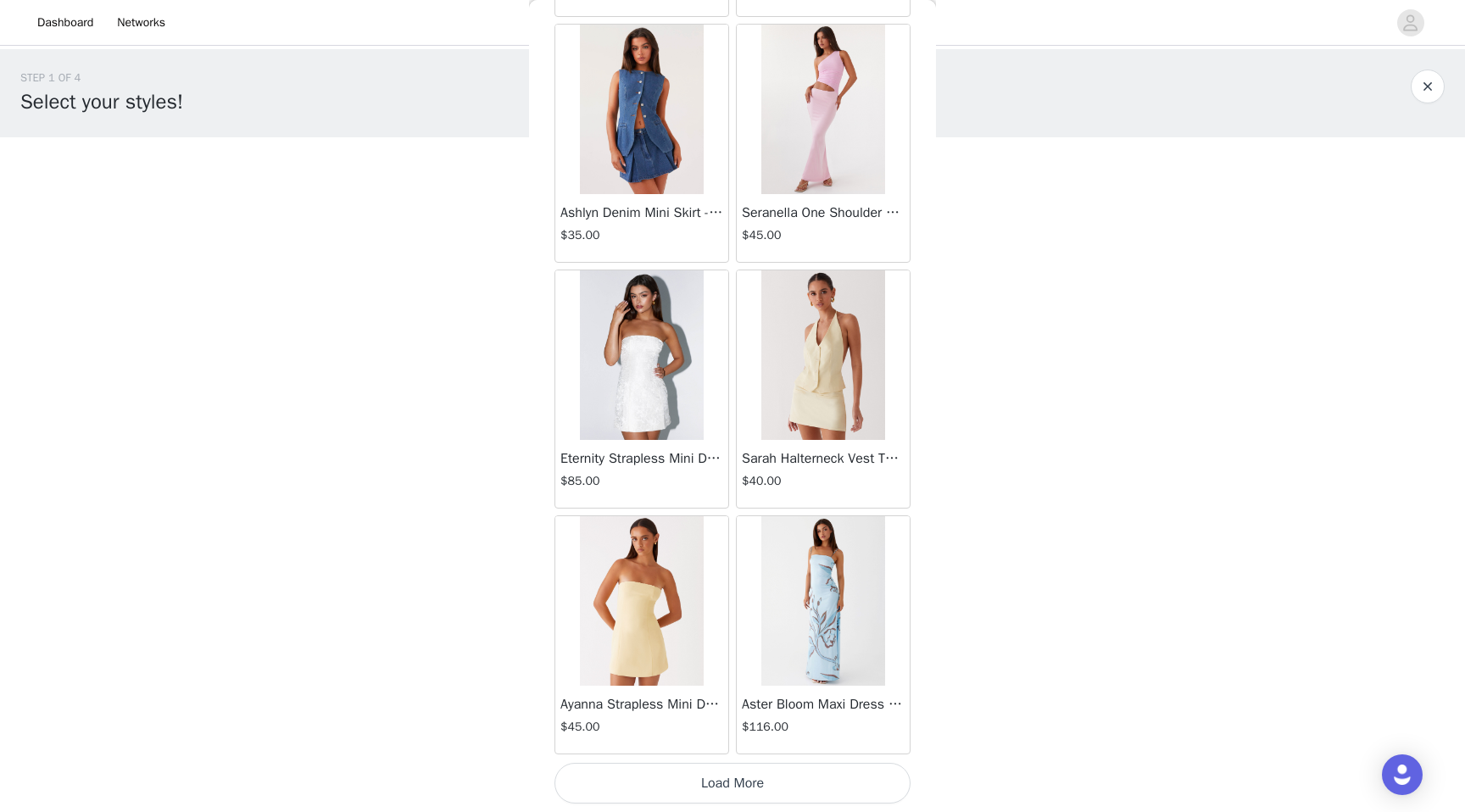 click on "Load More" at bounding box center (732, 783) 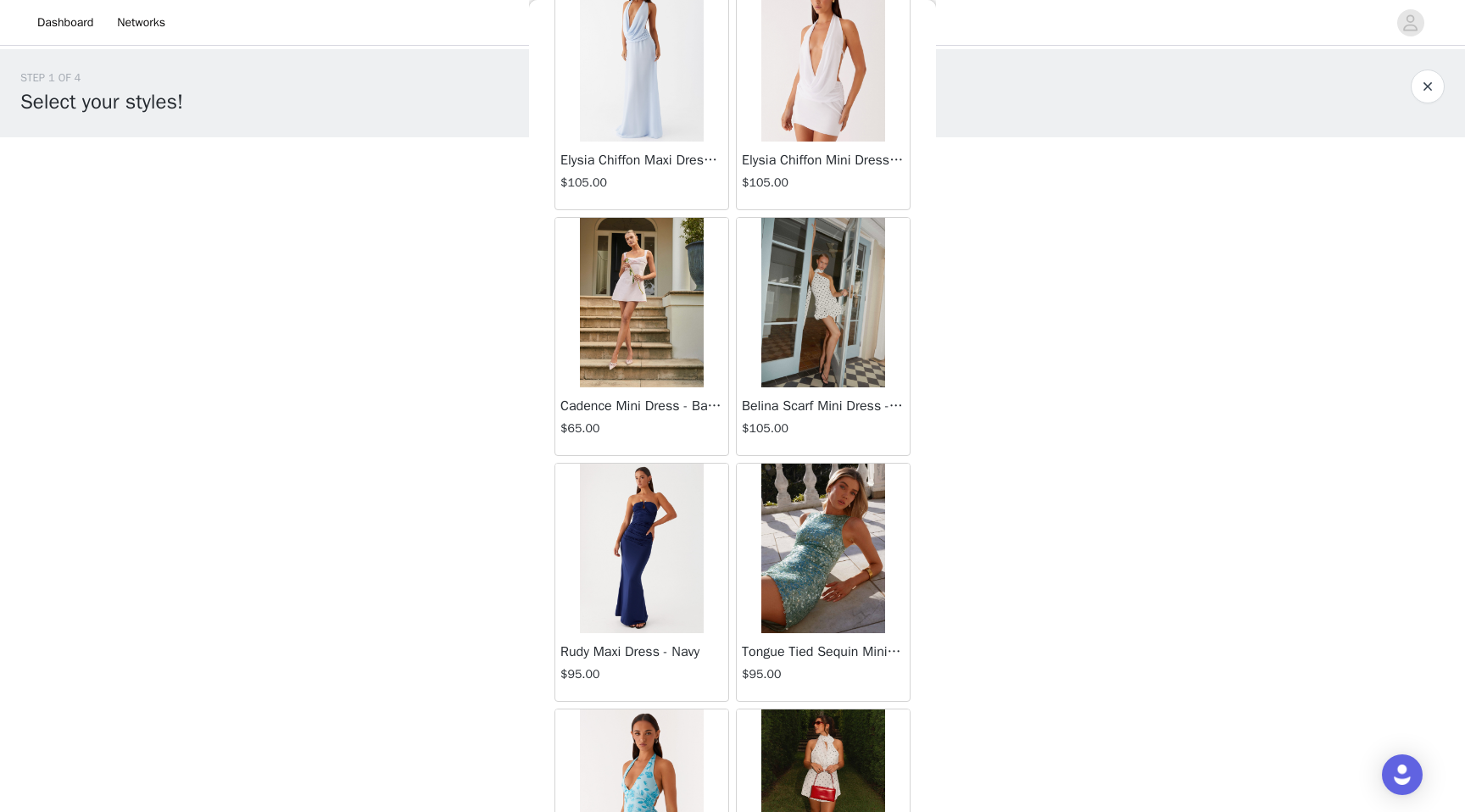 scroll, scrollTop: 11614, scrollLeft: 0, axis: vertical 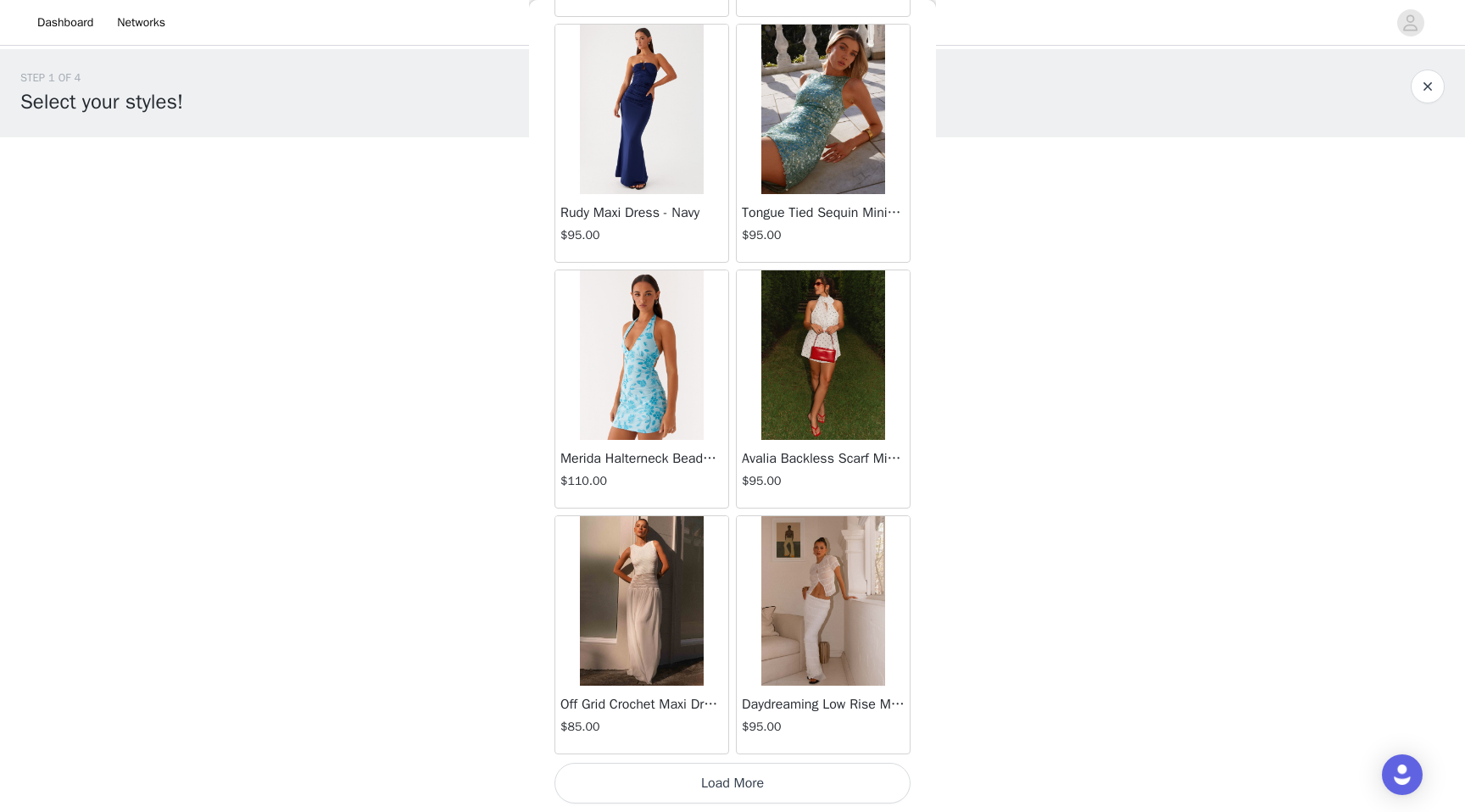 click on "Load More" at bounding box center [732, 783] 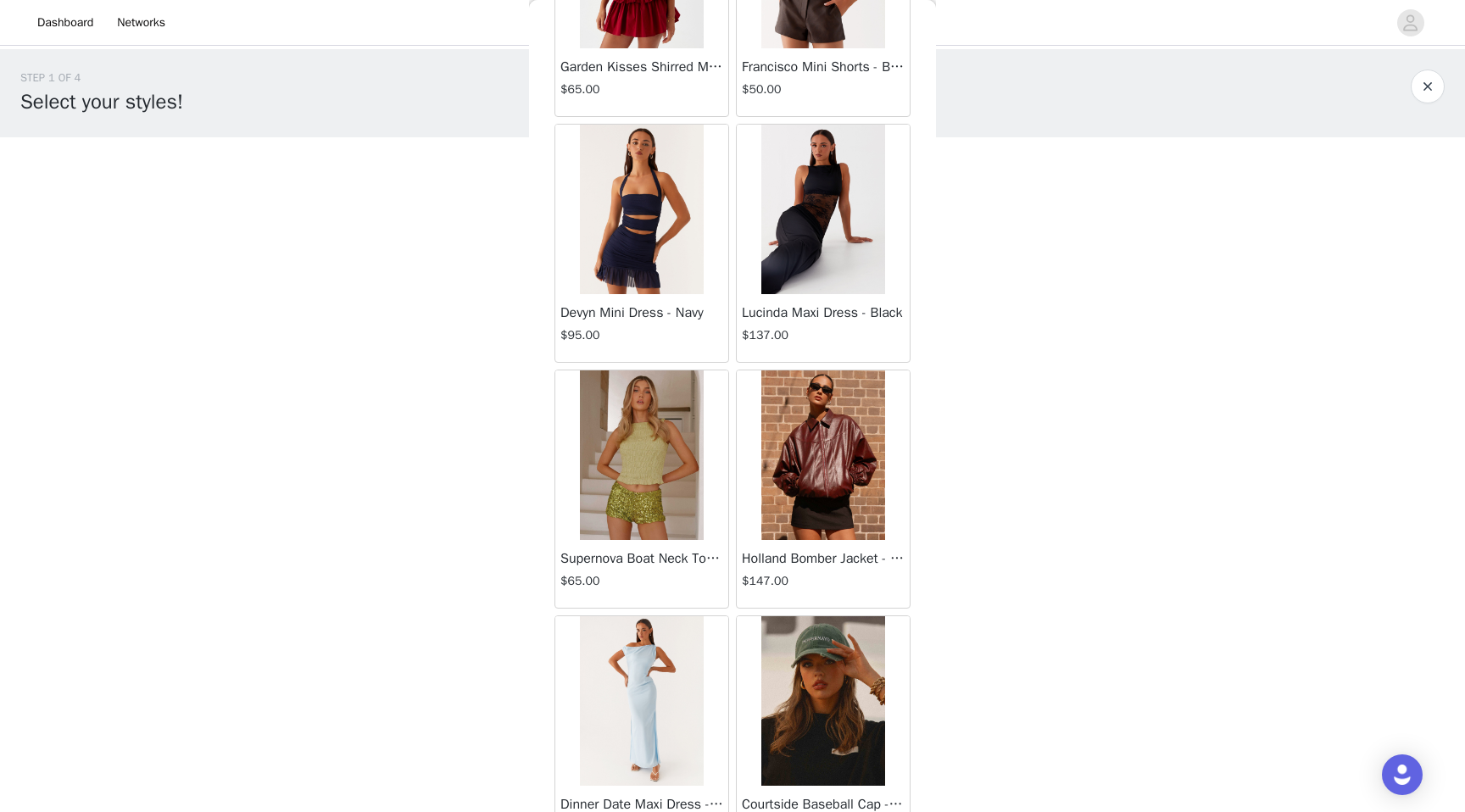 scroll, scrollTop: 14072, scrollLeft: 0, axis: vertical 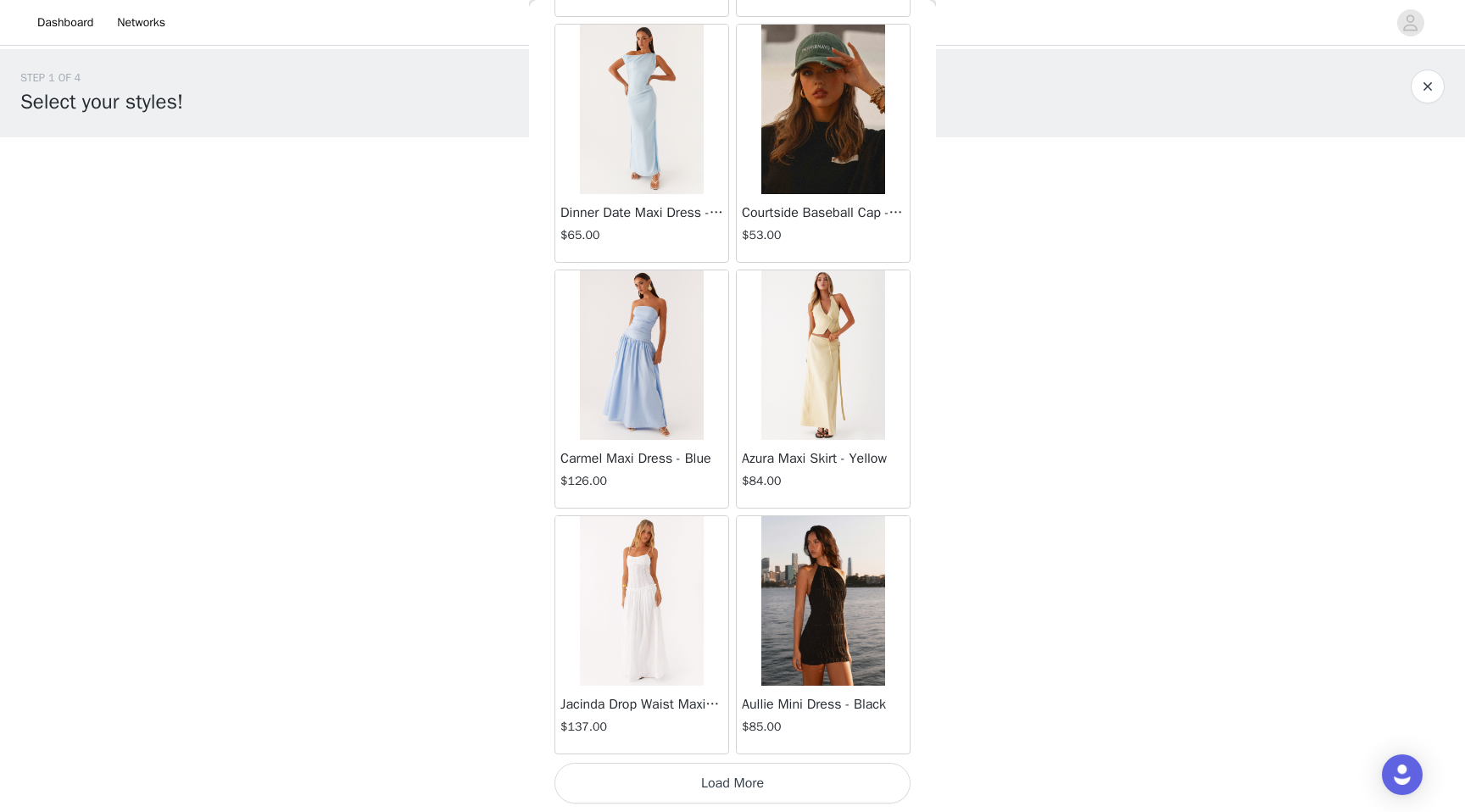 click on "Load More" at bounding box center [732, 783] 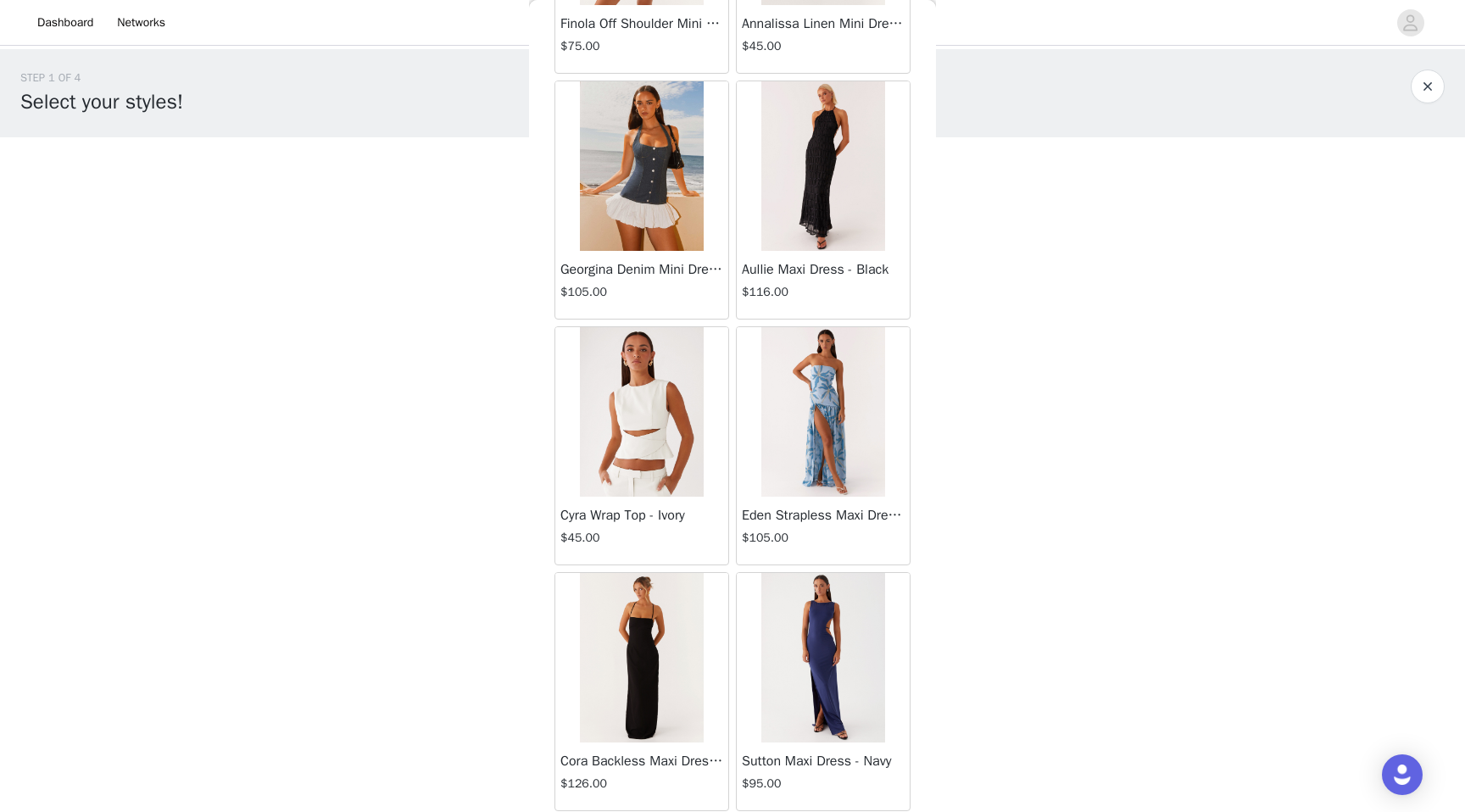 scroll, scrollTop: 16530, scrollLeft: 0, axis: vertical 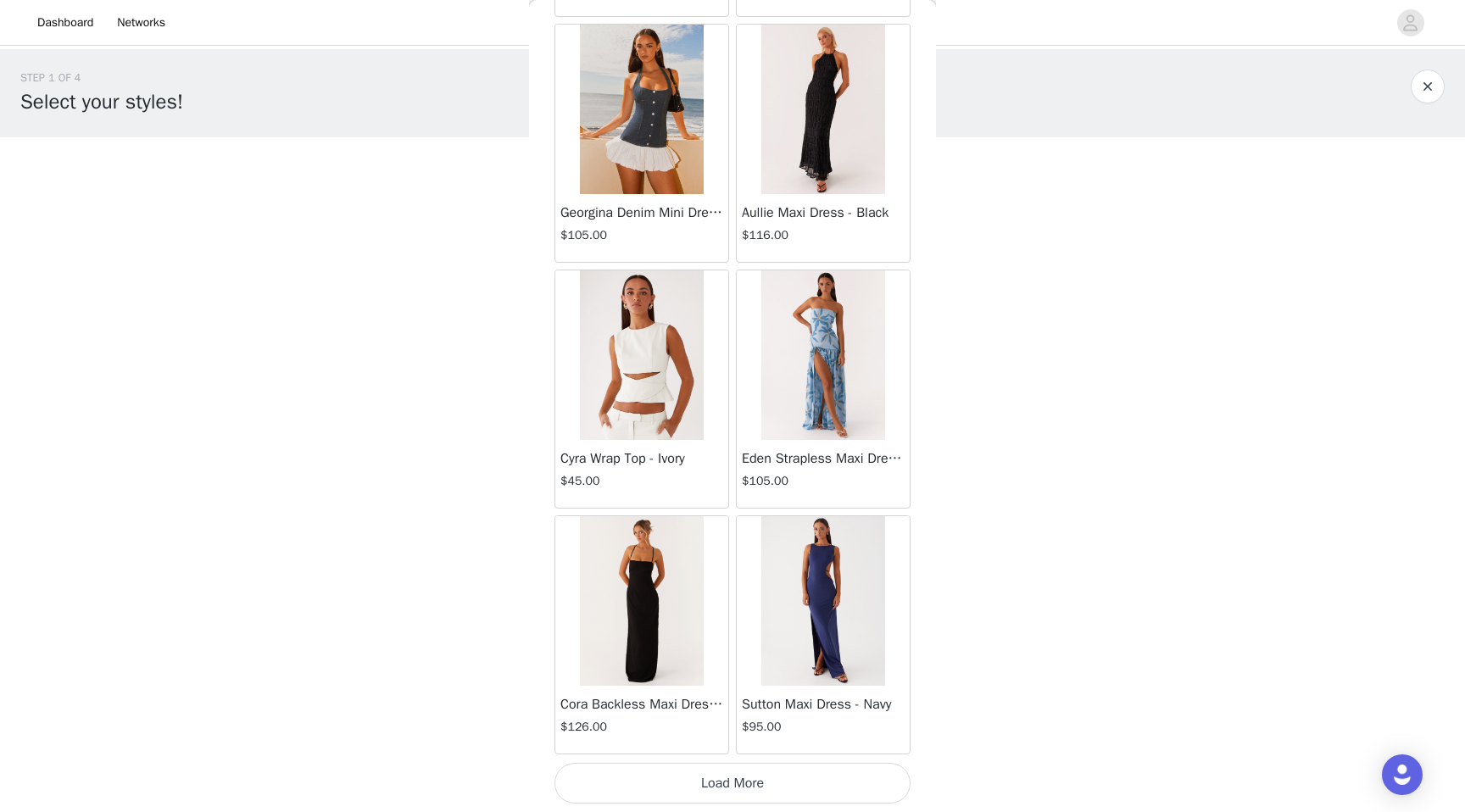 click on "Load More" at bounding box center [732, 783] 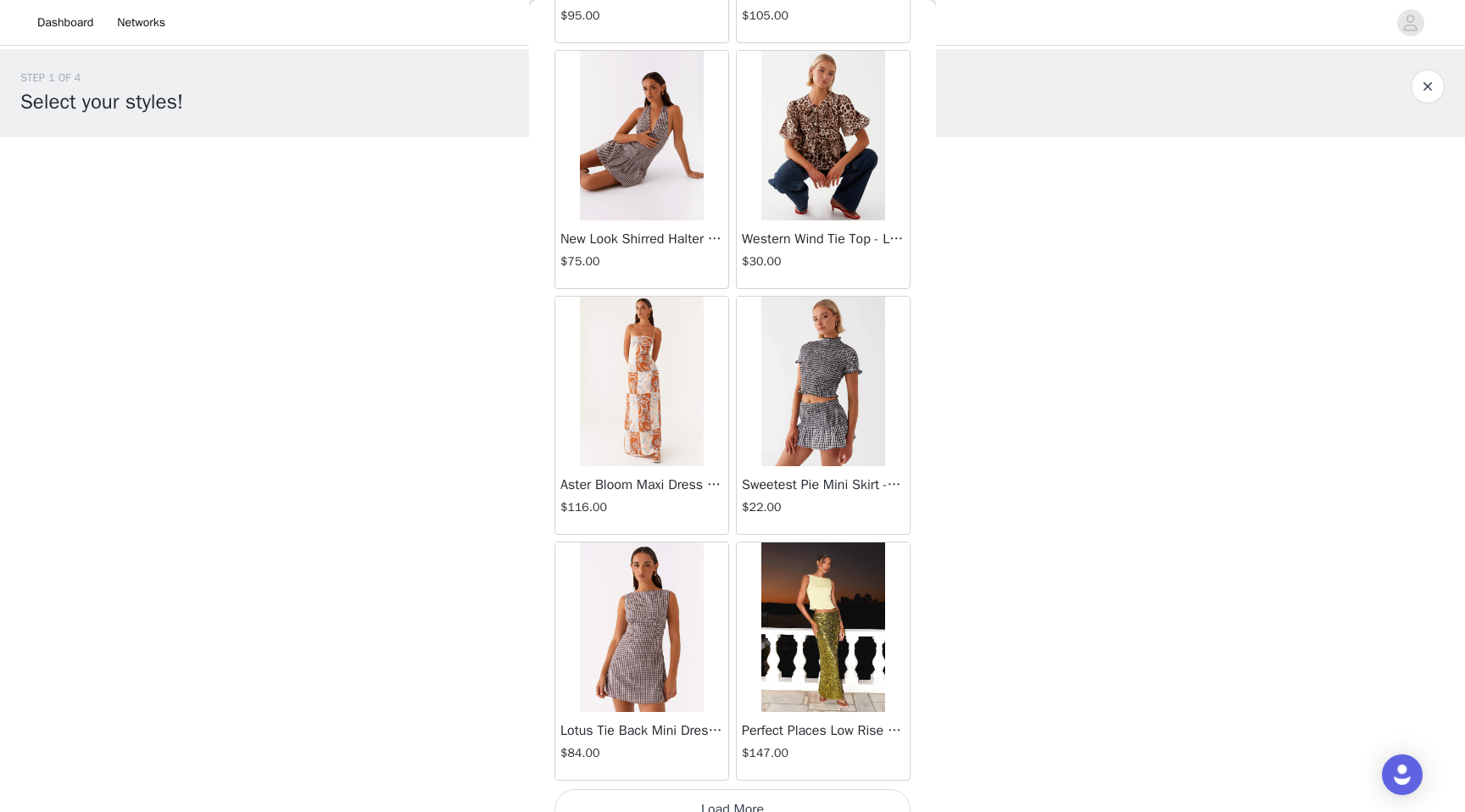 scroll, scrollTop: 18988, scrollLeft: 0, axis: vertical 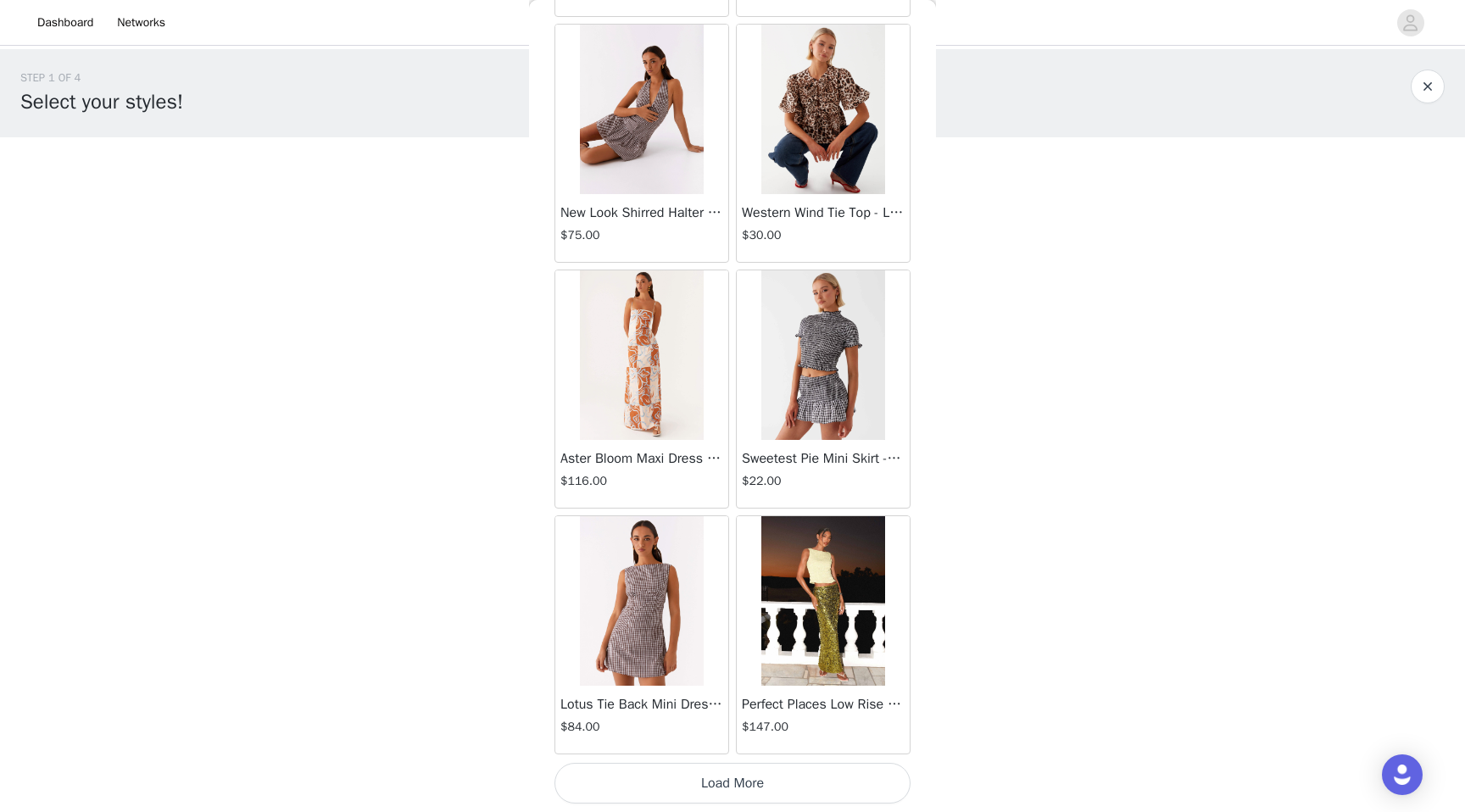 click on "Load More" at bounding box center [732, 783] 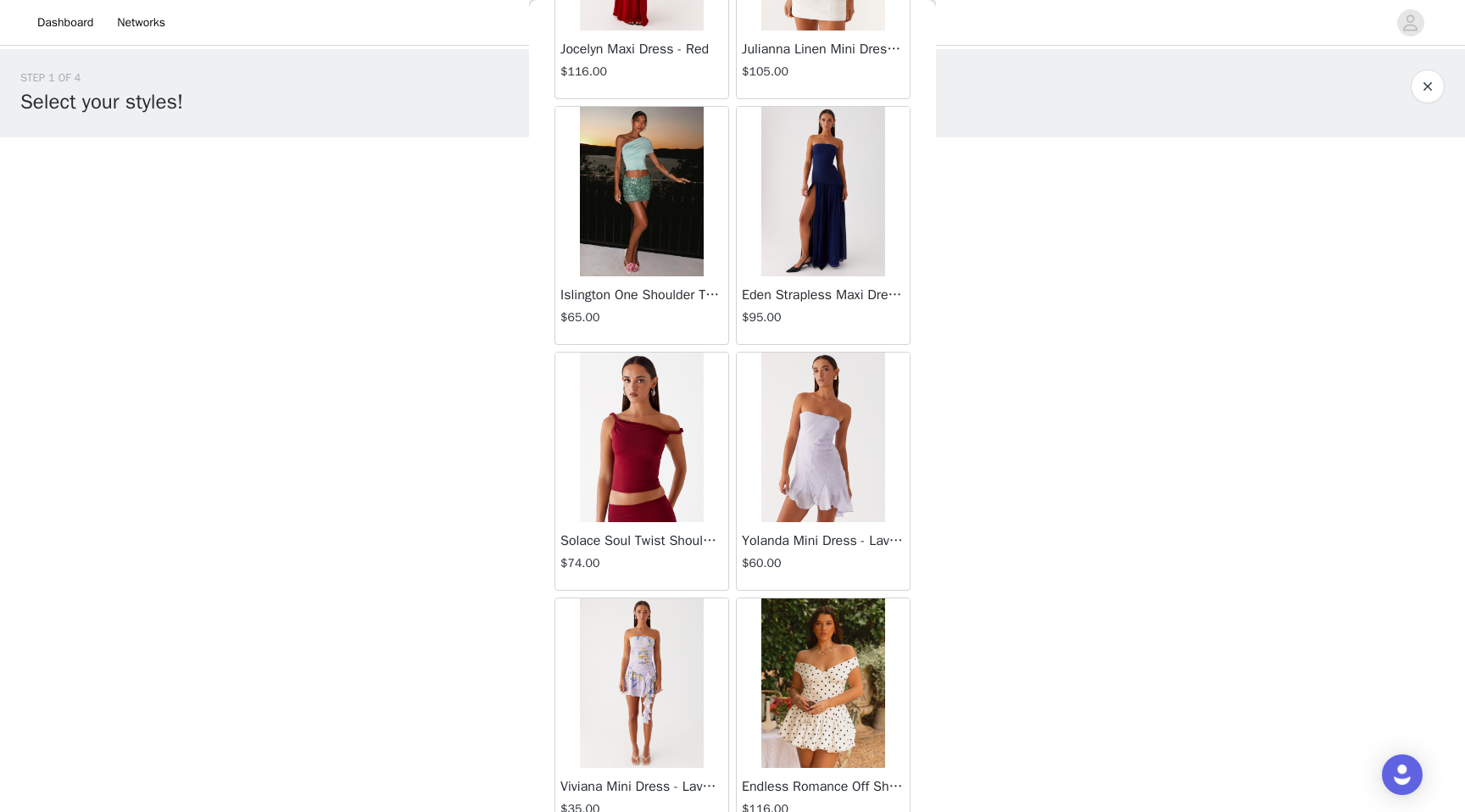 scroll, scrollTop: 21446, scrollLeft: 0, axis: vertical 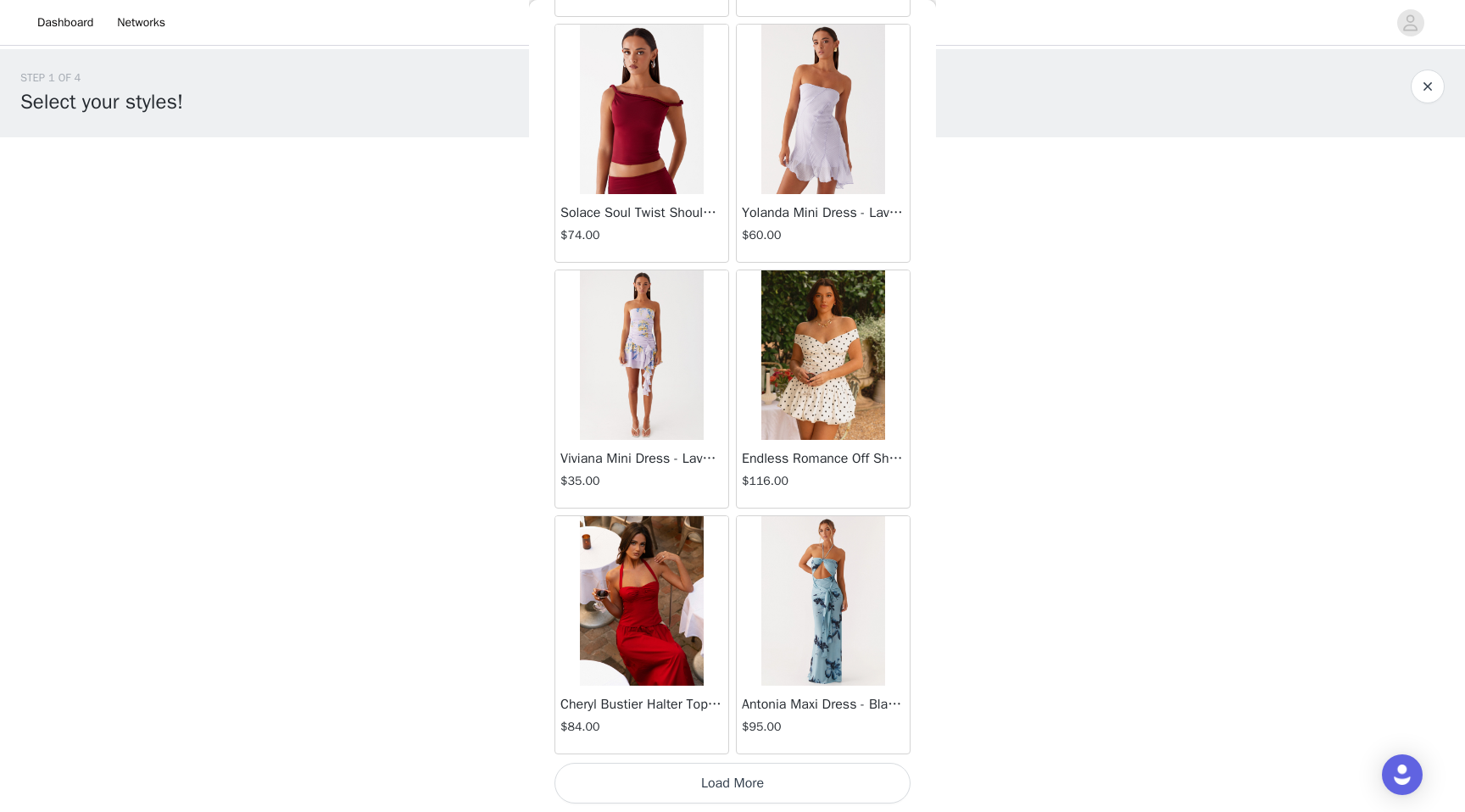 click on "Load More" at bounding box center (732, 783) 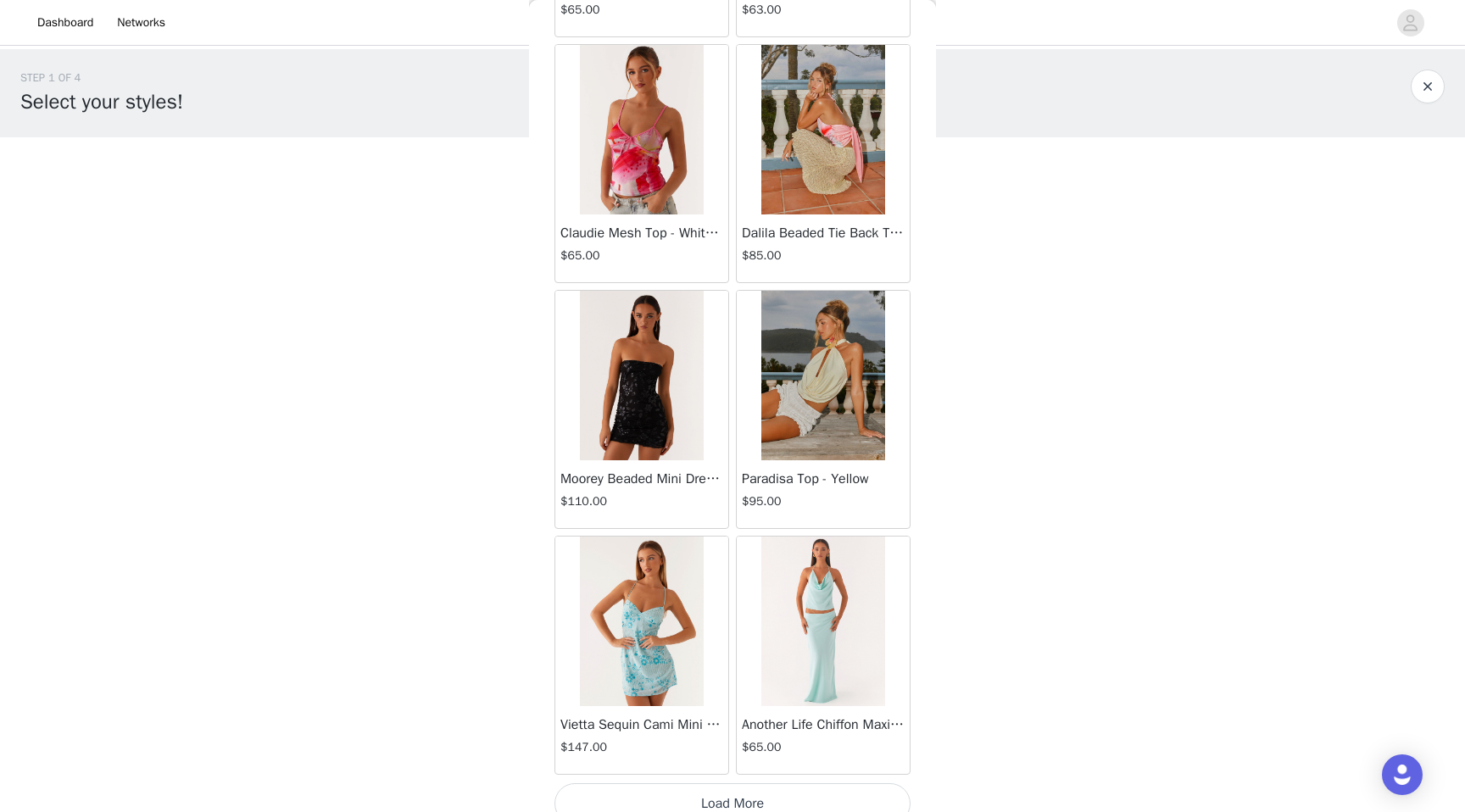 scroll, scrollTop: 23904, scrollLeft: 0, axis: vertical 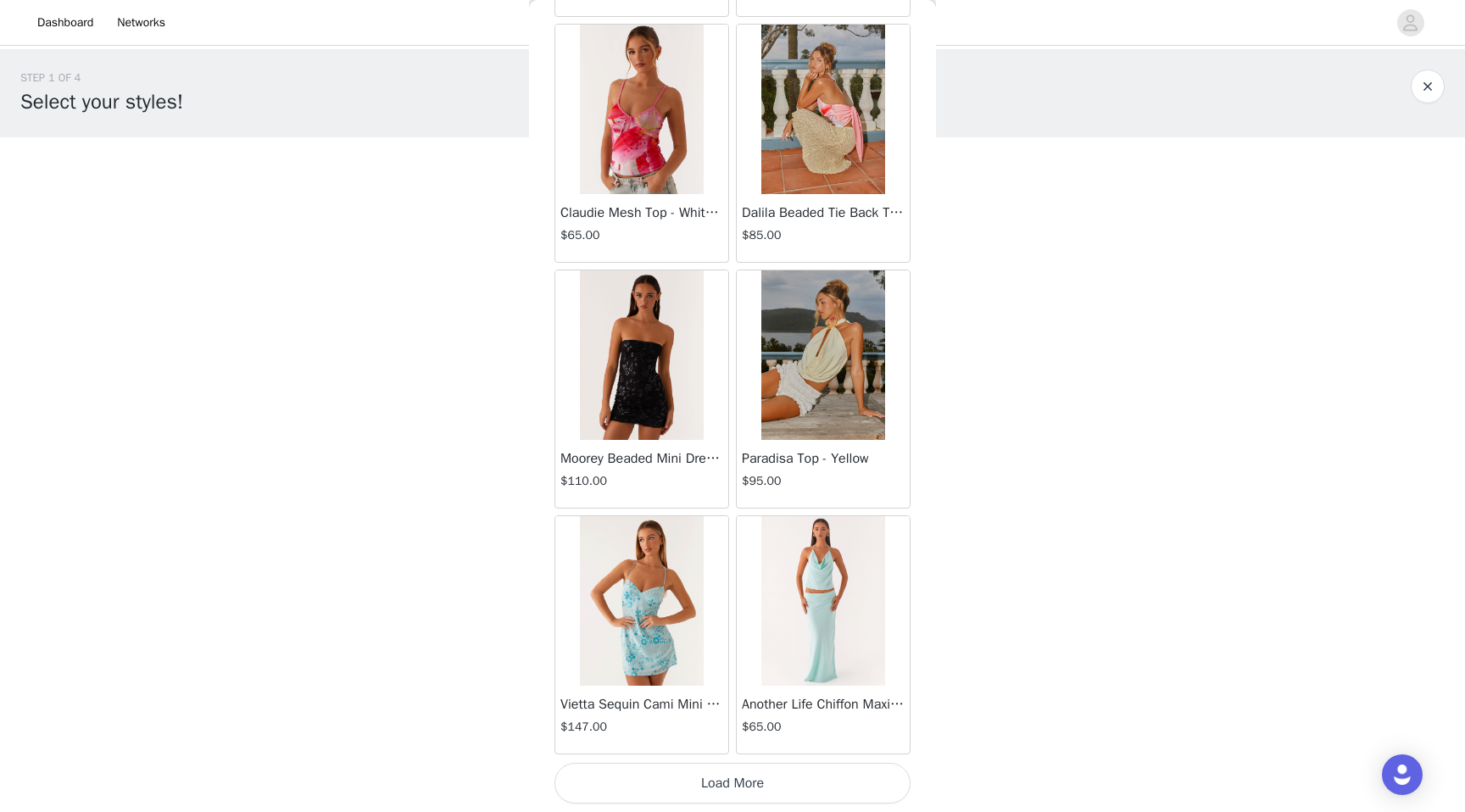 click on "Load More" at bounding box center (732, 783) 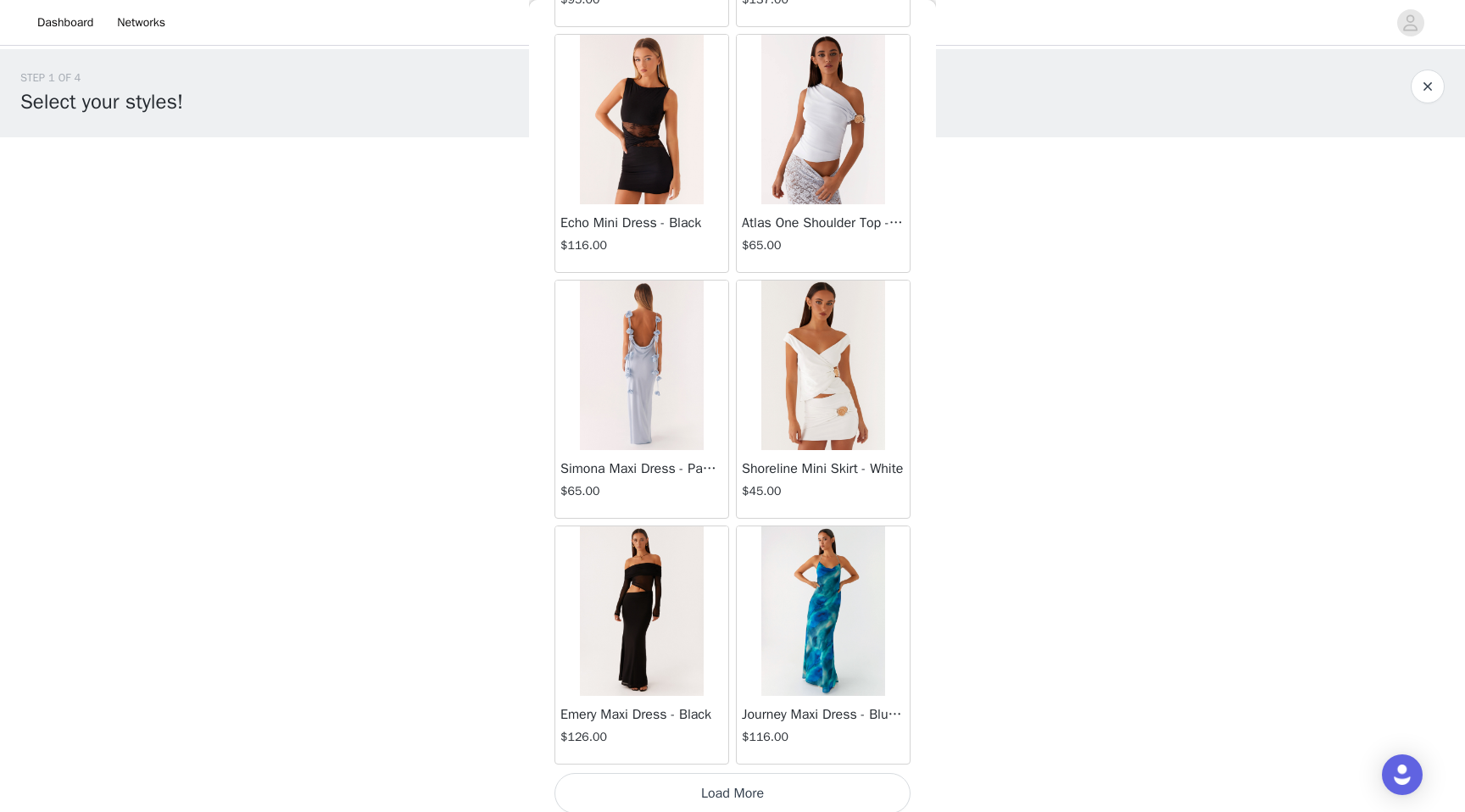 scroll, scrollTop: 26362, scrollLeft: 0, axis: vertical 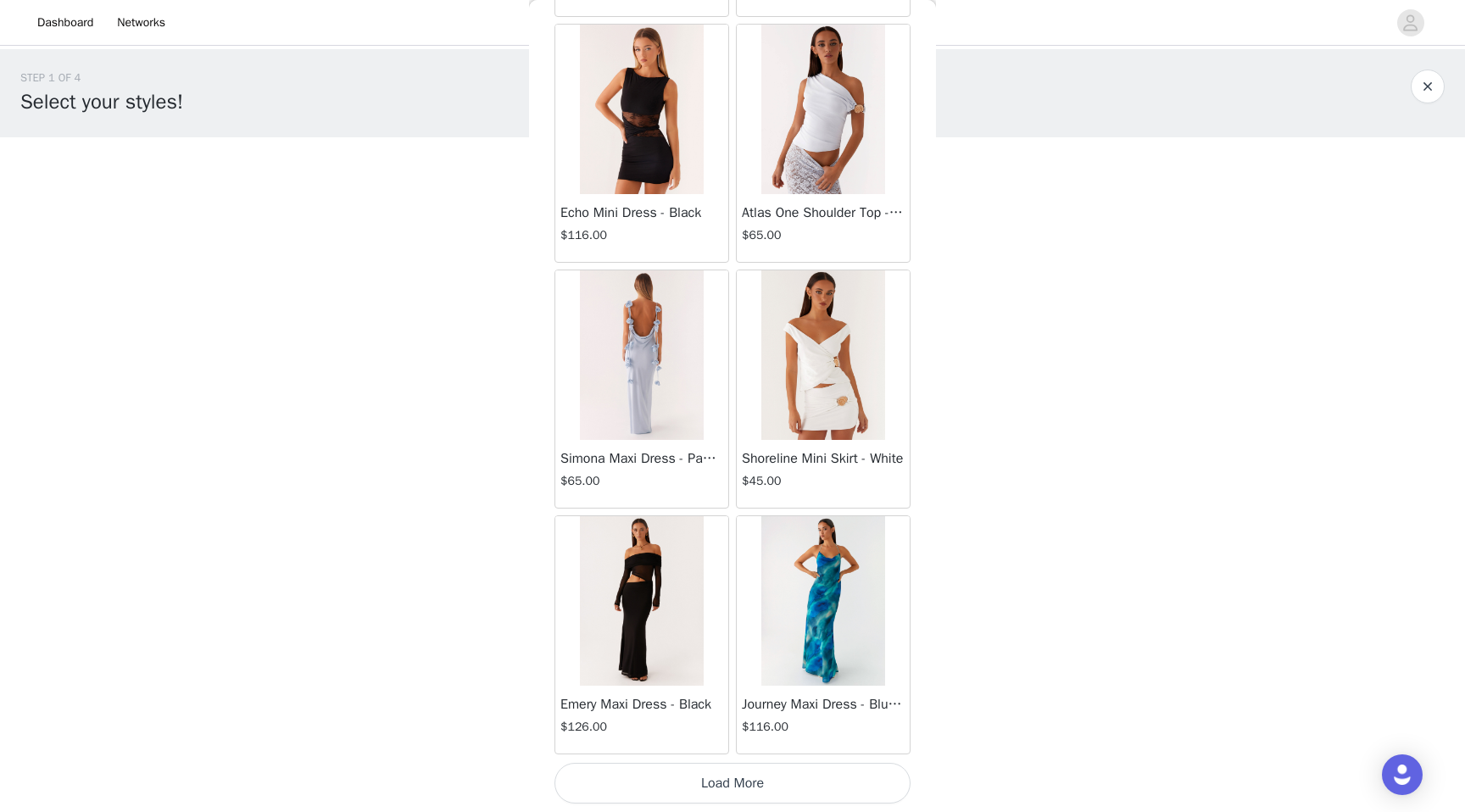 click on "Load More" at bounding box center [732, 783] 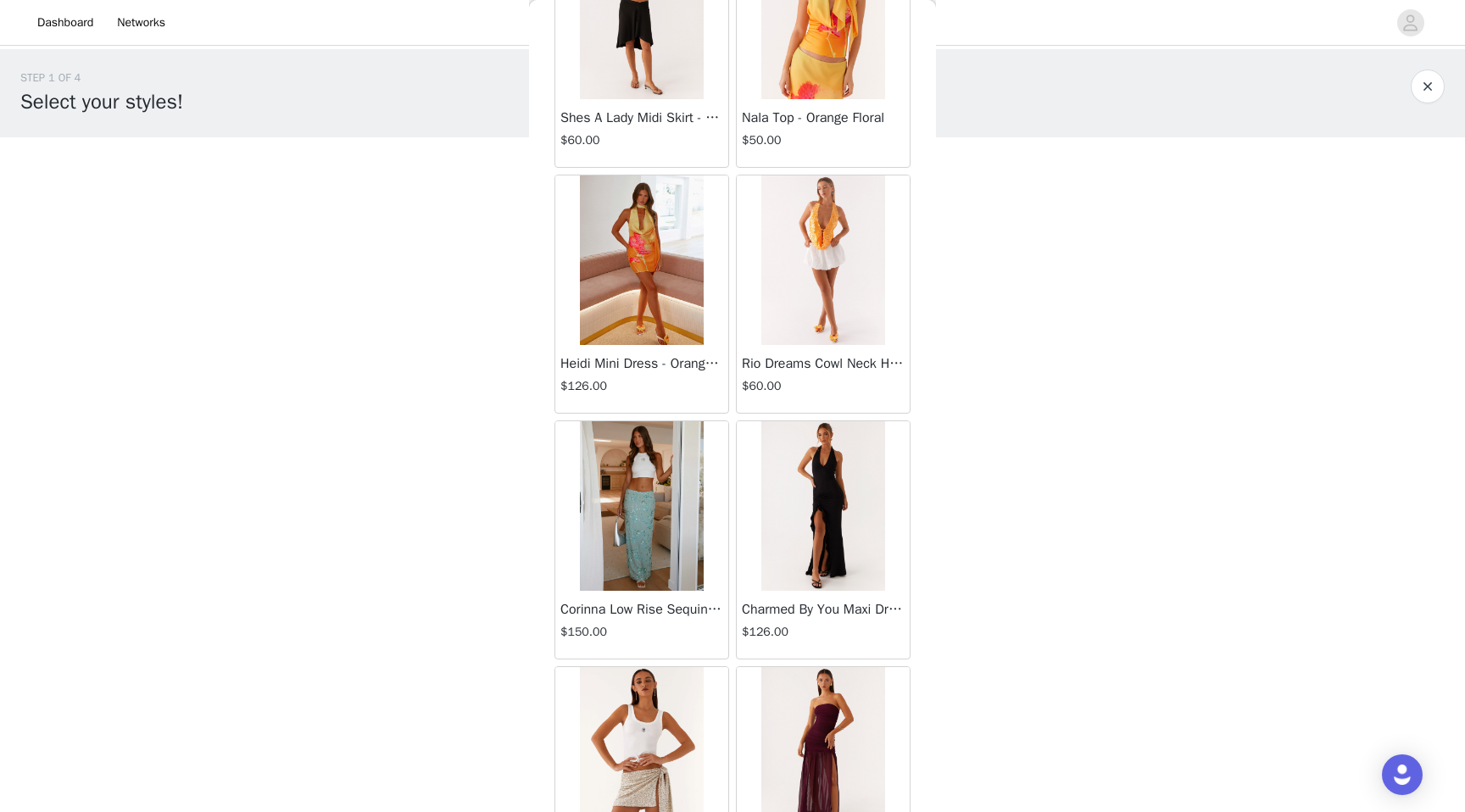 scroll, scrollTop: 28820, scrollLeft: 0, axis: vertical 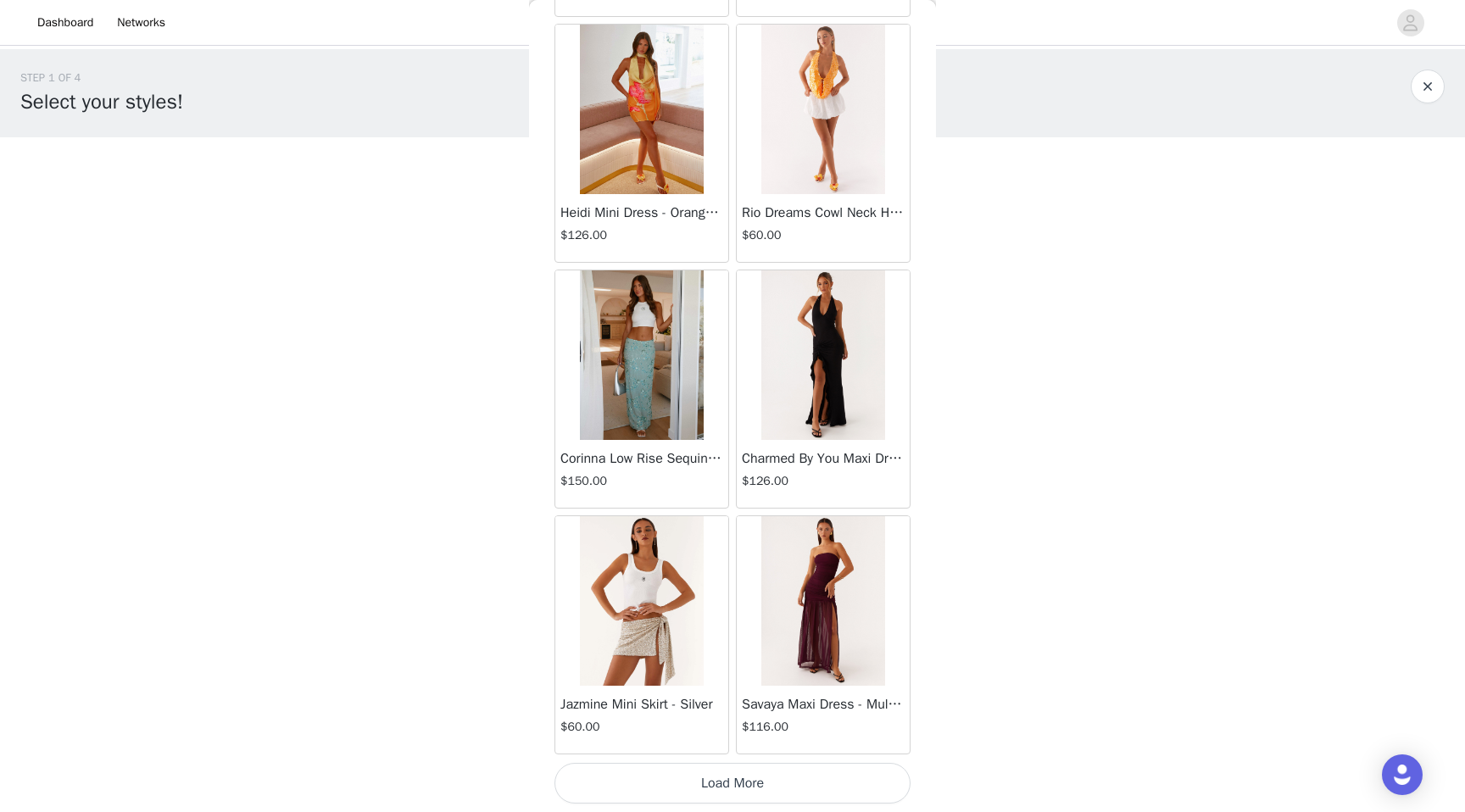 click on "Load More" at bounding box center [732, 783] 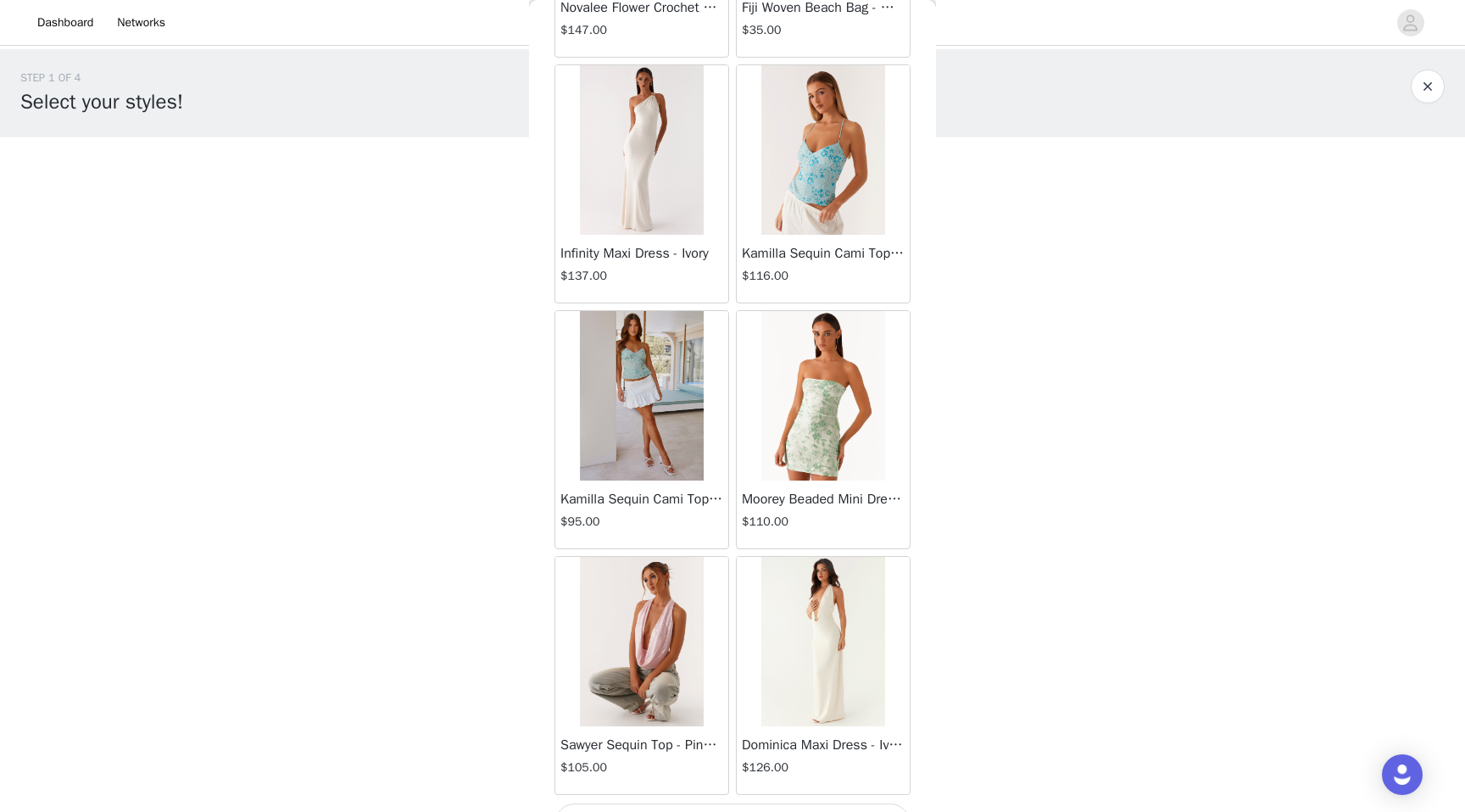 scroll, scrollTop: 31278, scrollLeft: 0, axis: vertical 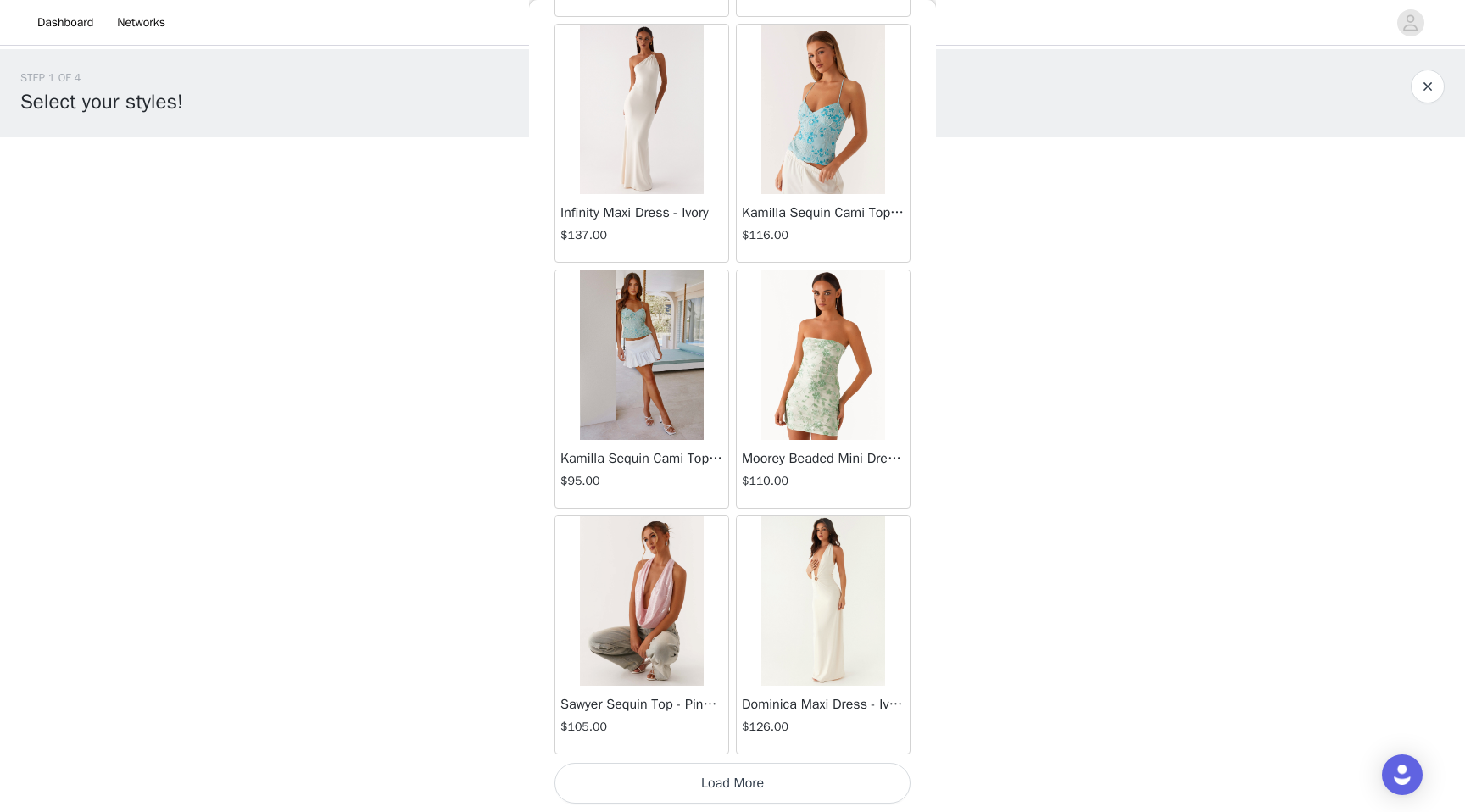 click on "Load More" at bounding box center [732, 783] 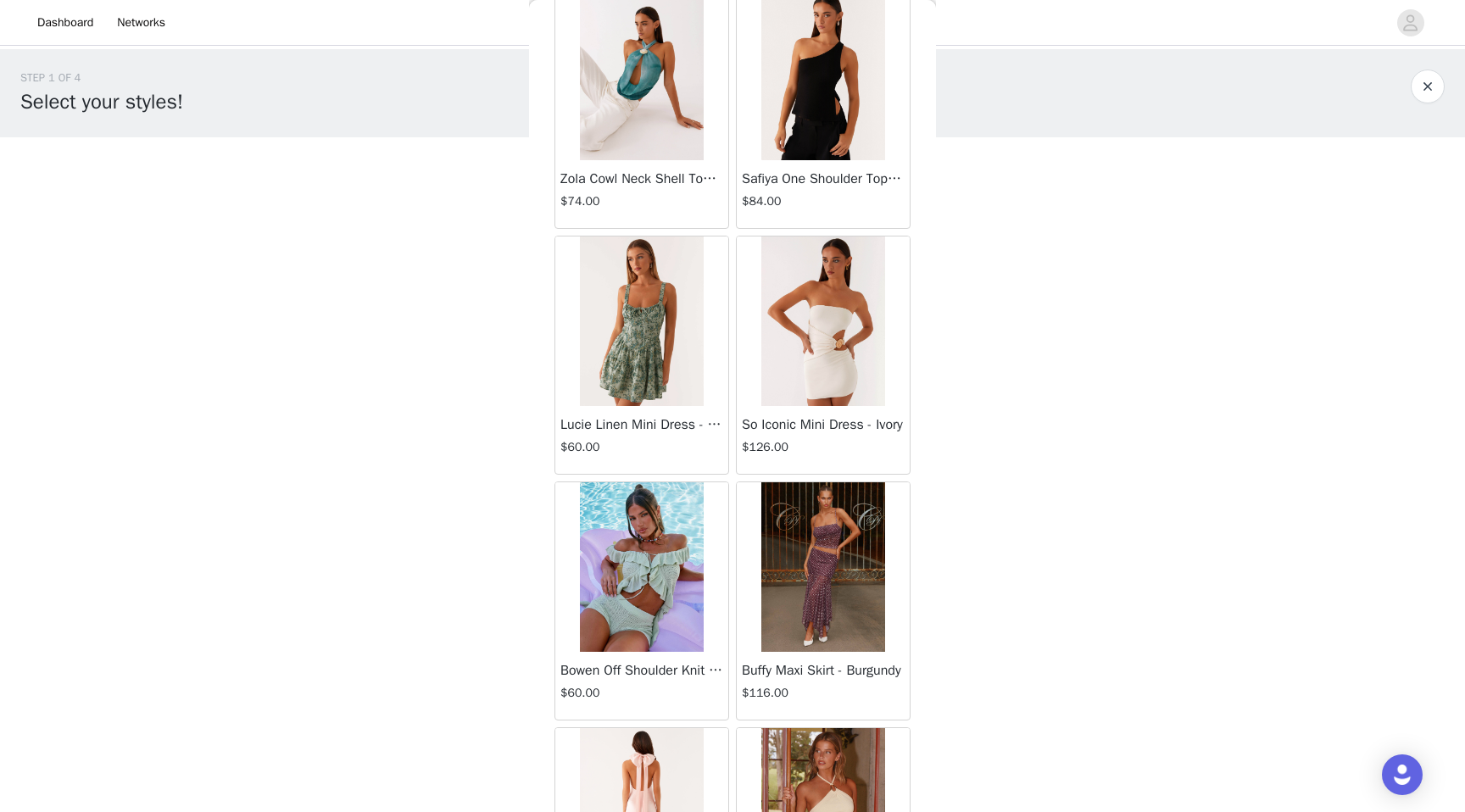 scroll, scrollTop: 33736, scrollLeft: 0, axis: vertical 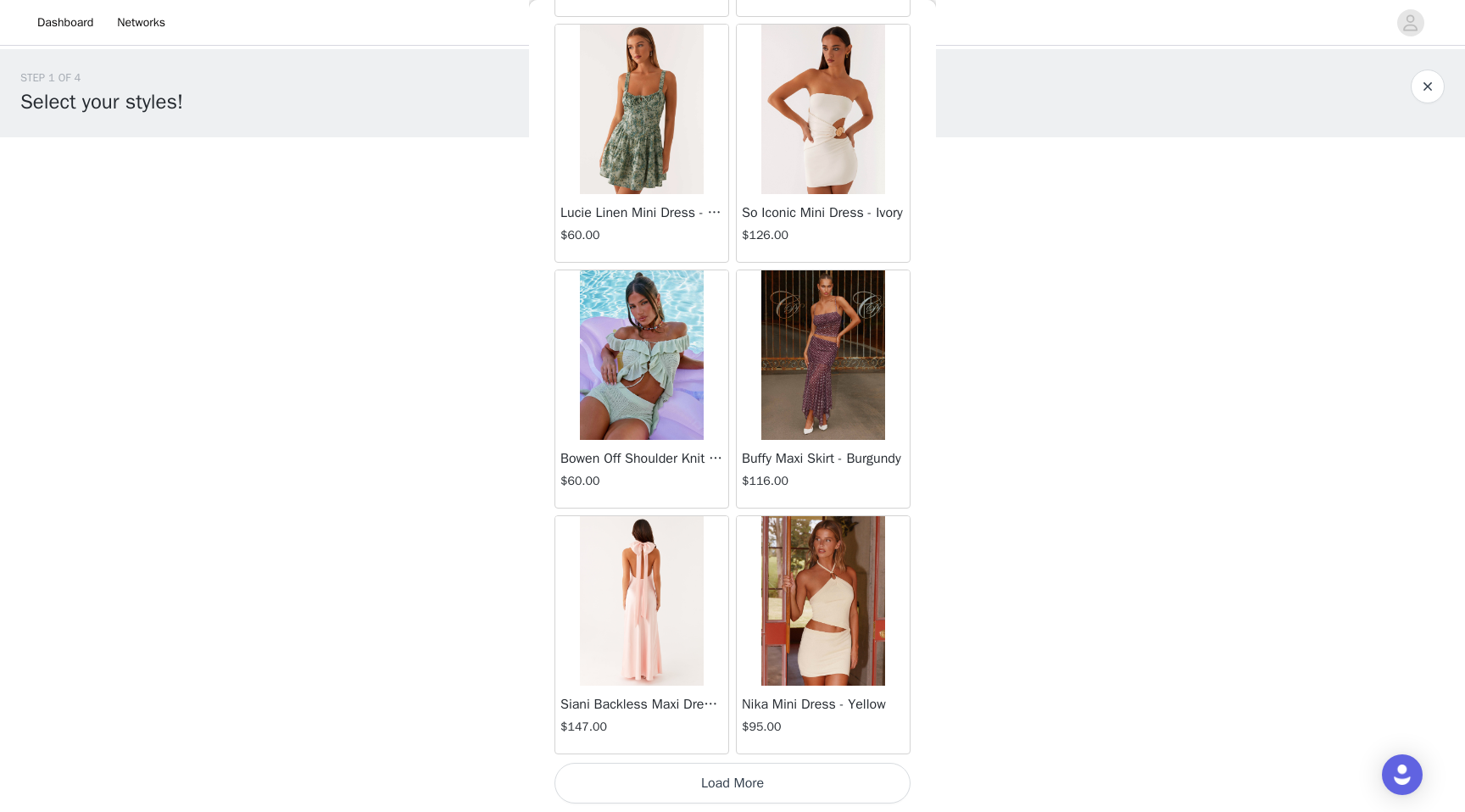click on "Load More" at bounding box center [732, 783] 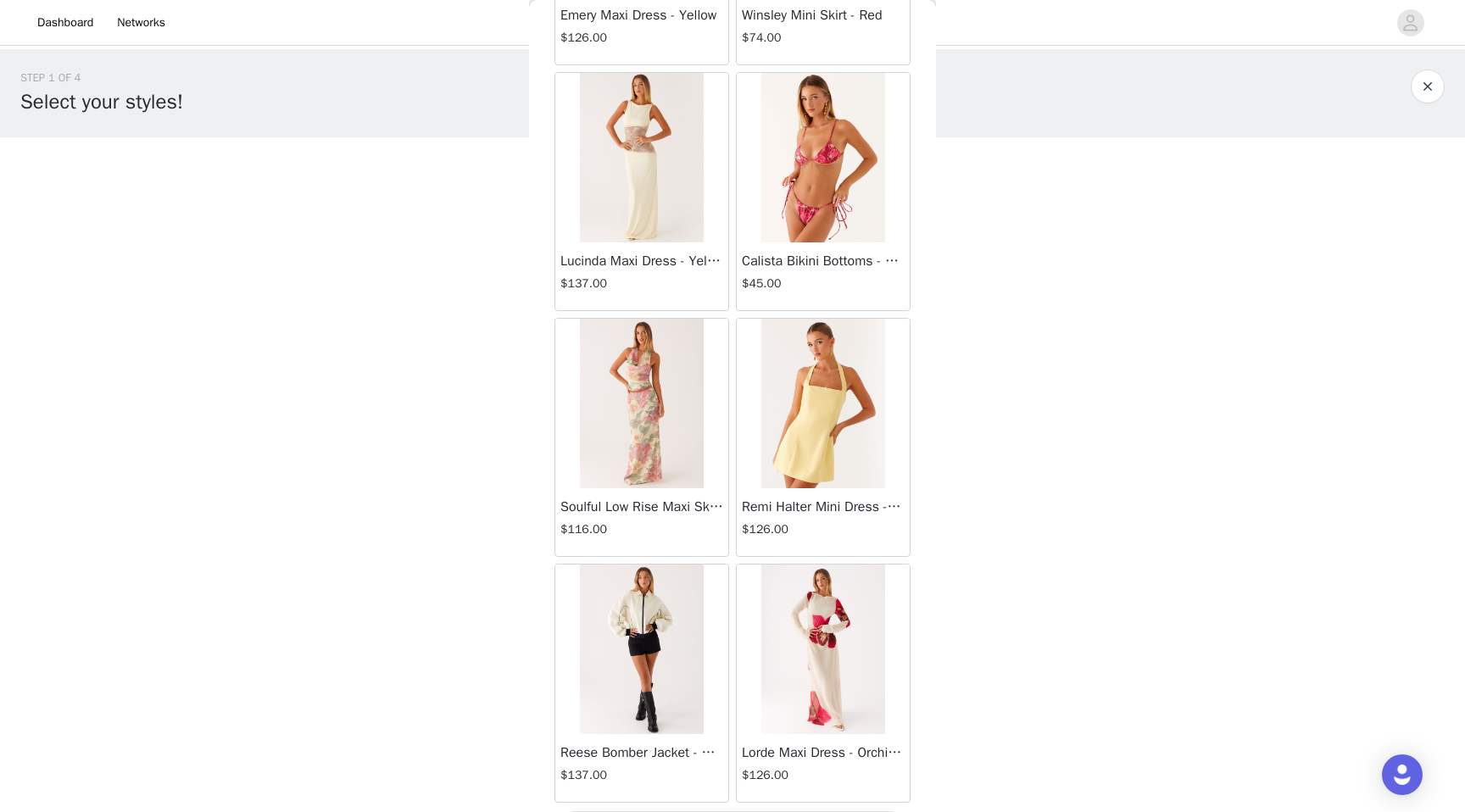 scroll, scrollTop: 36194, scrollLeft: 0, axis: vertical 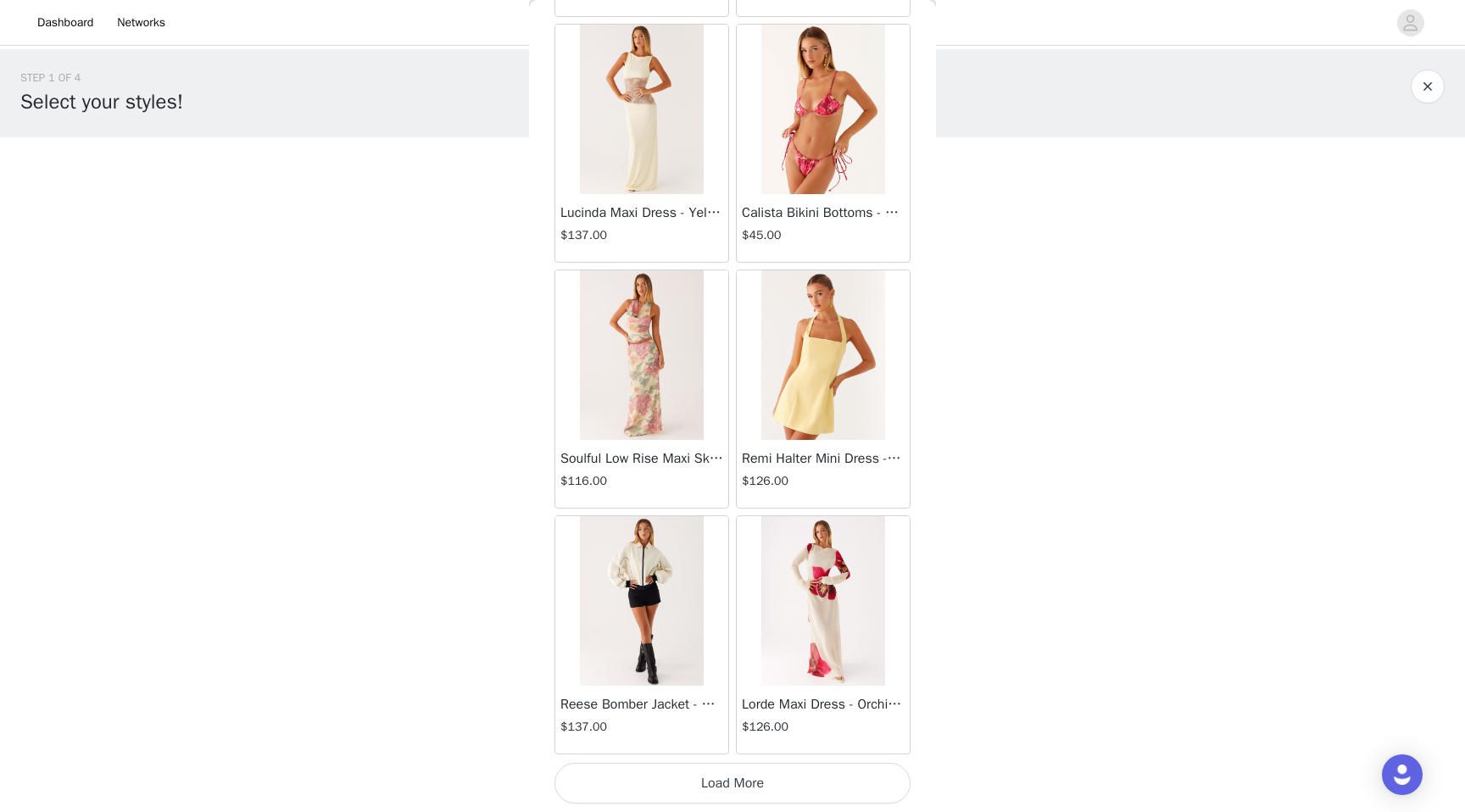 click on "Load More" at bounding box center (732, 783) 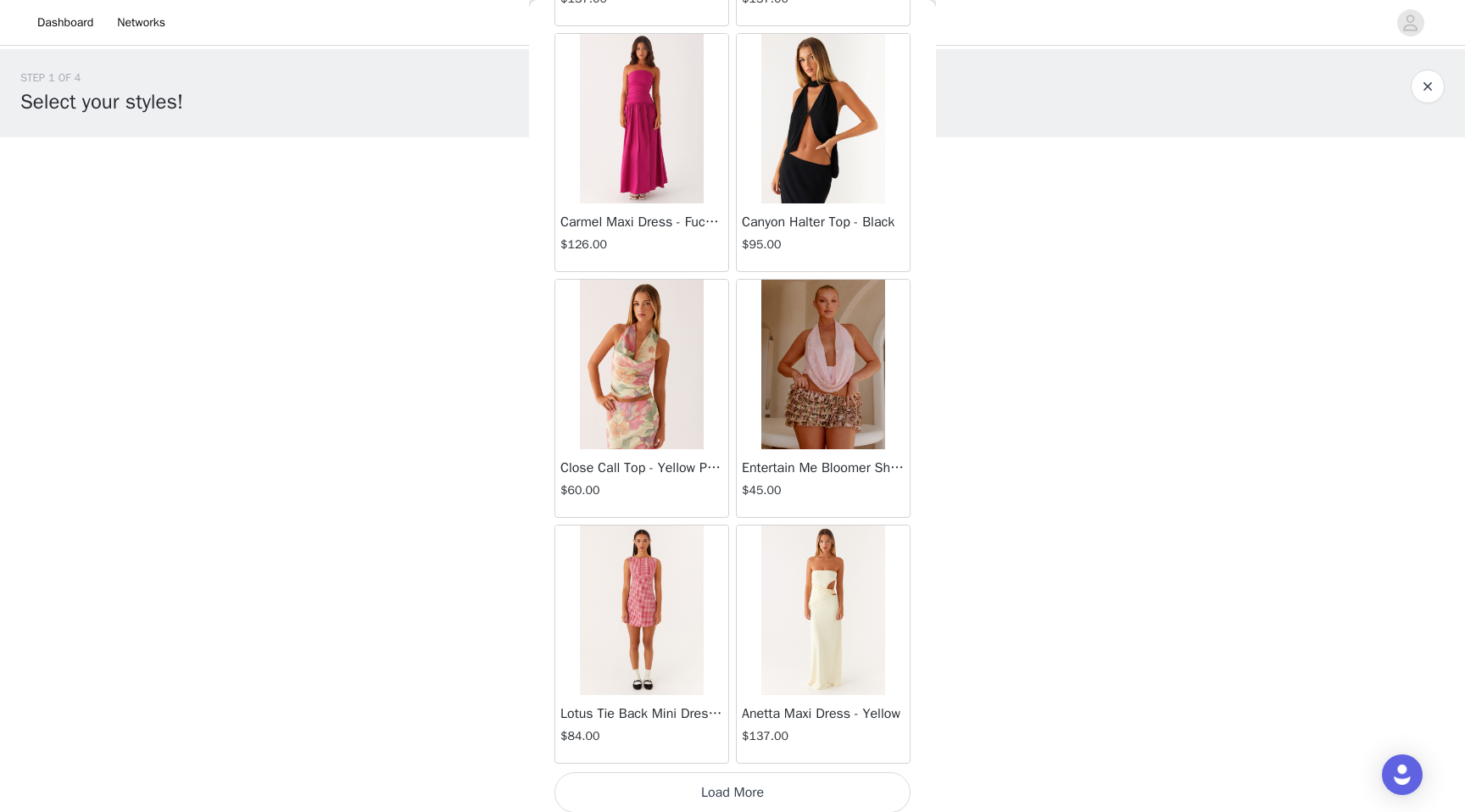 scroll, scrollTop: 38652, scrollLeft: 0, axis: vertical 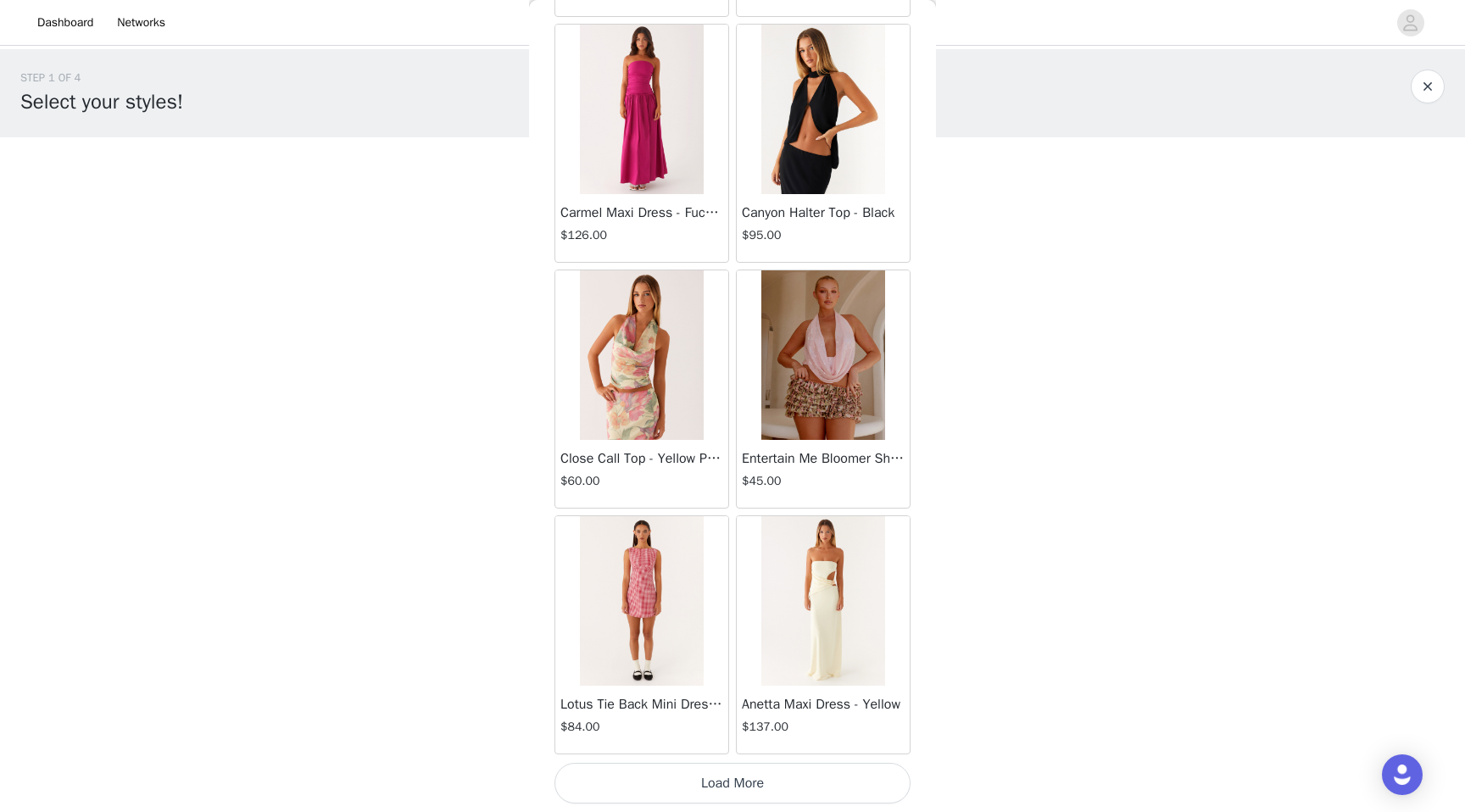 click at bounding box center [641, 601] 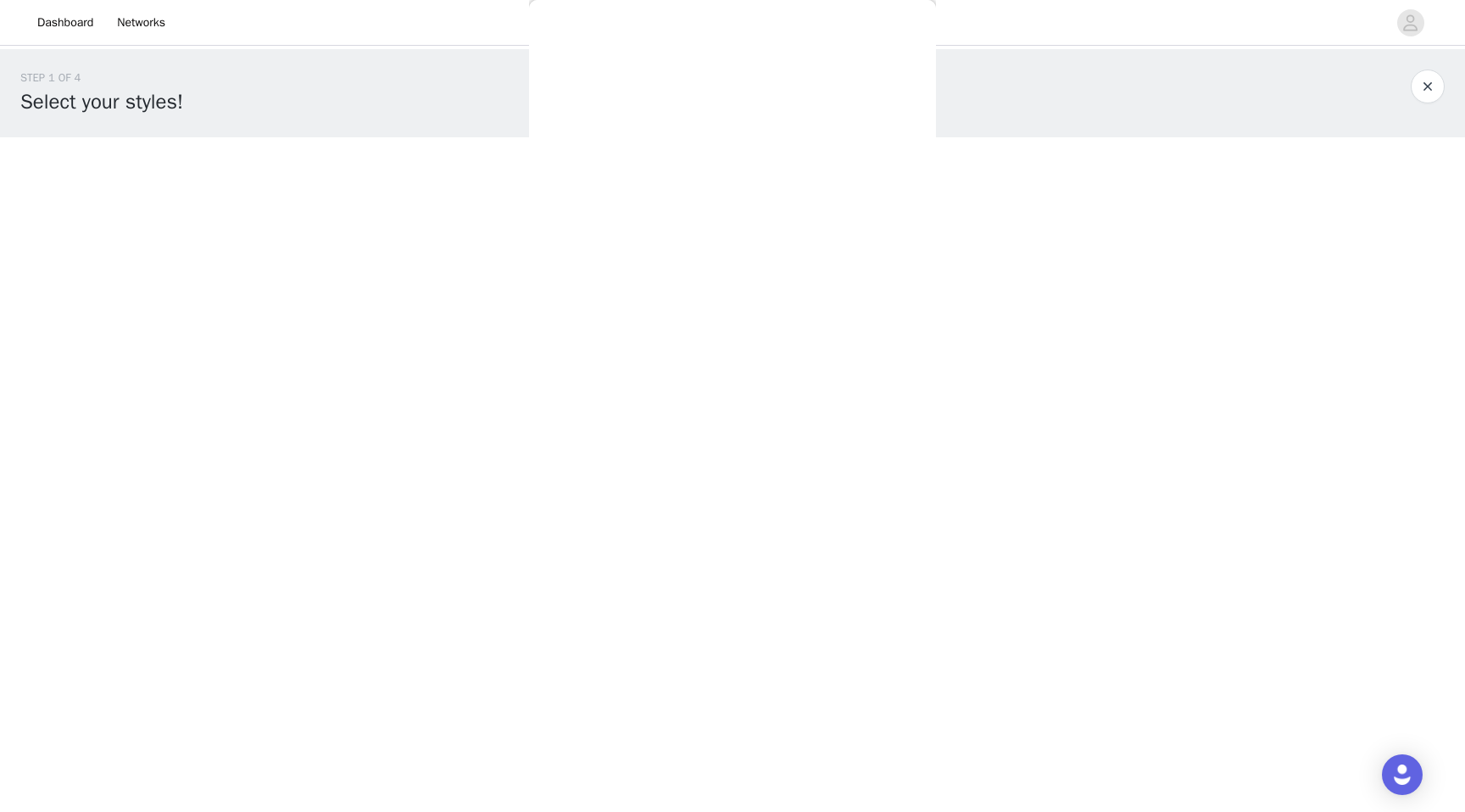scroll, scrollTop: 0, scrollLeft: 0, axis: both 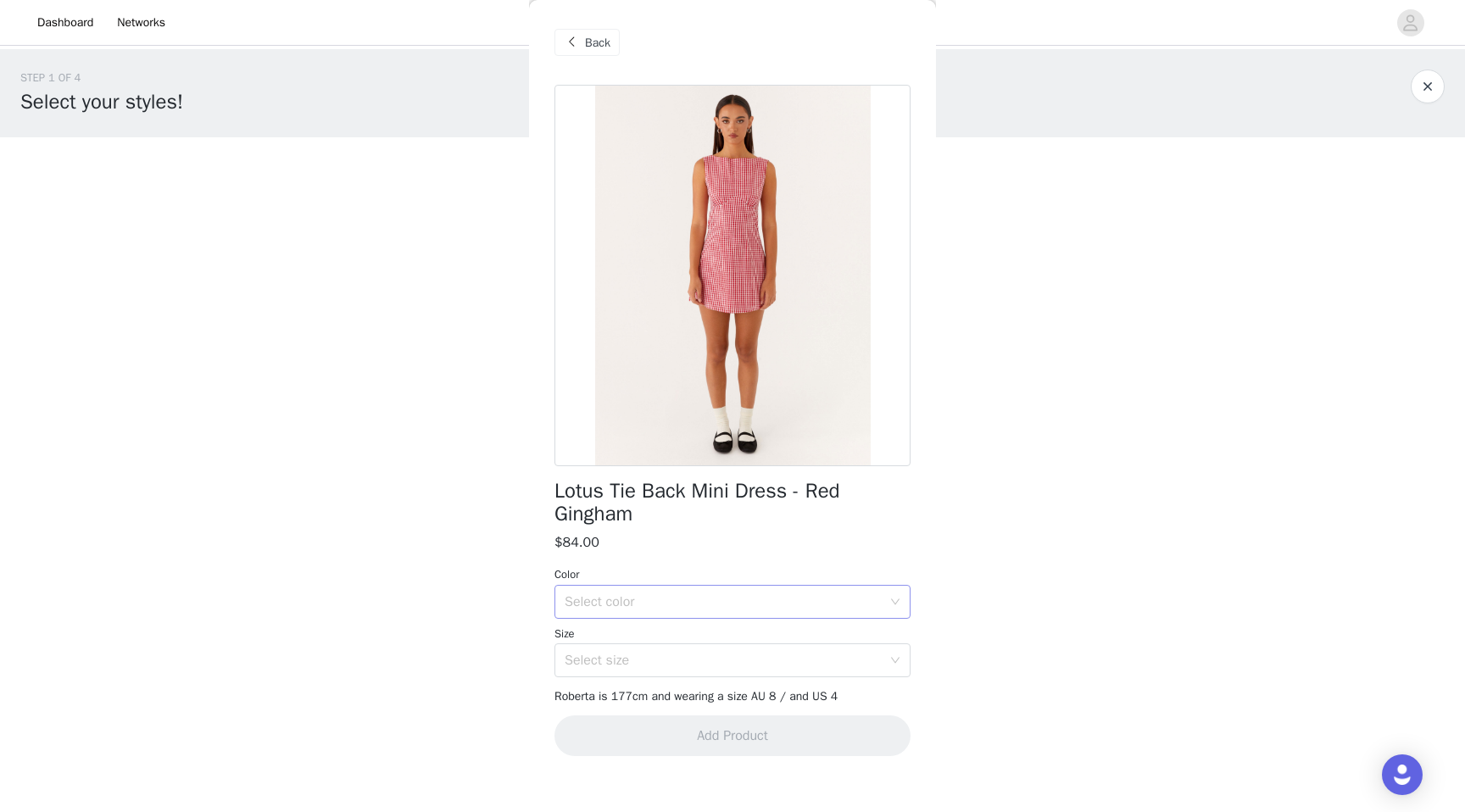 click on "Select color" at bounding box center (723, 602) 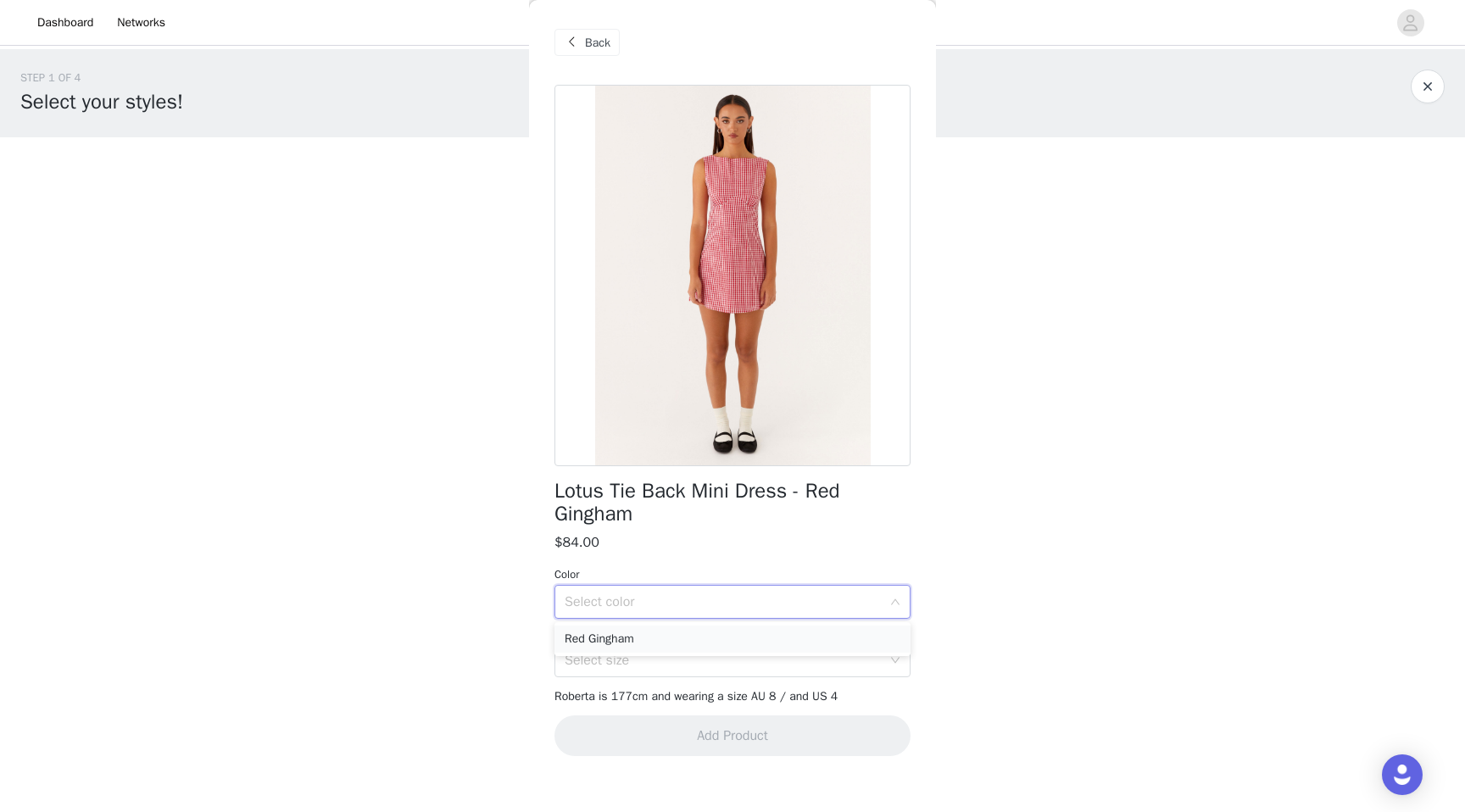 click on "Red Gingham" at bounding box center [732, 639] 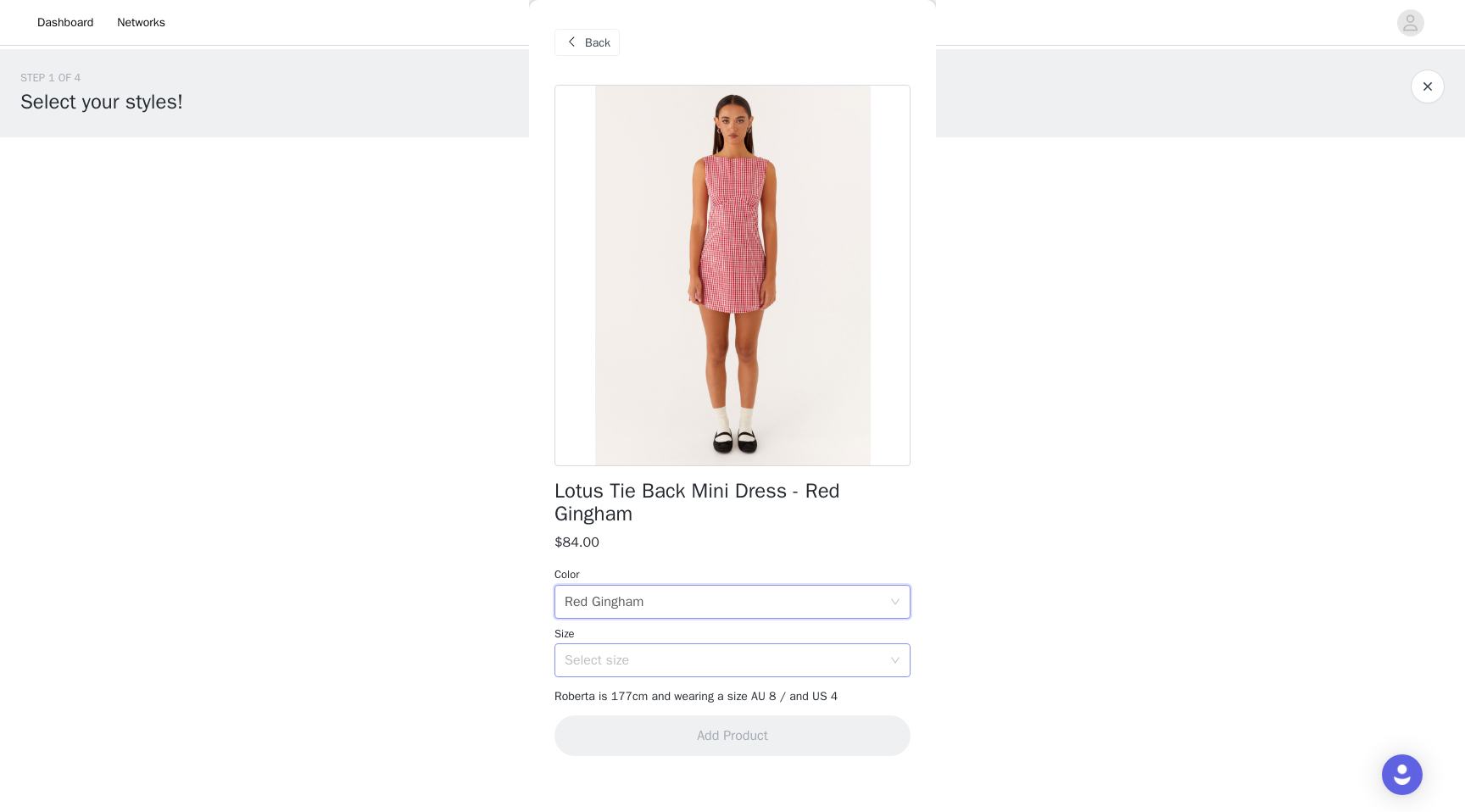 click on "Select size" at bounding box center (723, 660) 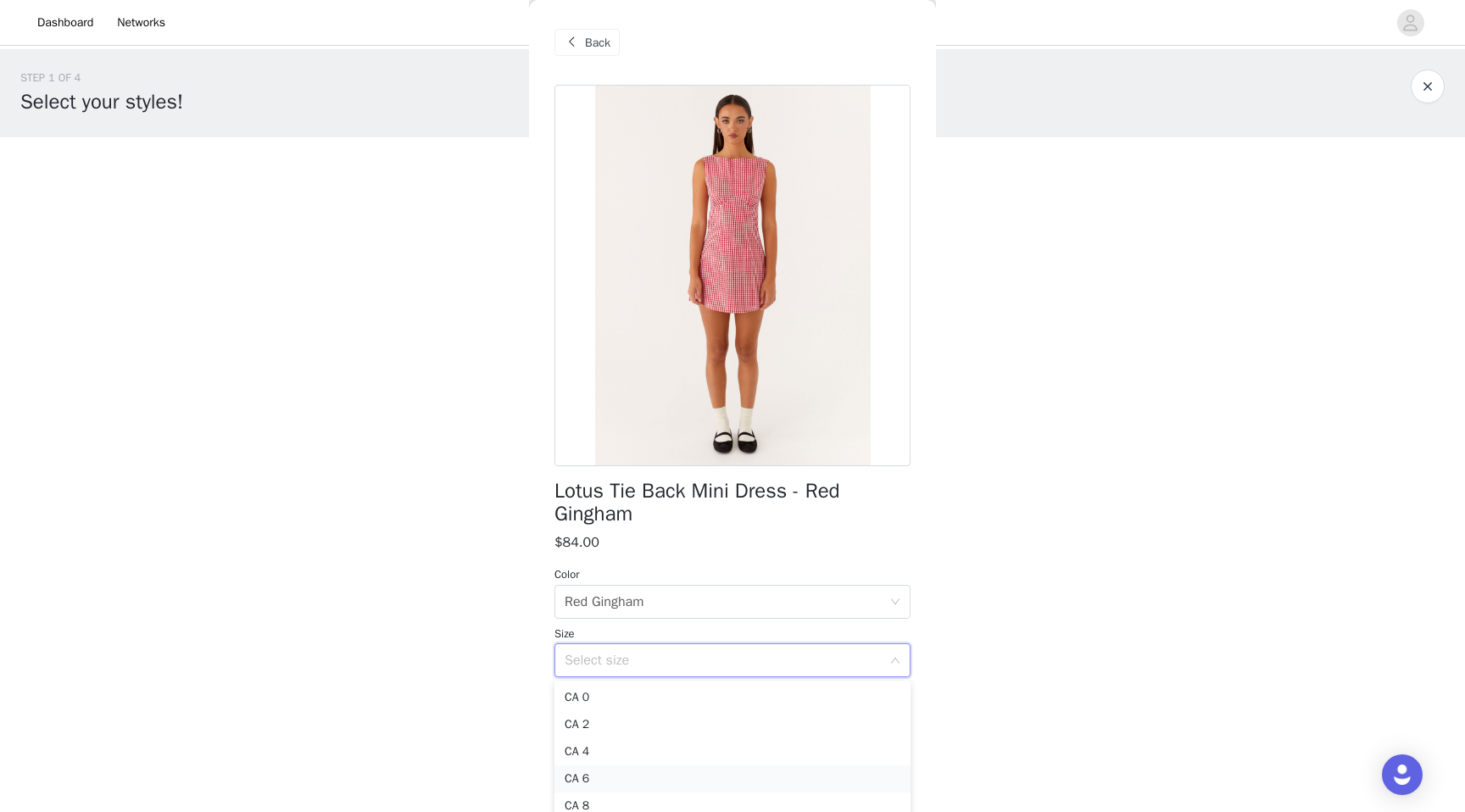 click on "CA 6" at bounding box center (732, 779) 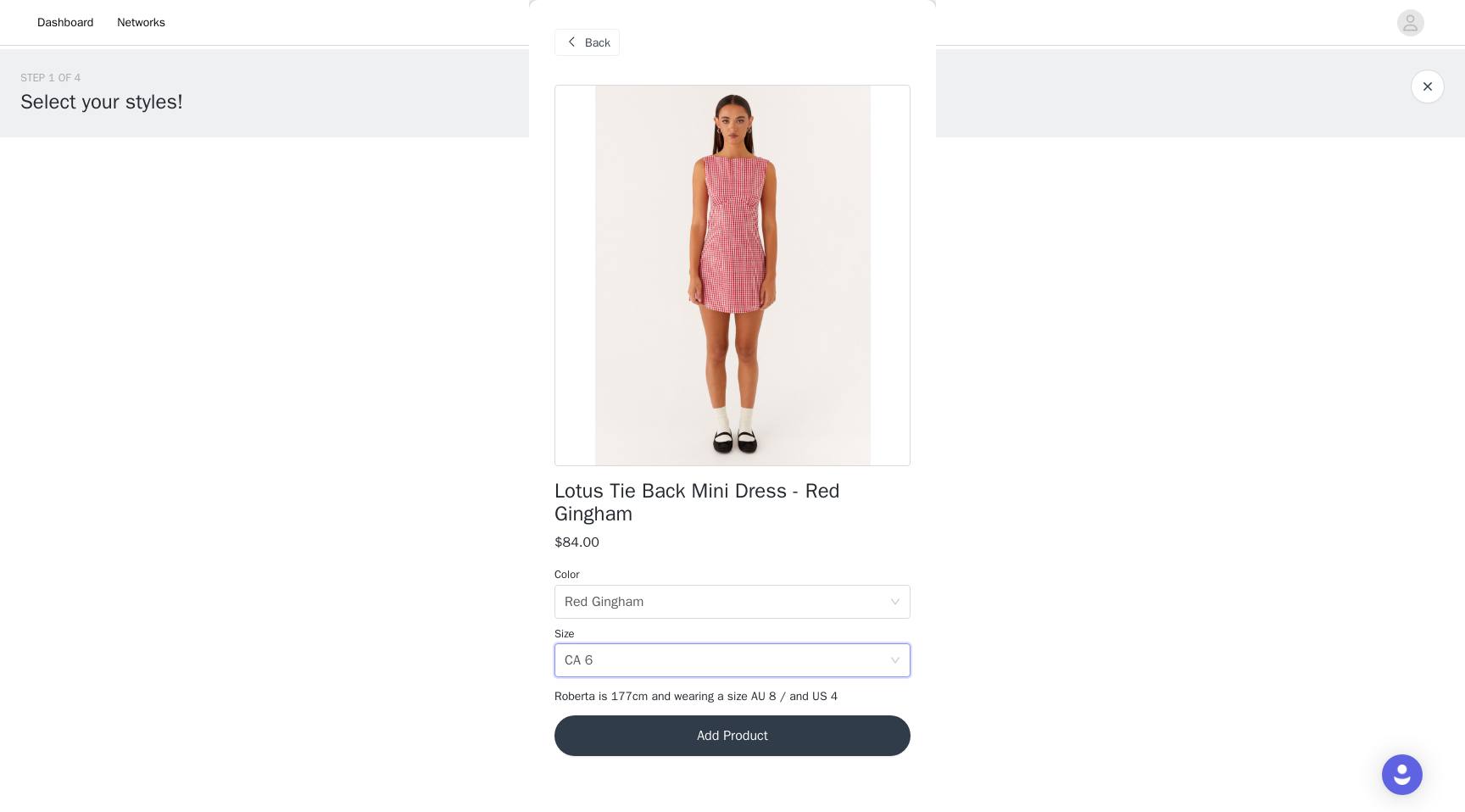 scroll, scrollTop: 142, scrollLeft: 0, axis: vertical 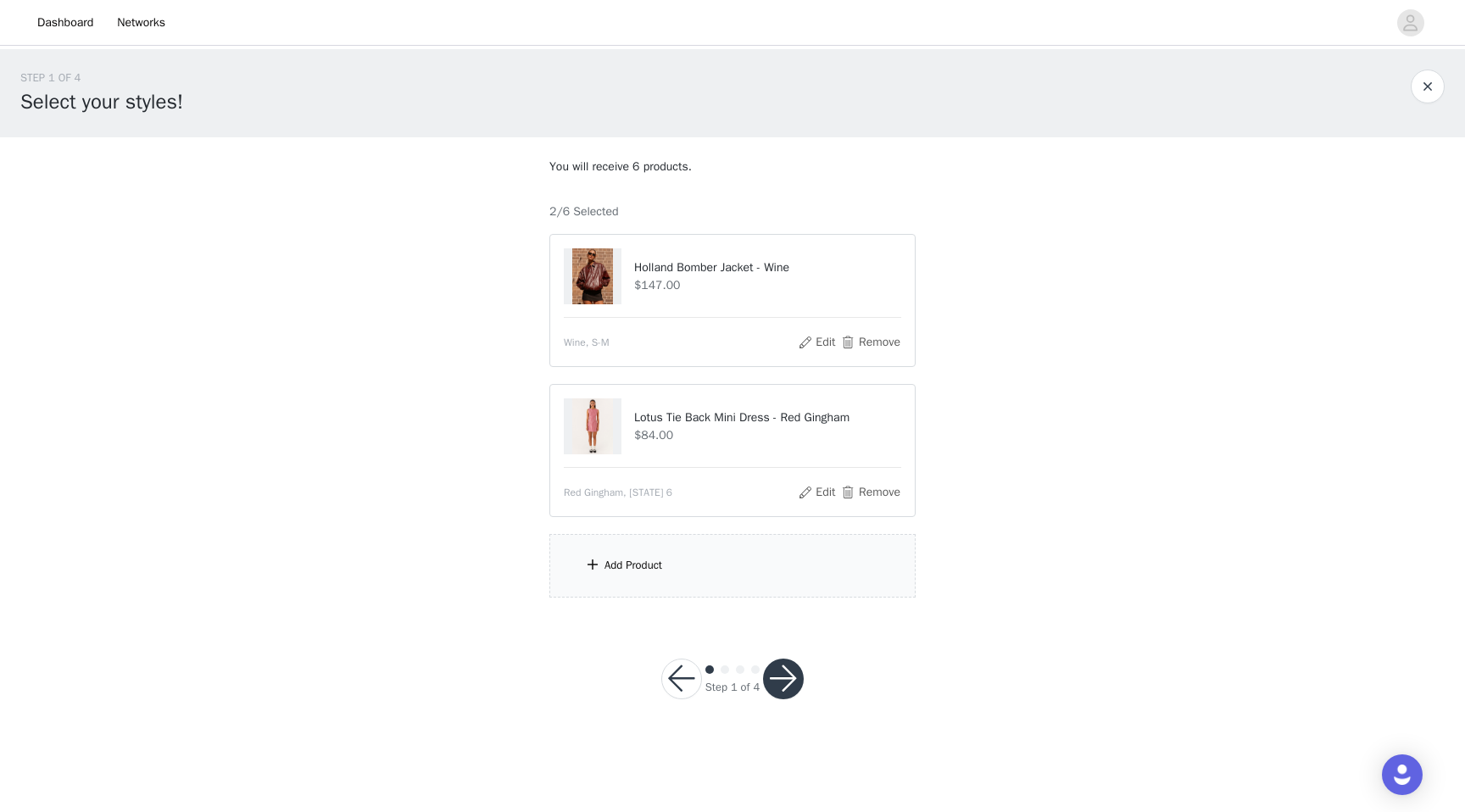 click on "Add Product" at bounding box center [633, 565] 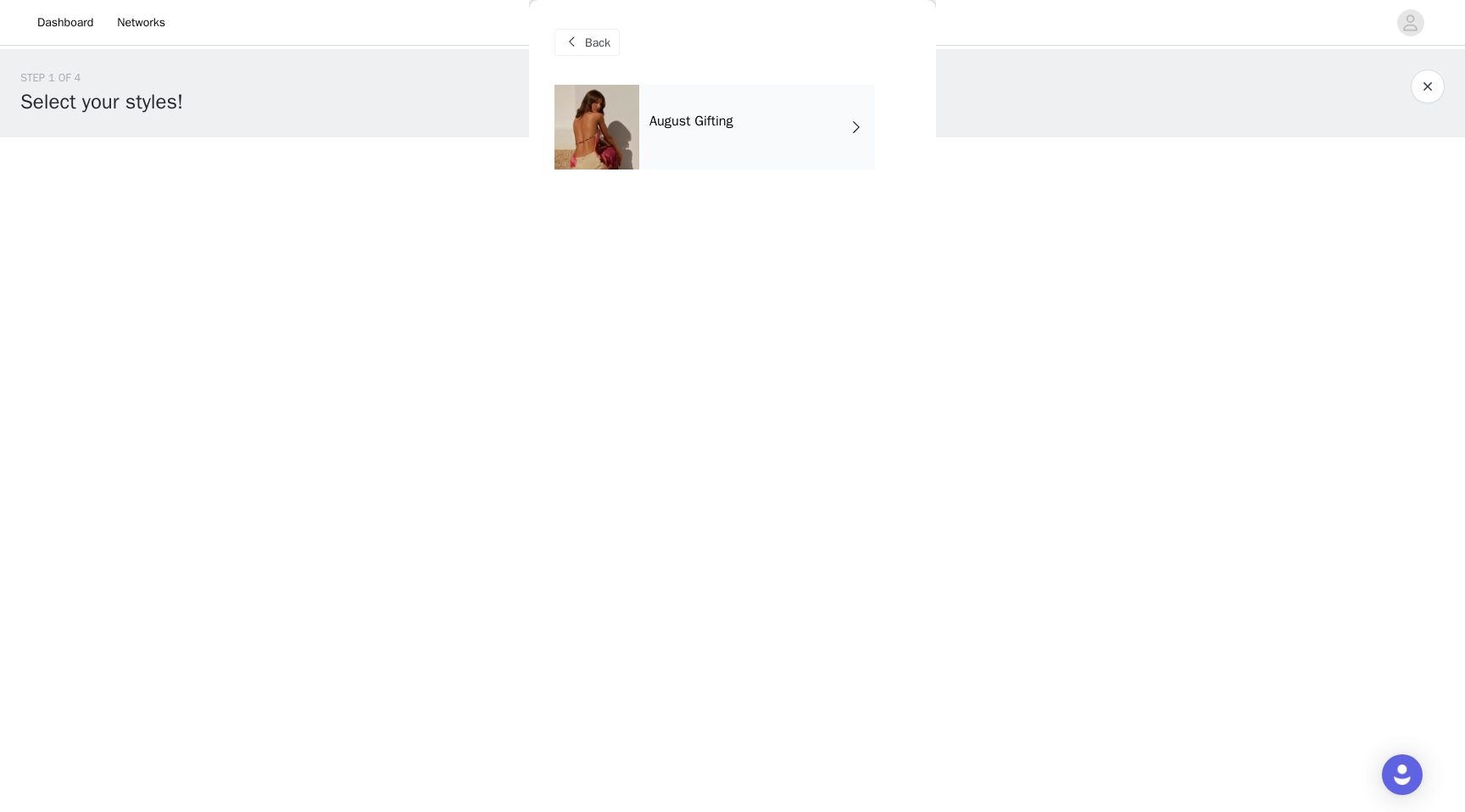 click on "August Gifting" at bounding box center [691, 121] 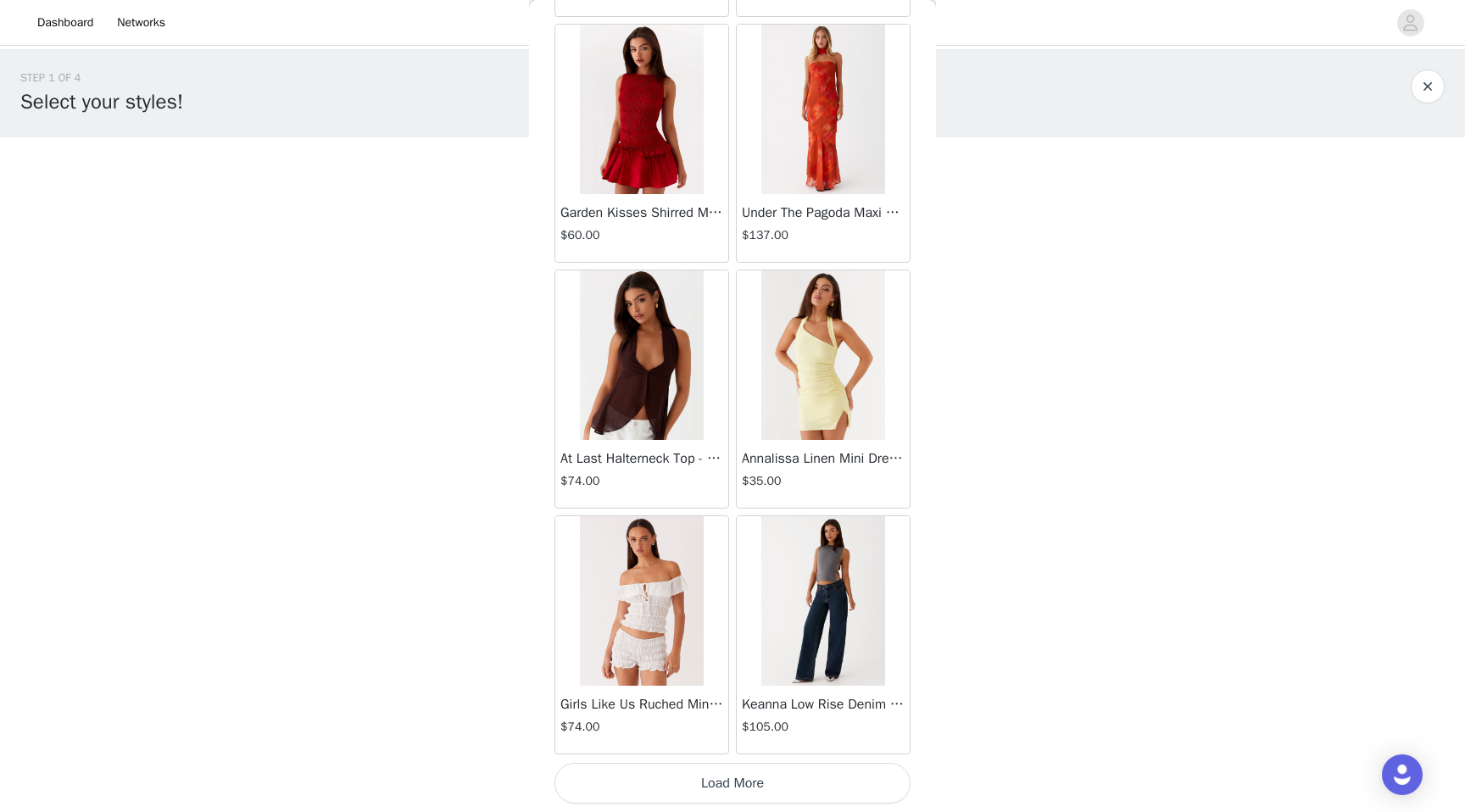 click on "Load More" at bounding box center [732, 783] 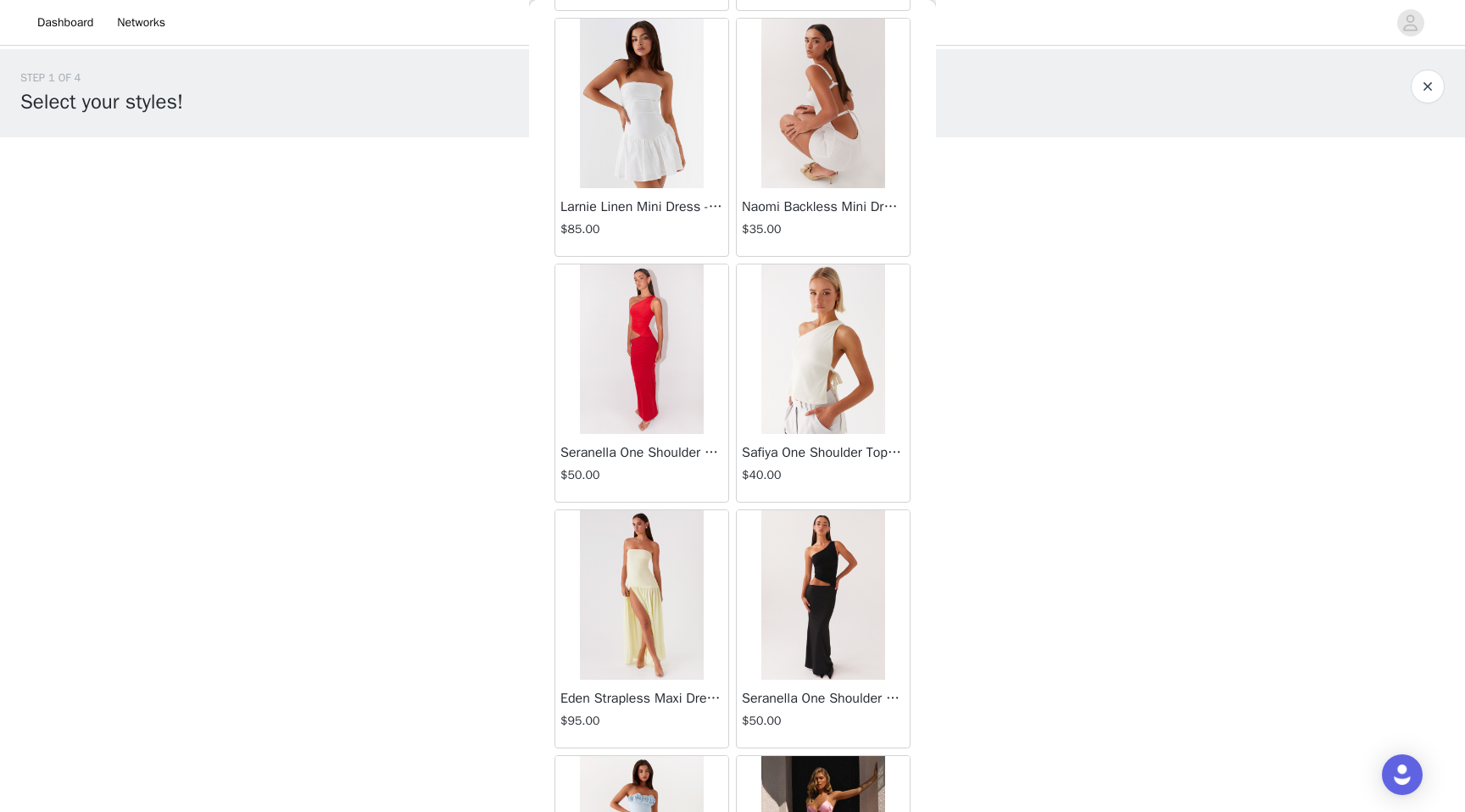 scroll, scrollTop: 4240, scrollLeft: 0, axis: vertical 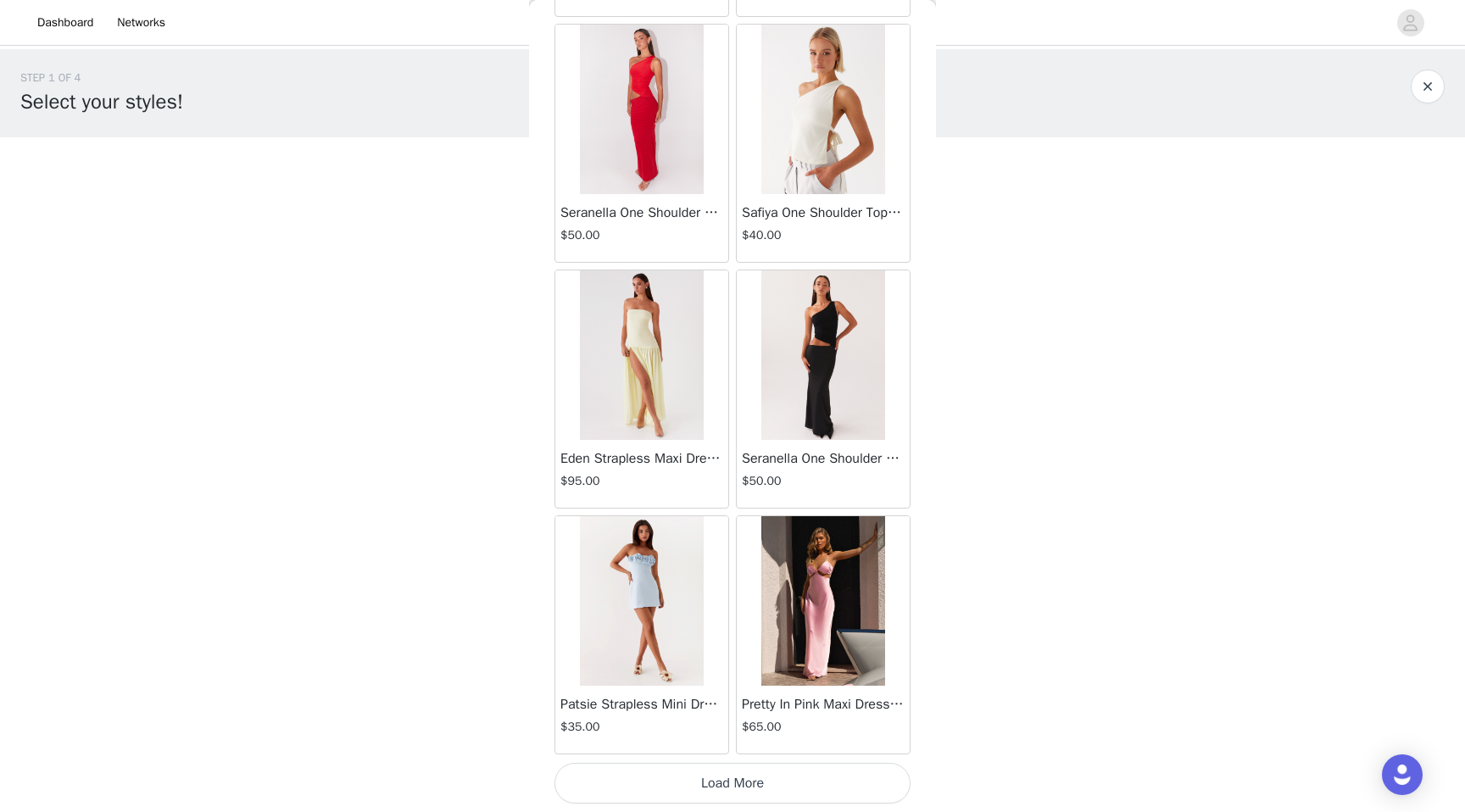 click on "Load More" at bounding box center (732, 783) 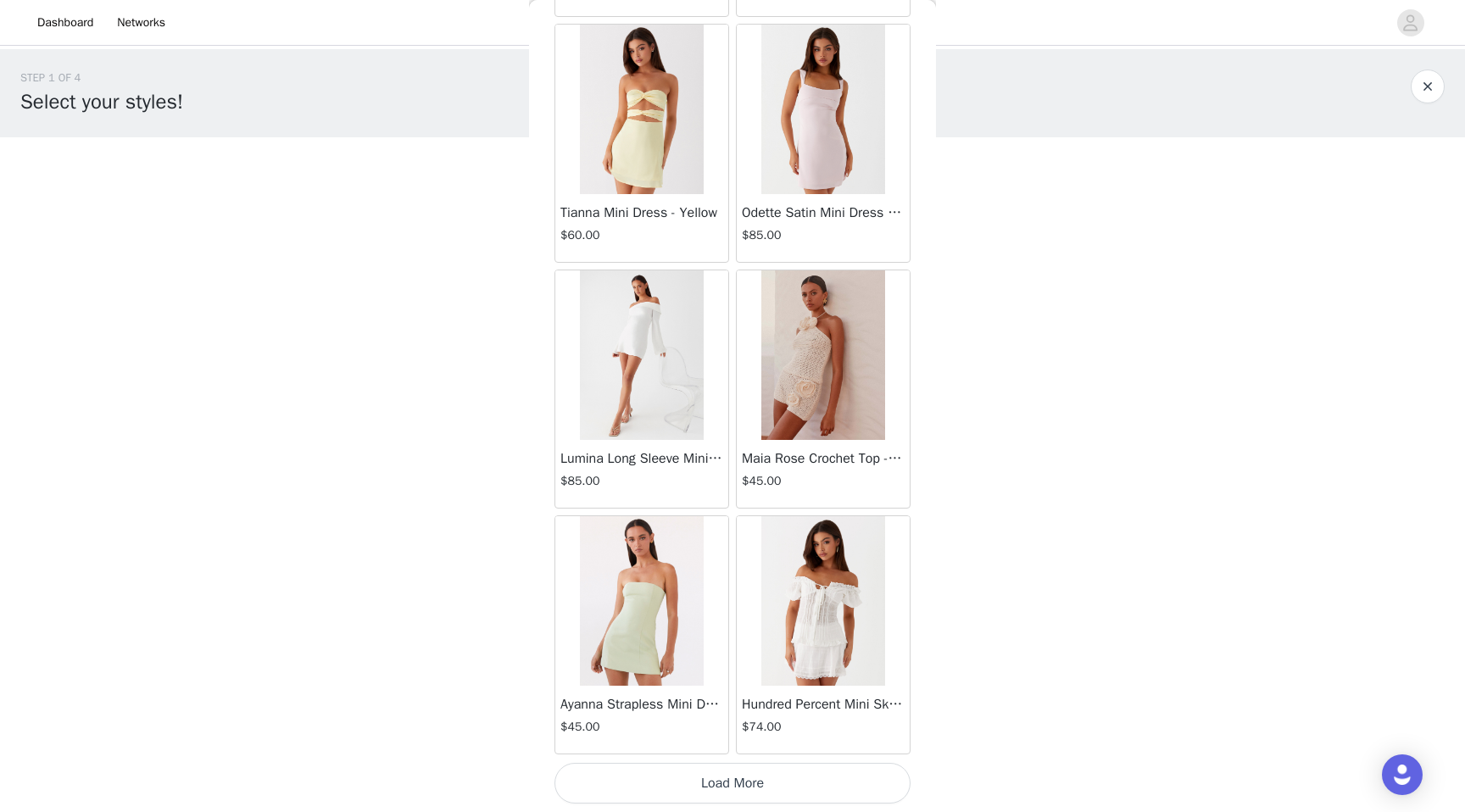 click on "Load More" at bounding box center [732, 783] 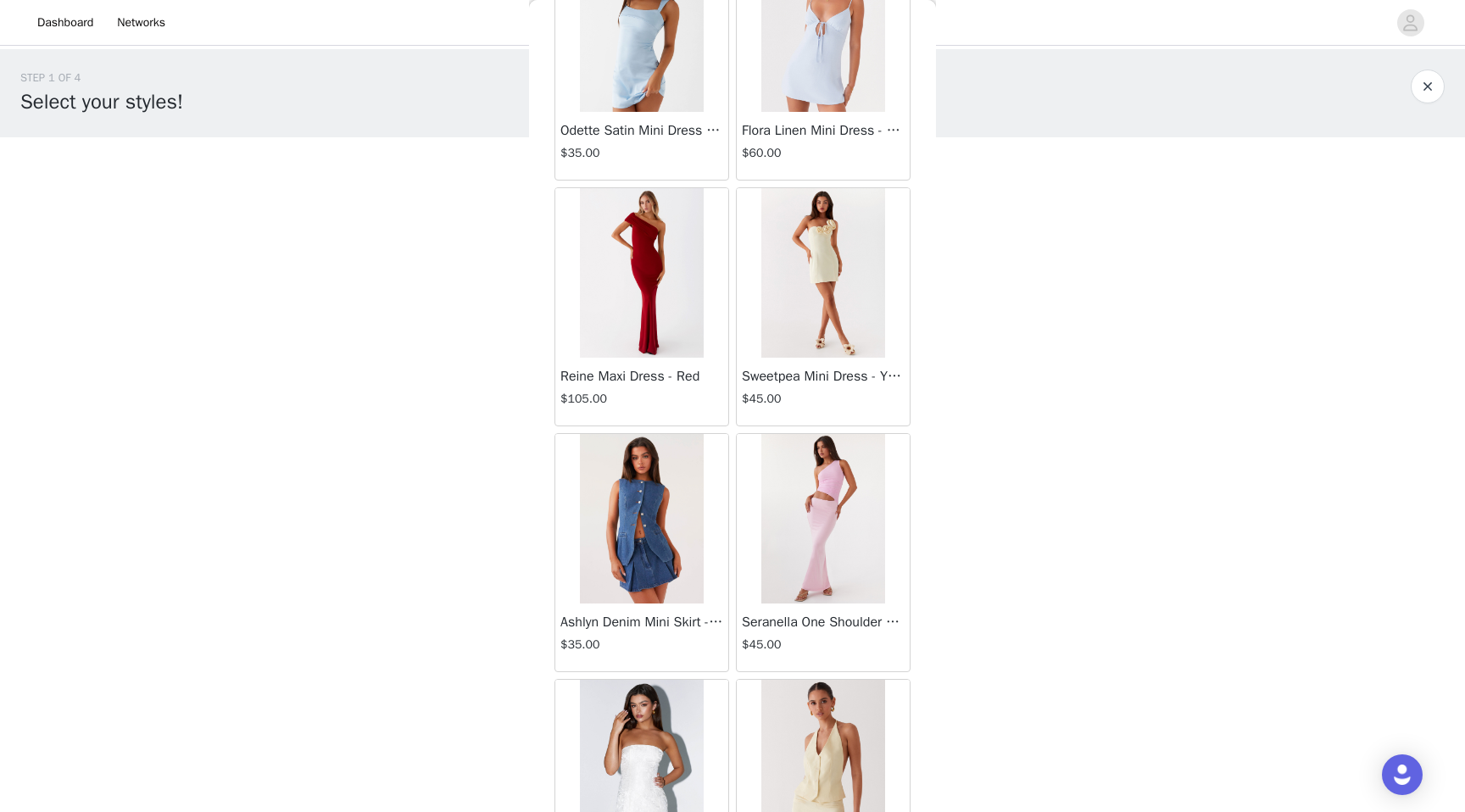 scroll, scrollTop: 9156, scrollLeft: 0, axis: vertical 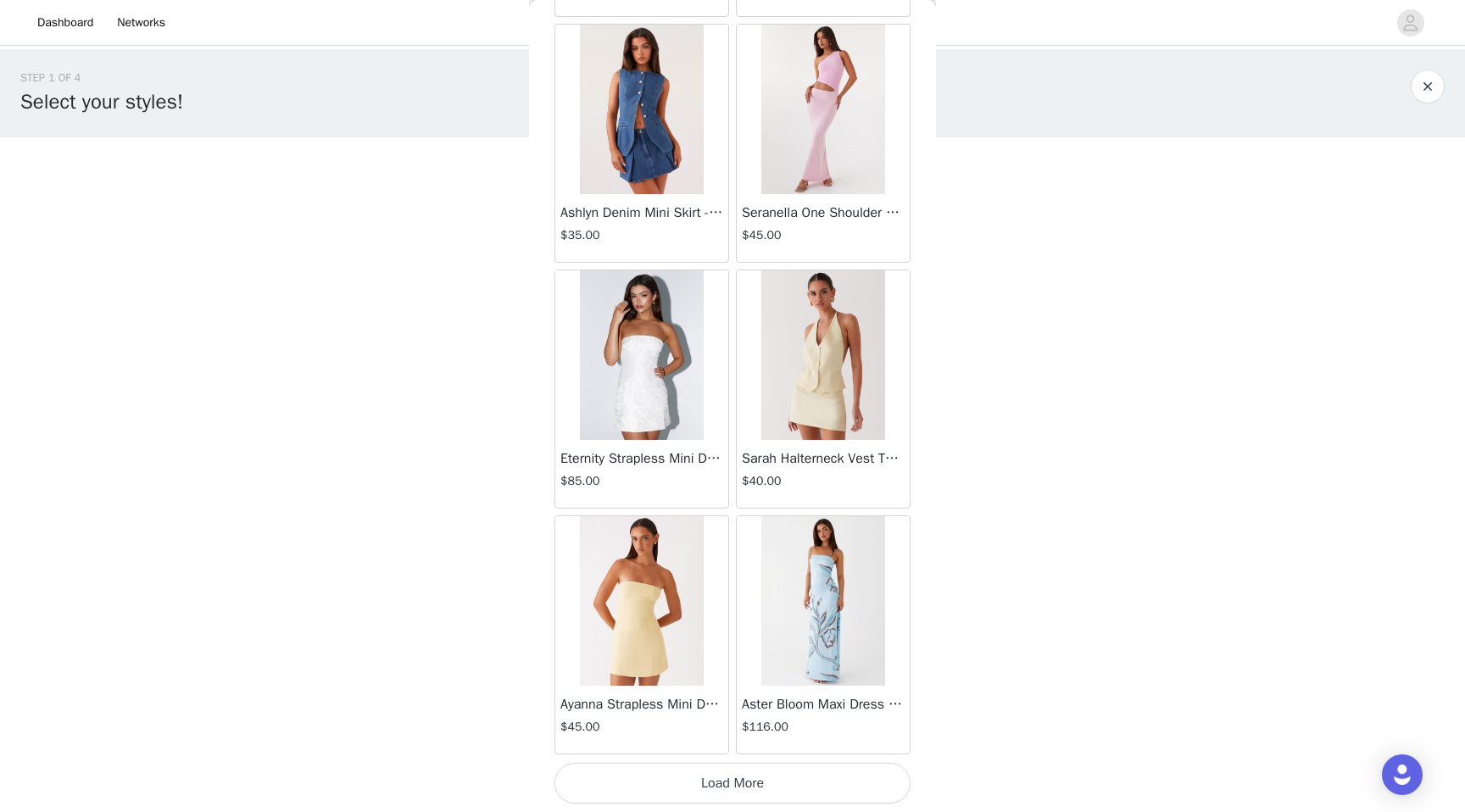 click on "Load More" at bounding box center (732, 783) 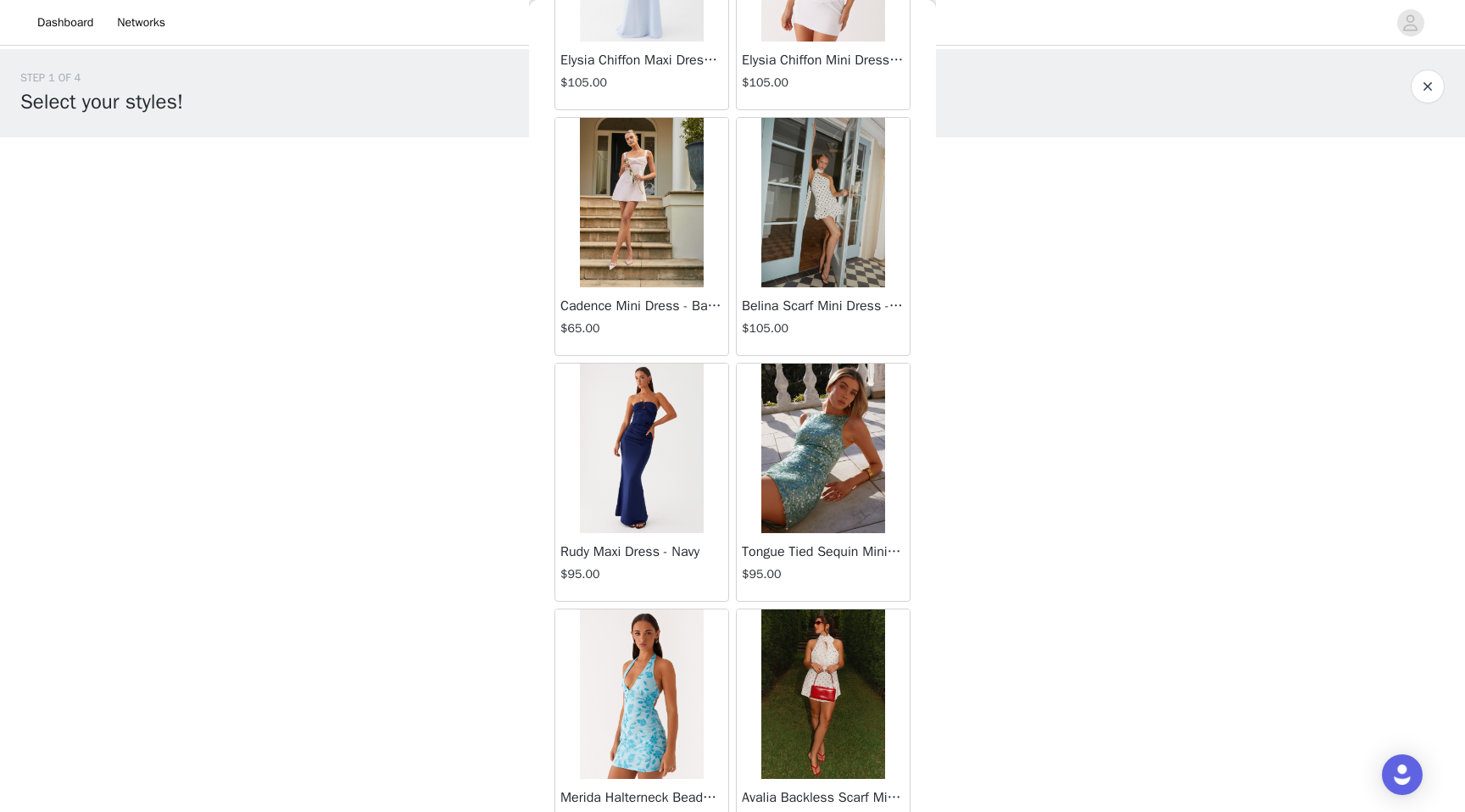 scroll, scrollTop: 11614, scrollLeft: 0, axis: vertical 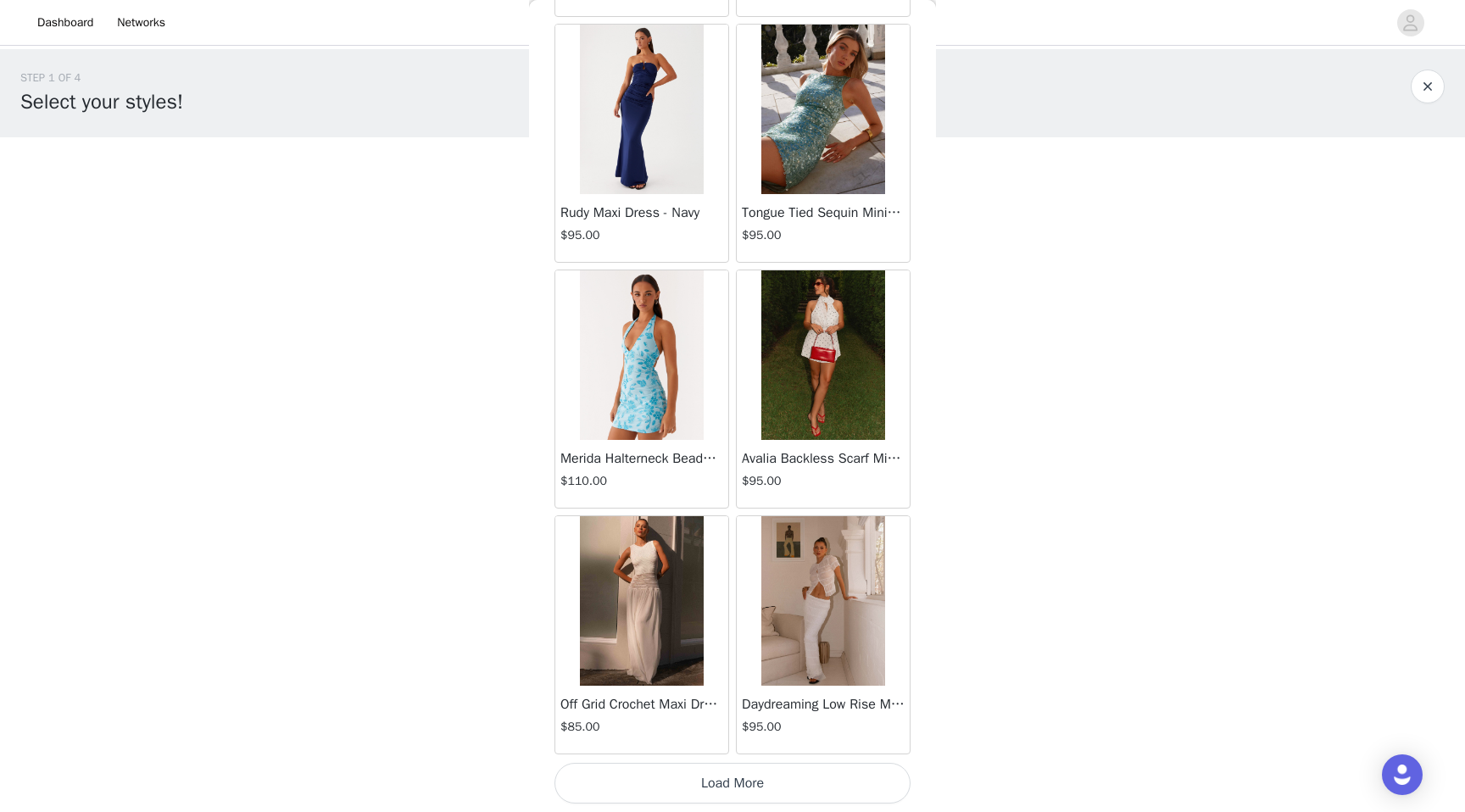 click on "Load More" at bounding box center (732, 783) 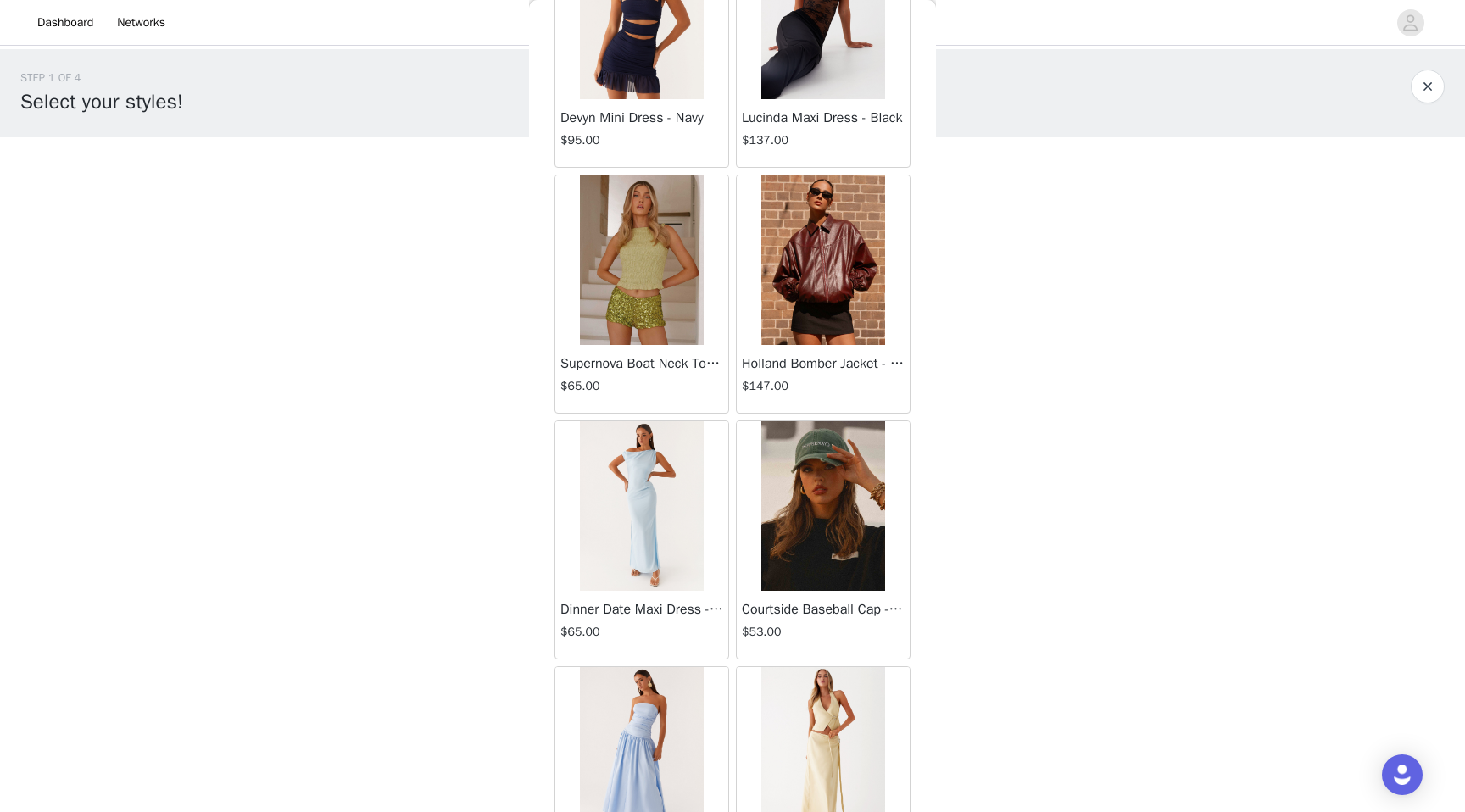scroll, scrollTop: 14072, scrollLeft: 0, axis: vertical 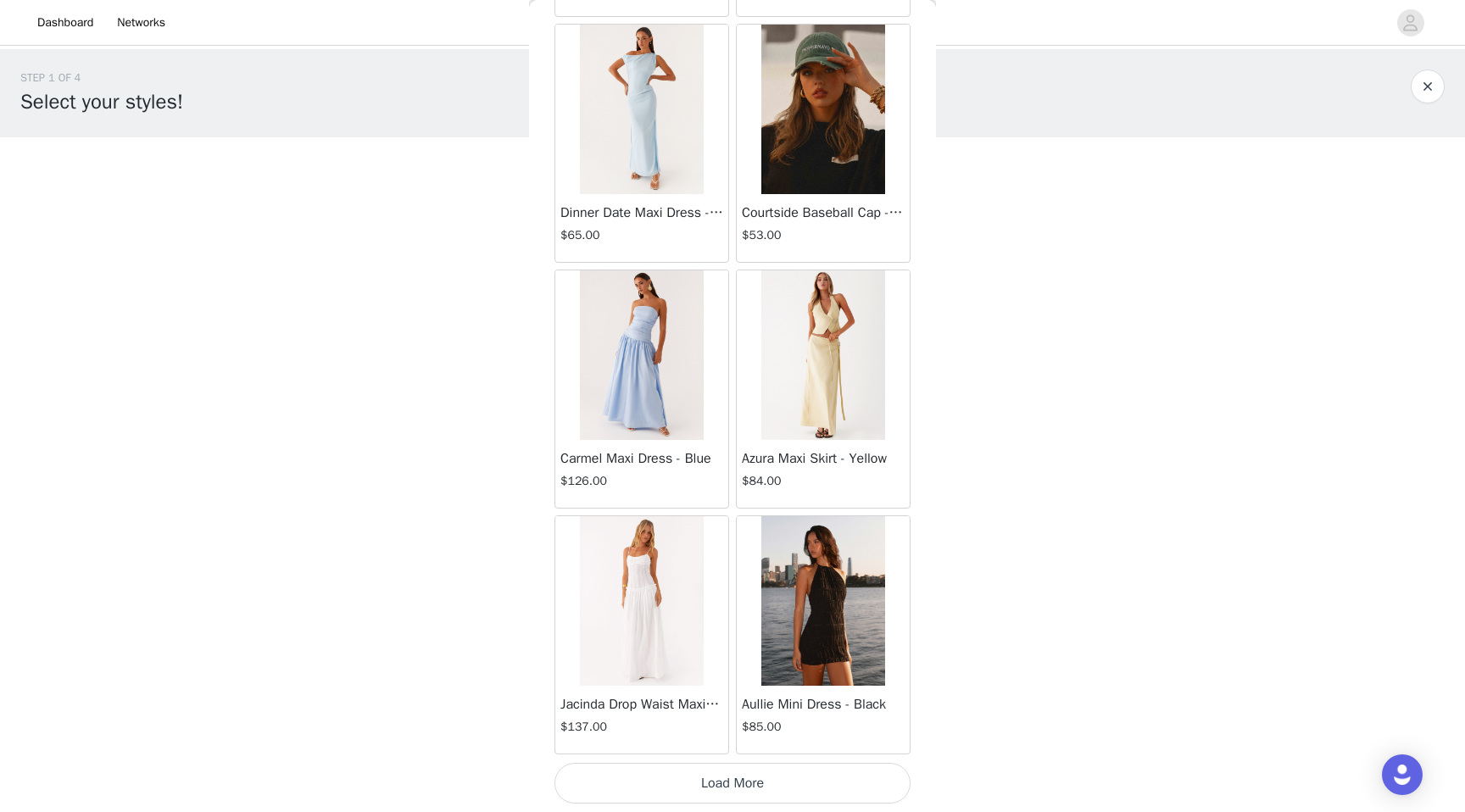 click on "Load More" at bounding box center (732, 783) 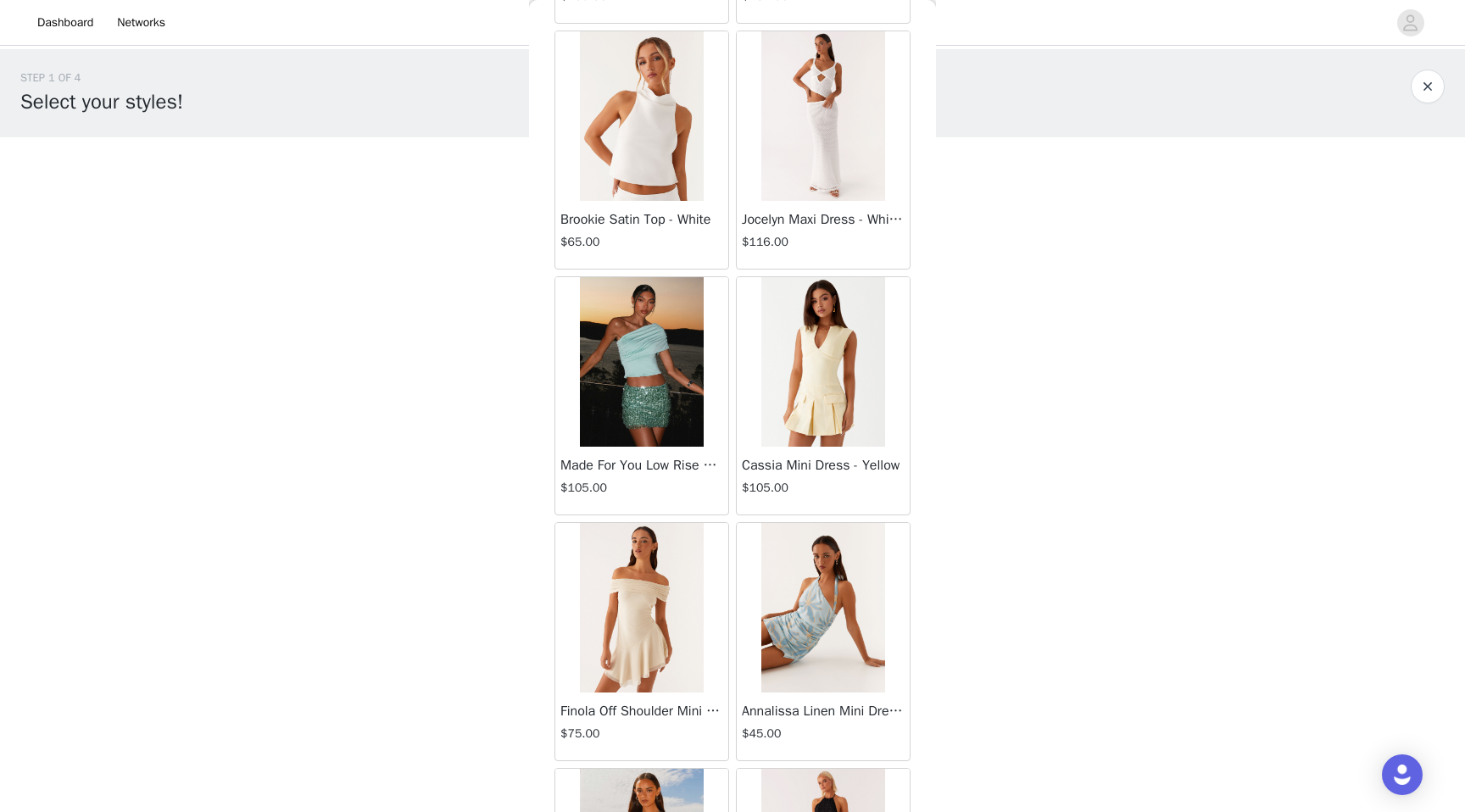 scroll, scrollTop: 16530, scrollLeft: 0, axis: vertical 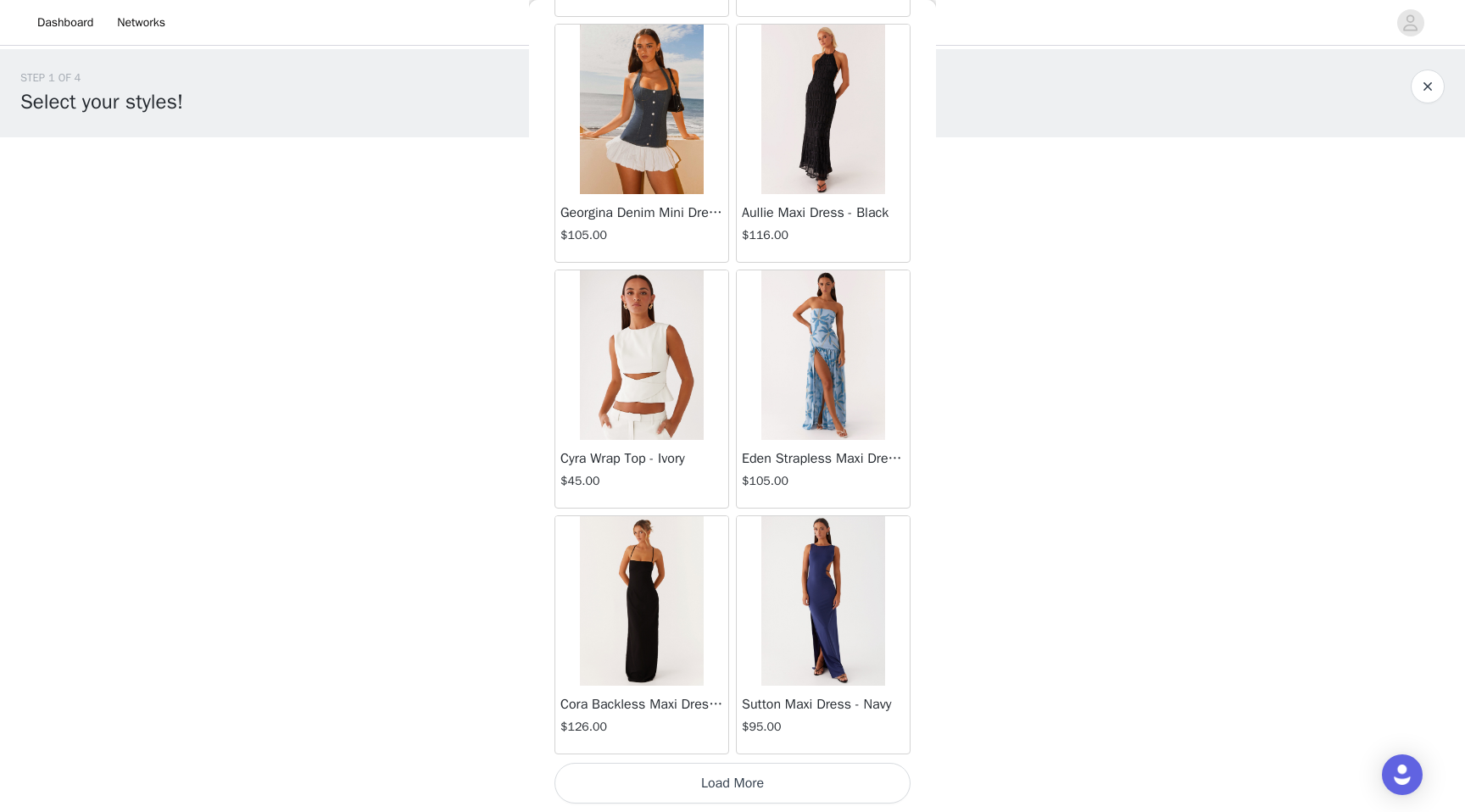 click on "Load More" at bounding box center (732, 783) 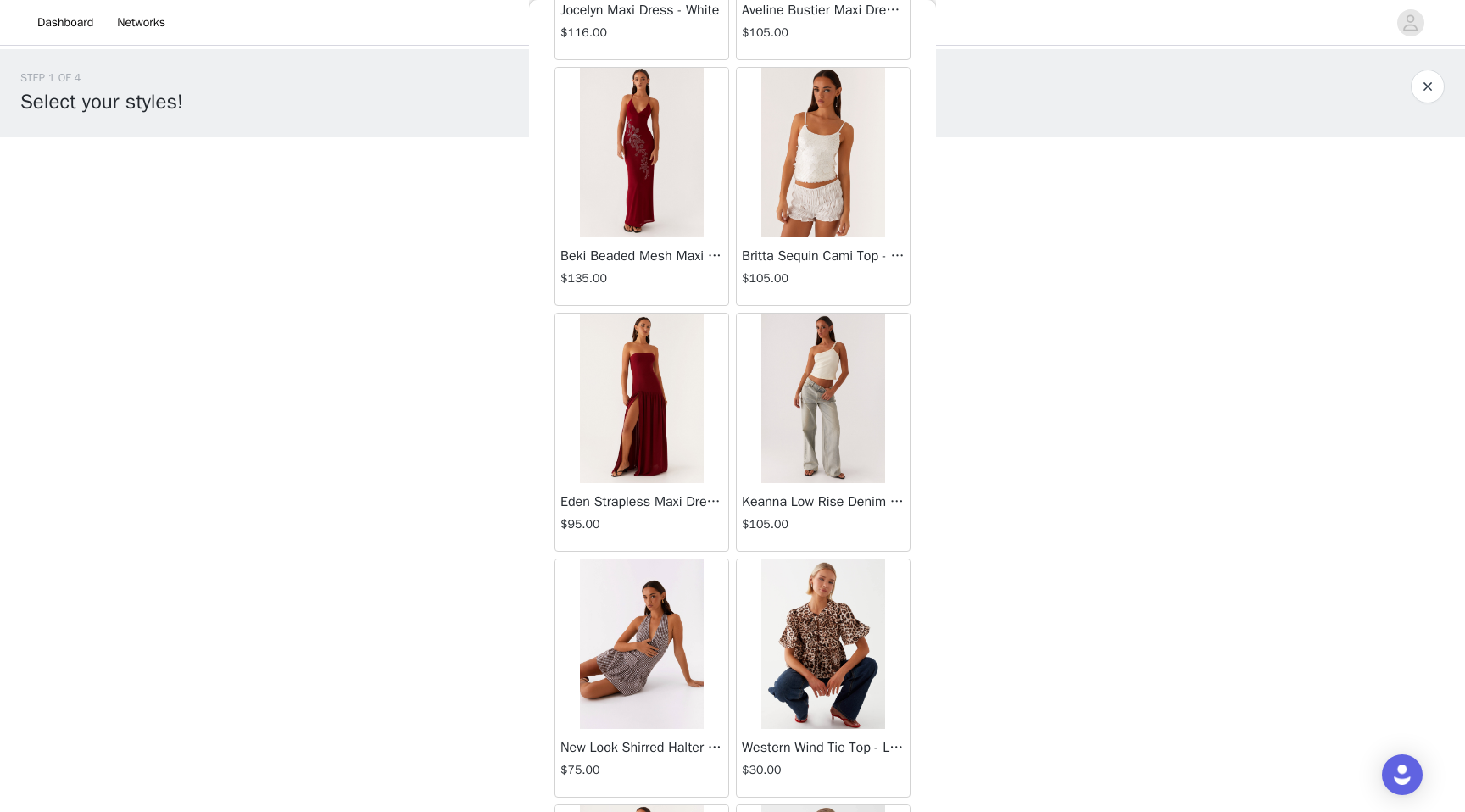 scroll, scrollTop: 18988, scrollLeft: 0, axis: vertical 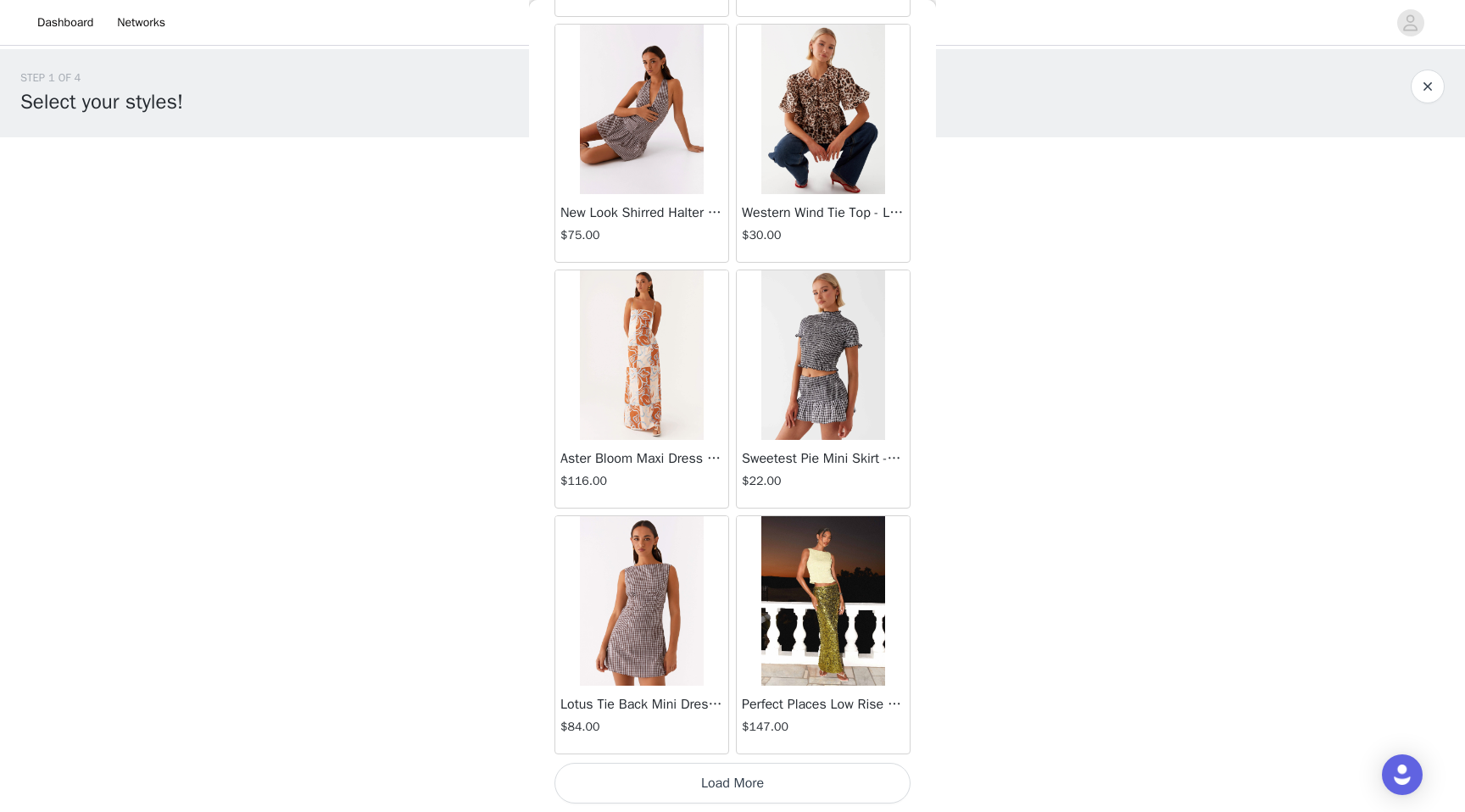 click on "Load More" at bounding box center [732, 783] 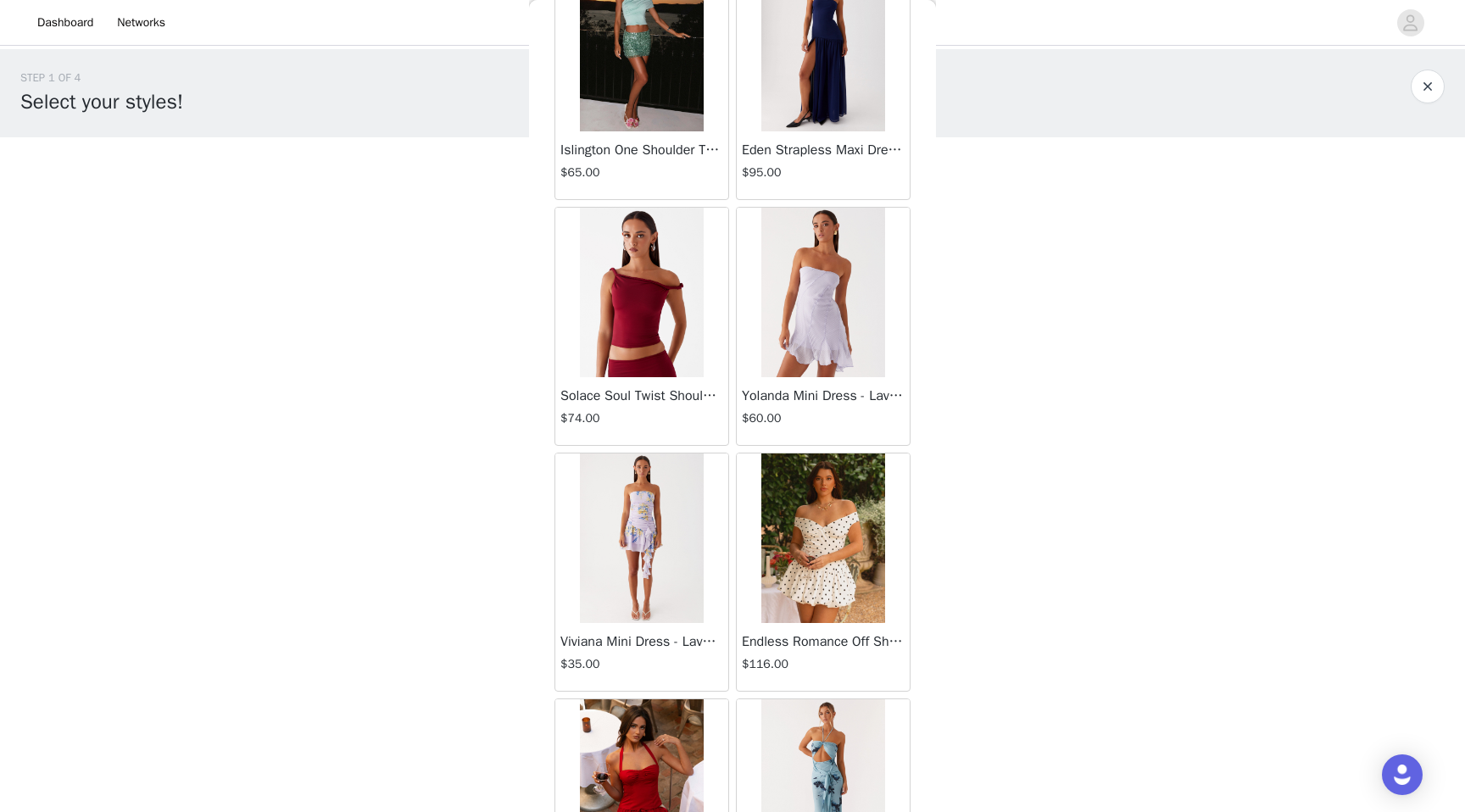 scroll, scrollTop: 21446, scrollLeft: 0, axis: vertical 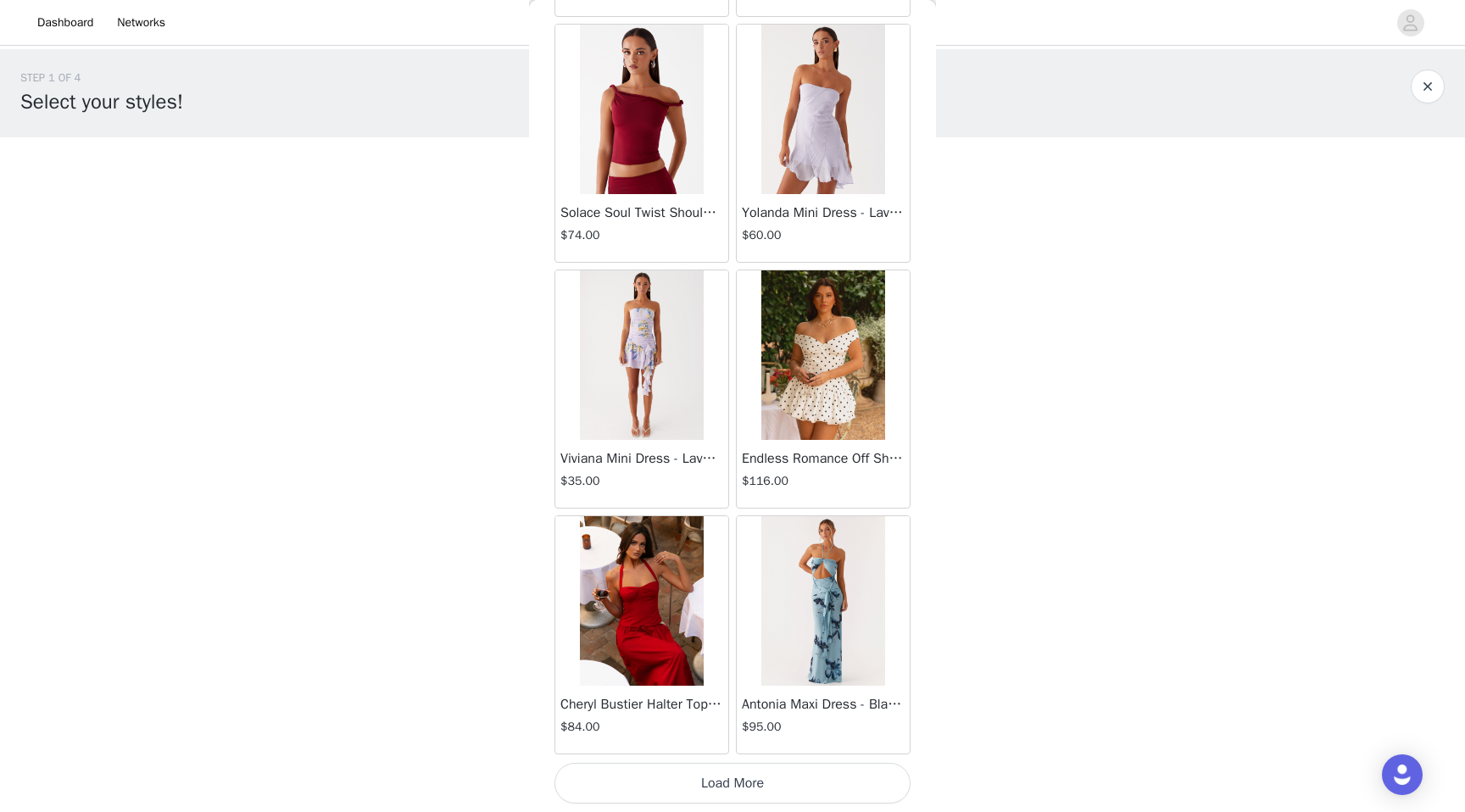 click on "Load More" at bounding box center [732, 783] 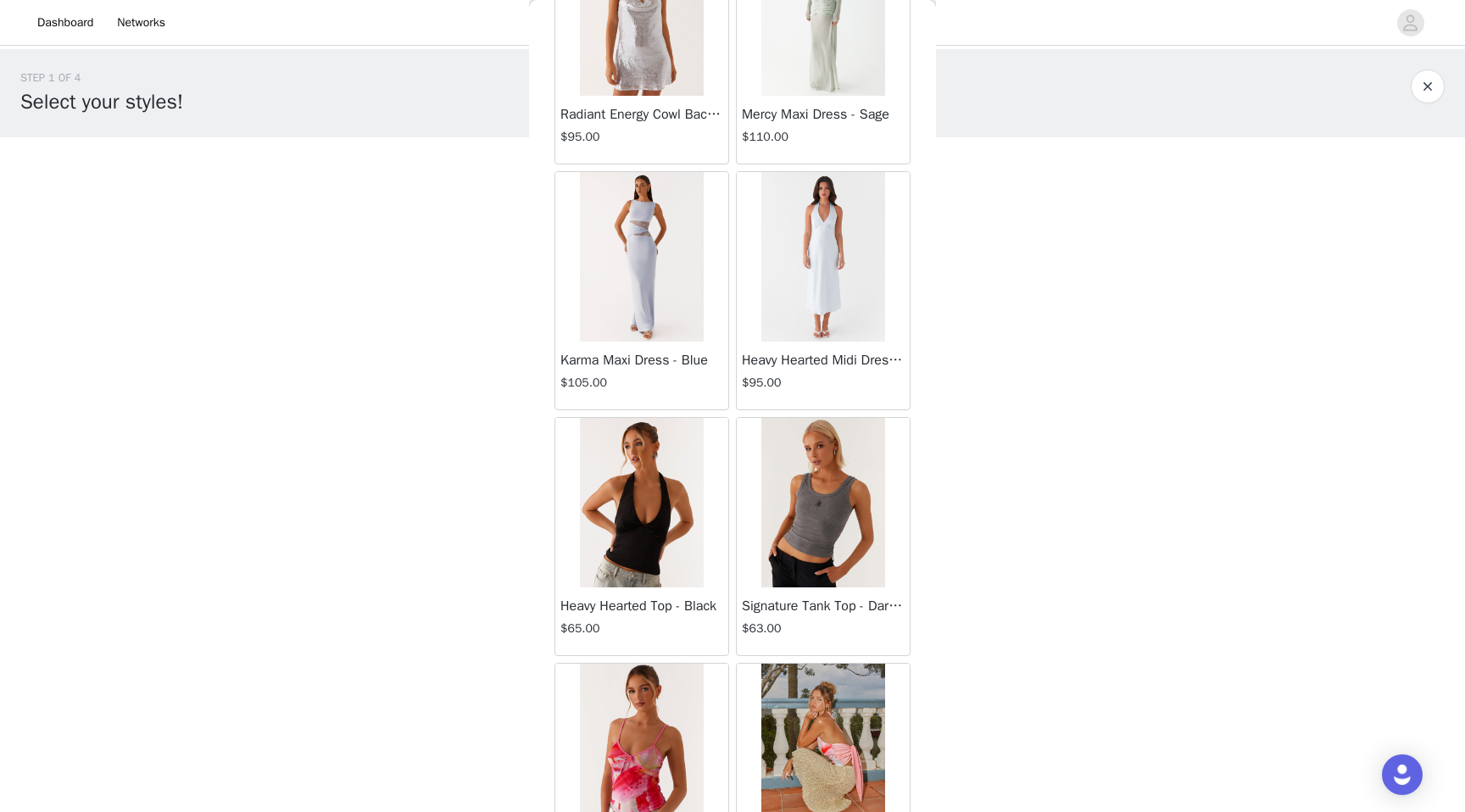 scroll, scrollTop: 23904, scrollLeft: 0, axis: vertical 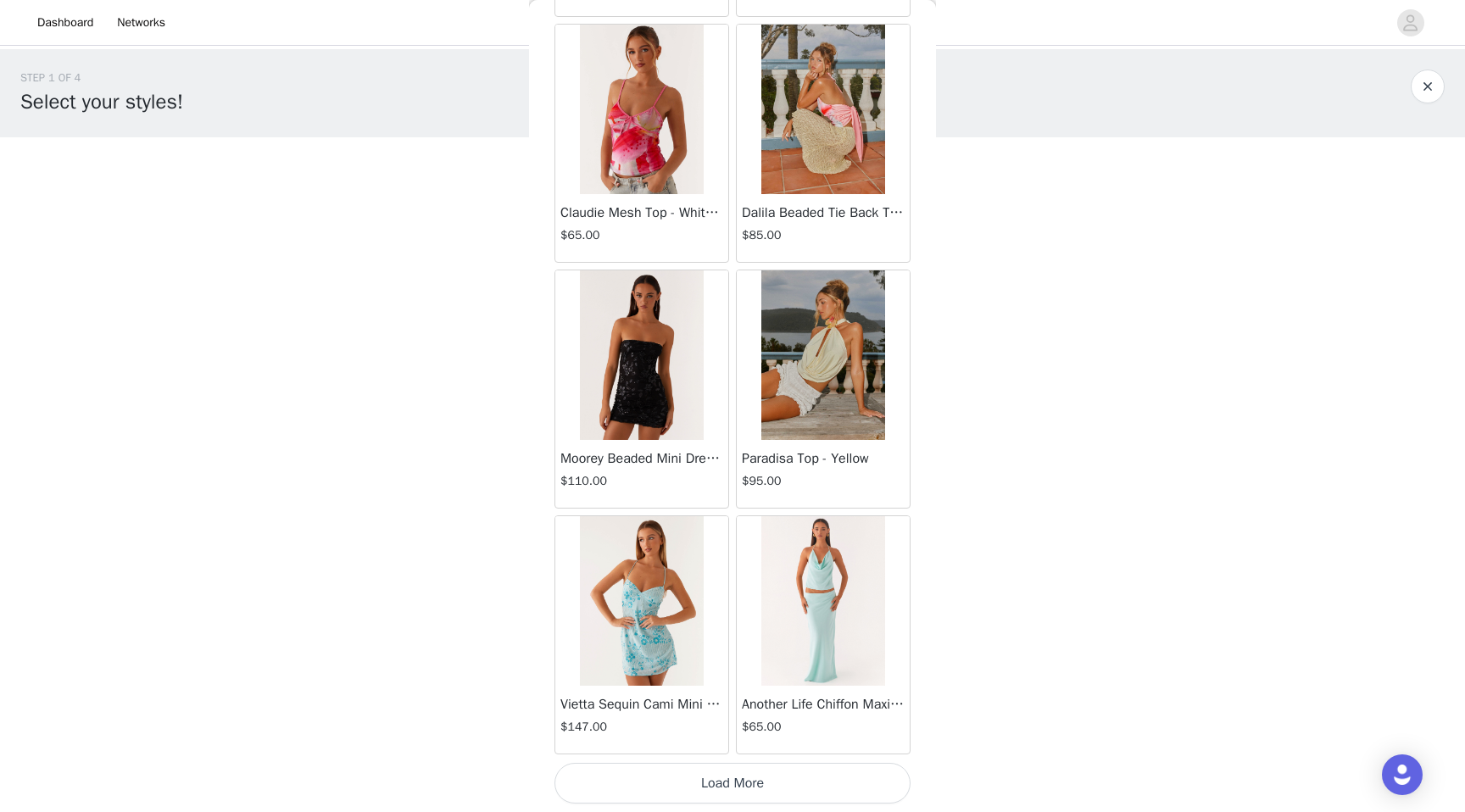 click on "Load More" at bounding box center (732, 783) 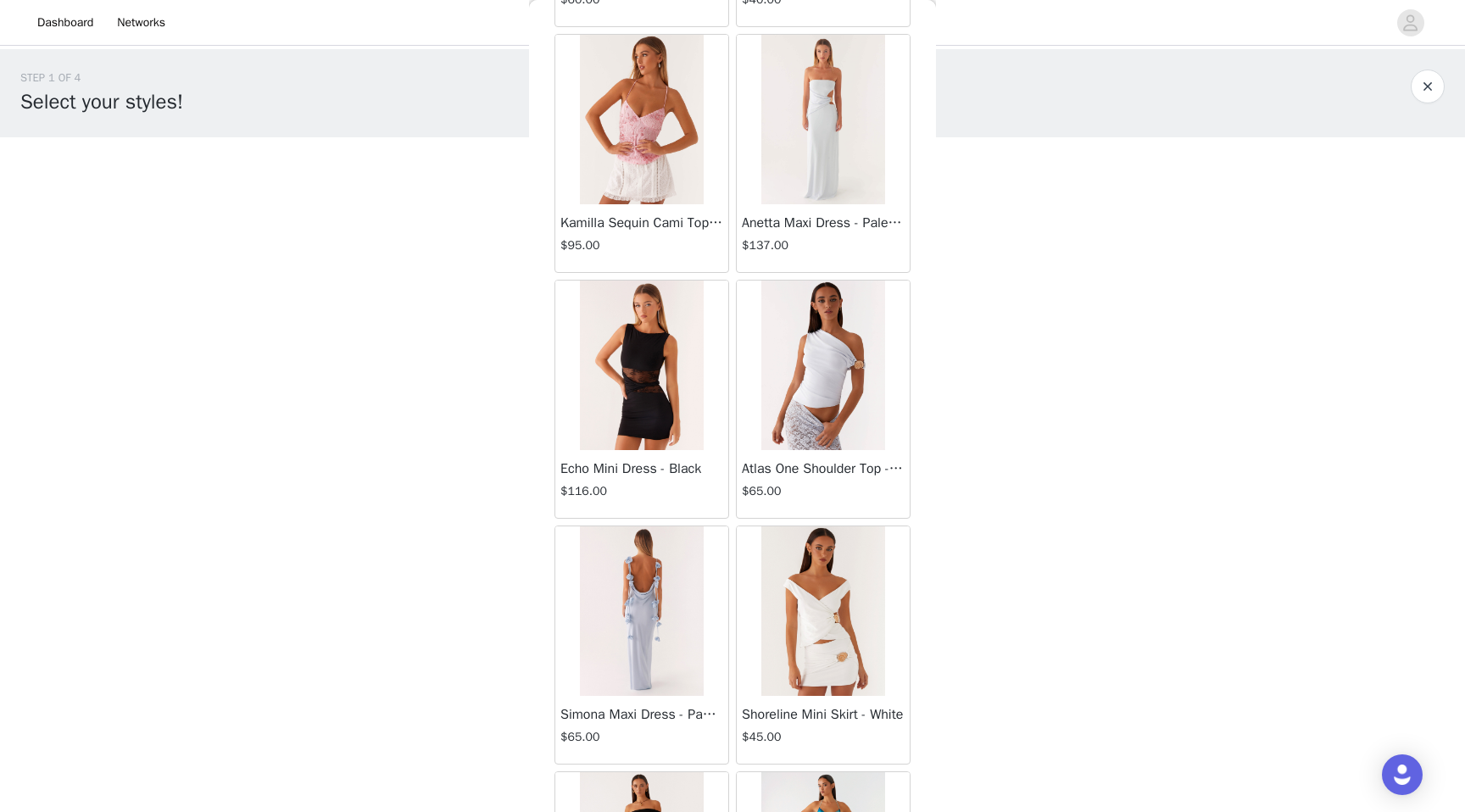 scroll, scrollTop: 26362, scrollLeft: 0, axis: vertical 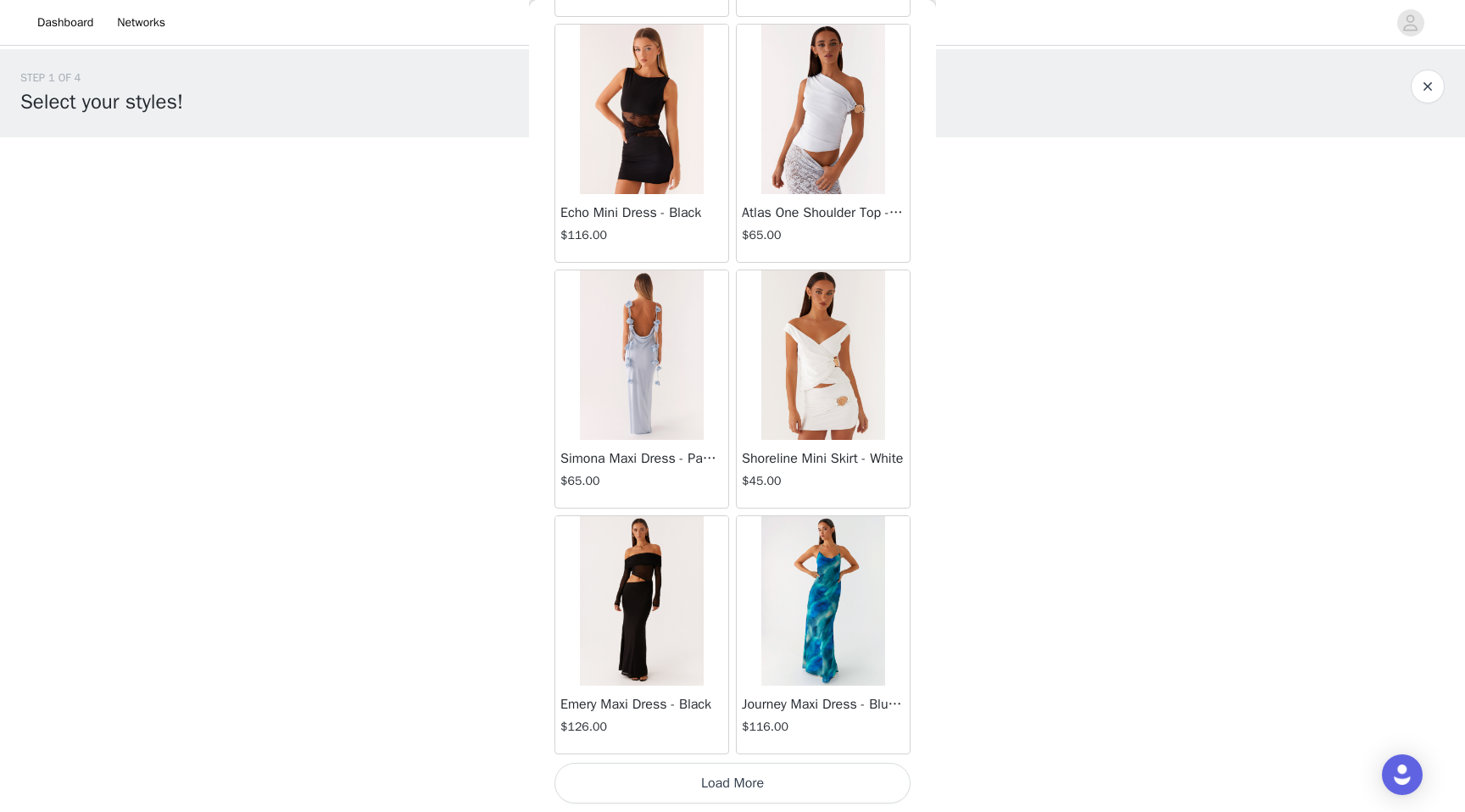 click on "Load More" at bounding box center [732, 783] 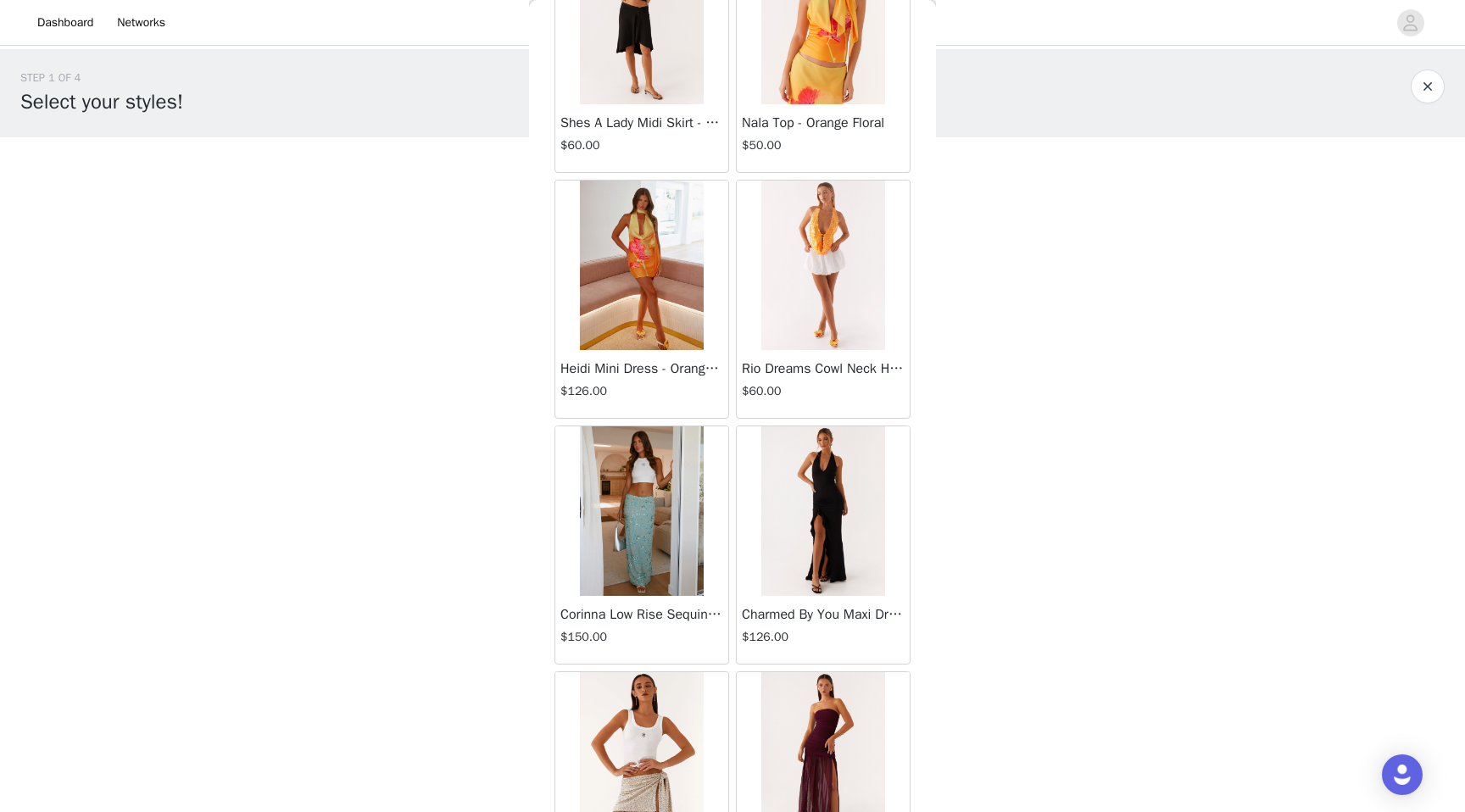 scroll, scrollTop: 28820, scrollLeft: 0, axis: vertical 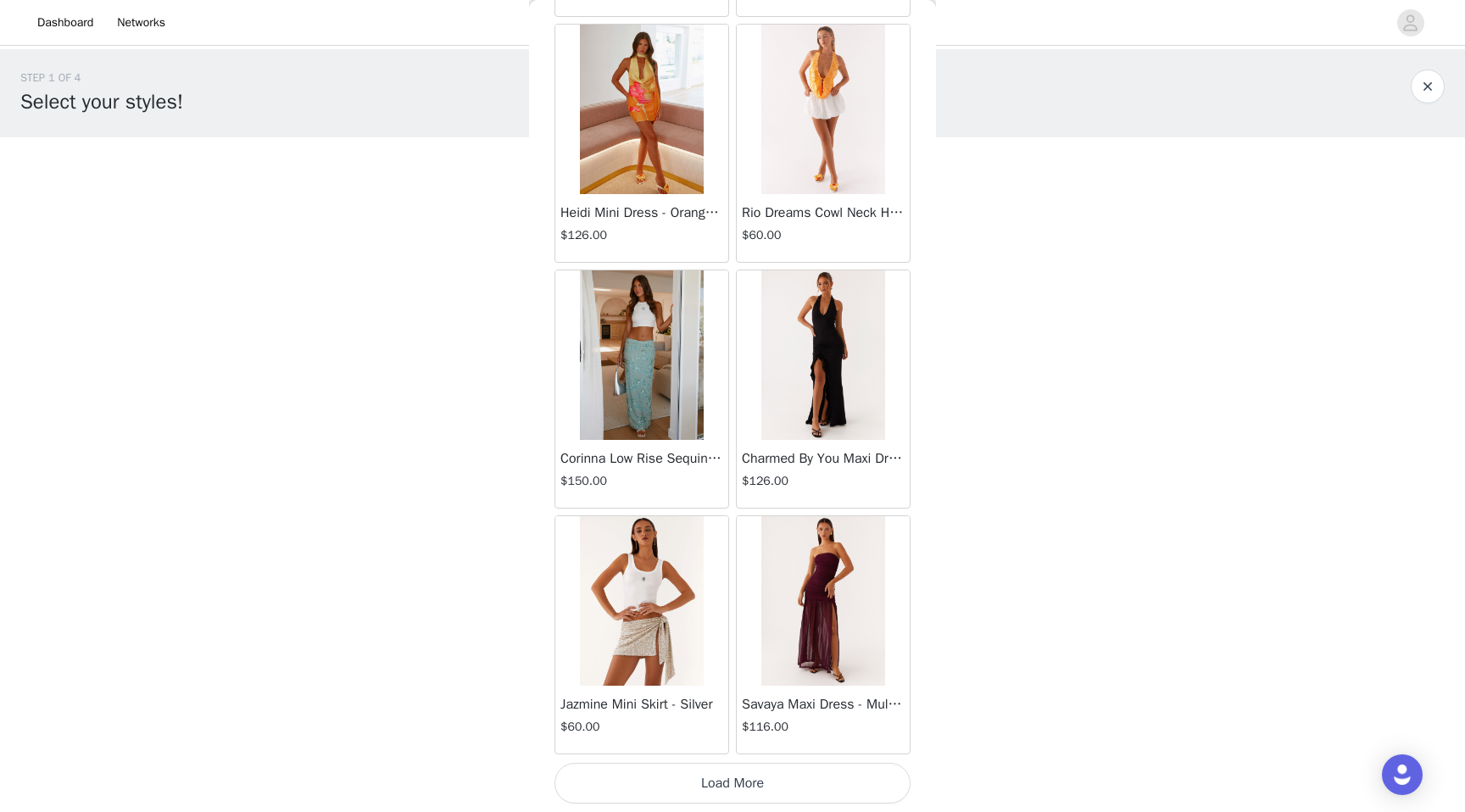 click on "Load More" at bounding box center (732, 783) 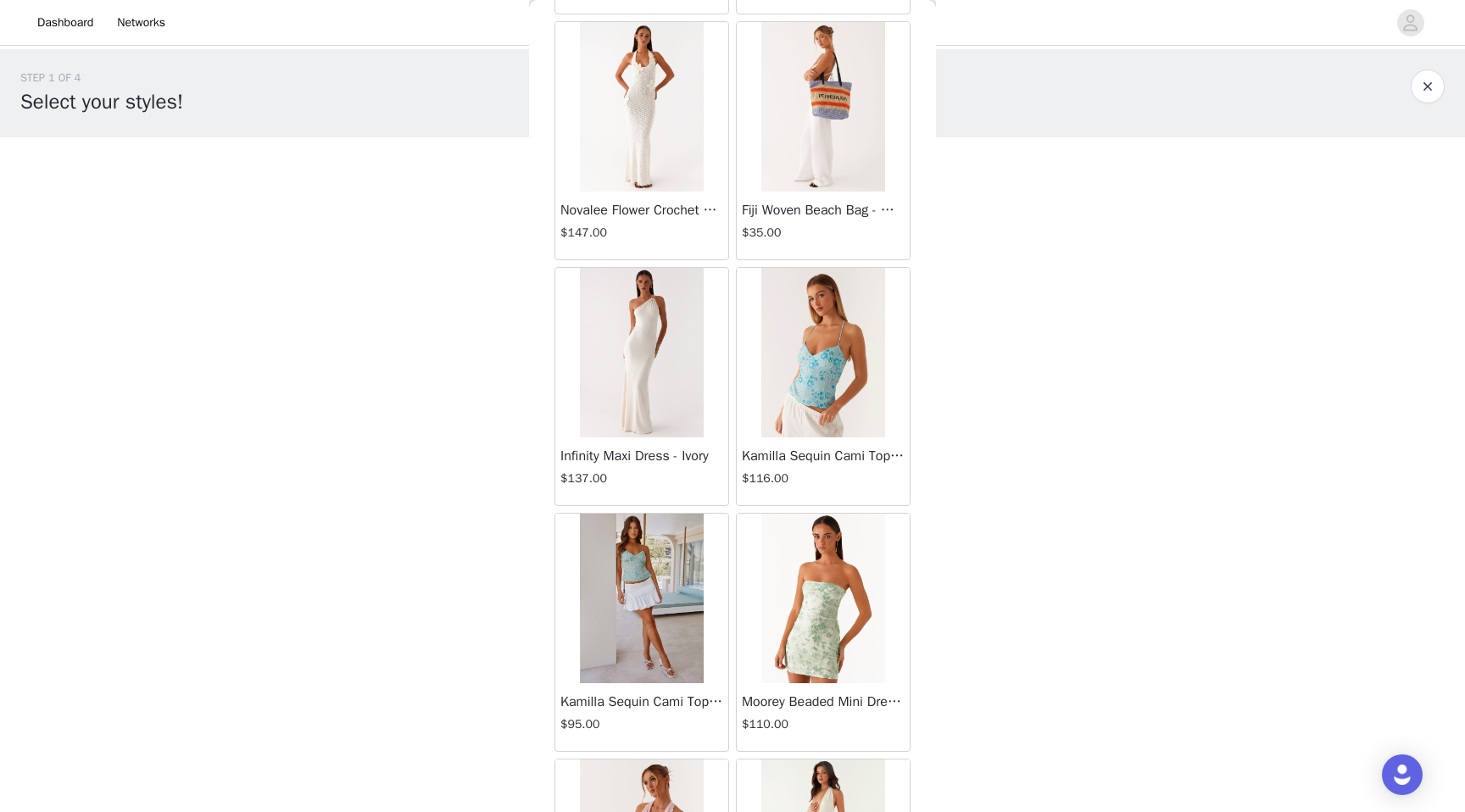 scroll, scrollTop: 31278, scrollLeft: 0, axis: vertical 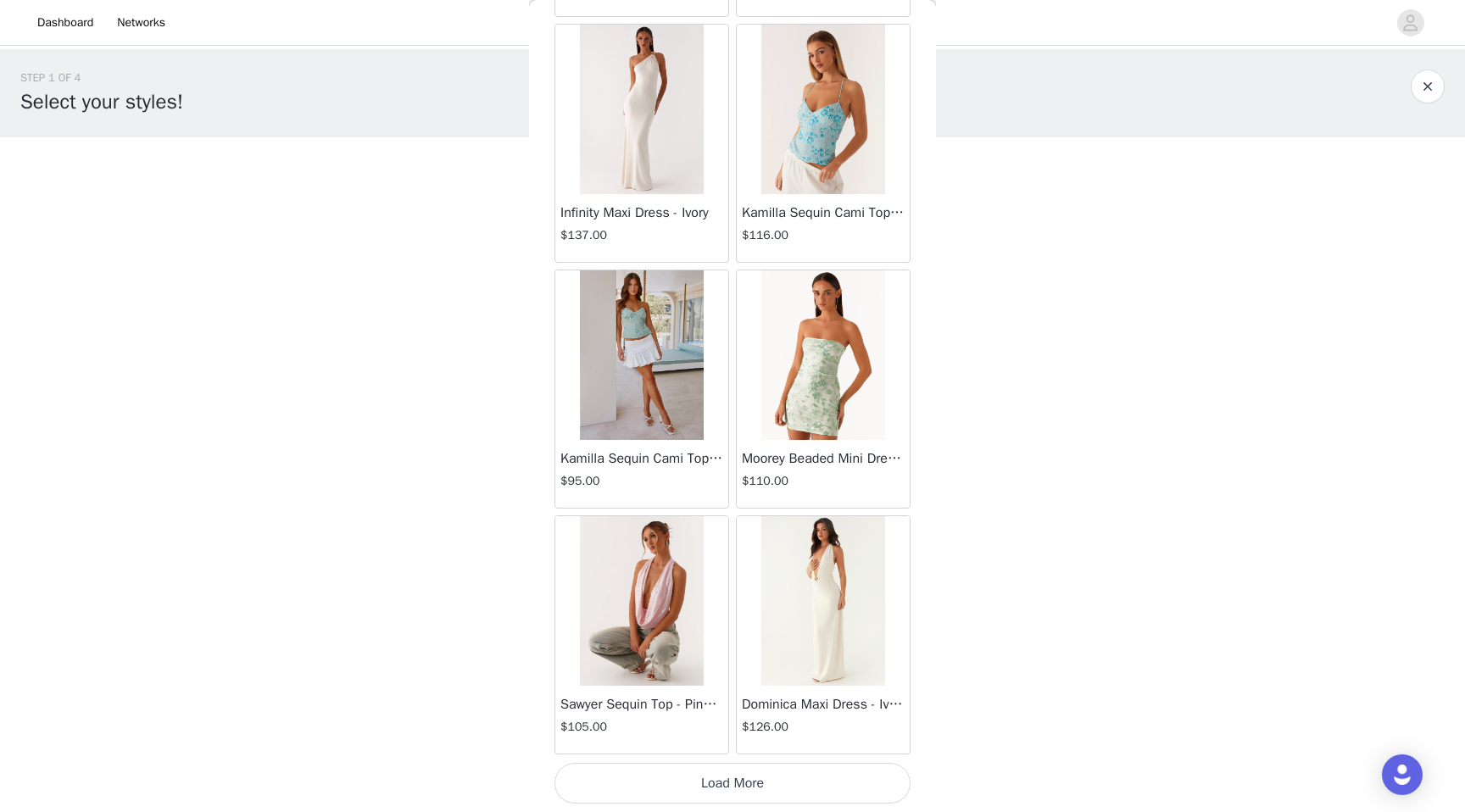 click on "Load More" at bounding box center (732, 783) 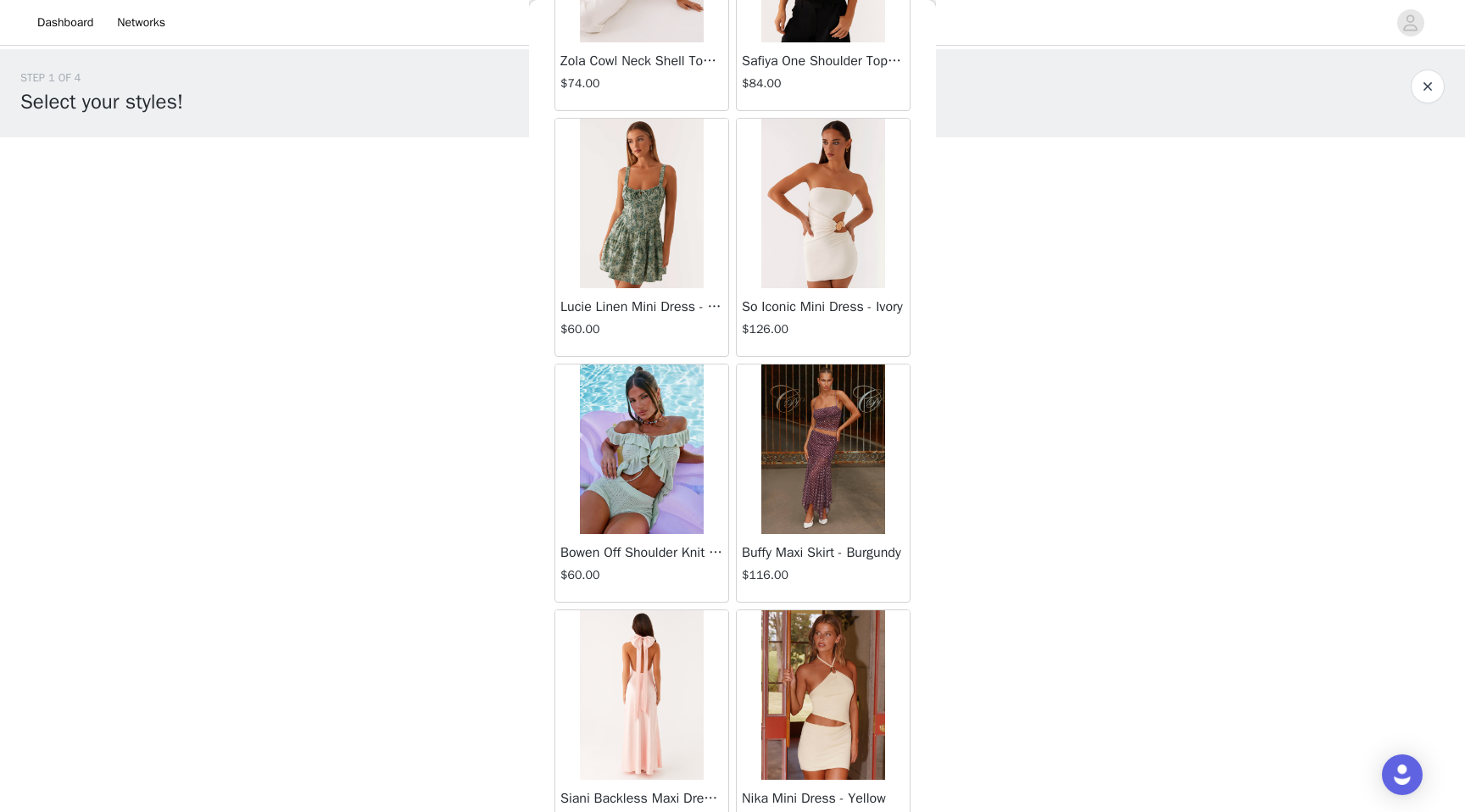 scroll, scrollTop: 33736, scrollLeft: 0, axis: vertical 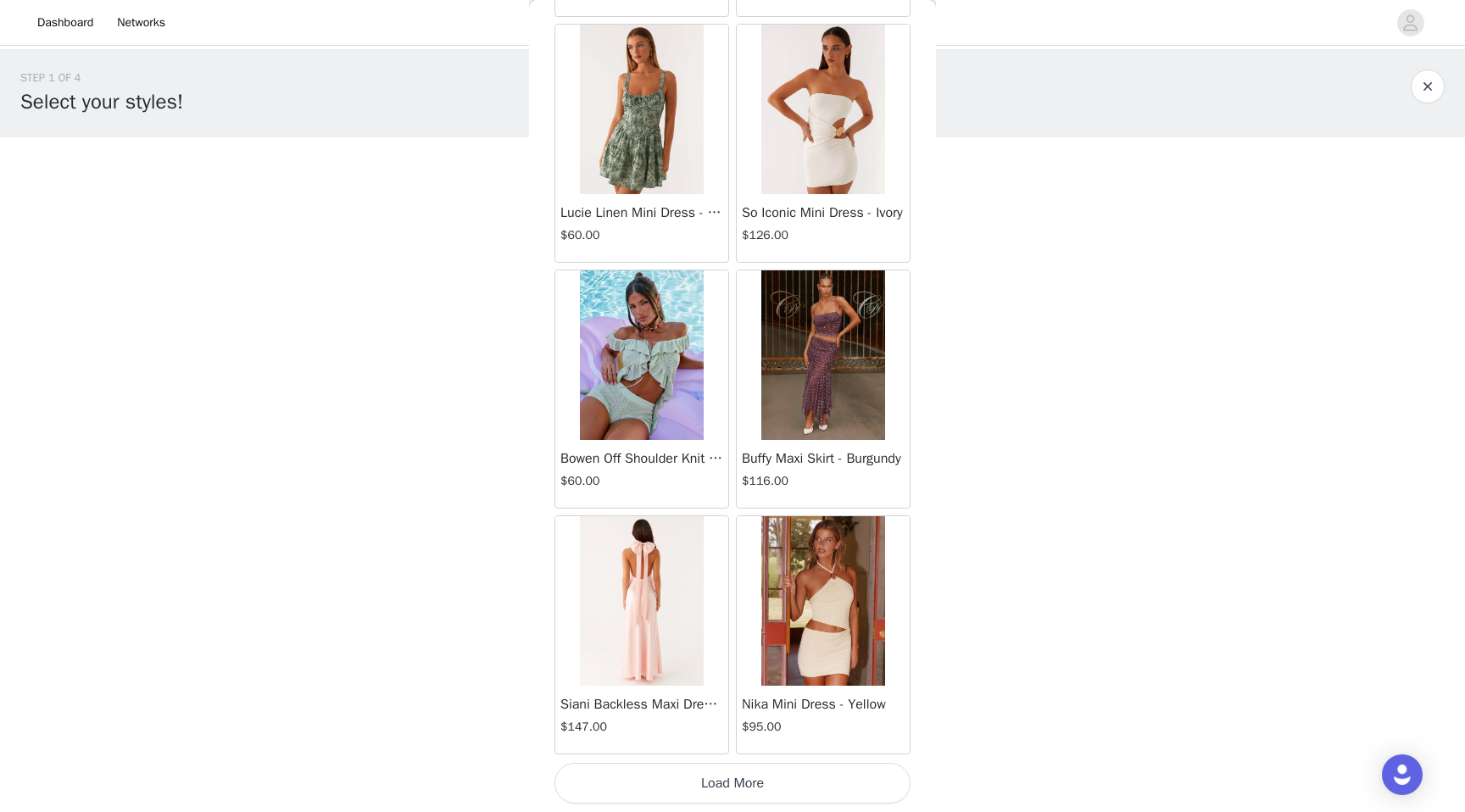 click on "Load More" at bounding box center (732, 783) 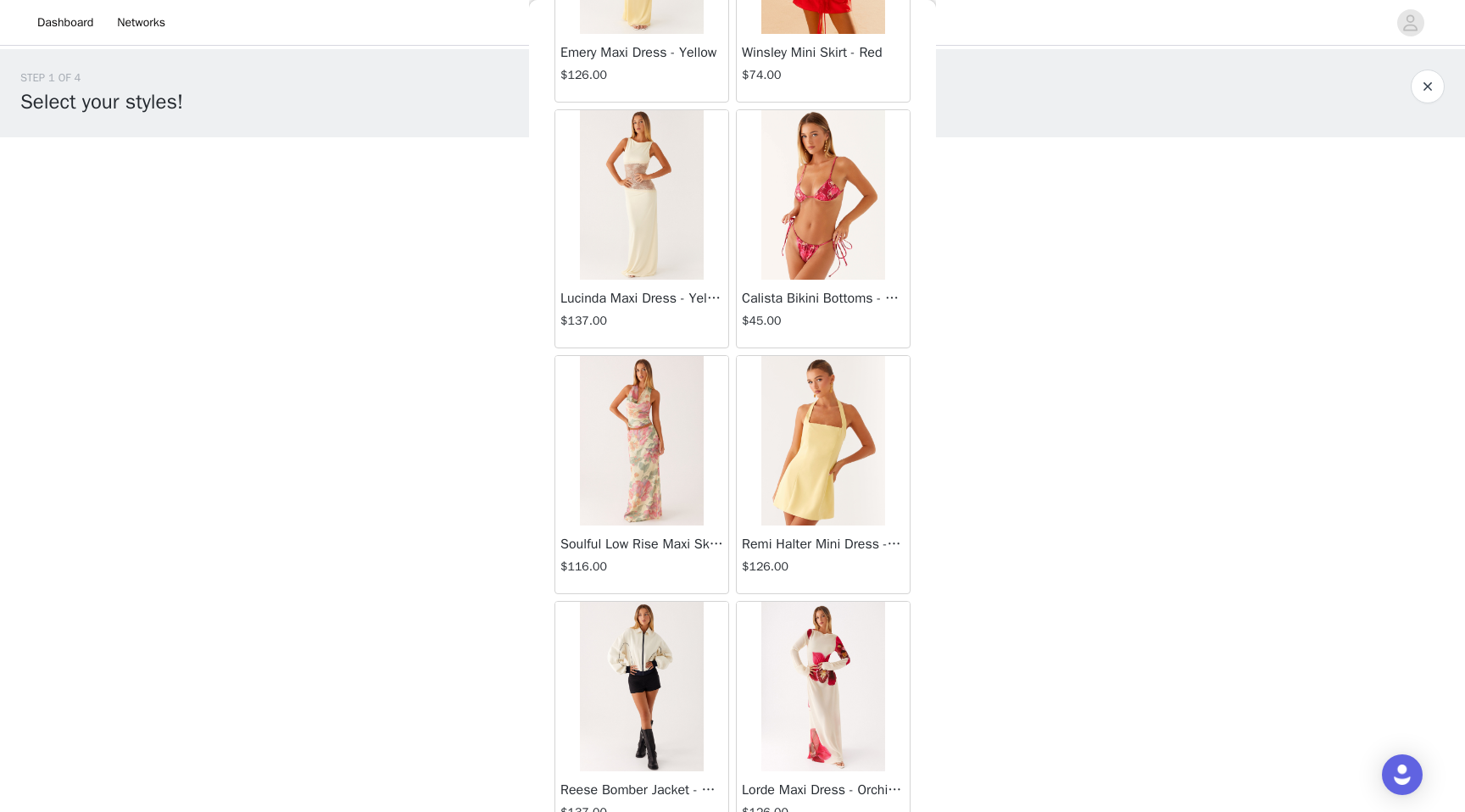 scroll, scrollTop: 36194, scrollLeft: 0, axis: vertical 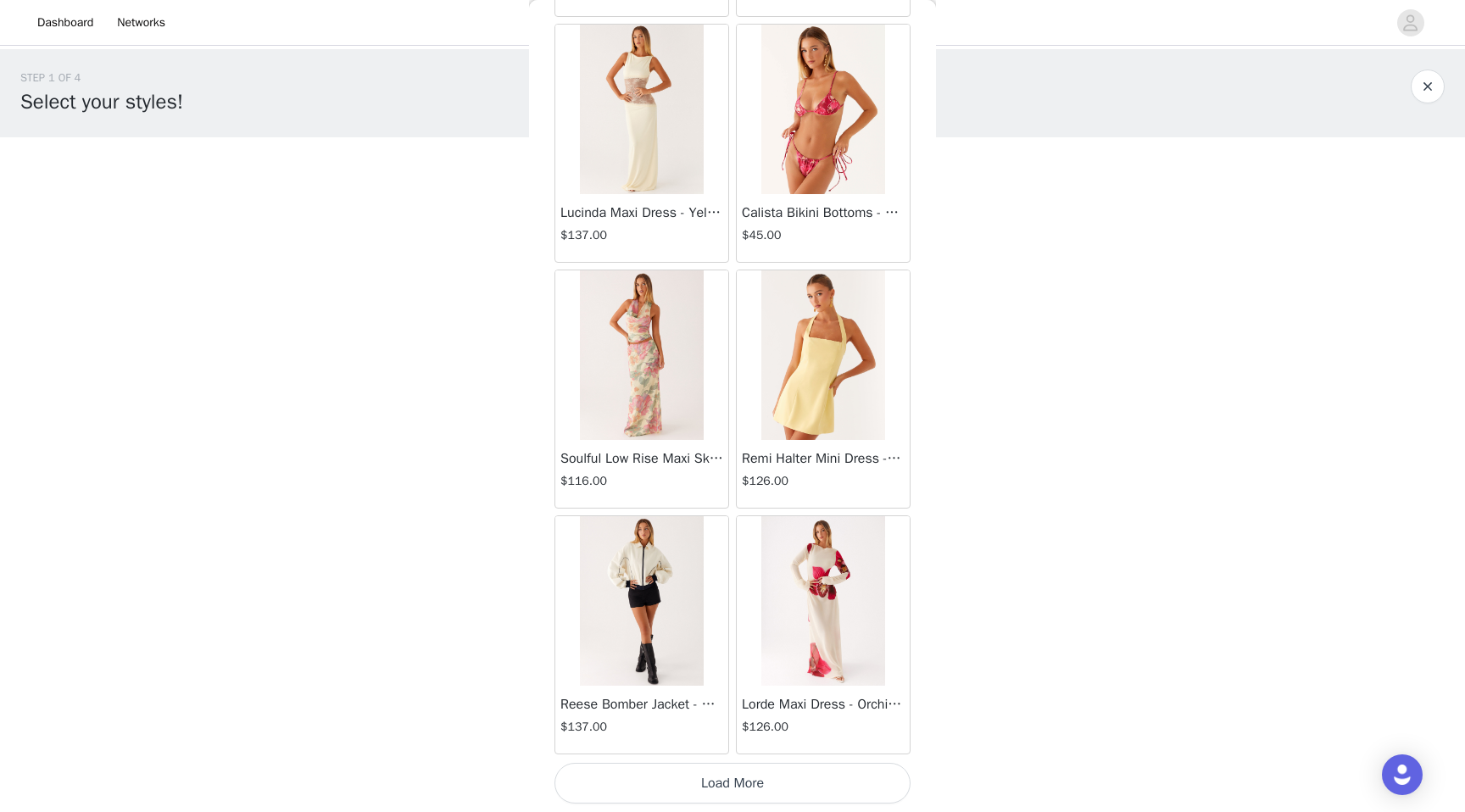 click on "Load More" at bounding box center [732, 783] 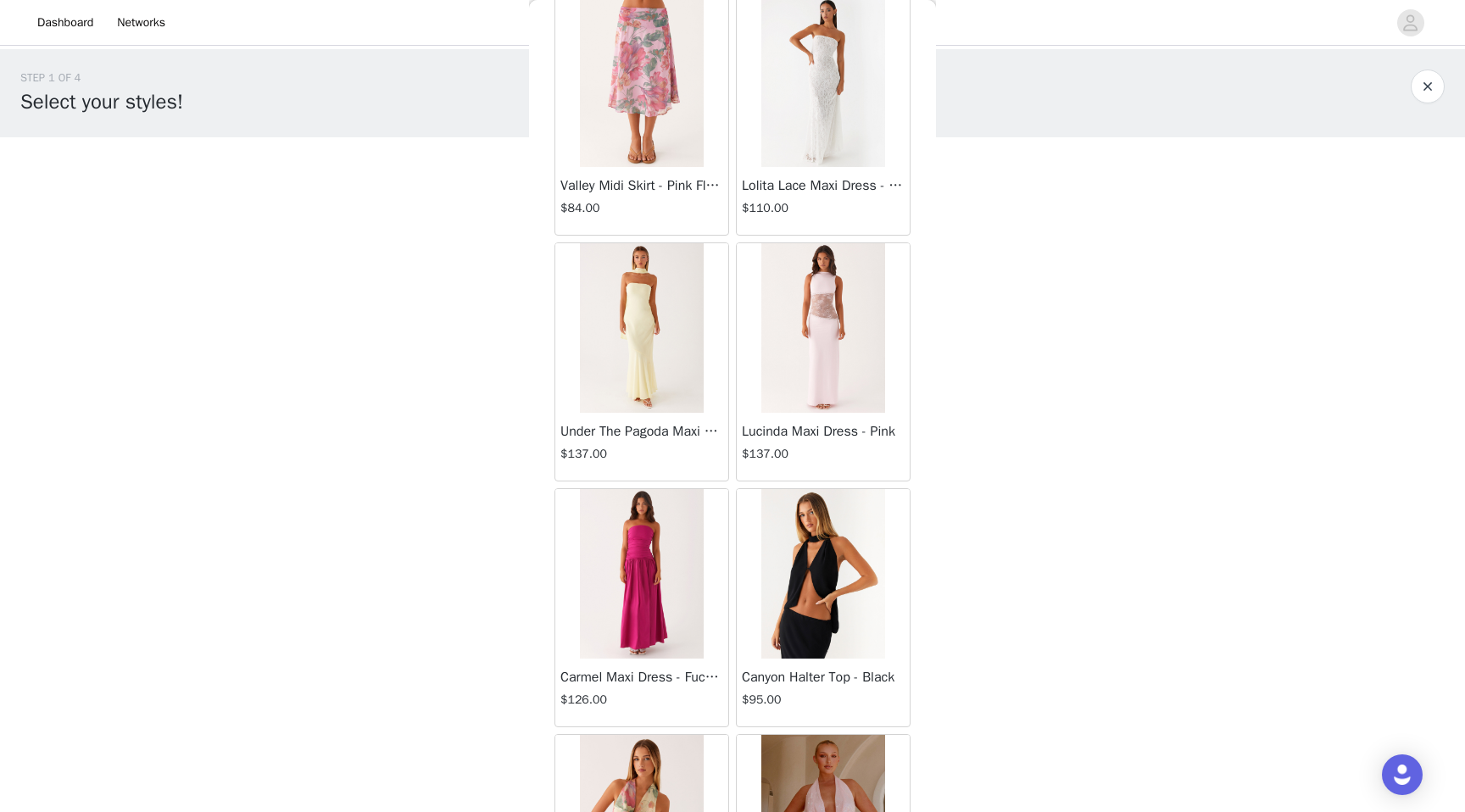 scroll, scrollTop: 38652, scrollLeft: 0, axis: vertical 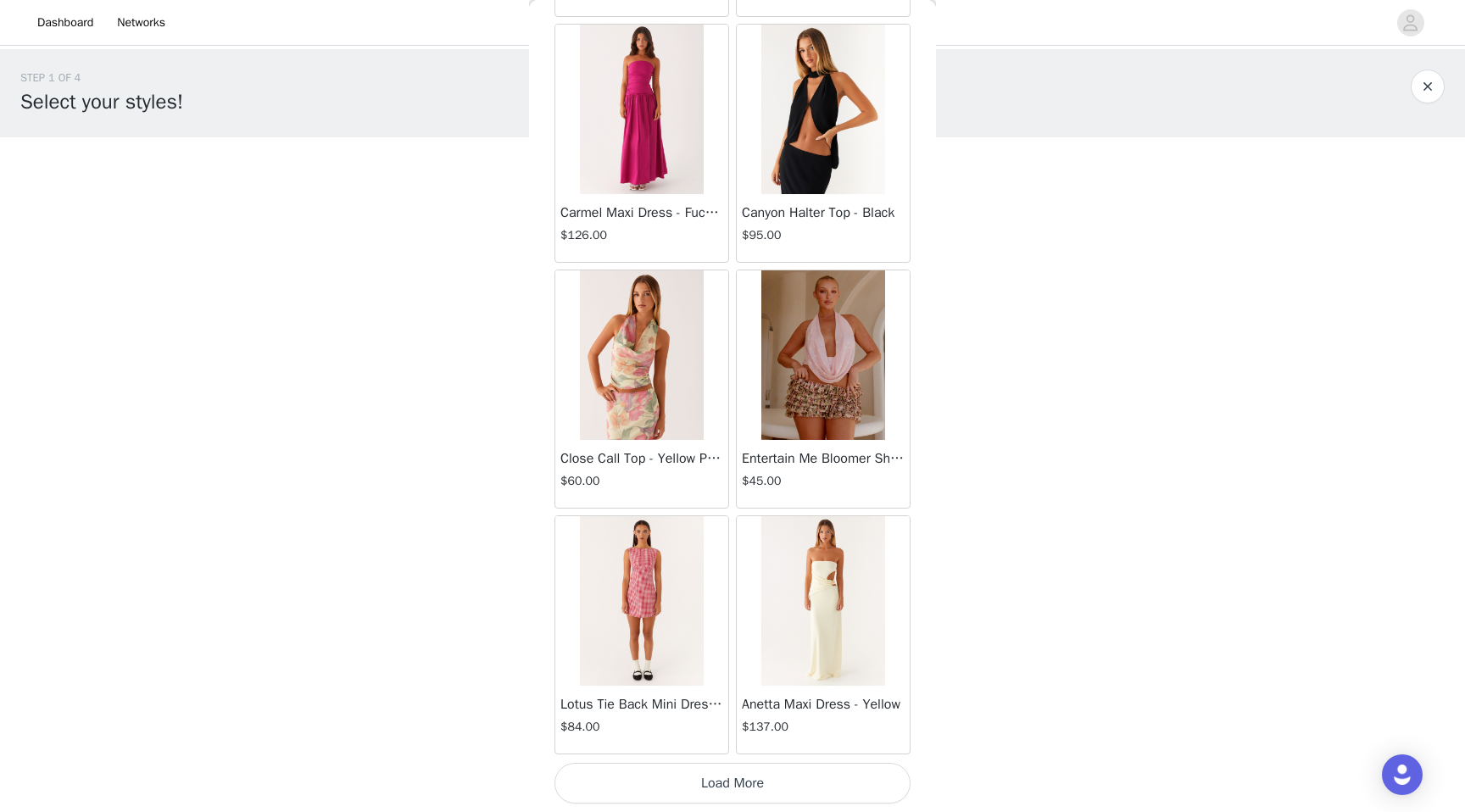 click on "Load More" at bounding box center (732, 783) 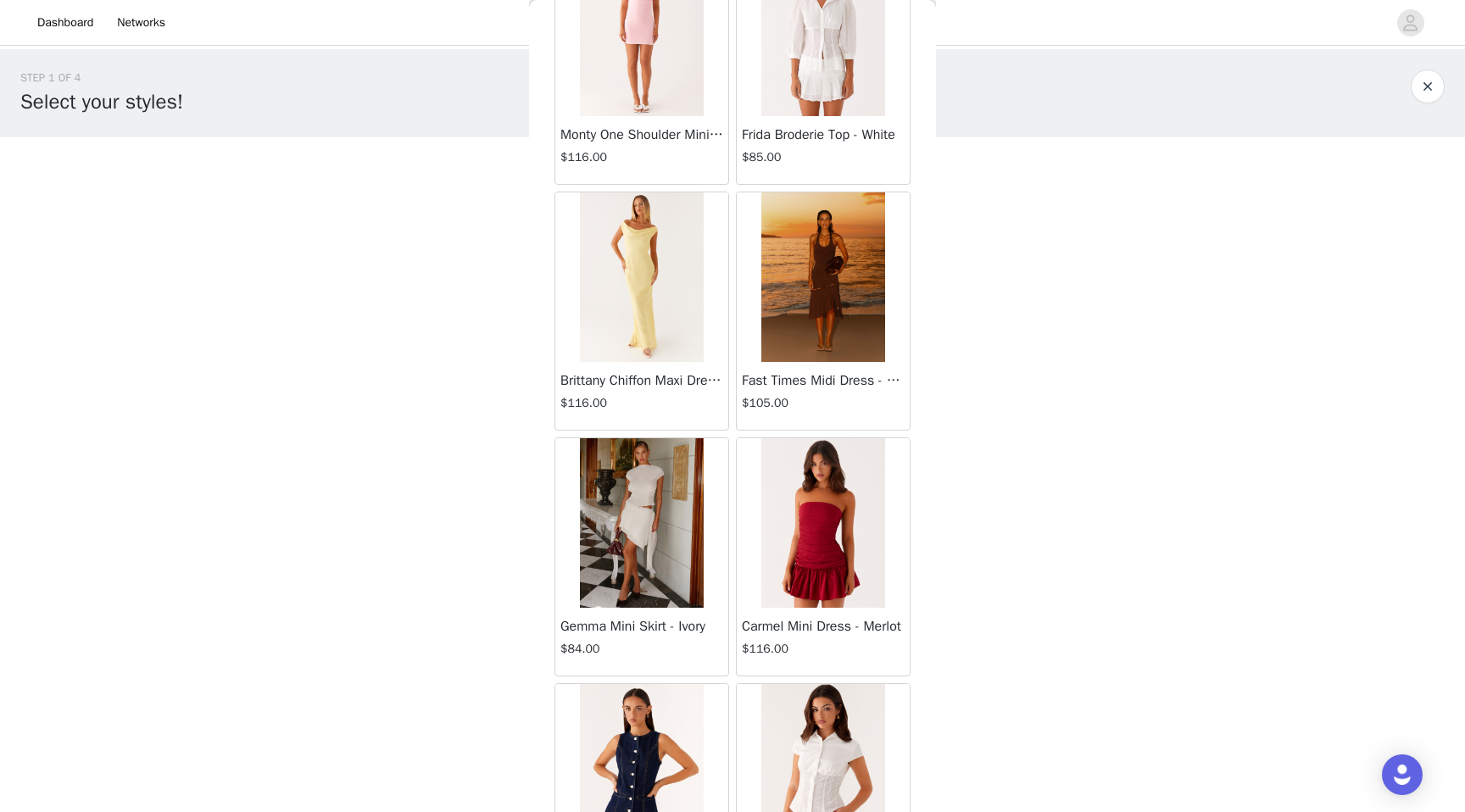 scroll, scrollTop: 41110, scrollLeft: 0, axis: vertical 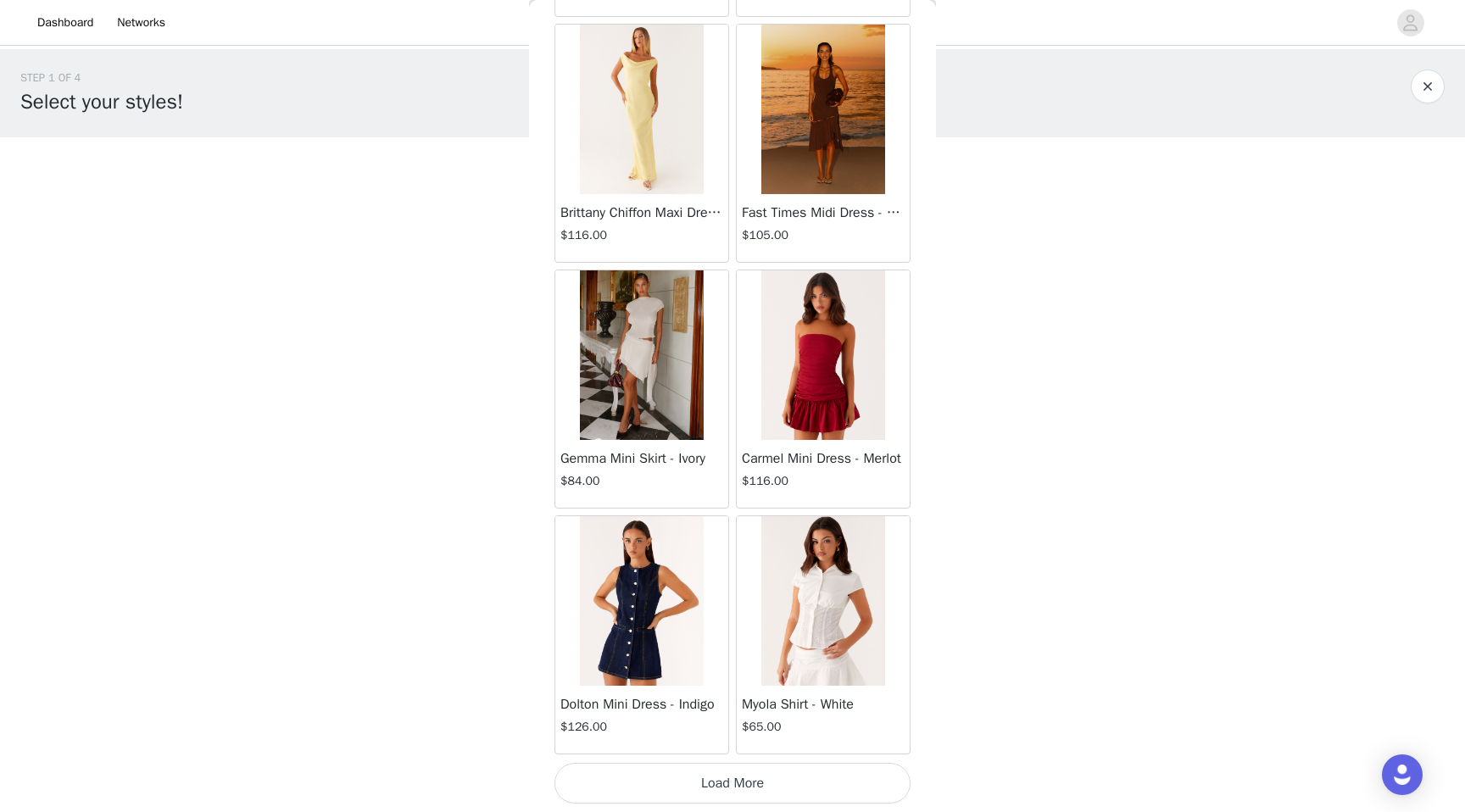 click on "Load More" at bounding box center (732, 783) 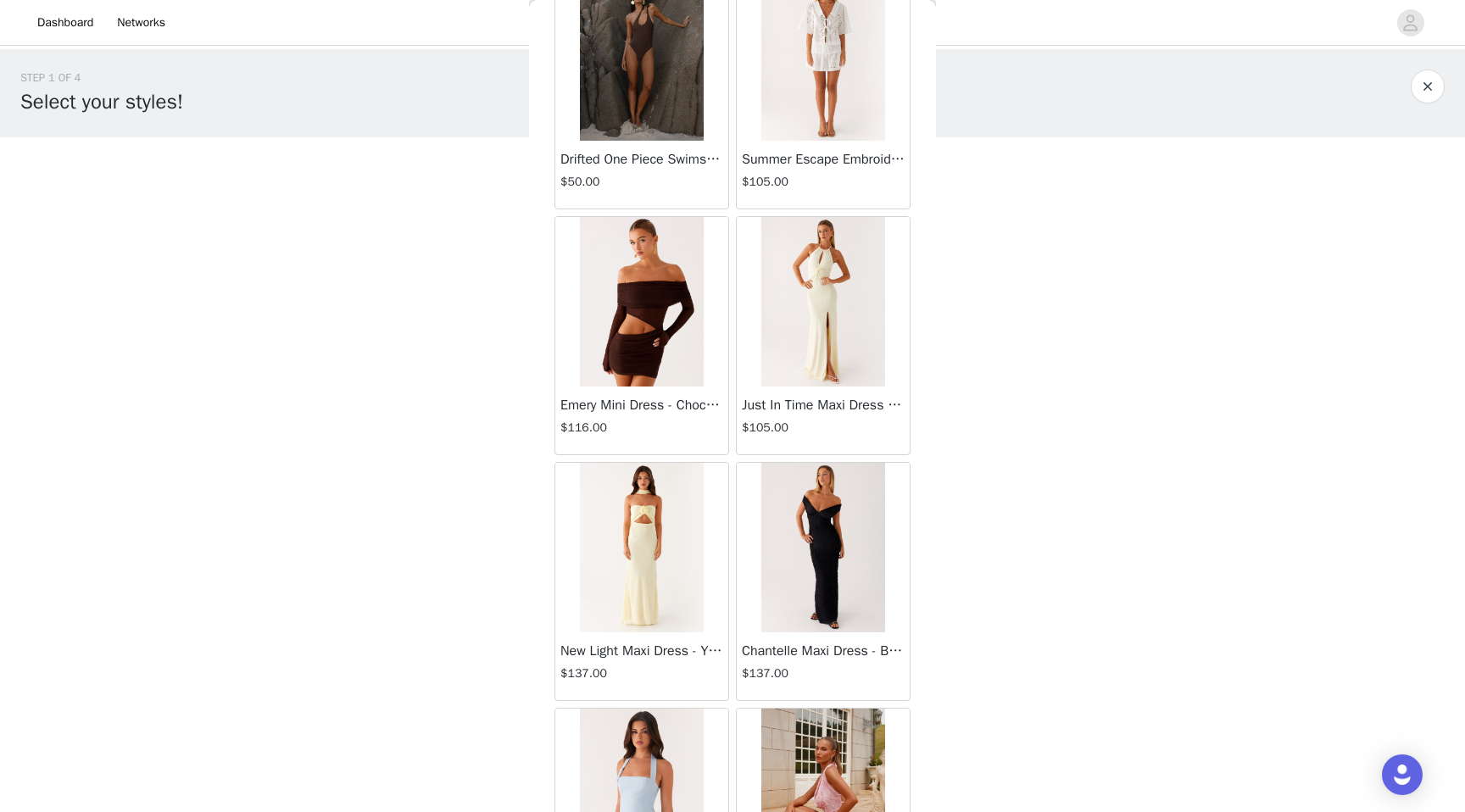 scroll, scrollTop: 43568, scrollLeft: 0, axis: vertical 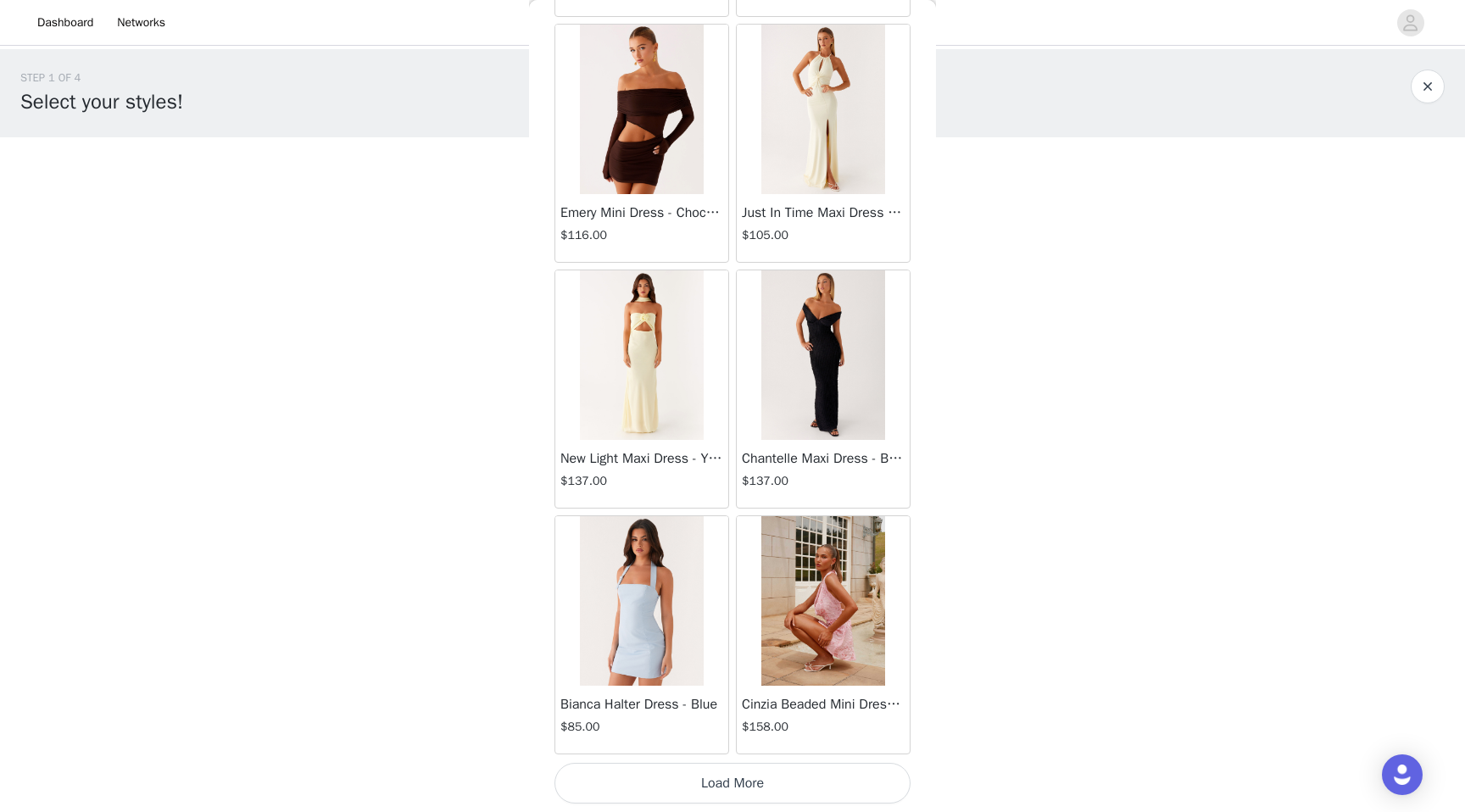 click on "Load More" at bounding box center [732, 783] 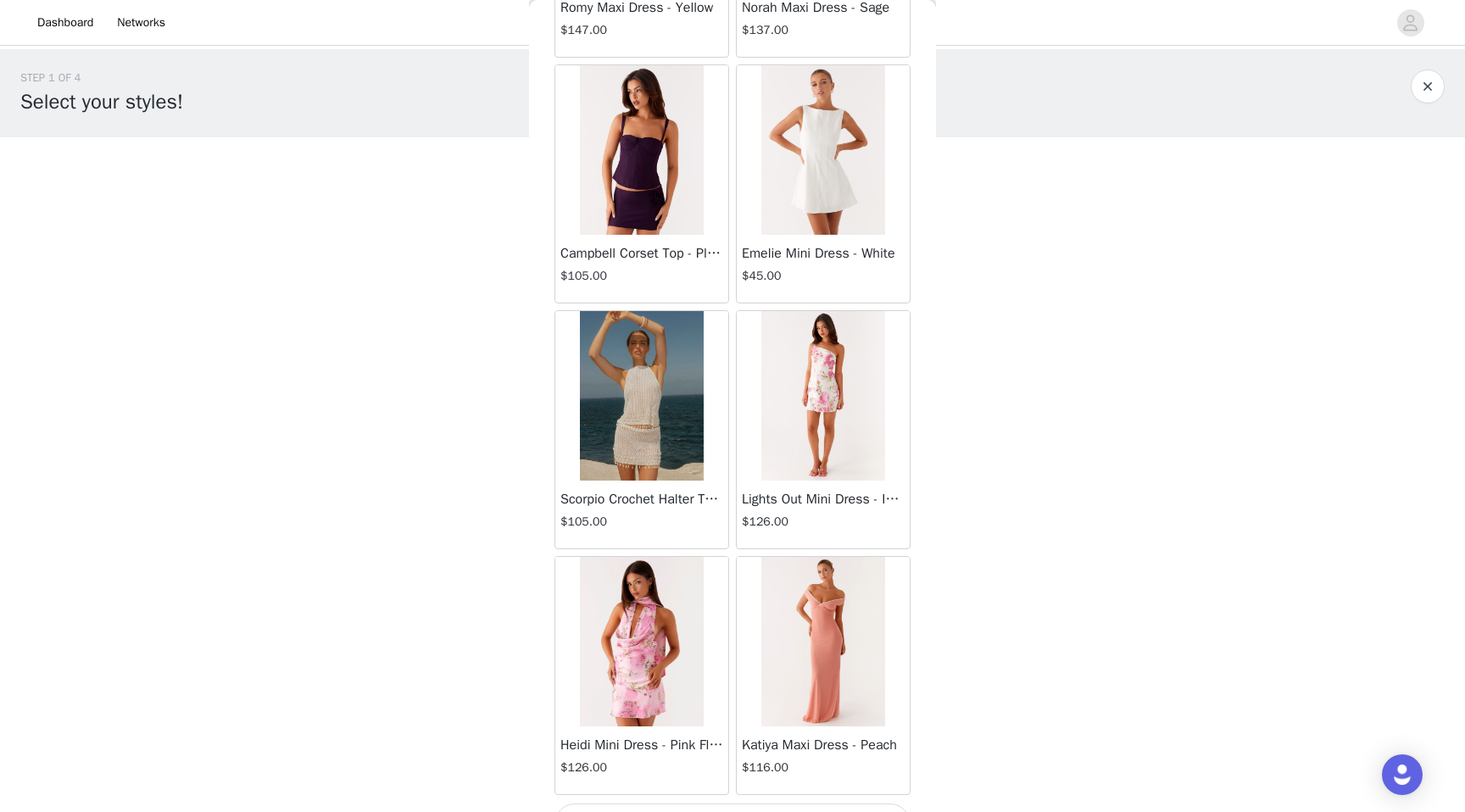 scroll, scrollTop: 46026, scrollLeft: 0, axis: vertical 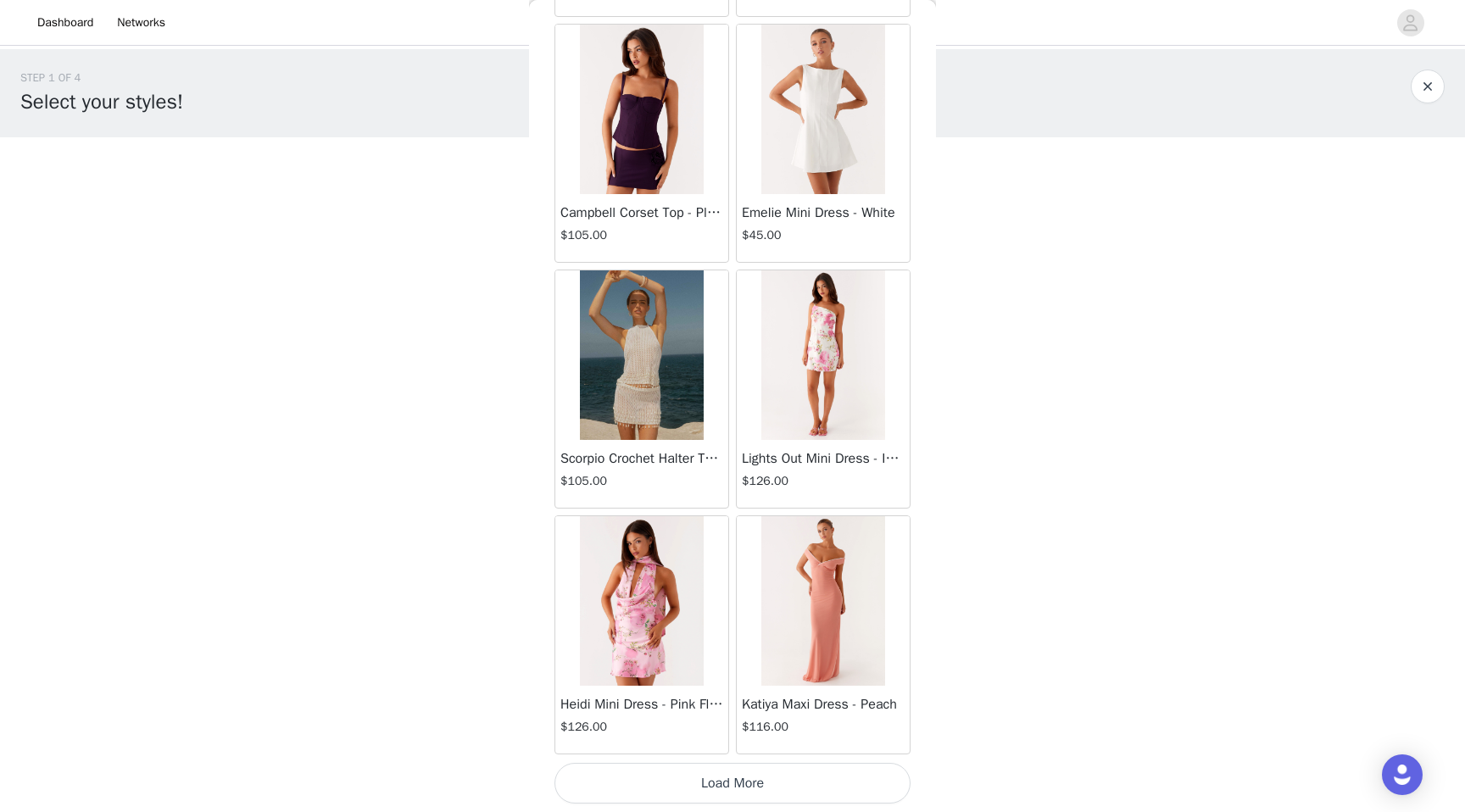 click on "Load More" at bounding box center (732, 783) 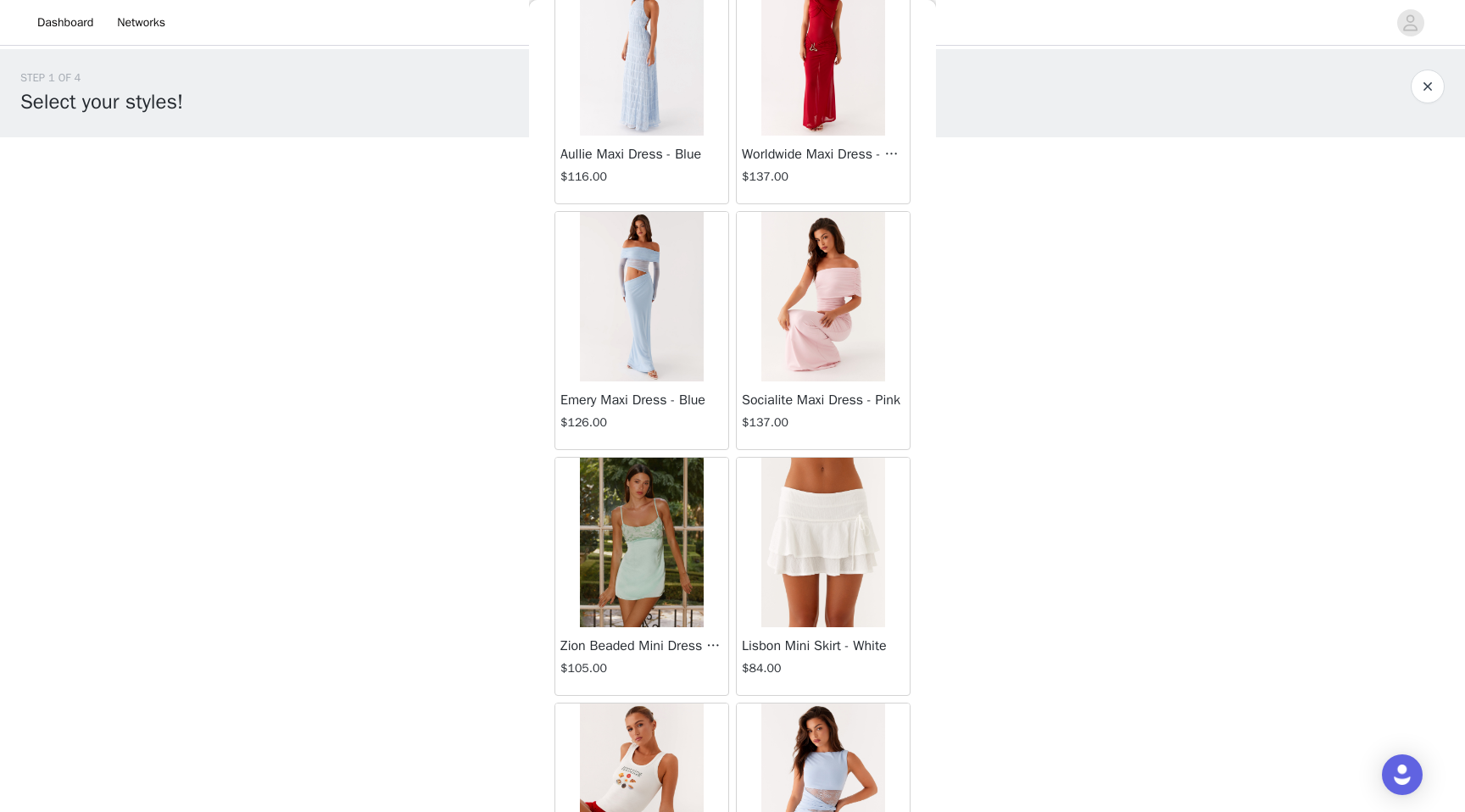 scroll, scrollTop: 48484, scrollLeft: 0, axis: vertical 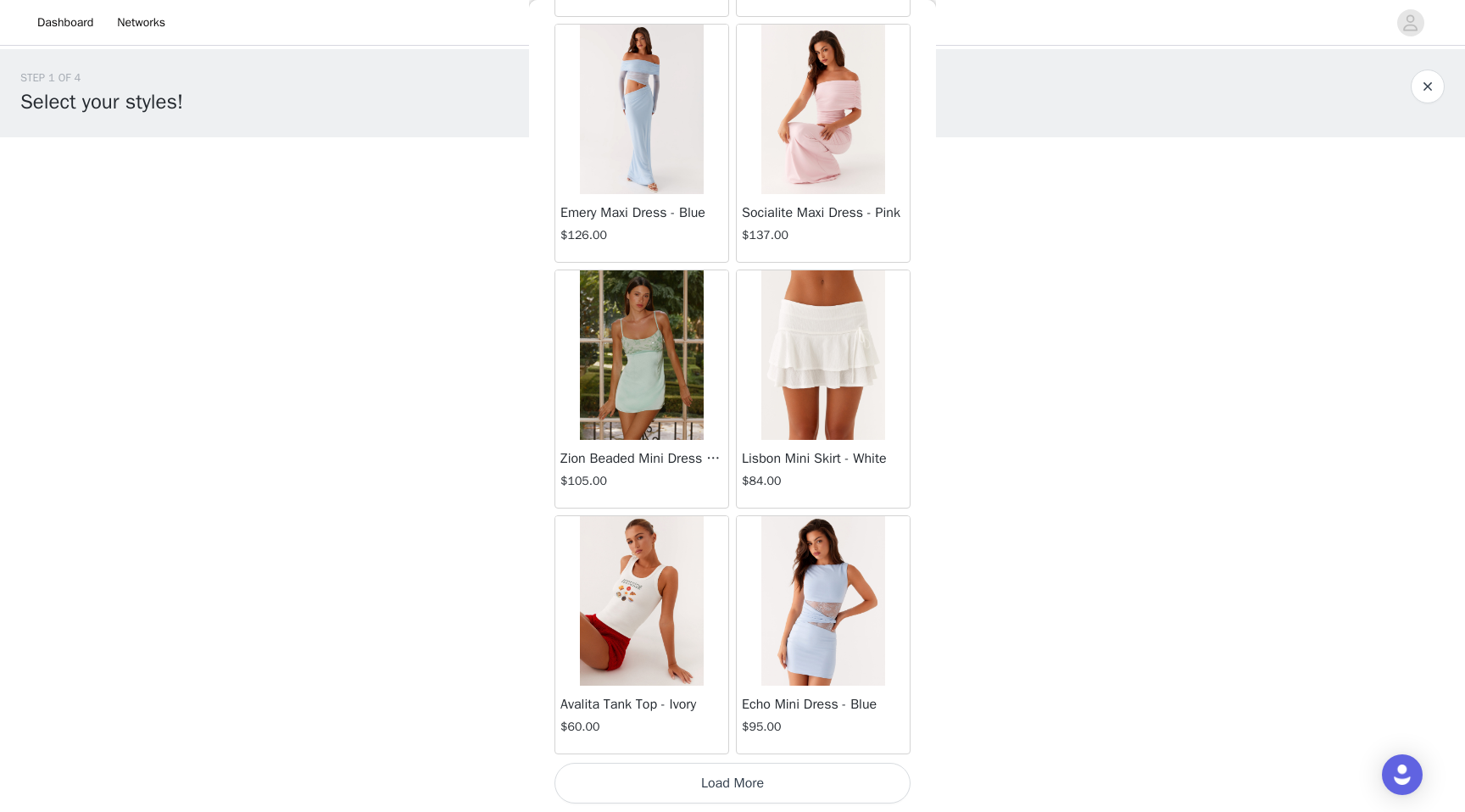 click on "Load More" at bounding box center (732, 783) 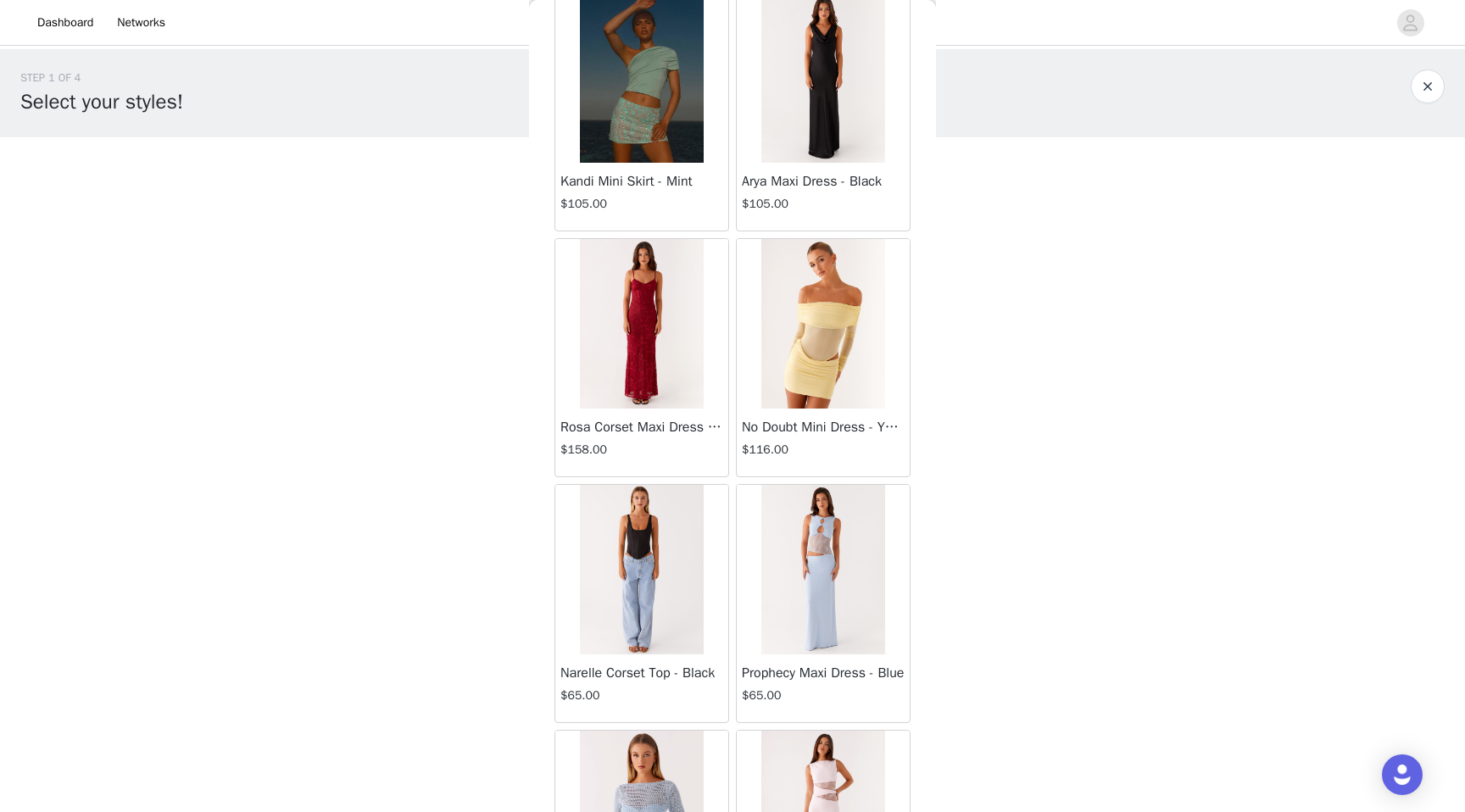scroll, scrollTop: 50942, scrollLeft: 0, axis: vertical 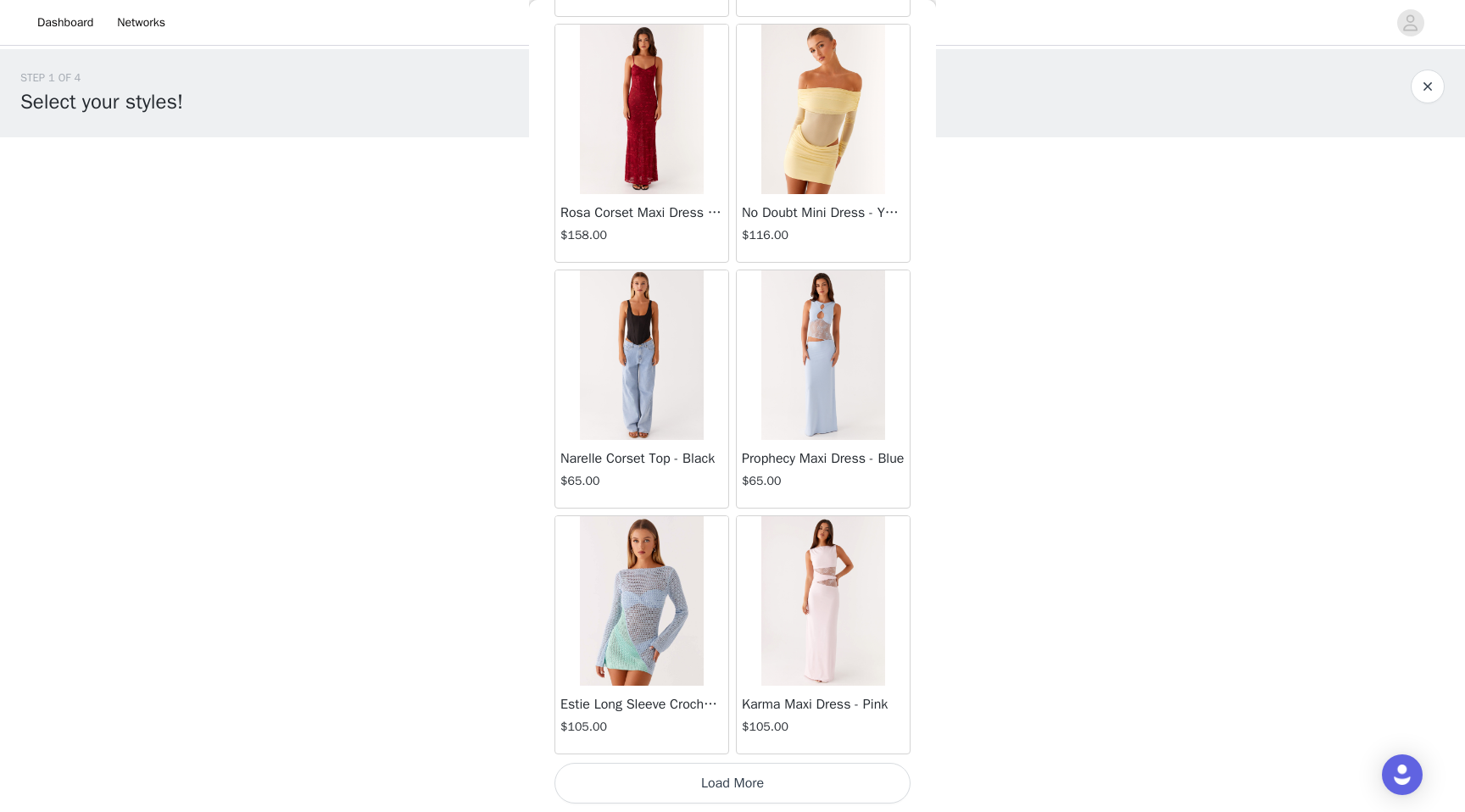 click on "Load More" at bounding box center [732, 783] 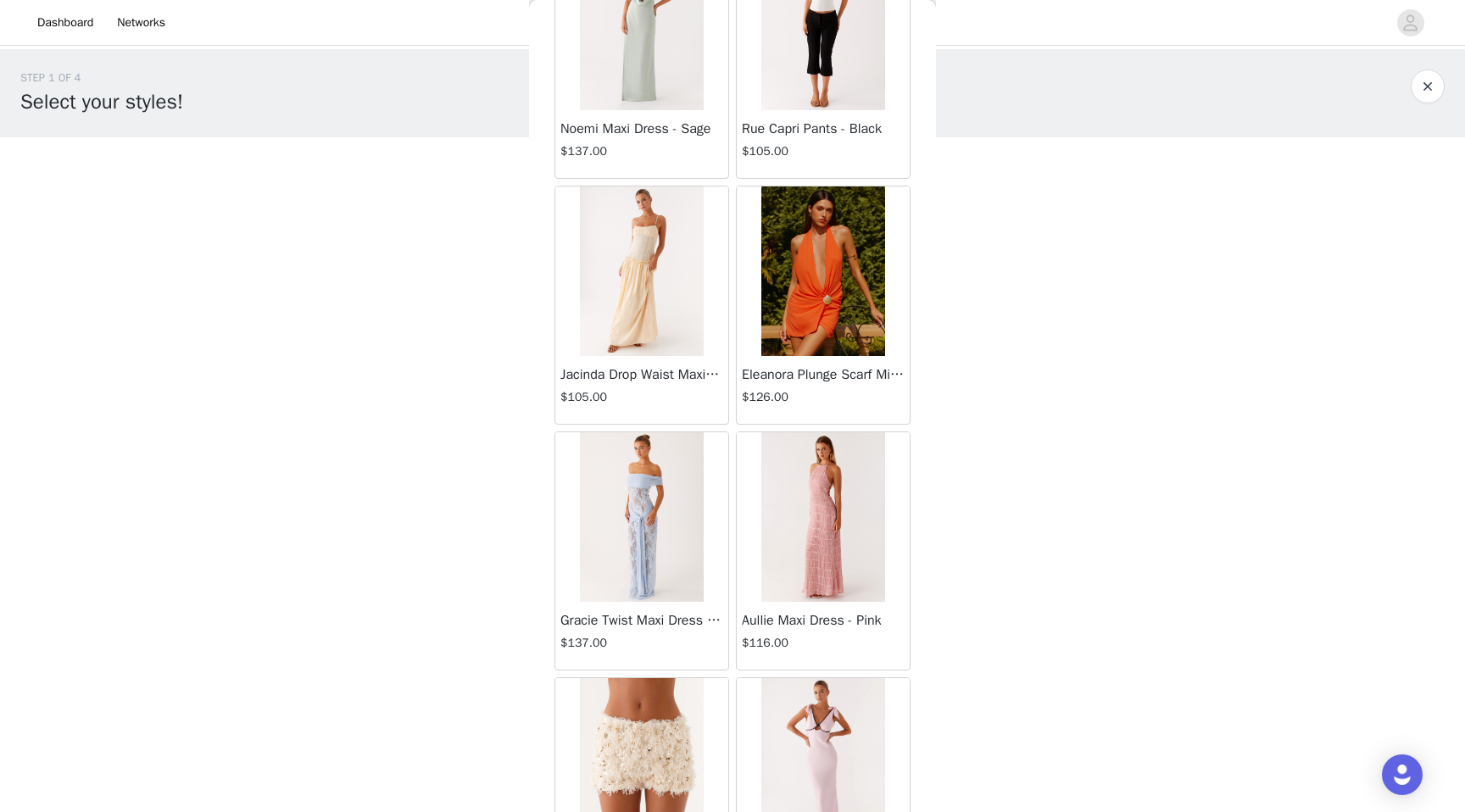 scroll, scrollTop: 53400, scrollLeft: 0, axis: vertical 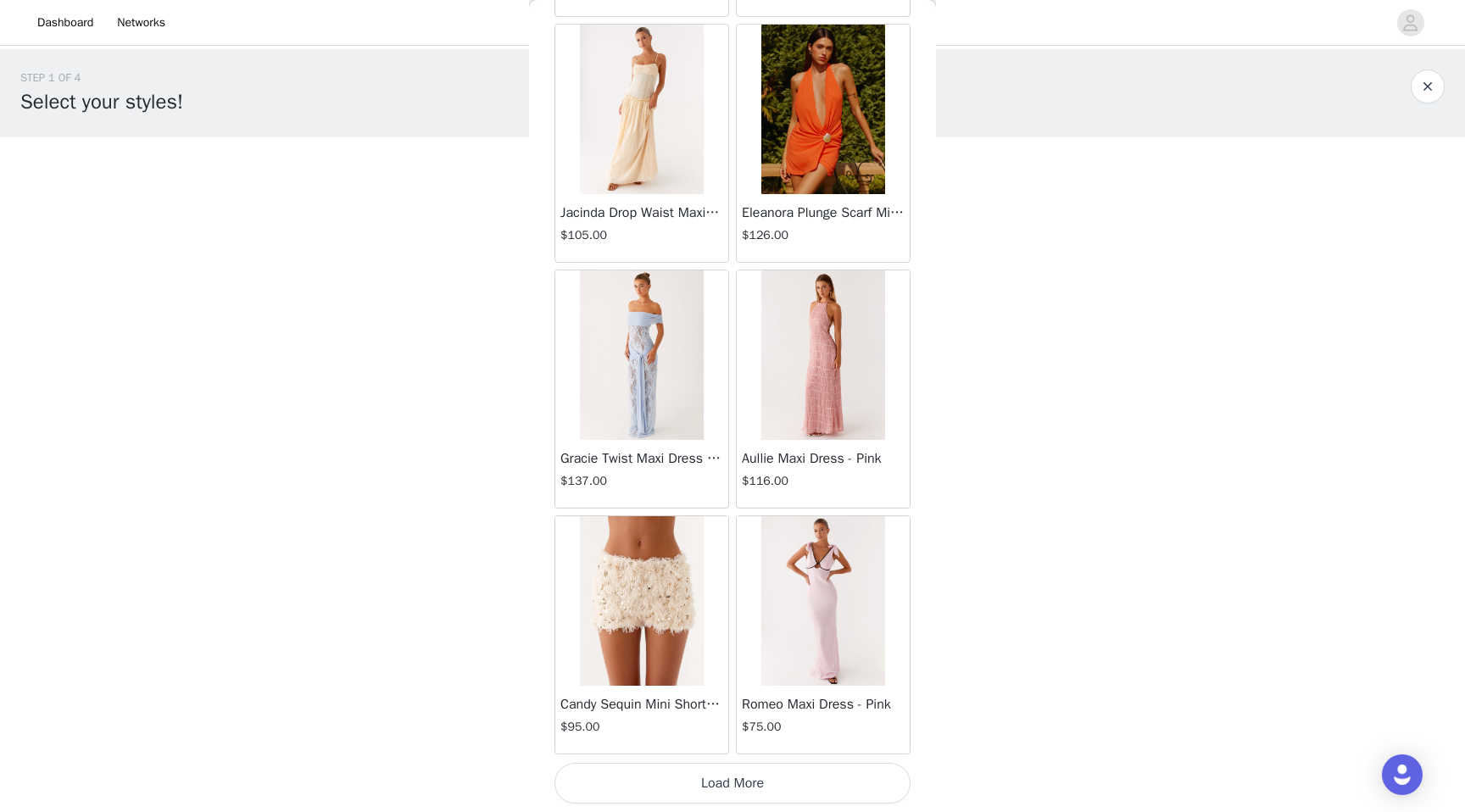 click on "Load More" at bounding box center (732, 783) 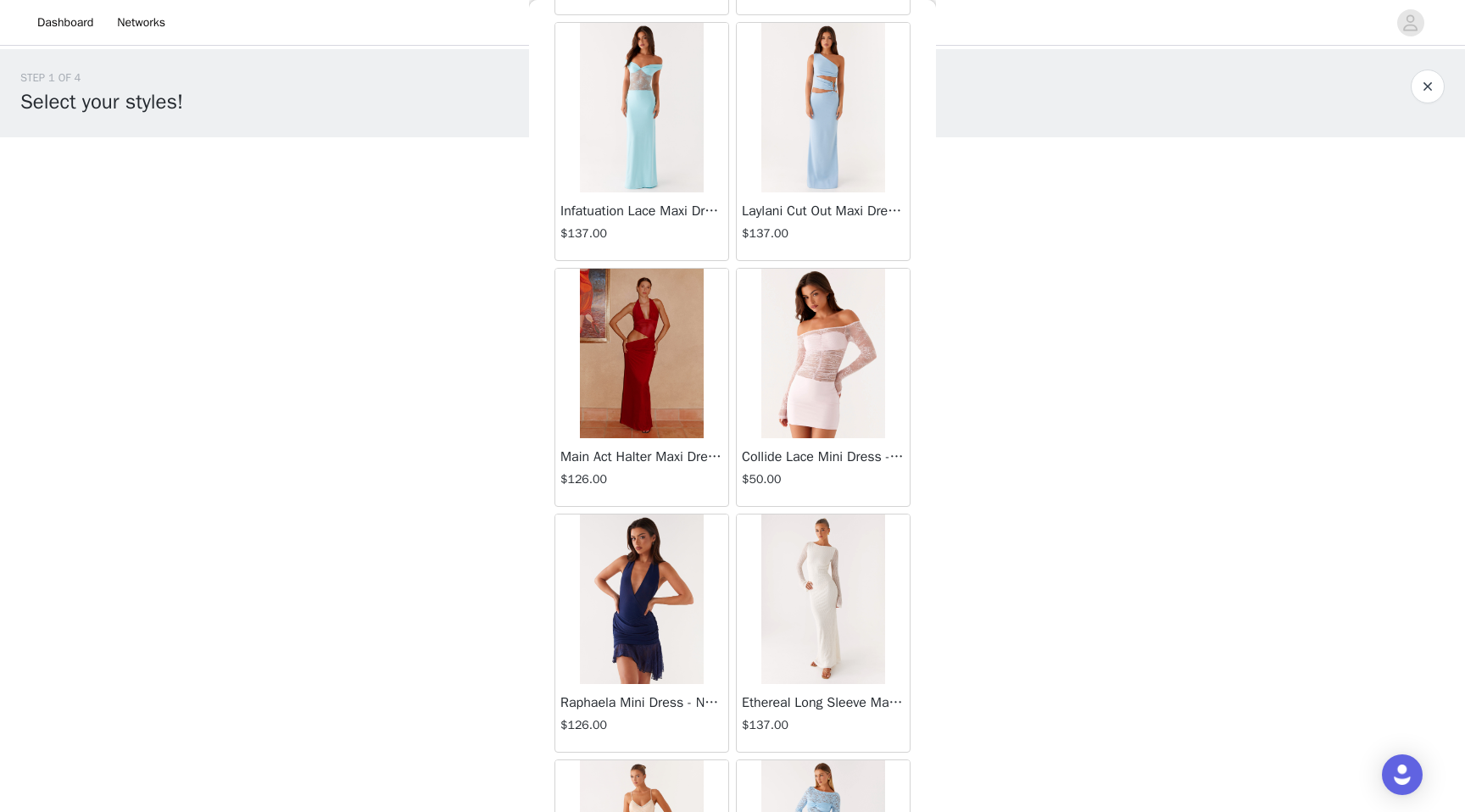 scroll, scrollTop: 55858, scrollLeft: 0, axis: vertical 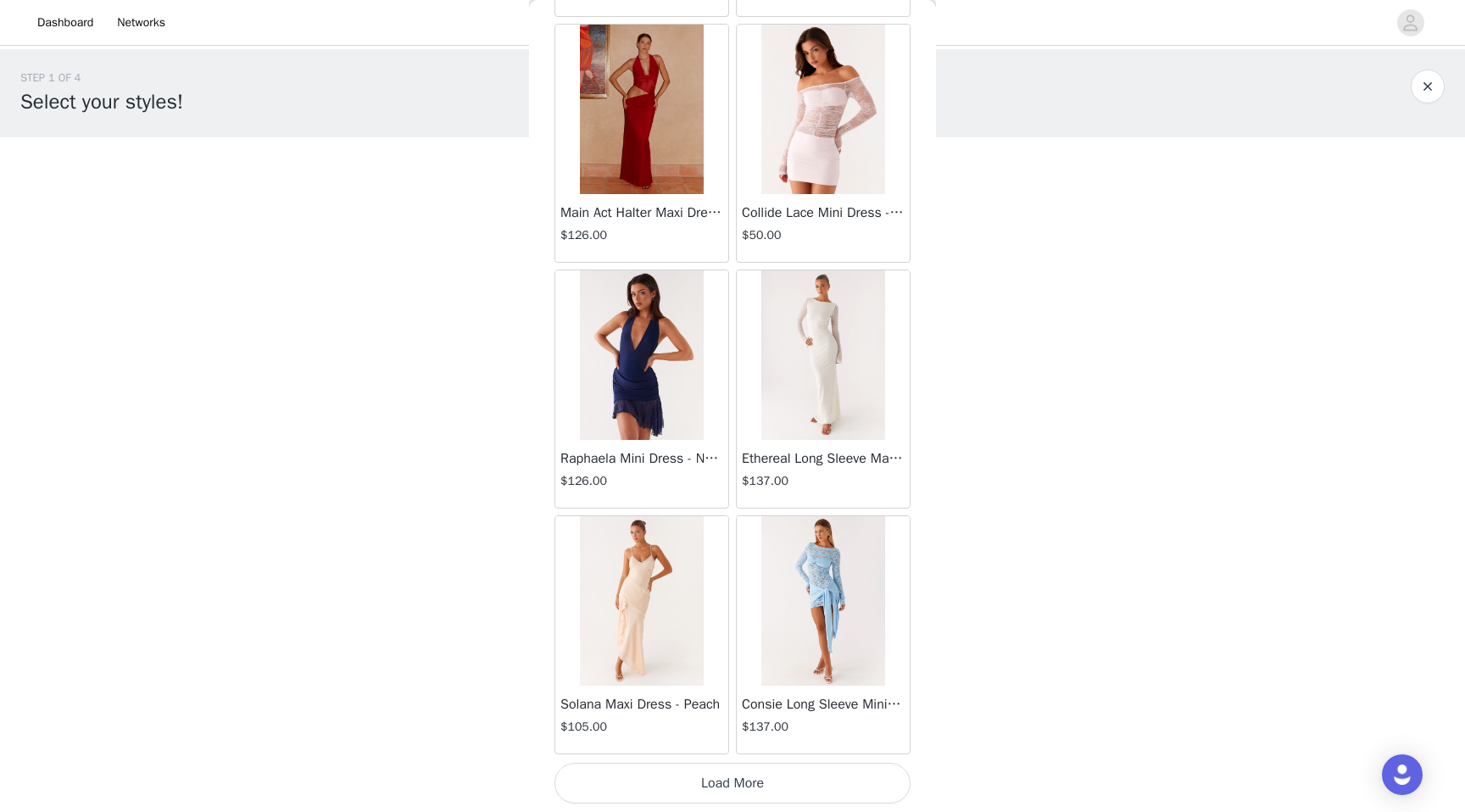 click on "Load More" at bounding box center [732, 783] 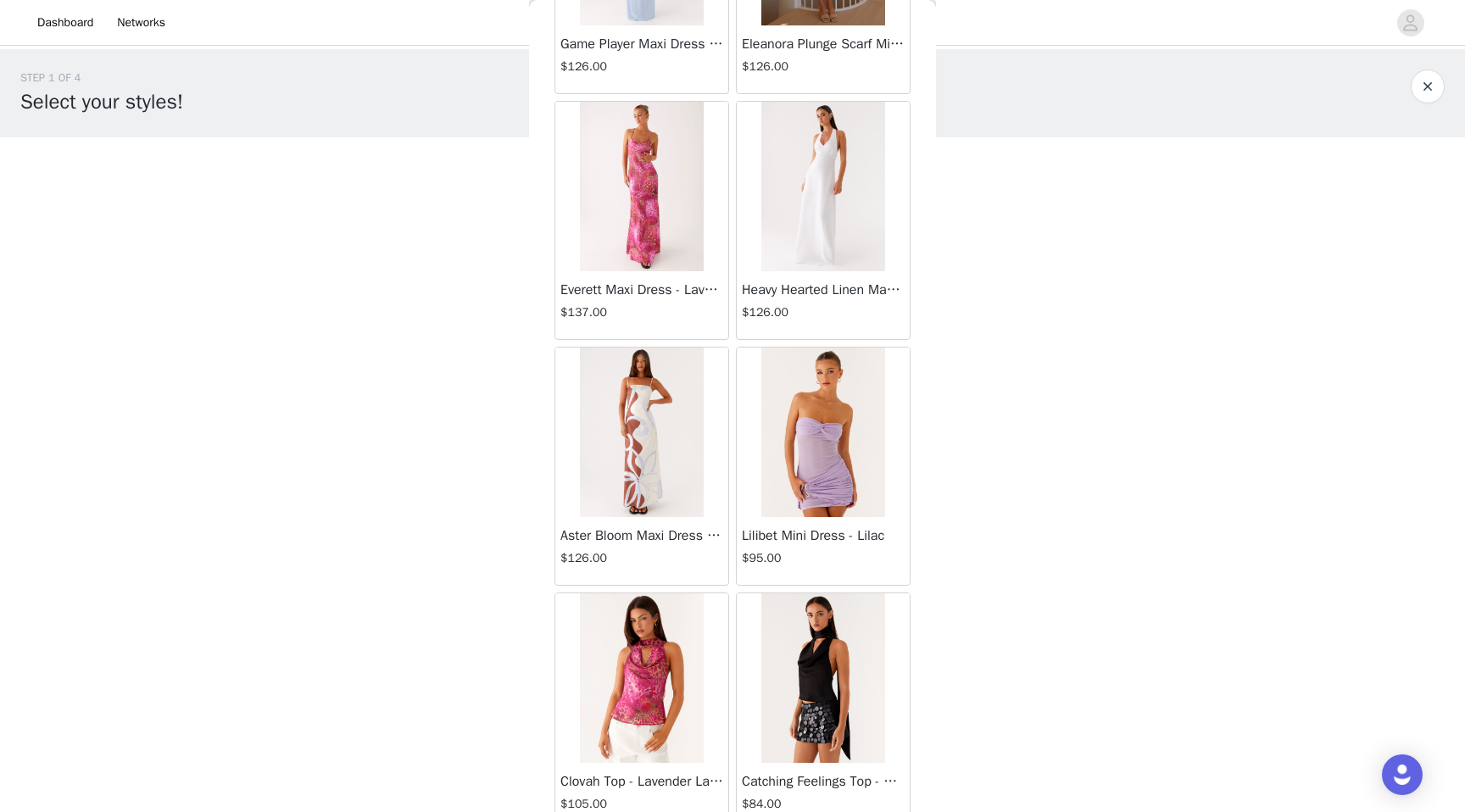 scroll, scrollTop: 58317, scrollLeft: 0, axis: vertical 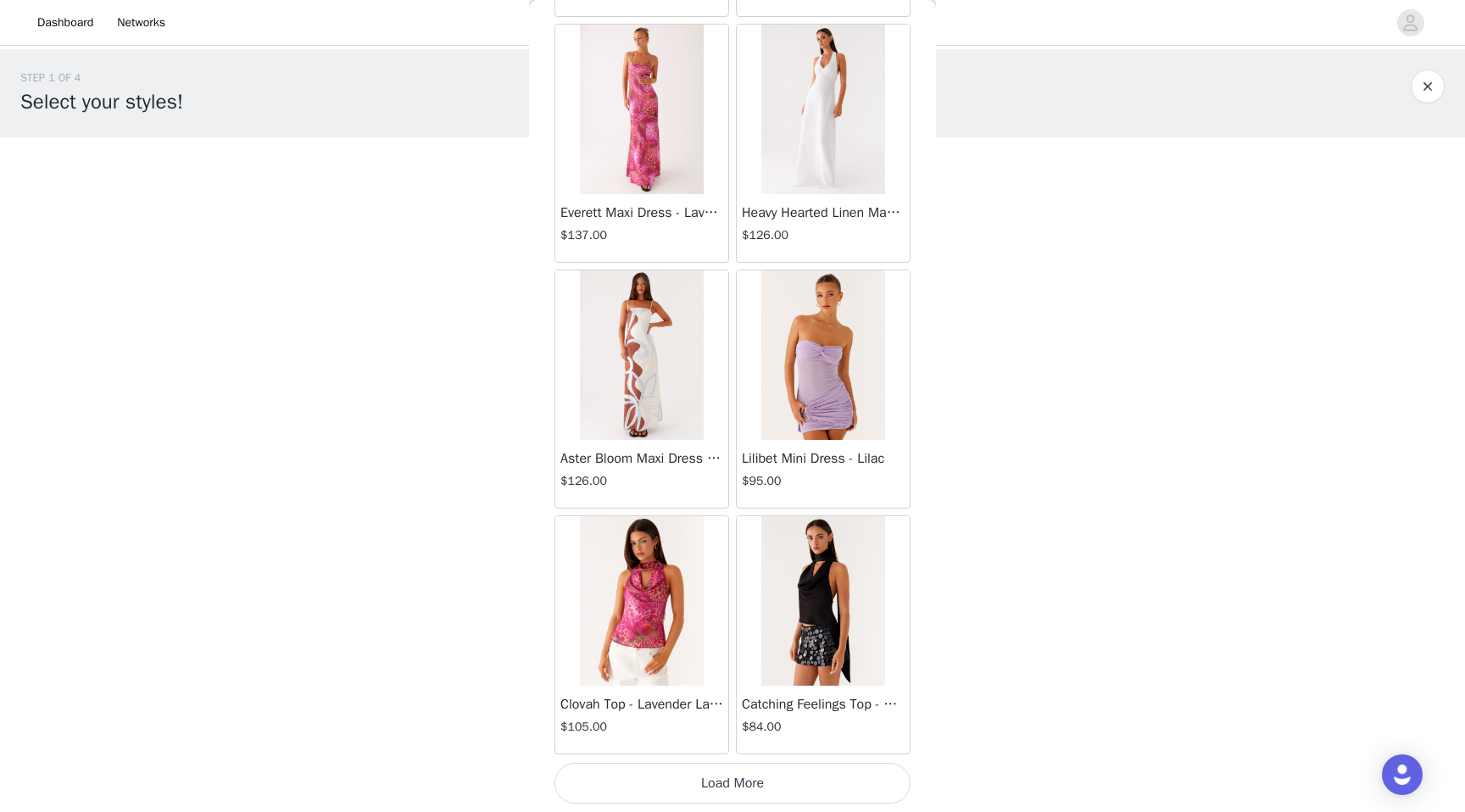 click on "Load More" at bounding box center (732, 783) 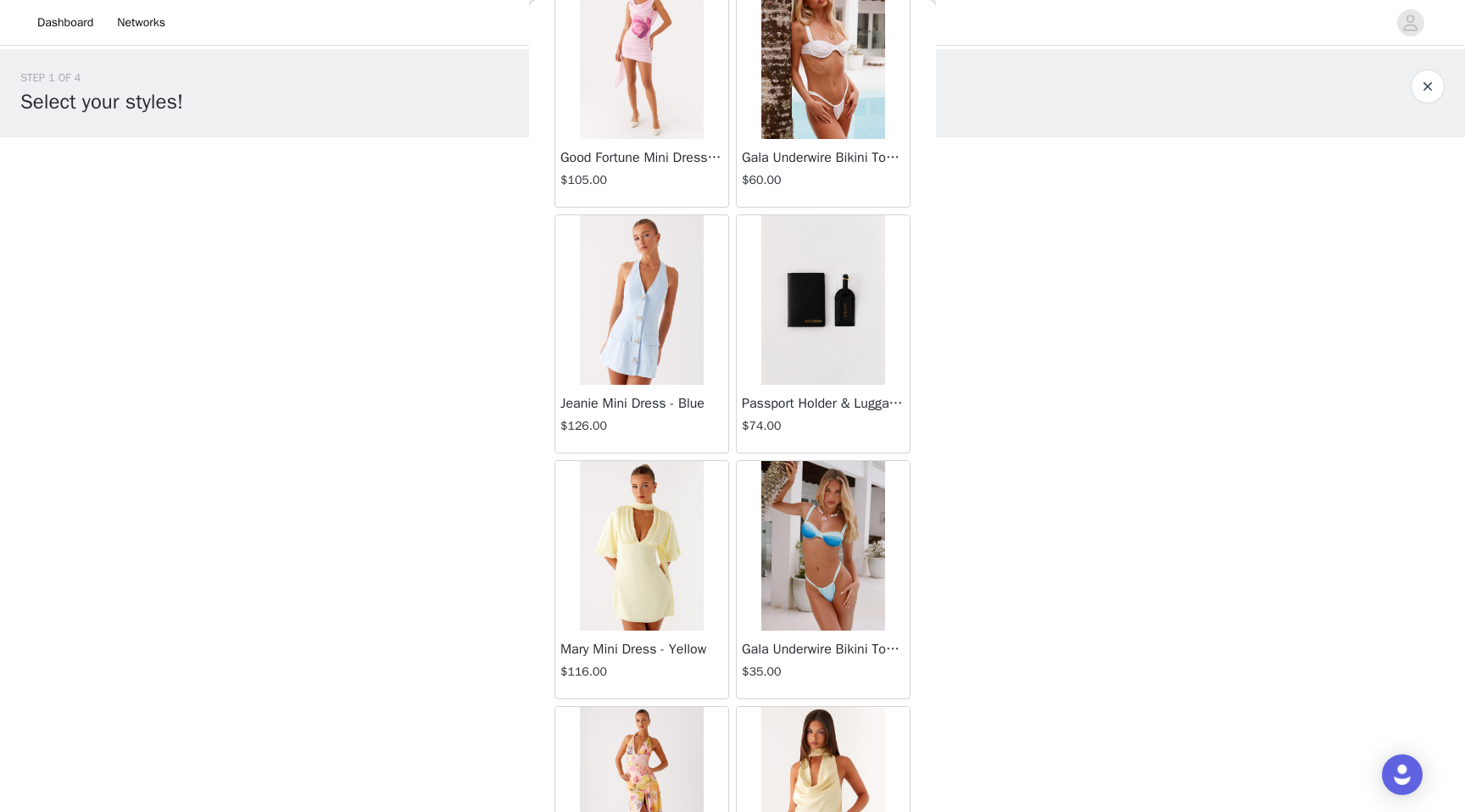 scroll, scrollTop: 60775, scrollLeft: 0, axis: vertical 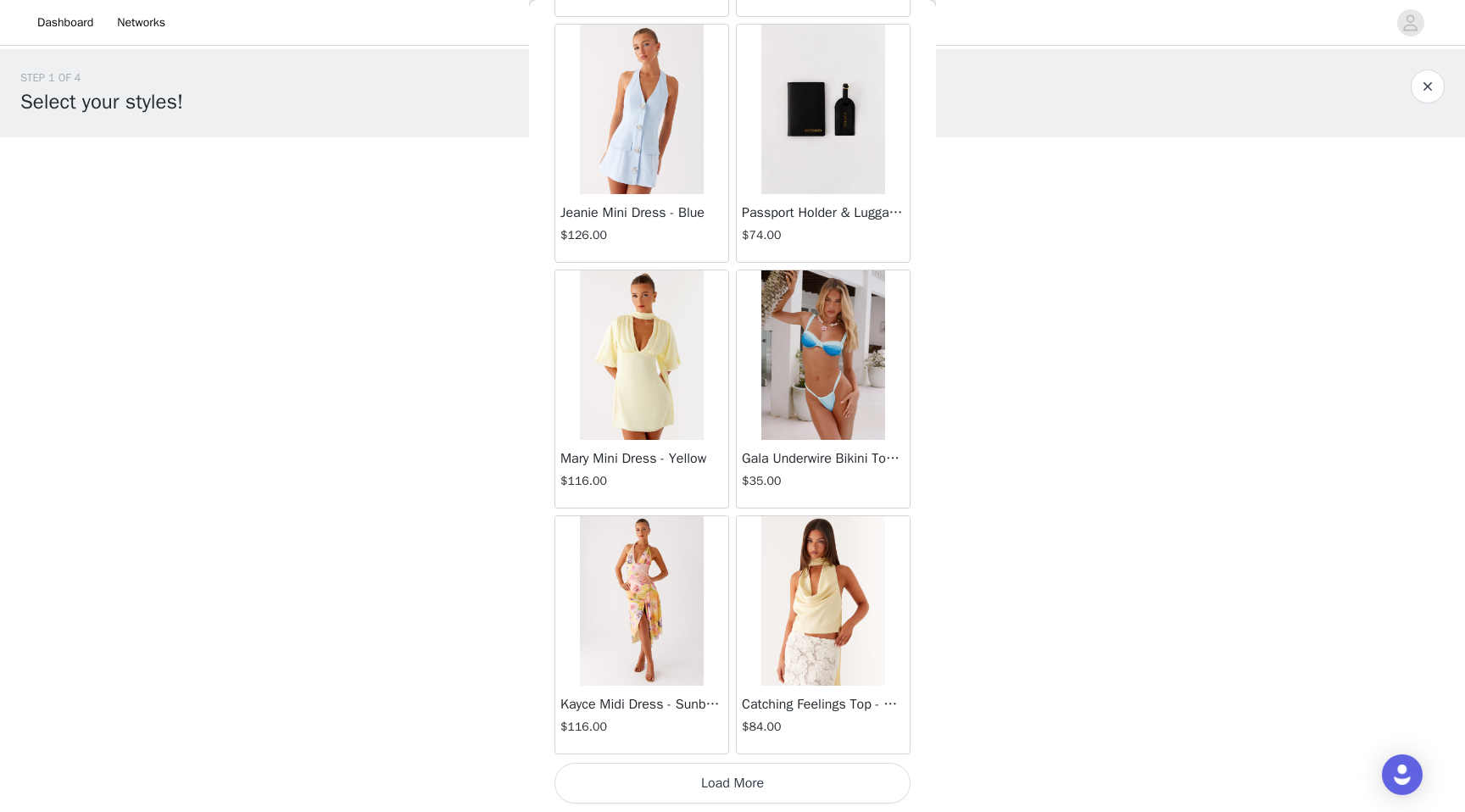 click on "Load More" at bounding box center (732, 783) 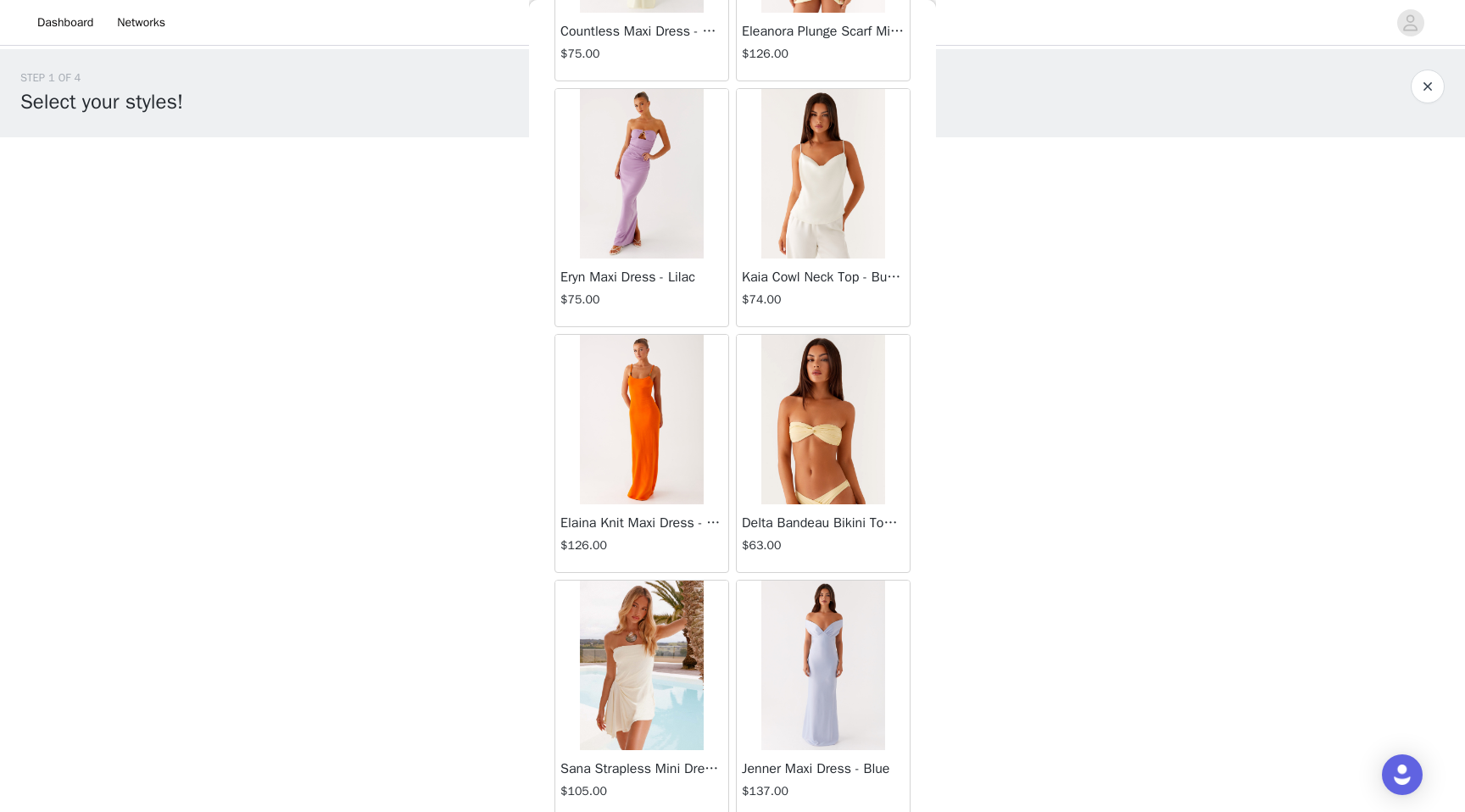 scroll, scrollTop: 63233, scrollLeft: 0, axis: vertical 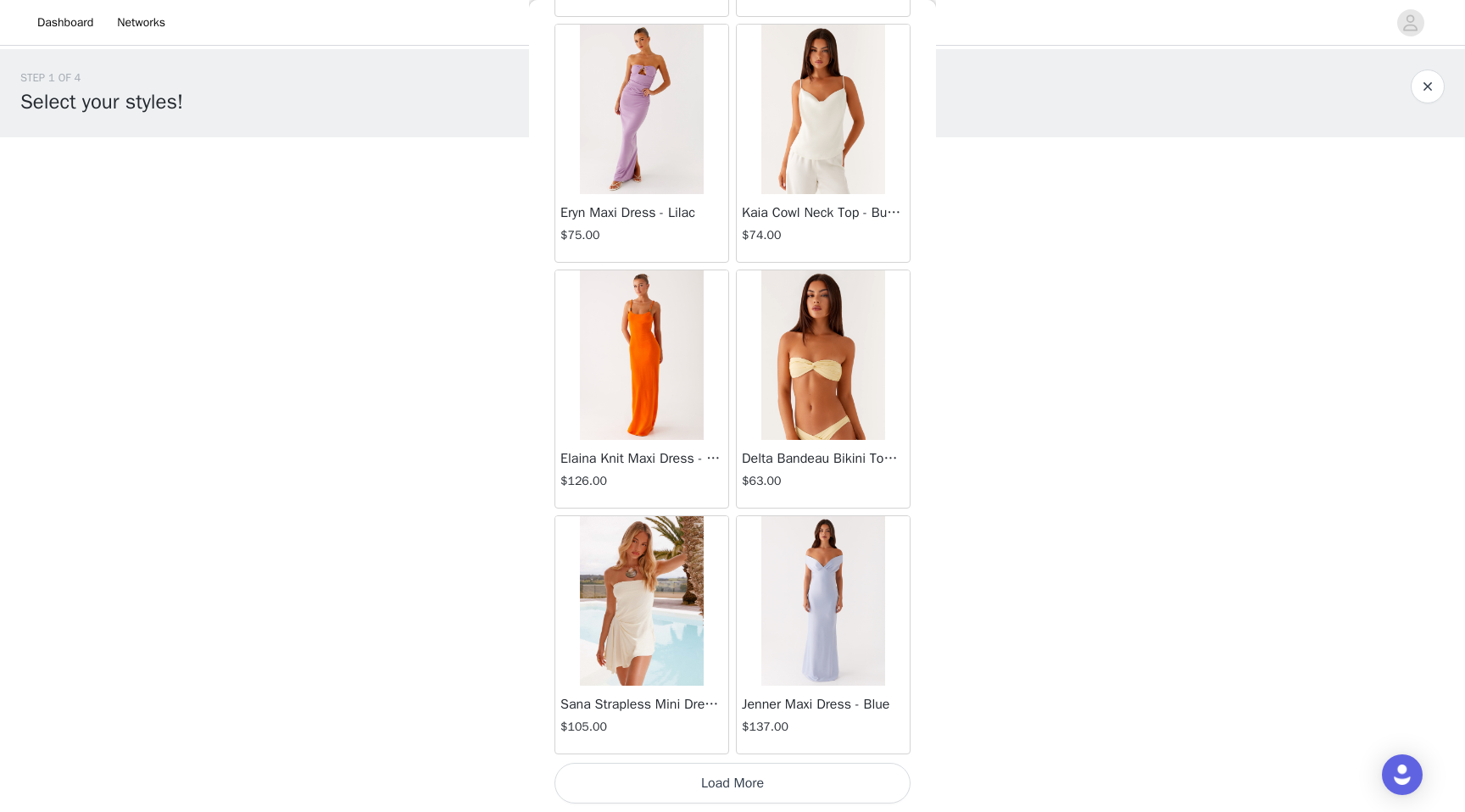 click on "Load More" at bounding box center [732, 783] 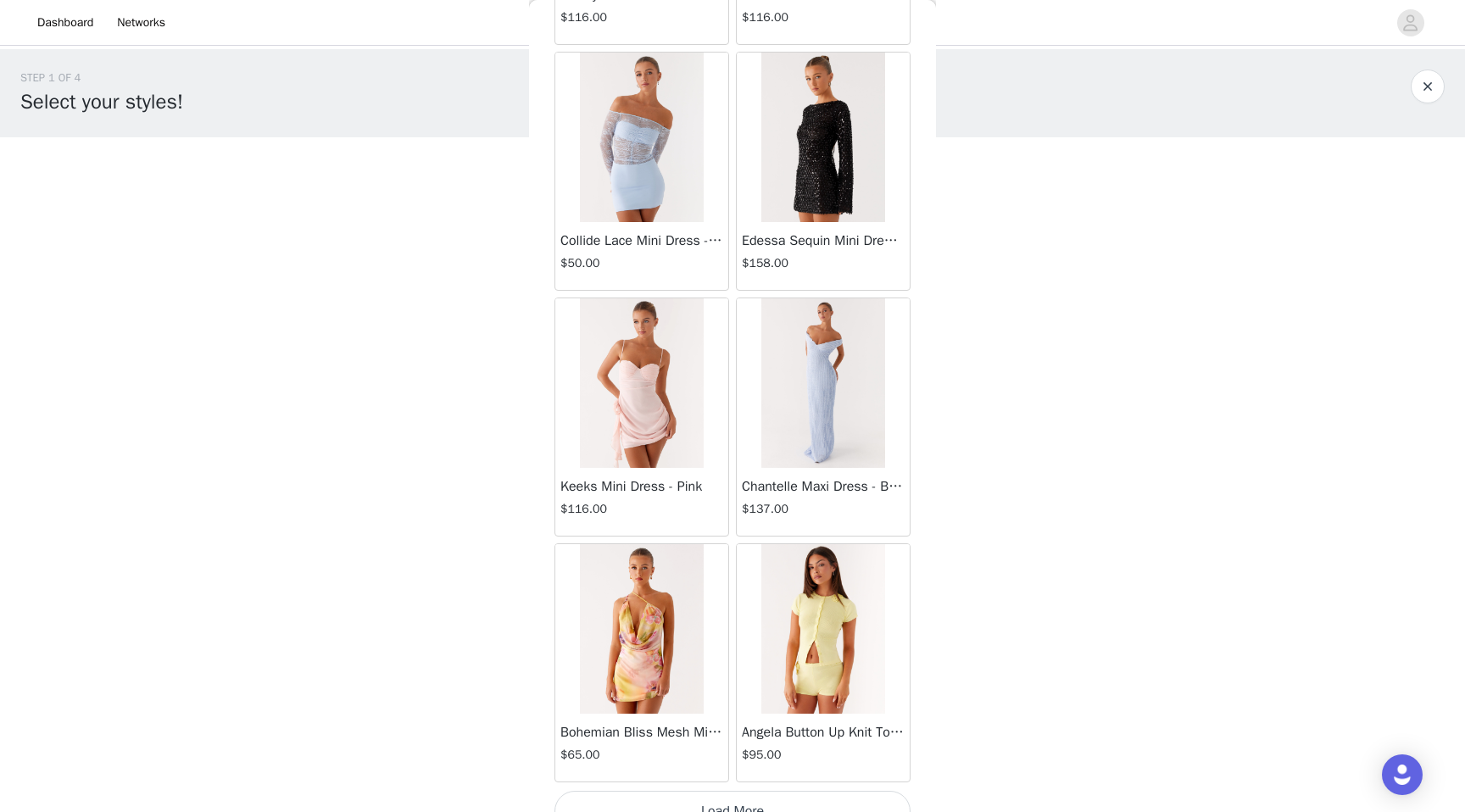 scroll, scrollTop: 65691, scrollLeft: 0, axis: vertical 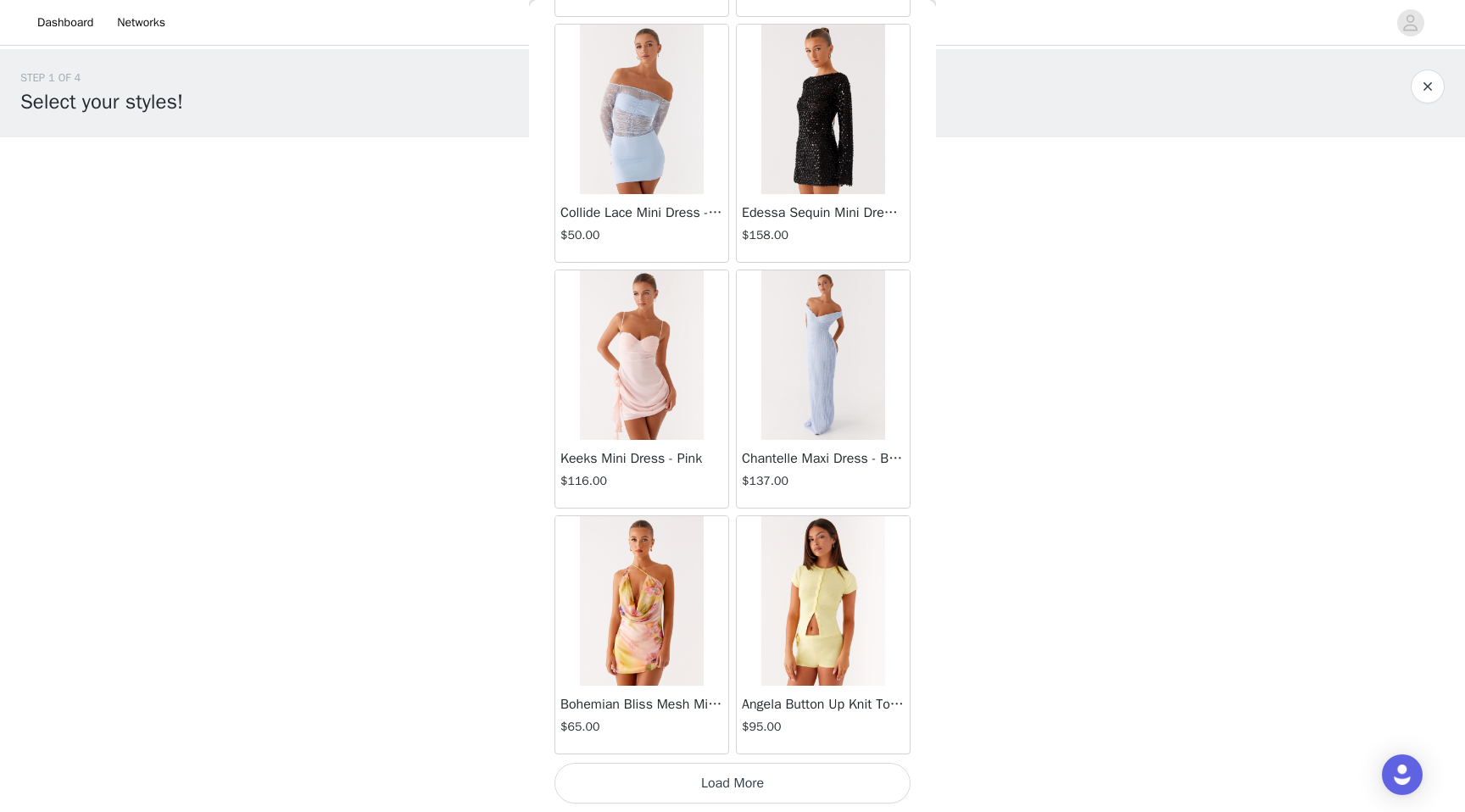 click on "Load More" at bounding box center [732, 783] 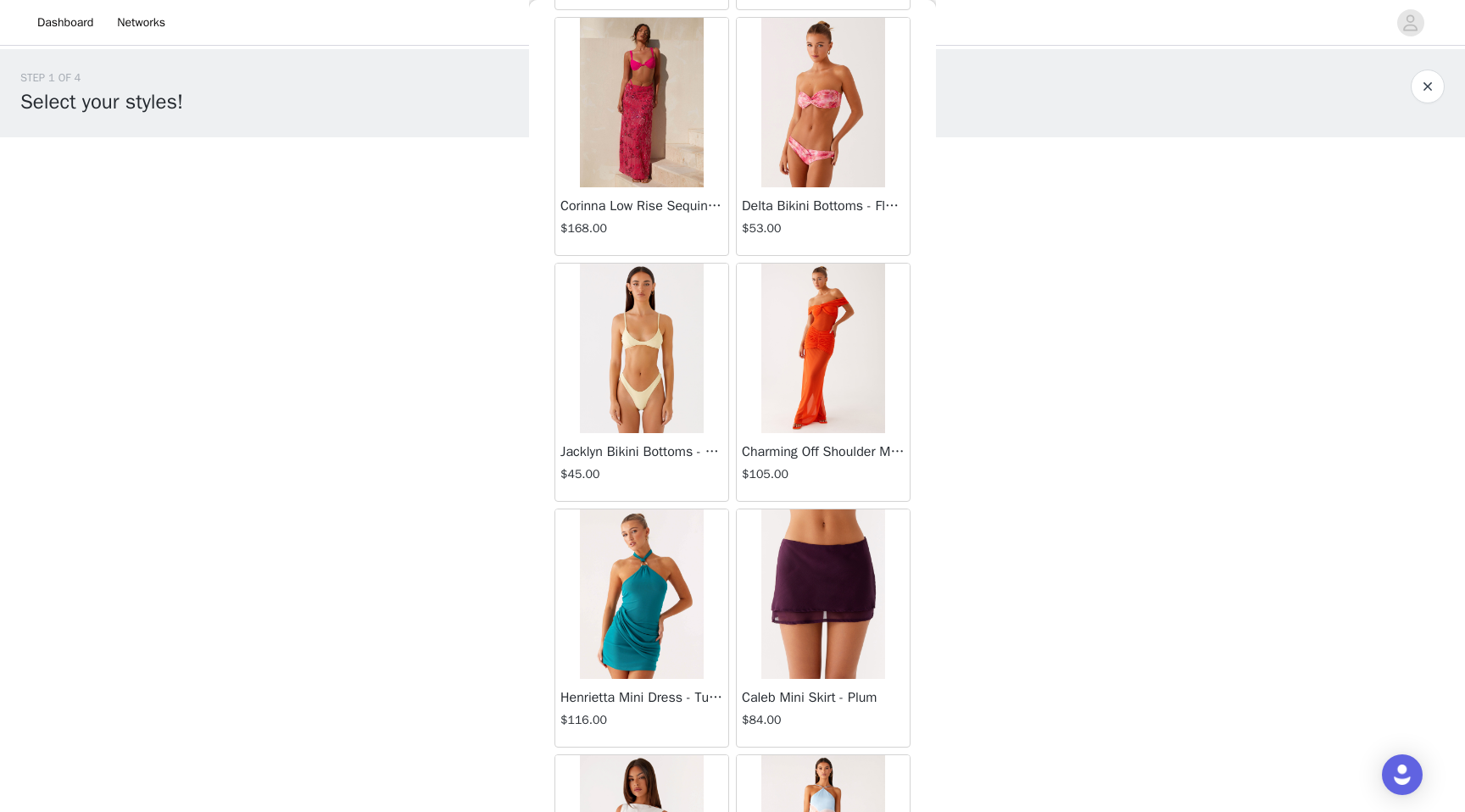 scroll, scrollTop: 68149, scrollLeft: 0, axis: vertical 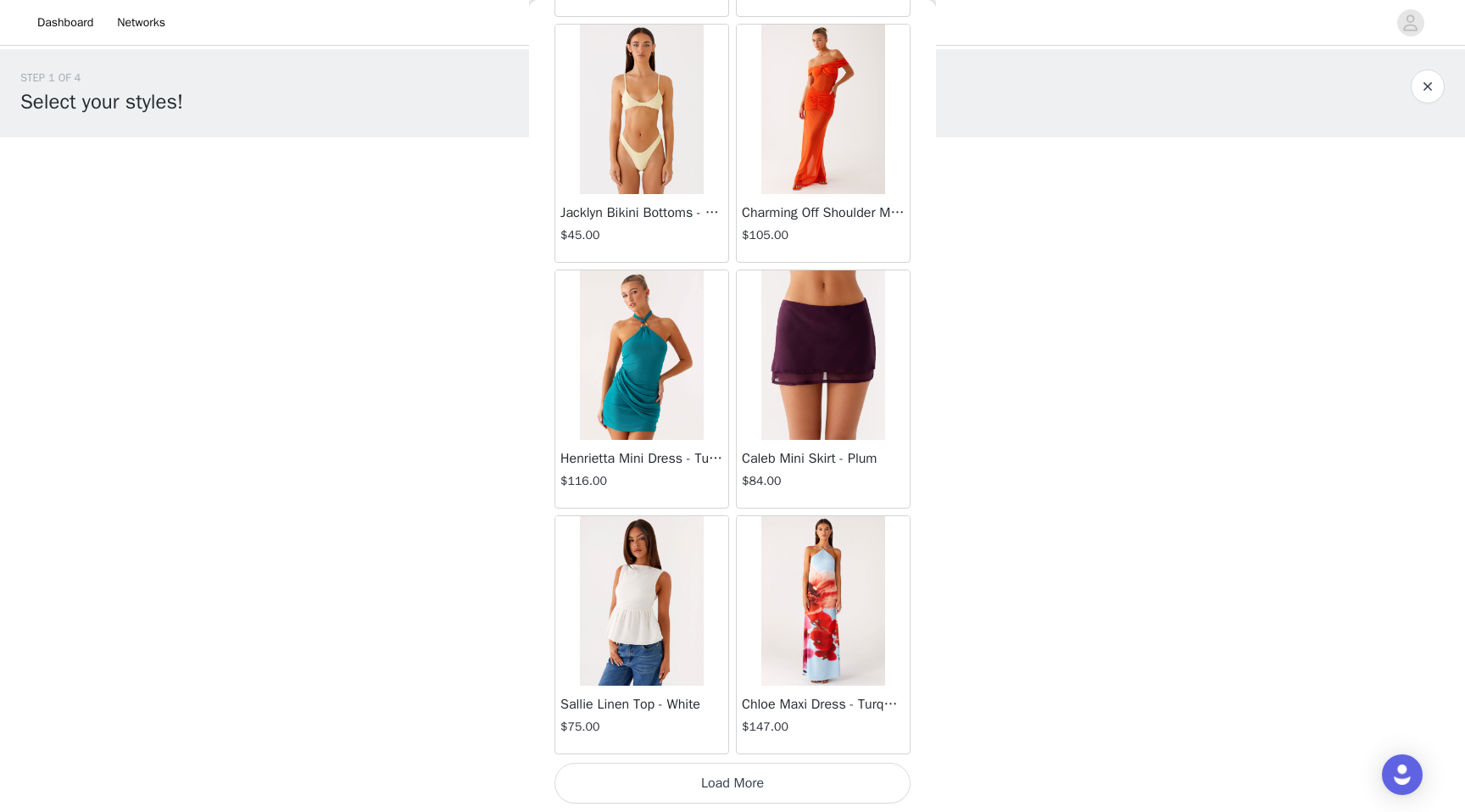 click on "Load More" at bounding box center [732, 783] 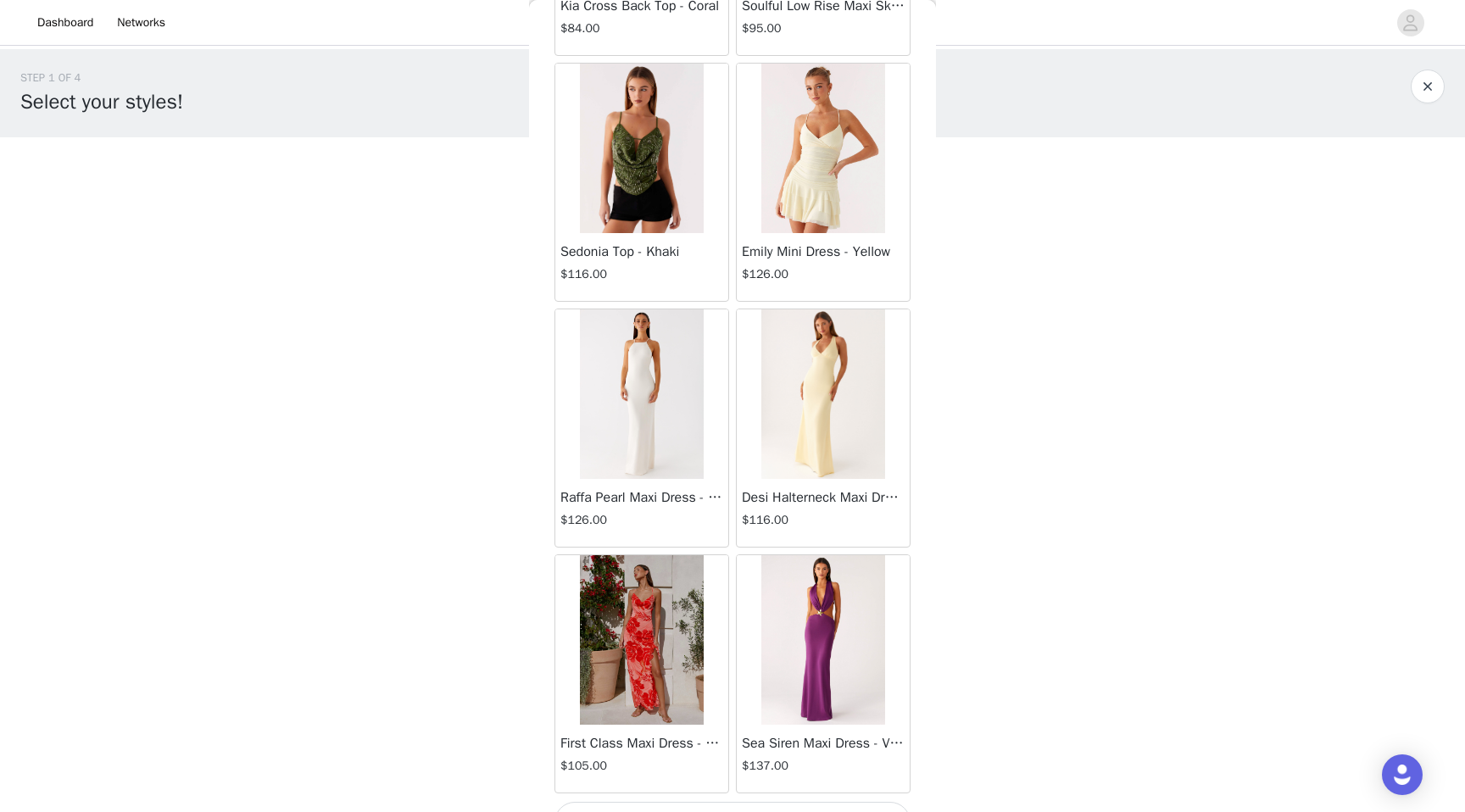 scroll, scrollTop: 70607, scrollLeft: 0, axis: vertical 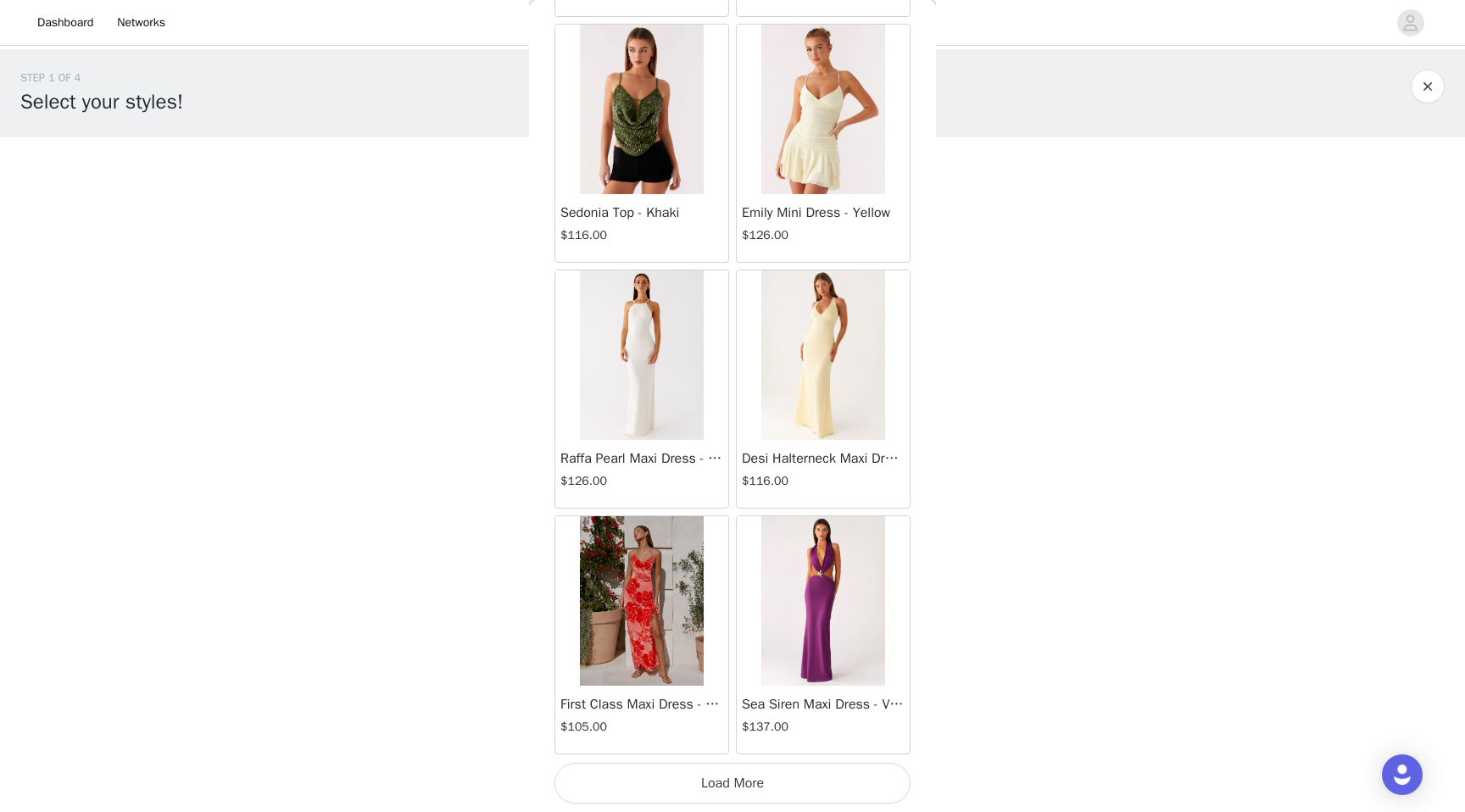 click on "Load More" at bounding box center (732, 783) 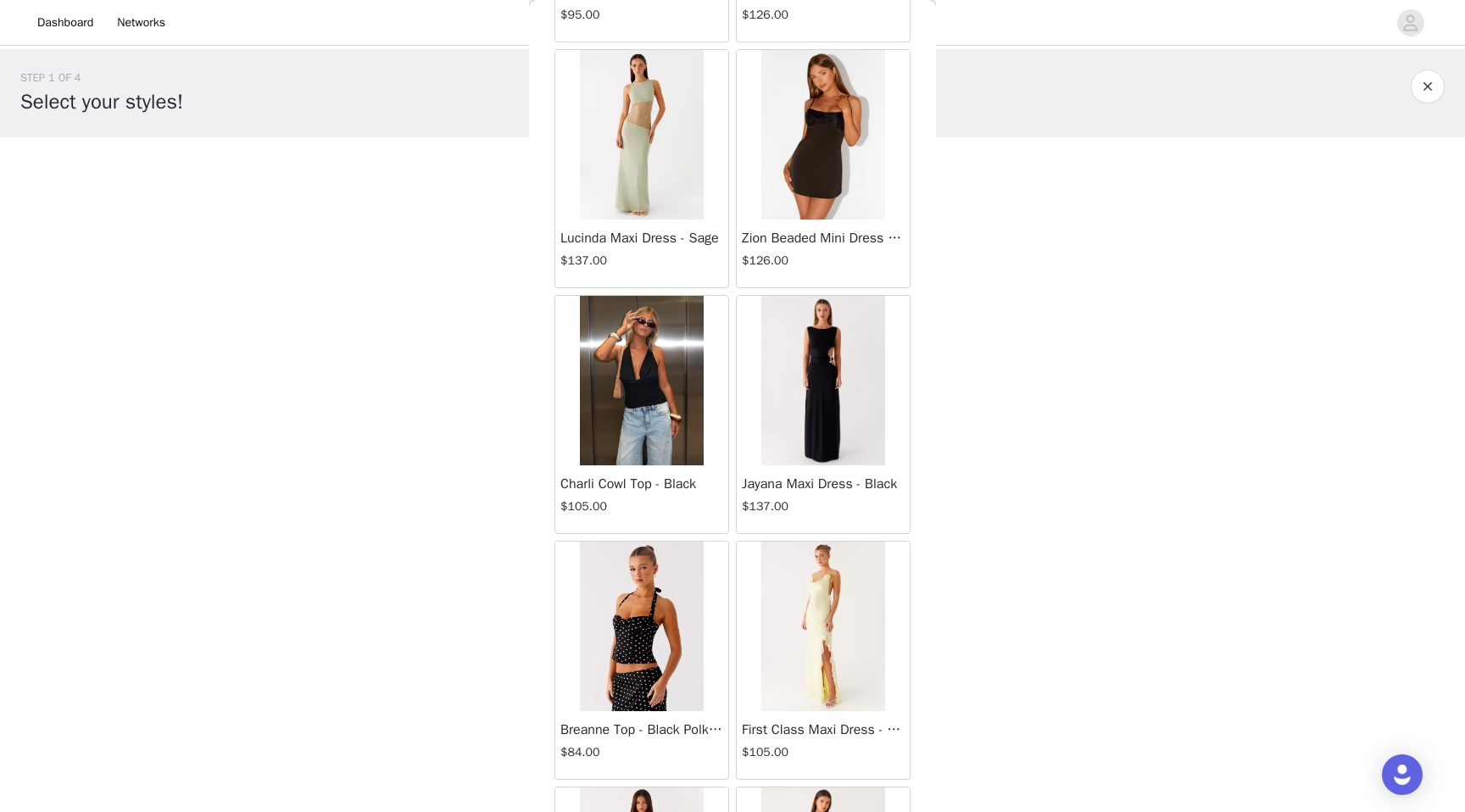 scroll, scrollTop: 71570, scrollLeft: 0, axis: vertical 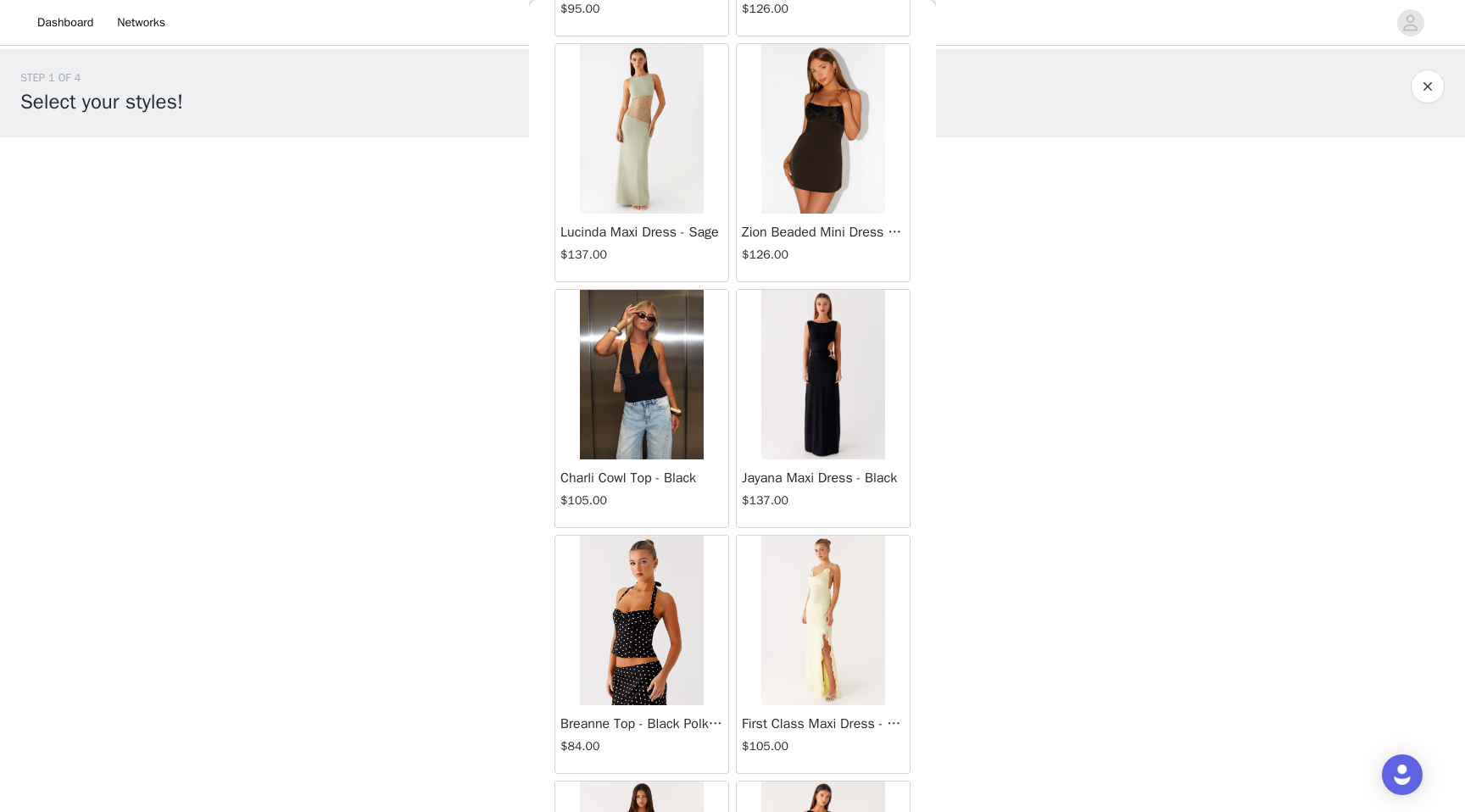 click at bounding box center [641, 620] 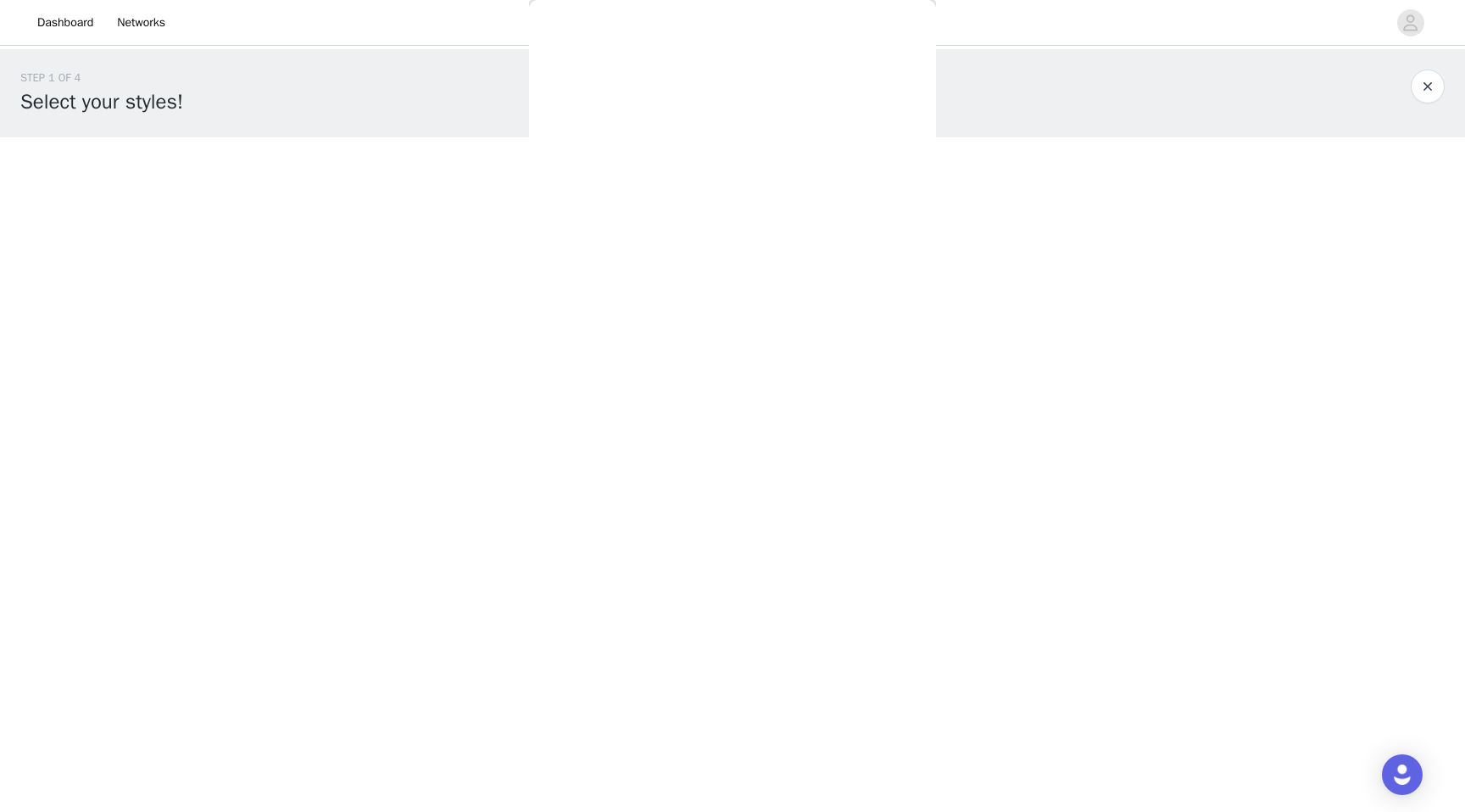 scroll, scrollTop: 102, scrollLeft: 0, axis: vertical 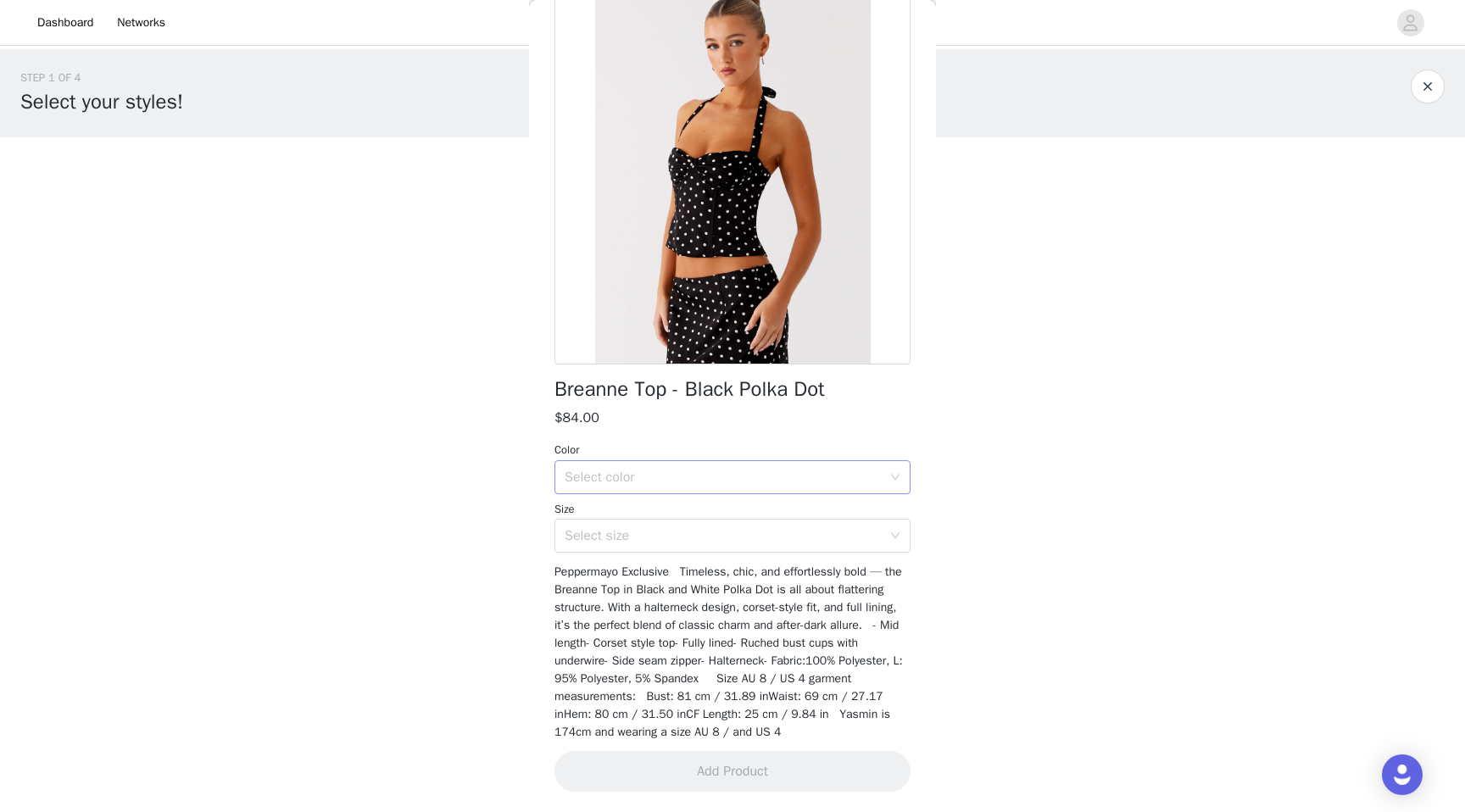 click on "Select color" at bounding box center [723, 477] 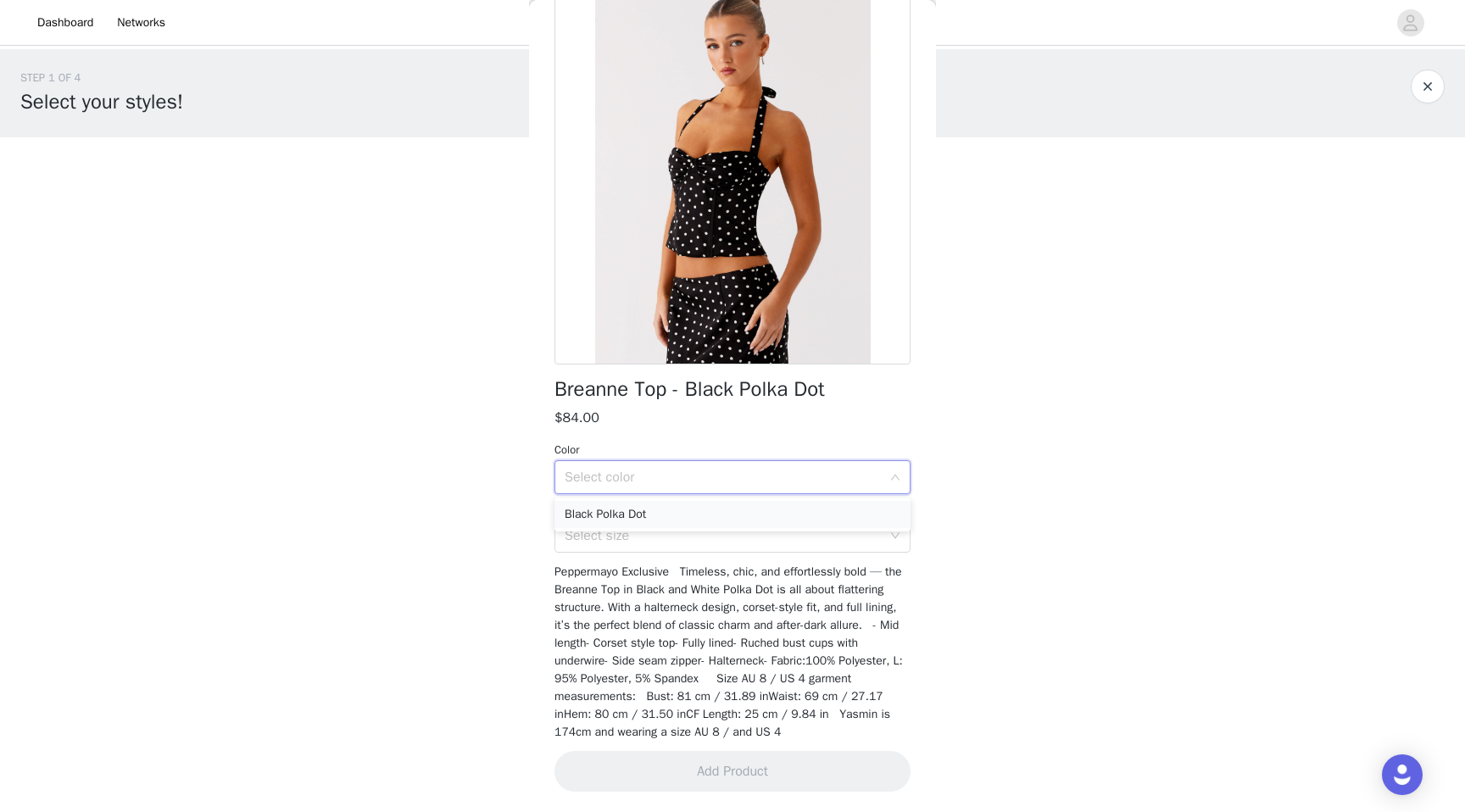 click on "Black Polka Dot" at bounding box center [732, 514] 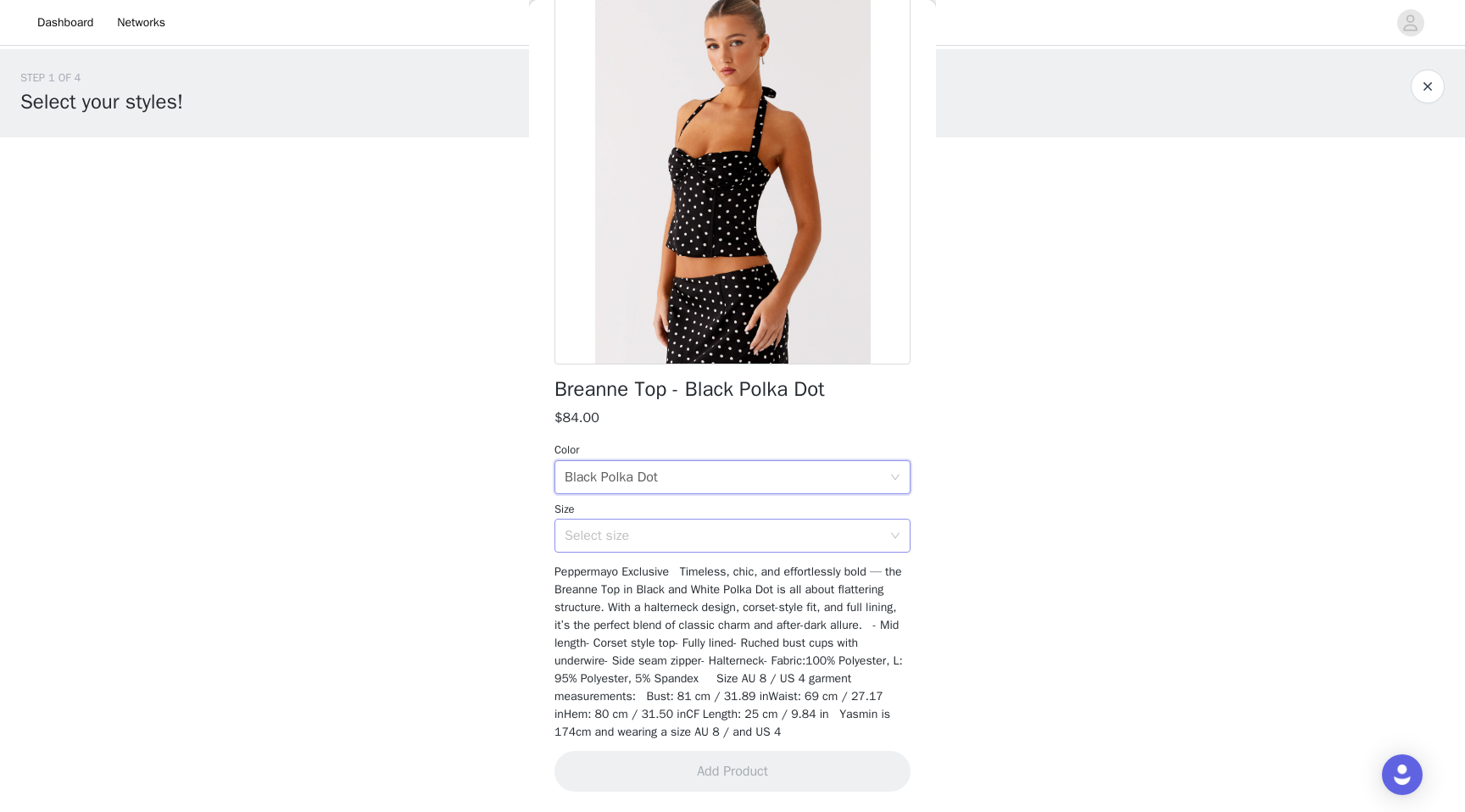 click on "Select size" at bounding box center [723, 536] 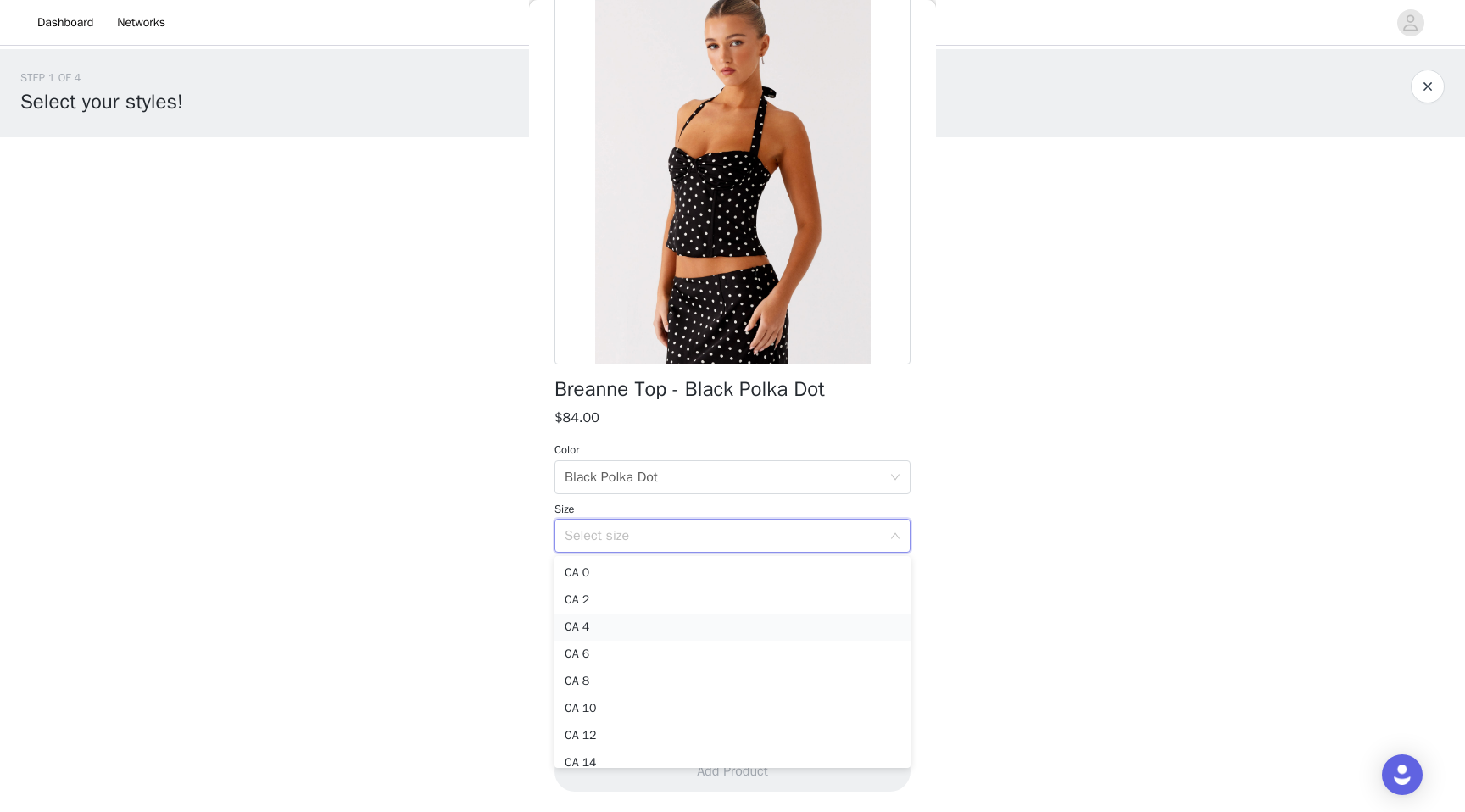 click on "CA 4" at bounding box center (732, 627) 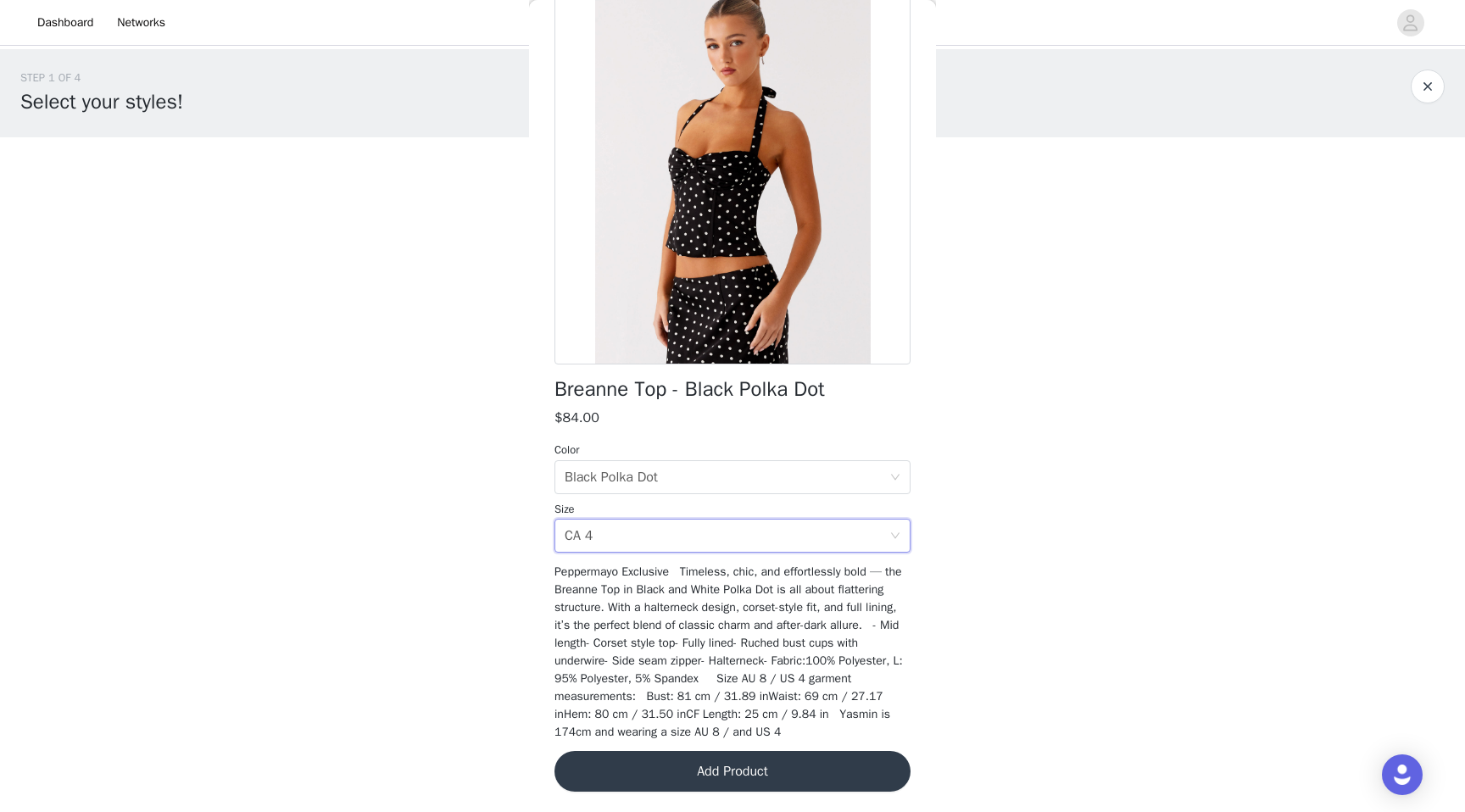 click on "Add Product" at bounding box center [732, 771] 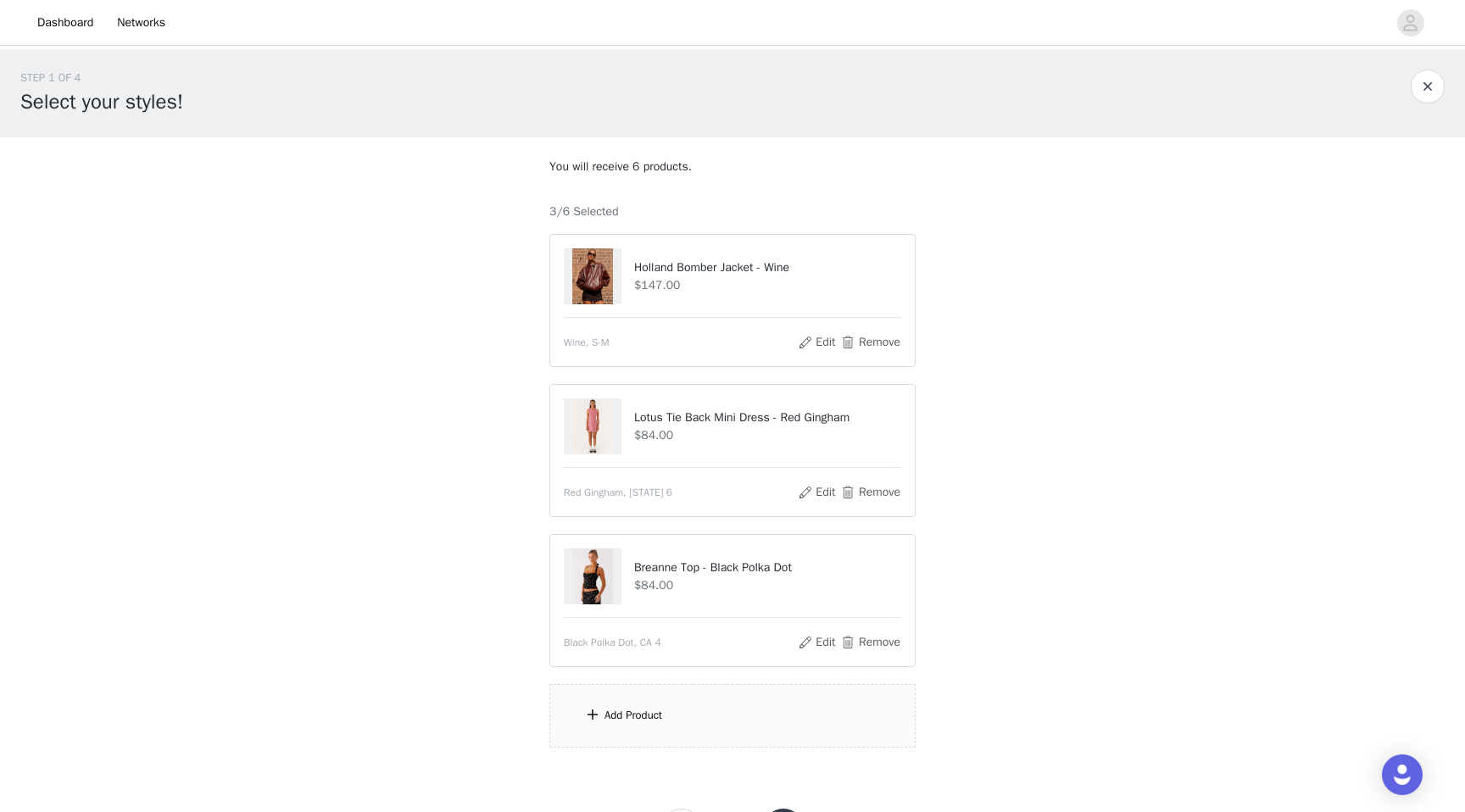 click on "Add Product" at bounding box center (732, 715) 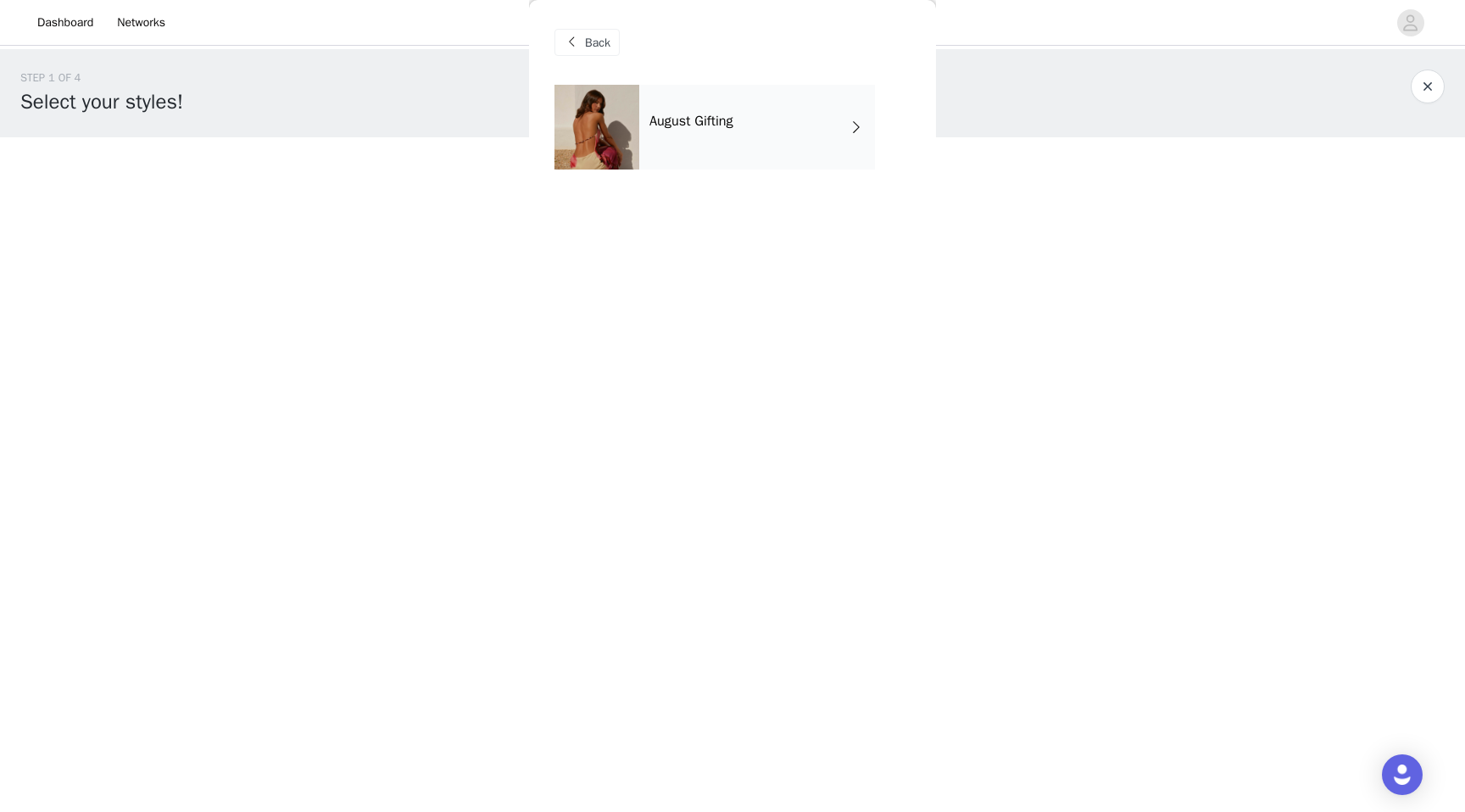 click on "August Gifting" at bounding box center (757, 127) 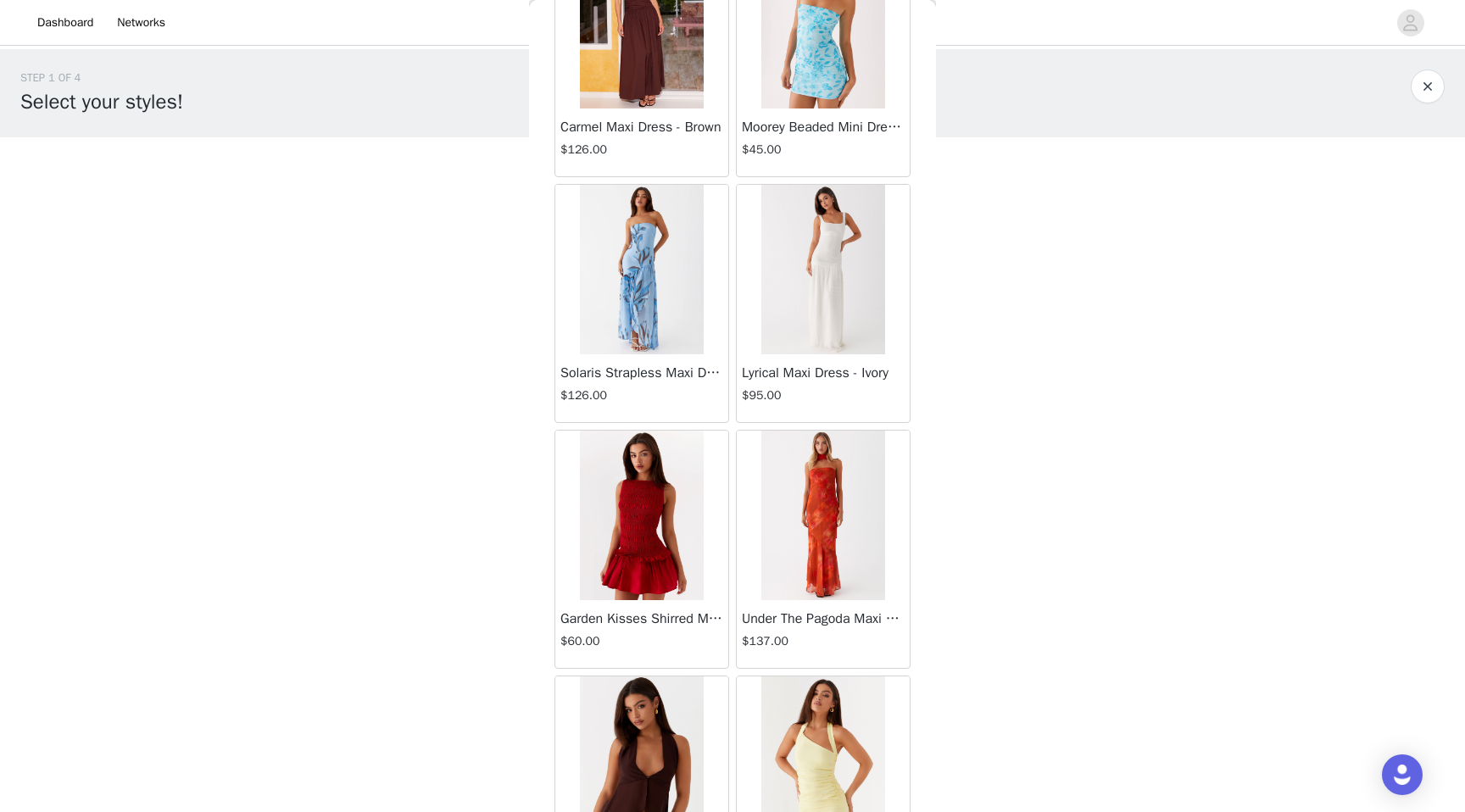 scroll, scrollTop: 1782, scrollLeft: 0, axis: vertical 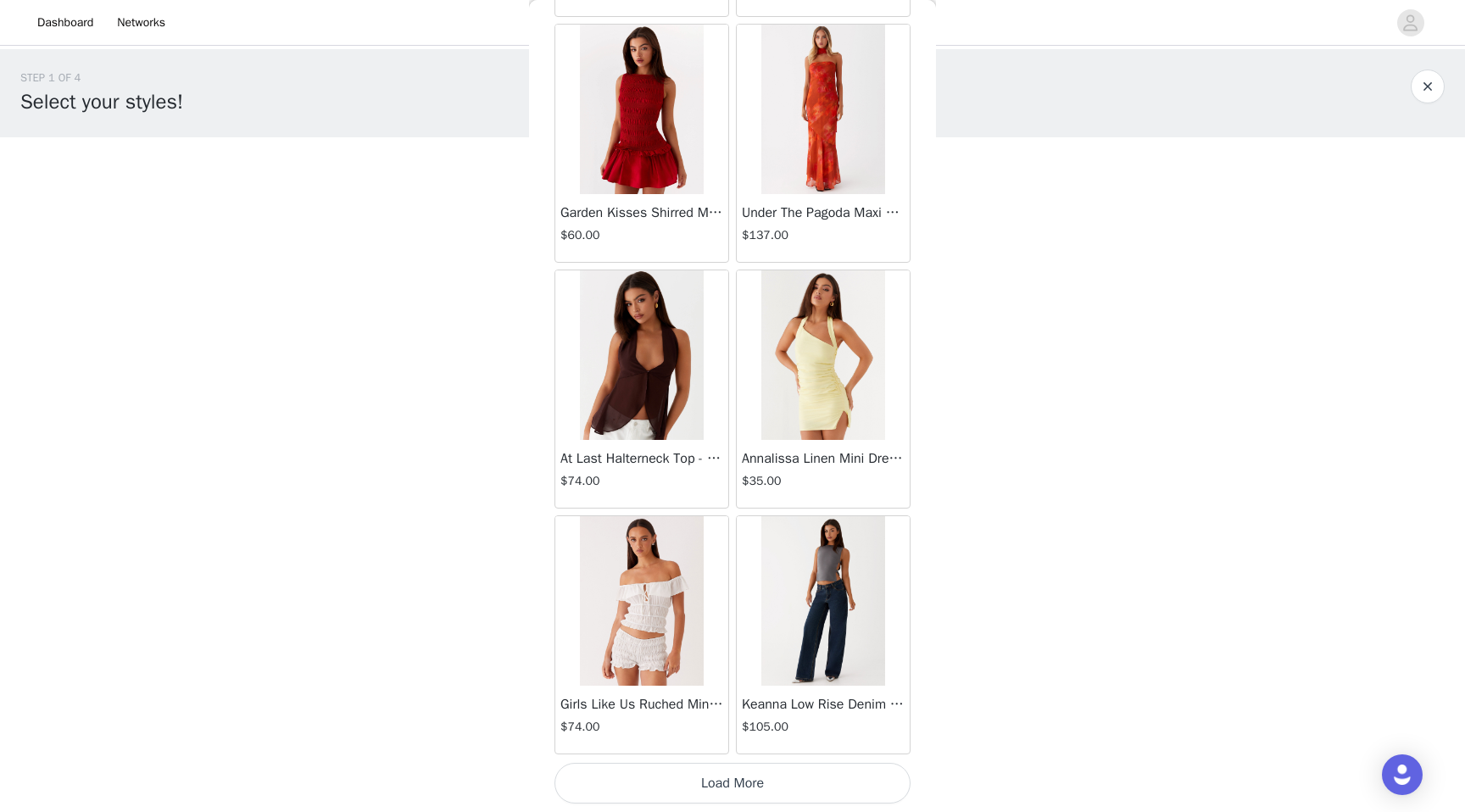 click on "Load More" at bounding box center [732, 783] 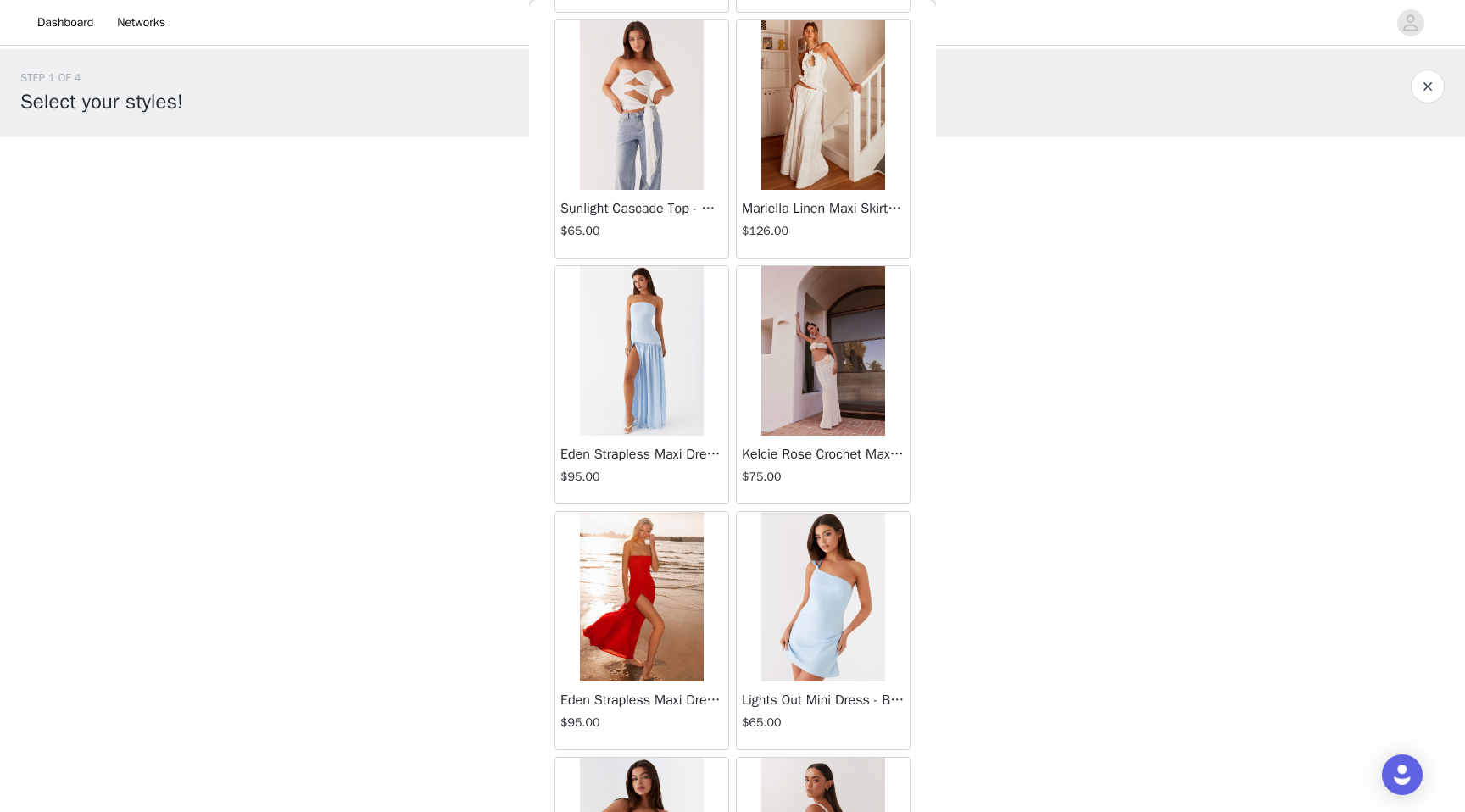 scroll, scrollTop: 4240, scrollLeft: 0, axis: vertical 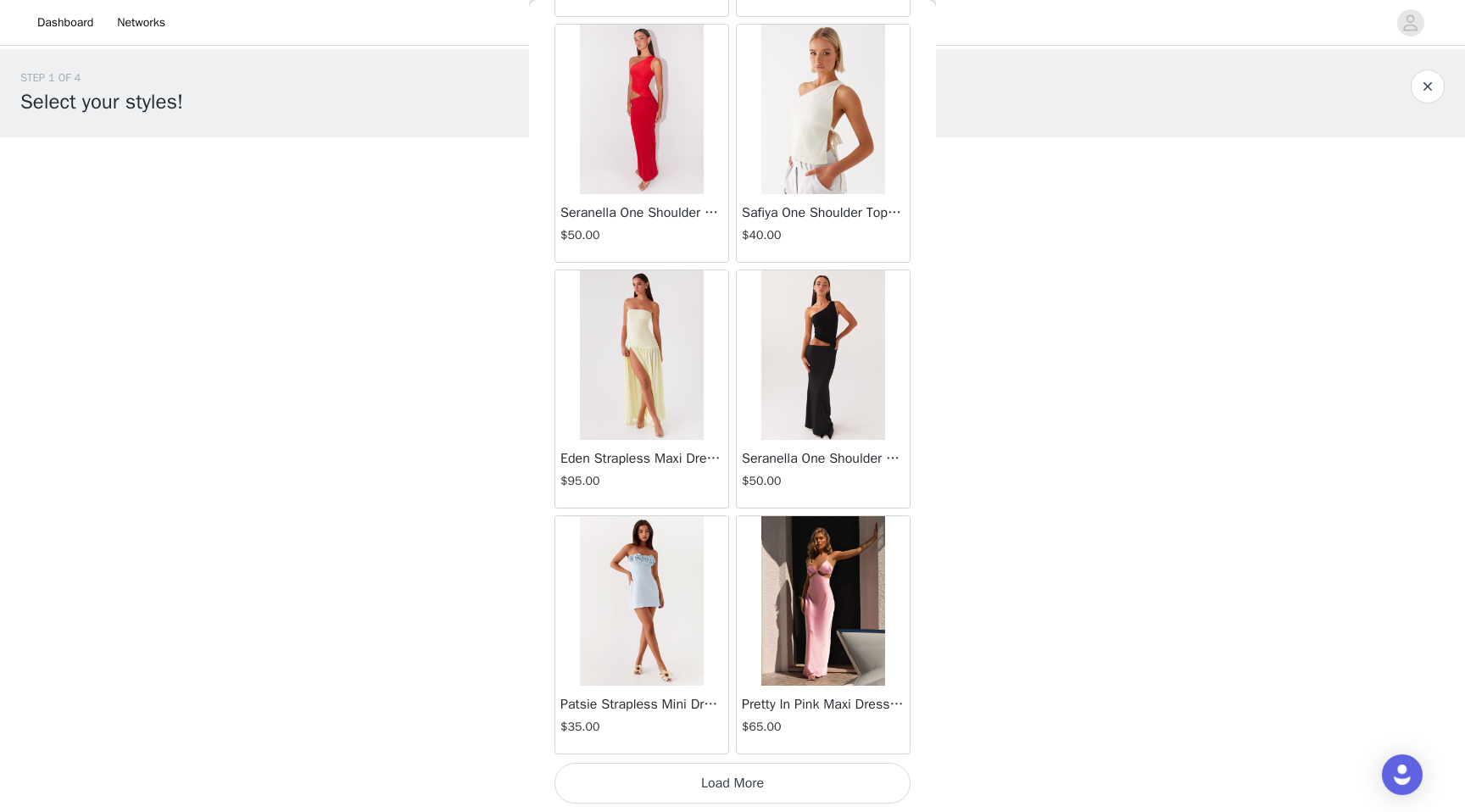 click on "Load More" at bounding box center (732, 783) 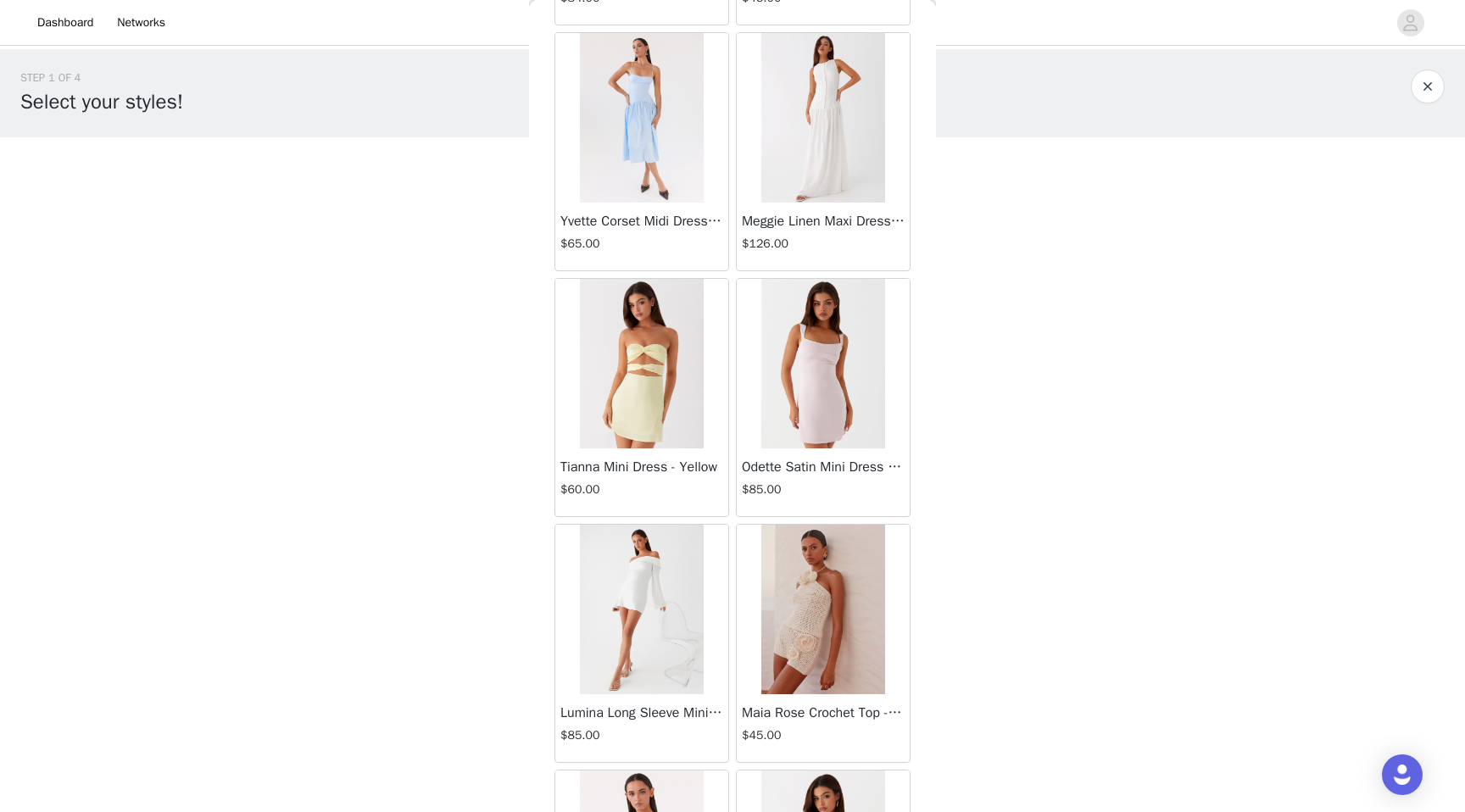 scroll, scrollTop: 6698, scrollLeft: 0, axis: vertical 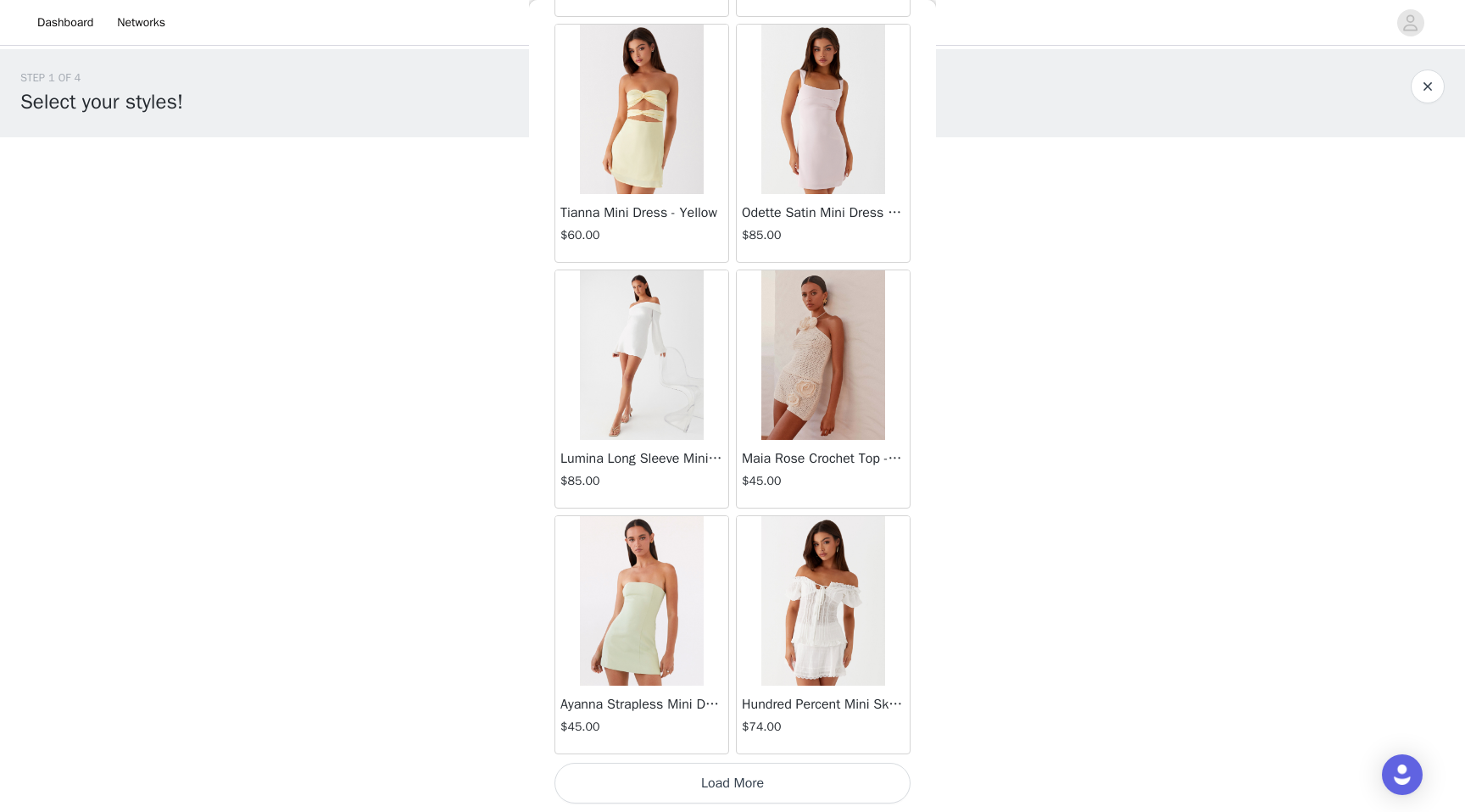 click on "Load More" at bounding box center [732, 783] 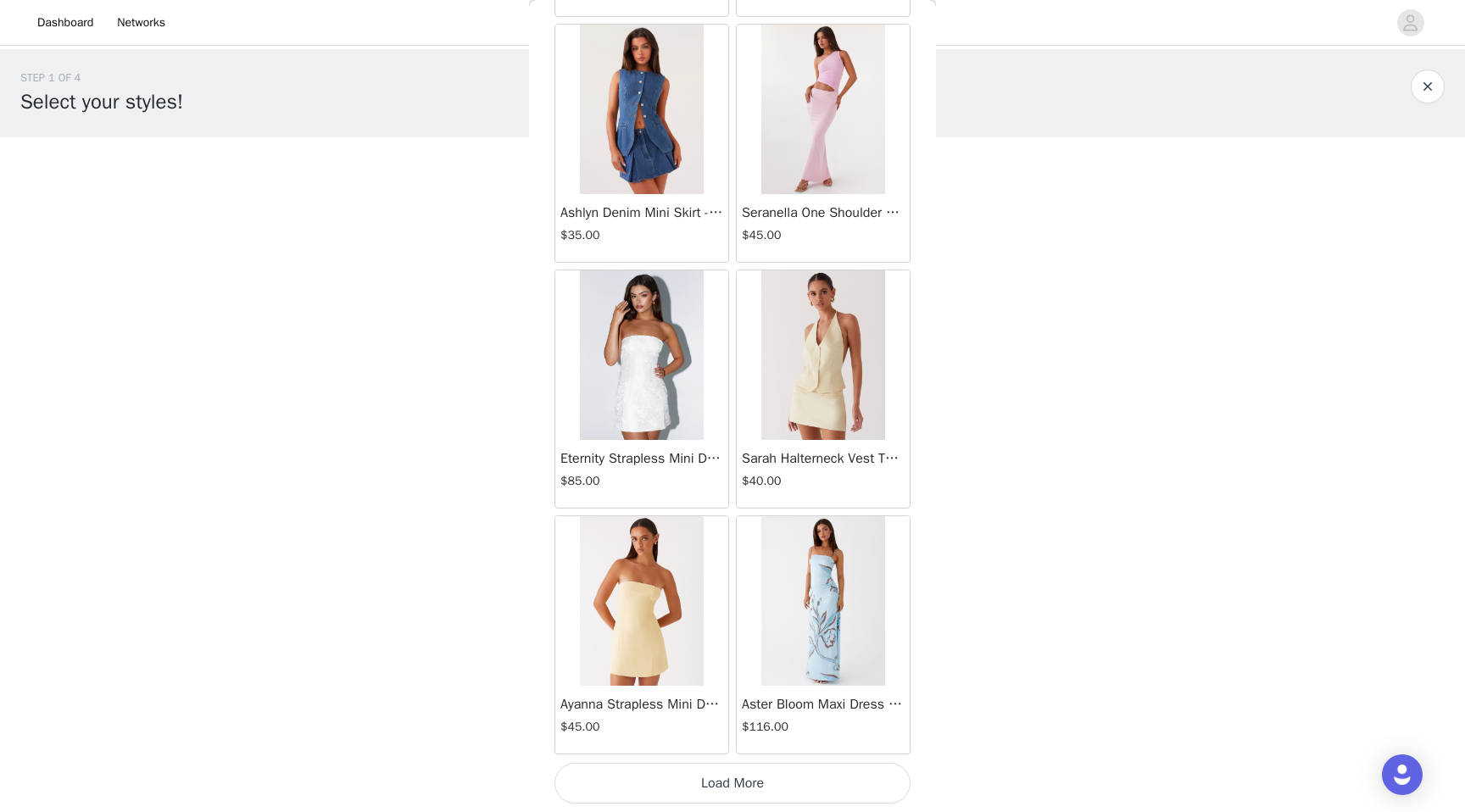 click on "Load More" at bounding box center [732, 783] 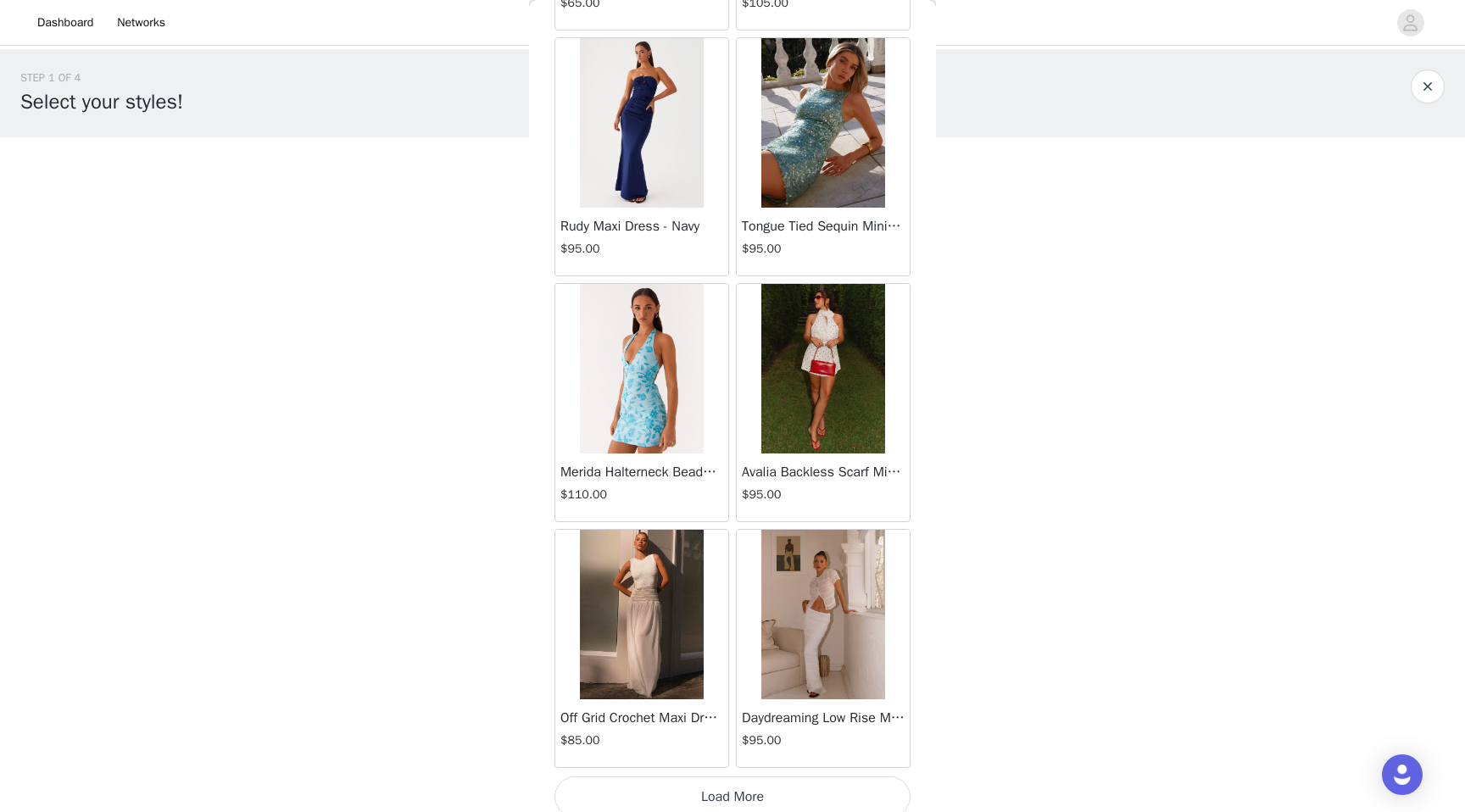 scroll, scrollTop: 11614, scrollLeft: 0, axis: vertical 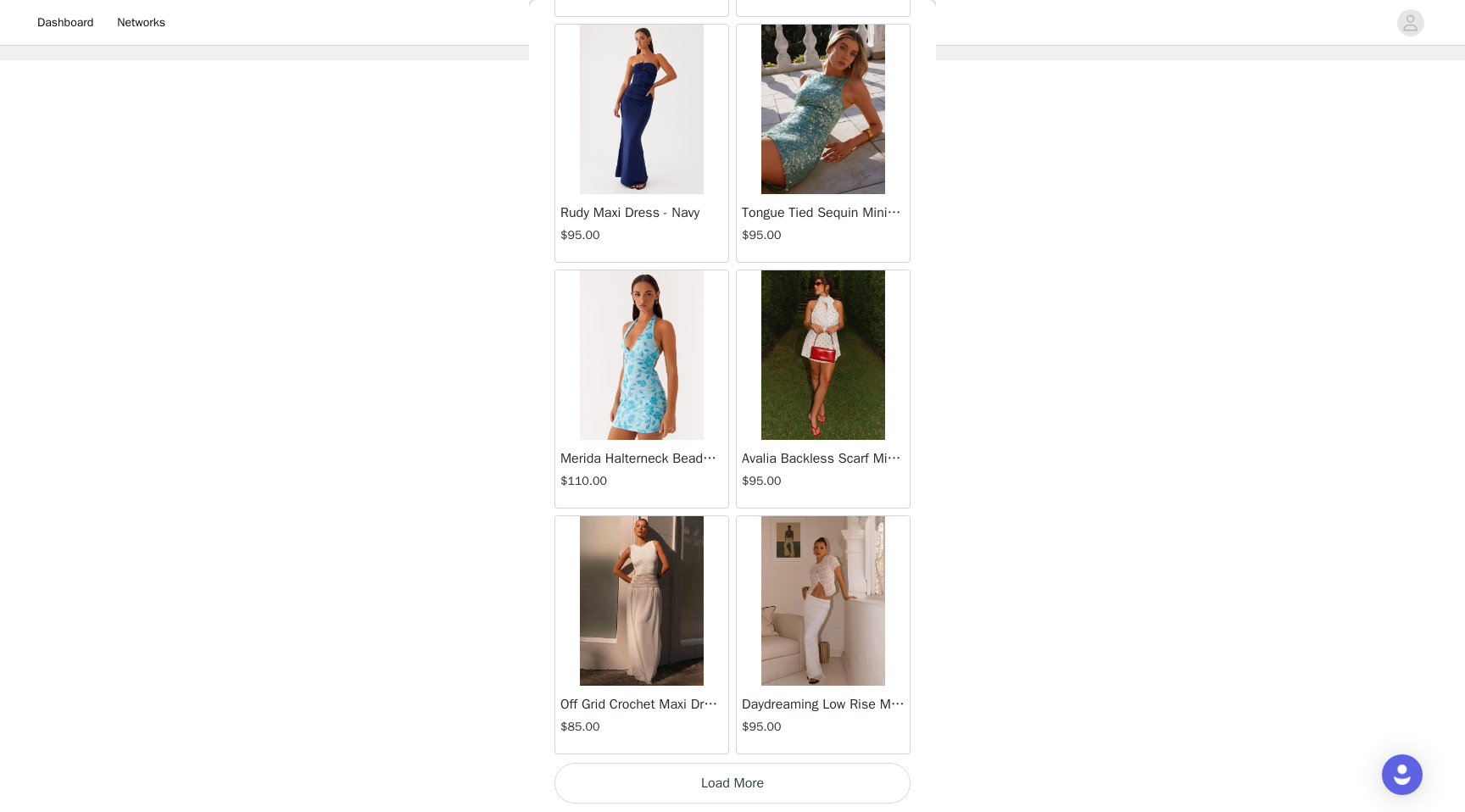 click on "Load More" at bounding box center (732, 783) 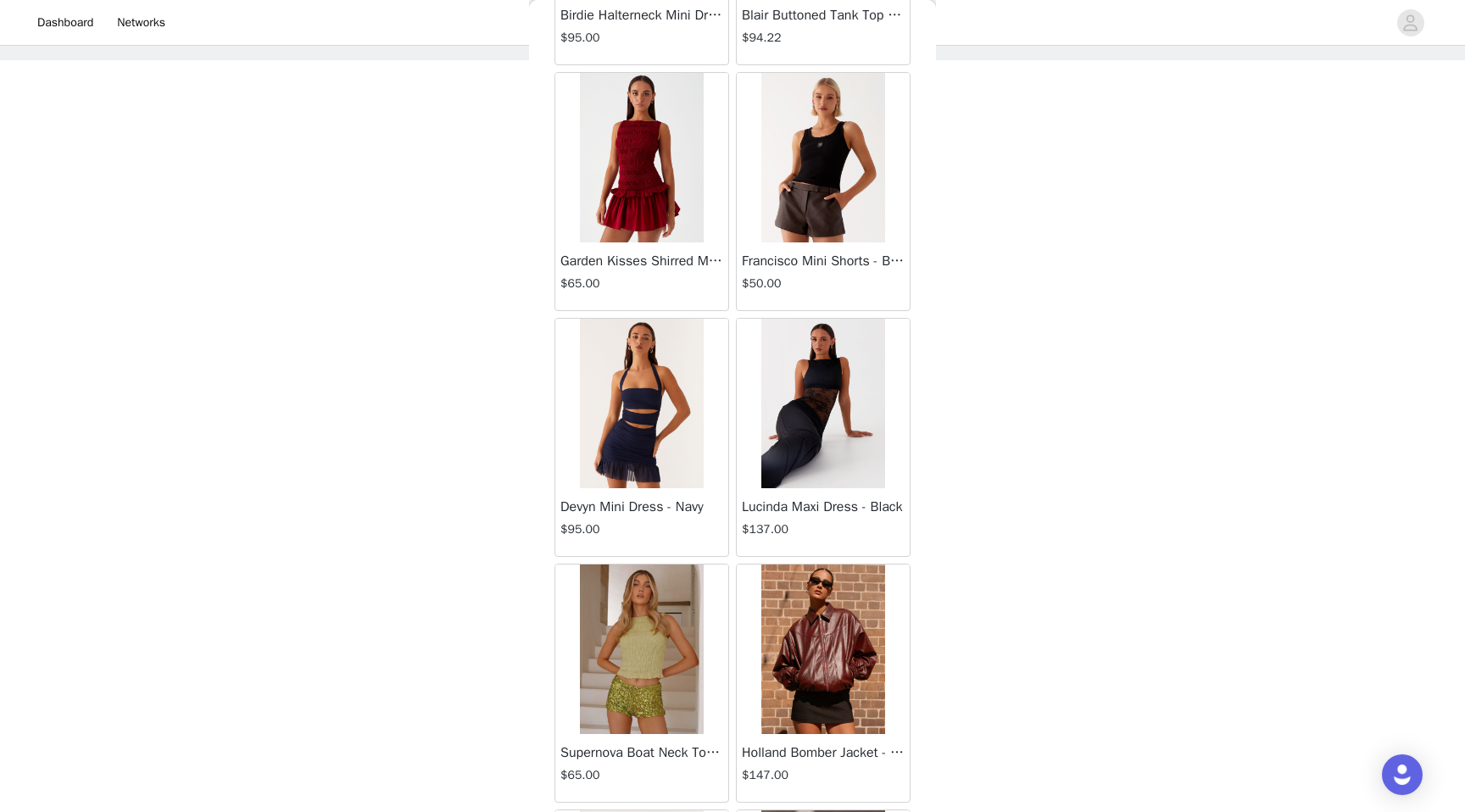 scroll, scrollTop: 14072, scrollLeft: 0, axis: vertical 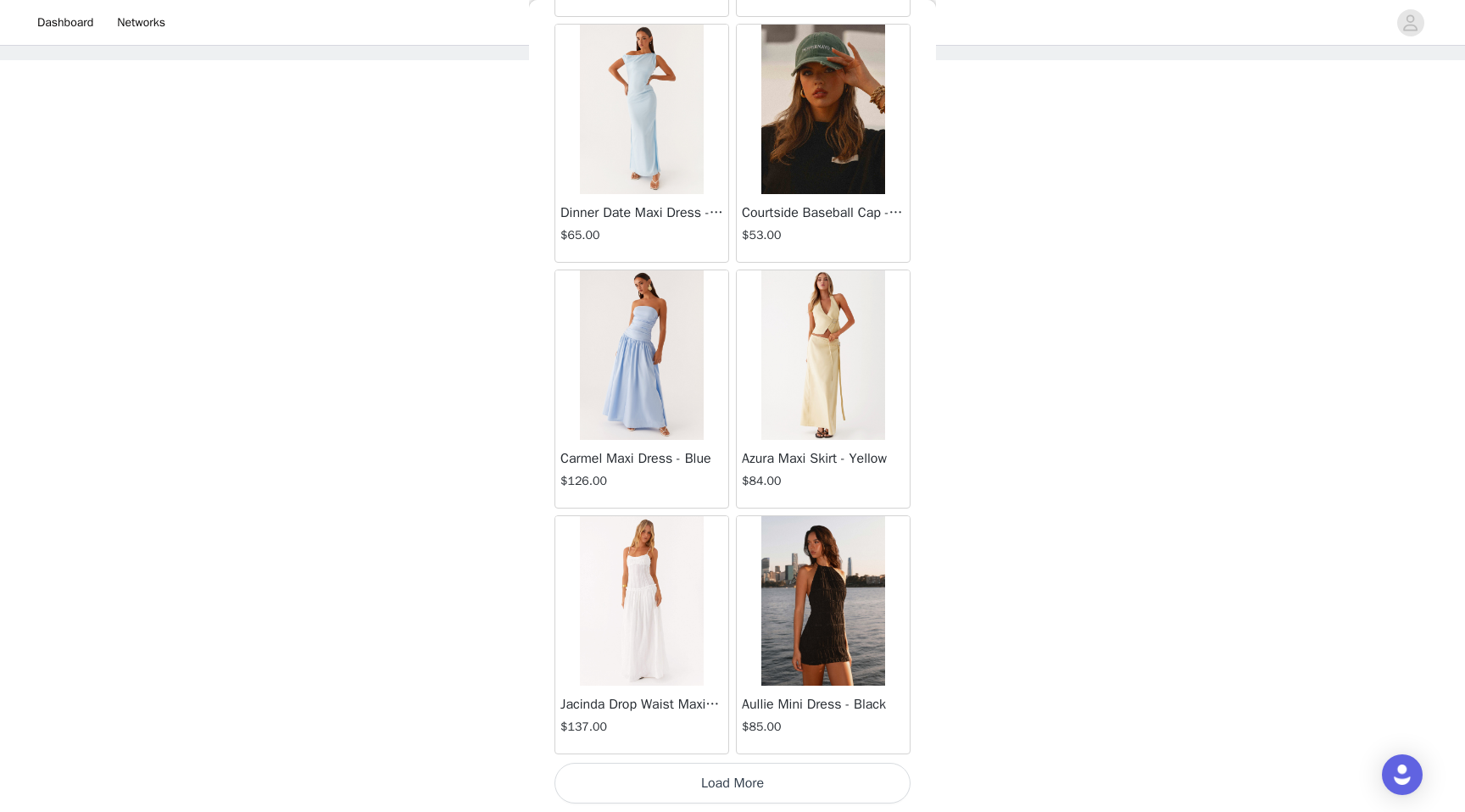 click on "Load More" at bounding box center [732, 783] 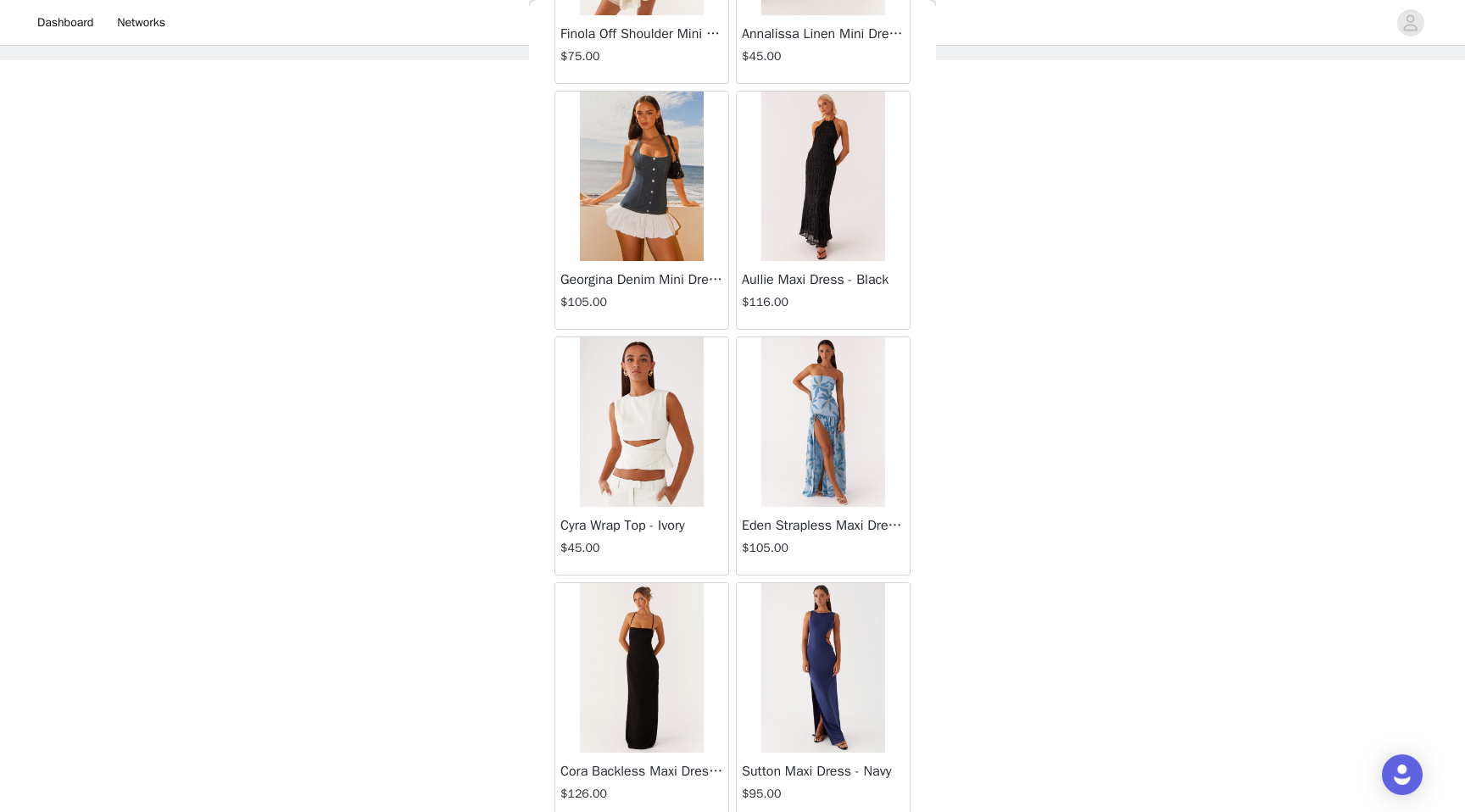 scroll, scrollTop: 16530, scrollLeft: 0, axis: vertical 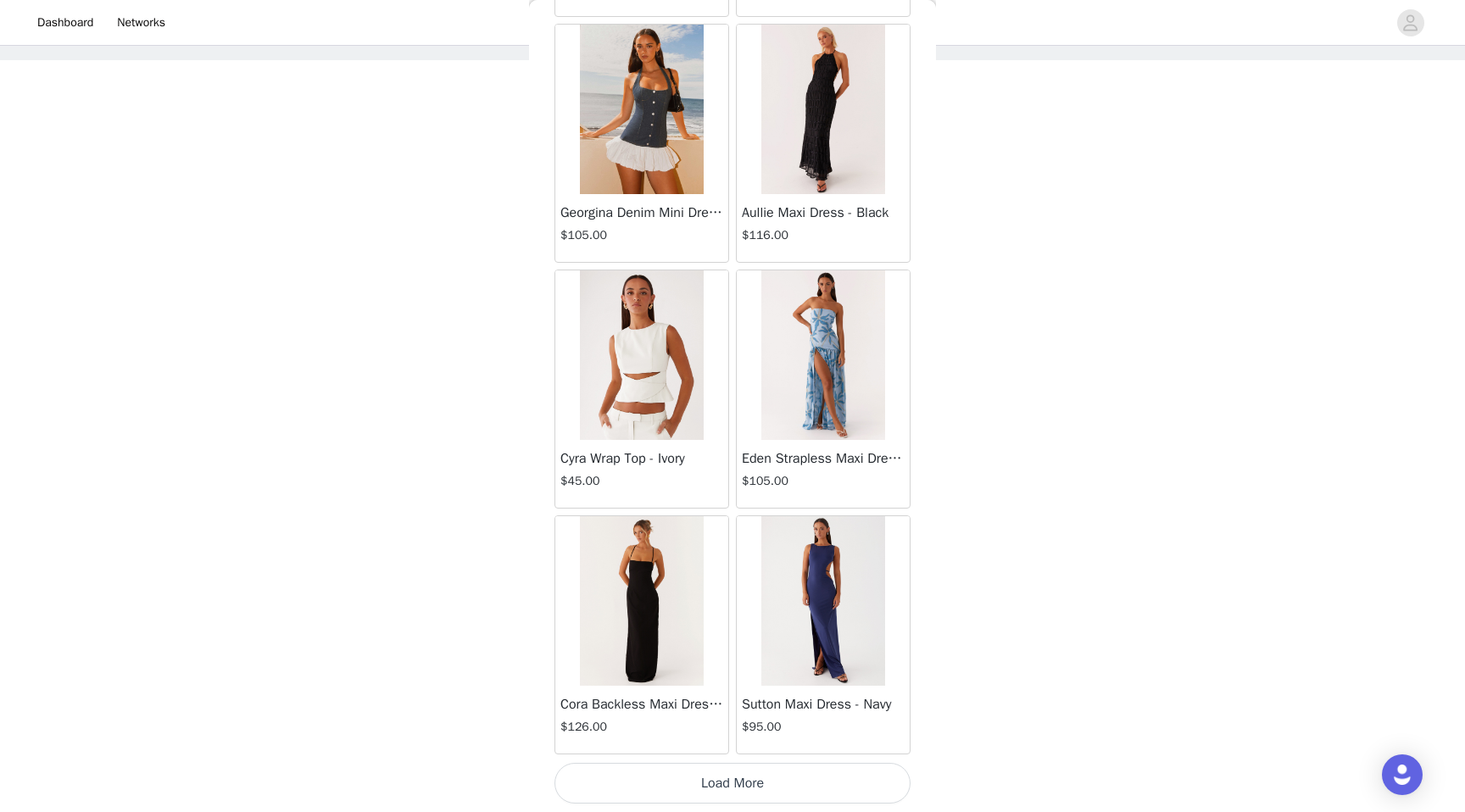 click on "Load More" at bounding box center [732, 783] 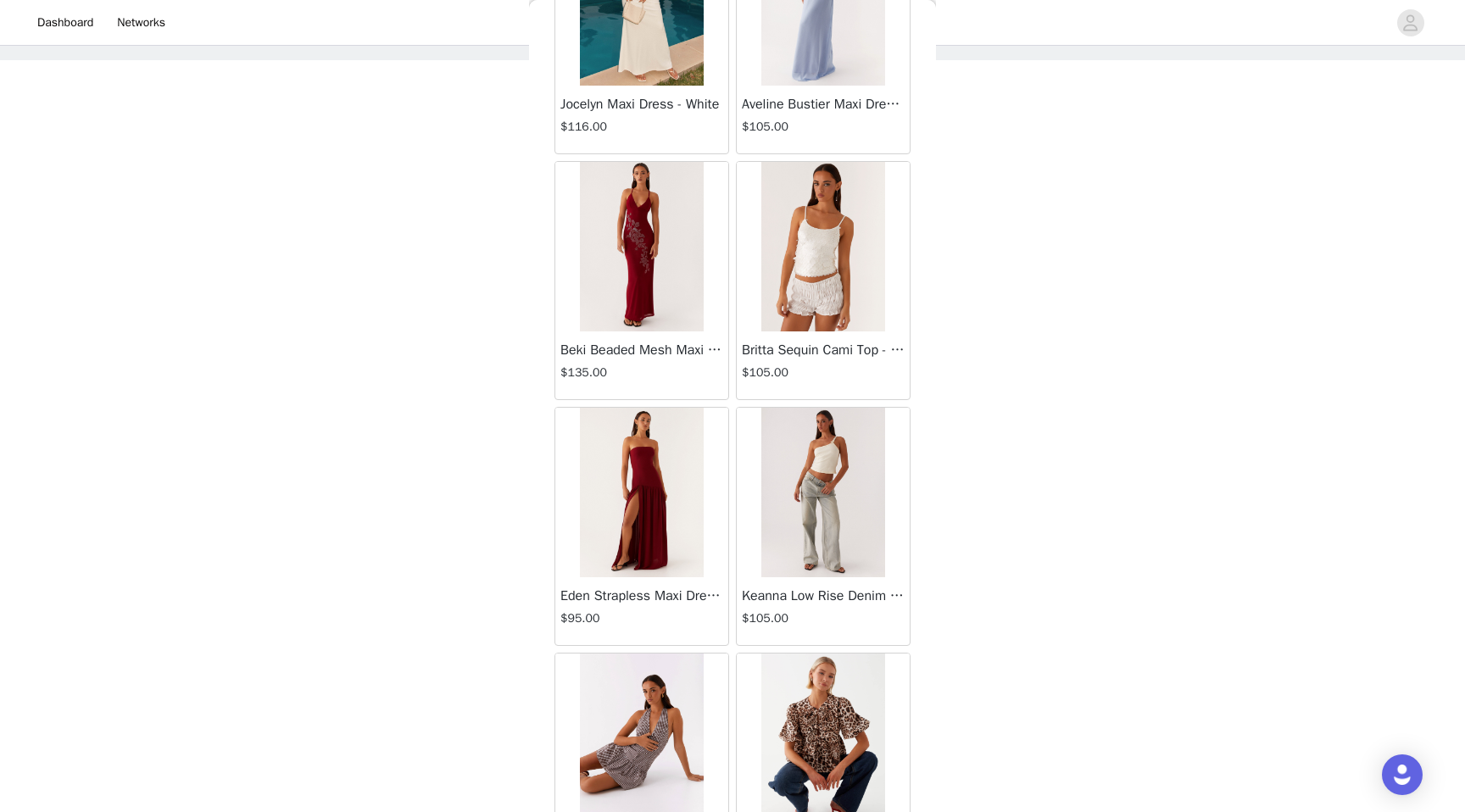 scroll, scrollTop: 18988, scrollLeft: 0, axis: vertical 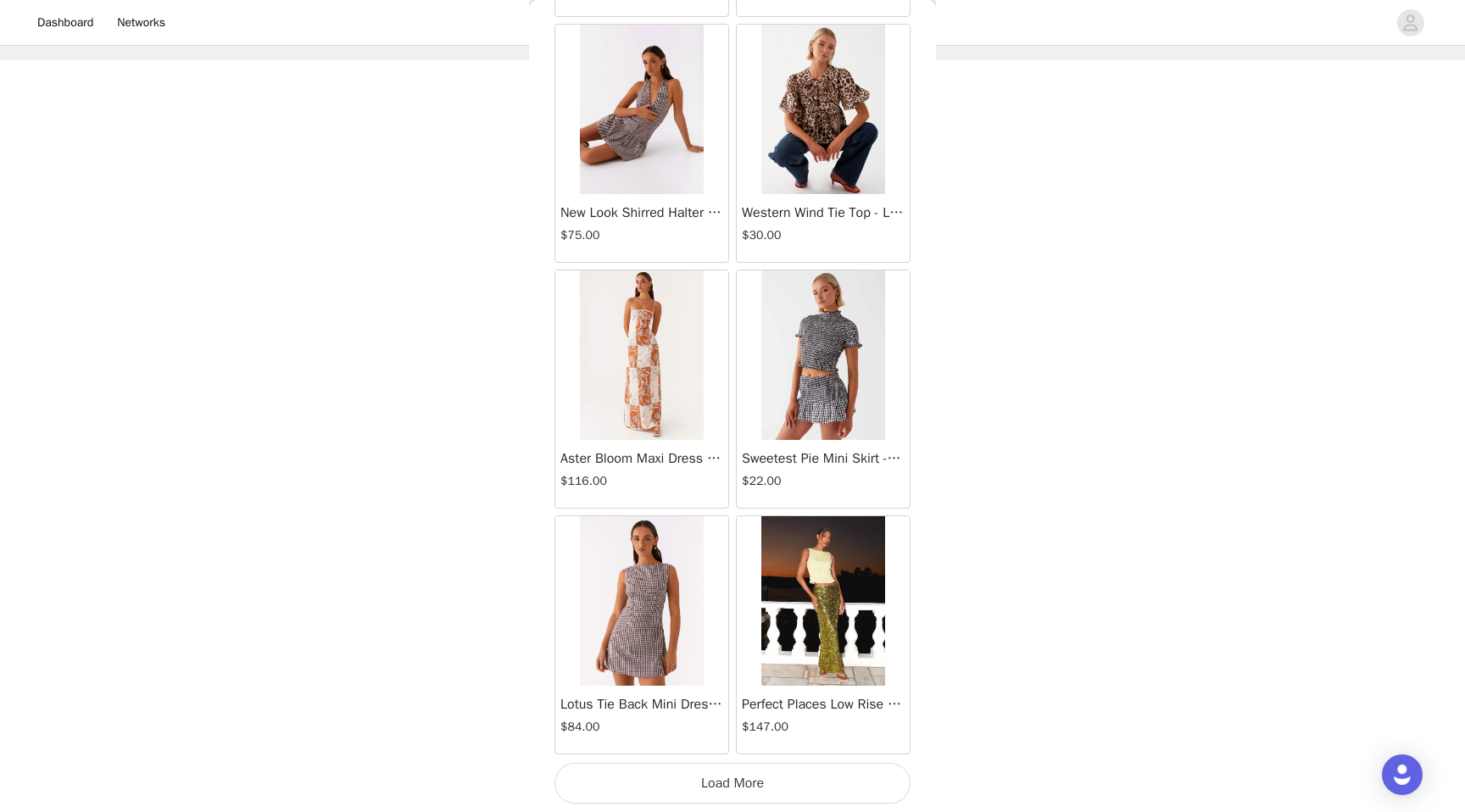 click on "Load More" at bounding box center (732, 783) 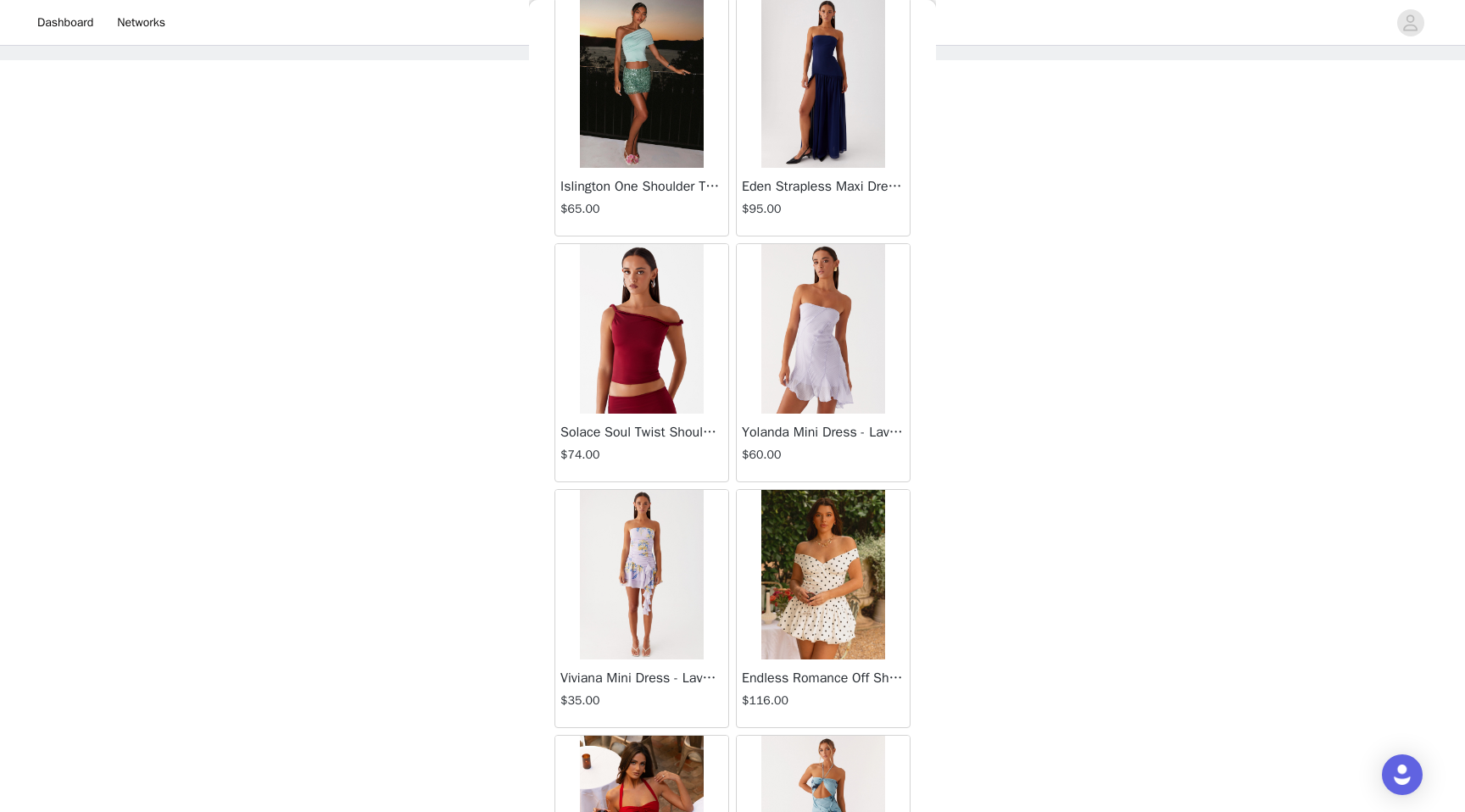 scroll, scrollTop: 21446, scrollLeft: 0, axis: vertical 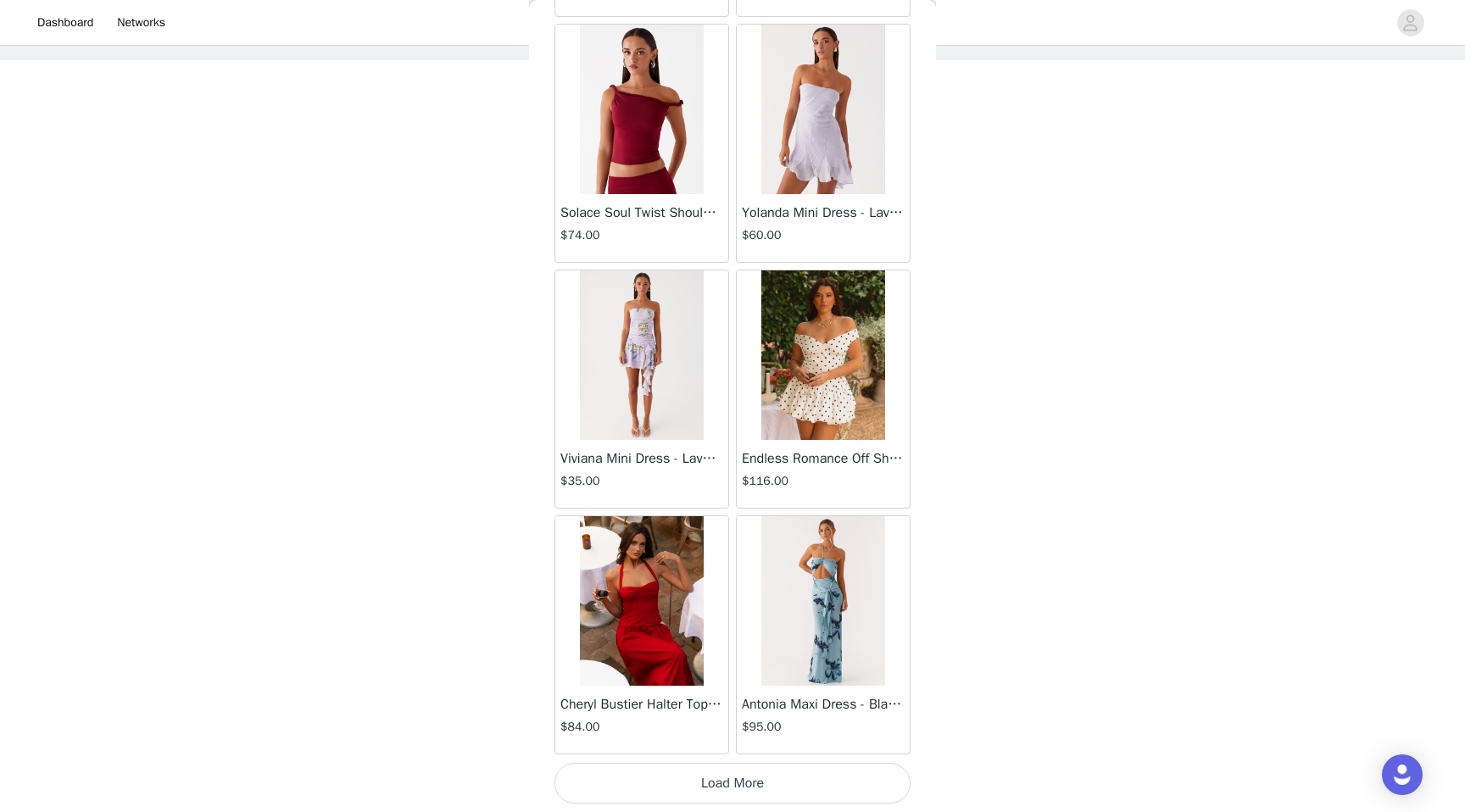 click on "Load More" at bounding box center [732, 783] 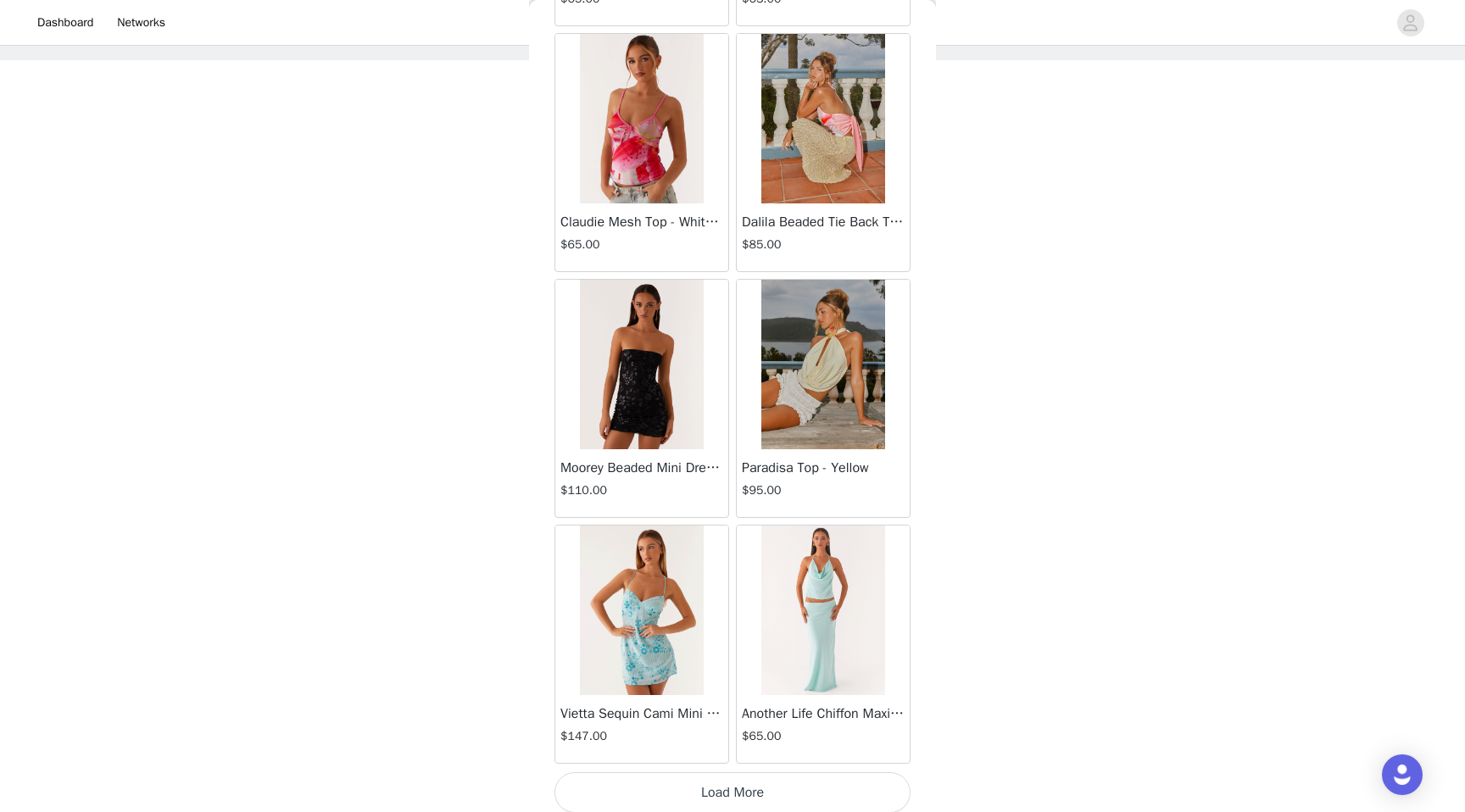 scroll, scrollTop: 23904, scrollLeft: 0, axis: vertical 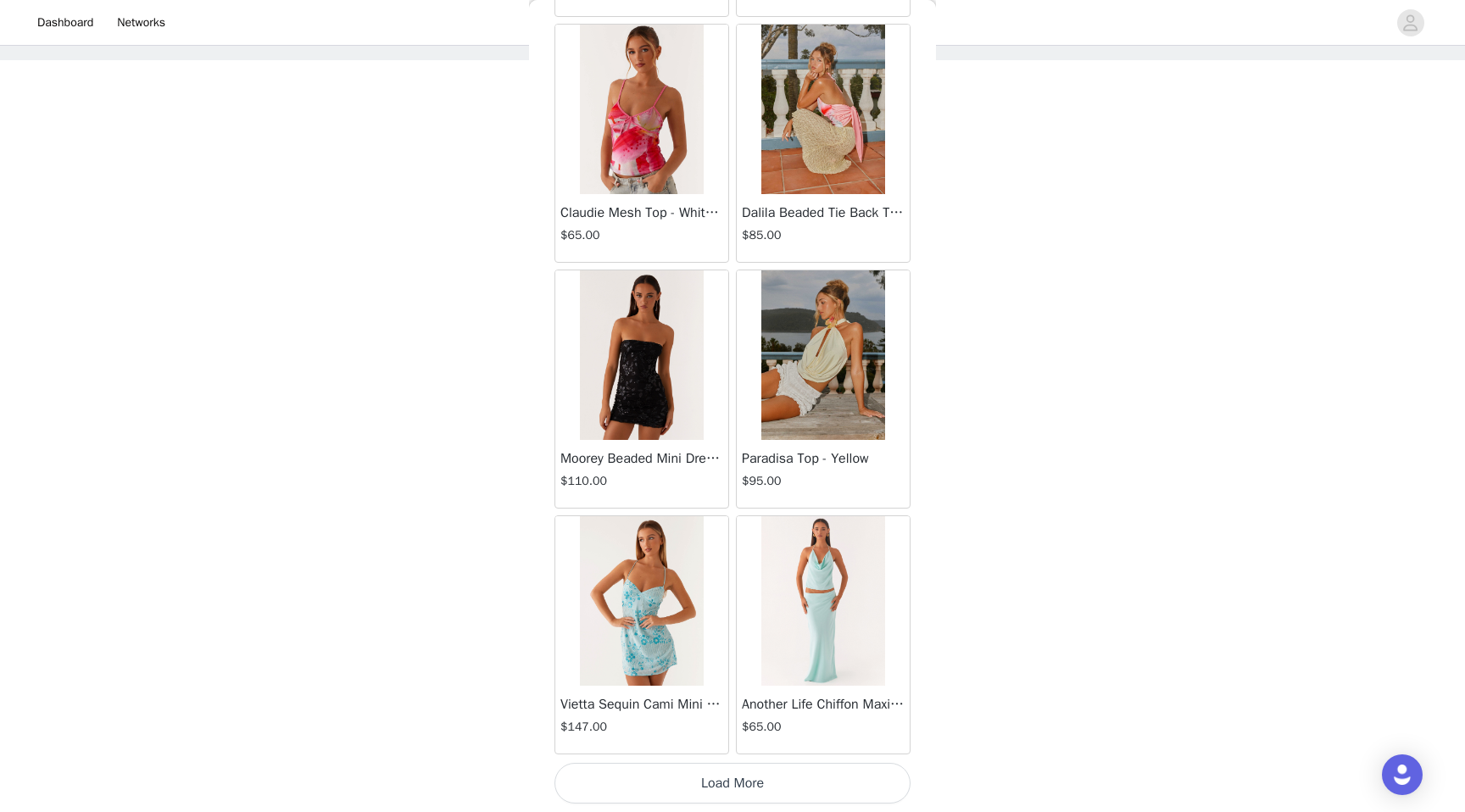 click on "Load More" at bounding box center [732, 783] 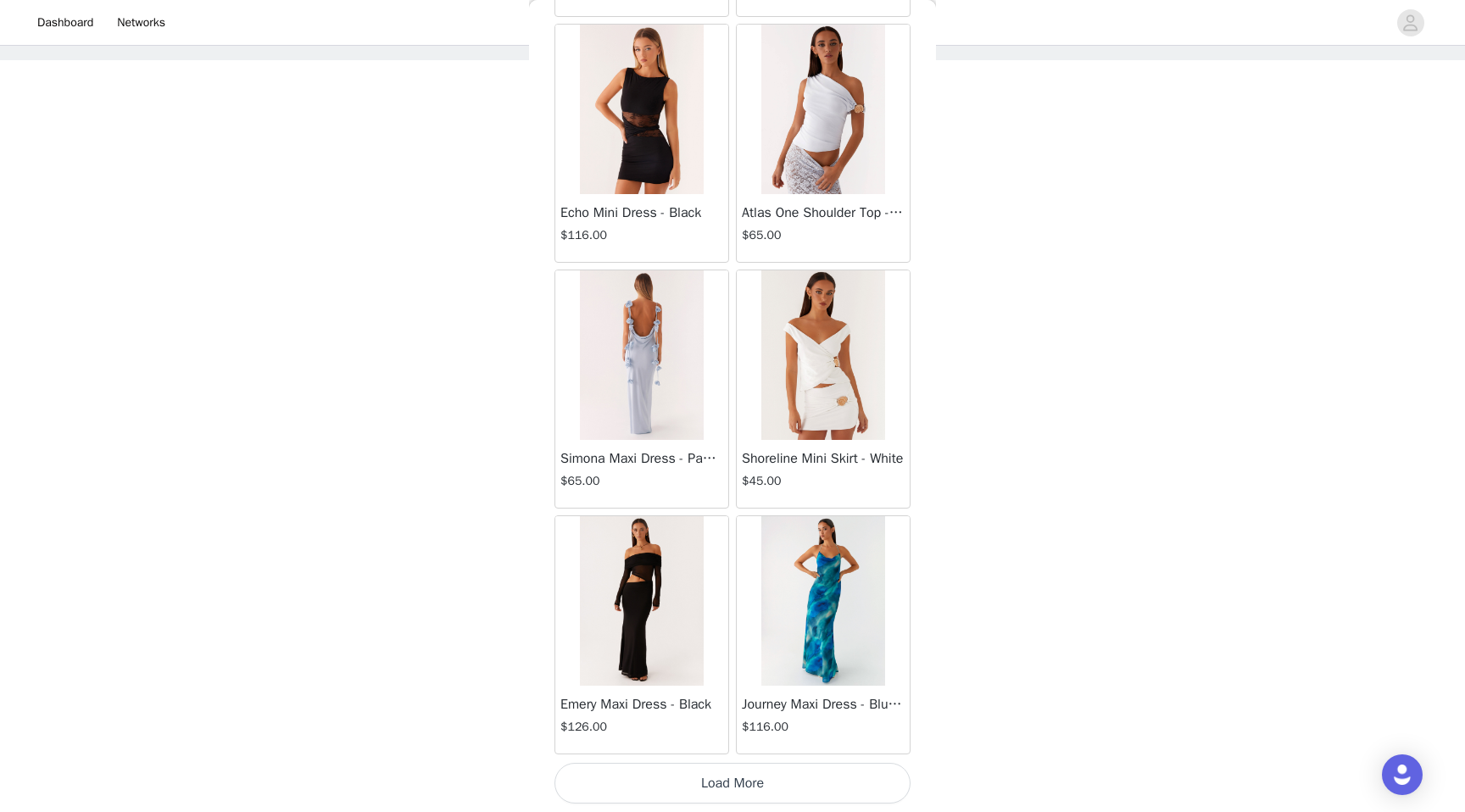 click on "Load More" at bounding box center (732, 783) 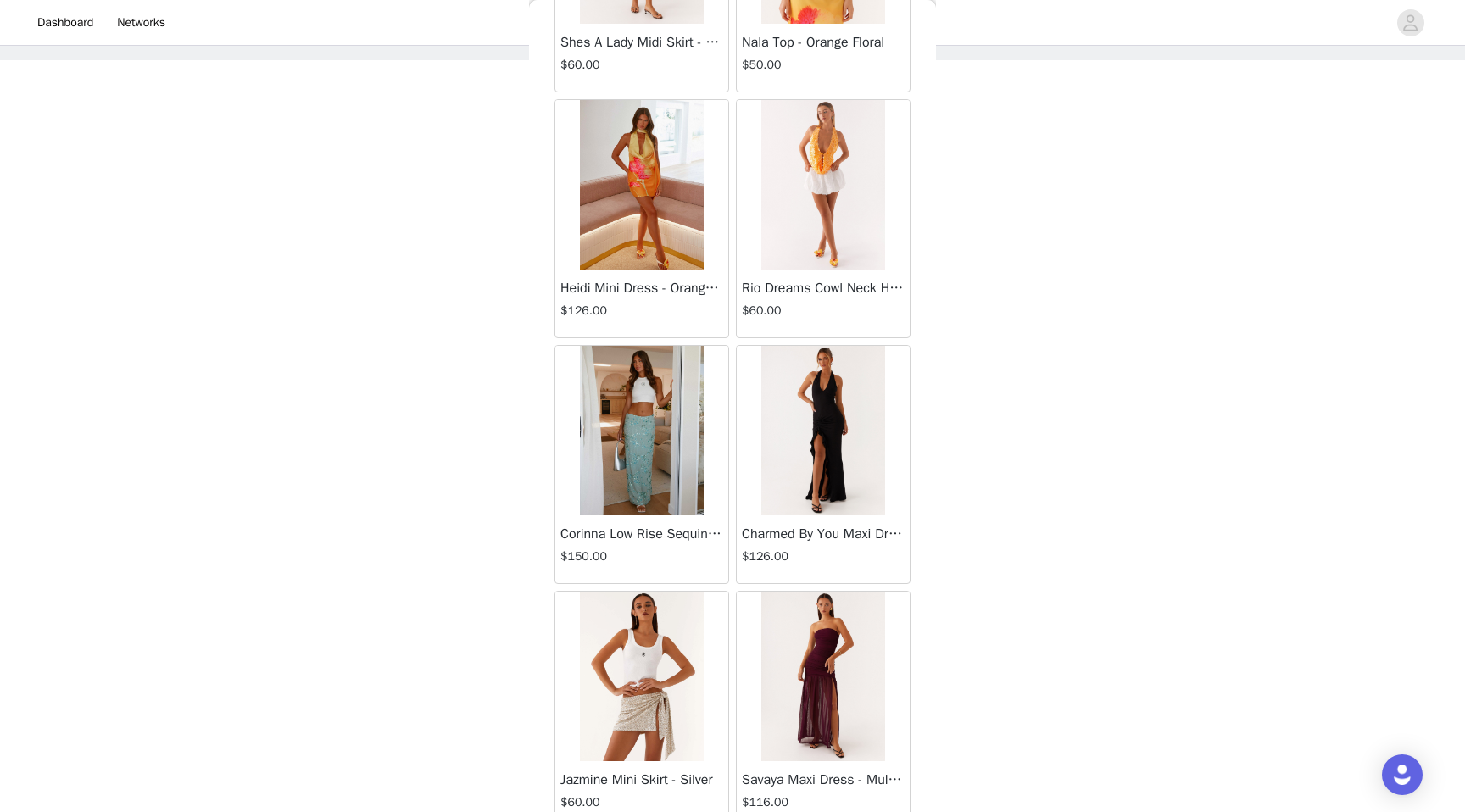 scroll, scrollTop: 28820, scrollLeft: 0, axis: vertical 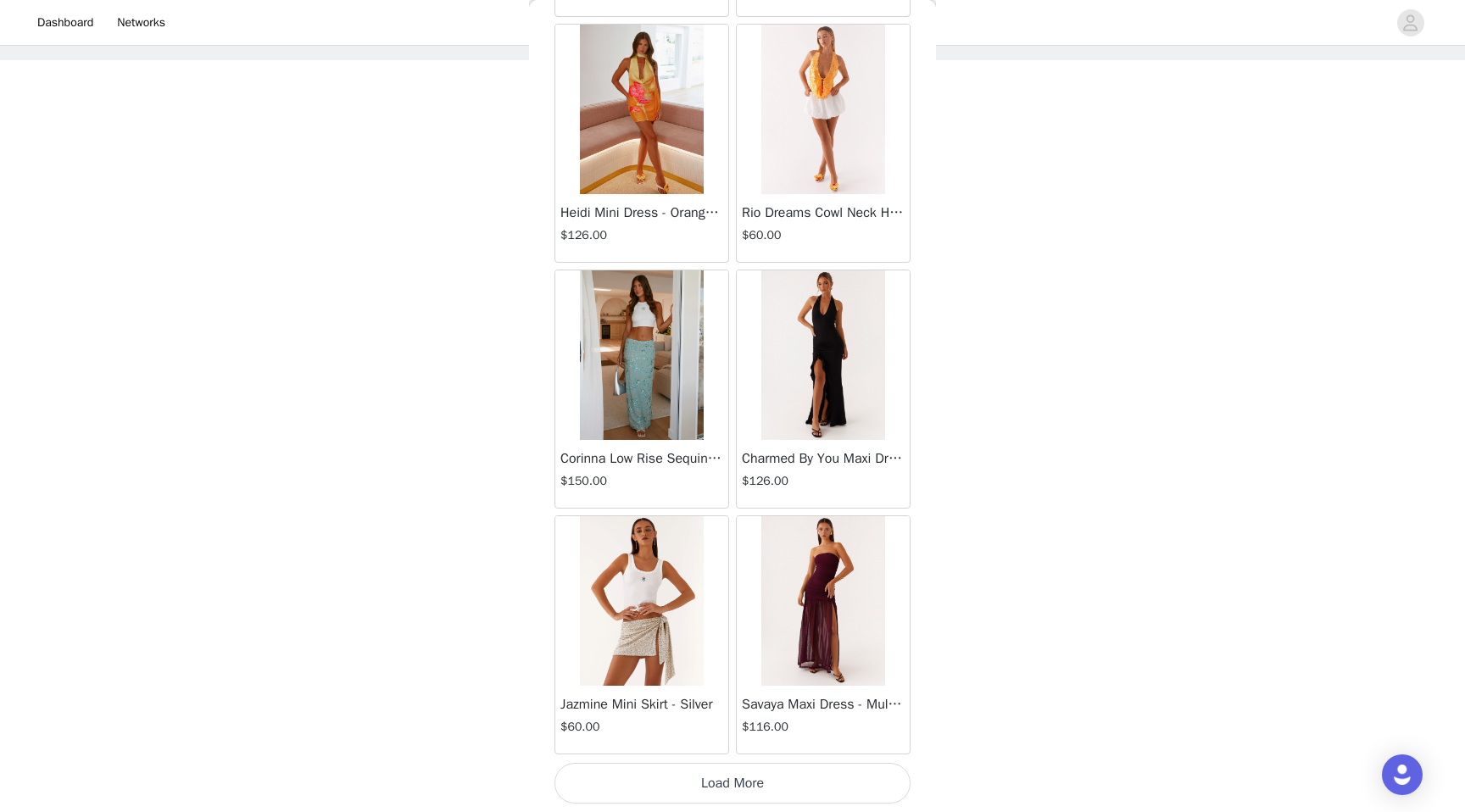click on "Load More" at bounding box center [732, 783] 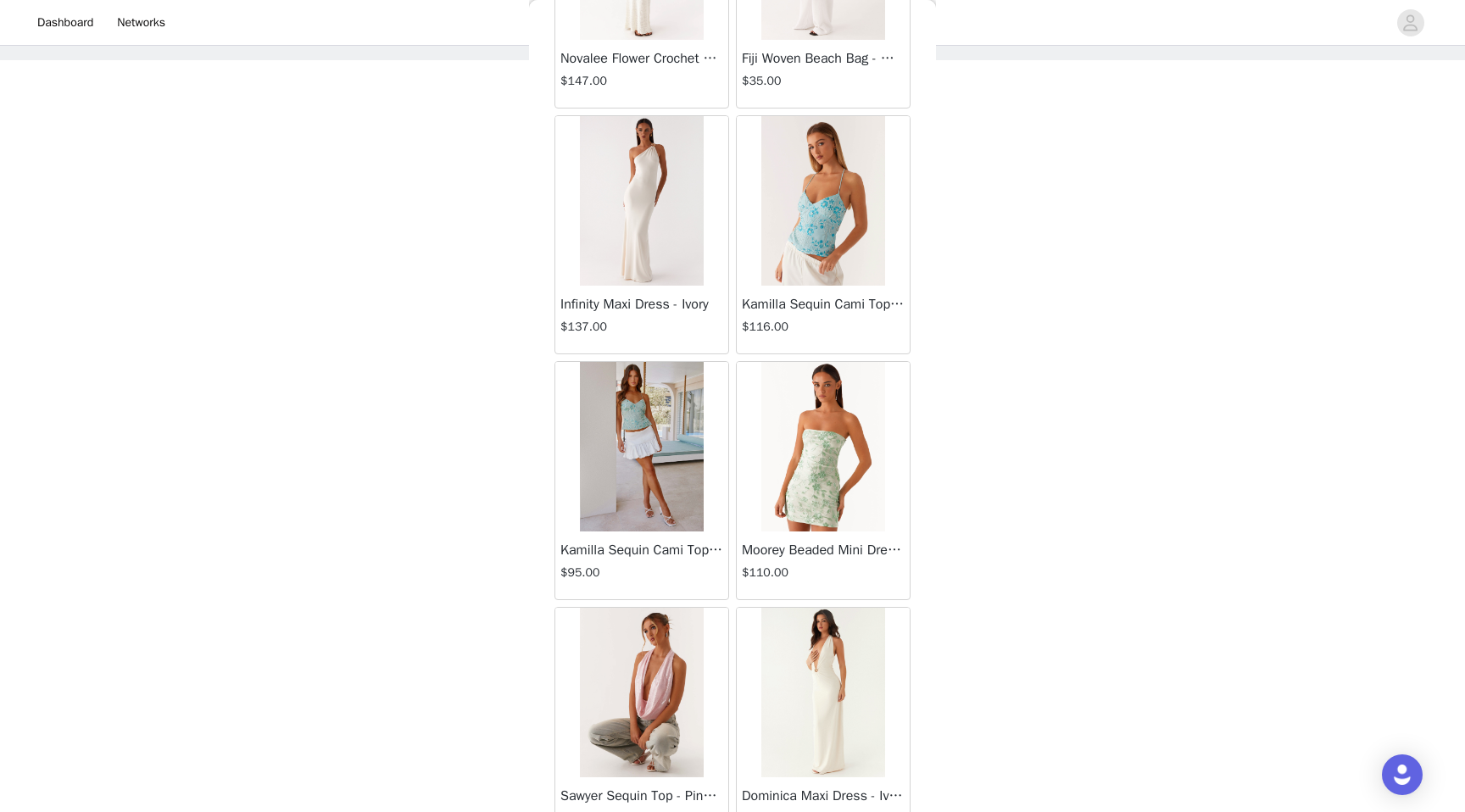 scroll, scrollTop: 31278, scrollLeft: 0, axis: vertical 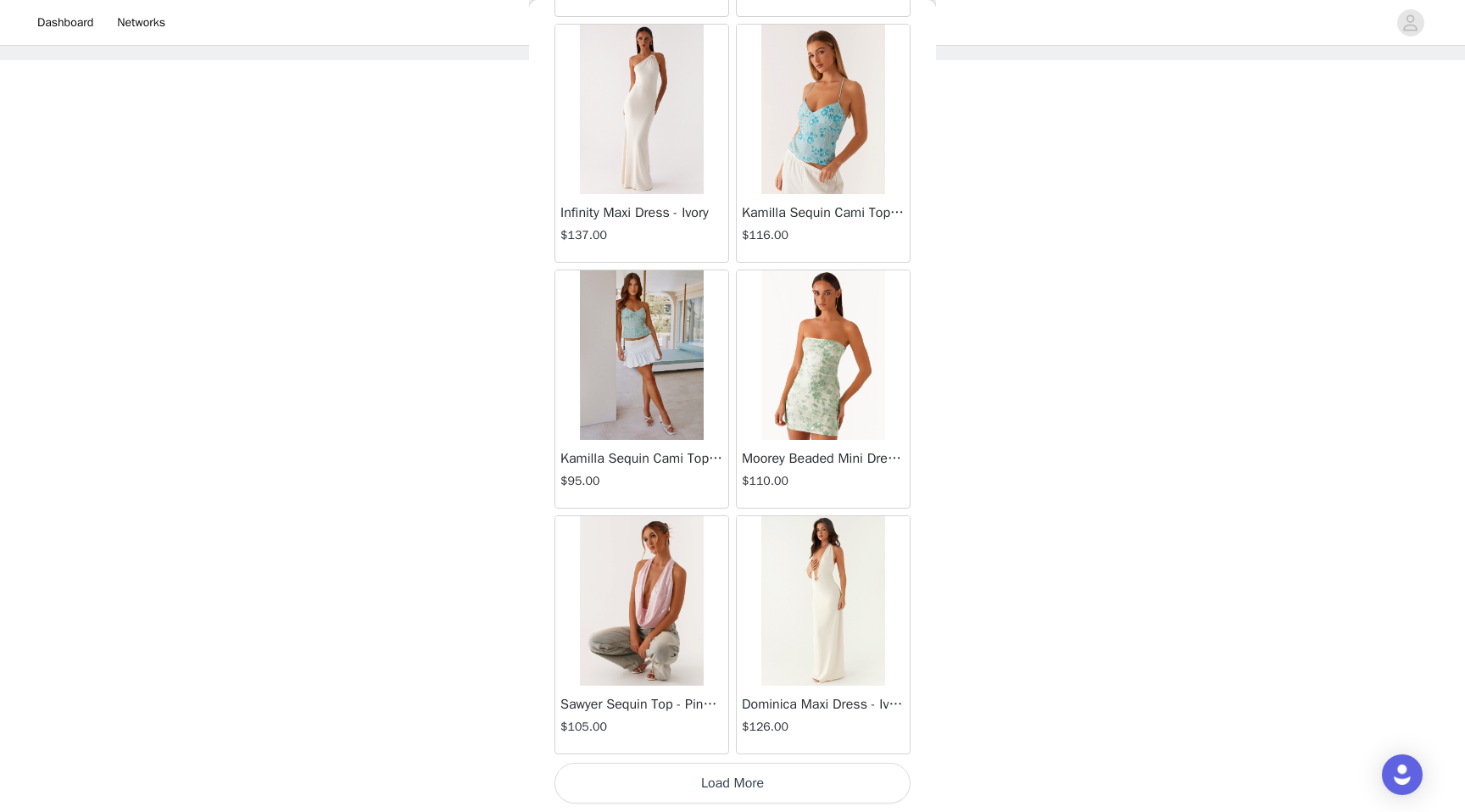 click on "Load More" at bounding box center (732, 783) 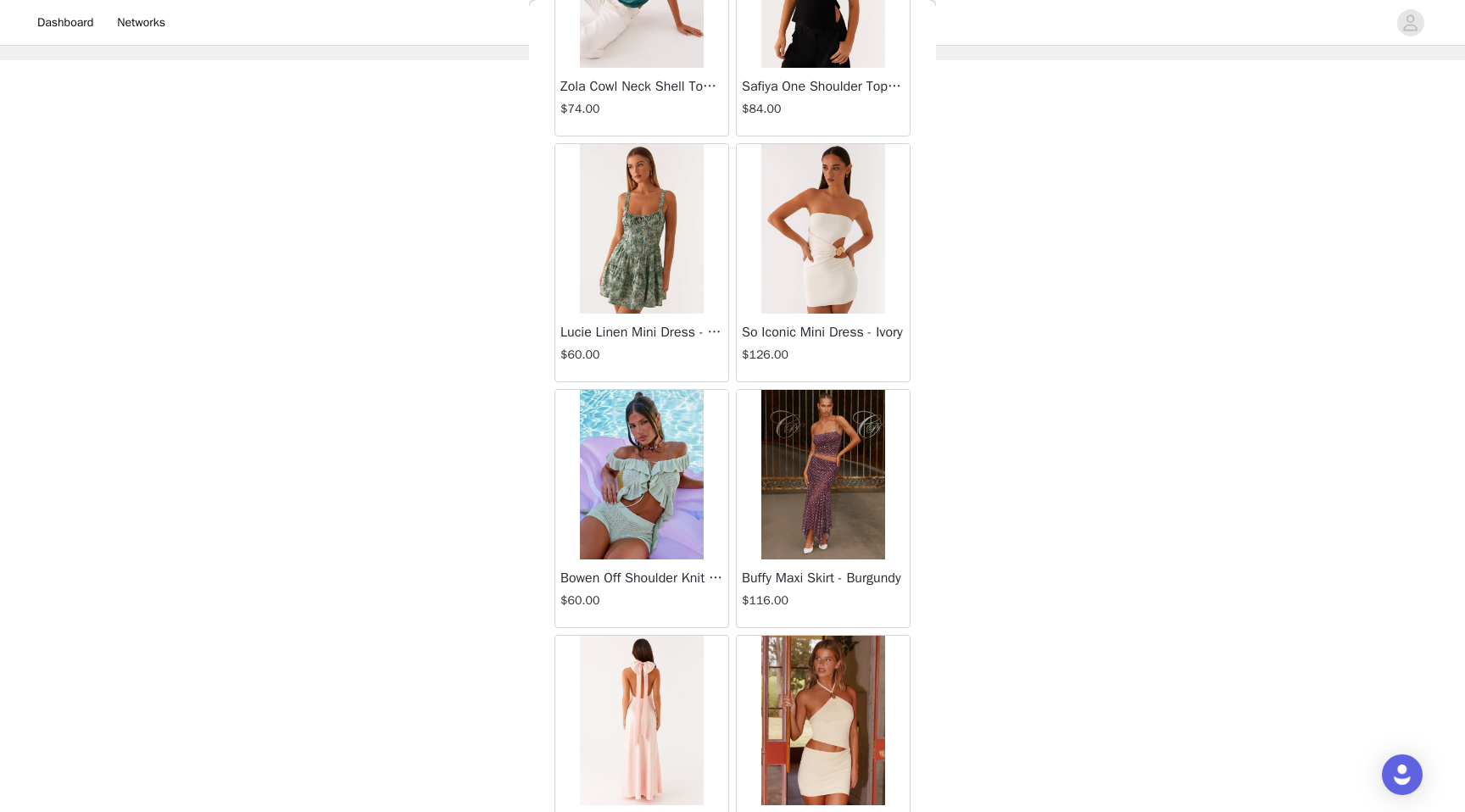 scroll, scrollTop: 33736, scrollLeft: 0, axis: vertical 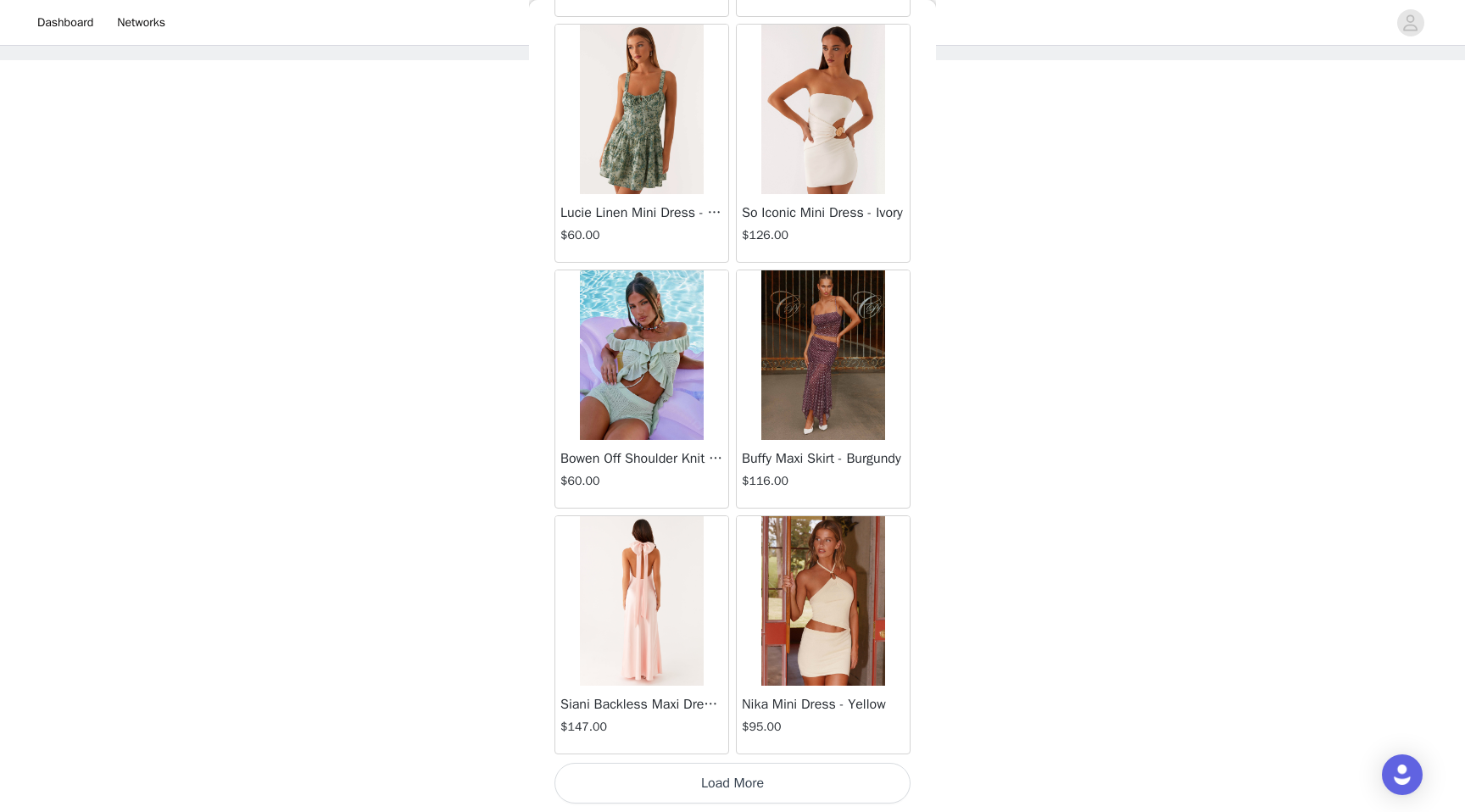 click on "Load More" at bounding box center (732, 783) 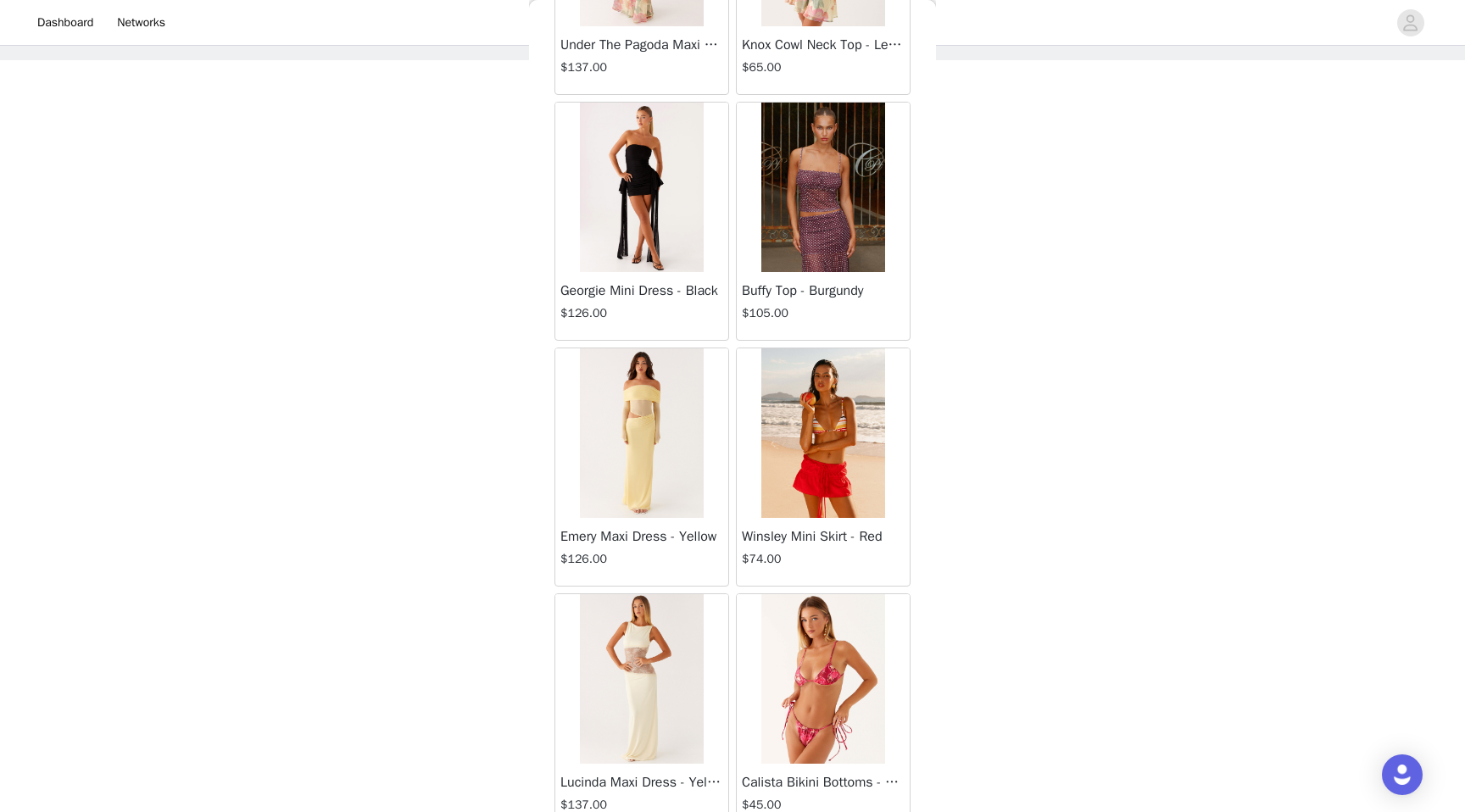 scroll, scrollTop: 36194, scrollLeft: 0, axis: vertical 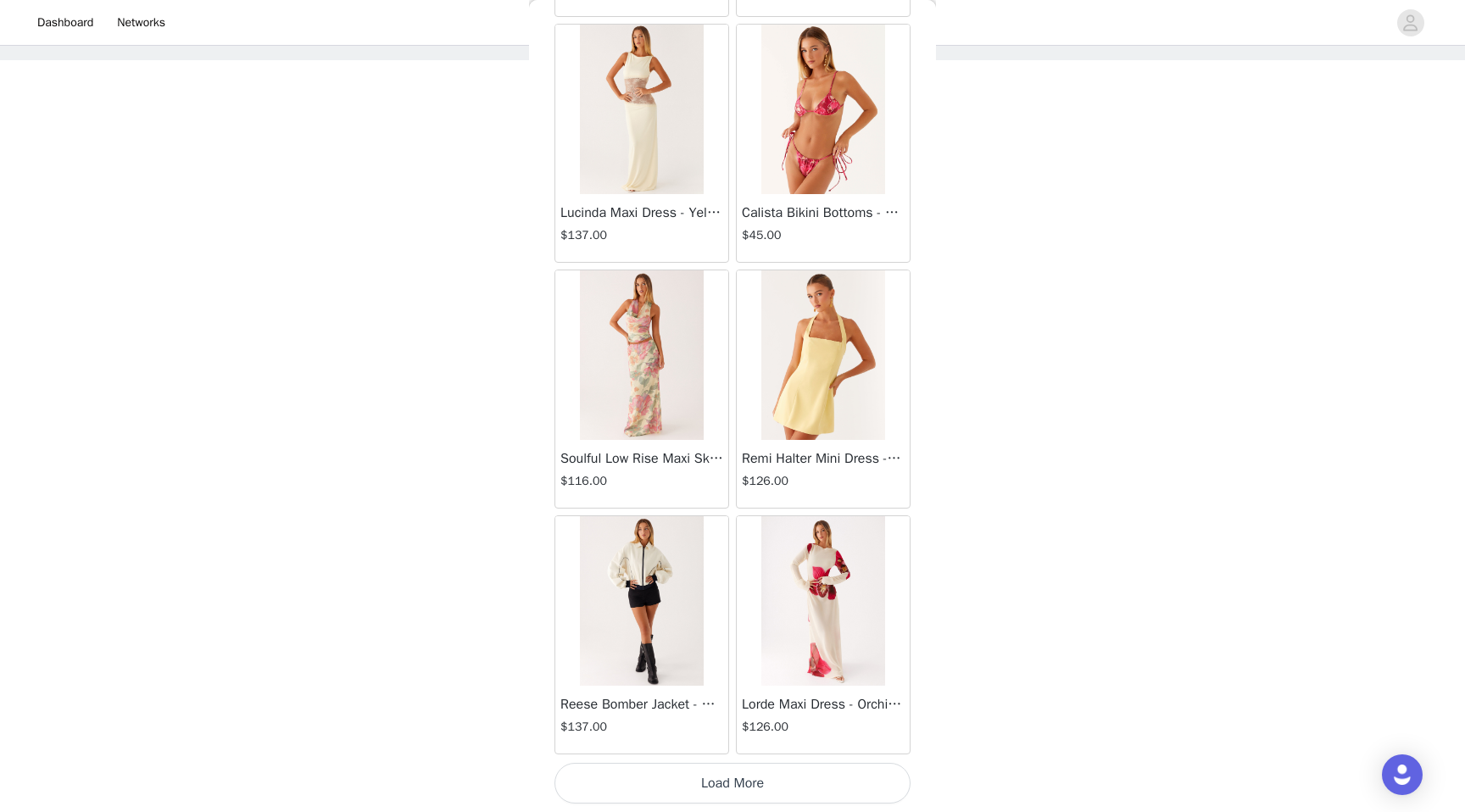 click on "Load More" at bounding box center [732, 783] 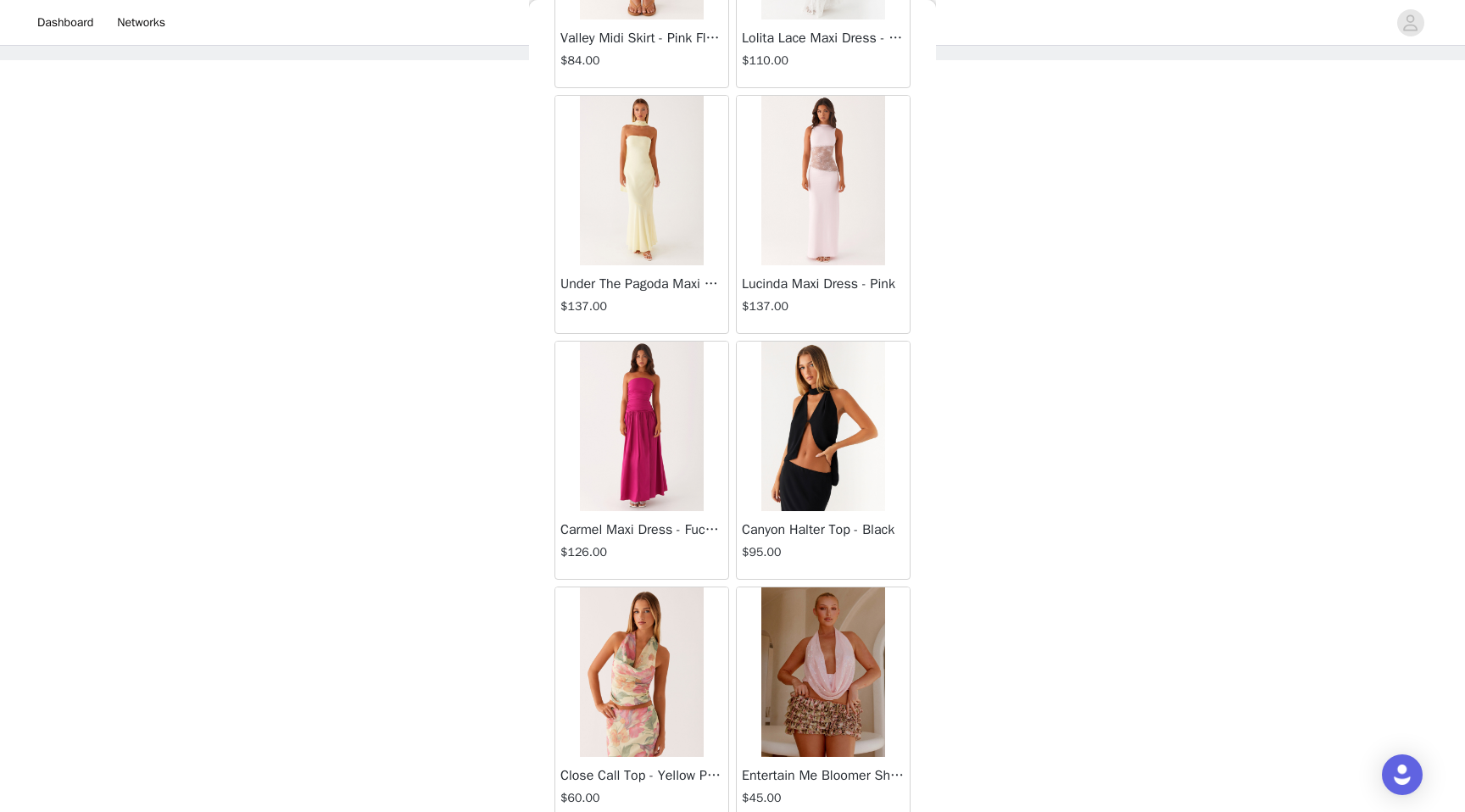 scroll, scrollTop: 38652, scrollLeft: 0, axis: vertical 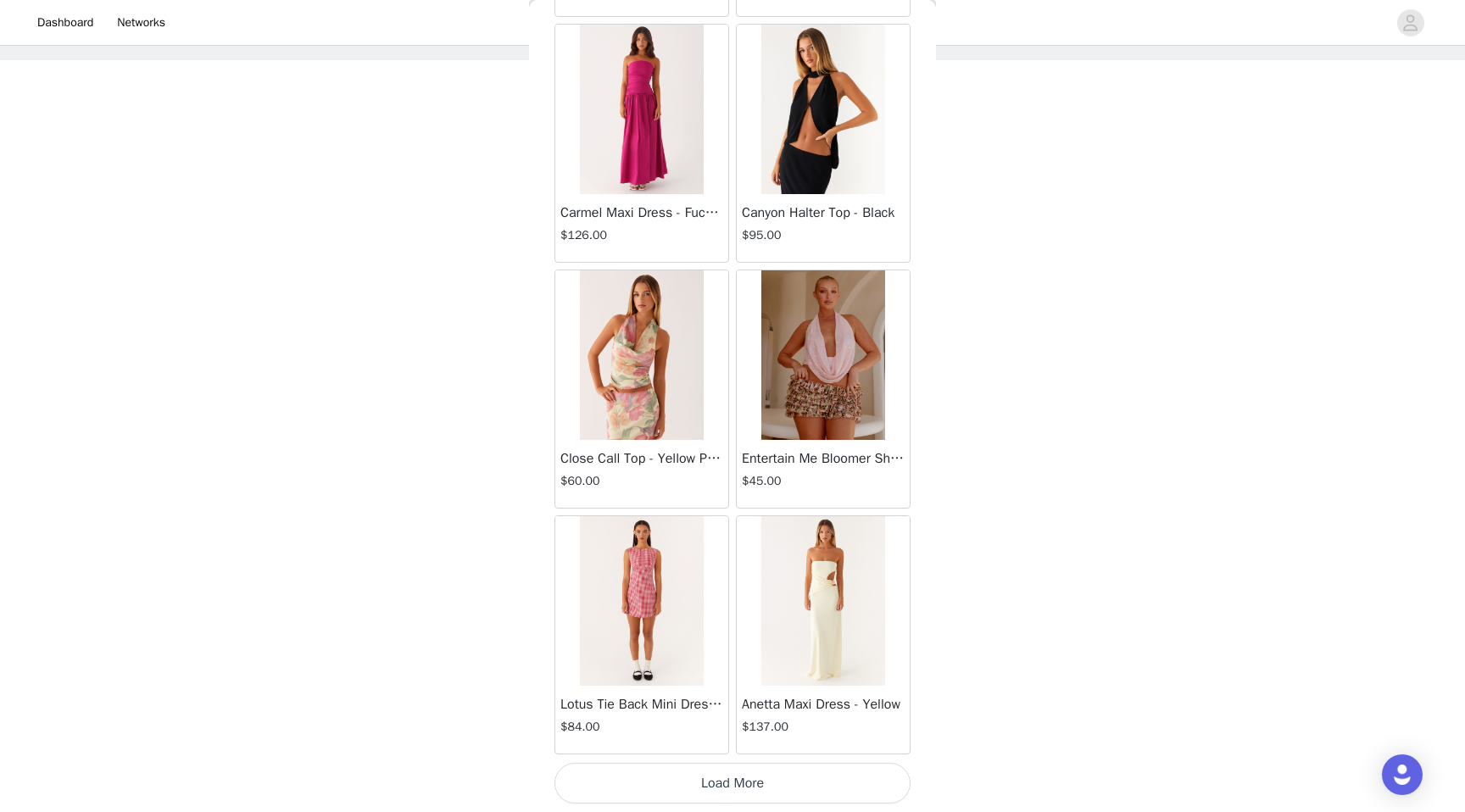 click on "Load More" at bounding box center [732, 783] 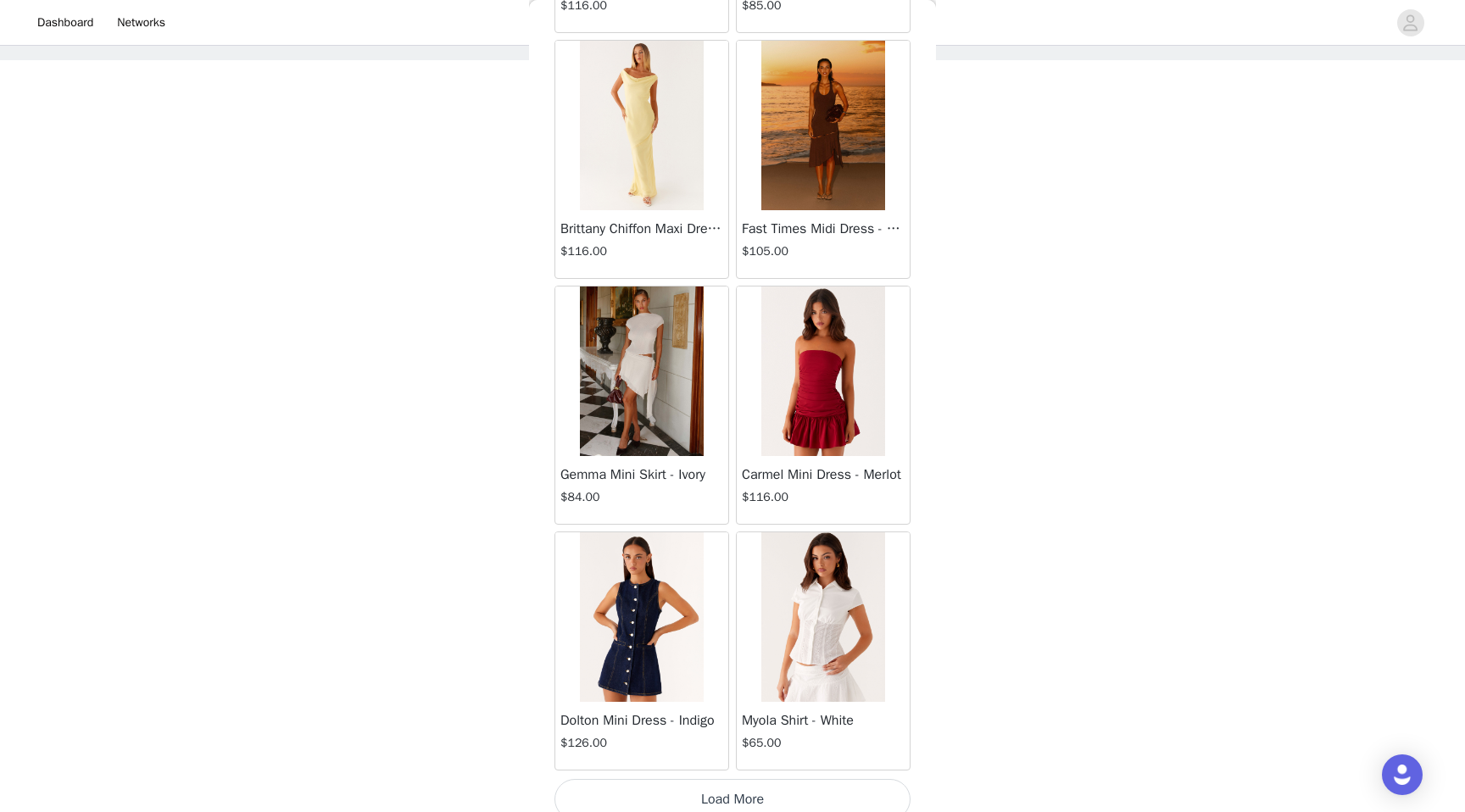 scroll, scrollTop: 41110, scrollLeft: 0, axis: vertical 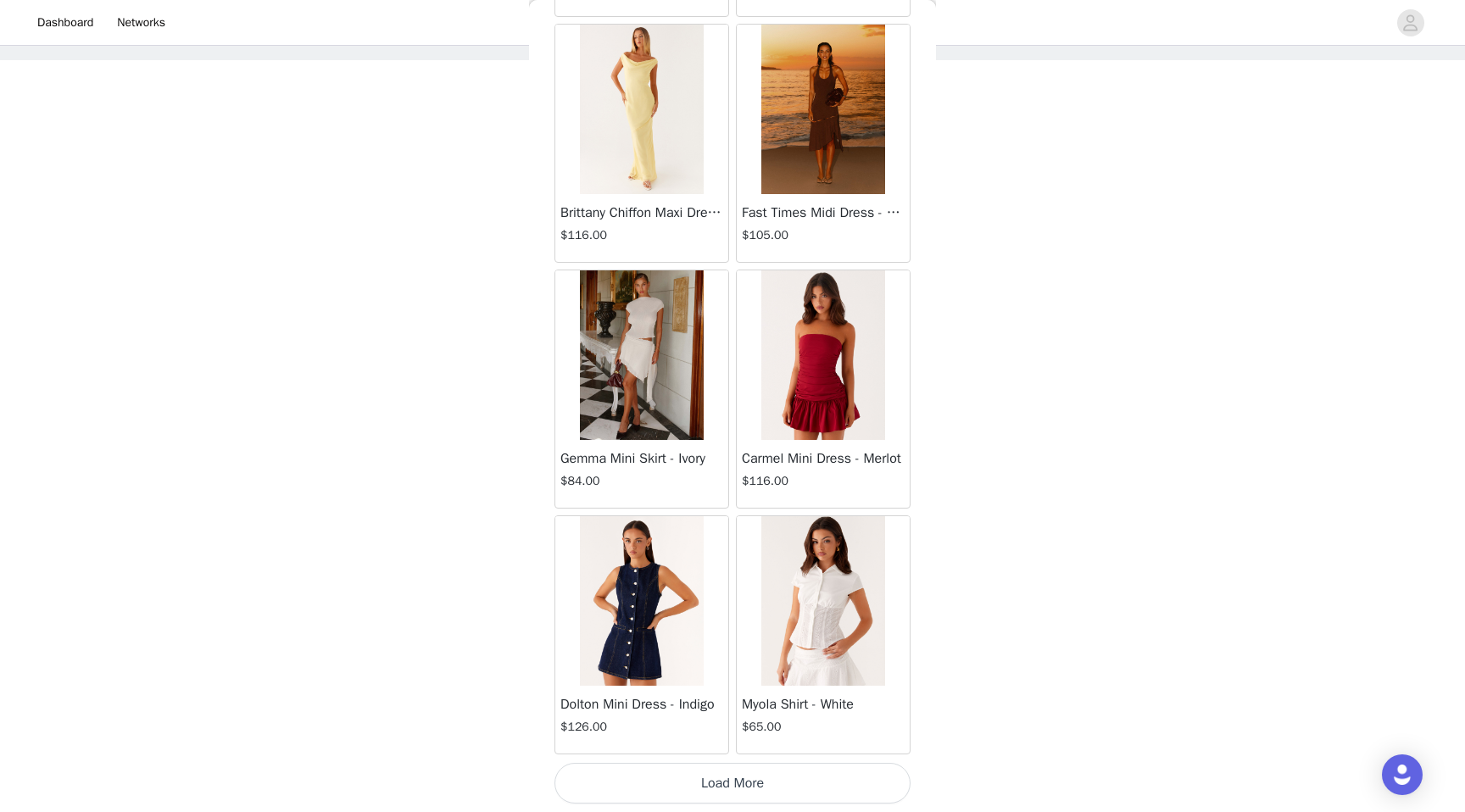 click on "Load More" at bounding box center (732, 783) 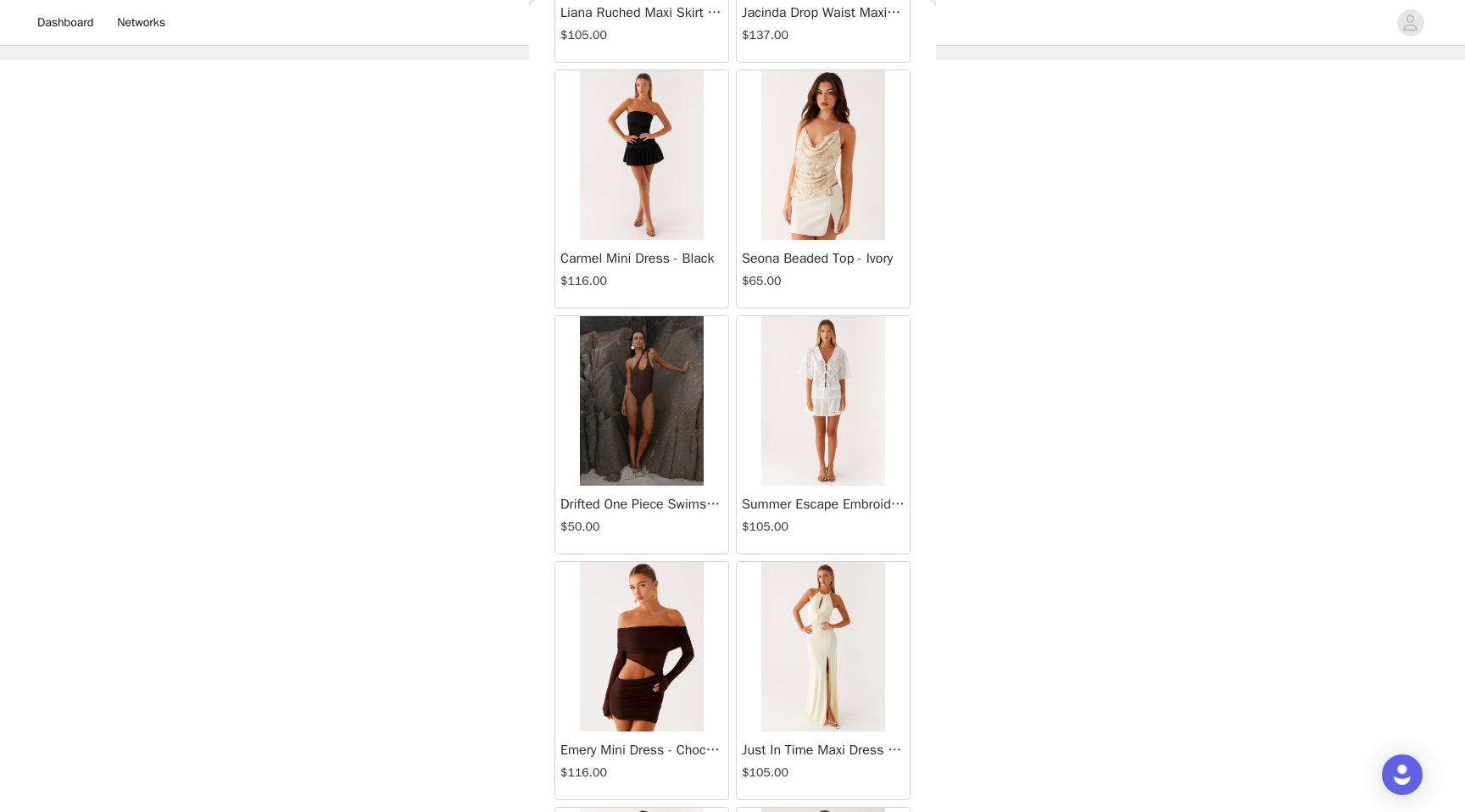 scroll, scrollTop: 43568, scrollLeft: 0, axis: vertical 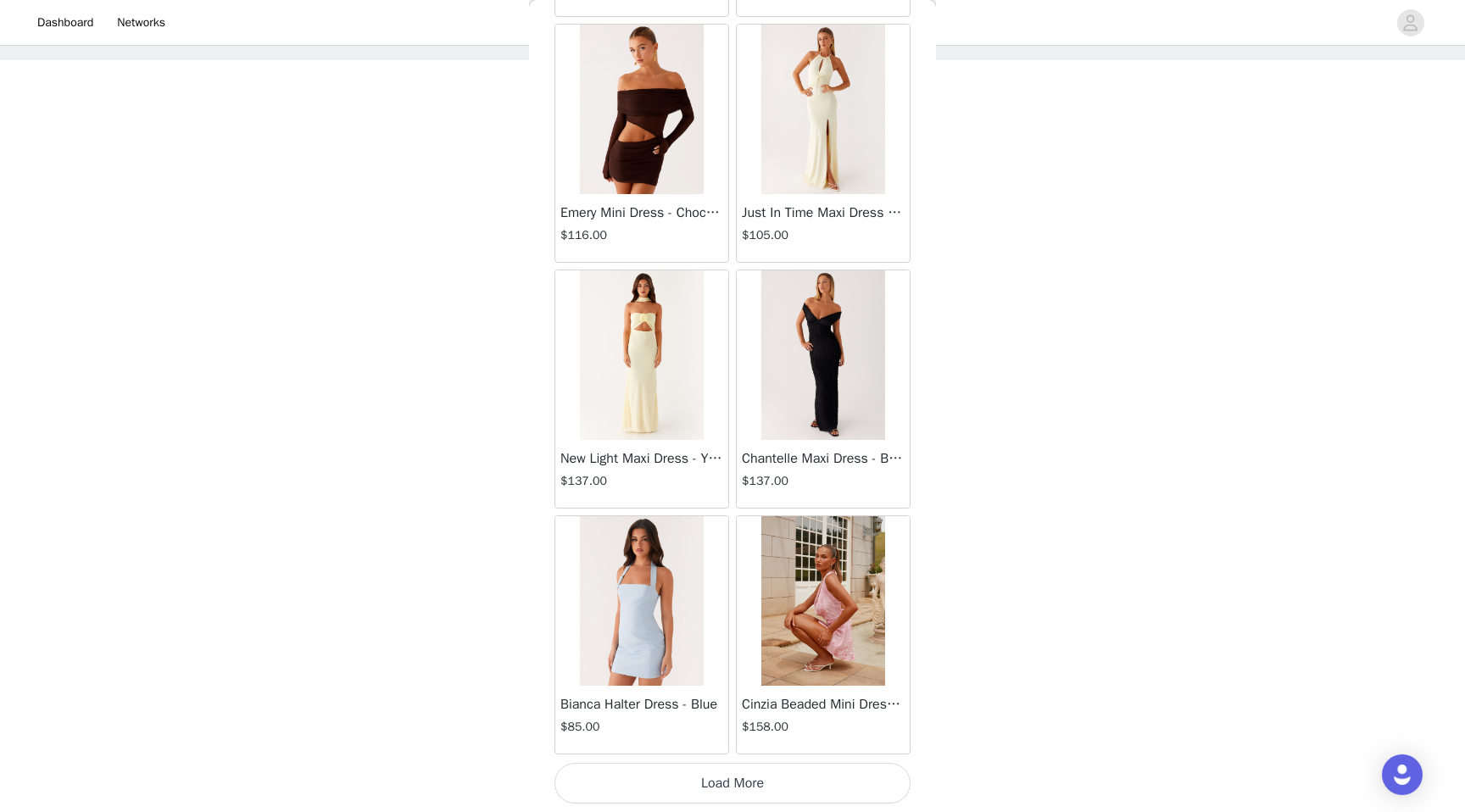 click on "Load More" at bounding box center [732, 783] 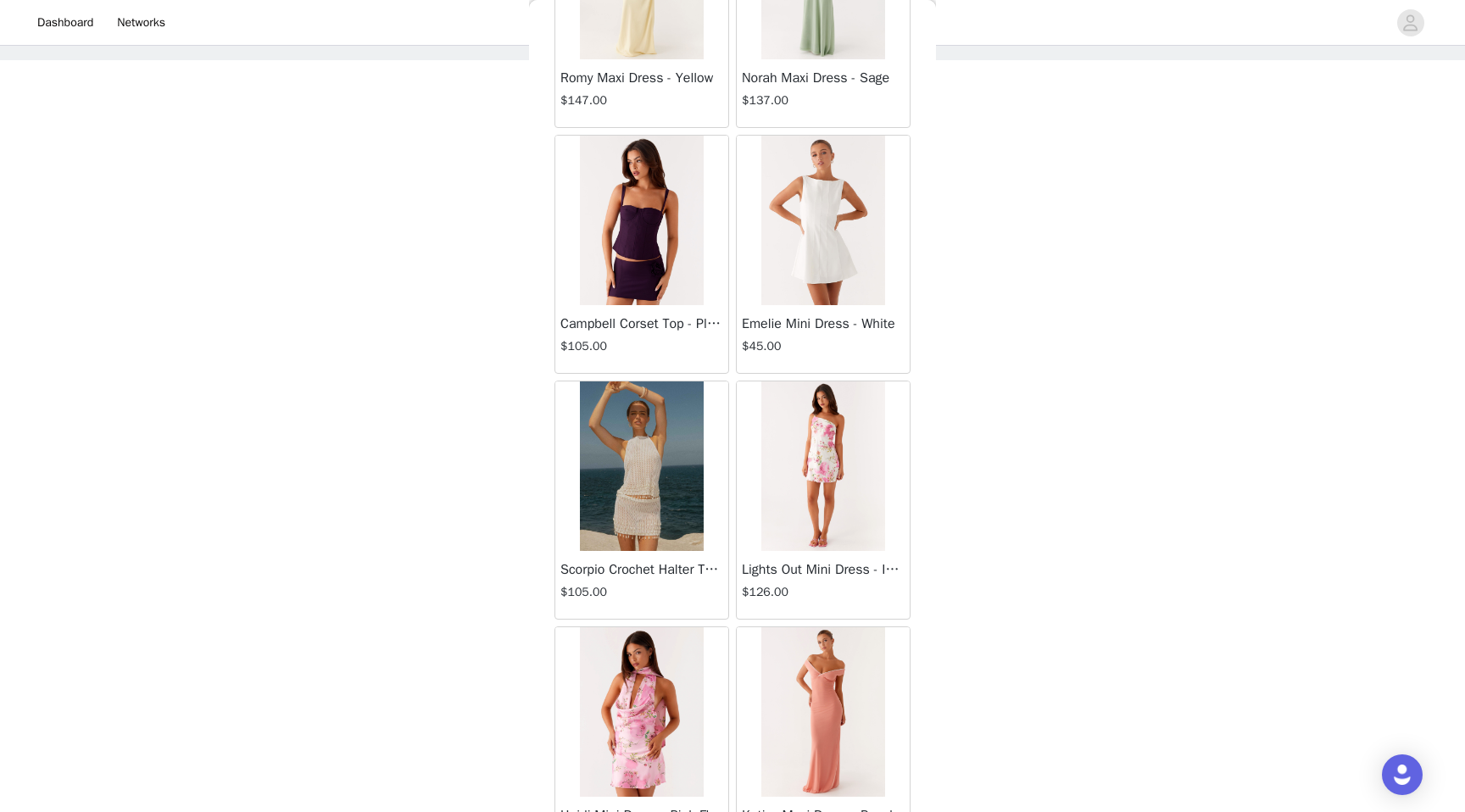 scroll, scrollTop: 46026, scrollLeft: 0, axis: vertical 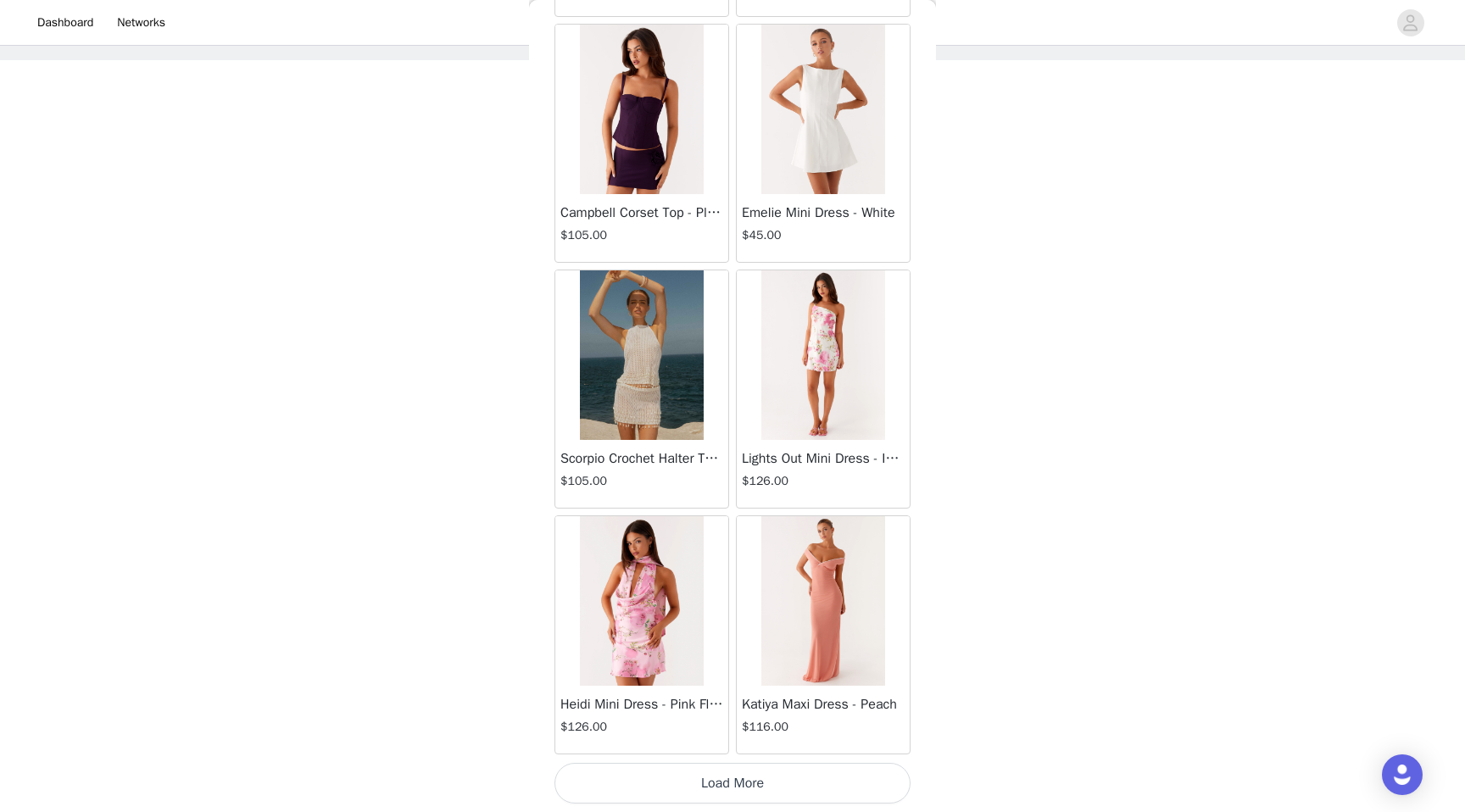 click on "Load More" at bounding box center [732, 783] 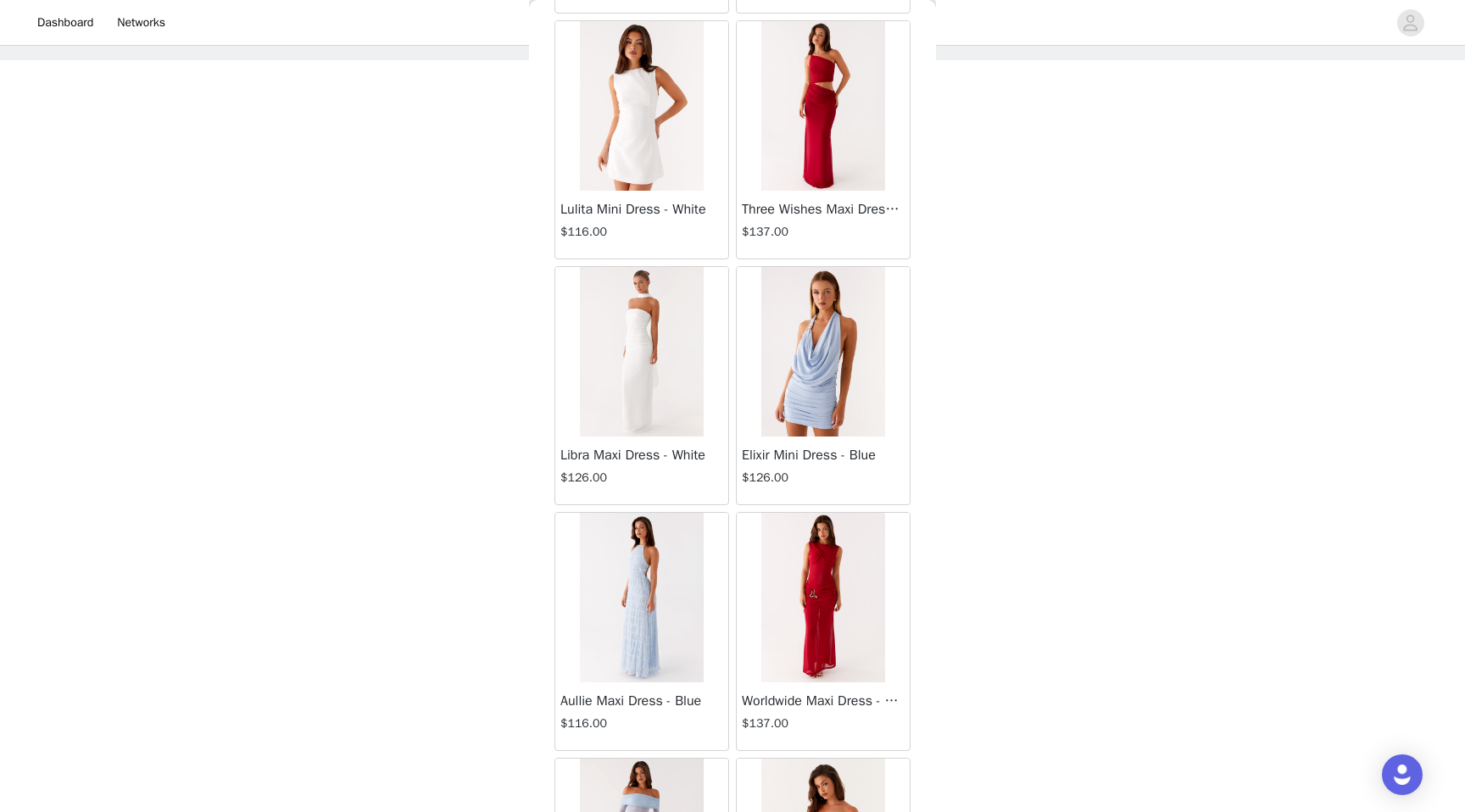 scroll, scrollTop: 48484, scrollLeft: 0, axis: vertical 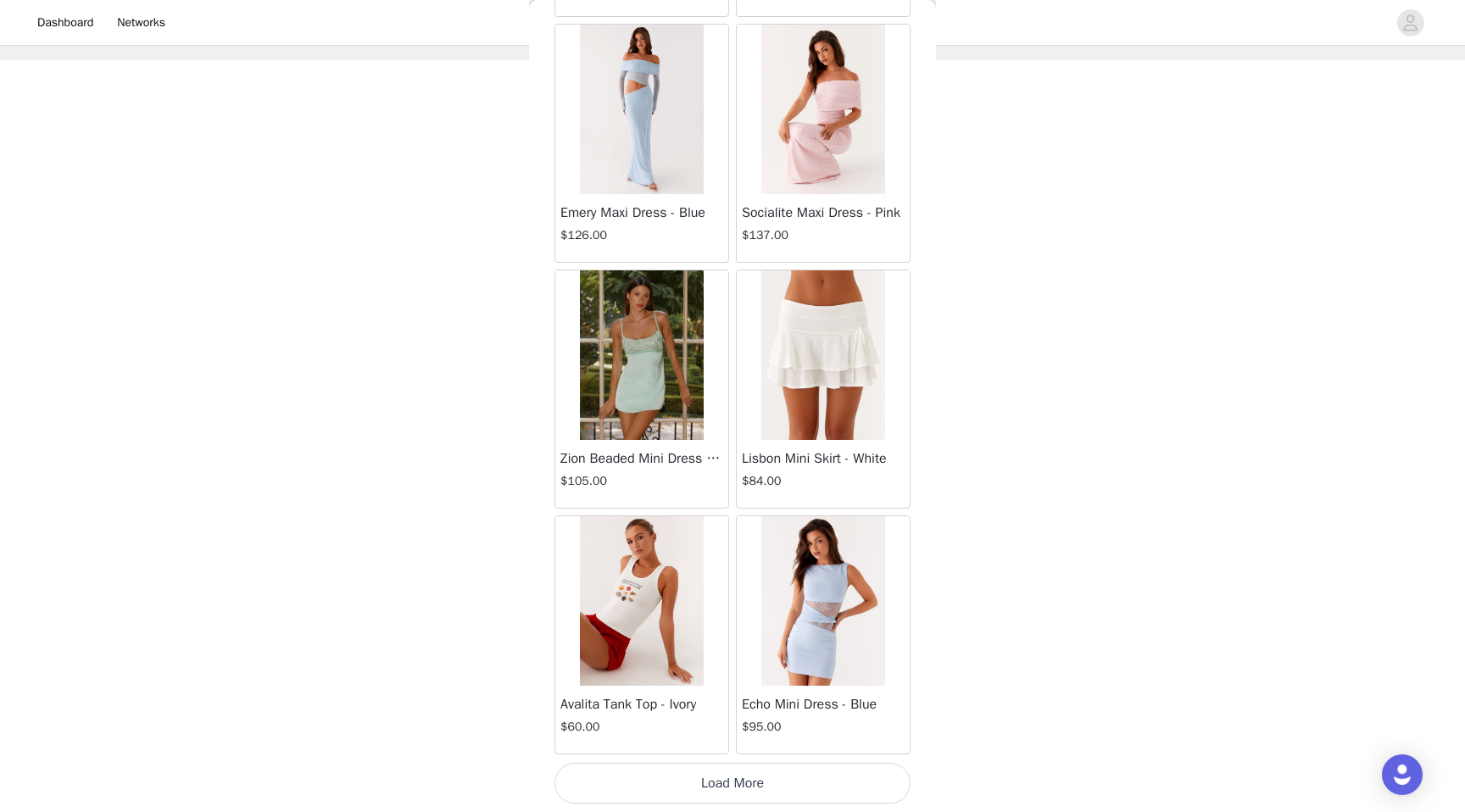 click on "Load More" at bounding box center [732, 783] 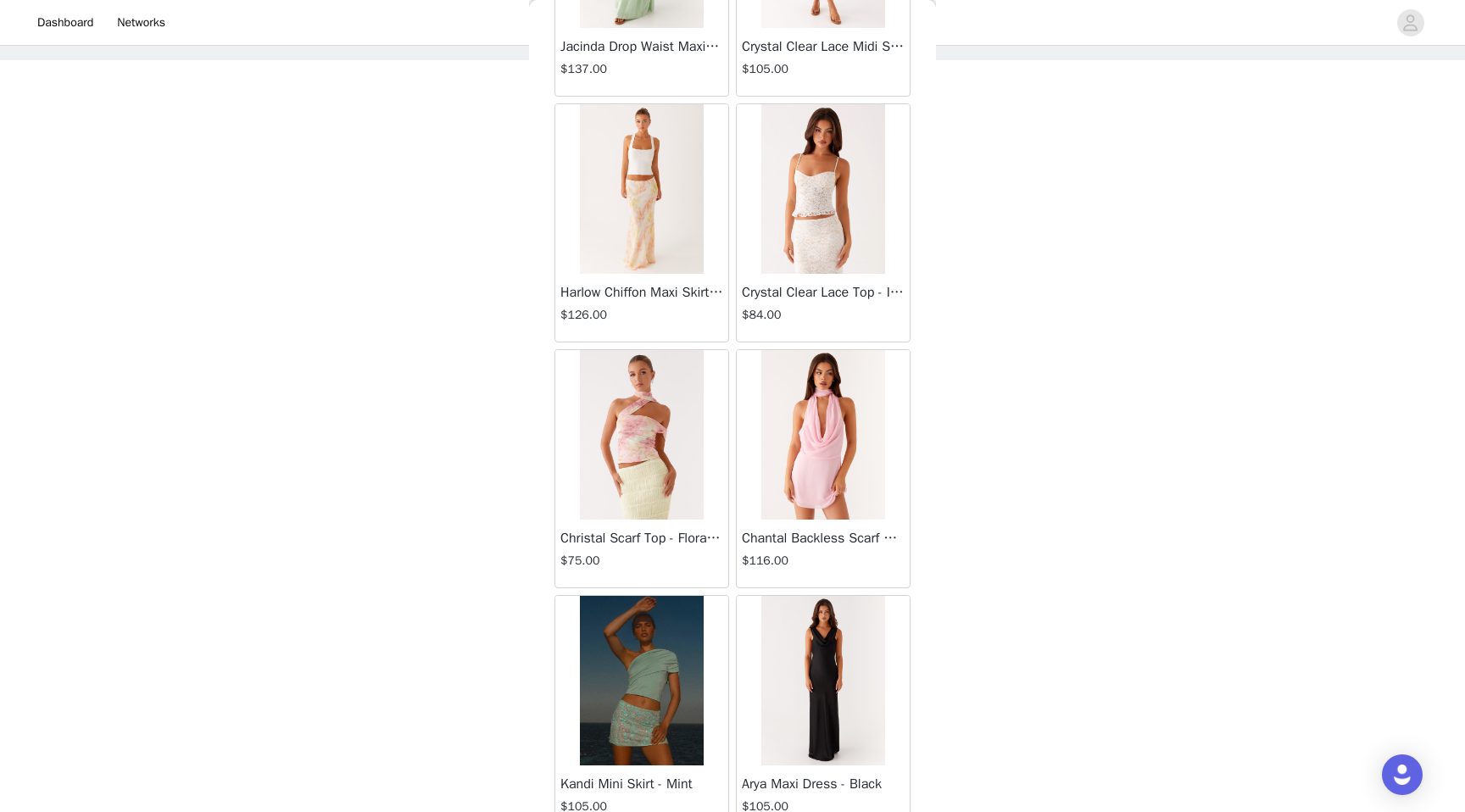 scroll, scrollTop: 50942, scrollLeft: 0, axis: vertical 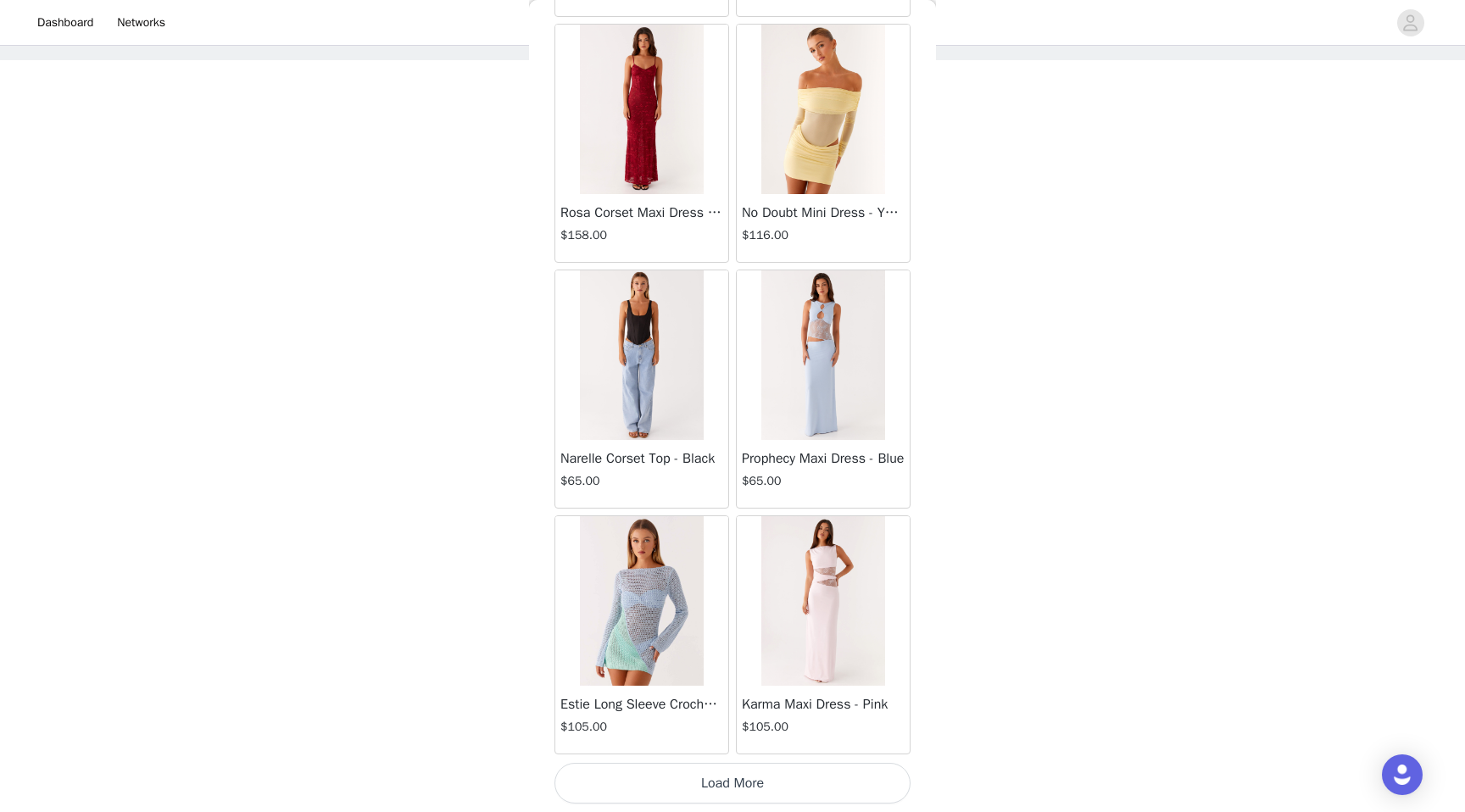 click on "Load More" at bounding box center (732, 783) 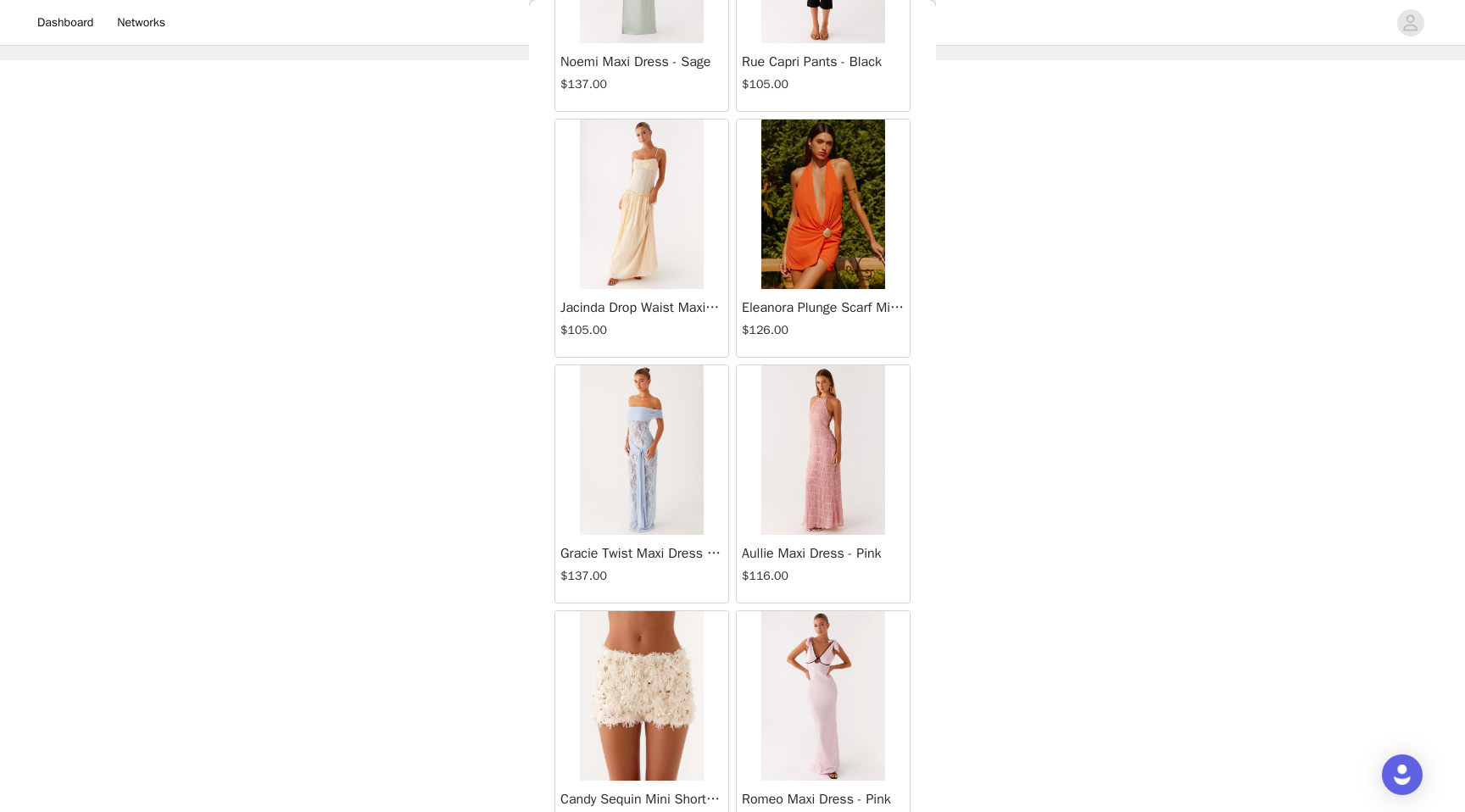 scroll, scrollTop: 53400, scrollLeft: 0, axis: vertical 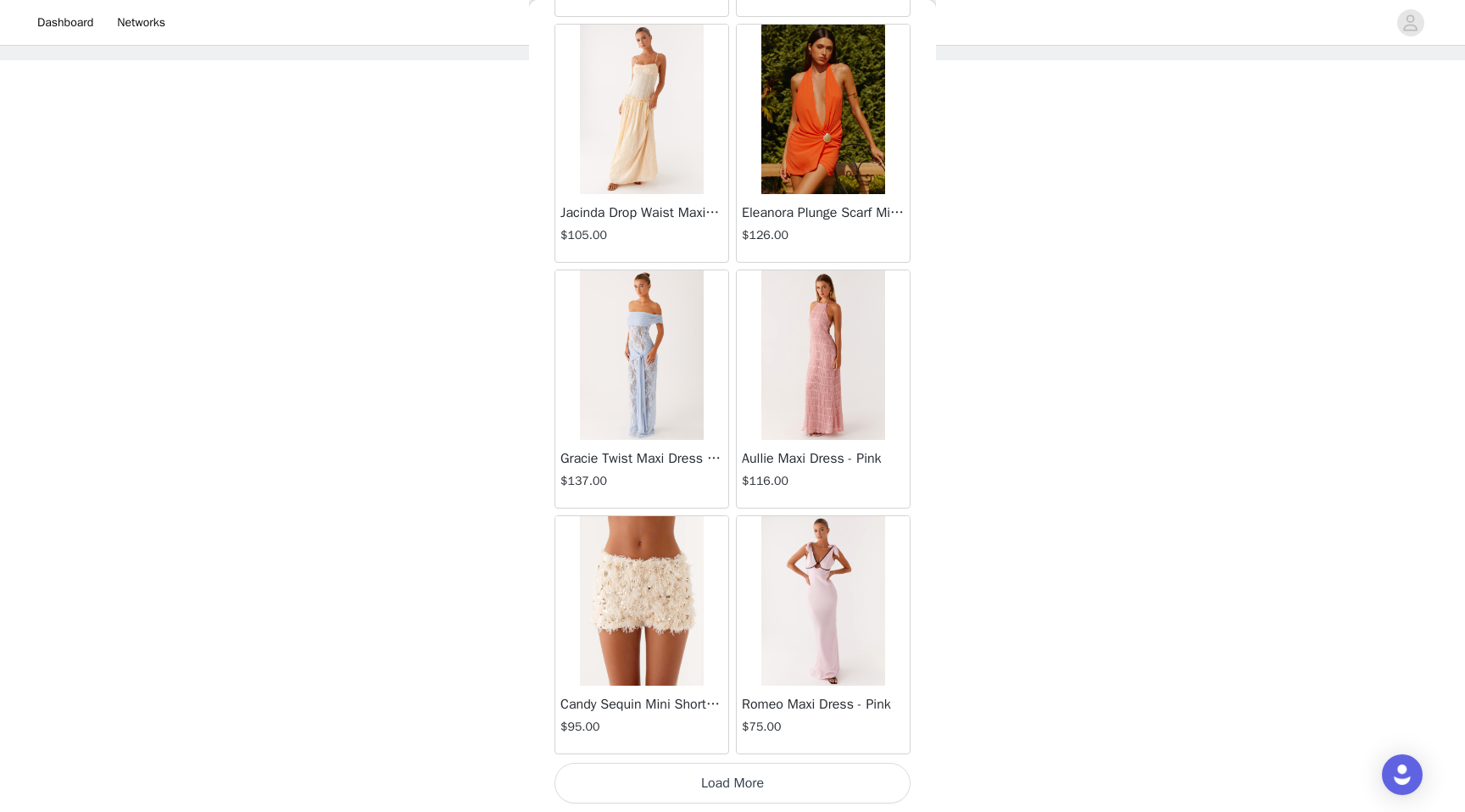 click on "Load More" at bounding box center [732, 783] 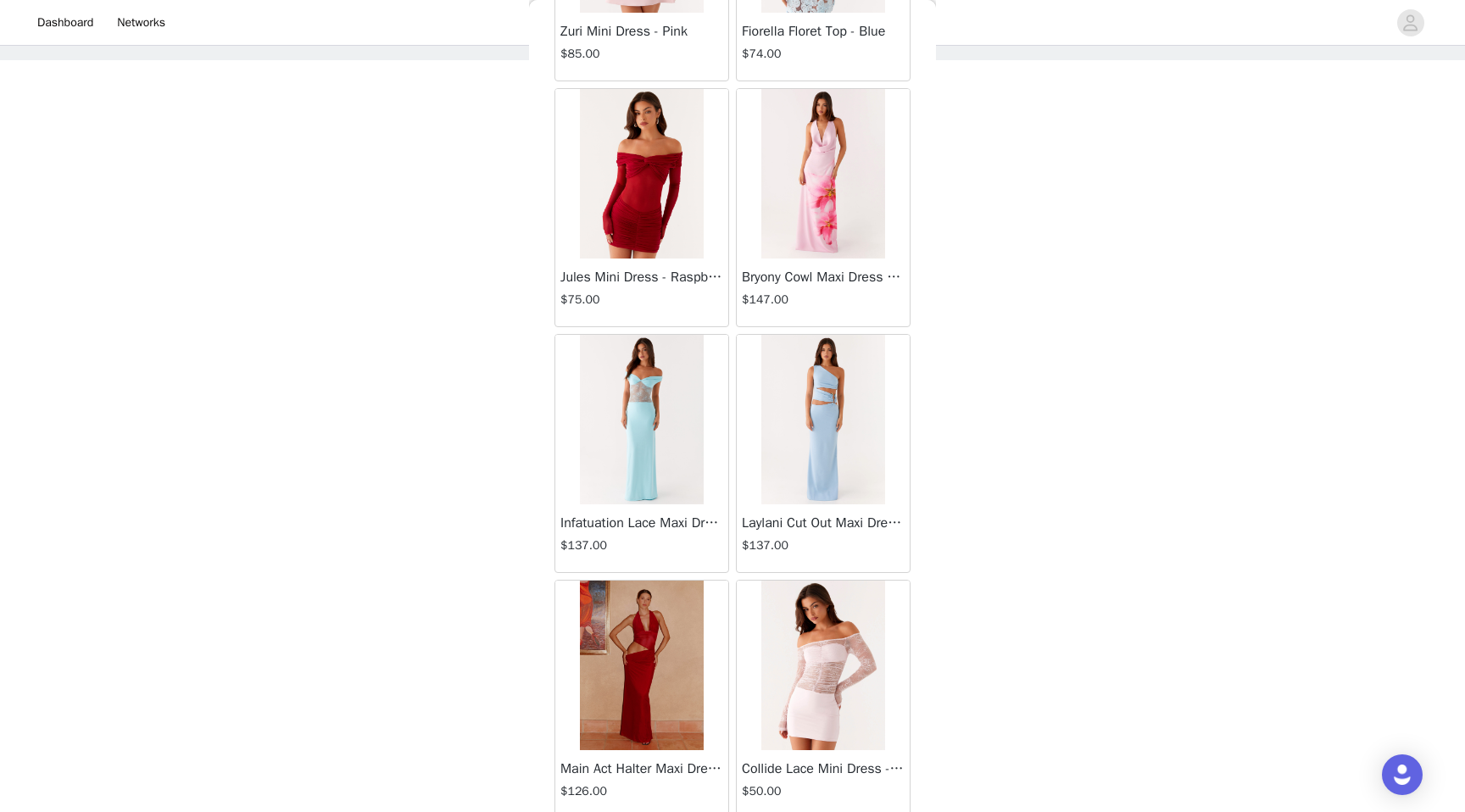 scroll, scrollTop: 55858, scrollLeft: 0, axis: vertical 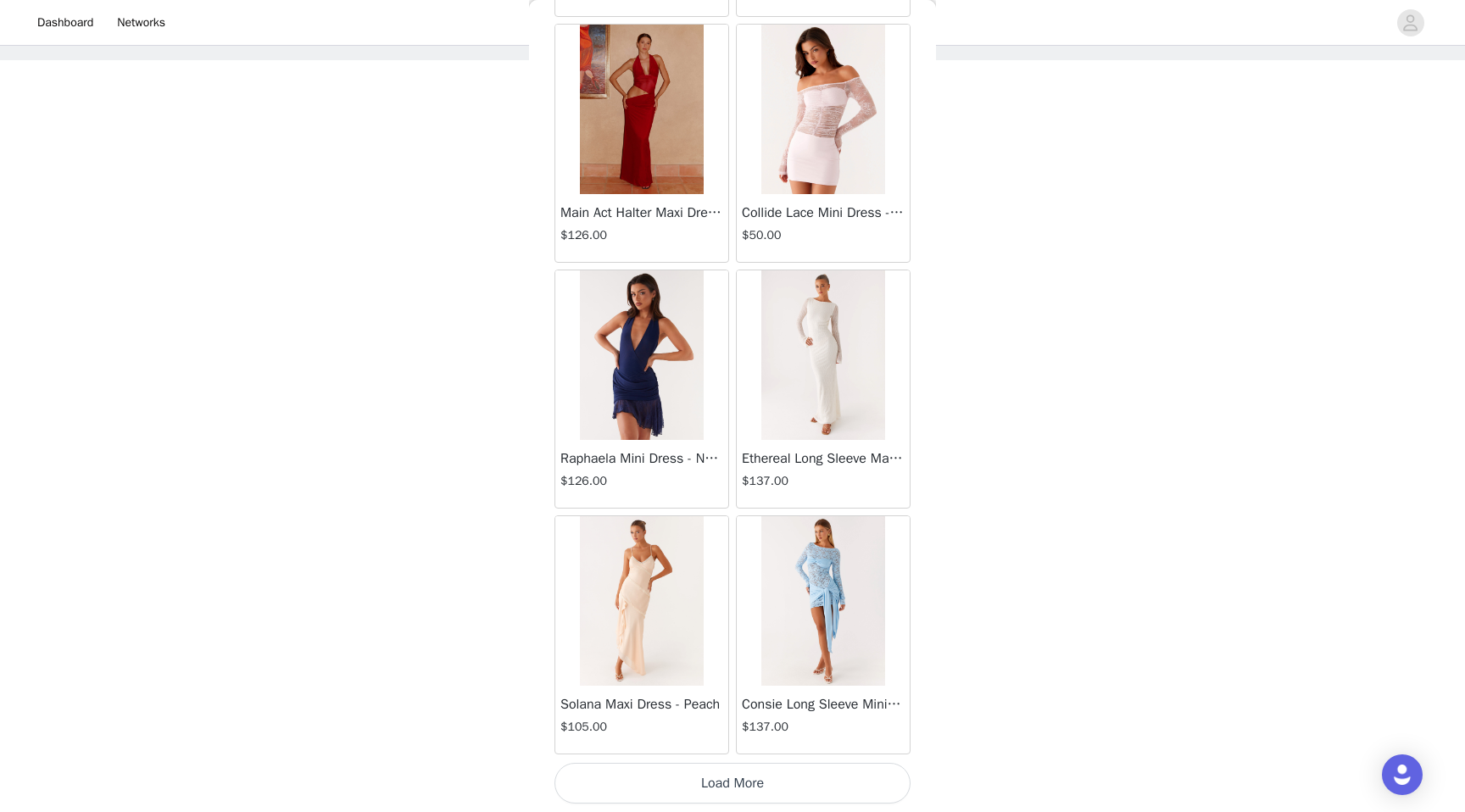 click on "Load More" at bounding box center (732, 783) 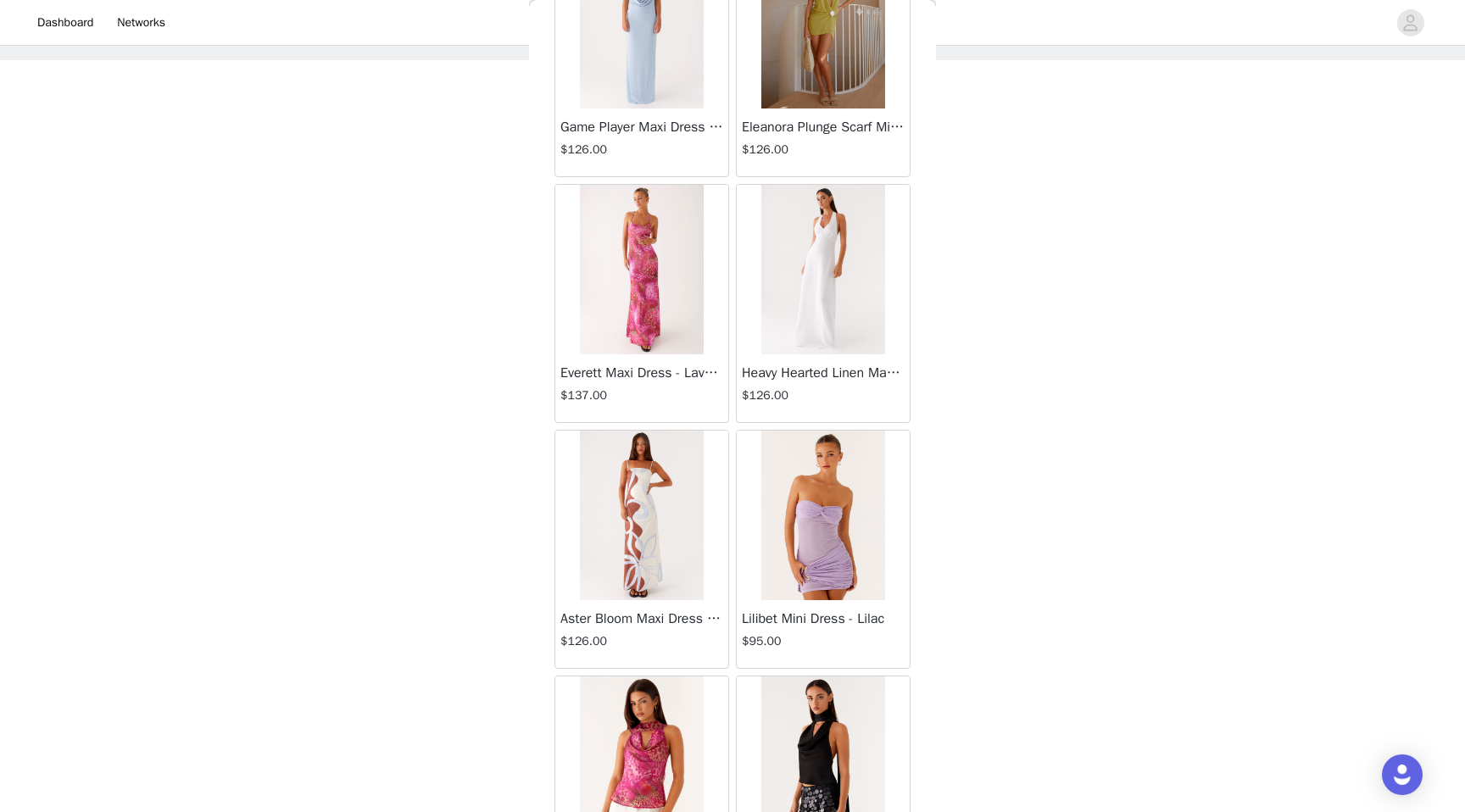 scroll, scrollTop: 58317, scrollLeft: 0, axis: vertical 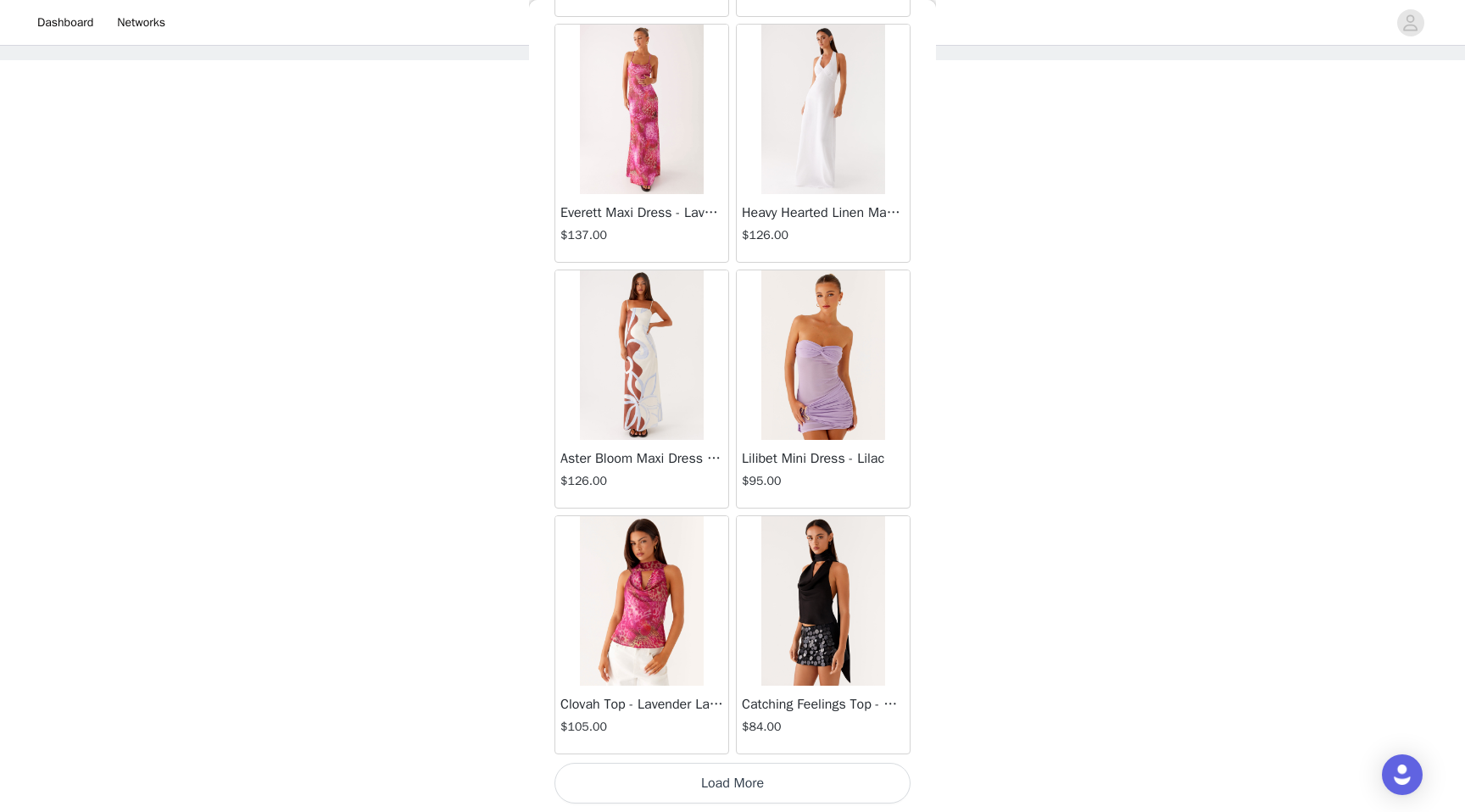 click on "Load More" at bounding box center [732, 783] 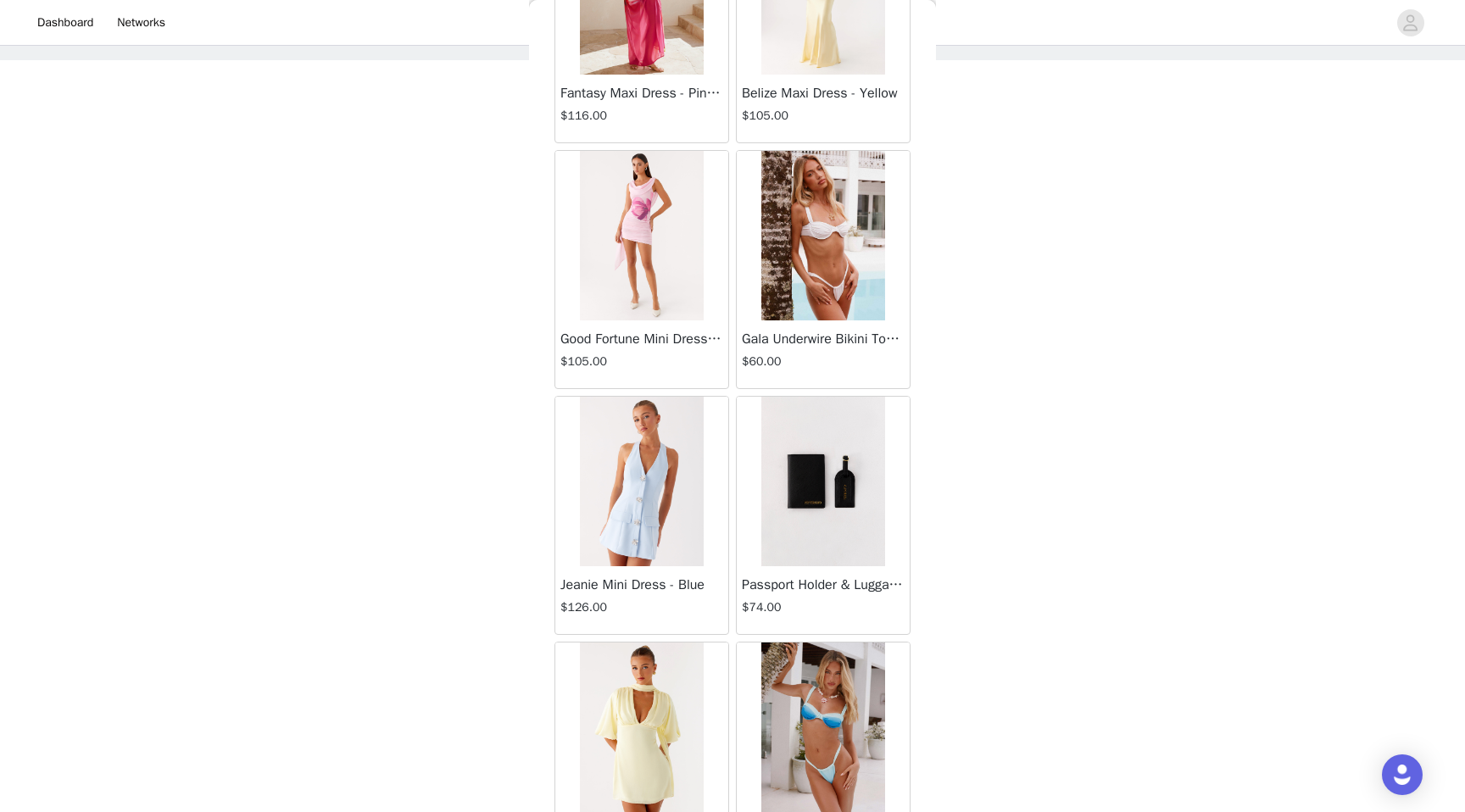 scroll, scrollTop: 60775, scrollLeft: 0, axis: vertical 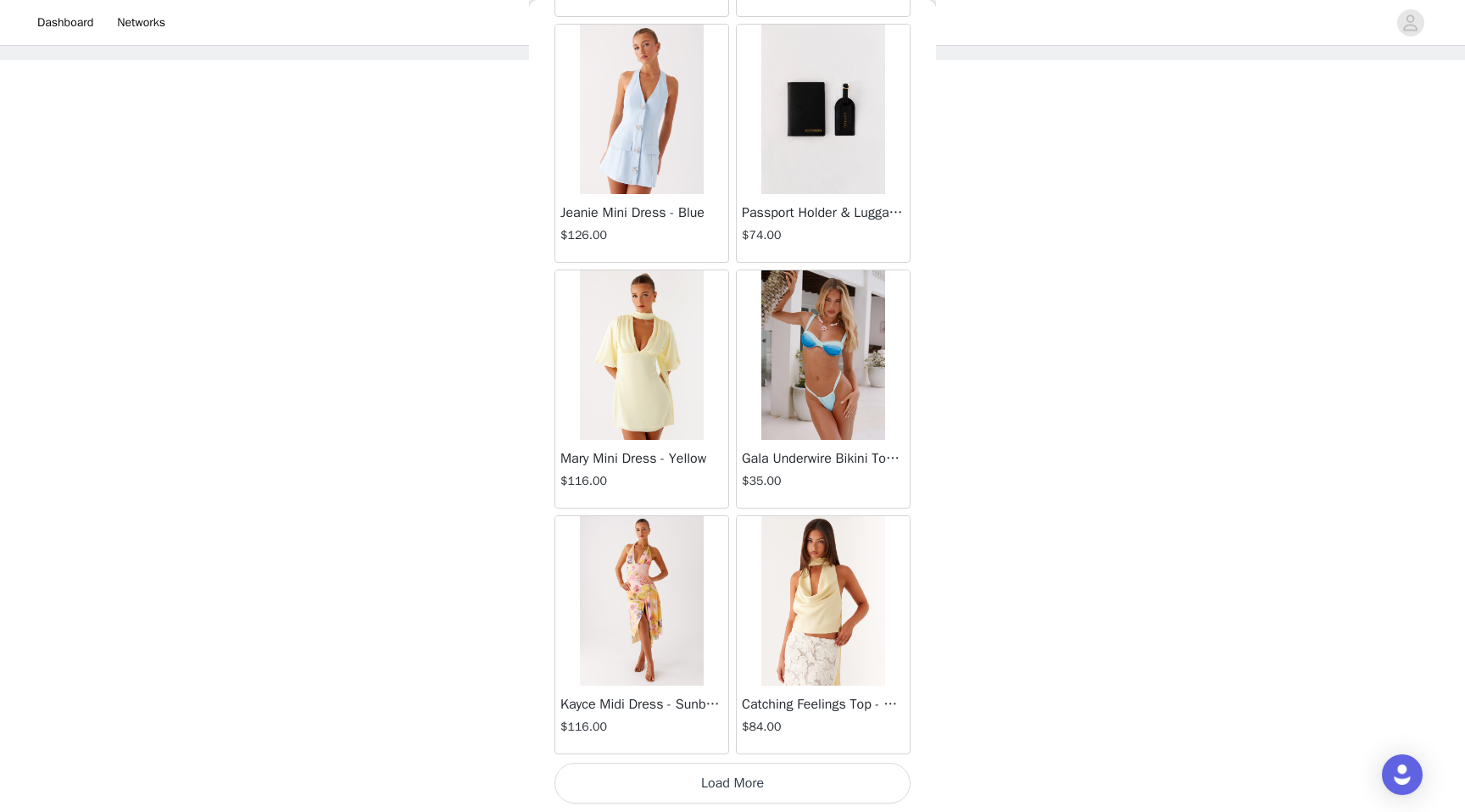 click on "Load More" at bounding box center [732, 783] 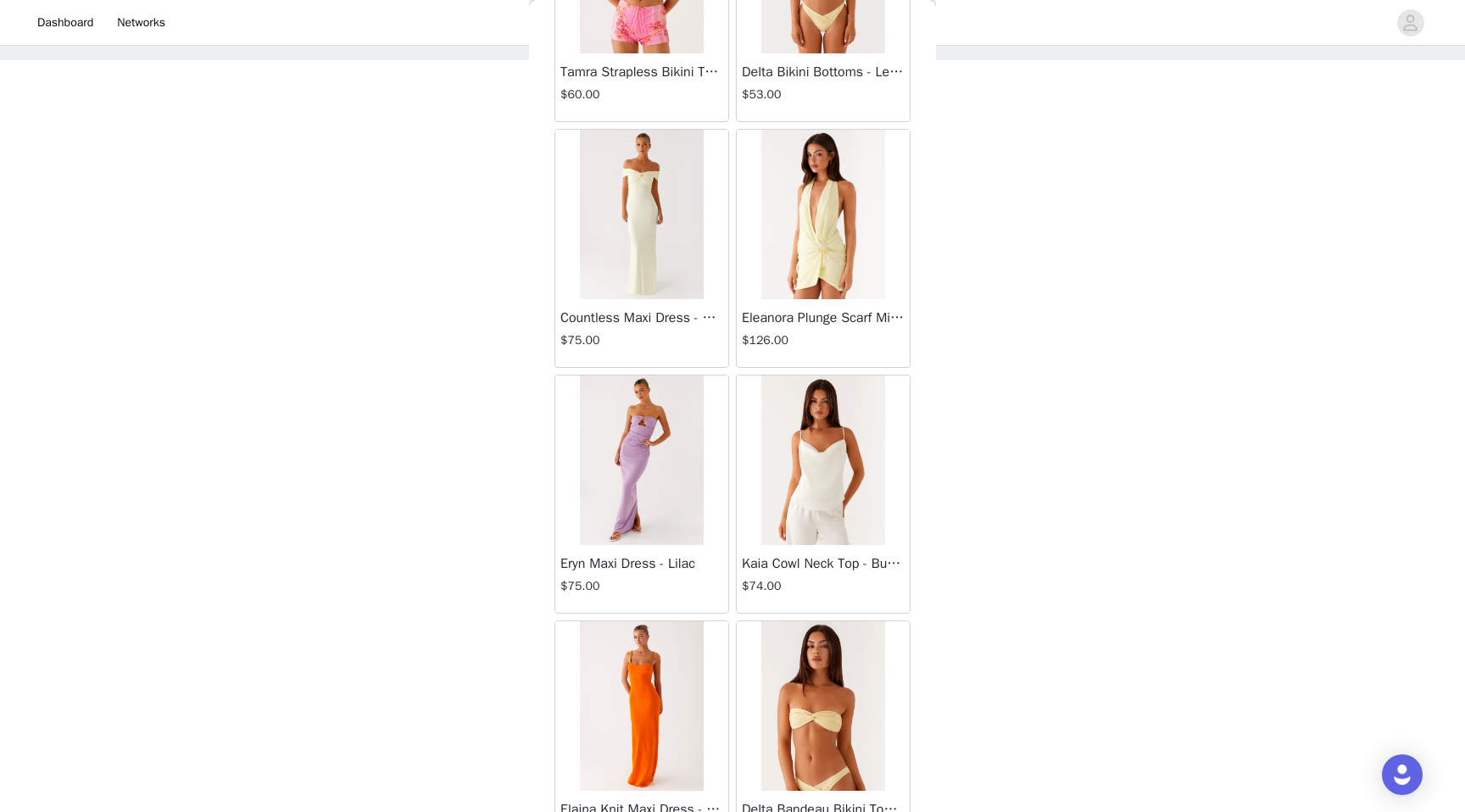 scroll, scrollTop: 63233, scrollLeft: 0, axis: vertical 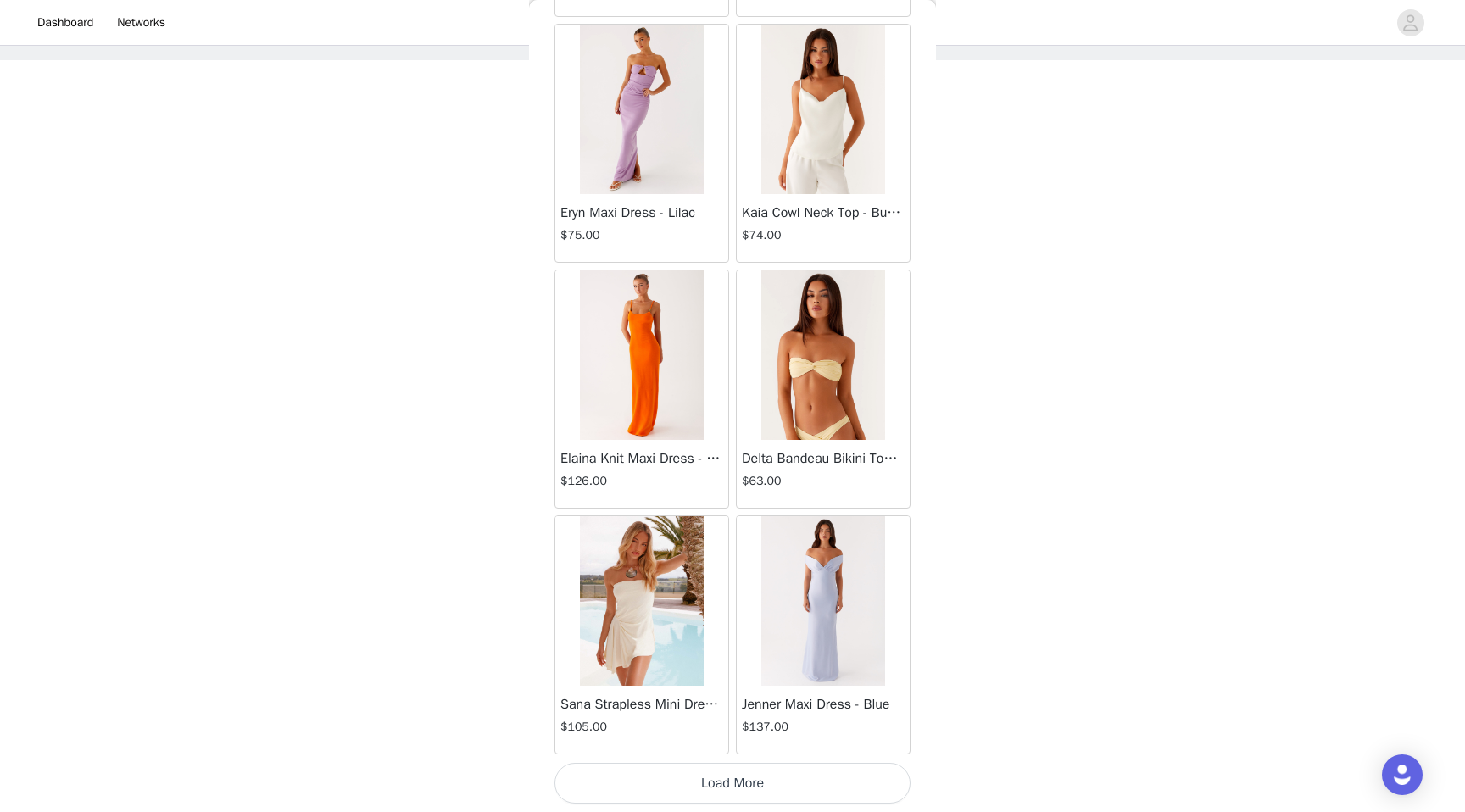 click on "Load More" at bounding box center [732, 783] 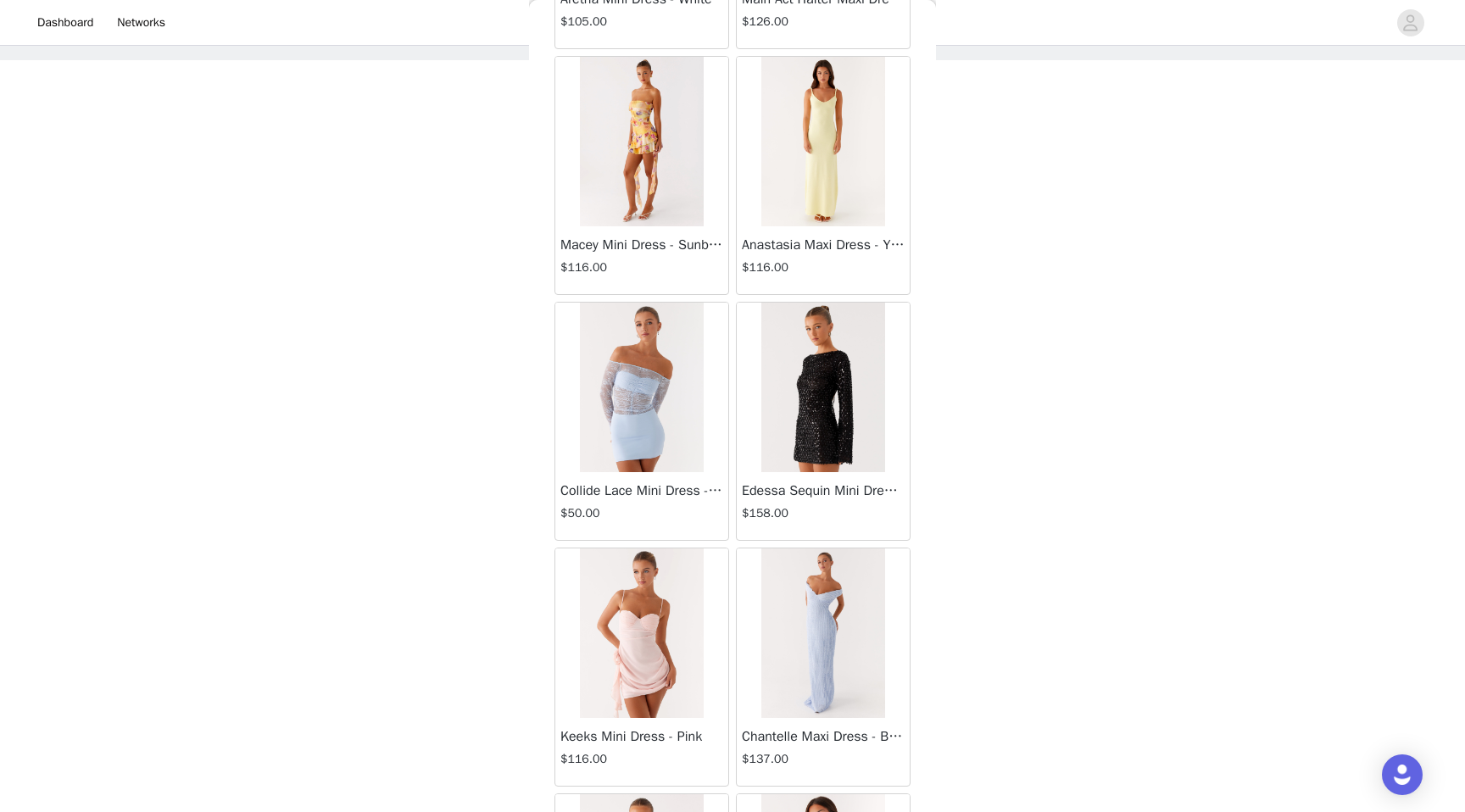 scroll, scrollTop: 65691, scrollLeft: 0, axis: vertical 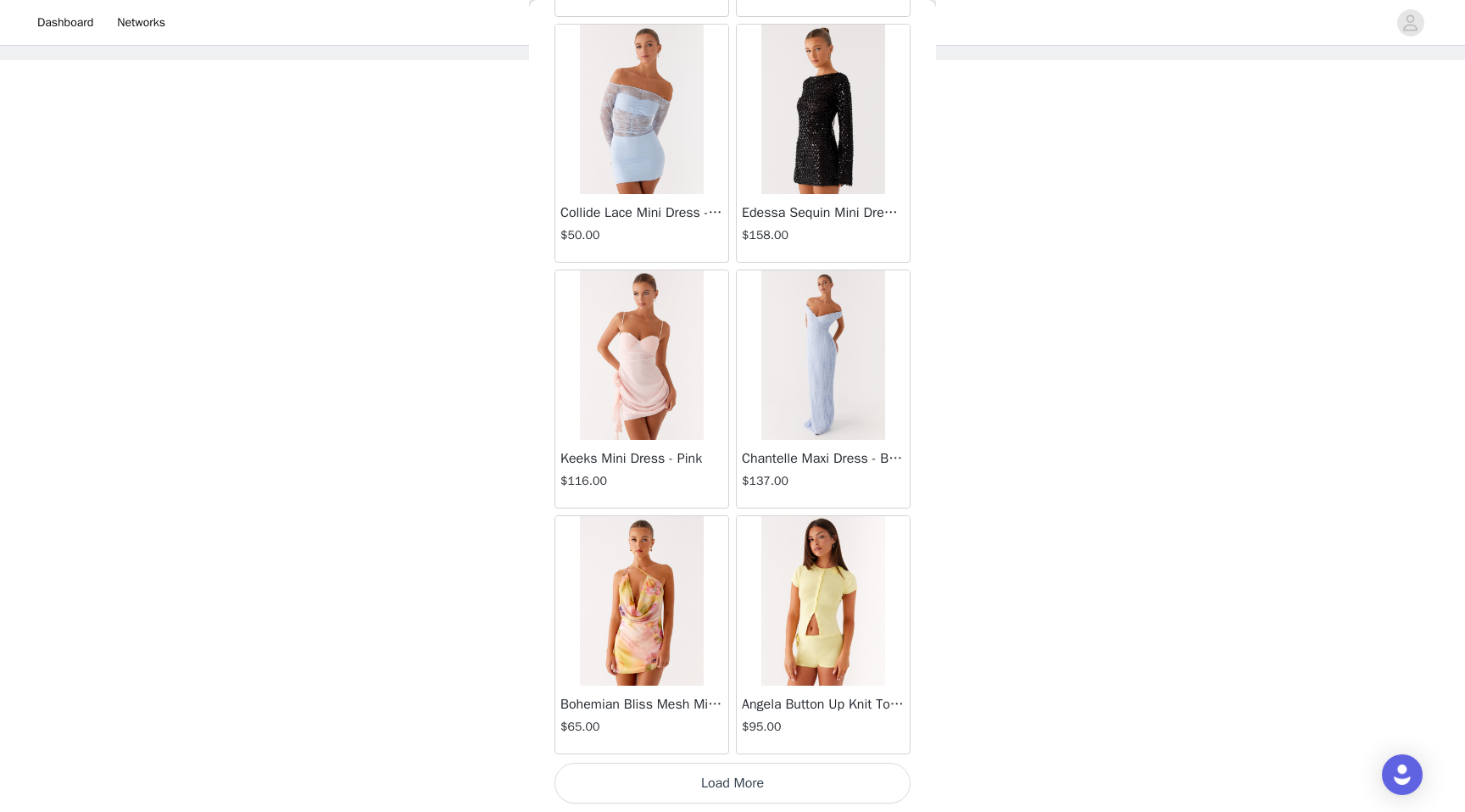 click on "Load More" at bounding box center (732, 783) 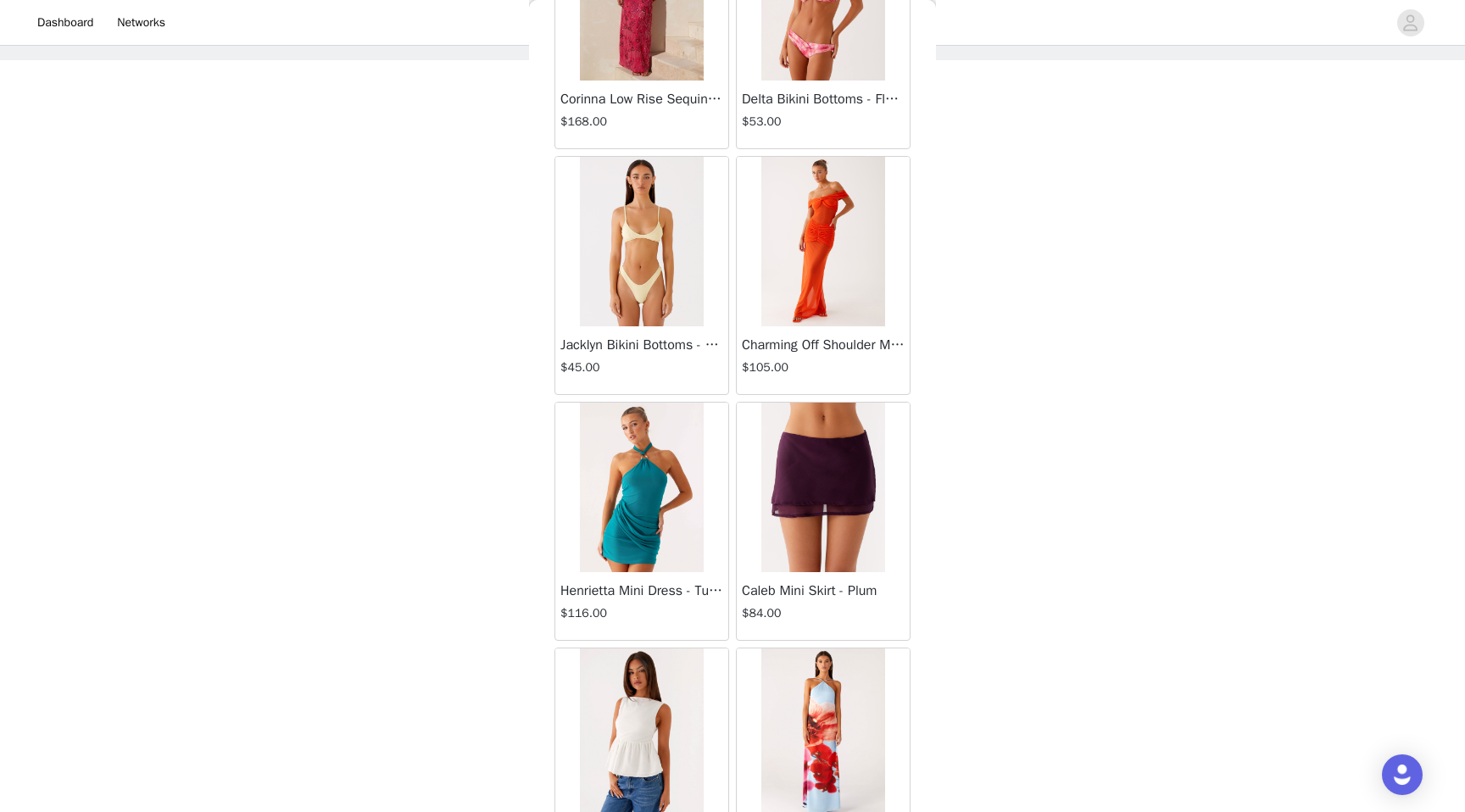 scroll, scrollTop: 68149, scrollLeft: 0, axis: vertical 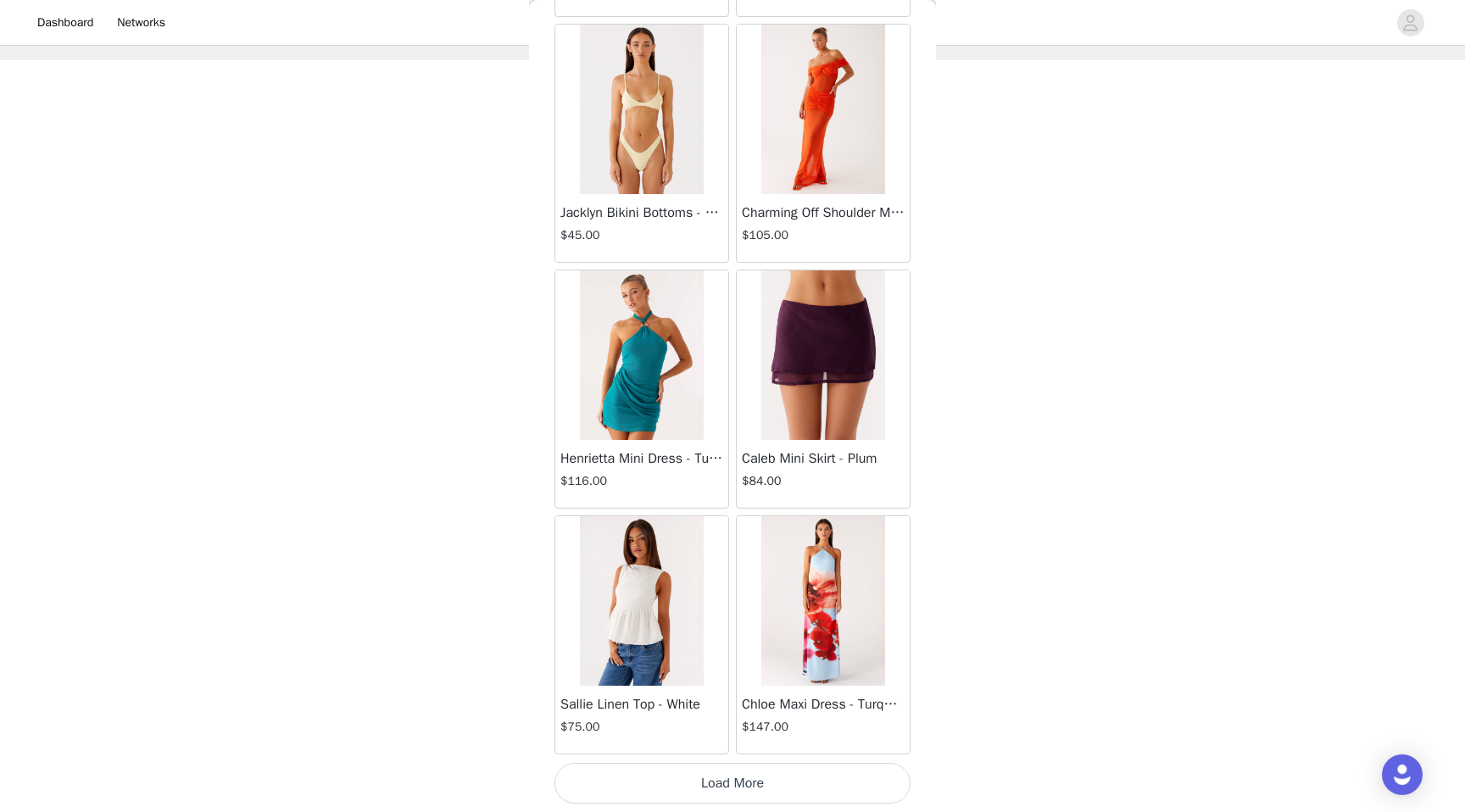 click on "Load More" at bounding box center (732, 783) 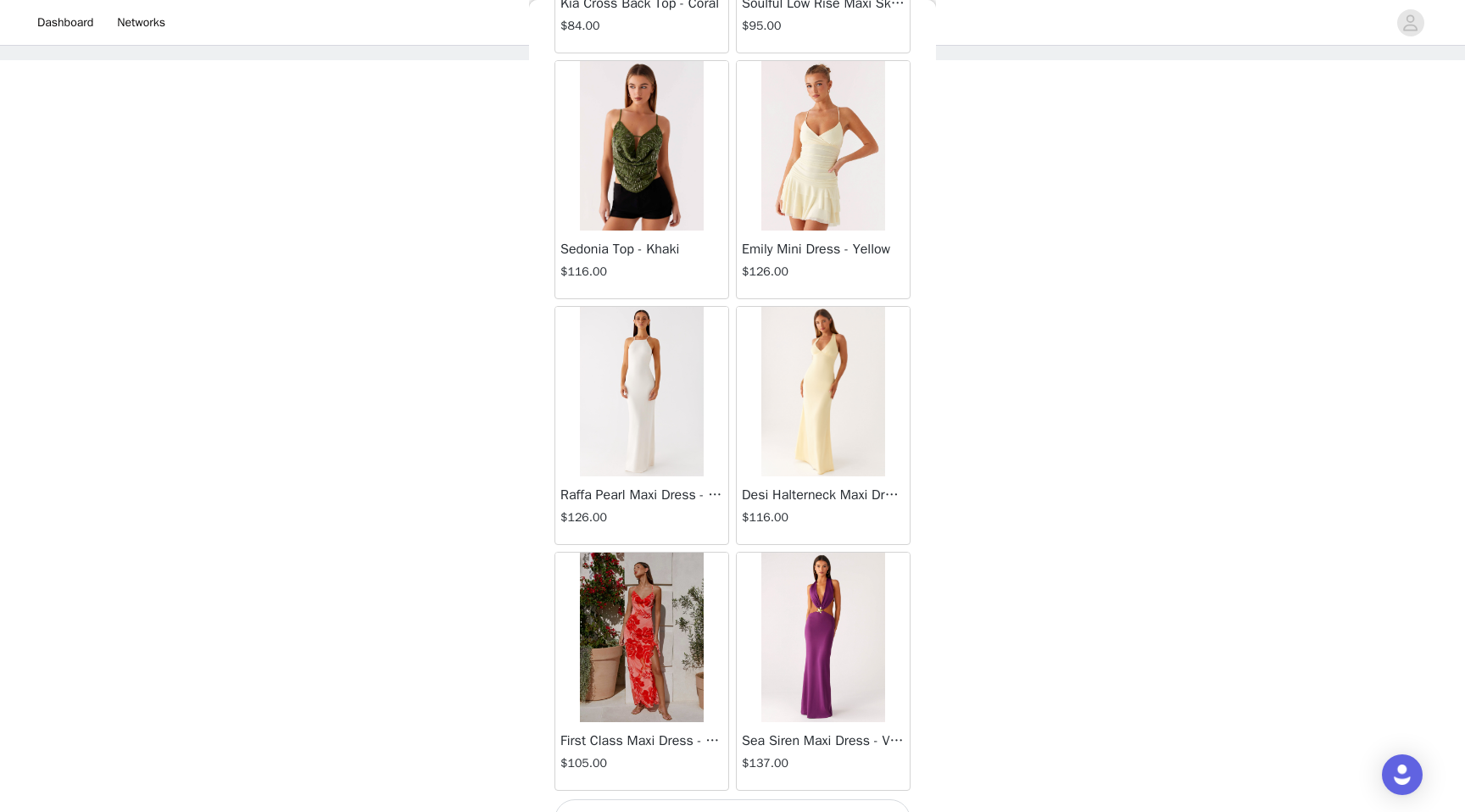 scroll, scrollTop: 70607, scrollLeft: 0, axis: vertical 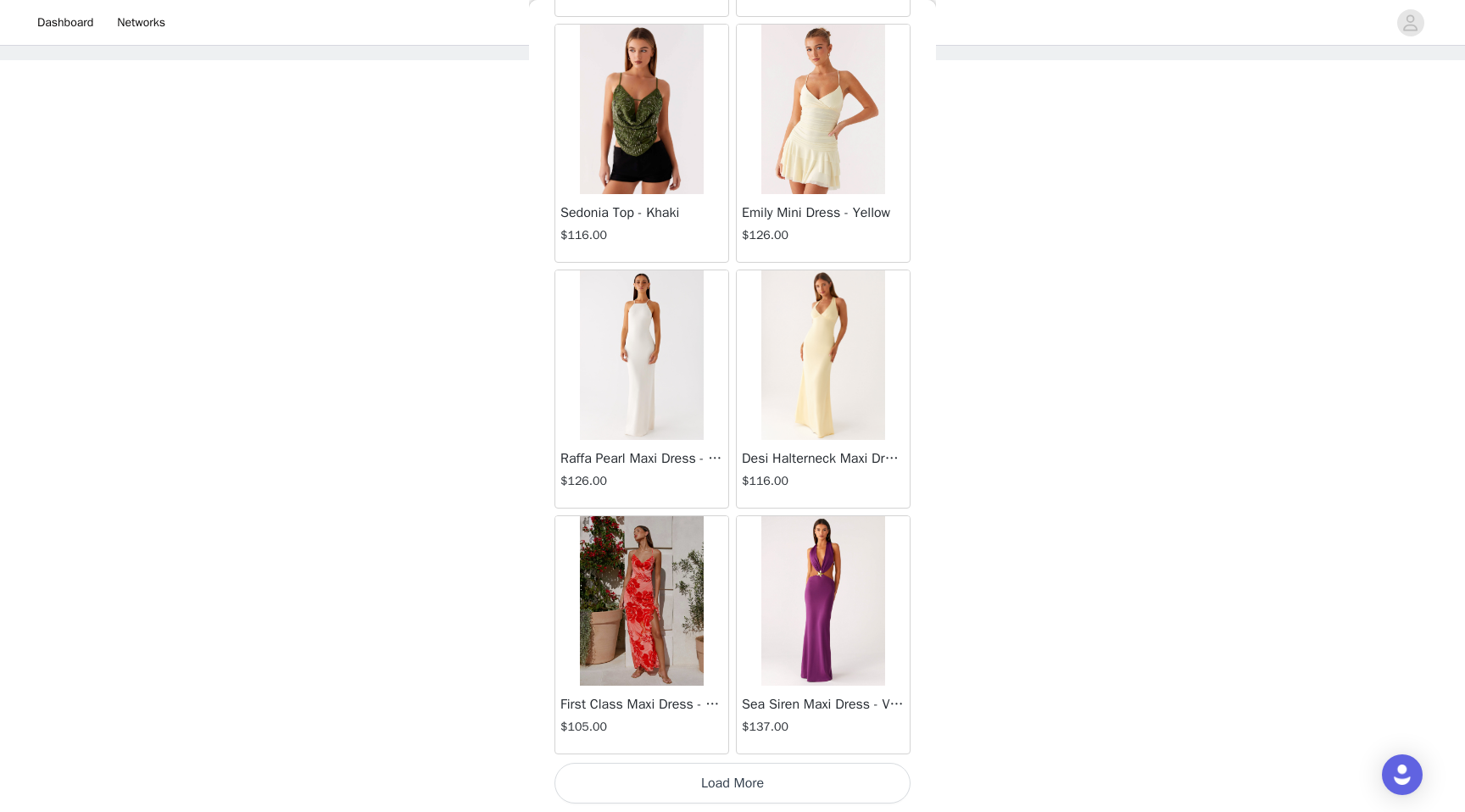 click on "Load More" at bounding box center [732, 783] 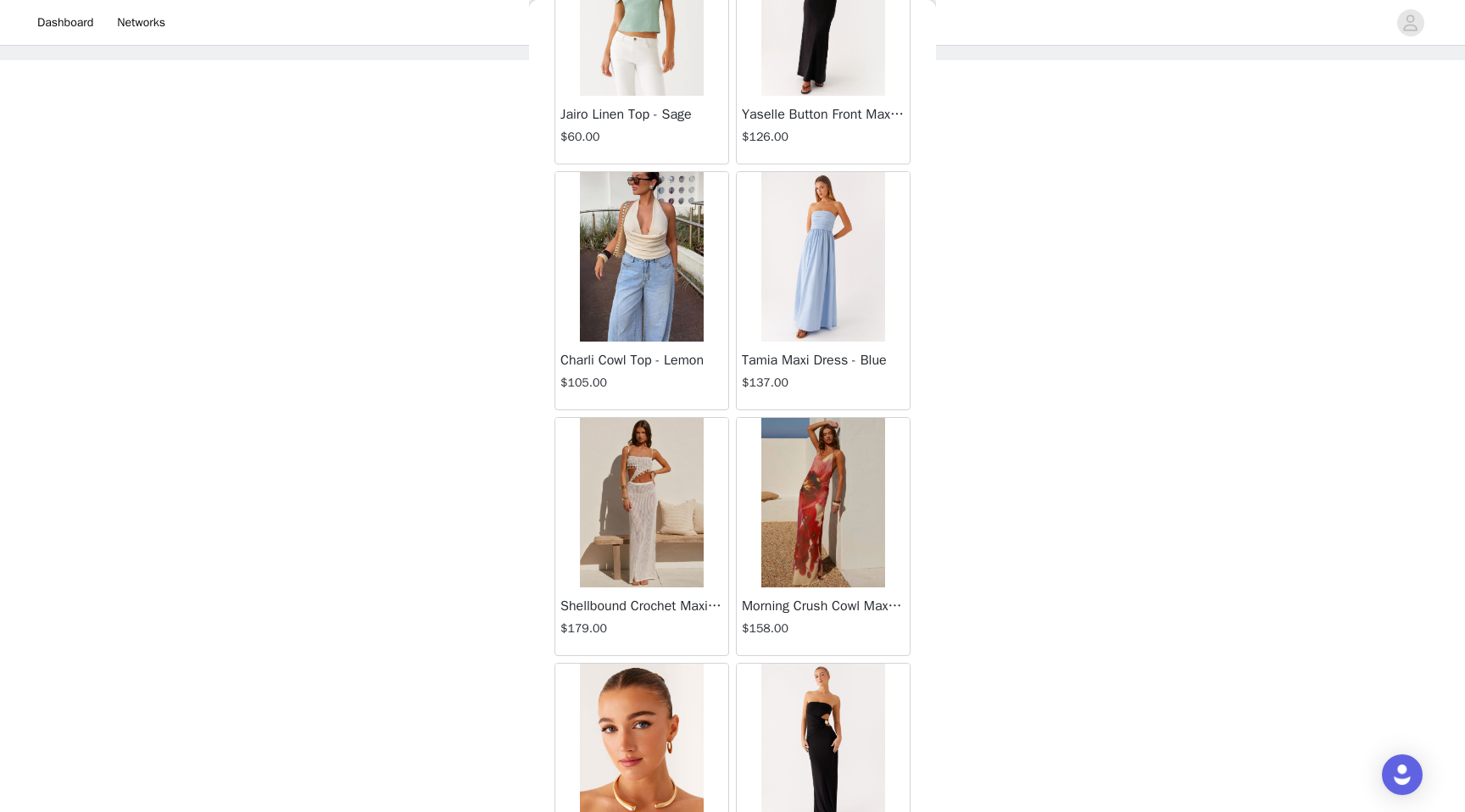 scroll, scrollTop: 73065, scrollLeft: 0, axis: vertical 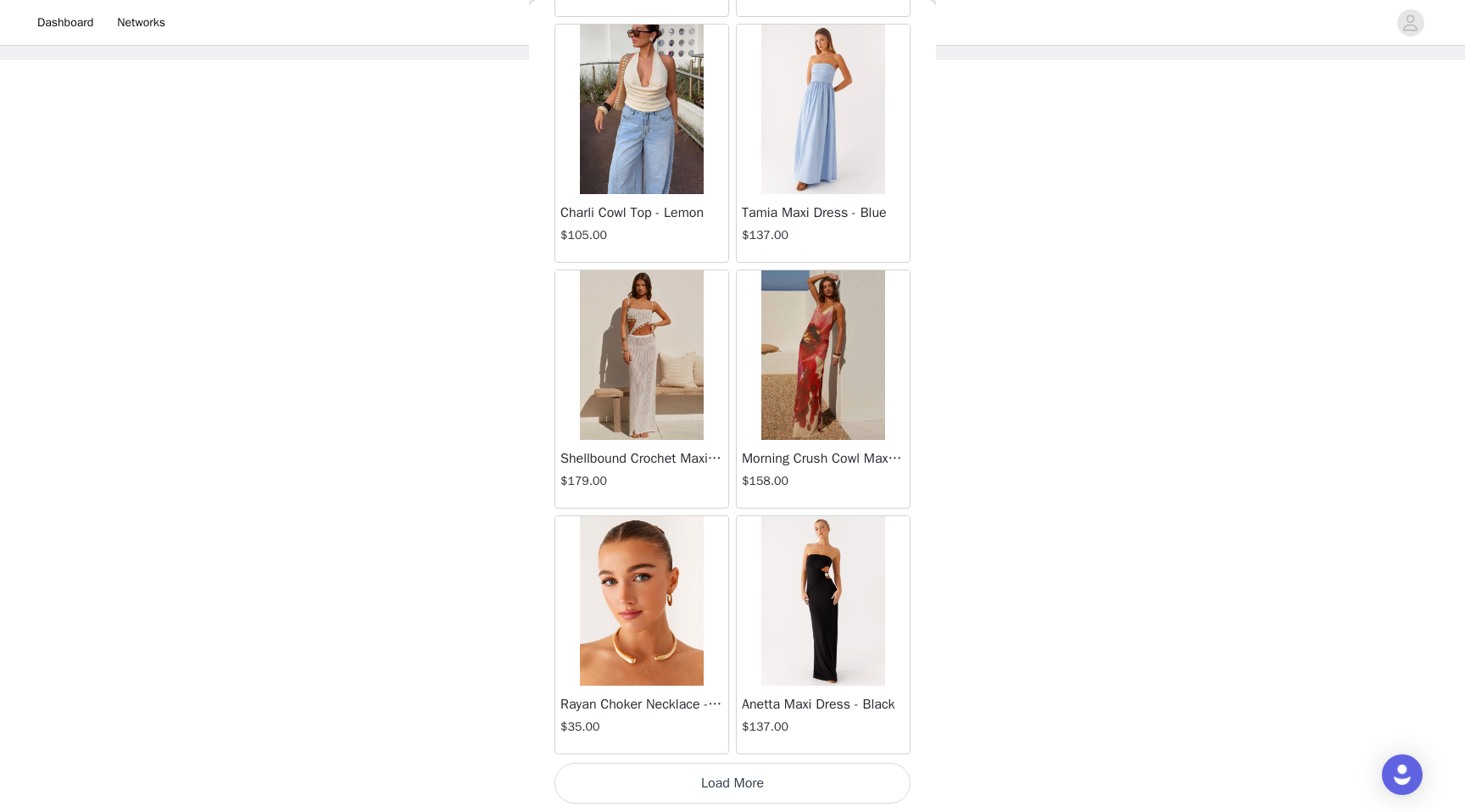 click on "Load More" at bounding box center (732, 783) 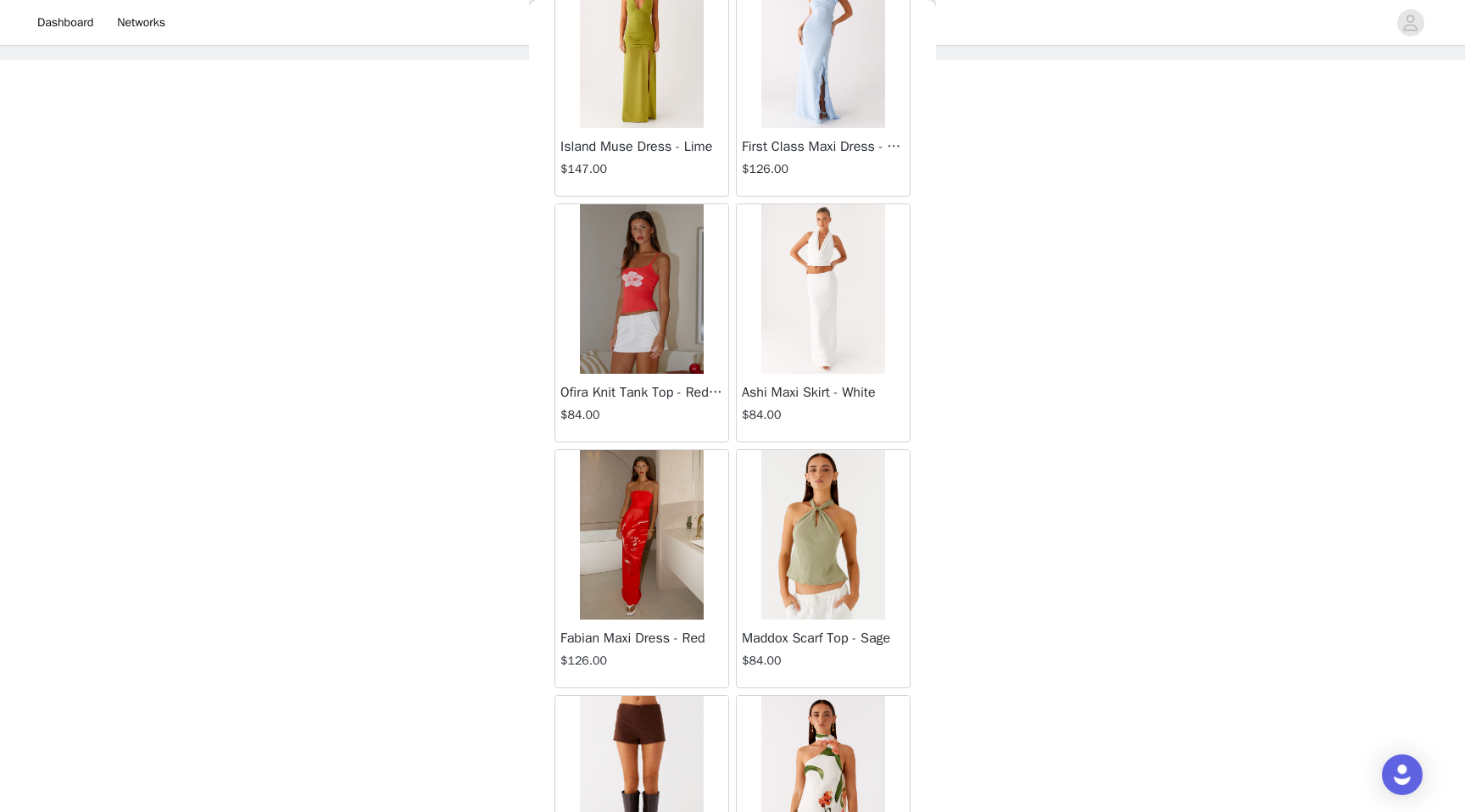 scroll, scrollTop: 75523, scrollLeft: 0, axis: vertical 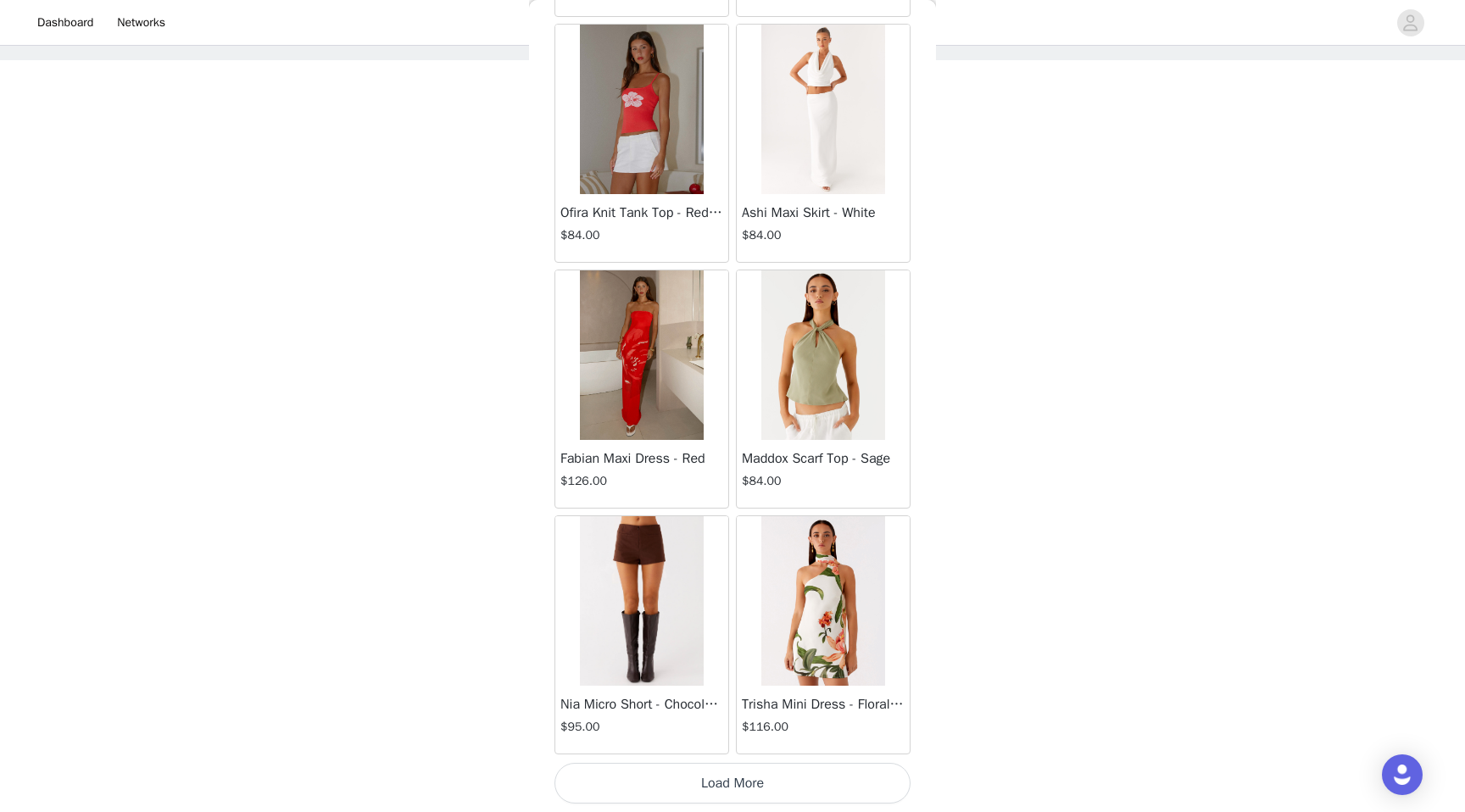 click on "Load More" at bounding box center (732, 783) 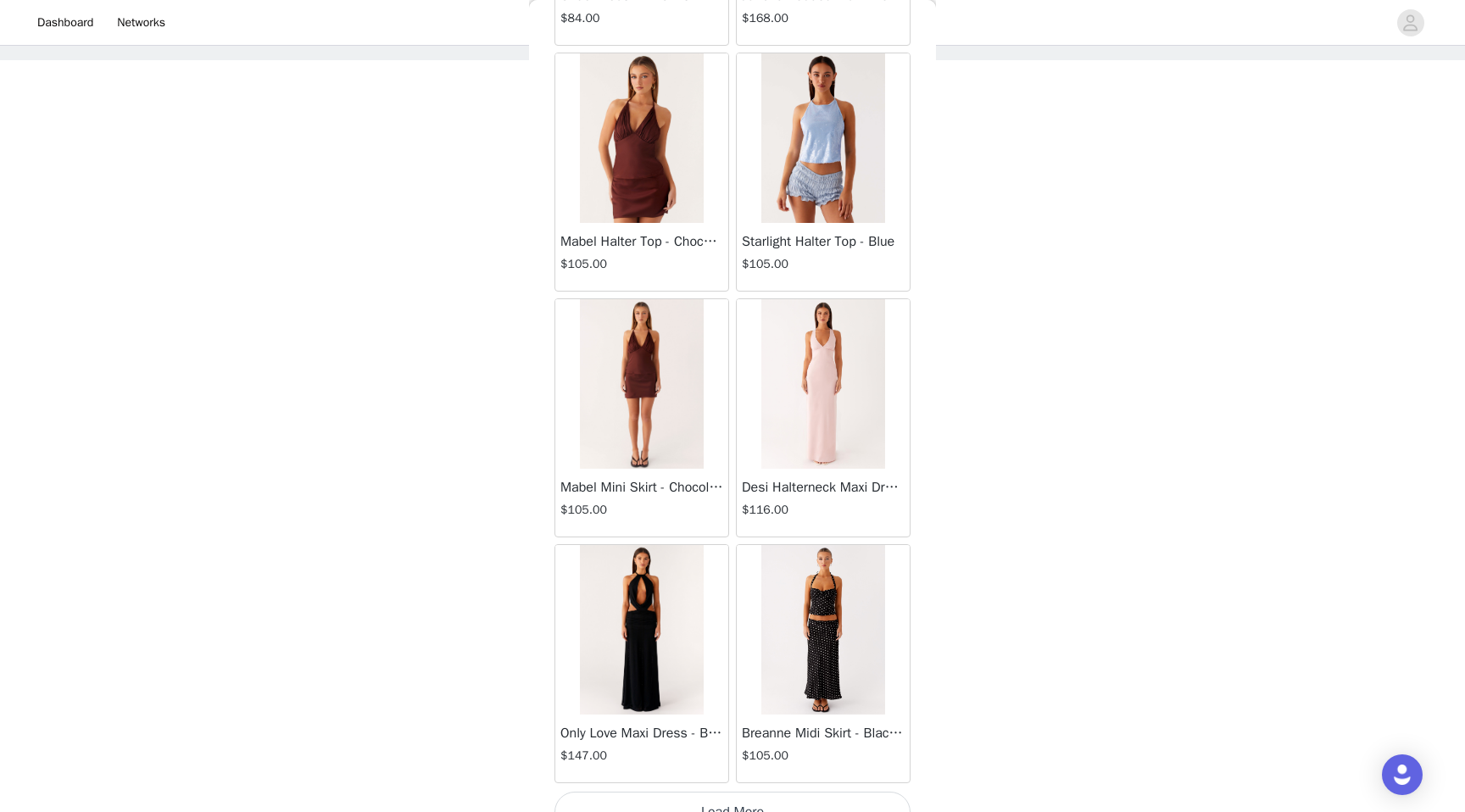 scroll, scrollTop: 77981, scrollLeft: 0, axis: vertical 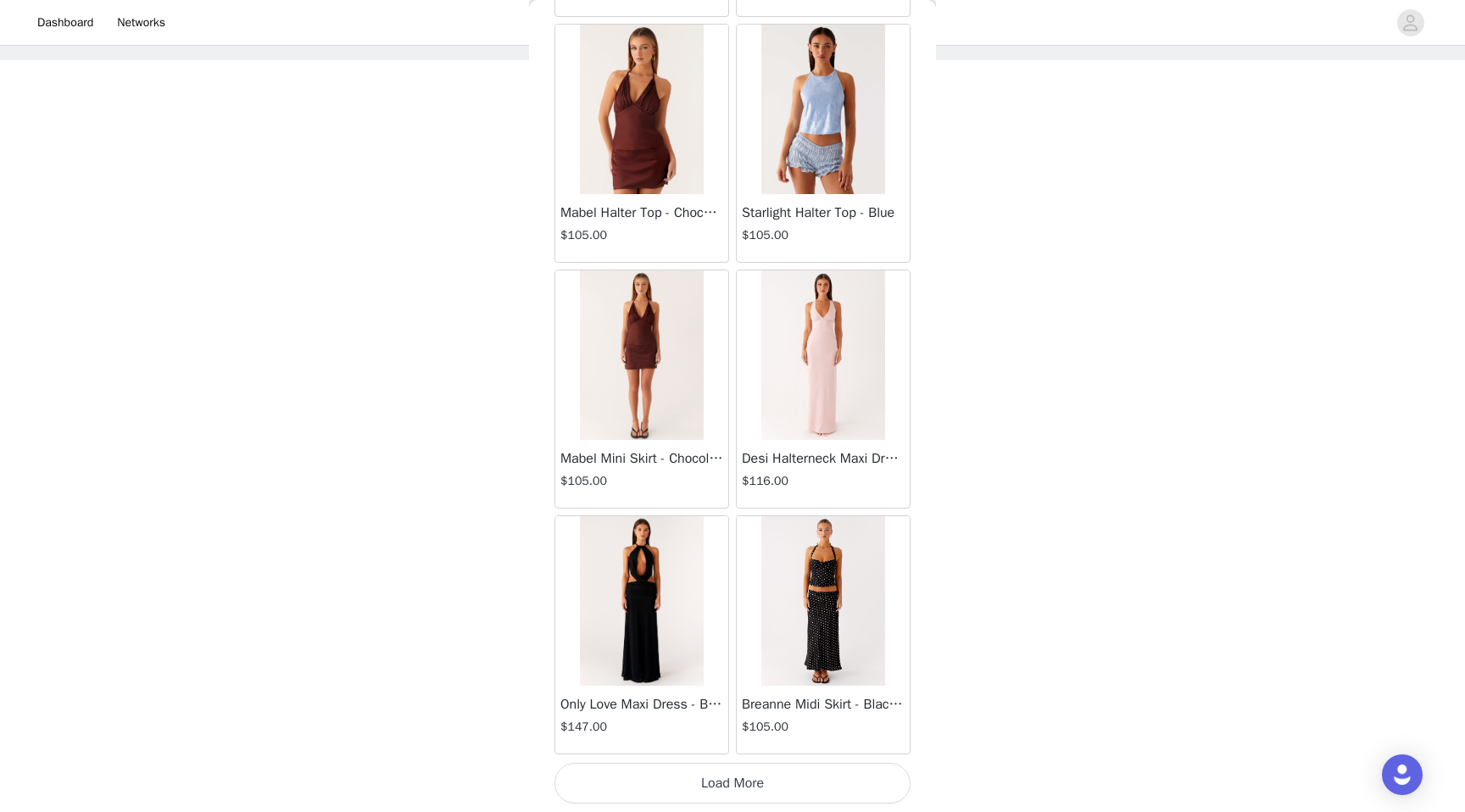 click on "Load More" at bounding box center [732, 783] 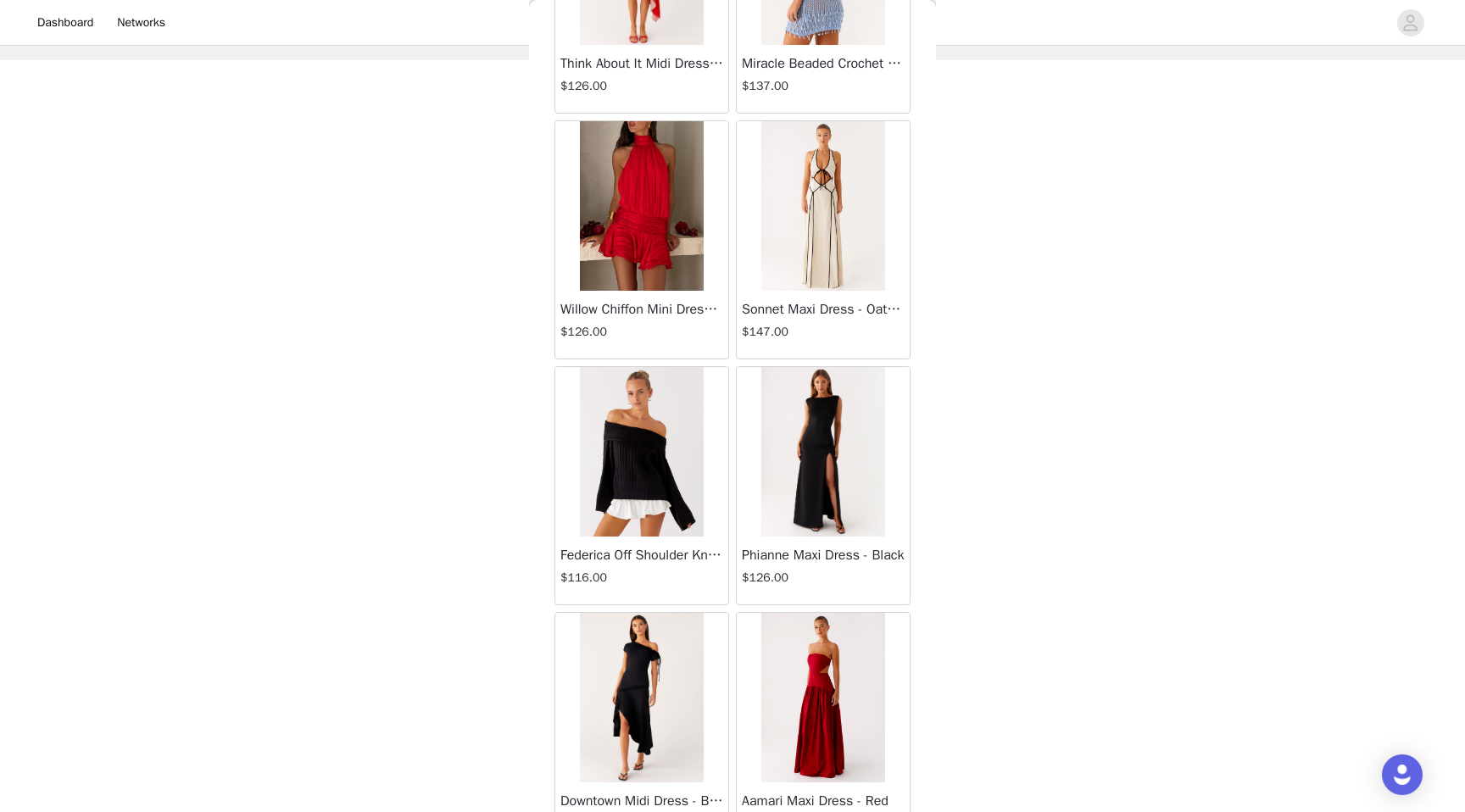 scroll, scrollTop: 79618, scrollLeft: 0, axis: vertical 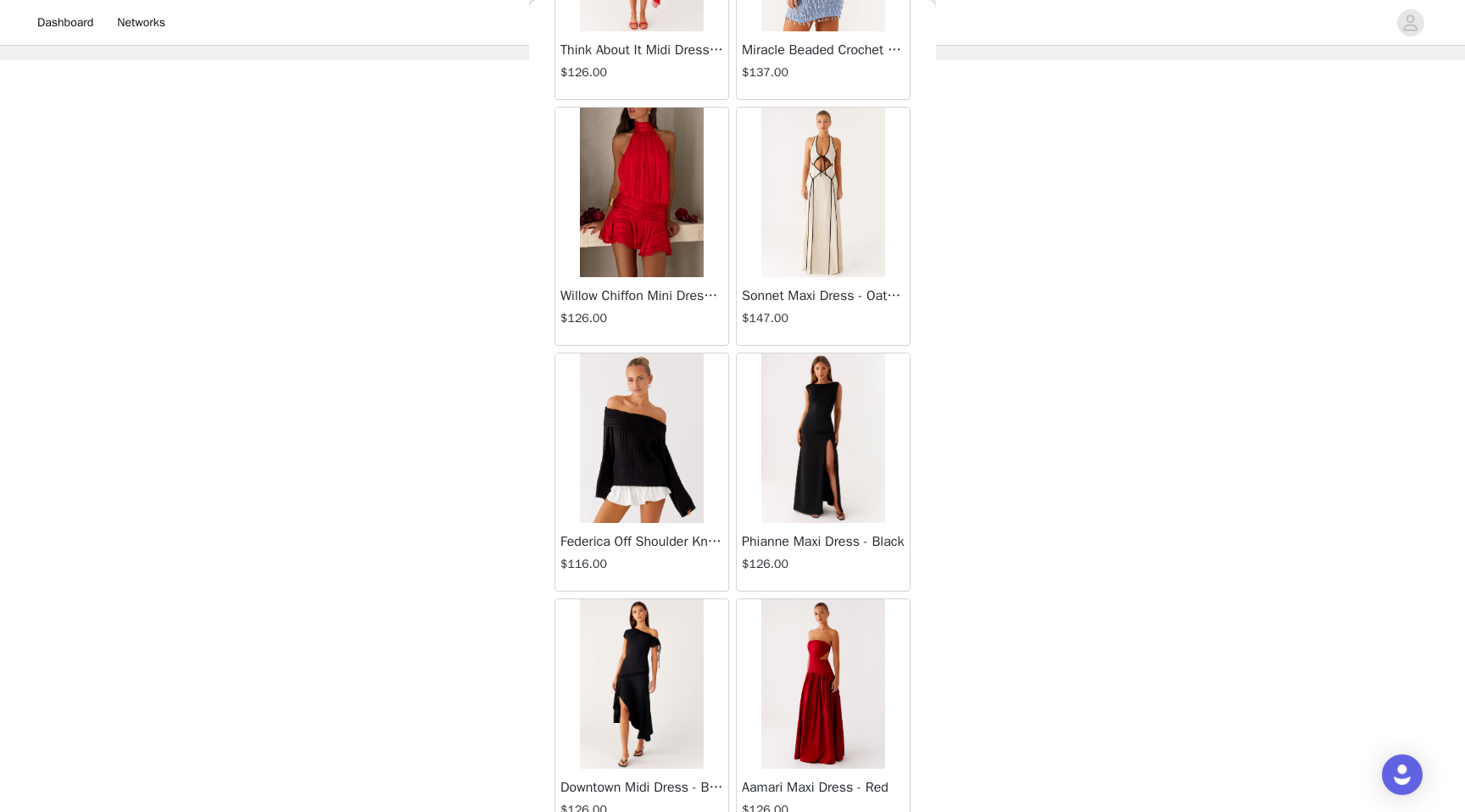 click at bounding box center [641, 438] 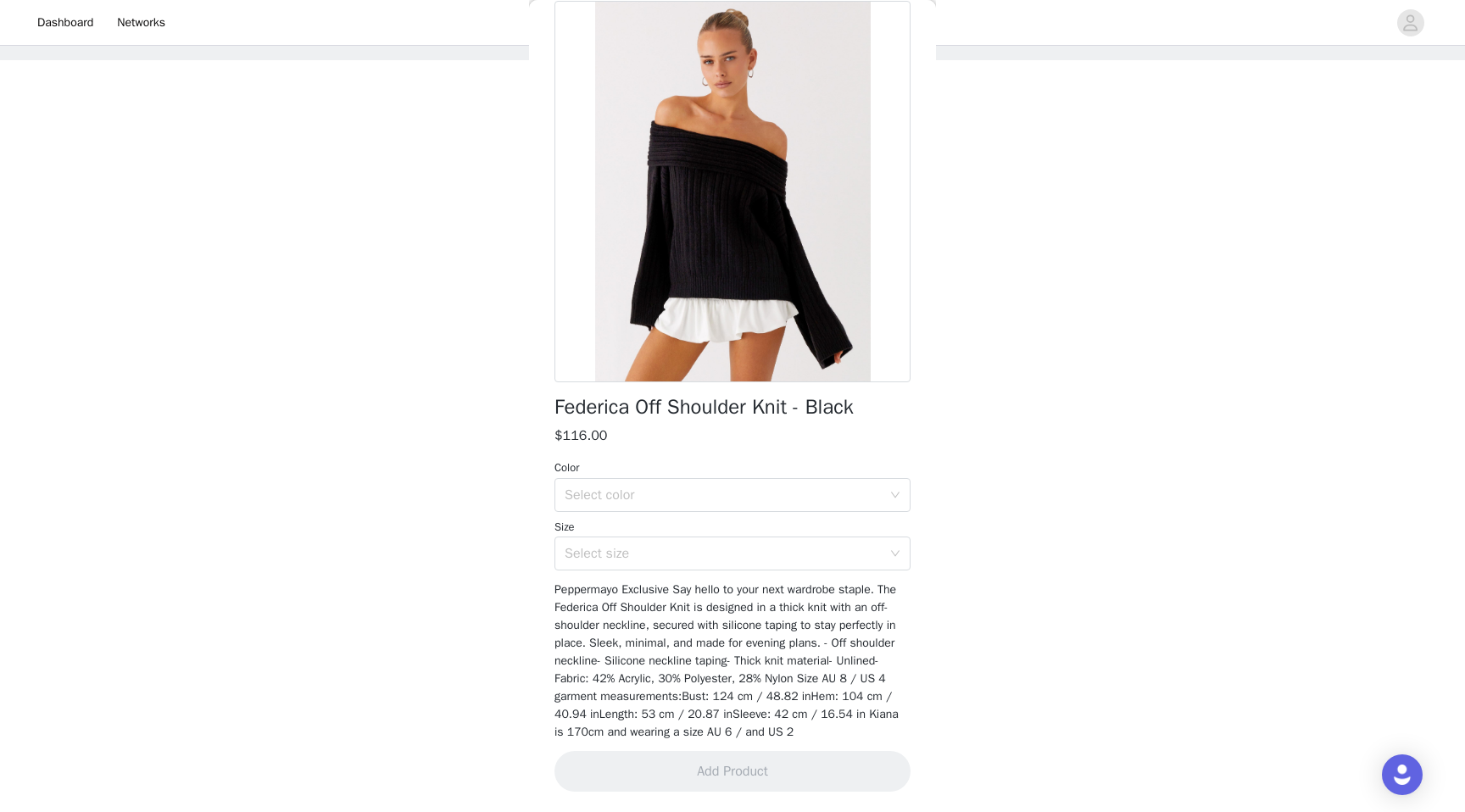 scroll, scrollTop: 102, scrollLeft: 0, axis: vertical 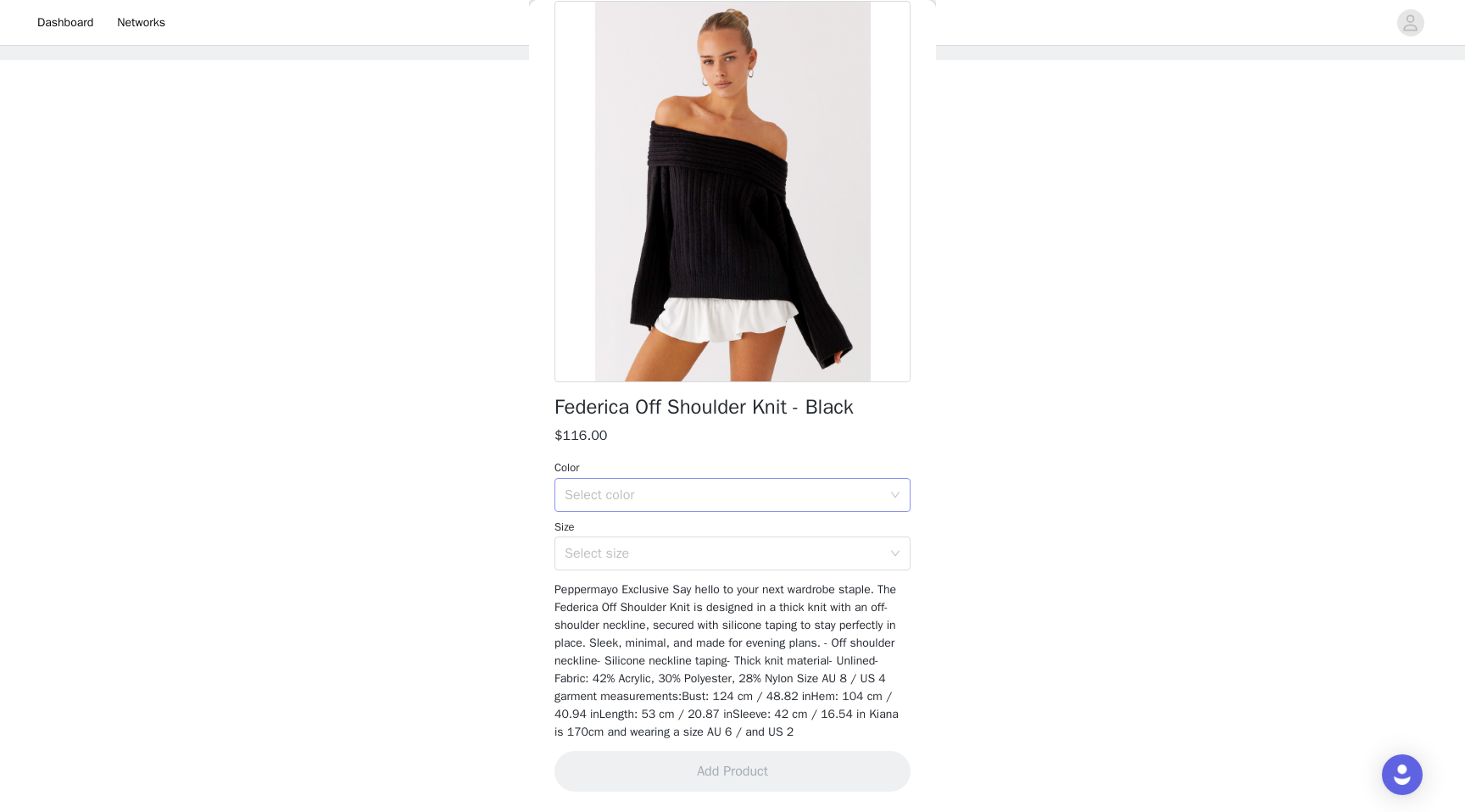 click on "Select color" at bounding box center [723, 495] 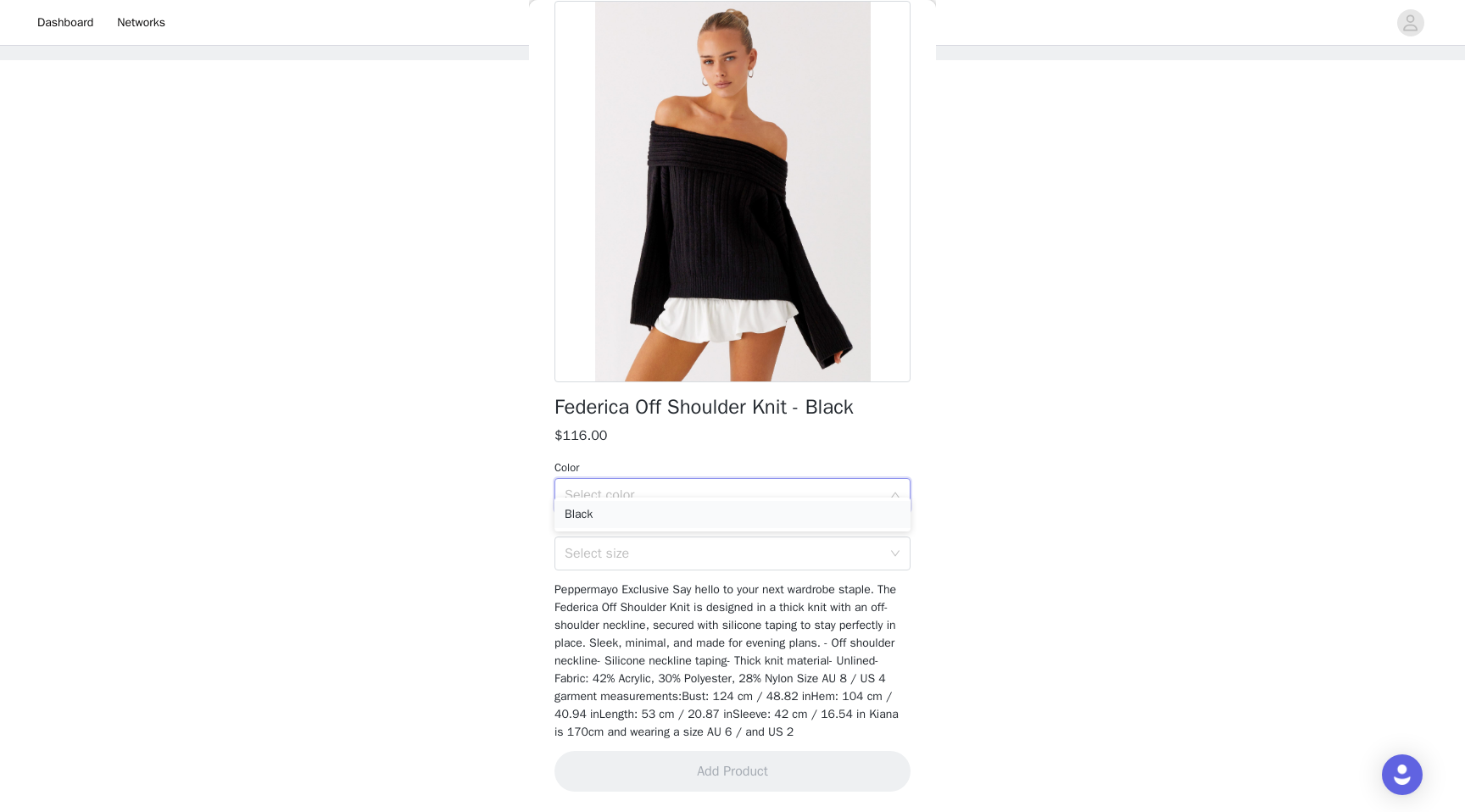click on "Black" at bounding box center (732, 514) 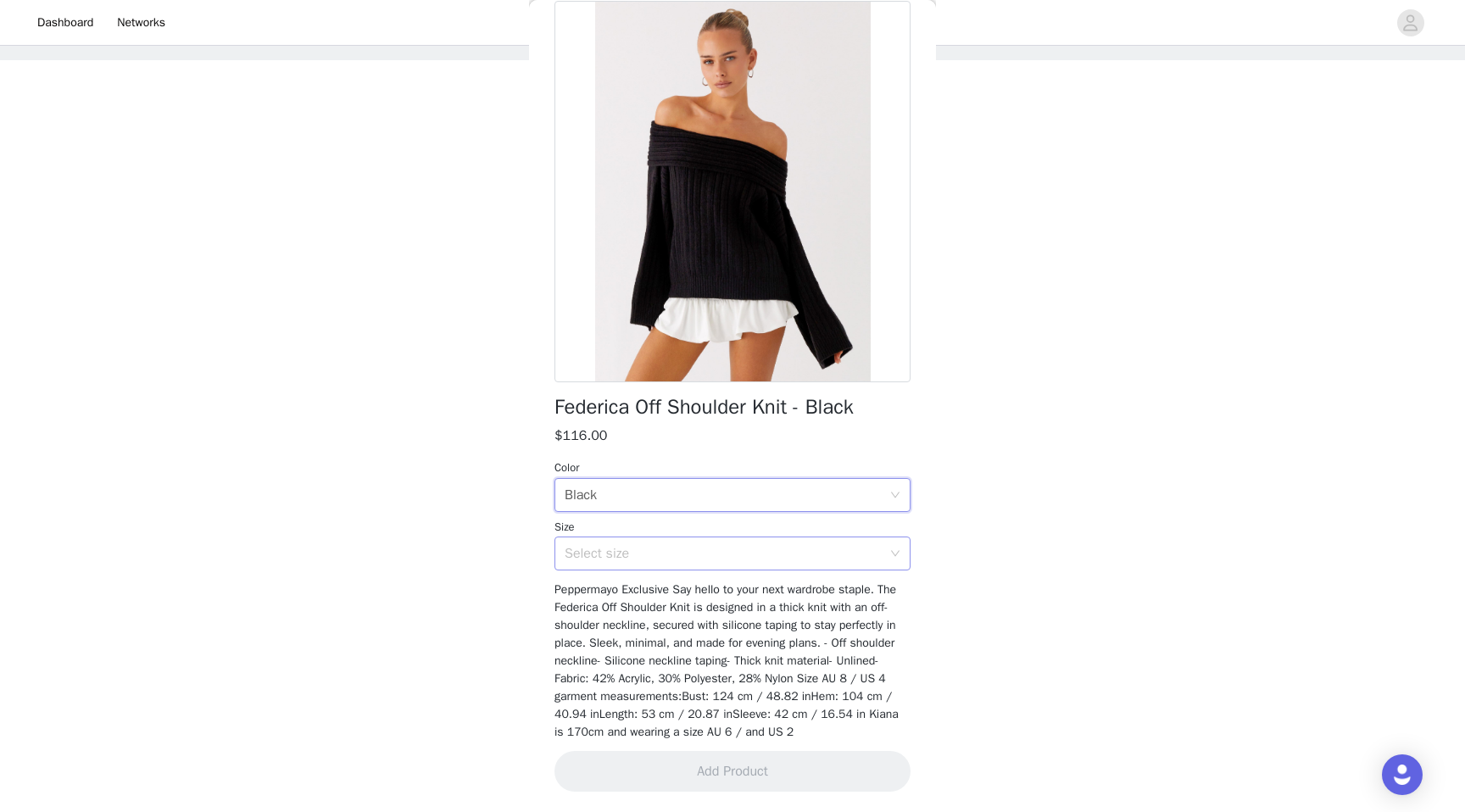click on "Select size" at bounding box center [727, 553] 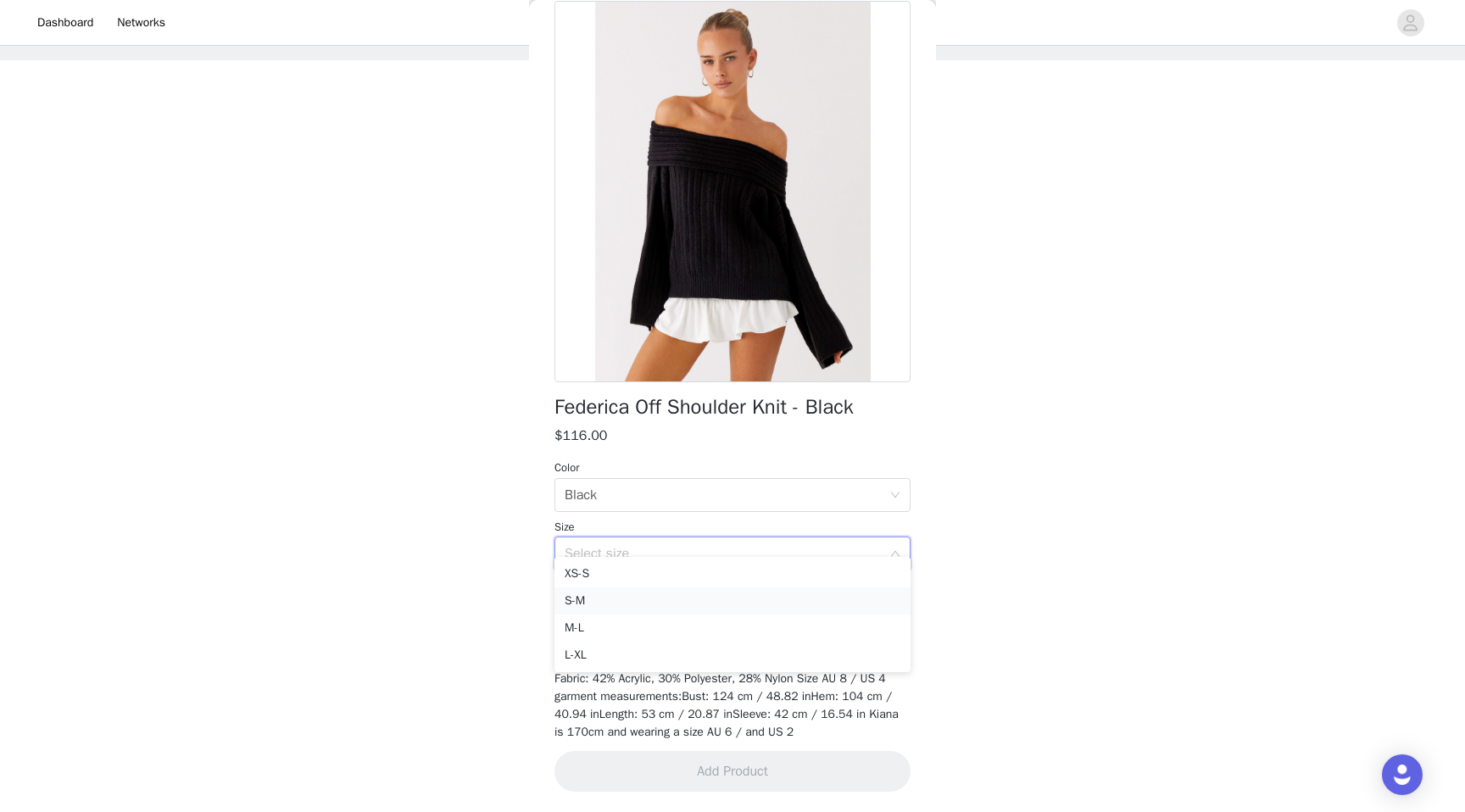 click on "S-M" at bounding box center [732, 601] 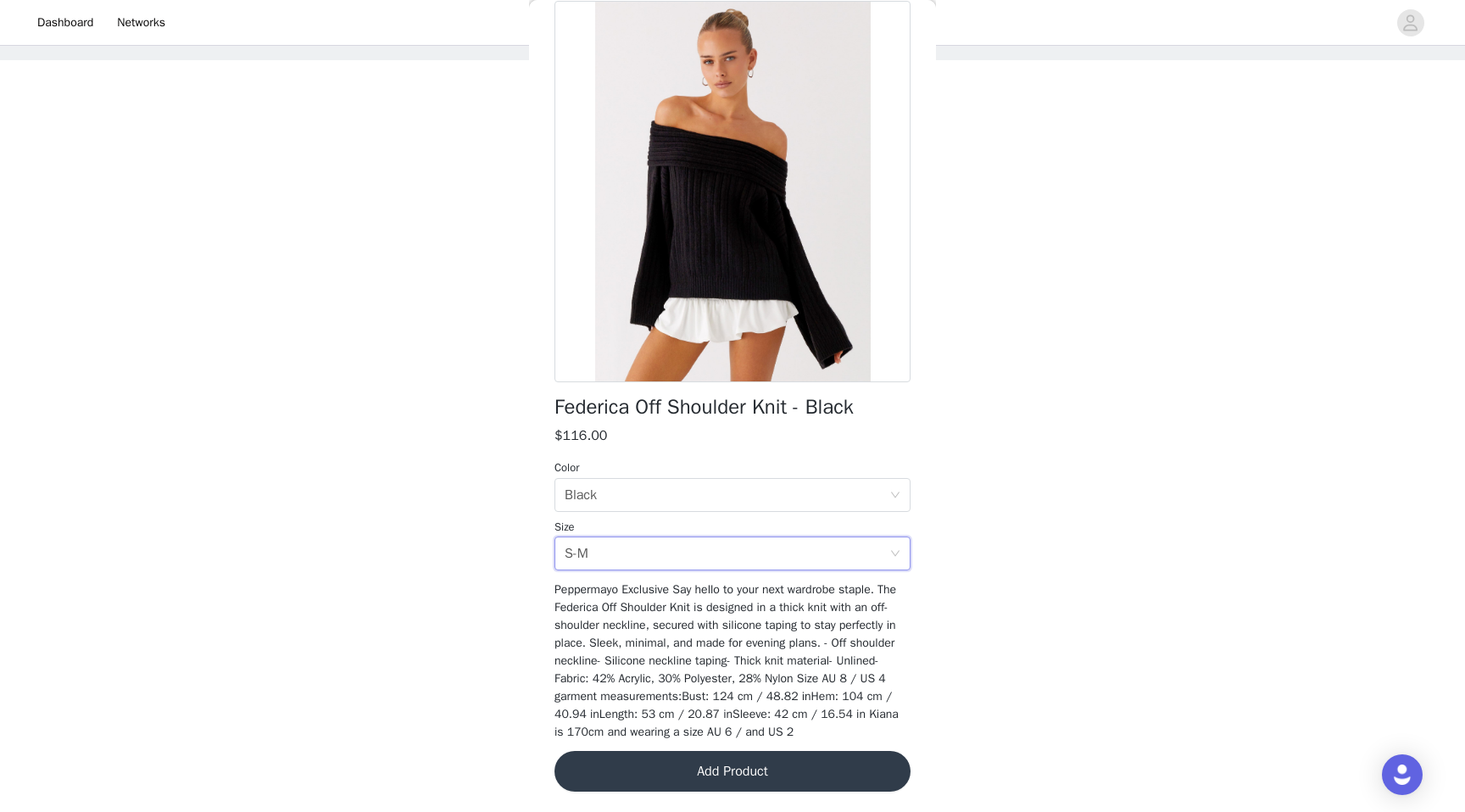 click on "Add Product" at bounding box center [732, 771] 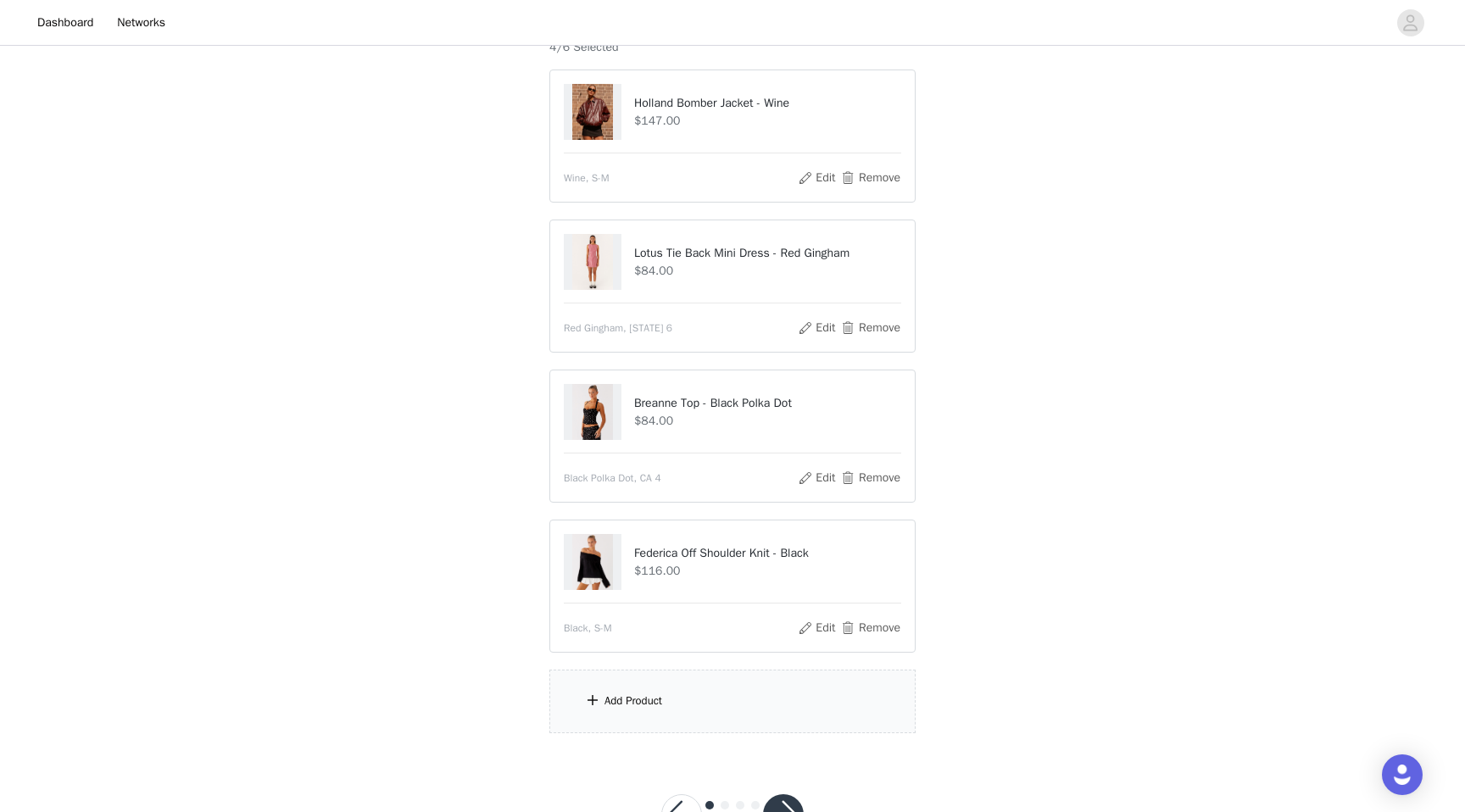scroll, scrollTop: 186, scrollLeft: 0, axis: vertical 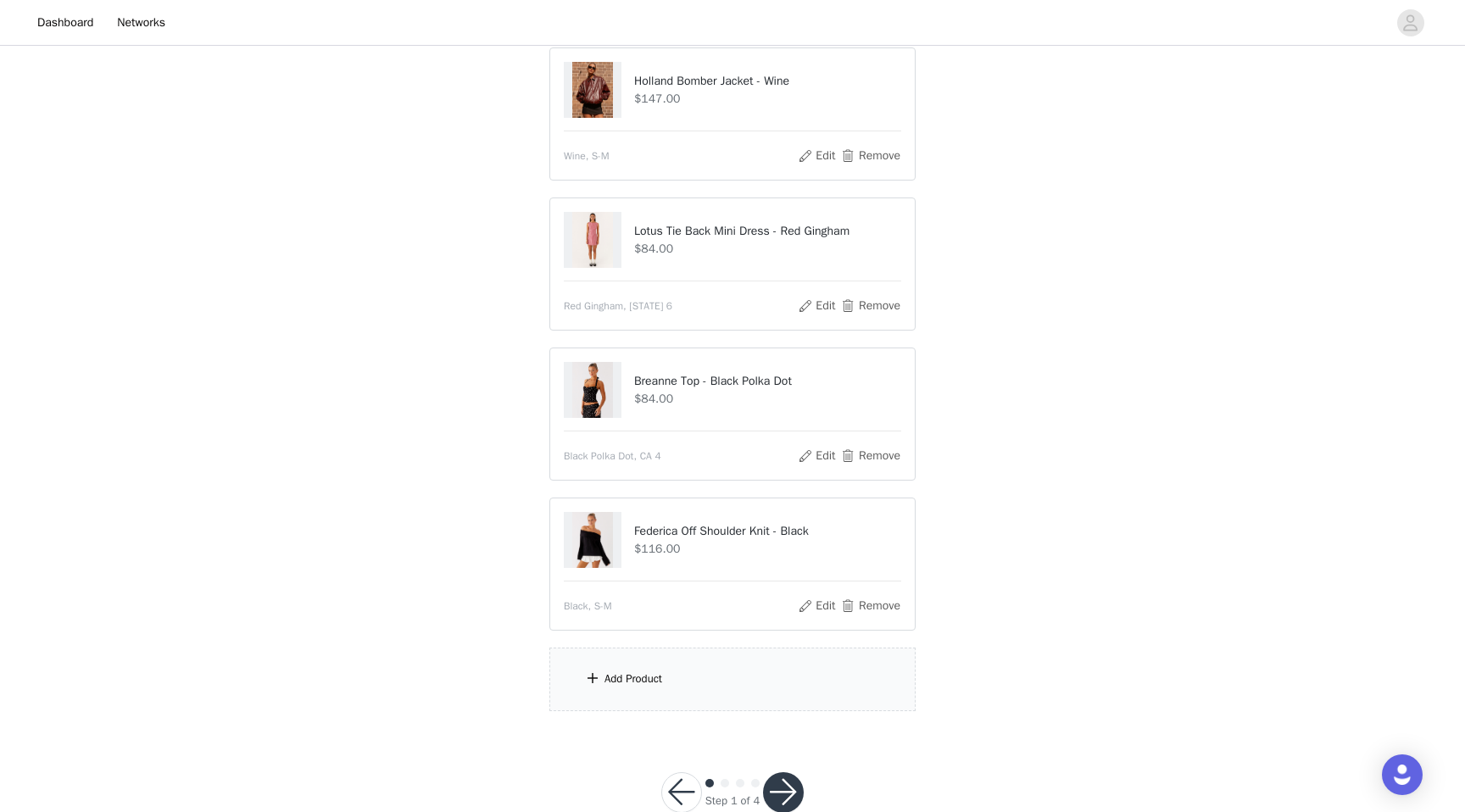 click on "Add Product" at bounding box center [633, 679] 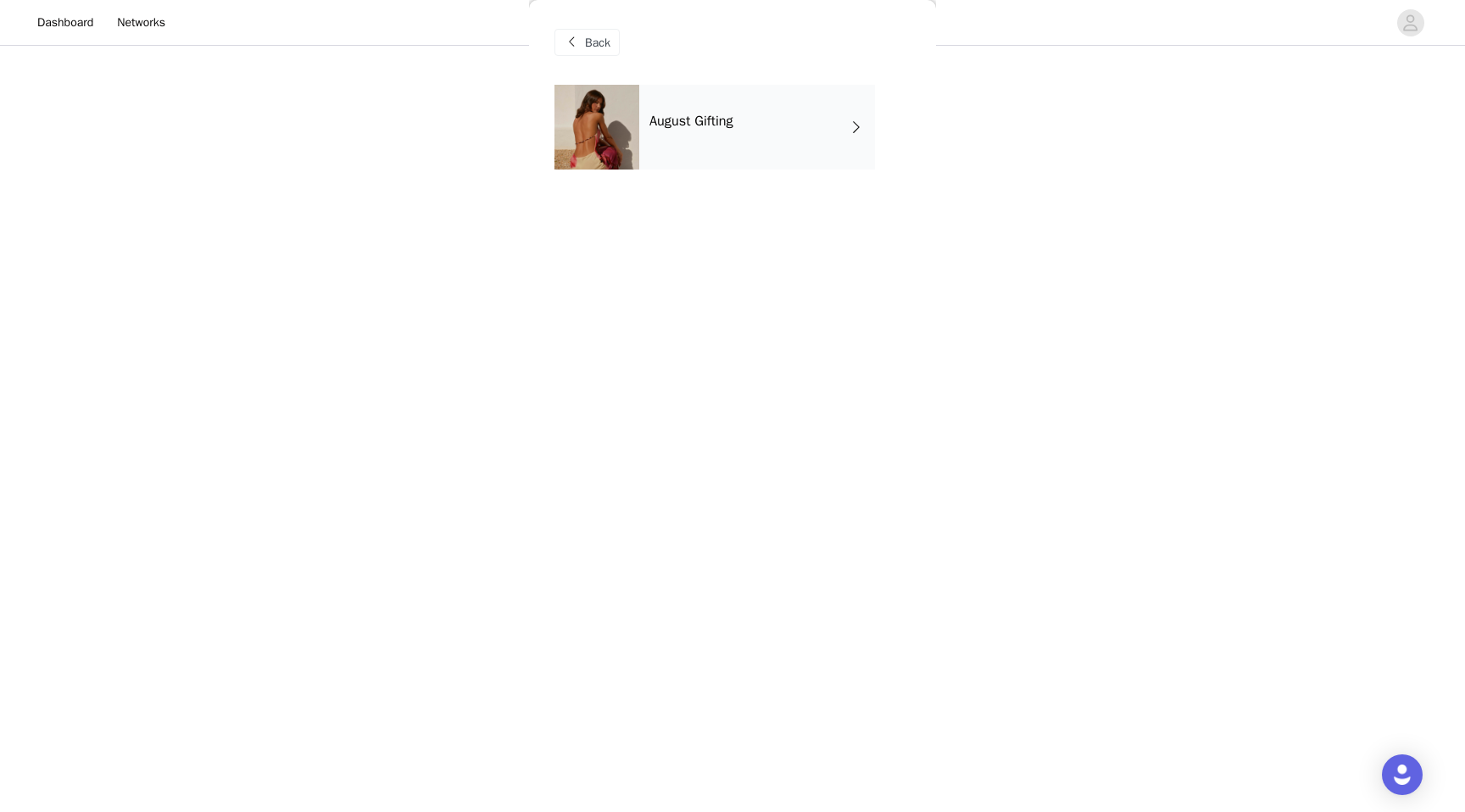 click on "August Gifting" at bounding box center [757, 127] 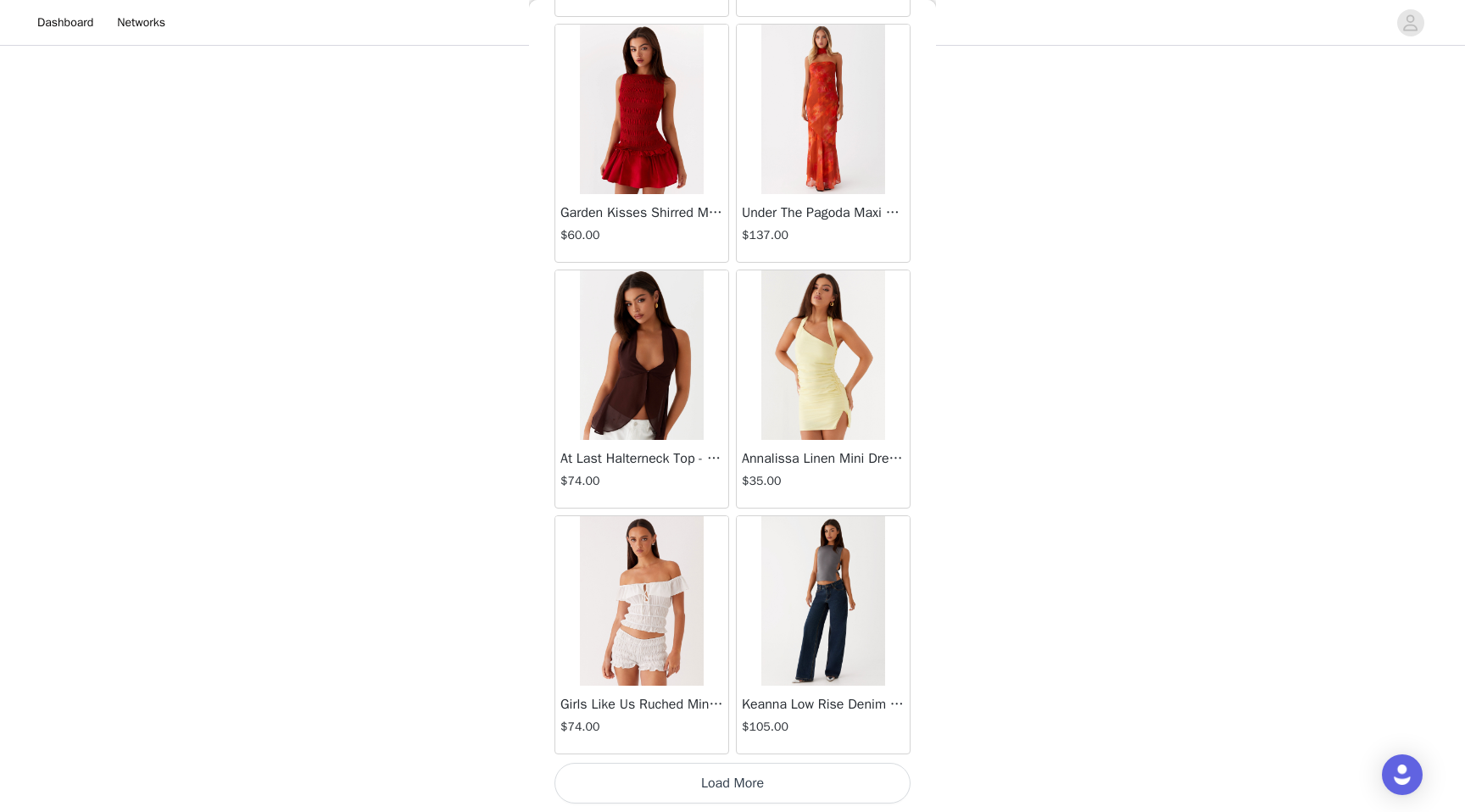 click on "Load More" at bounding box center [732, 783] 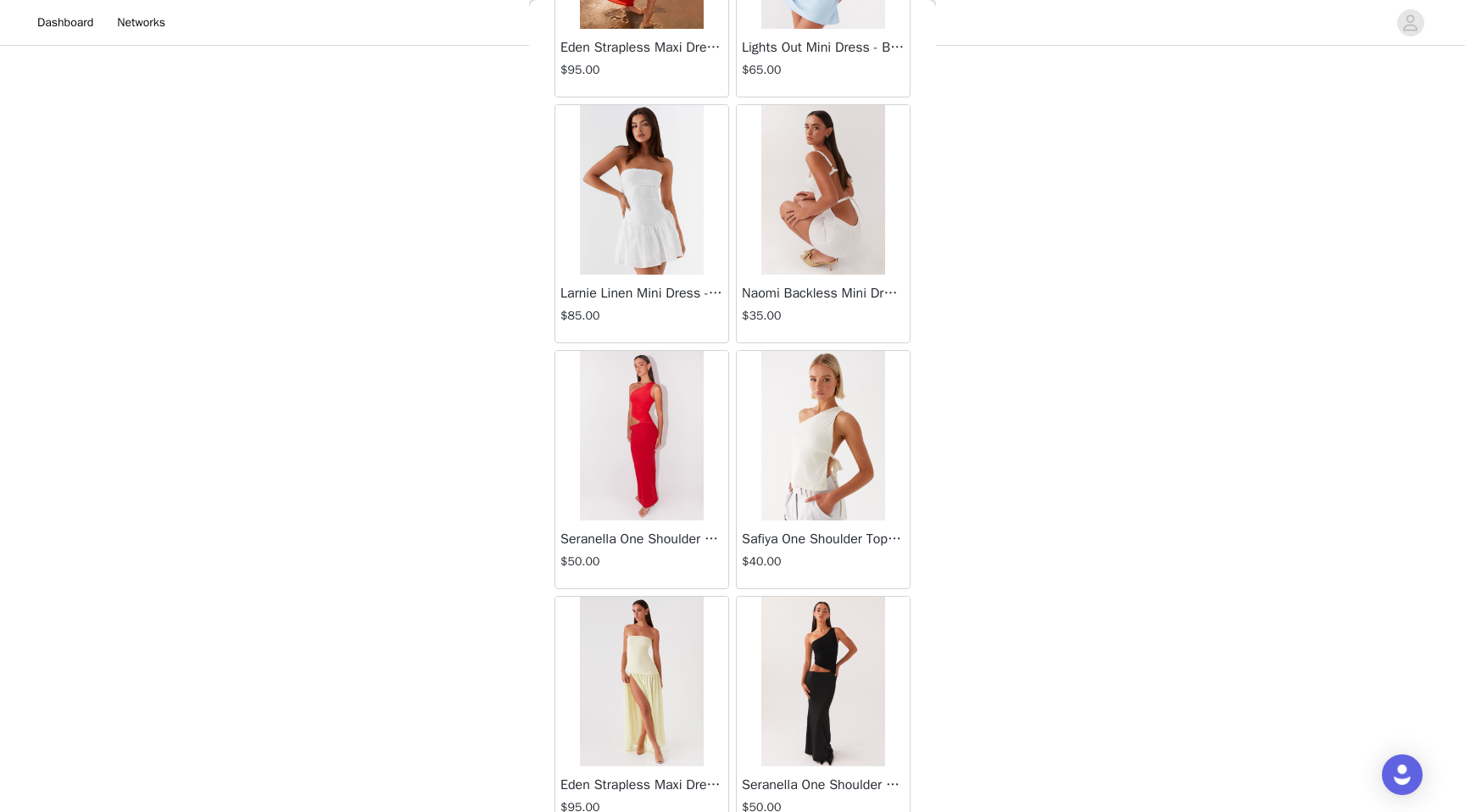 scroll, scrollTop: 4240, scrollLeft: 0, axis: vertical 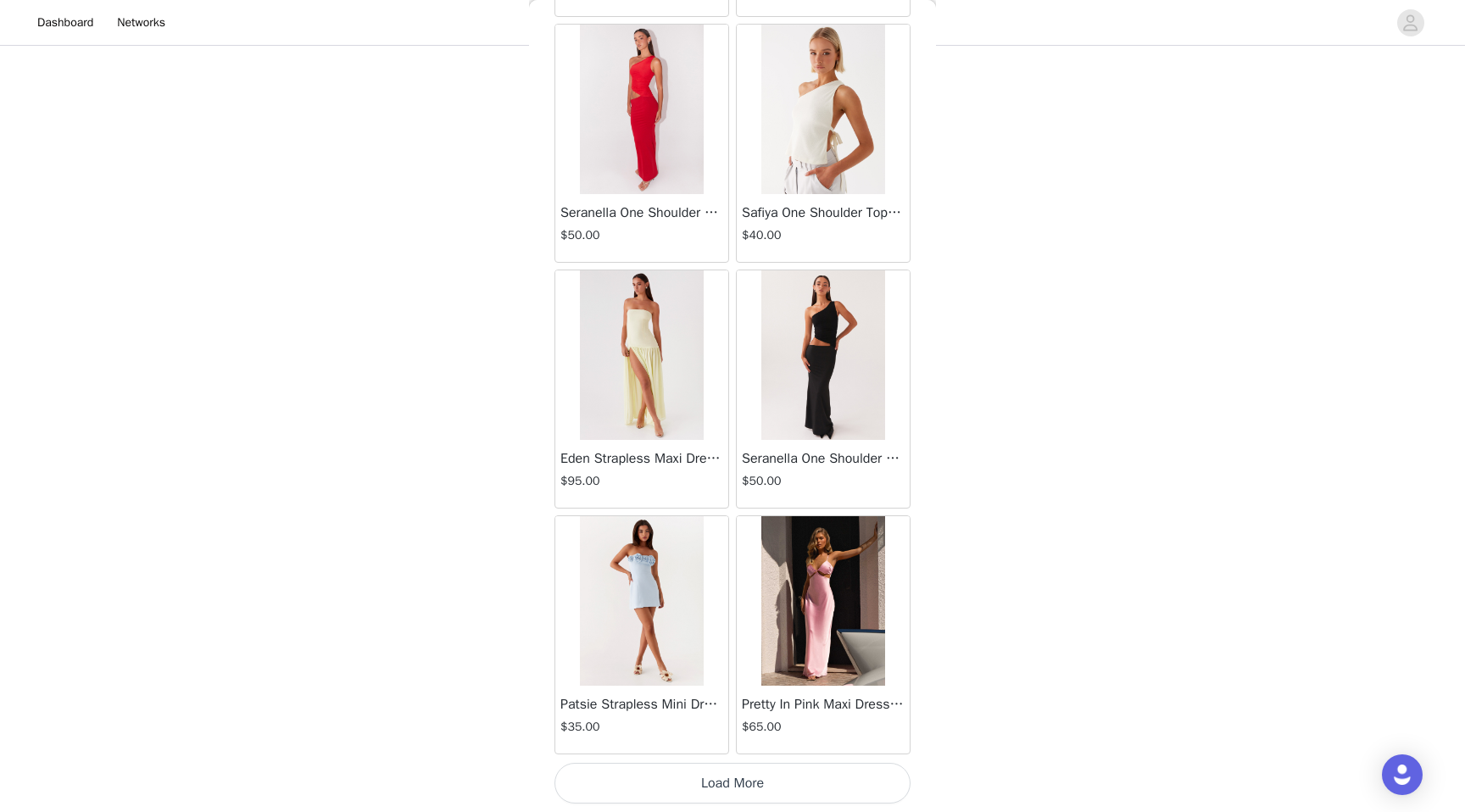 click on "Load More" at bounding box center [732, 783] 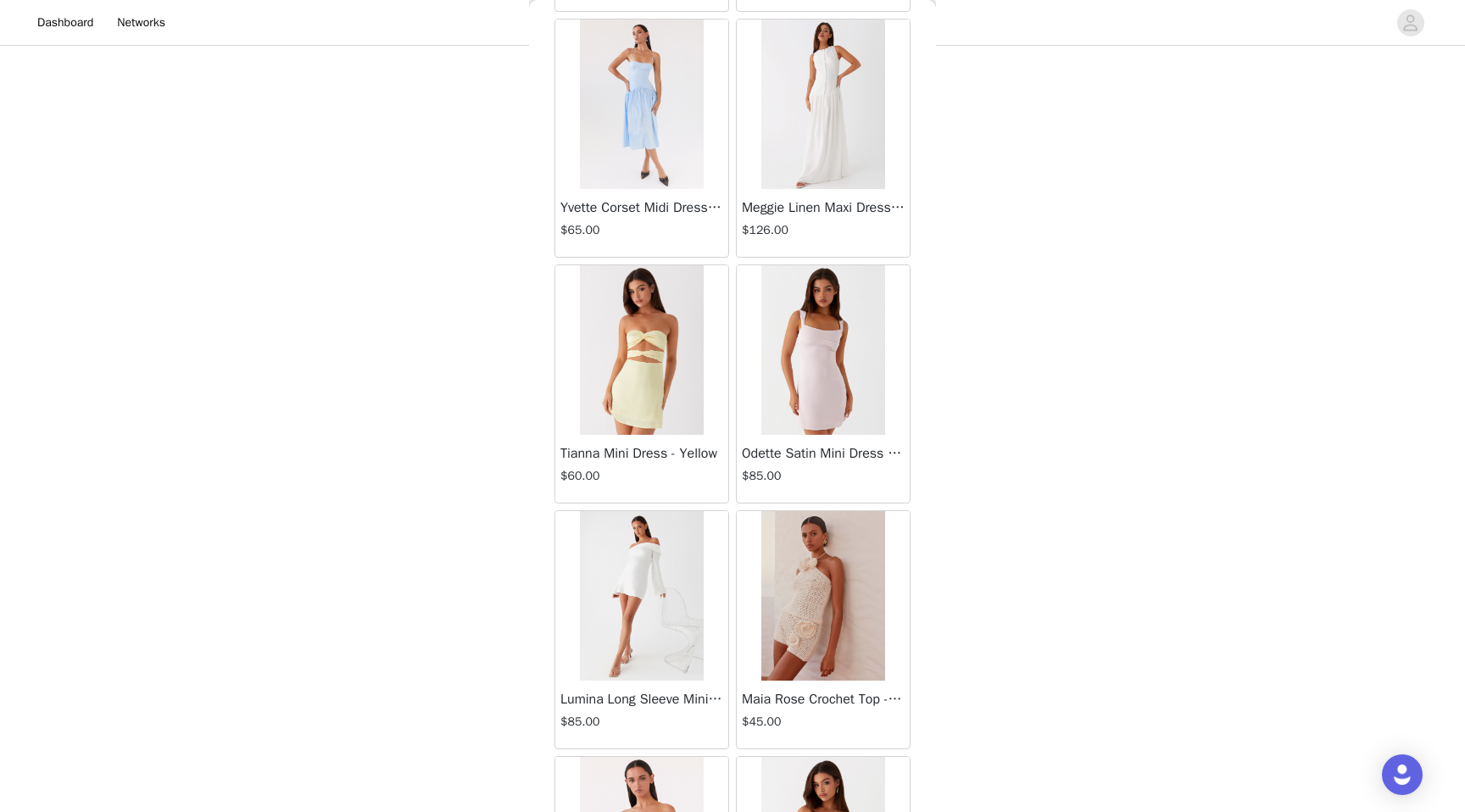 scroll, scrollTop: 6698, scrollLeft: 0, axis: vertical 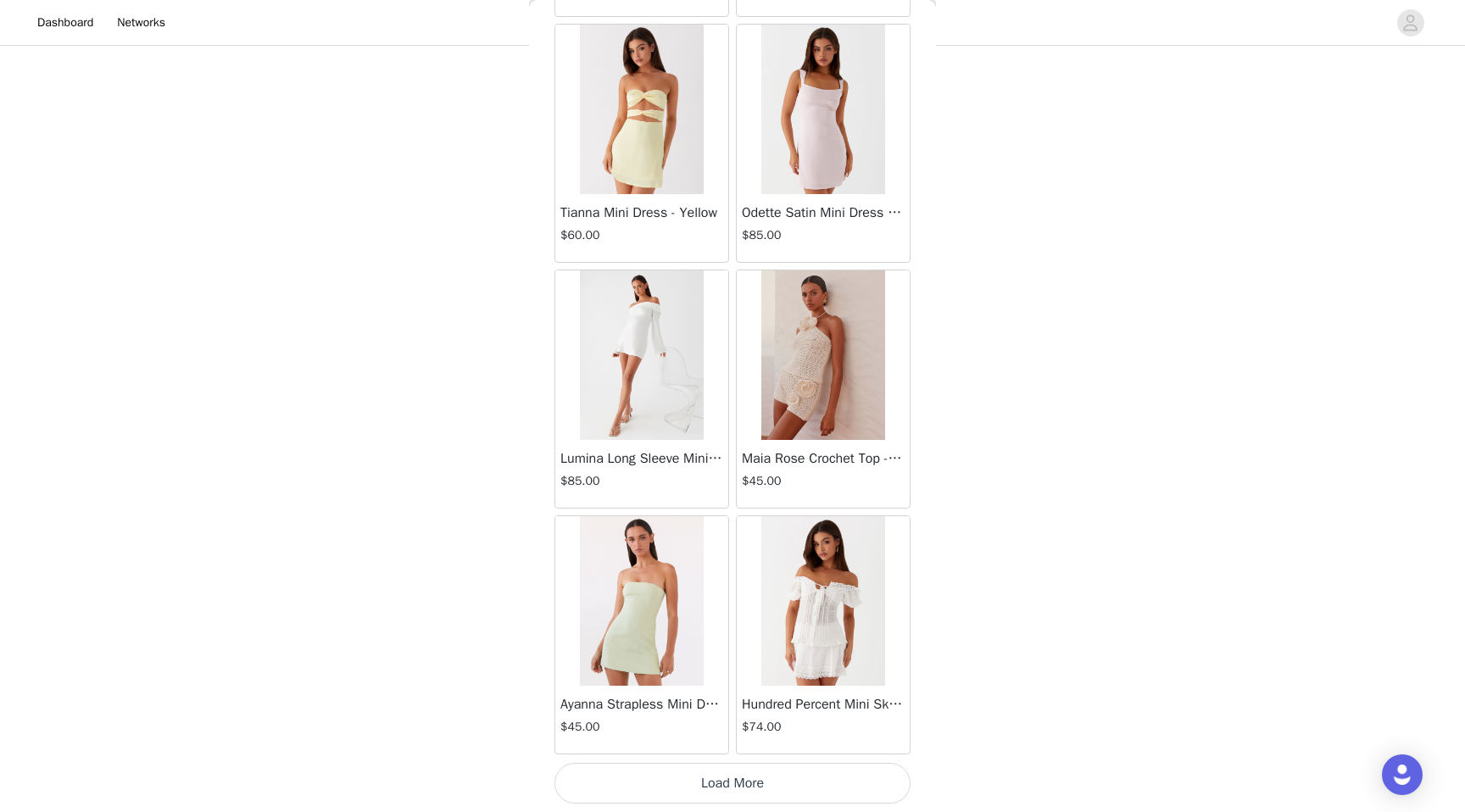 click on "Load More" at bounding box center (732, 783) 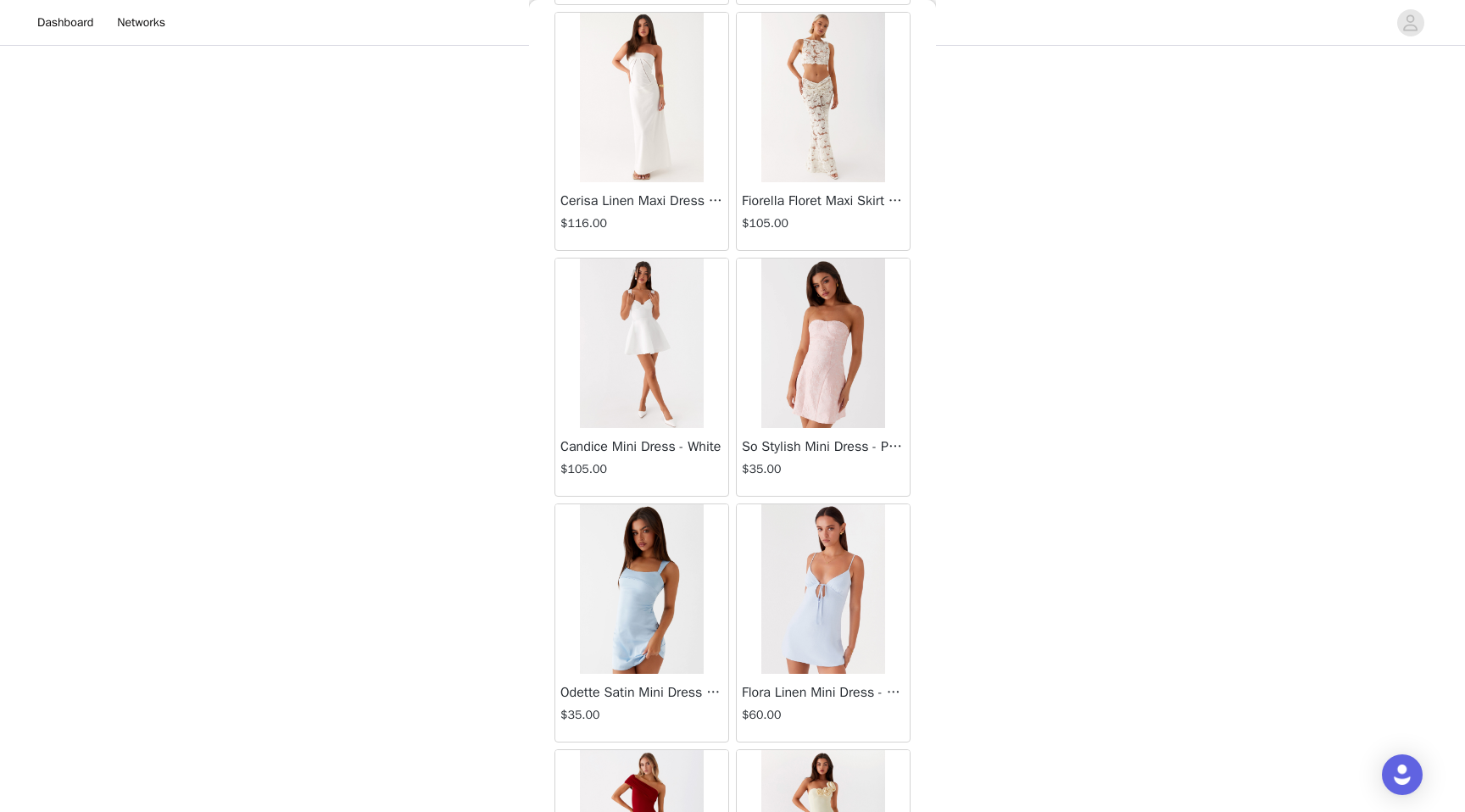 scroll, scrollTop: 9156, scrollLeft: 0, axis: vertical 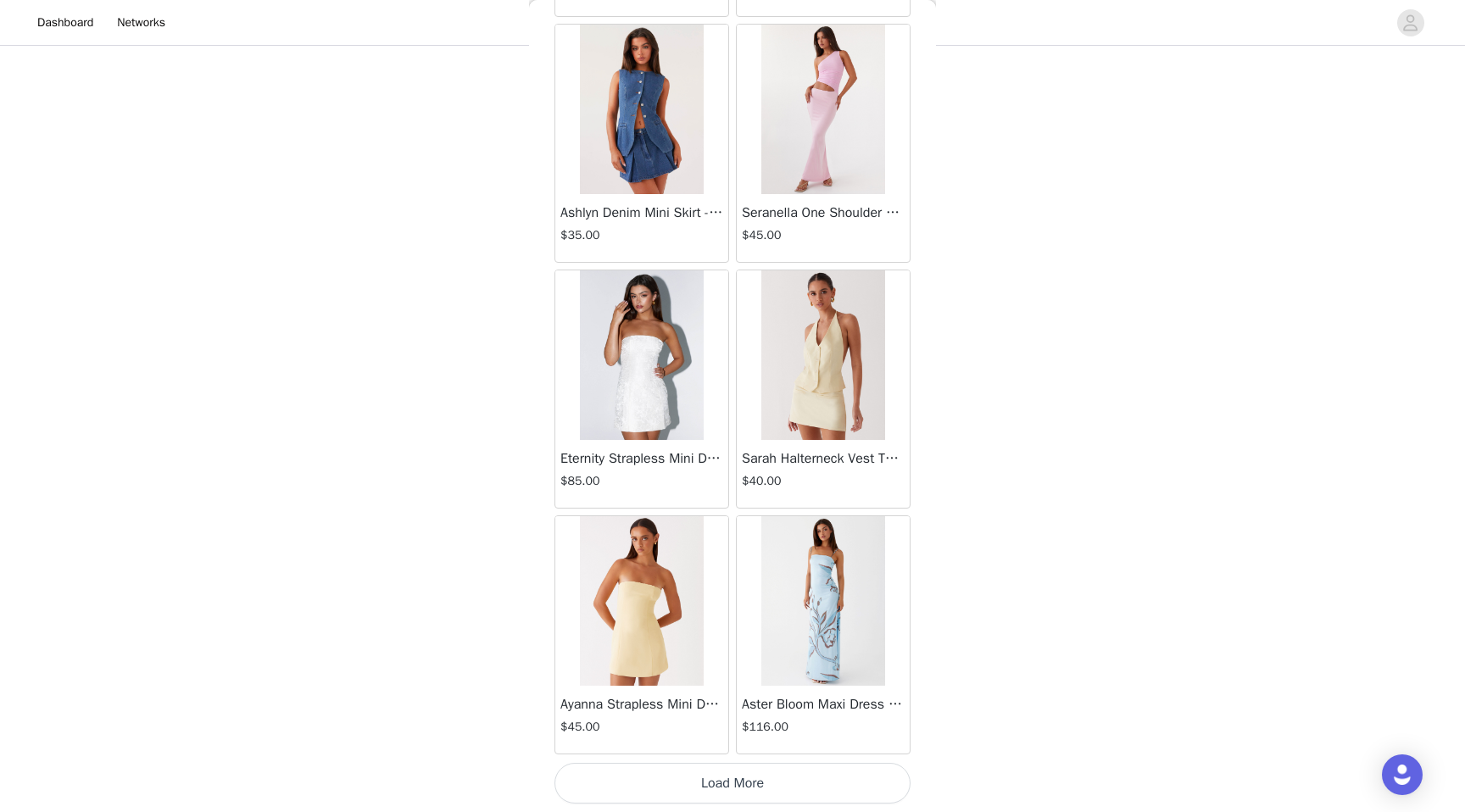 click on "Load More" at bounding box center [732, 783] 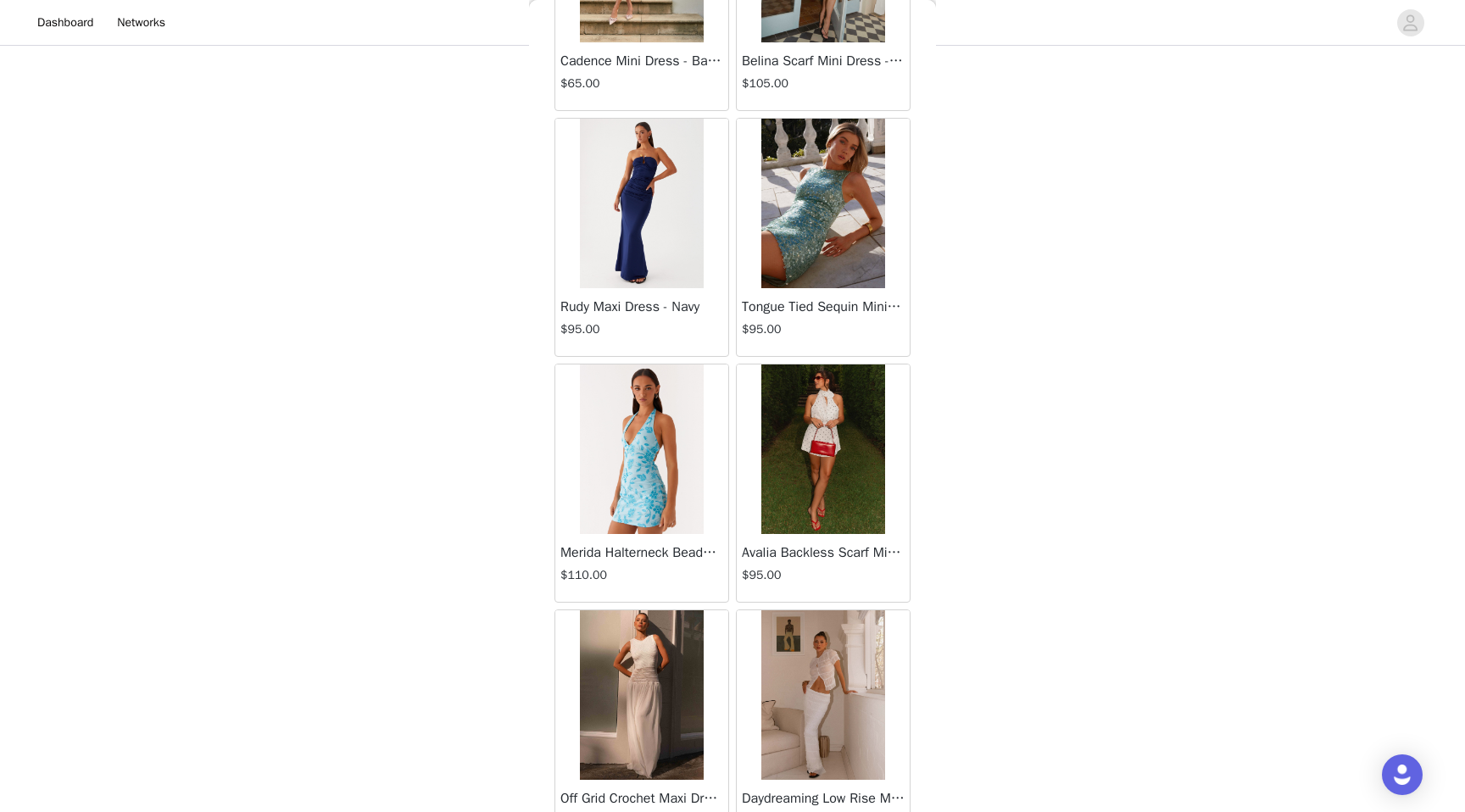 scroll, scrollTop: 11614, scrollLeft: 0, axis: vertical 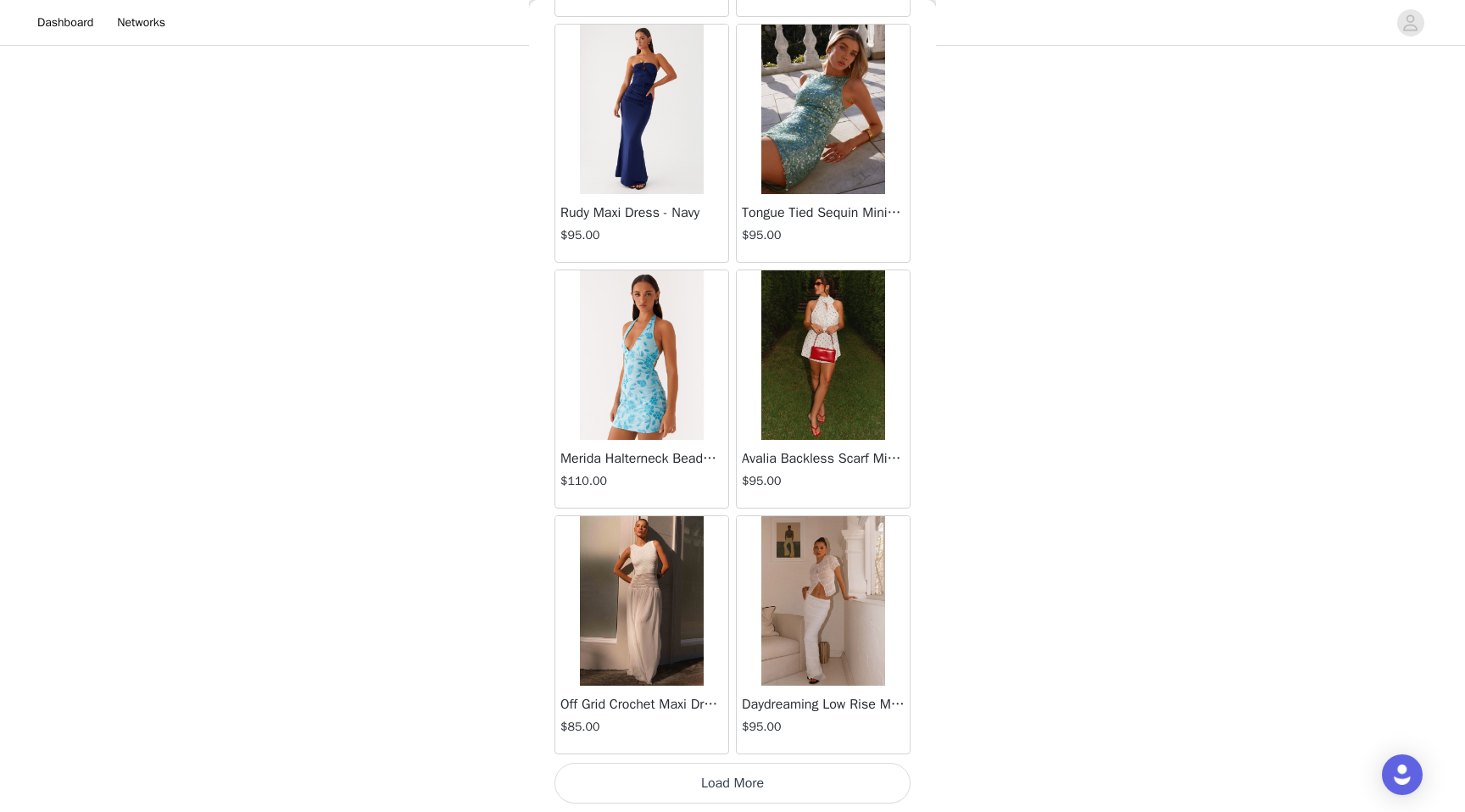 click on "Load More" at bounding box center [732, 783] 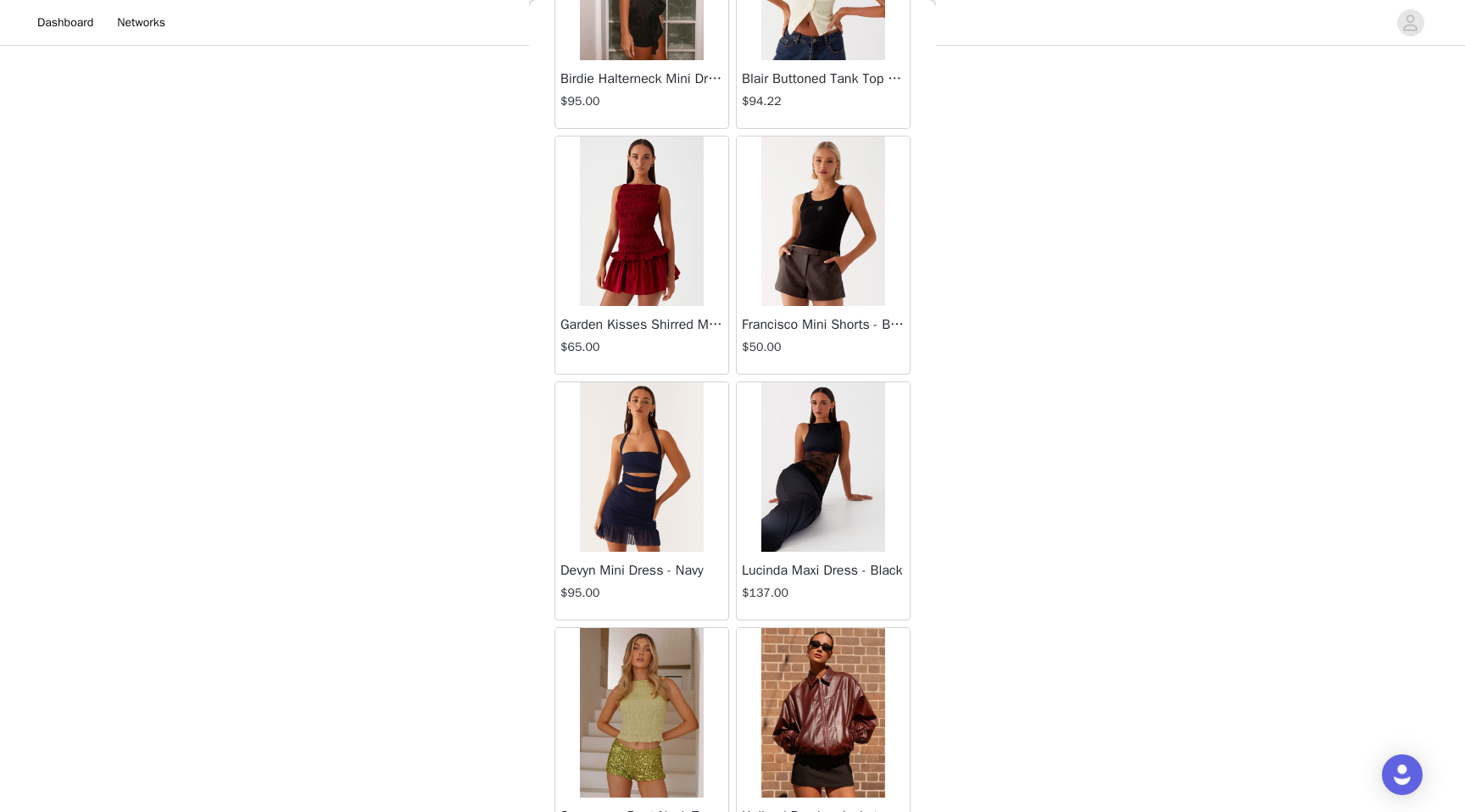 scroll, scrollTop: 14072, scrollLeft: 0, axis: vertical 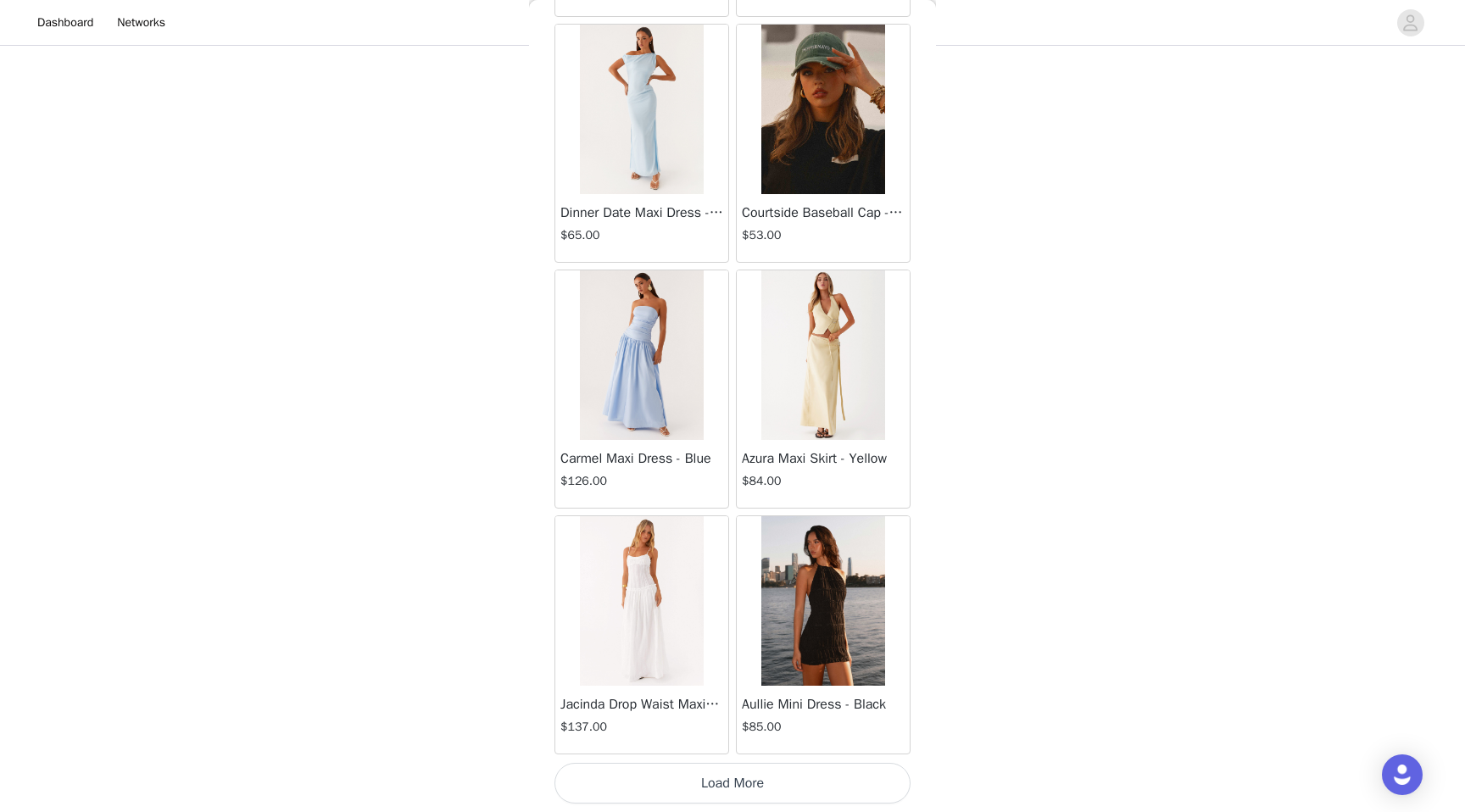 click on "Aullie Mini Dress - White   $60.00       Mira Halter Neck Mini Dress - Black   $85.00       Heavy Hearted Mini Dress - Yellow   $85.00       Hundred Percent Puff Sleeve Top - White   $105.00       Love Seeker Corset Mini Dress - Red   $45.00       Cherish You Buckle Top - Red   $30.00       Ayla Satin Mini Dress - Yellow   $105.00       Rudy Tube Top - Ivory   $30.00       Keira Linen Mini Dress - White   $105.00       Not One Time Knit Mini Dress - Red   $35.00       Carmel Maxi Dress - Brown   $126.00       Moorey Beaded Mini Dress - Blue   $45.00       Solaris Strapless Maxi Dress - Blue Floral   $126.00       Lyrical Maxi Dress - Ivory   $95.00       Garden Kisses Shirred Mini Dress - Red   $60.00       Under The Pagoda Maxi Dress - Amber   $137.00       At Last Halterneck Top - Brown   $74.00       Annalissa Linen Mini Dress - Yellow   $35.00       Girls Like Us Ruched Mini Shorts - White   $74.00       Keanna Low Rise Denim Jeans - Washed Denim   $105.00       Jocelyn Maxi Dress - Sage   $95.00" at bounding box center (732, -6589) 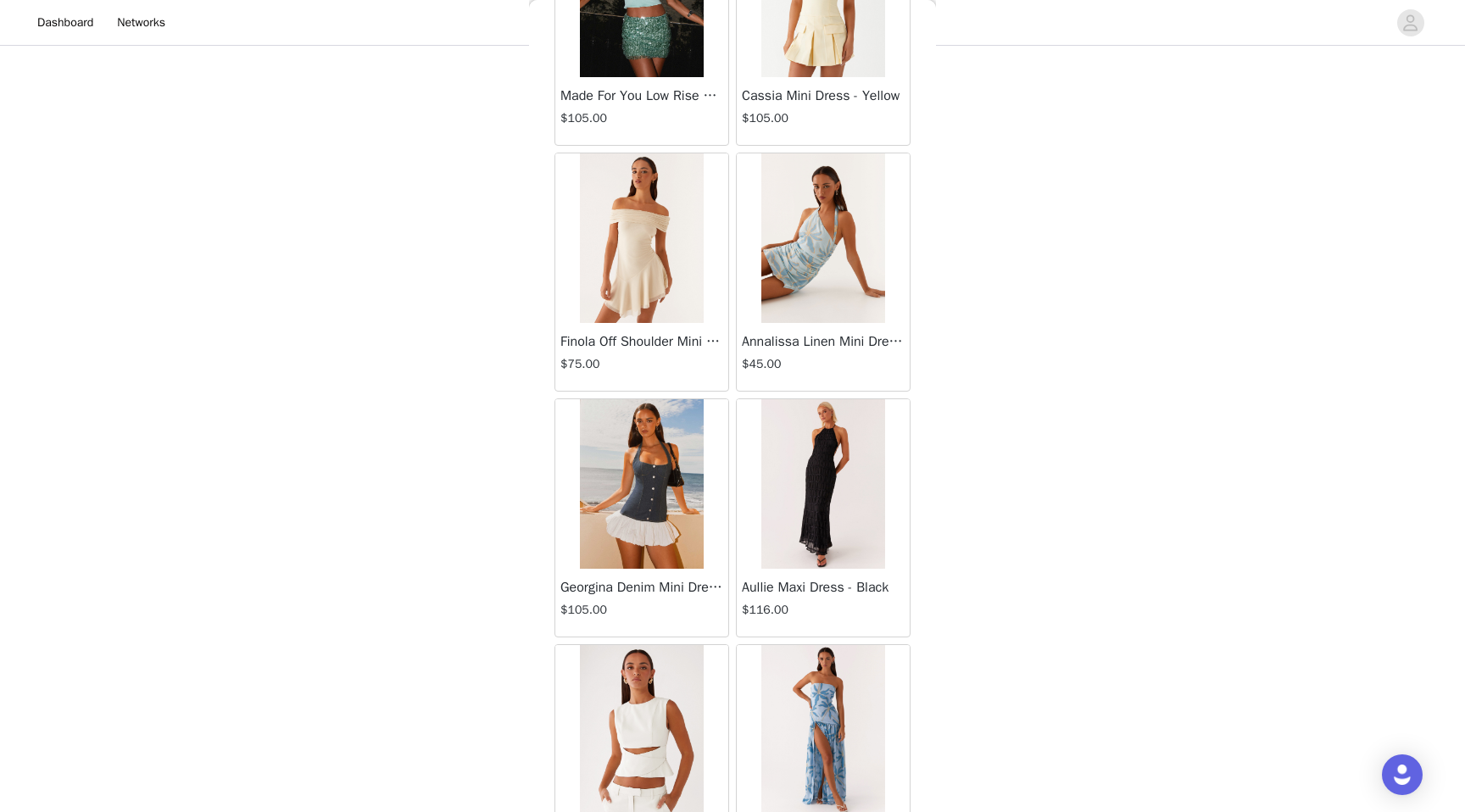 scroll, scrollTop: 16530, scrollLeft: 0, axis: vertical 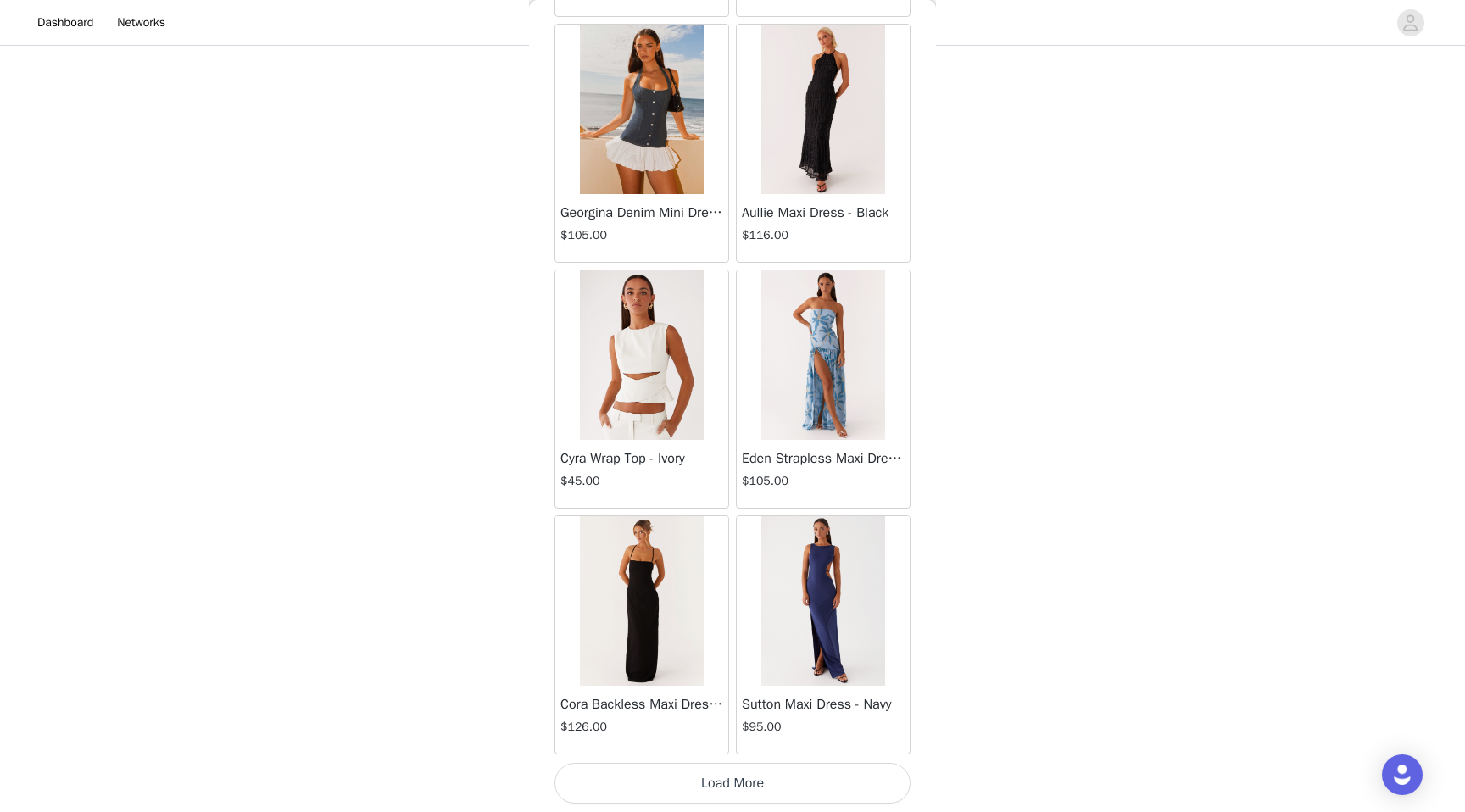 click on "Load More" at bounding box center (732, 783) 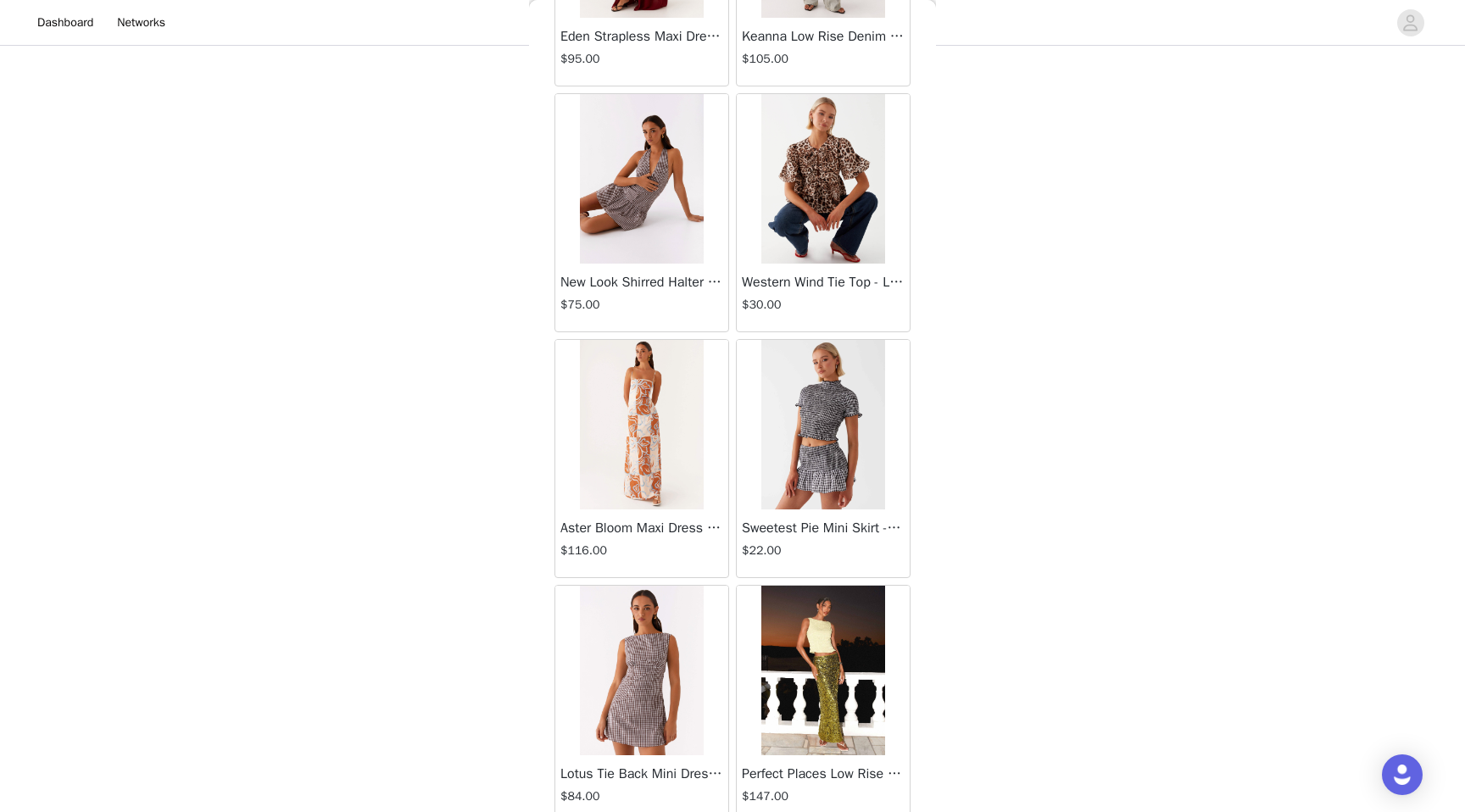 scroll, scrollTop: 18988, scrollLeft: 0, axis: vertical 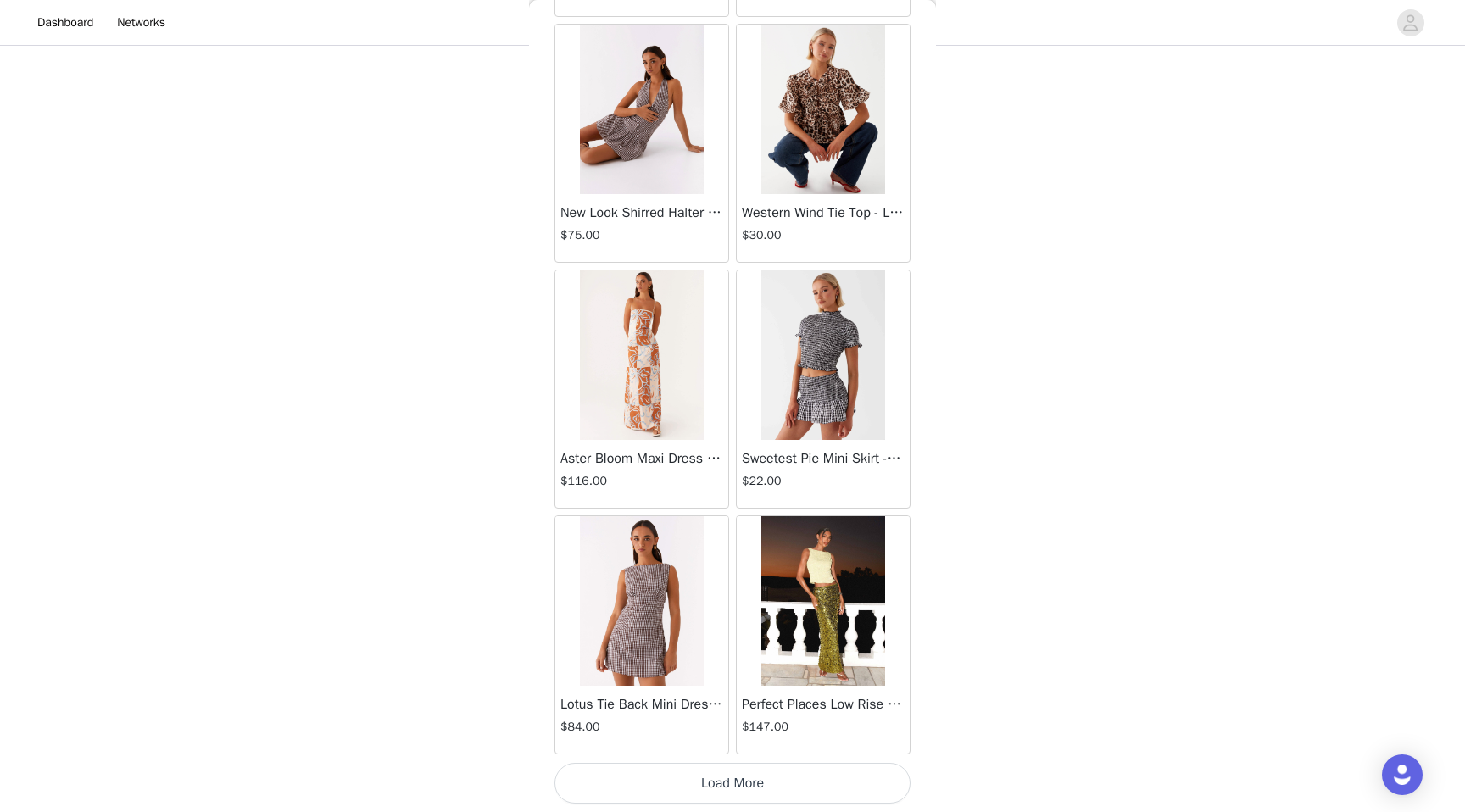 click on "Load More" at bounding box center [732, 783] 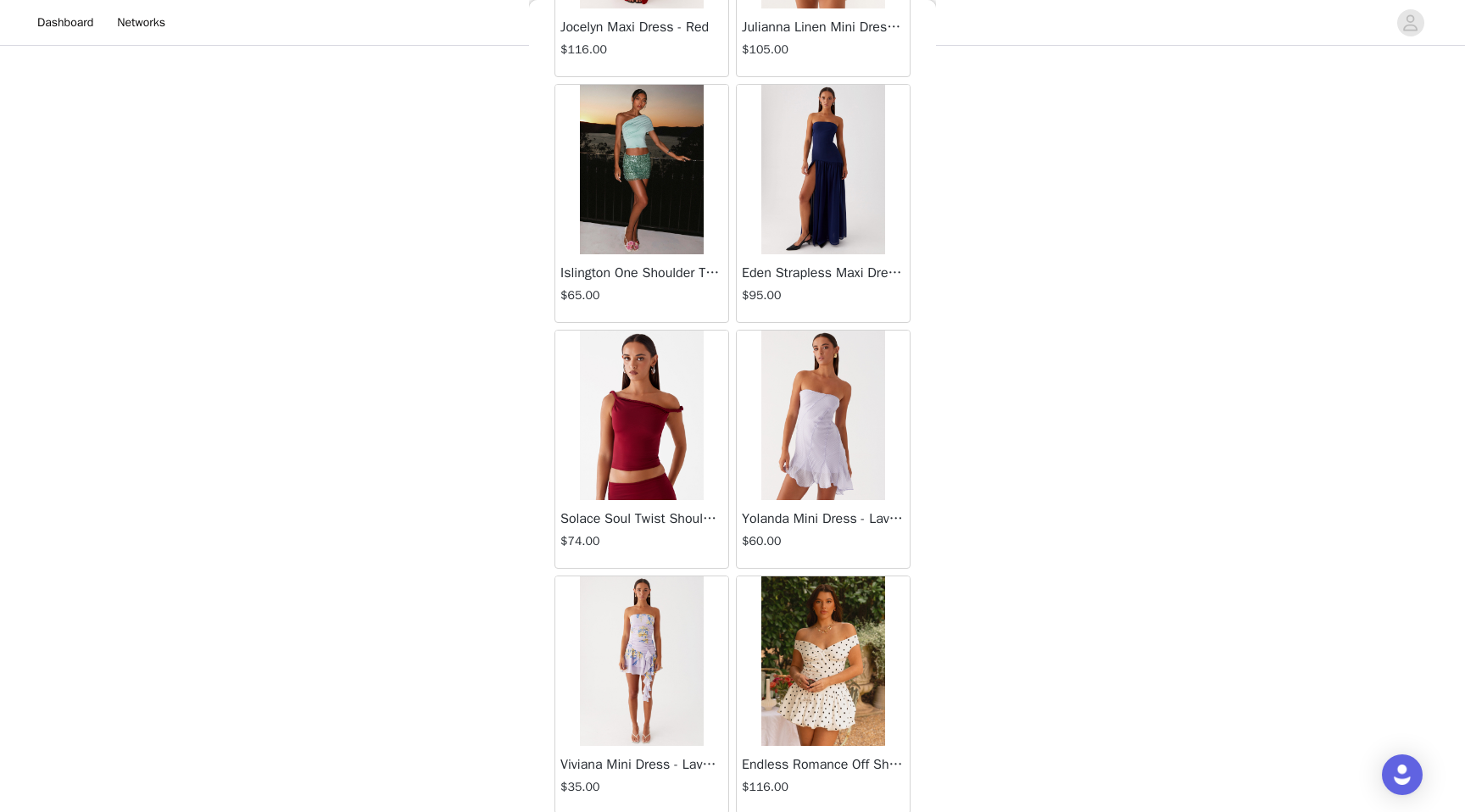 scroll, scrollTop: 21446, scrollLeft: 0, axis: vertical 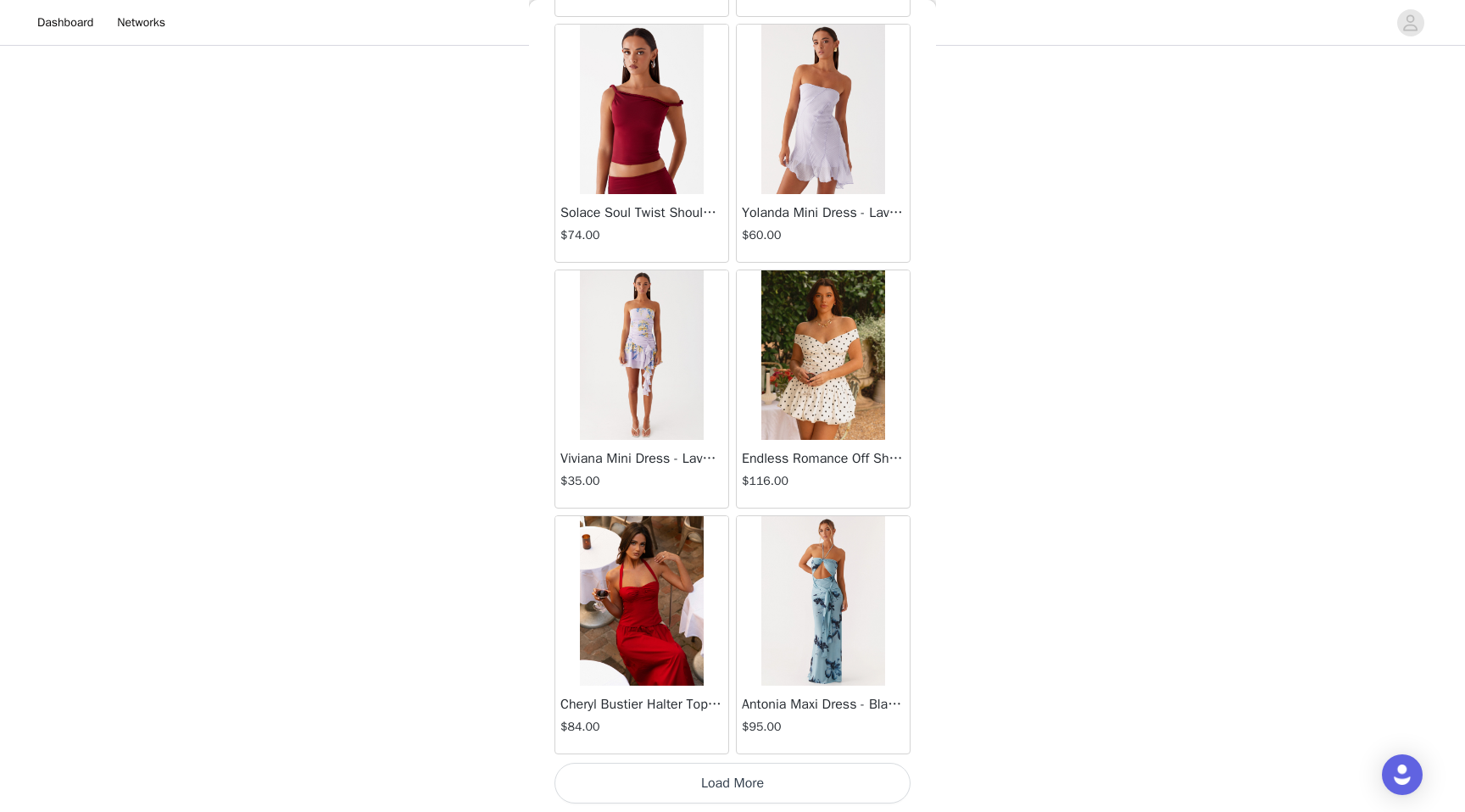 click on "Load More" at bounding box center [732, 783] 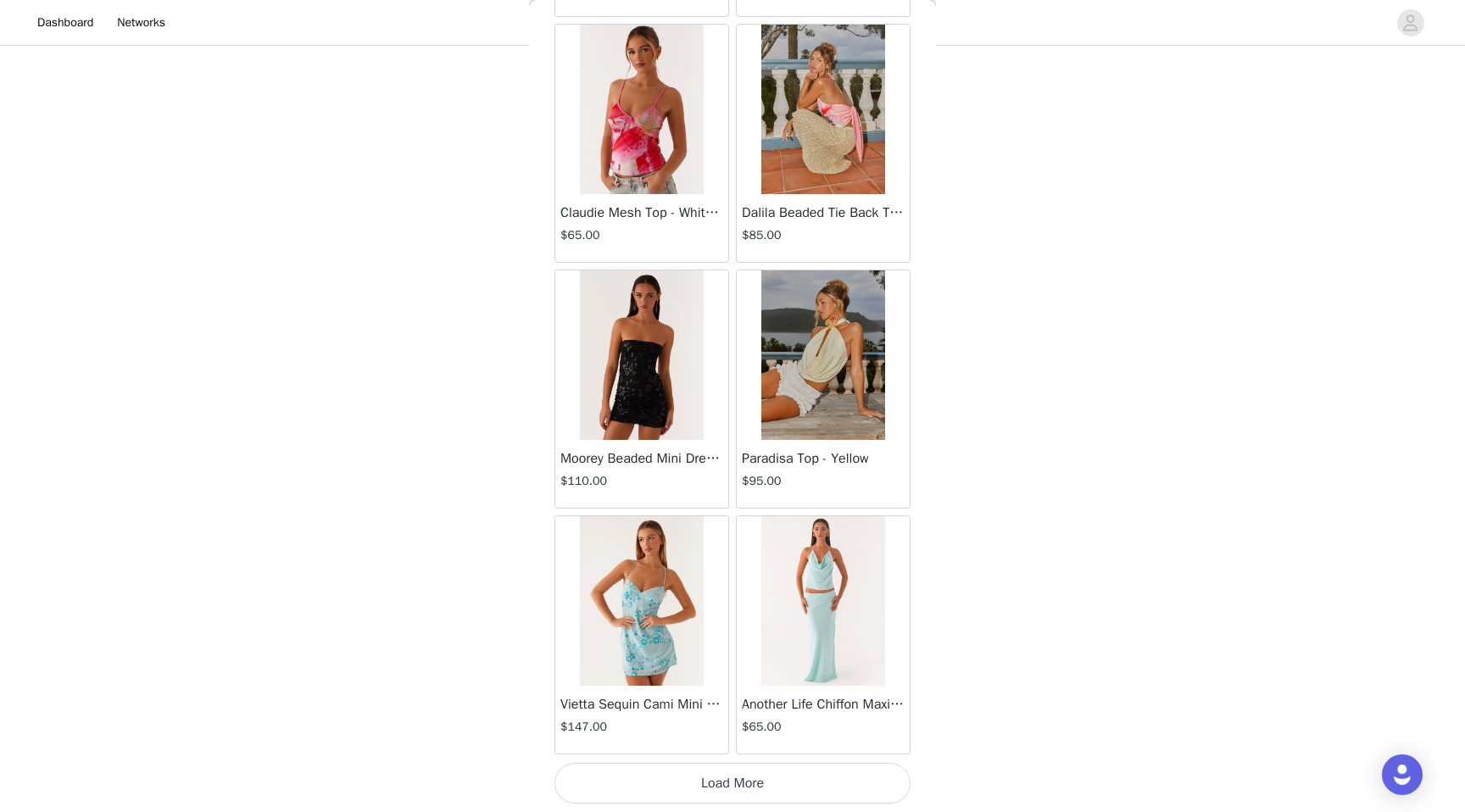 click on "Load More" at bounding box center (732, 783) 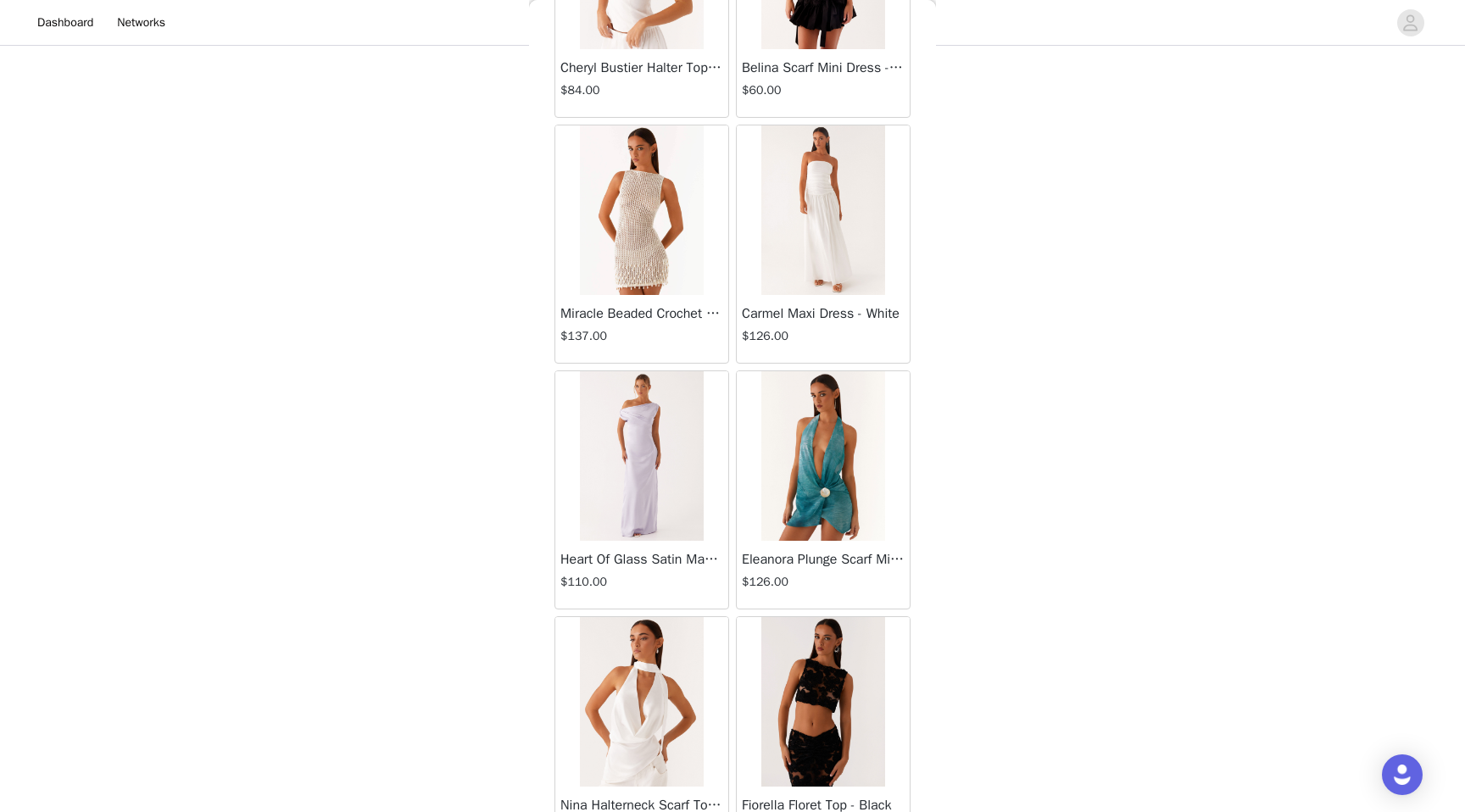 scroll, scrollTop: 26362, scrollLeft: 0, axis: vertical 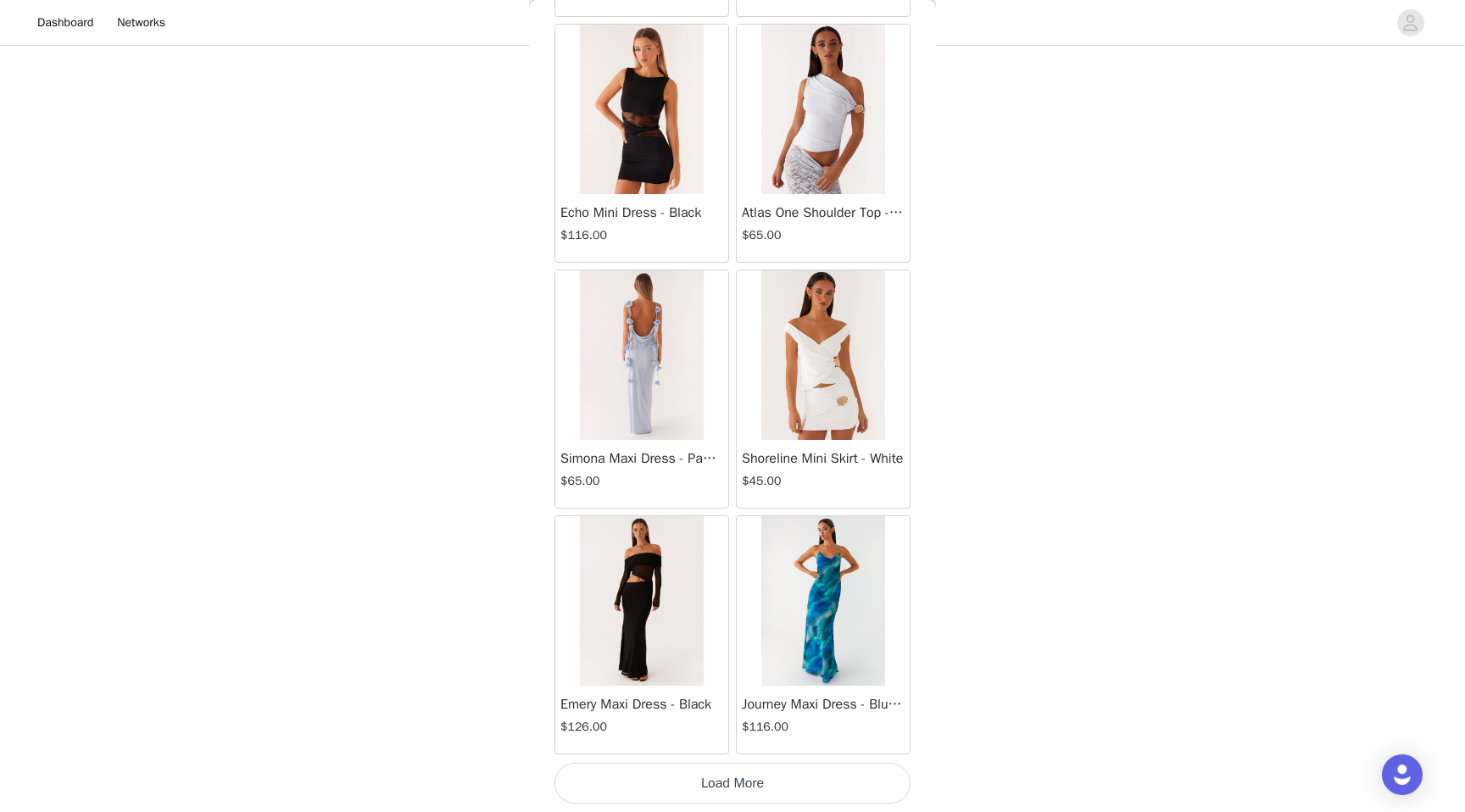 click on "Load More" at bounding box center [732, 783] 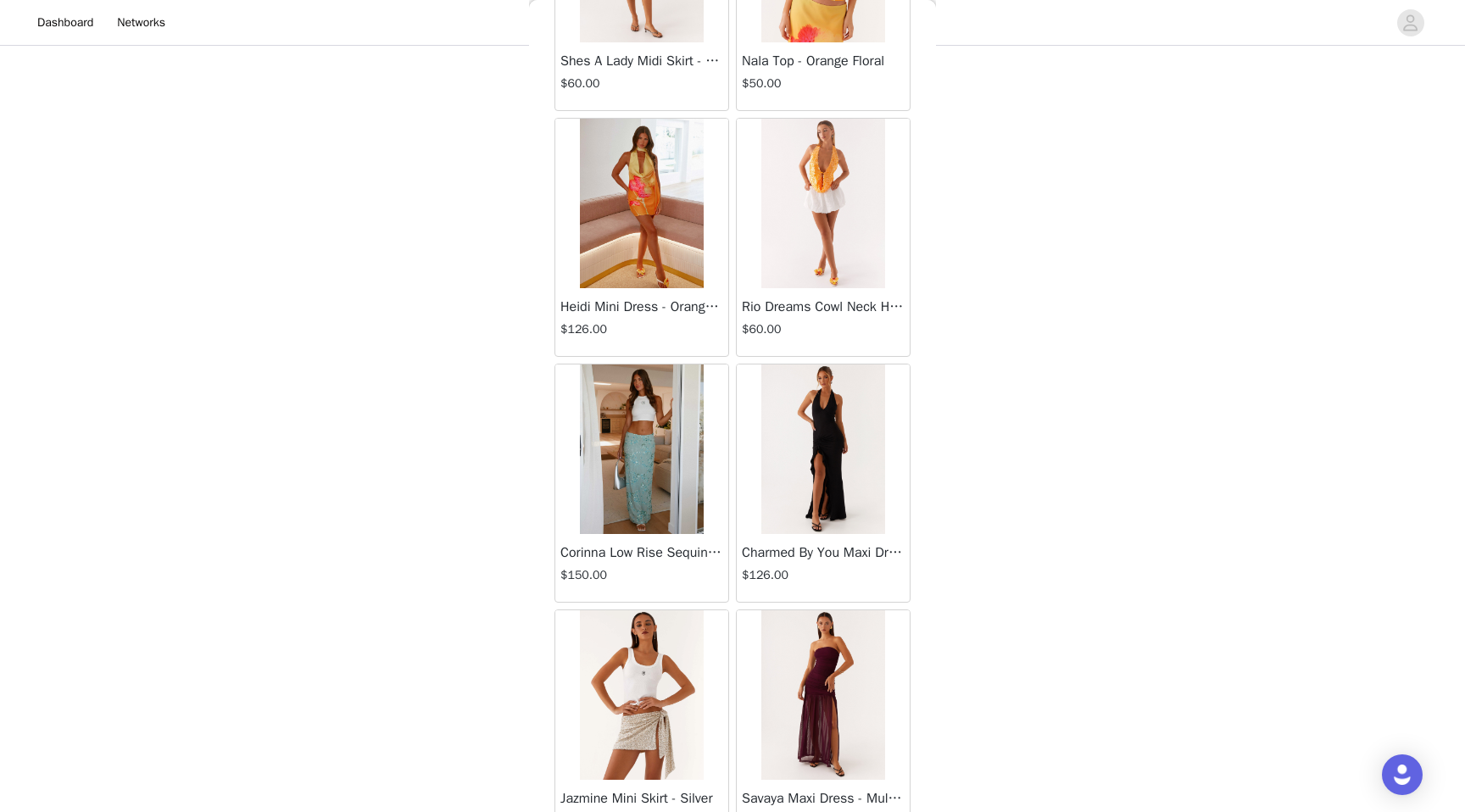 scroll, scrollTop: 28820, scrollLeft: 0, axis: vertical 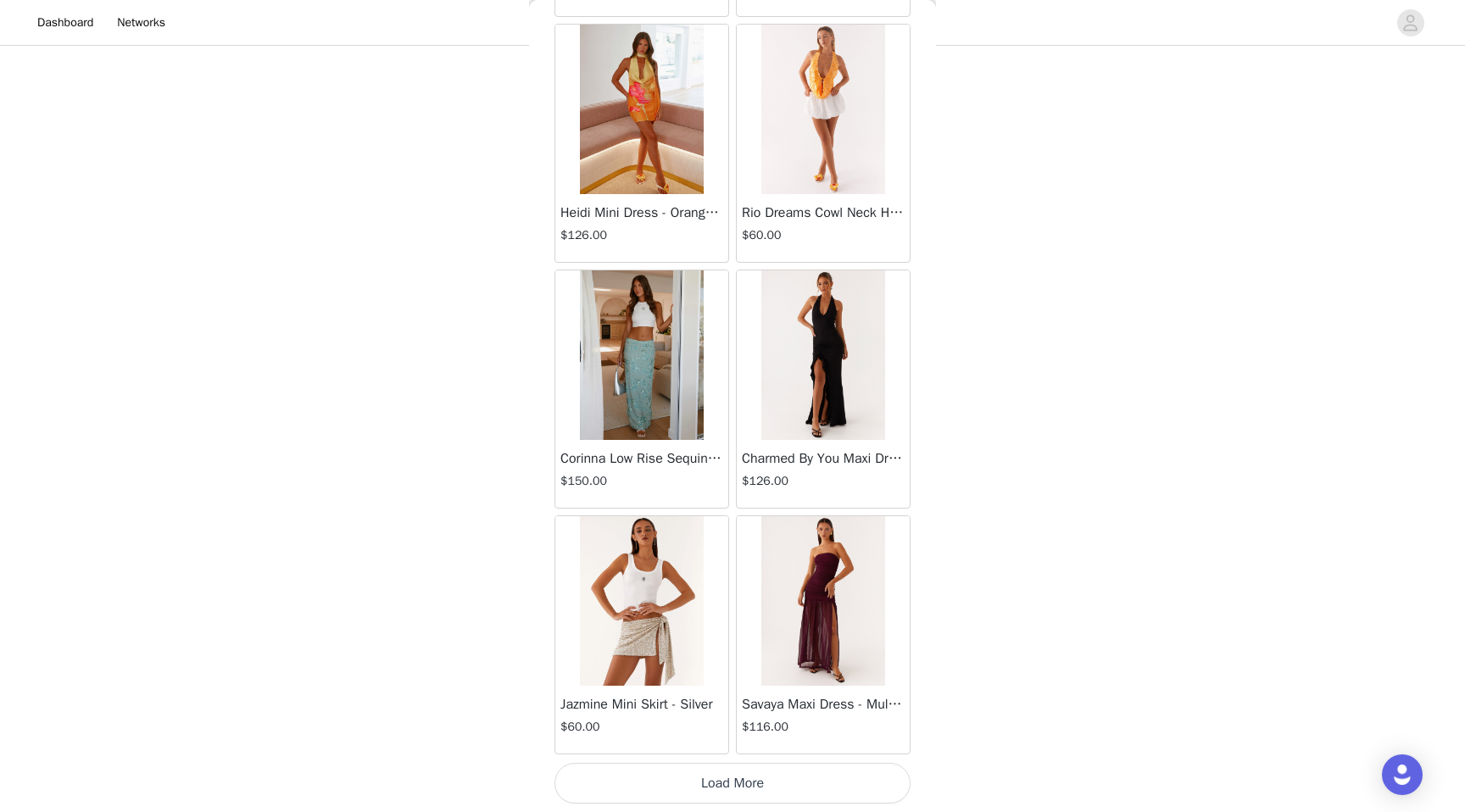 click on "Load More" at bounding box center (732, 783) 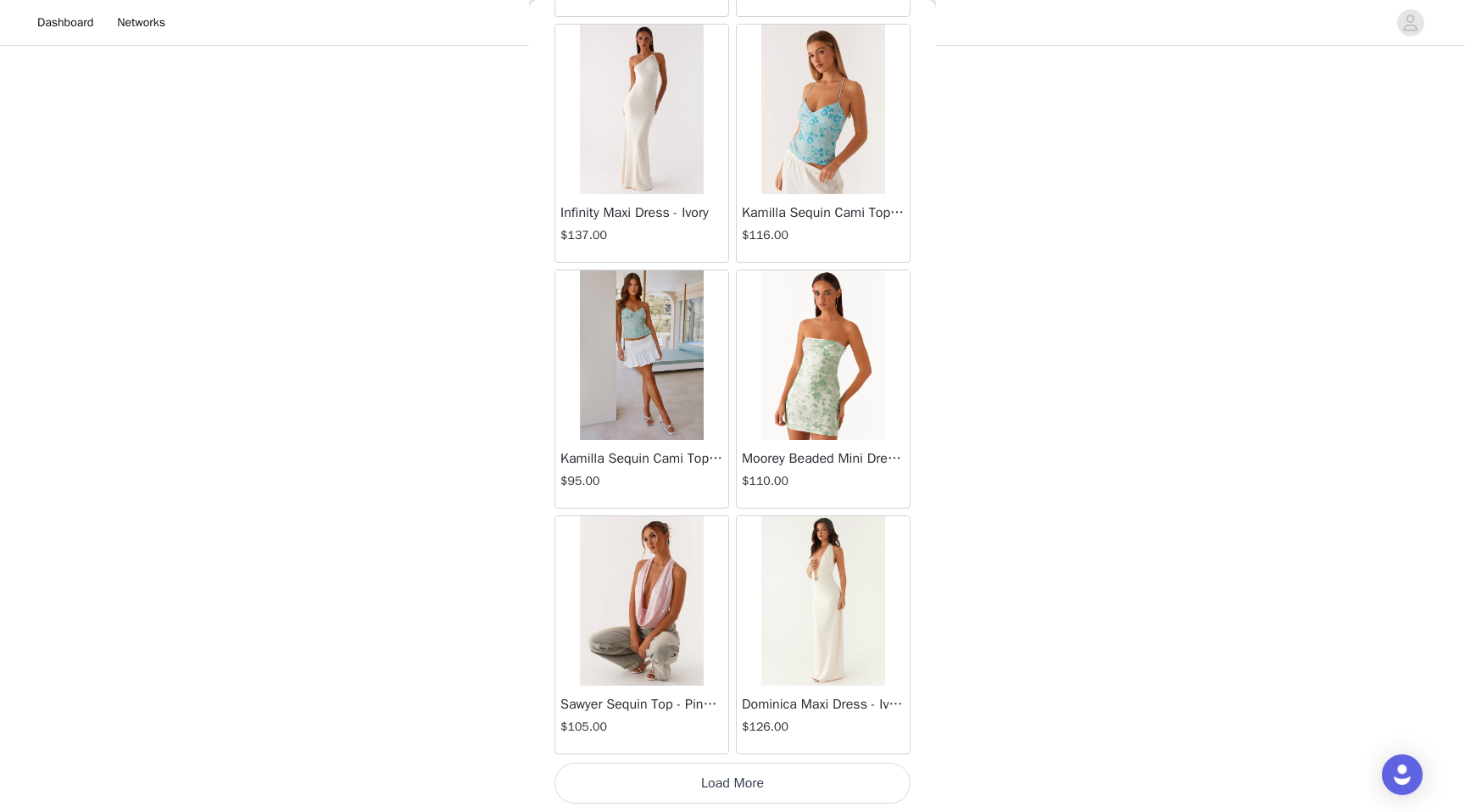 click on "Load More" at bounding box center (732, 783) 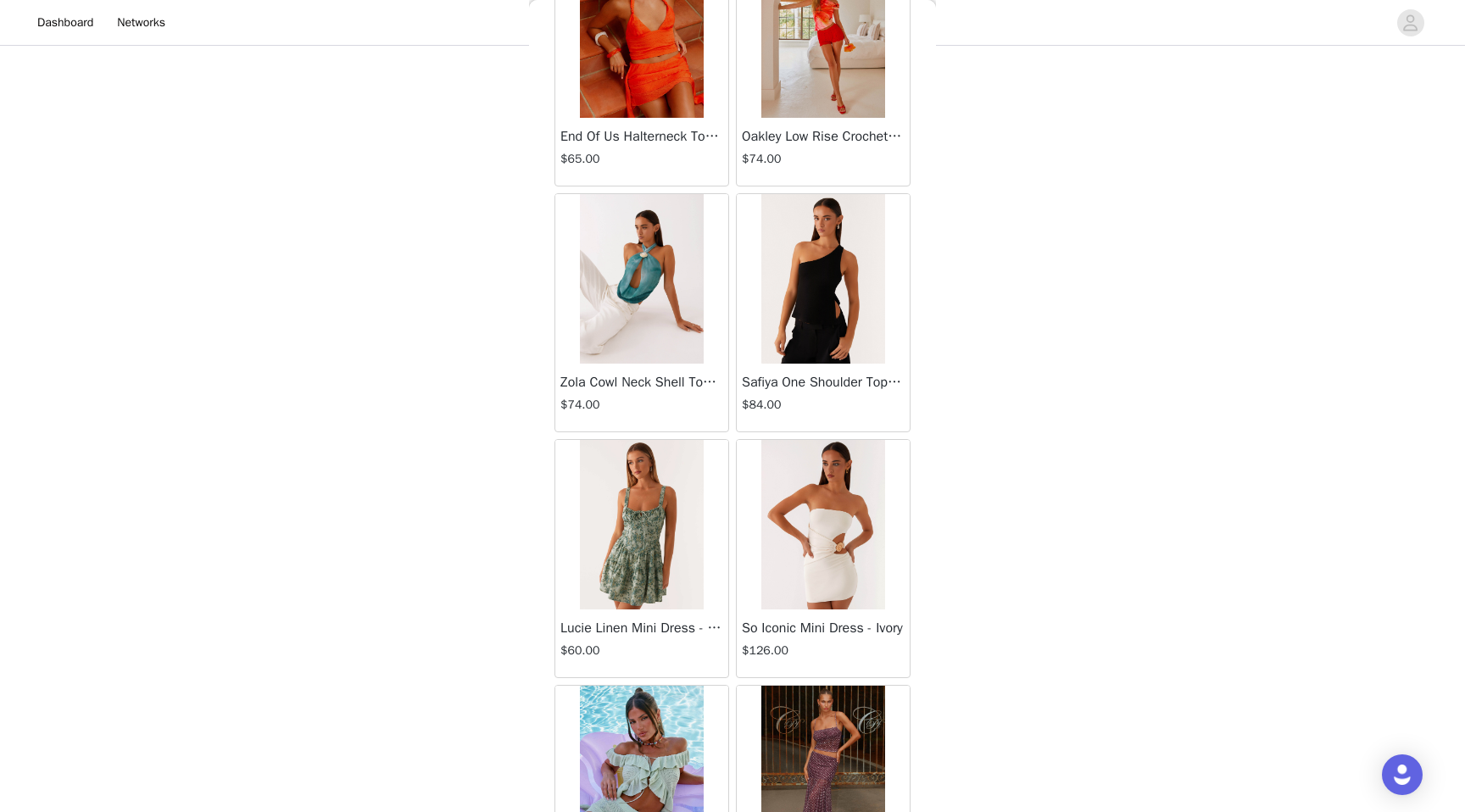 scroll, scrollTop: 33736, scrollLeft: 0, axis: vertical 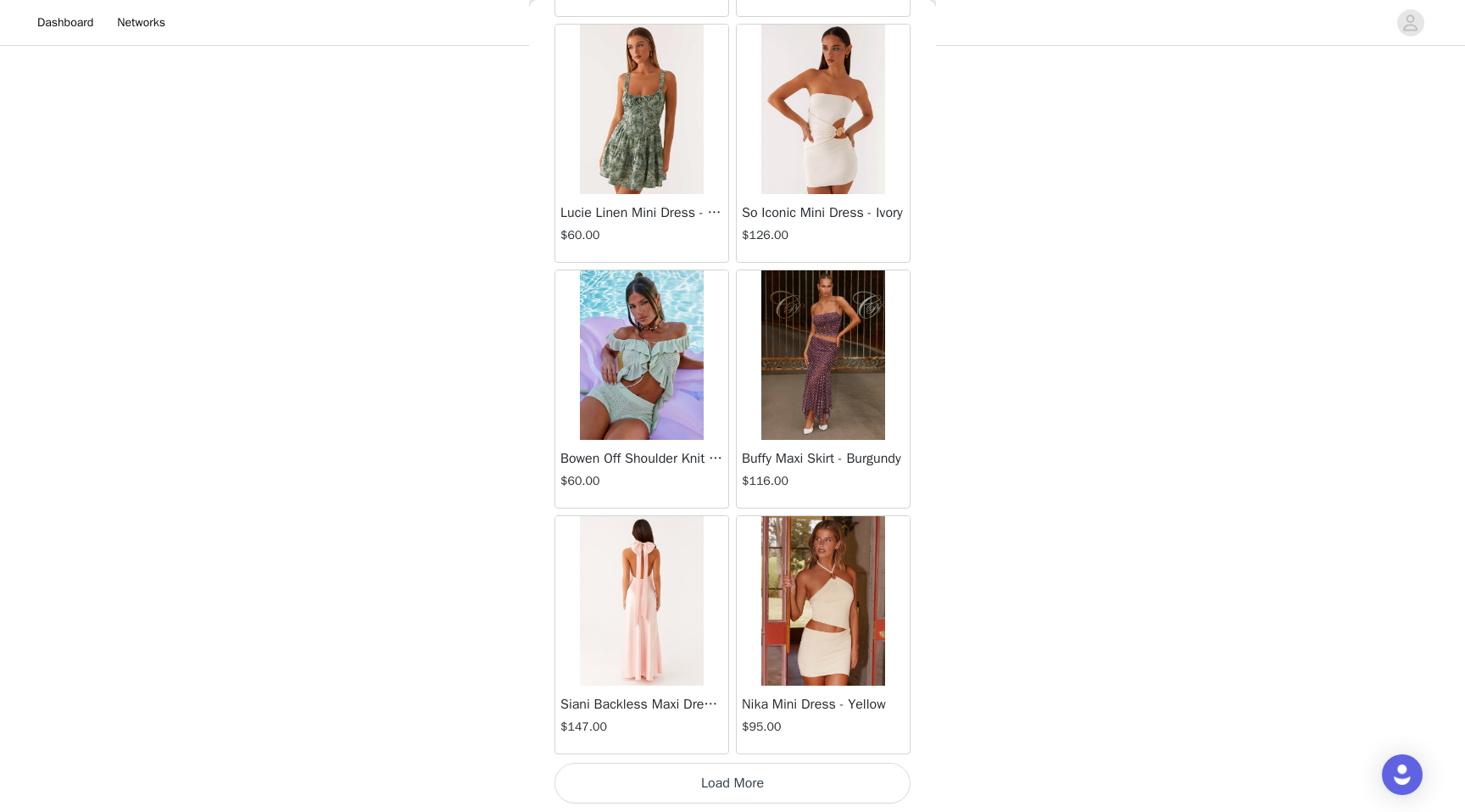 click on "Load More" at bounding box center (732, 783) 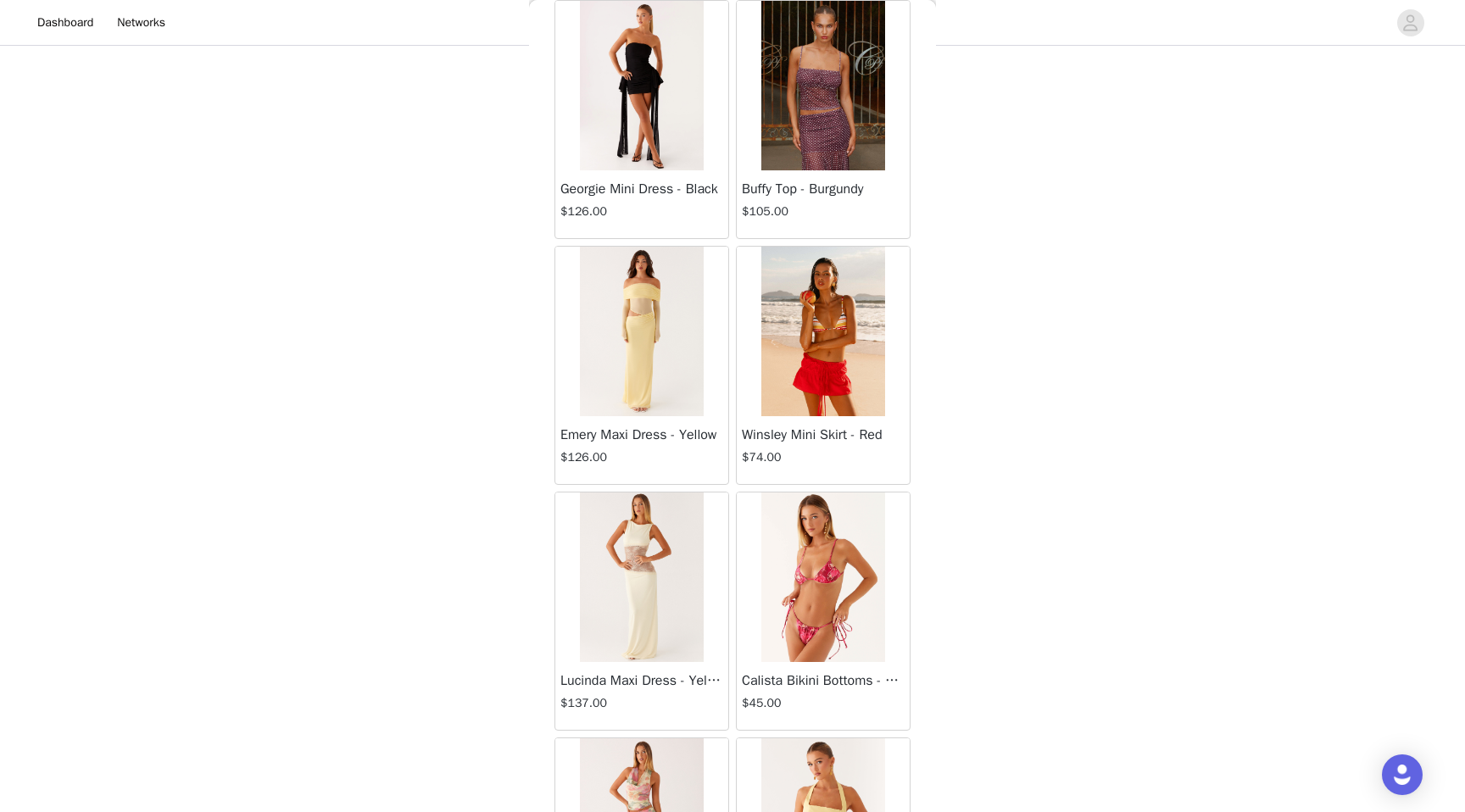scroll, scrollTop: 36194, scrollLeft: 0, axis: vertical 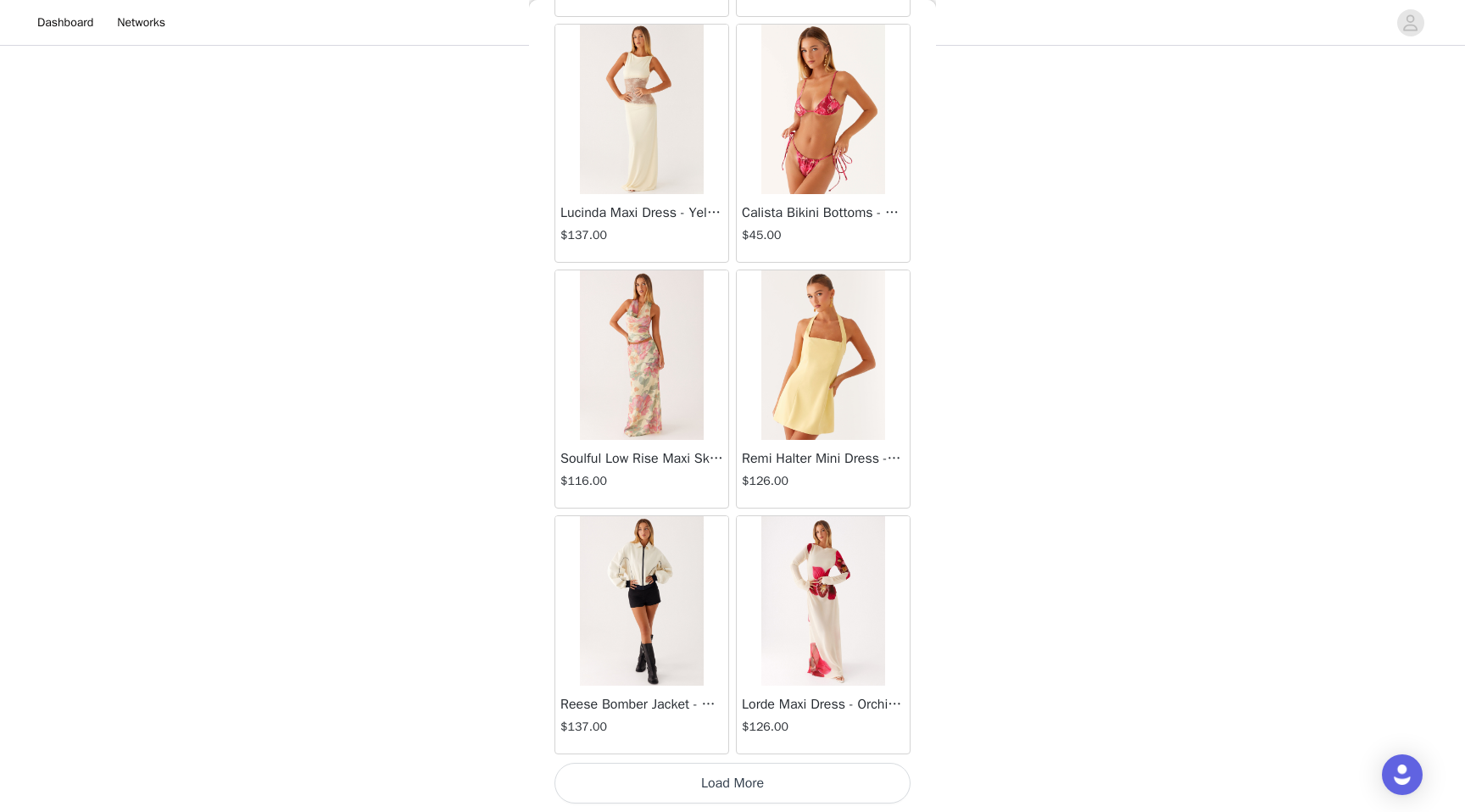 click on "Load More" at bounding box center (732, 783) 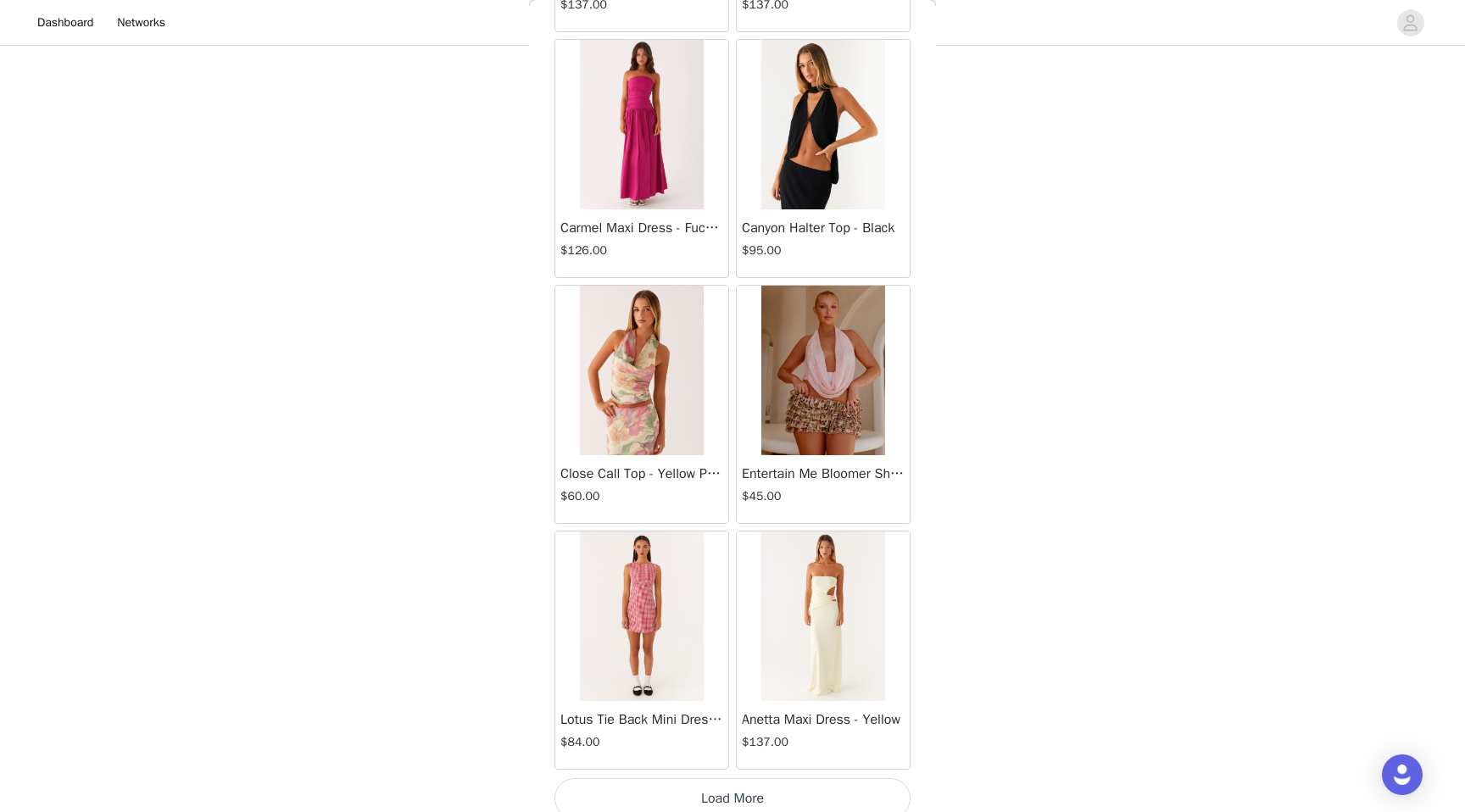 scroll, scrollTop: 38652, scrollLeft: 0, axis: vertical 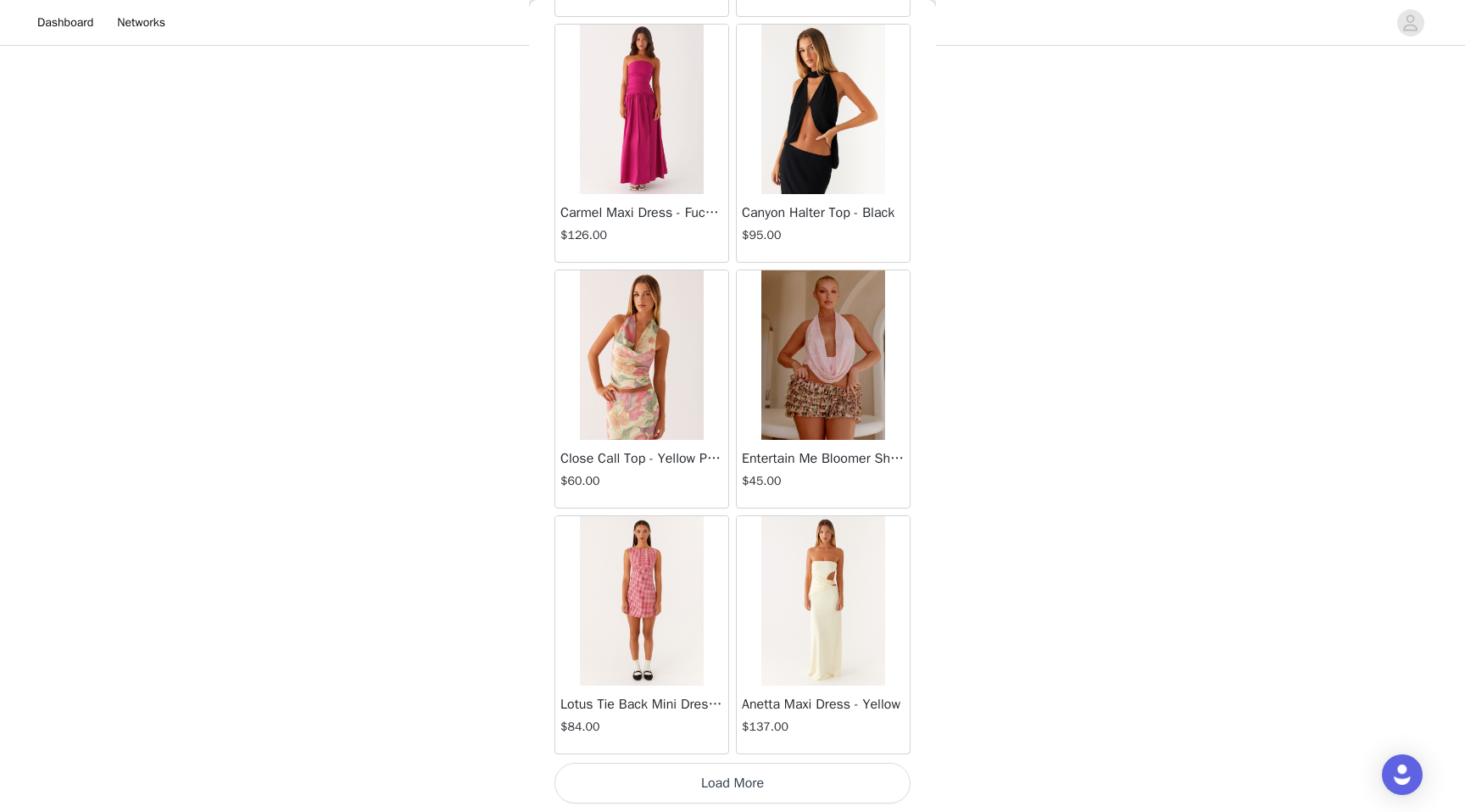 click on "Load More" at bounding box center (732, 783) 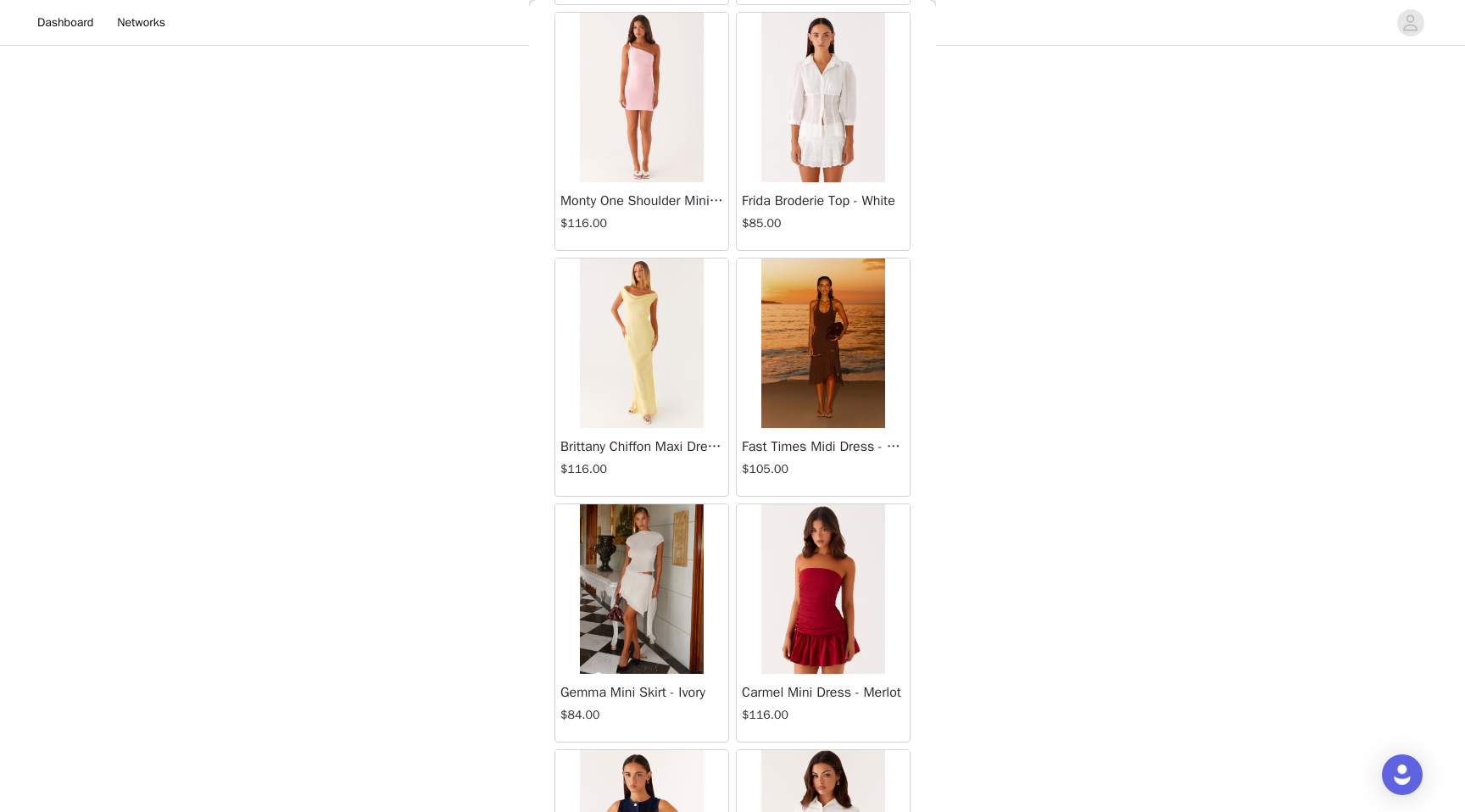 scroll, scrollTop: 41110, scrollLeft: 0, axis: vertical 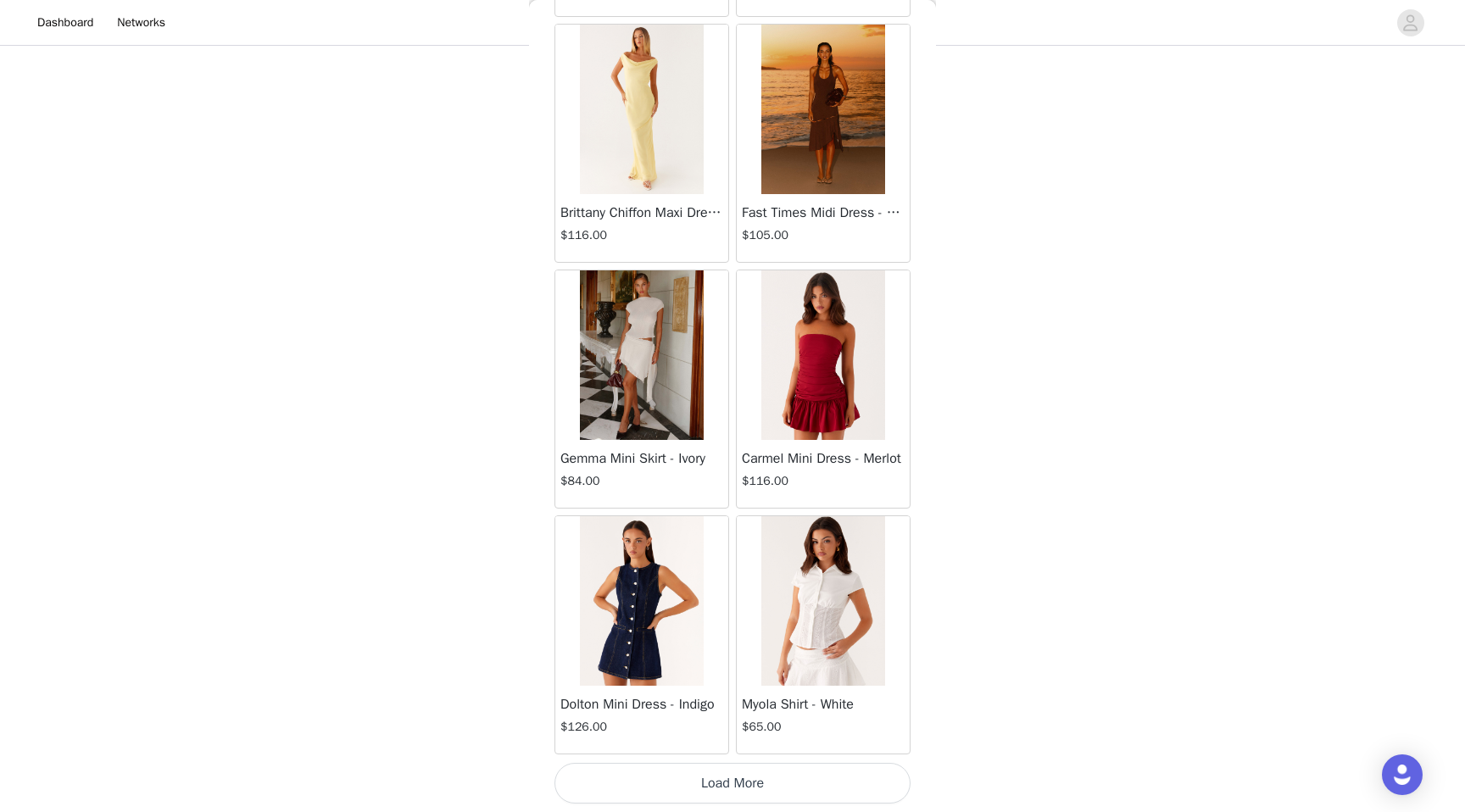 click on "Load More" at bounding box center (732, 783) 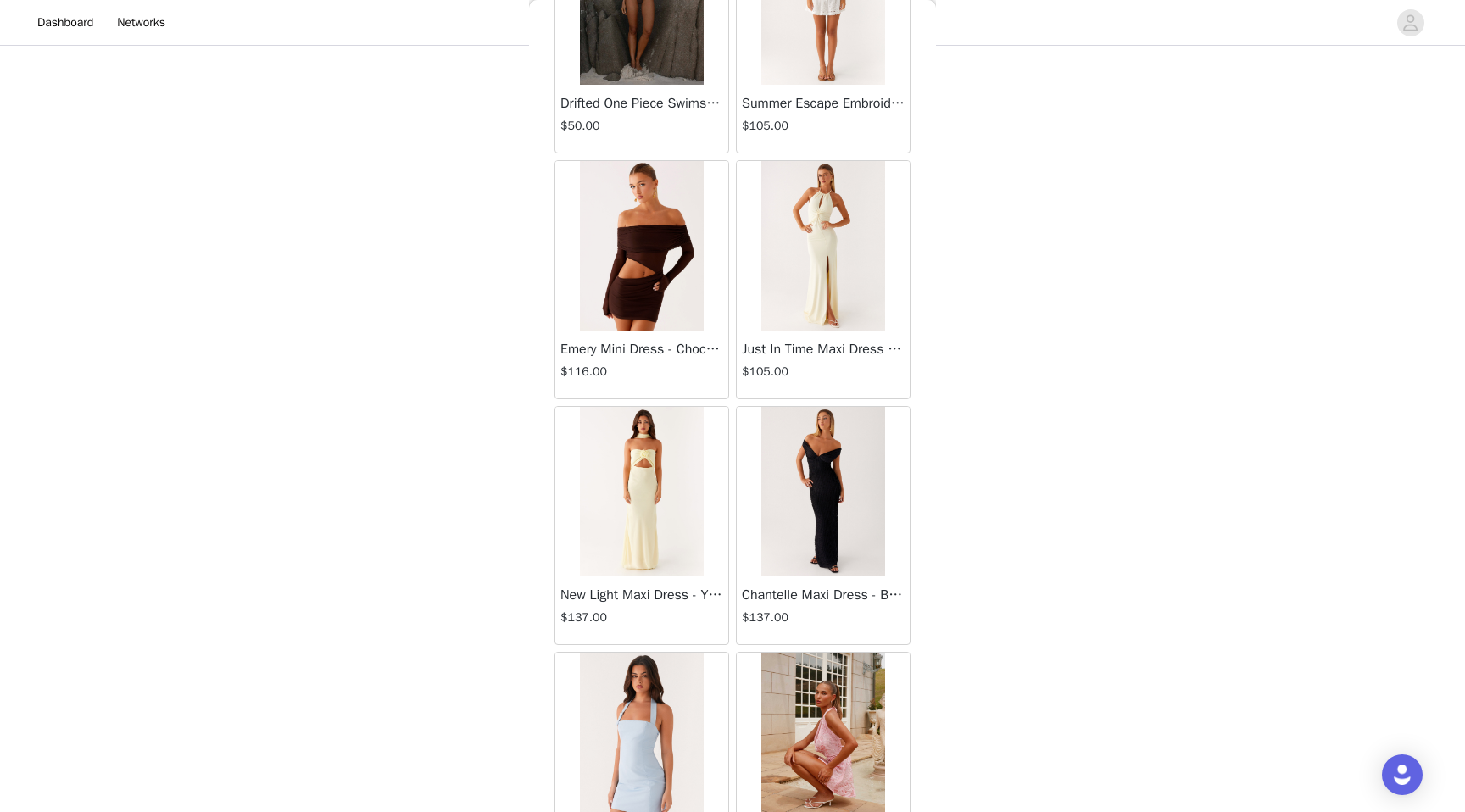 scroll, scrollTop: 43568, scrollLeft: 0, axis: vertical 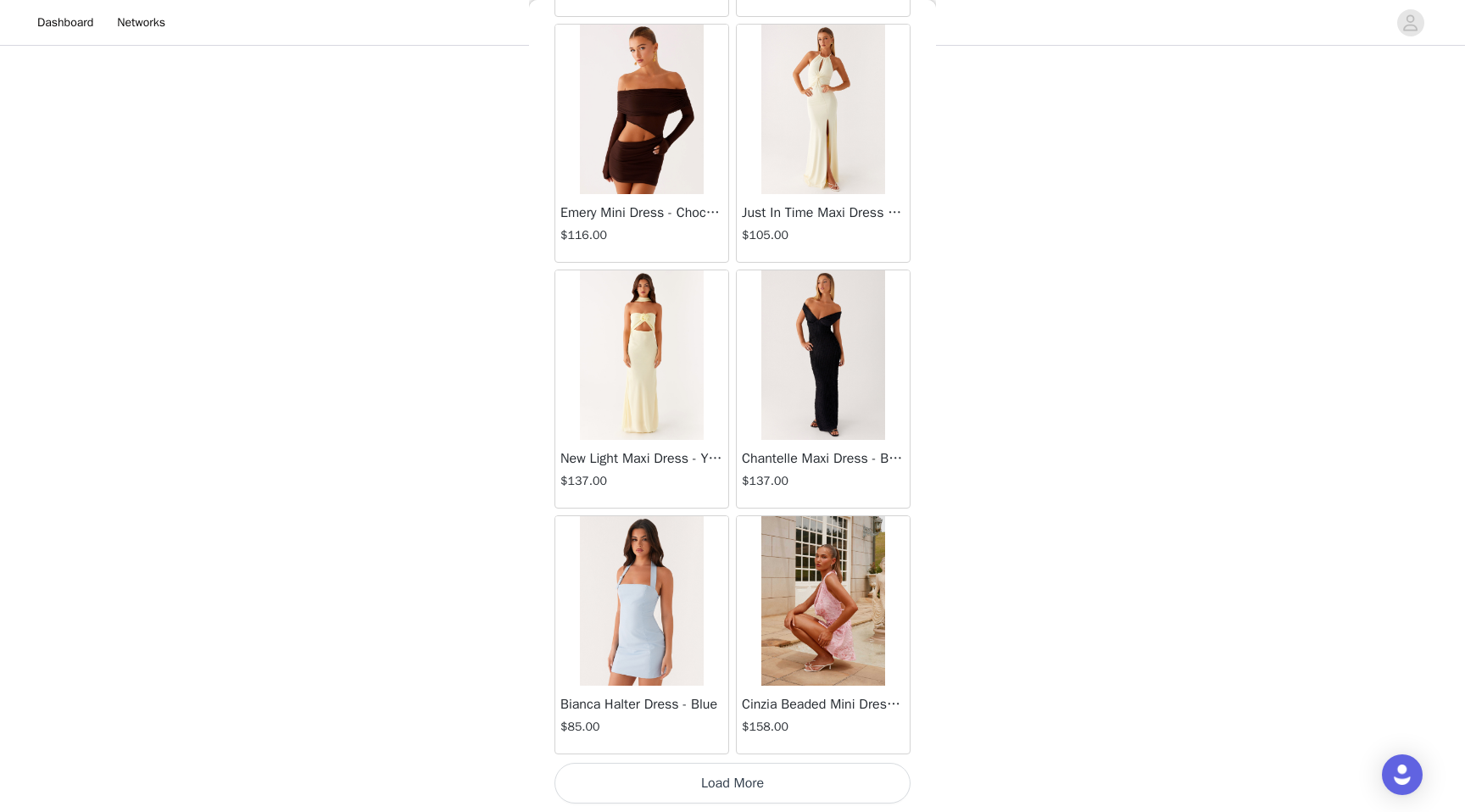 click on "Load More" at bounding box center (732, 783) 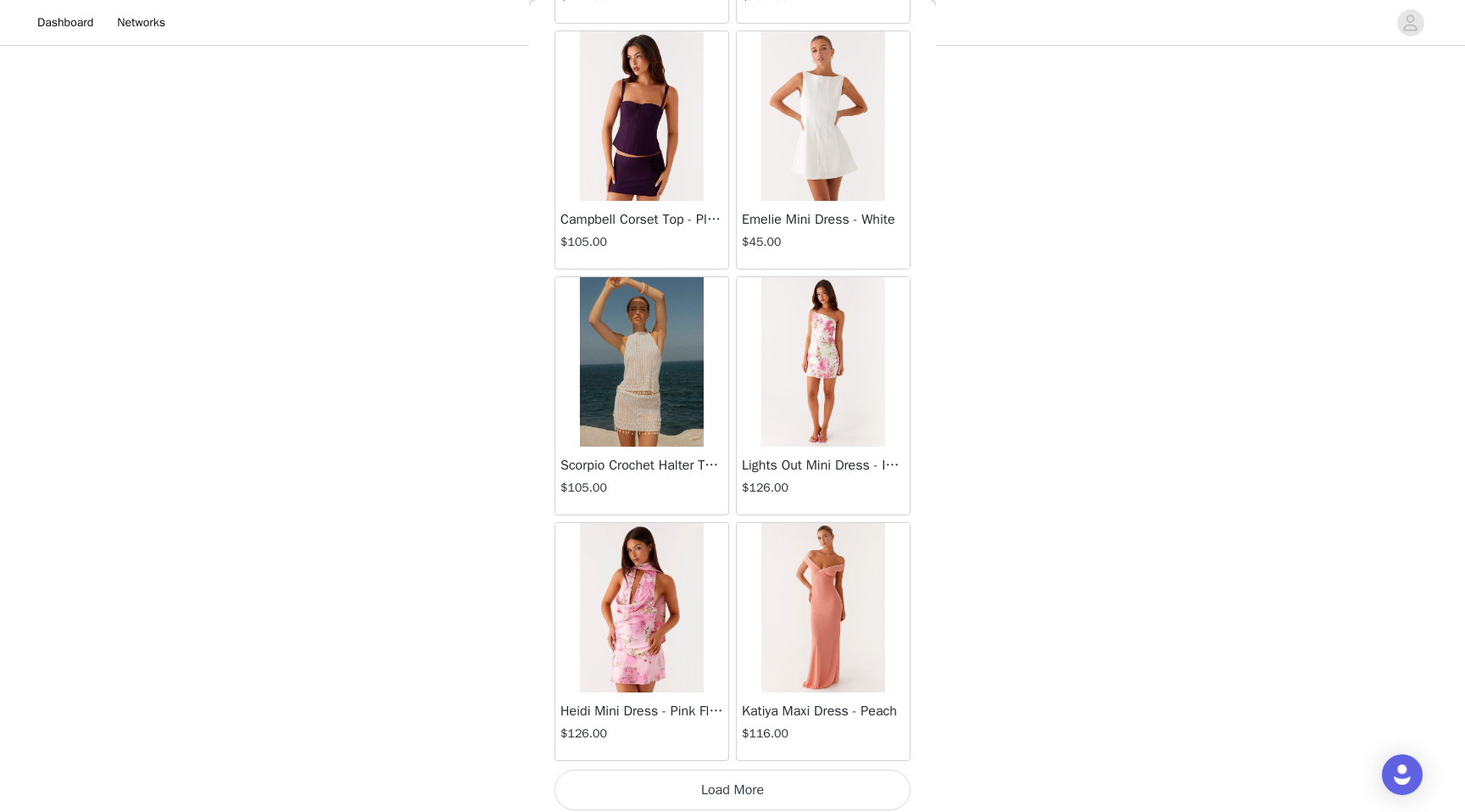 scroll, scrollTop: 46026, scrollLeft: 0, axis: vertical 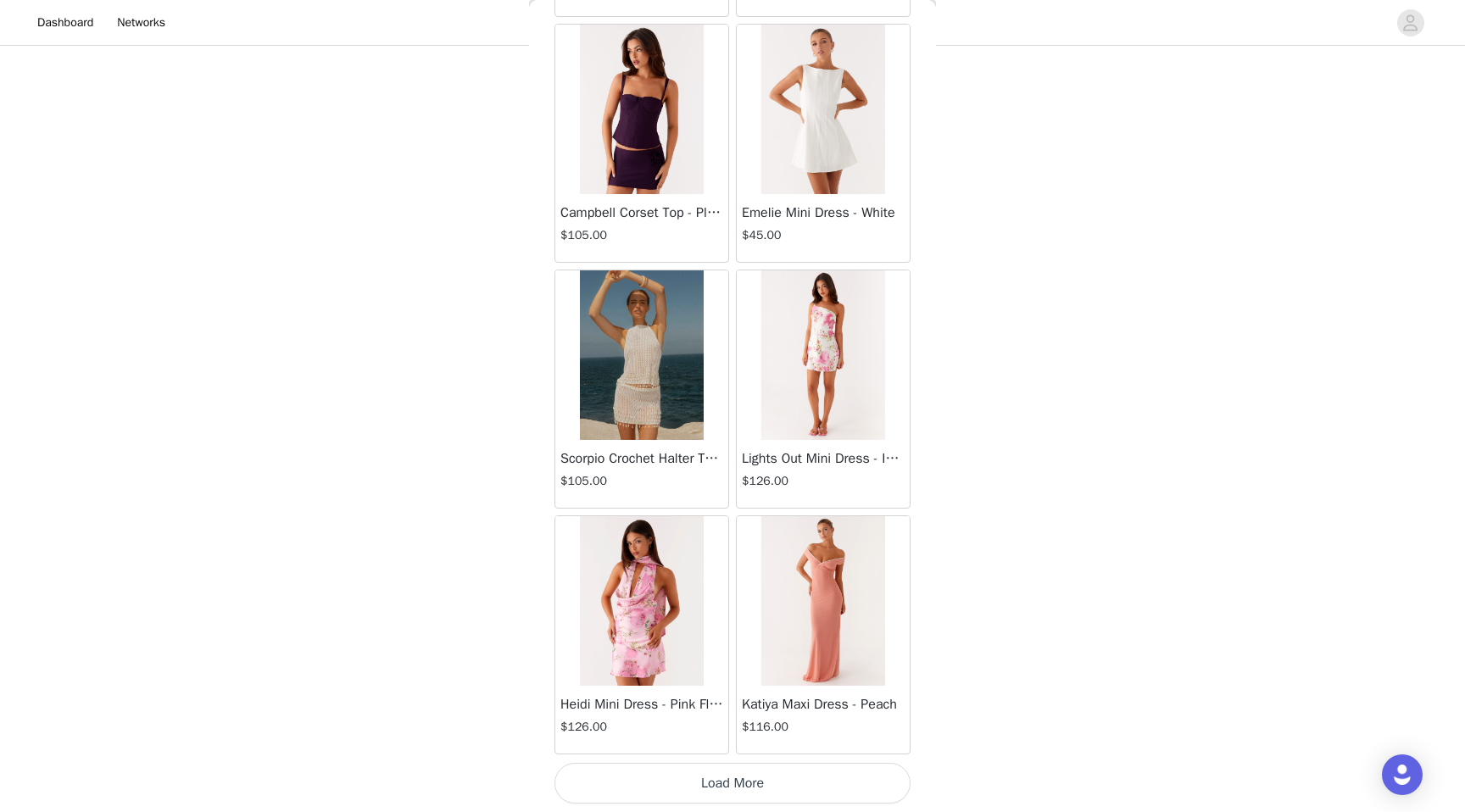 click on "Load More" at bounding box center (732, 783) 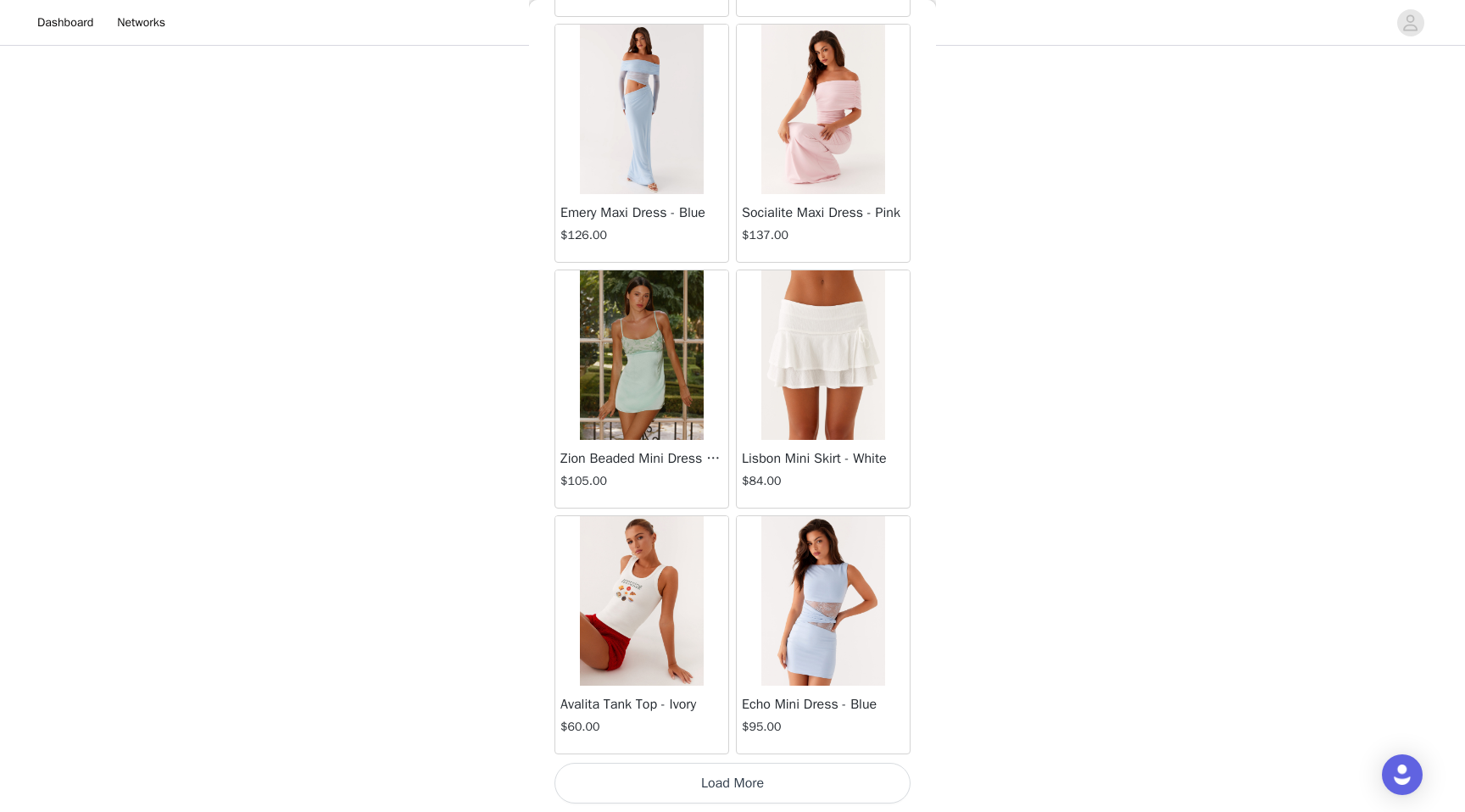 click on "Load More" at bounding box center [732, 783] 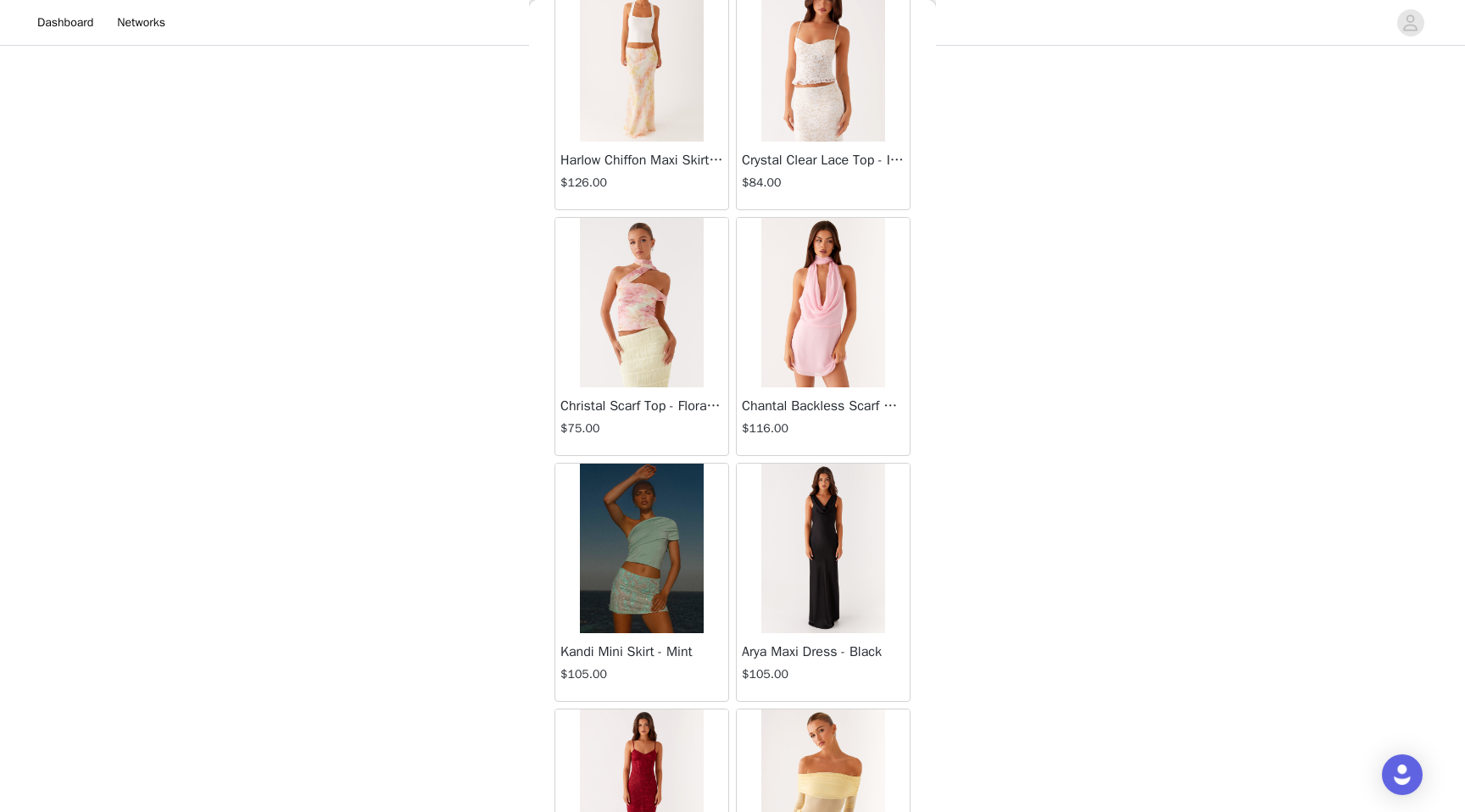scroll, scrollTop: 50942, scrollLeft: 0, axis: vertical 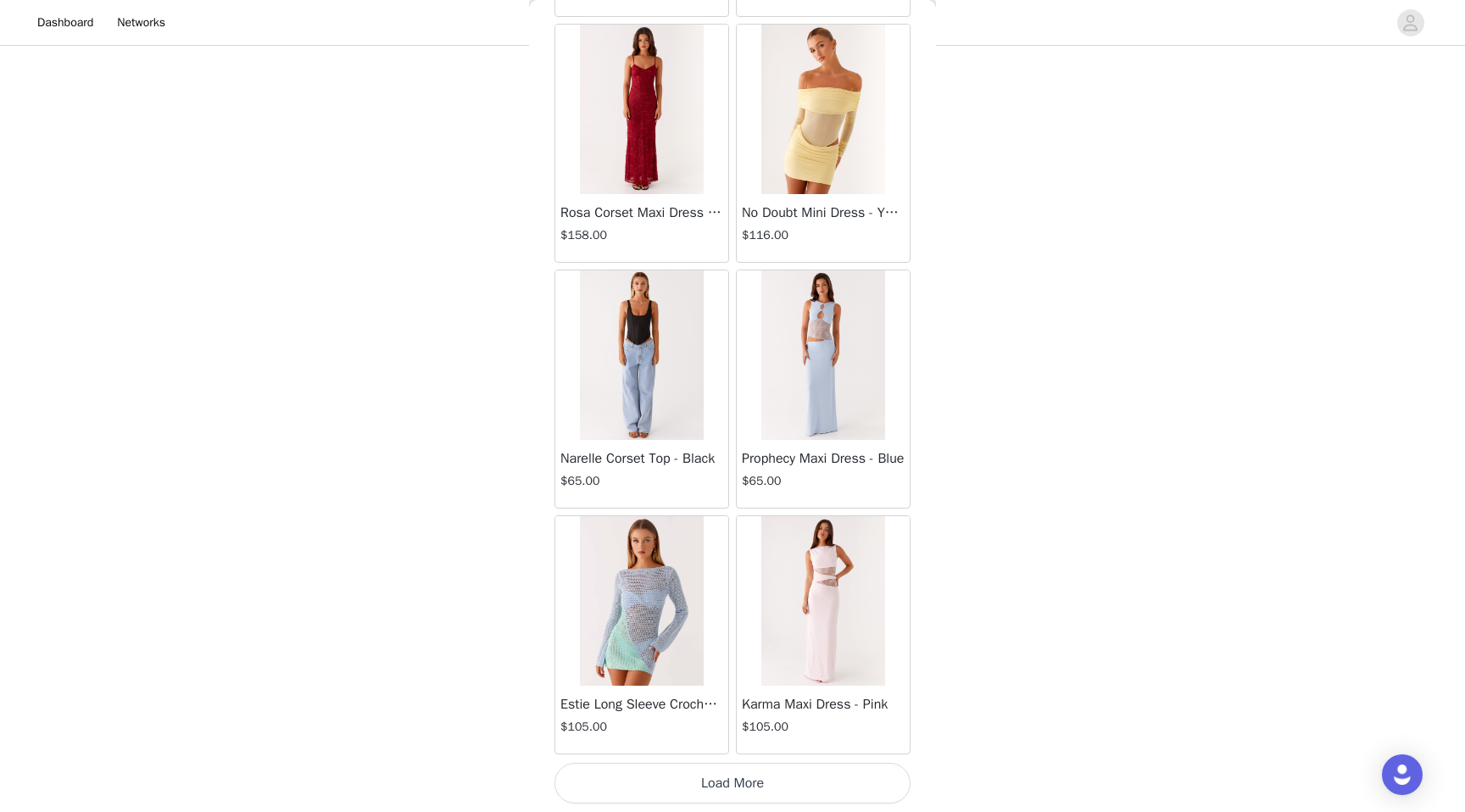 click on "Load More" at bounding box center [732, 783] 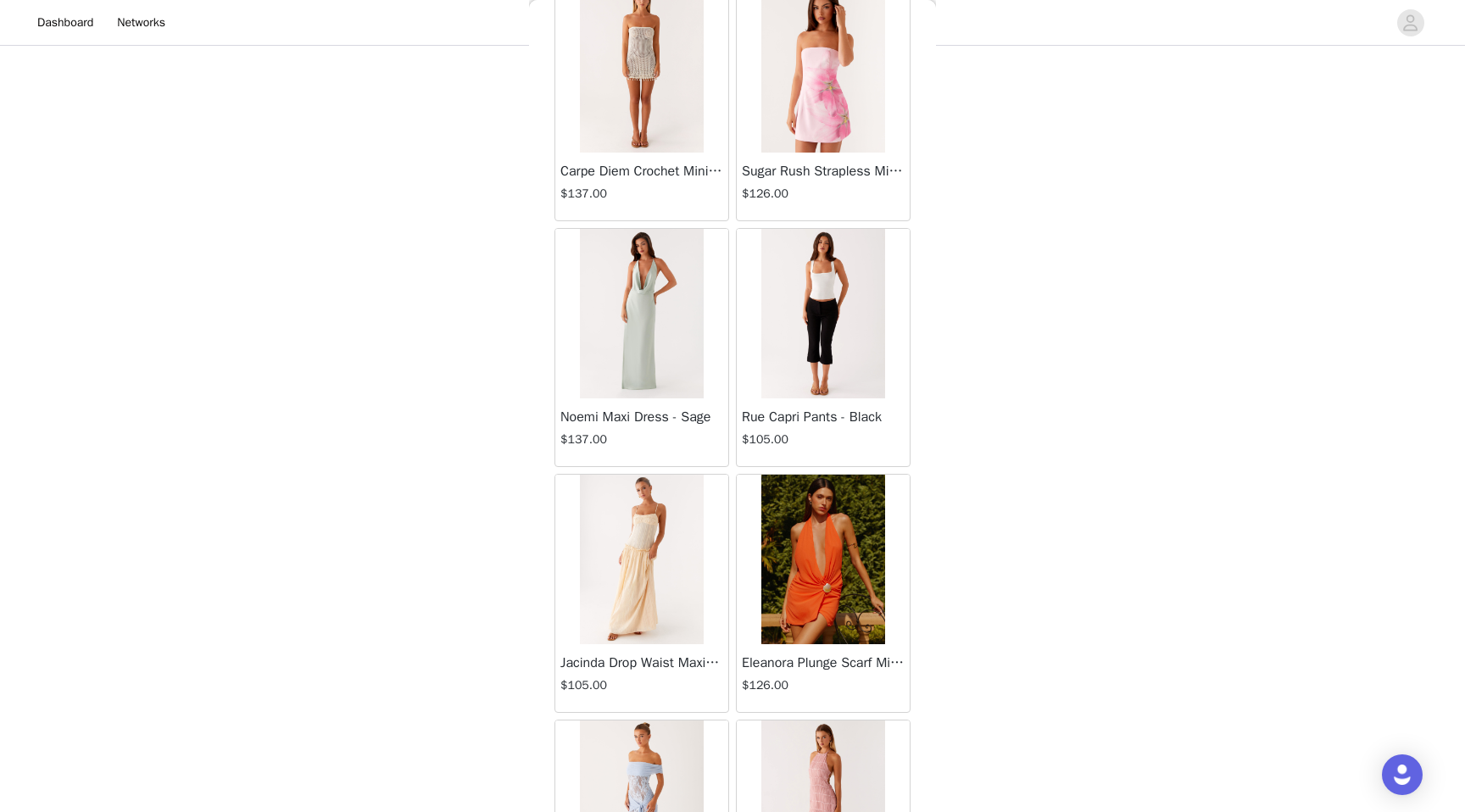 scroll, scrollTop: 53400, scrollLeft: 0, axis: vertical 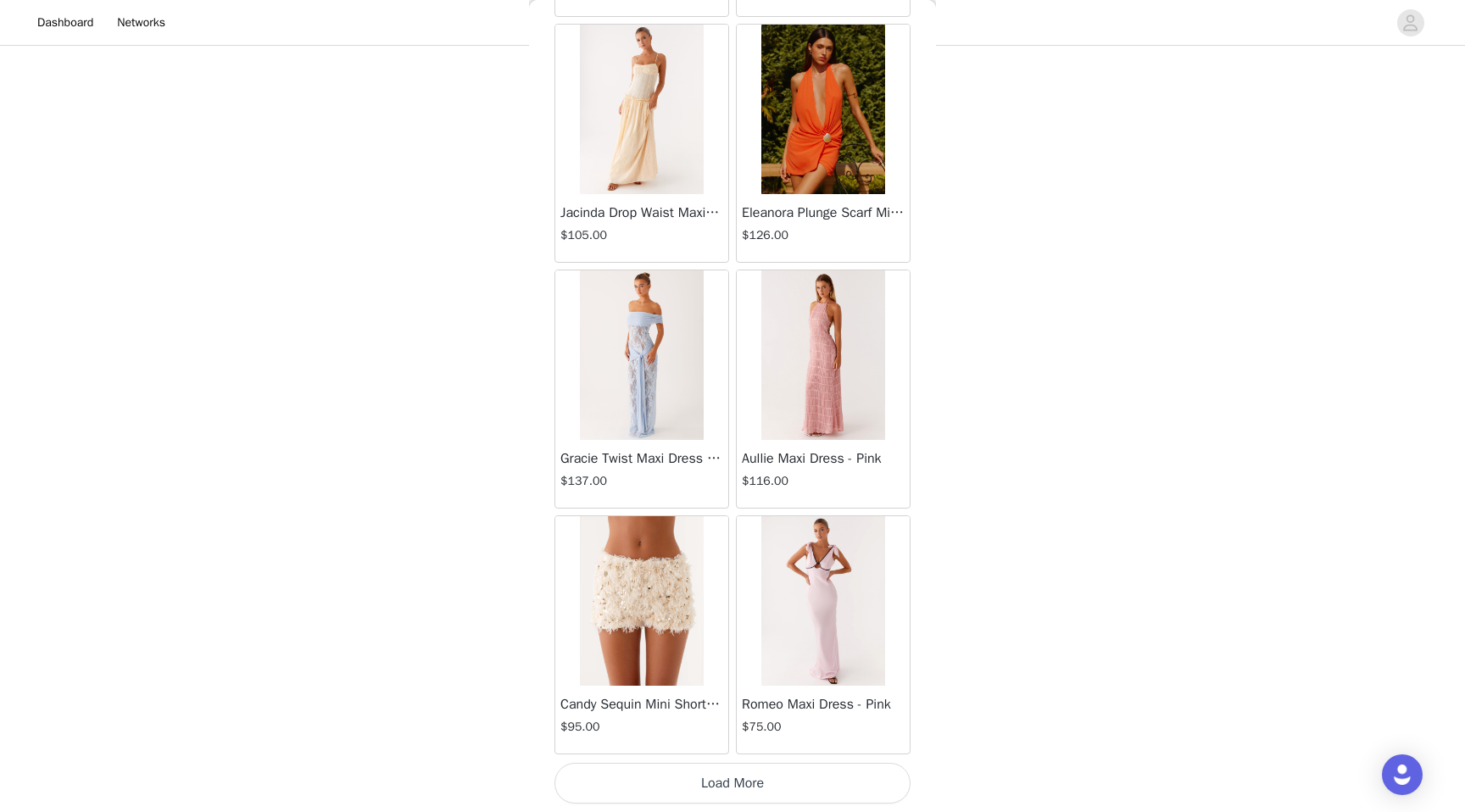 click on "Load More" at bounding box center (732, 783) 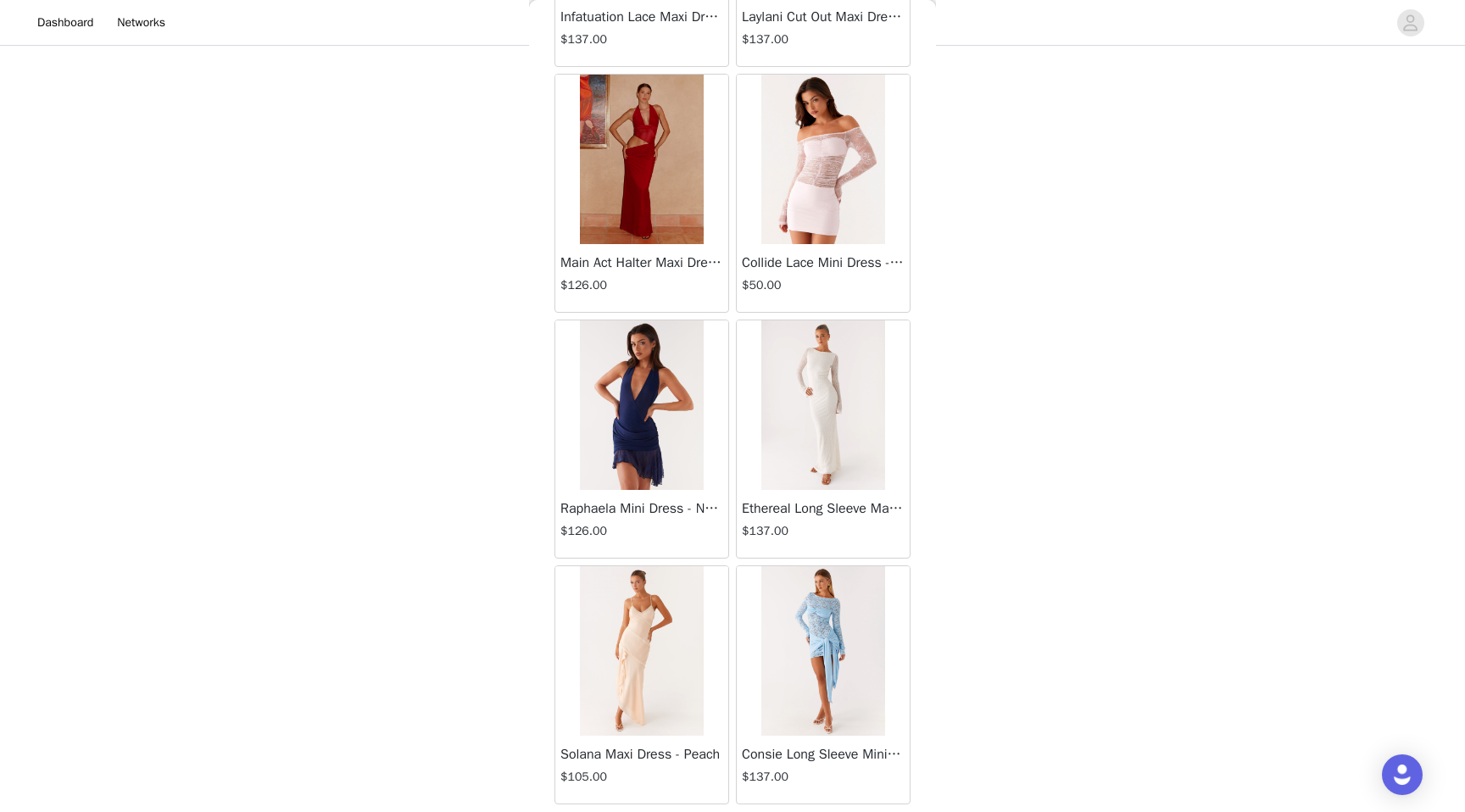 scroll, scrollTop: 55858, scrollLeft: 0, axis: vertical 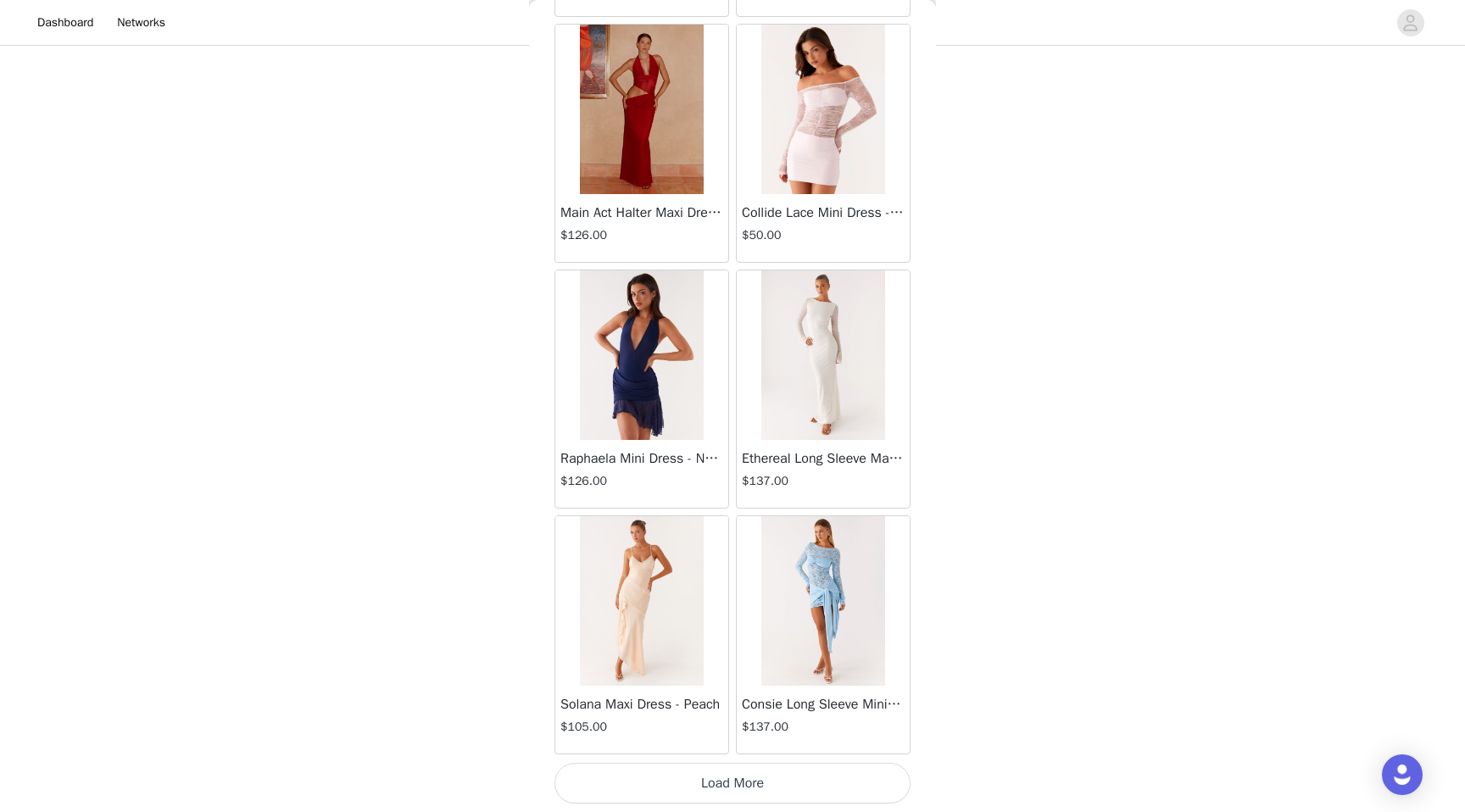 click on "Load More" at bounding box center [732, 783] 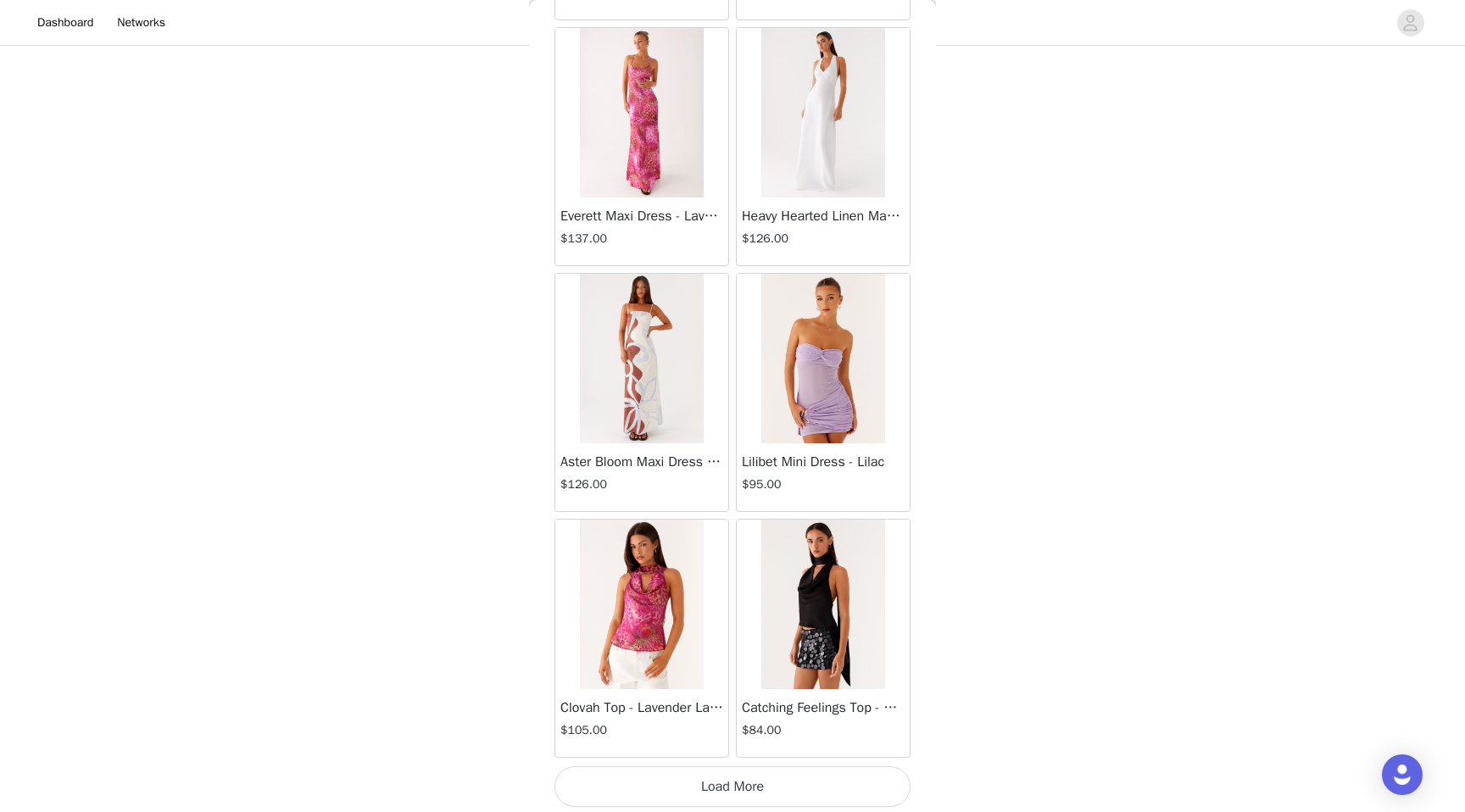 scroll, scrollTop: 58317, scrollLeft: 0, axis: vertical 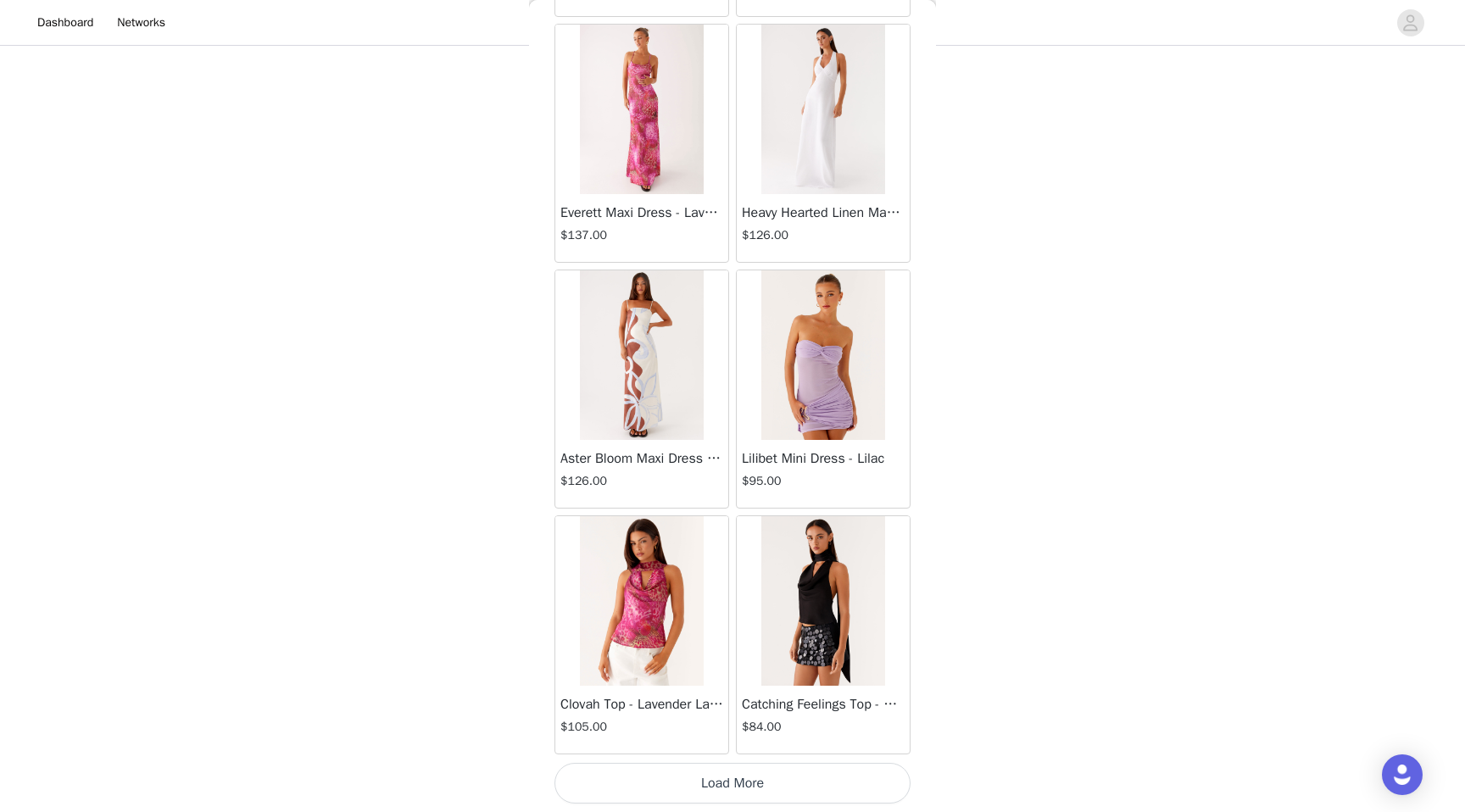 click on "Load More" at bounding box center [732, 783] 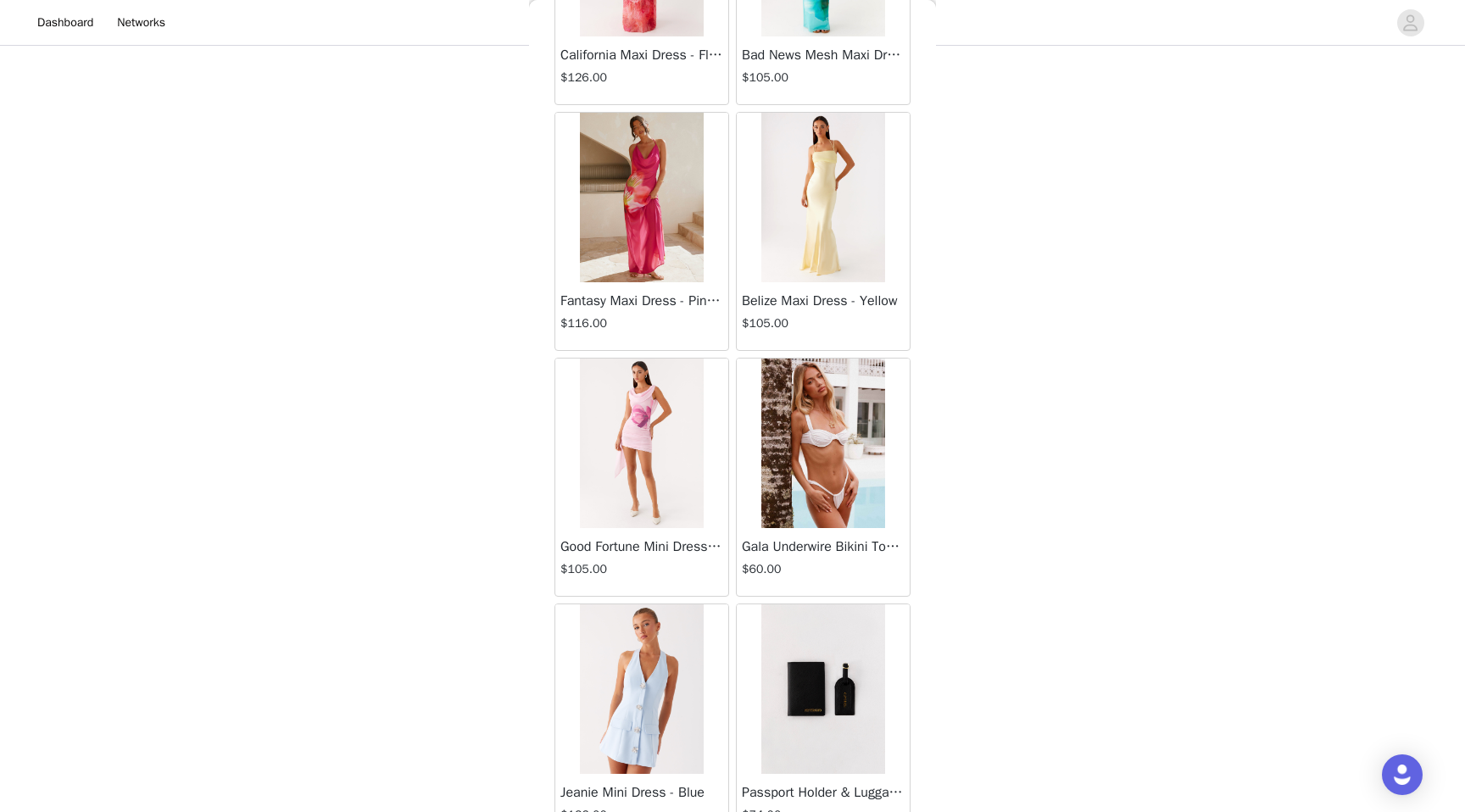 scroll, scrollTop: 60775, scrollLeft: 0, axis: vertical 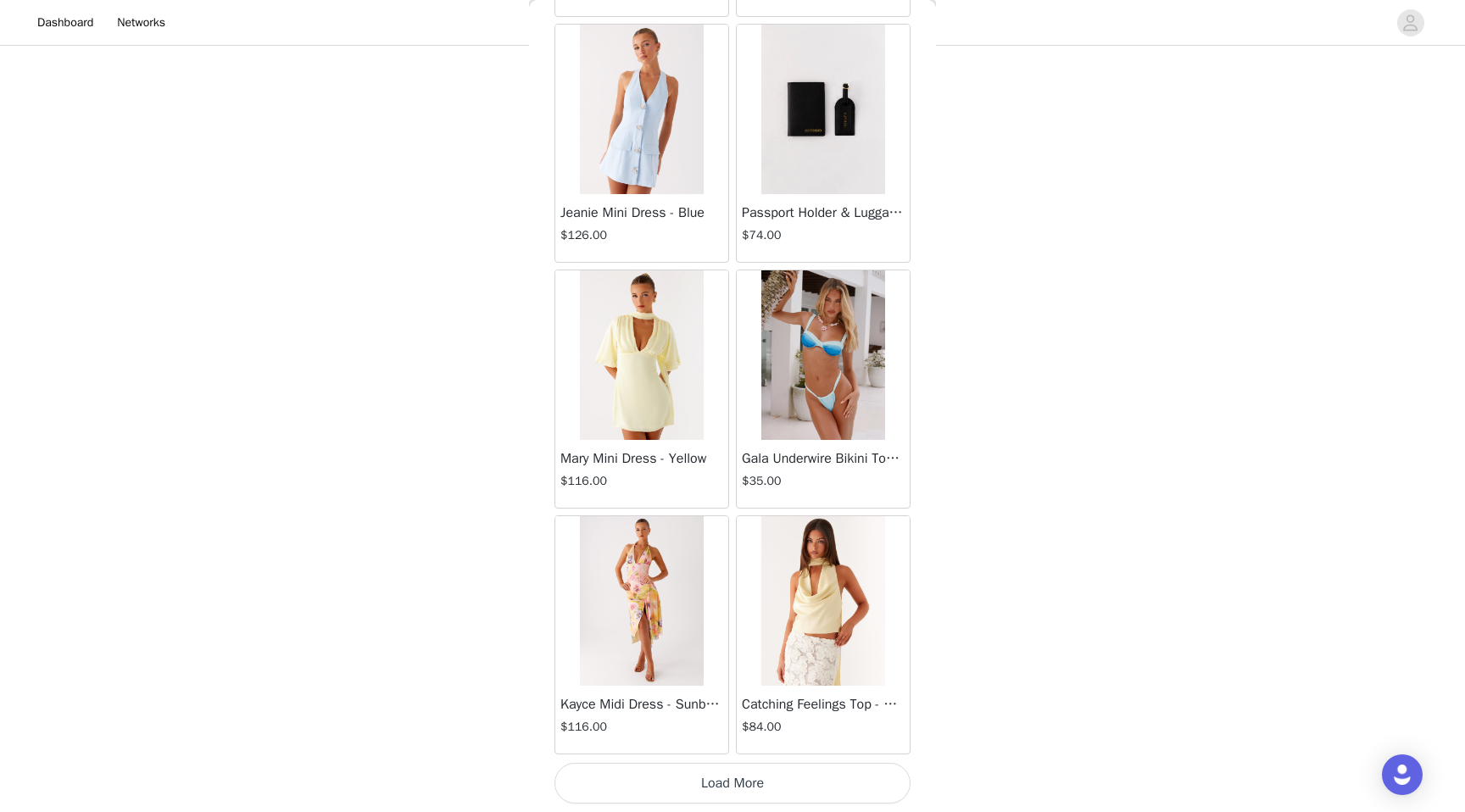 click on "Load More" at bounding box center (732, 783) 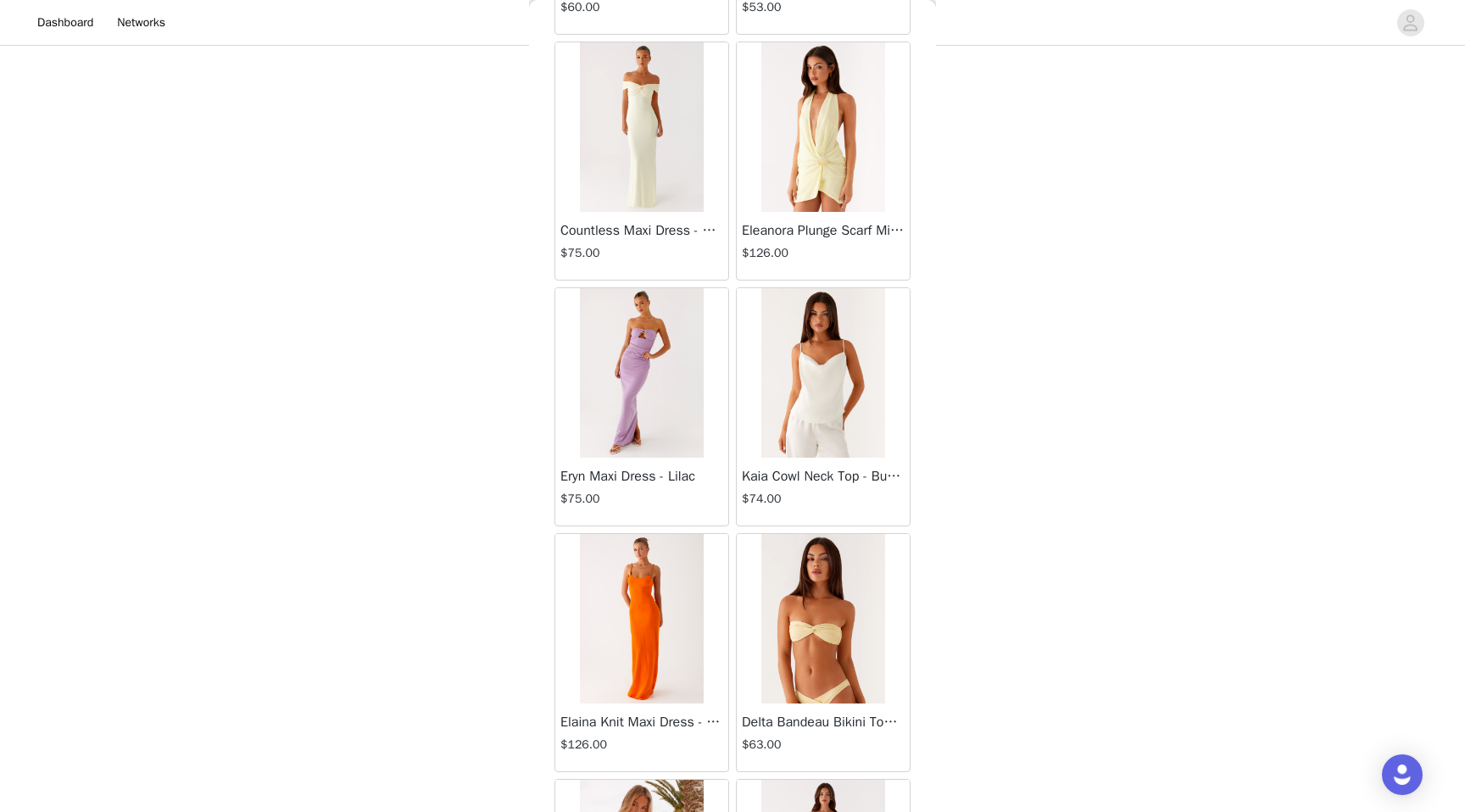 scroll, scrollTop: 63233, scrollLeft: 0, axis: vertical 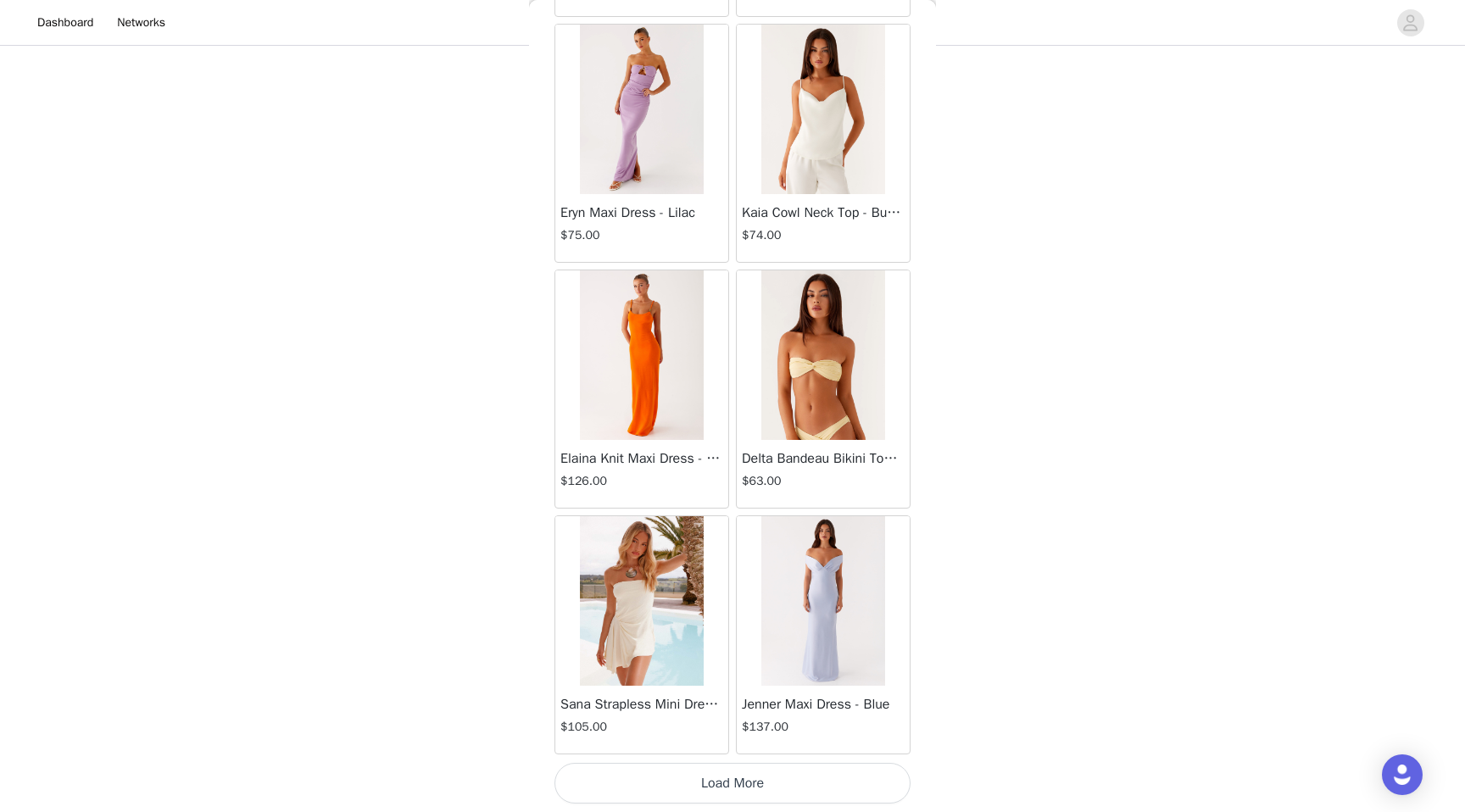 click on "Load More" at bounding box center [732, 783] 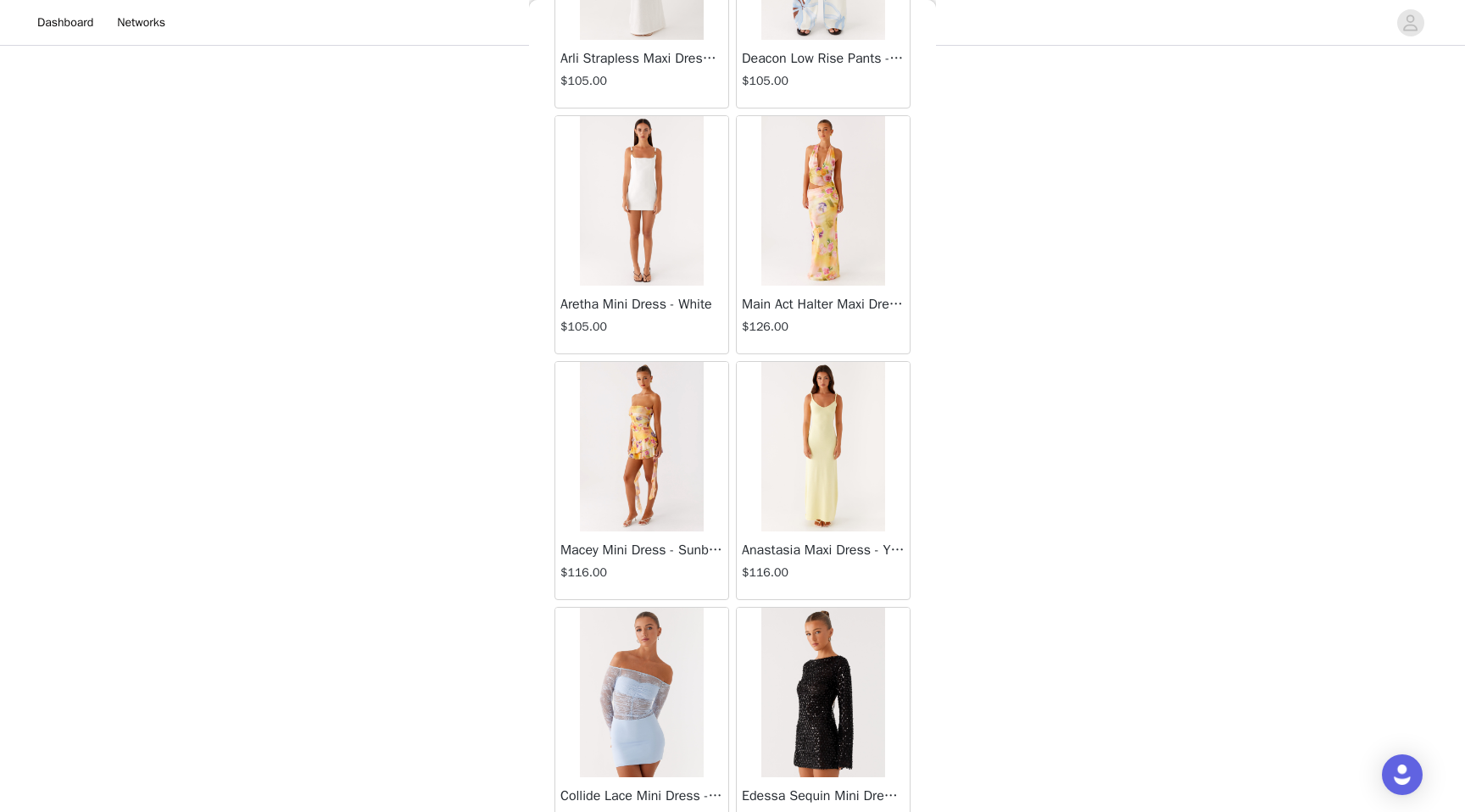 scroll, scrollTop: 65691, scrollLeft: 0, axis: vertical 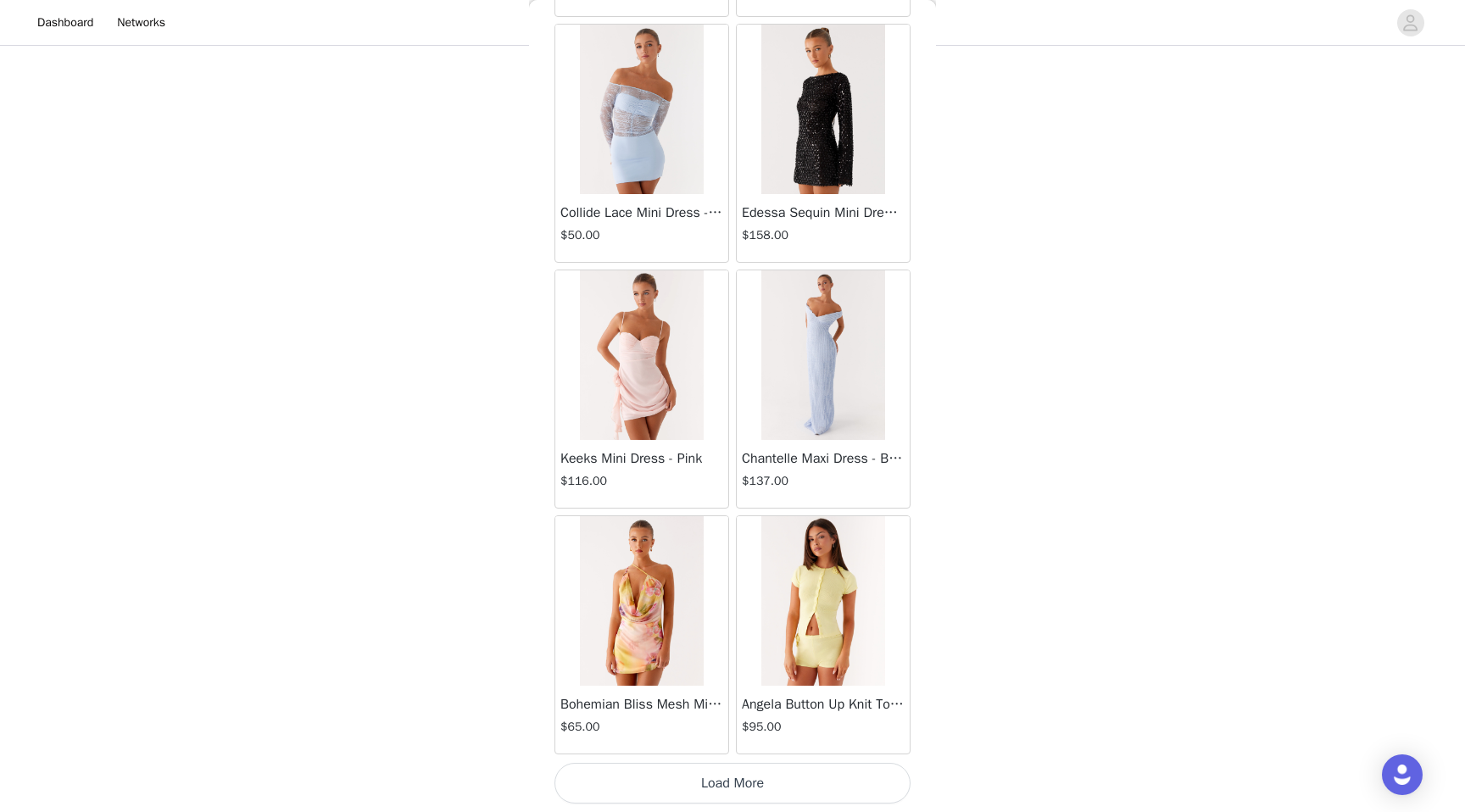 click on "Load More" at bounding box center (732, 783) 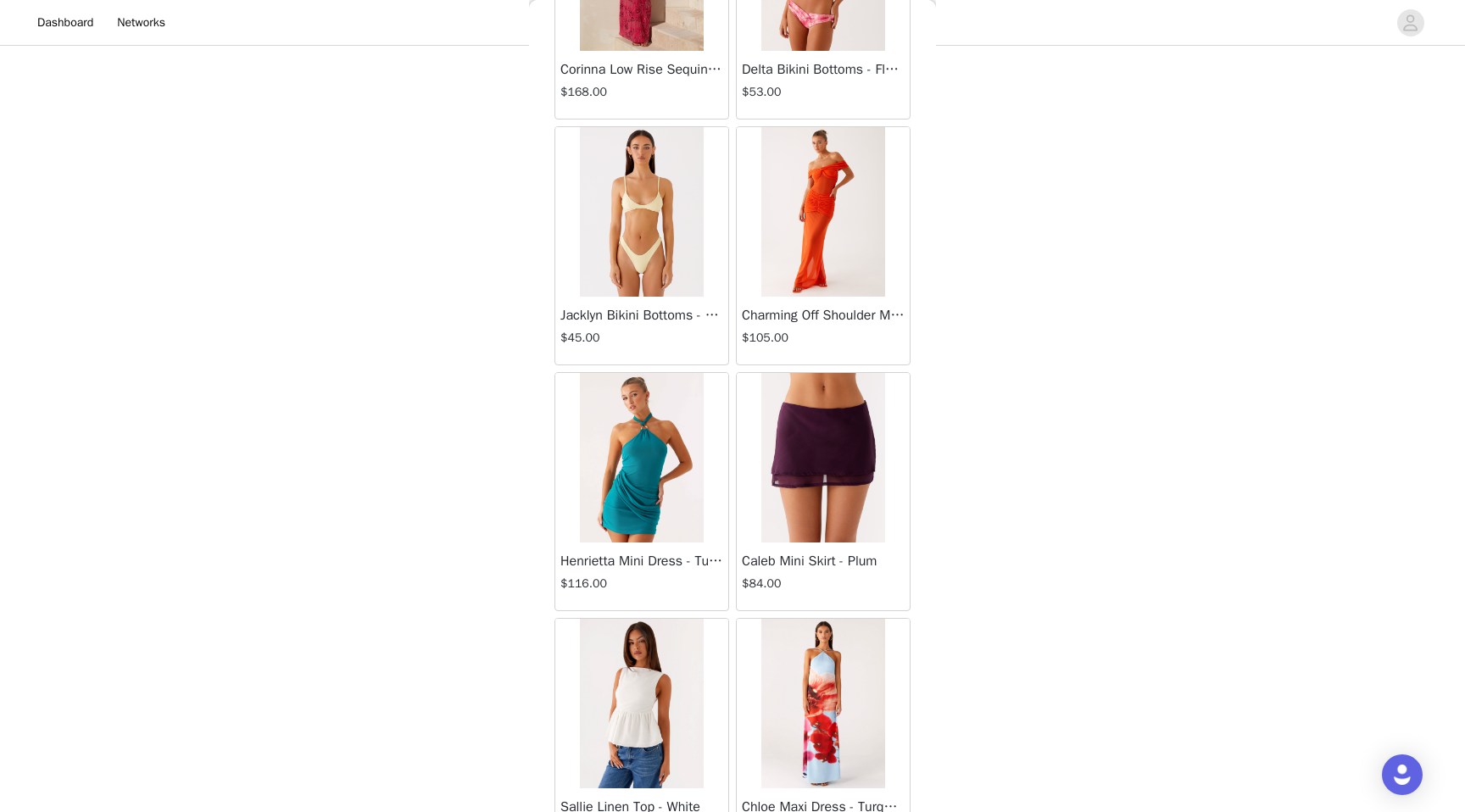 scroll, scrollTop: 68149, scrollLeft: 0, axis: vertical 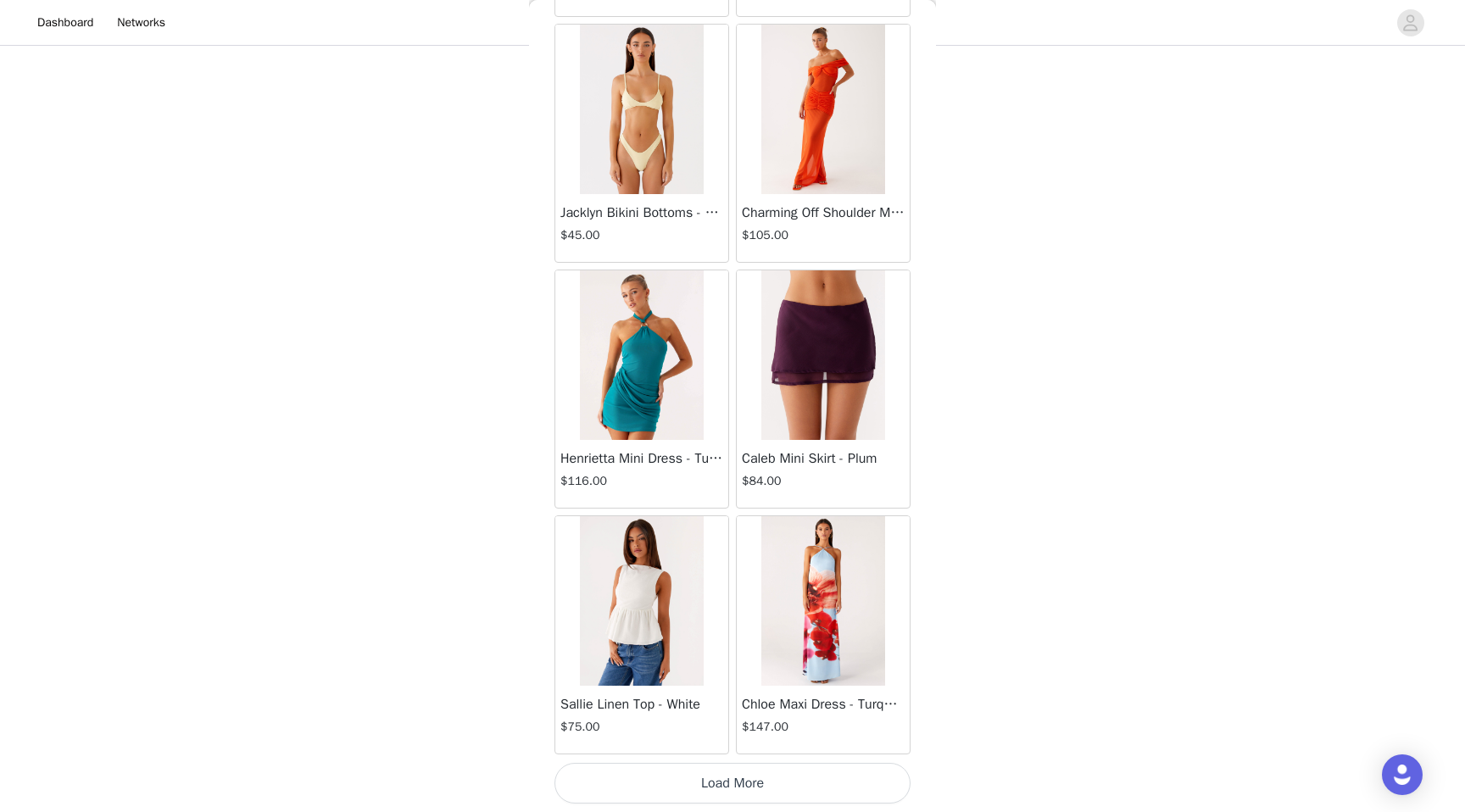 click on "Load More" at bounding box center [732, 783] 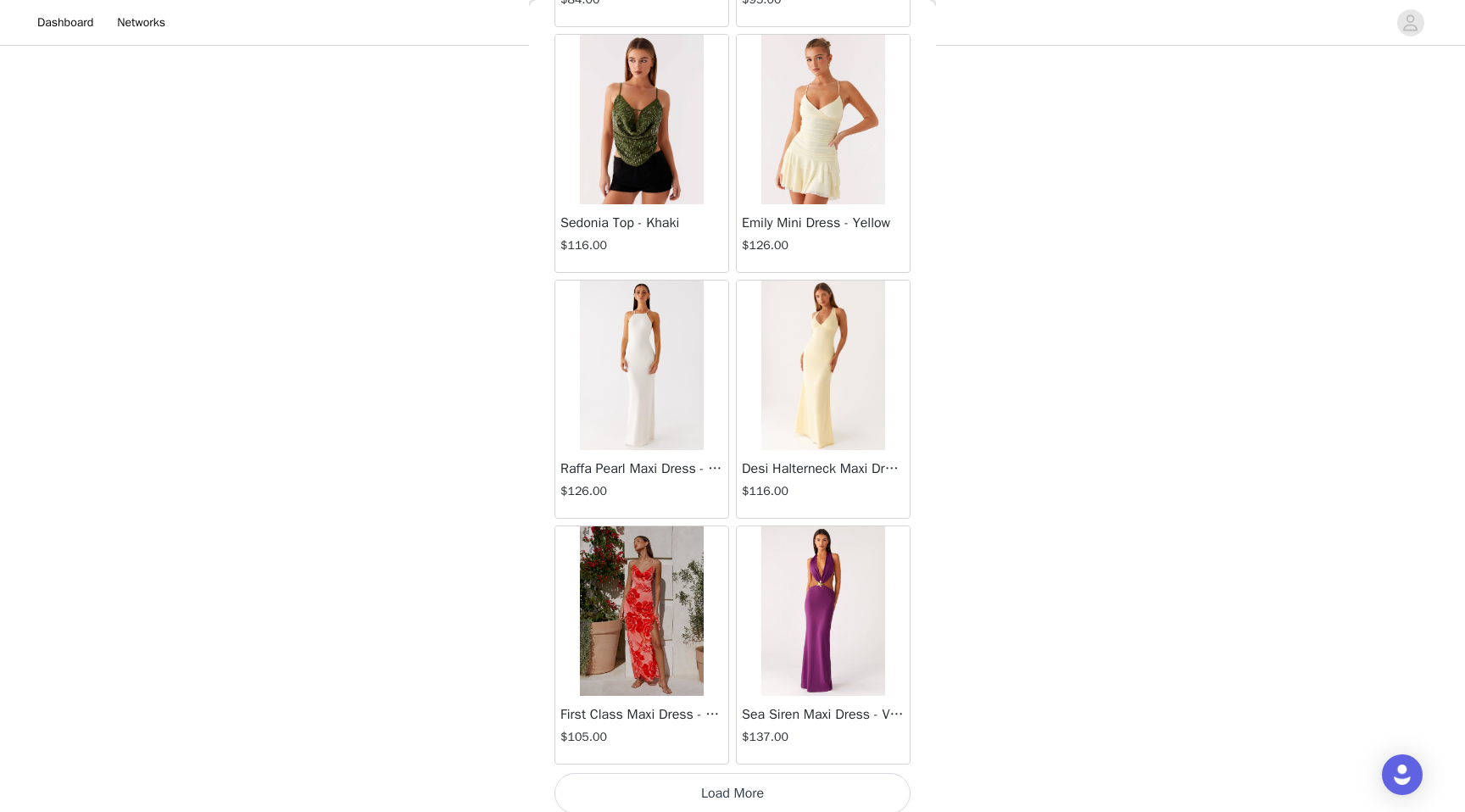 scroll, scrollTop: 70607, scrollLeft: 0, axis: vertical 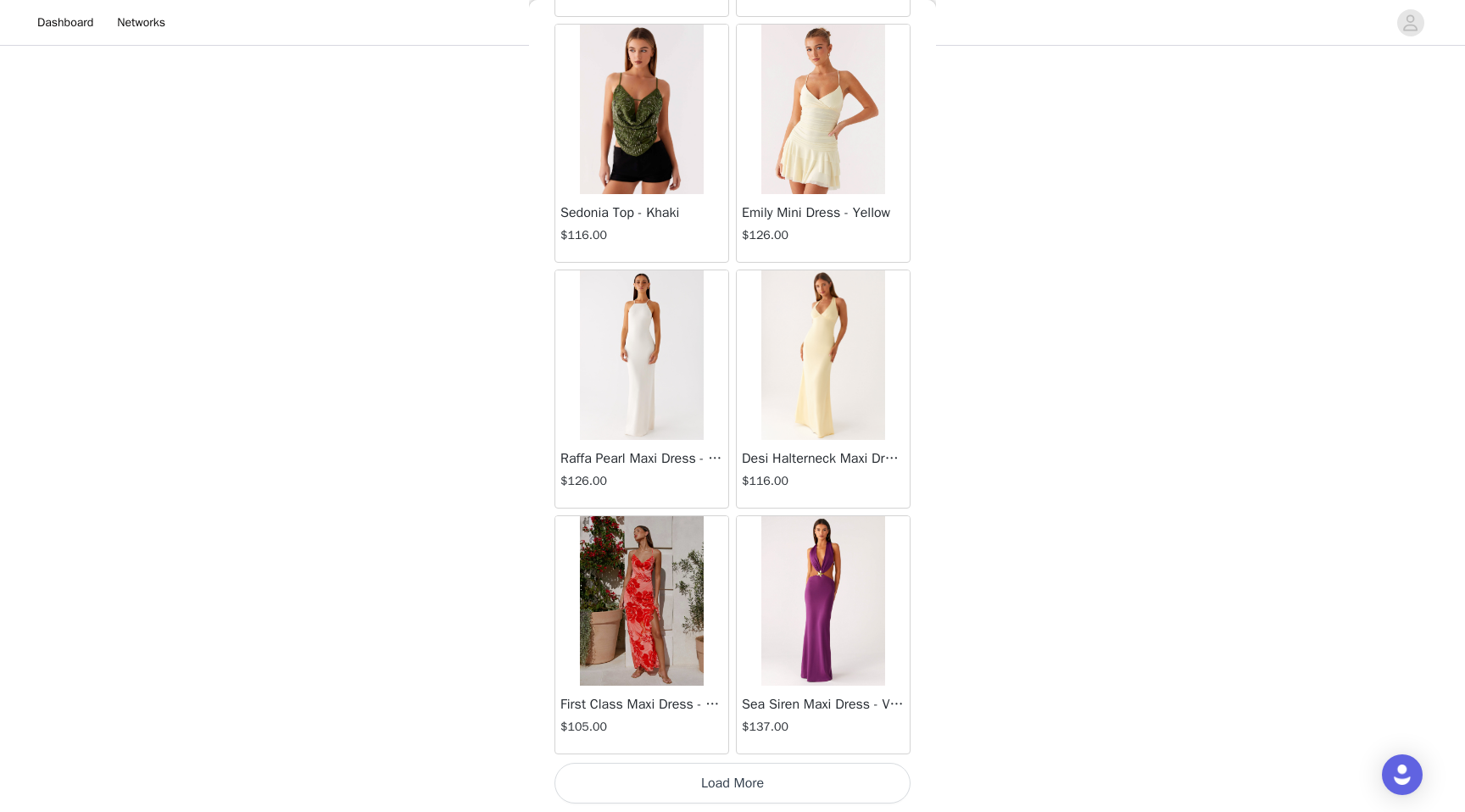 click on "Load More" at bounding box center (732, 783) 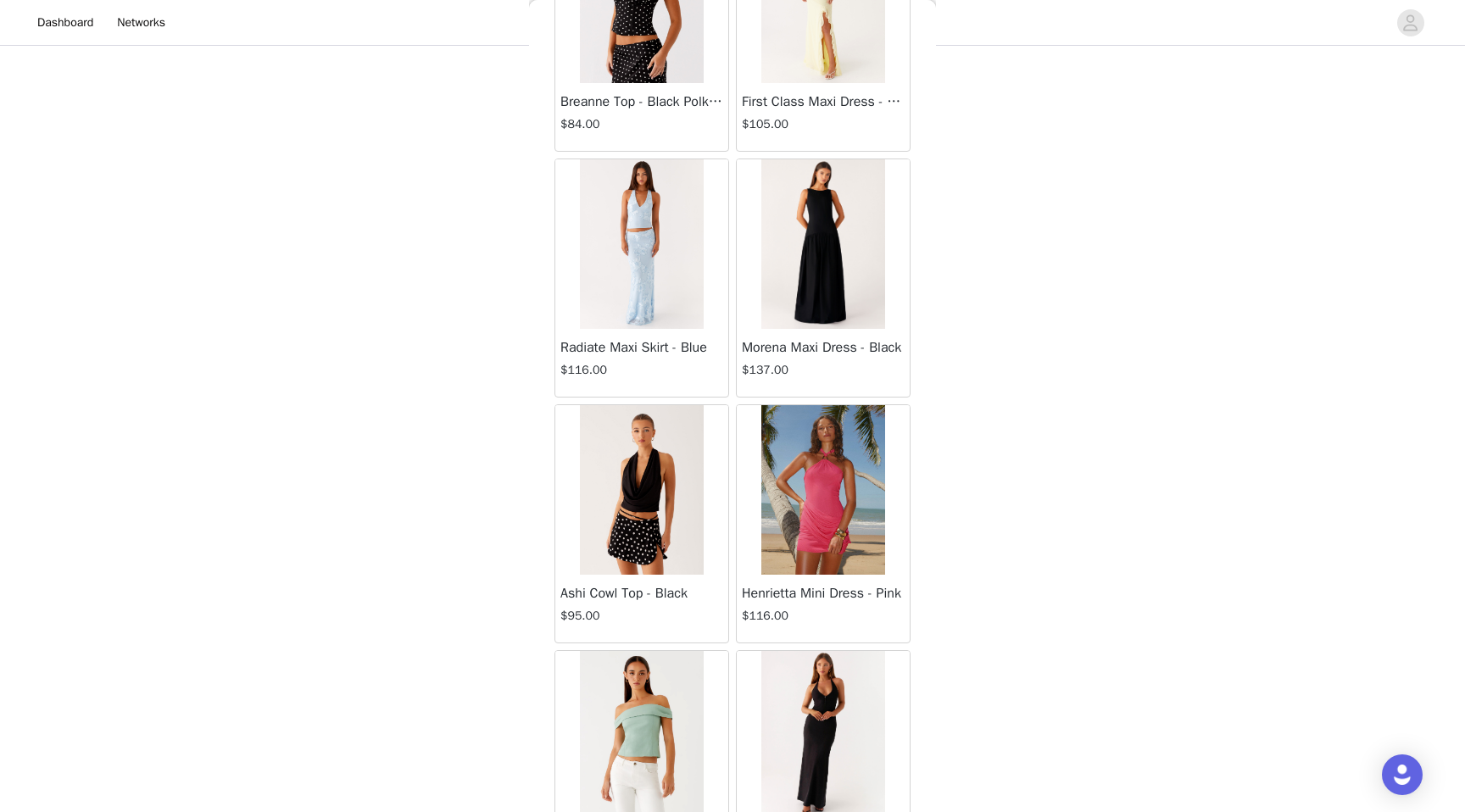 scroll, scrollTop: 72148, scrollLeft: 0, axis: vertical 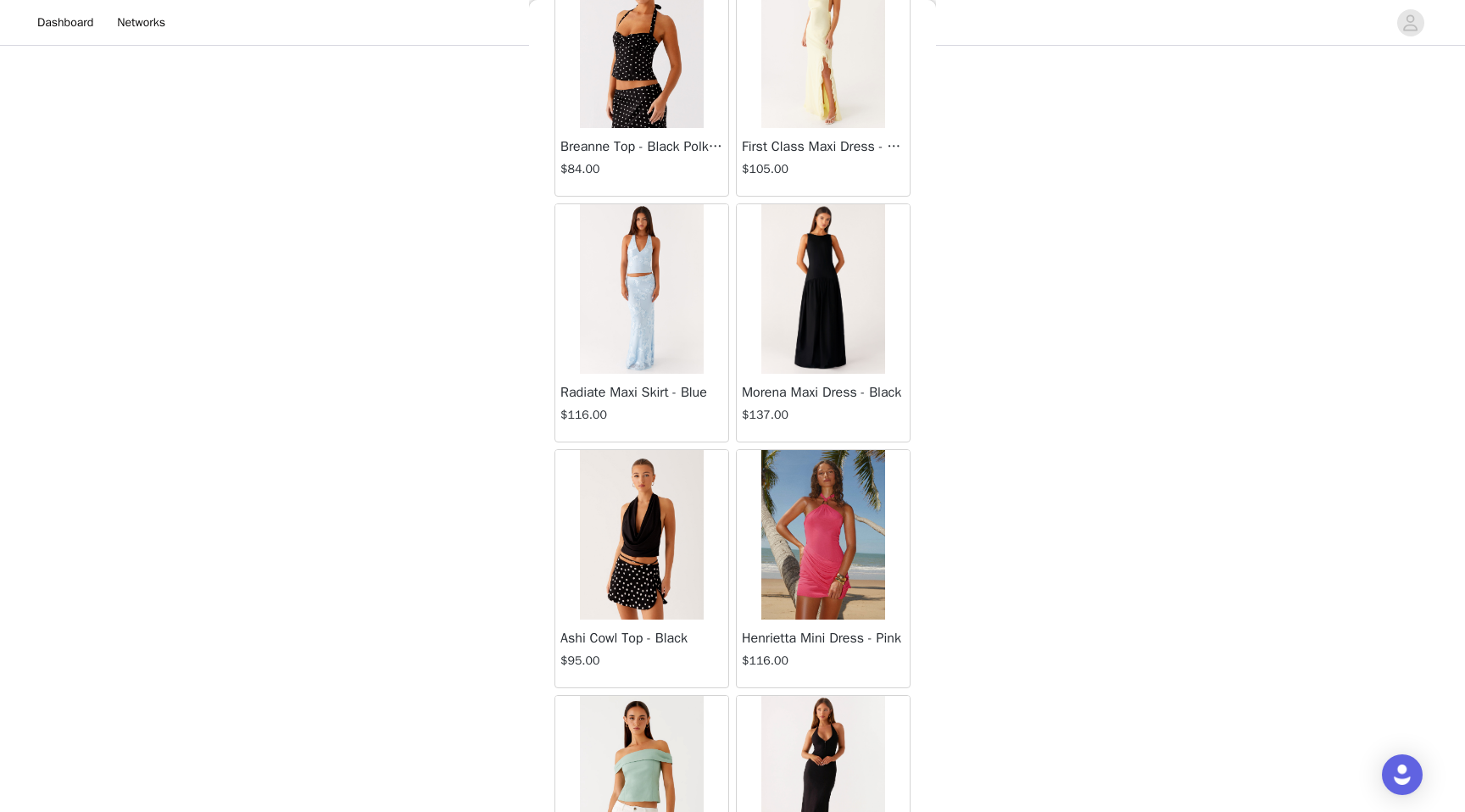 click at bounding box center [822, 289] 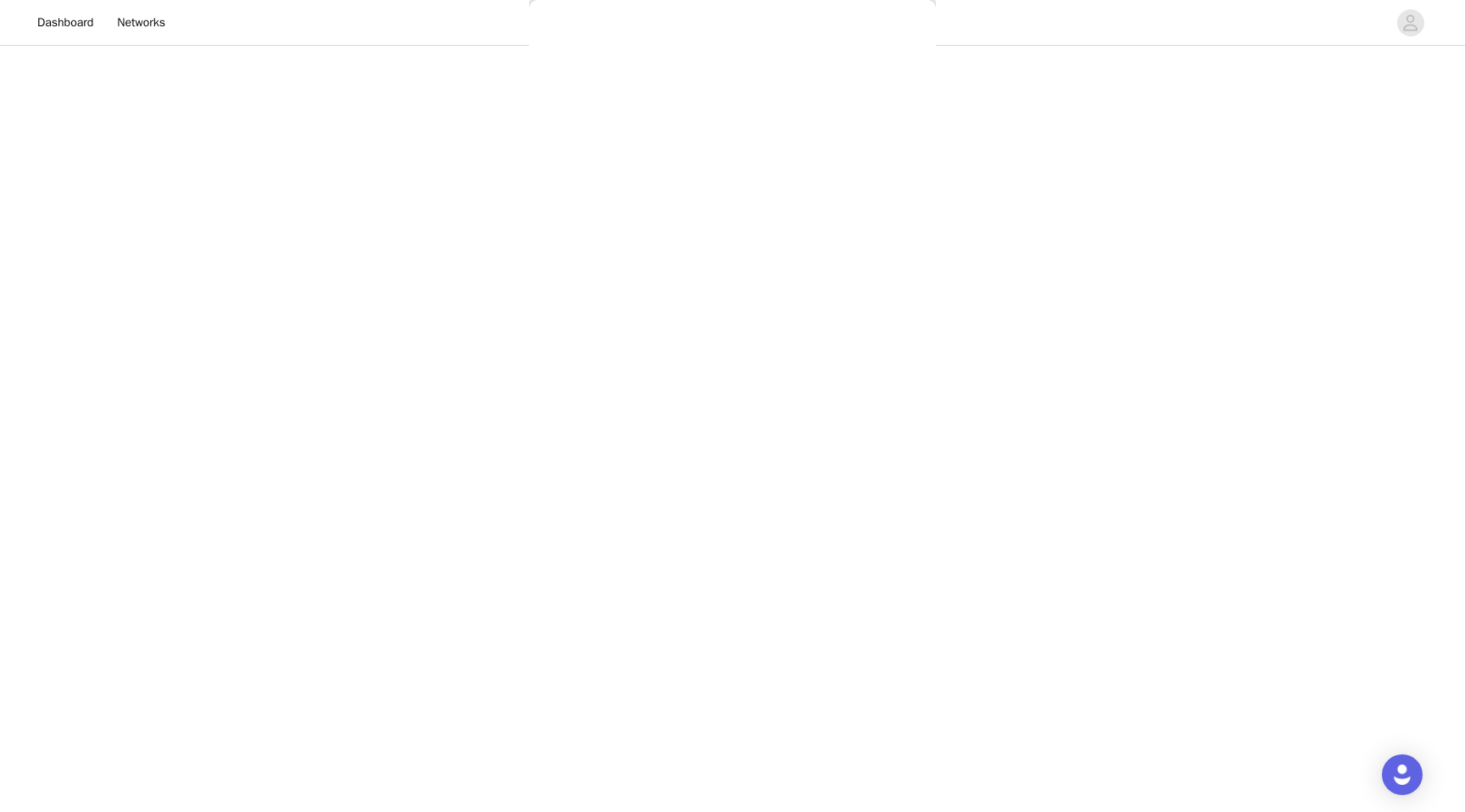 scroll, scrollTop: 120, scrollLeft: 0, axis: vertical 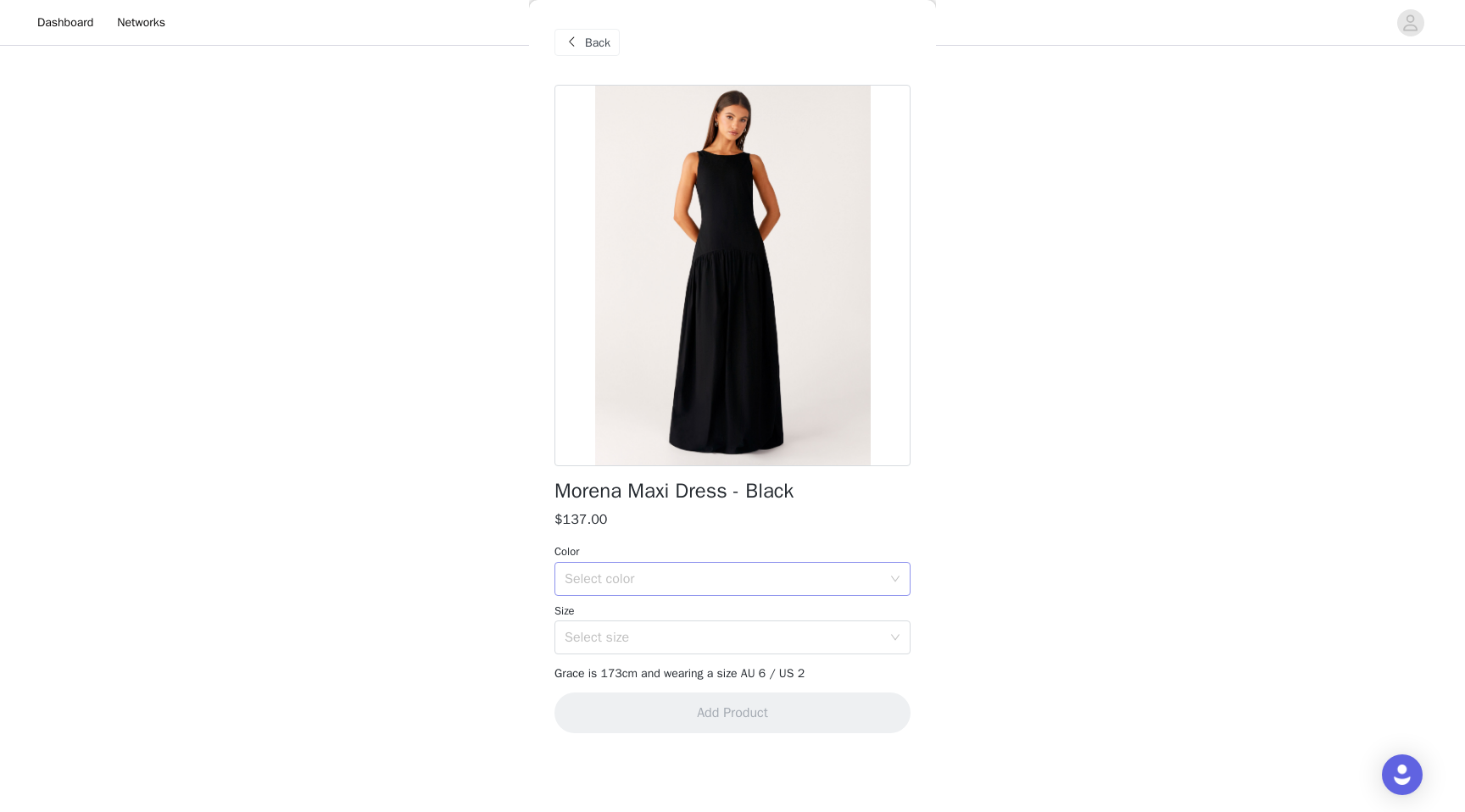 click on "Select color" at bounding box center (723, 579) 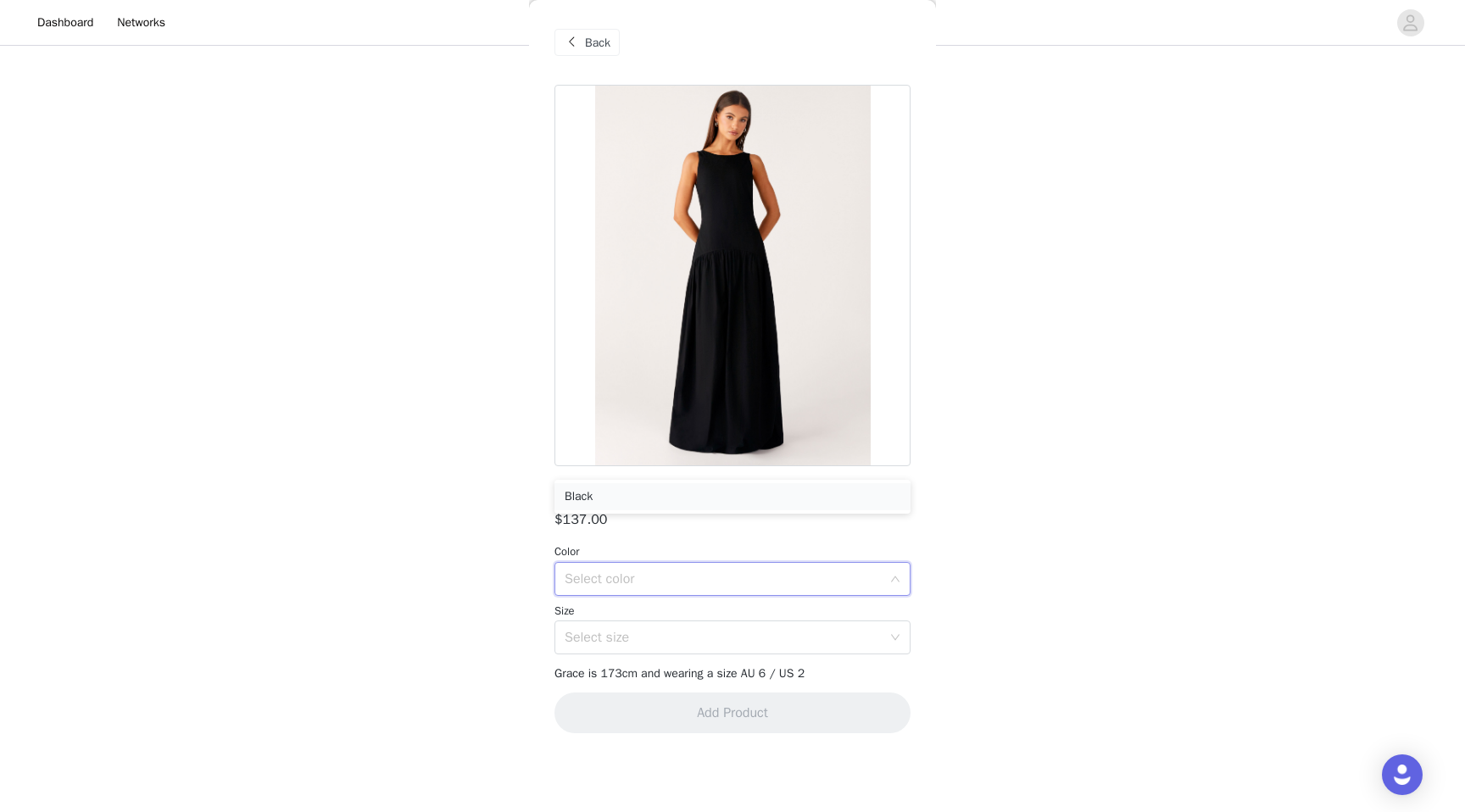 click on "Black" at bounding box center [732, 497] 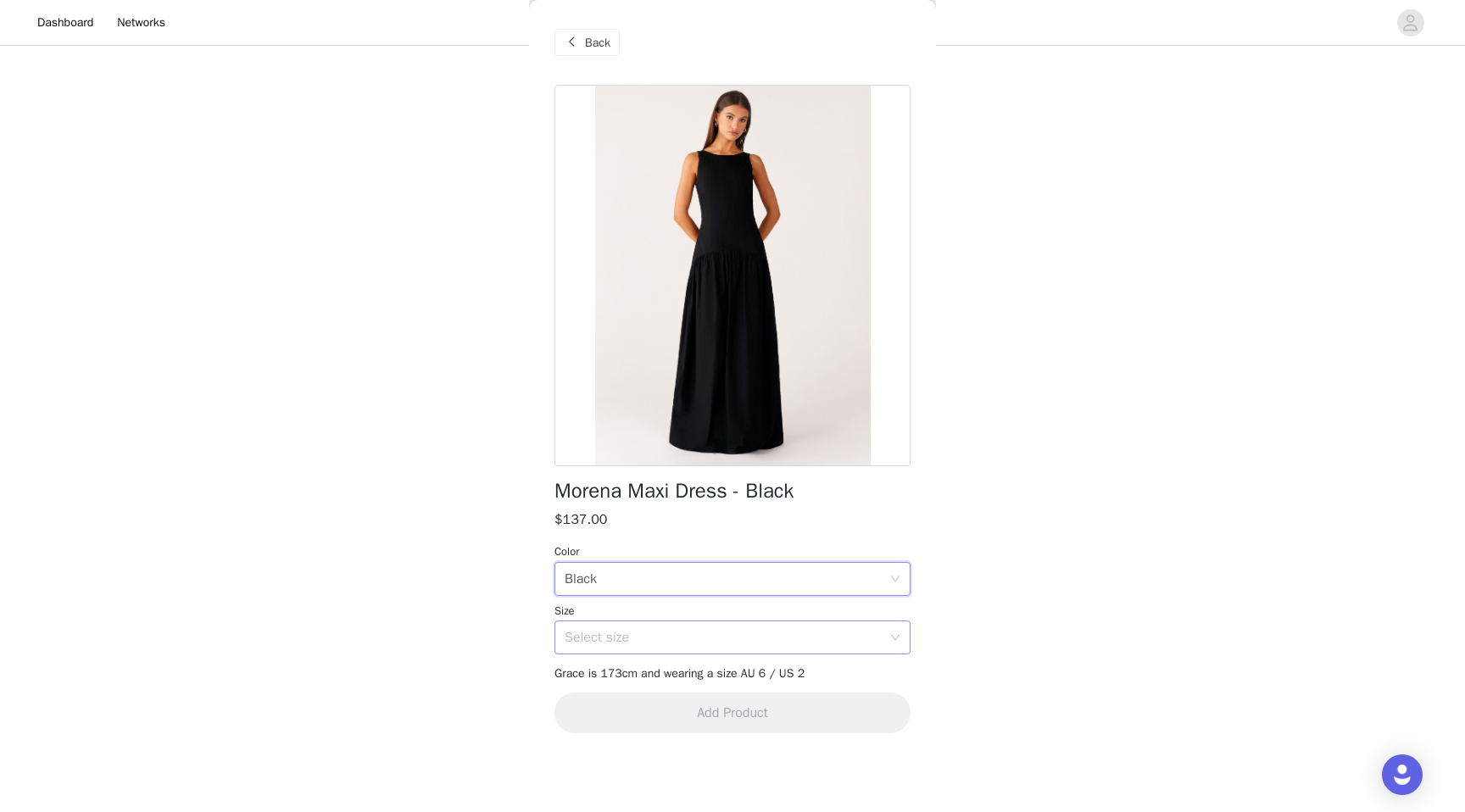 click on "Select size" at bounding box center (723, 637) 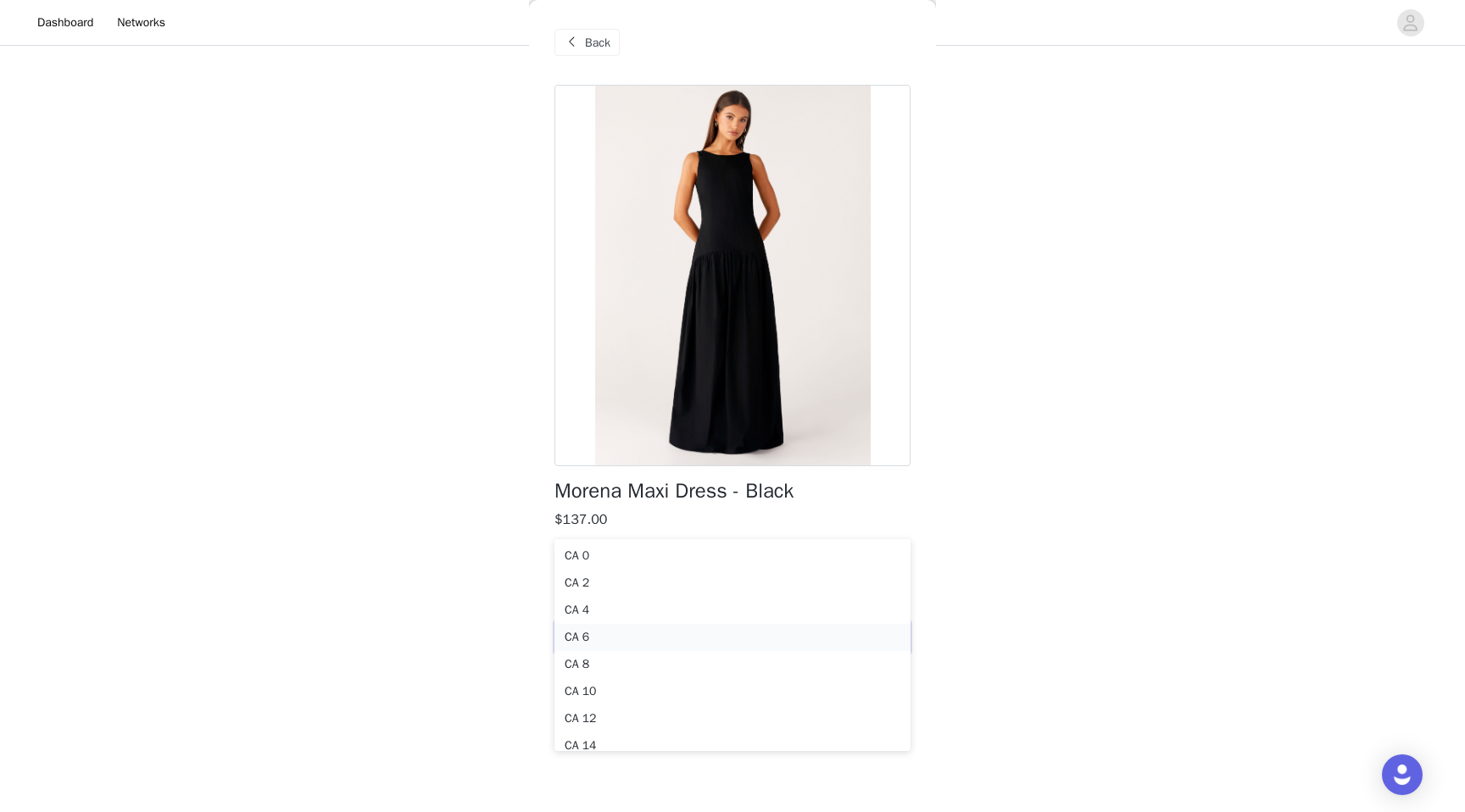 click on "CA 6" at bounding box center (732, 637) 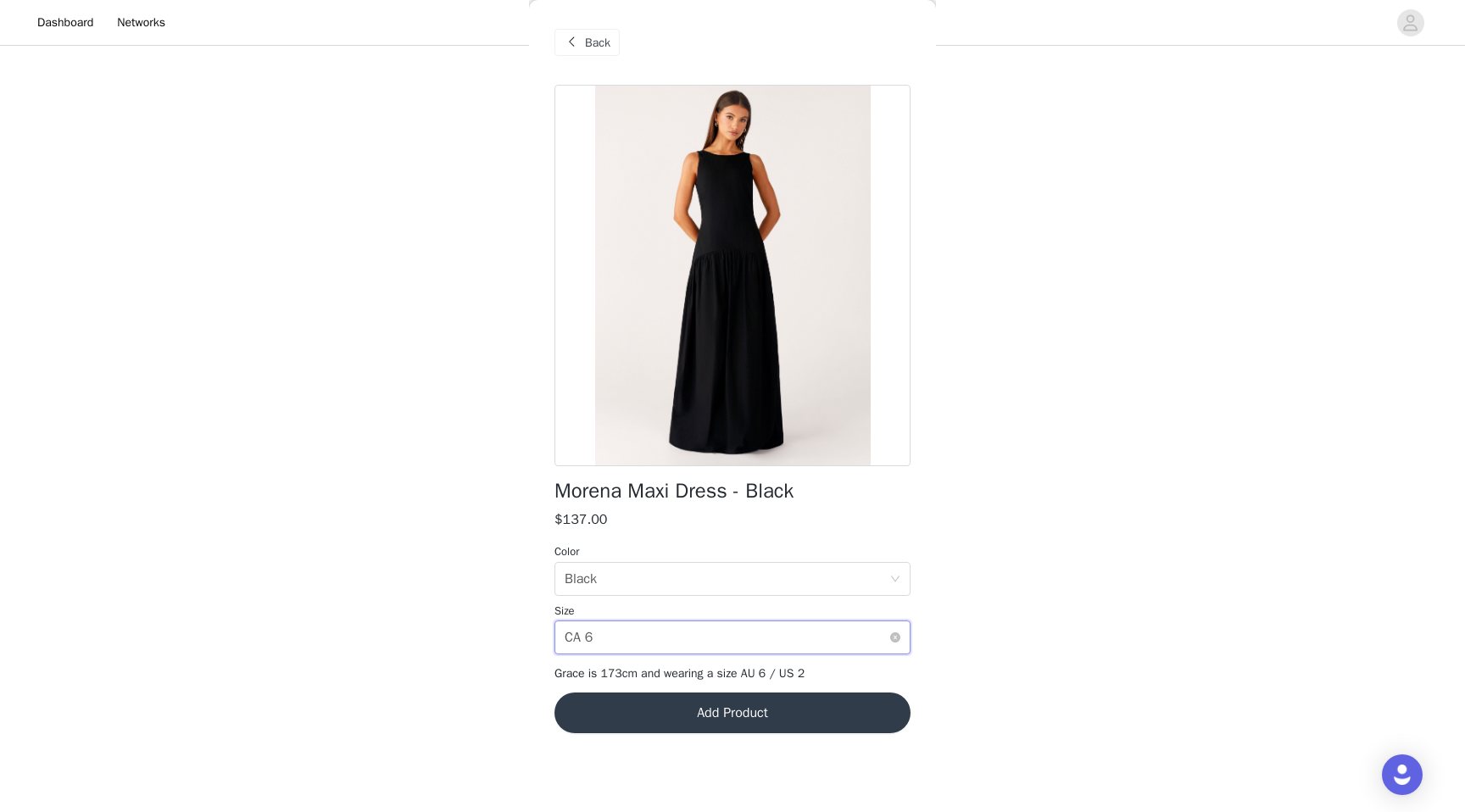 click on "Select size CA 6" at bounding box center (727, 637) 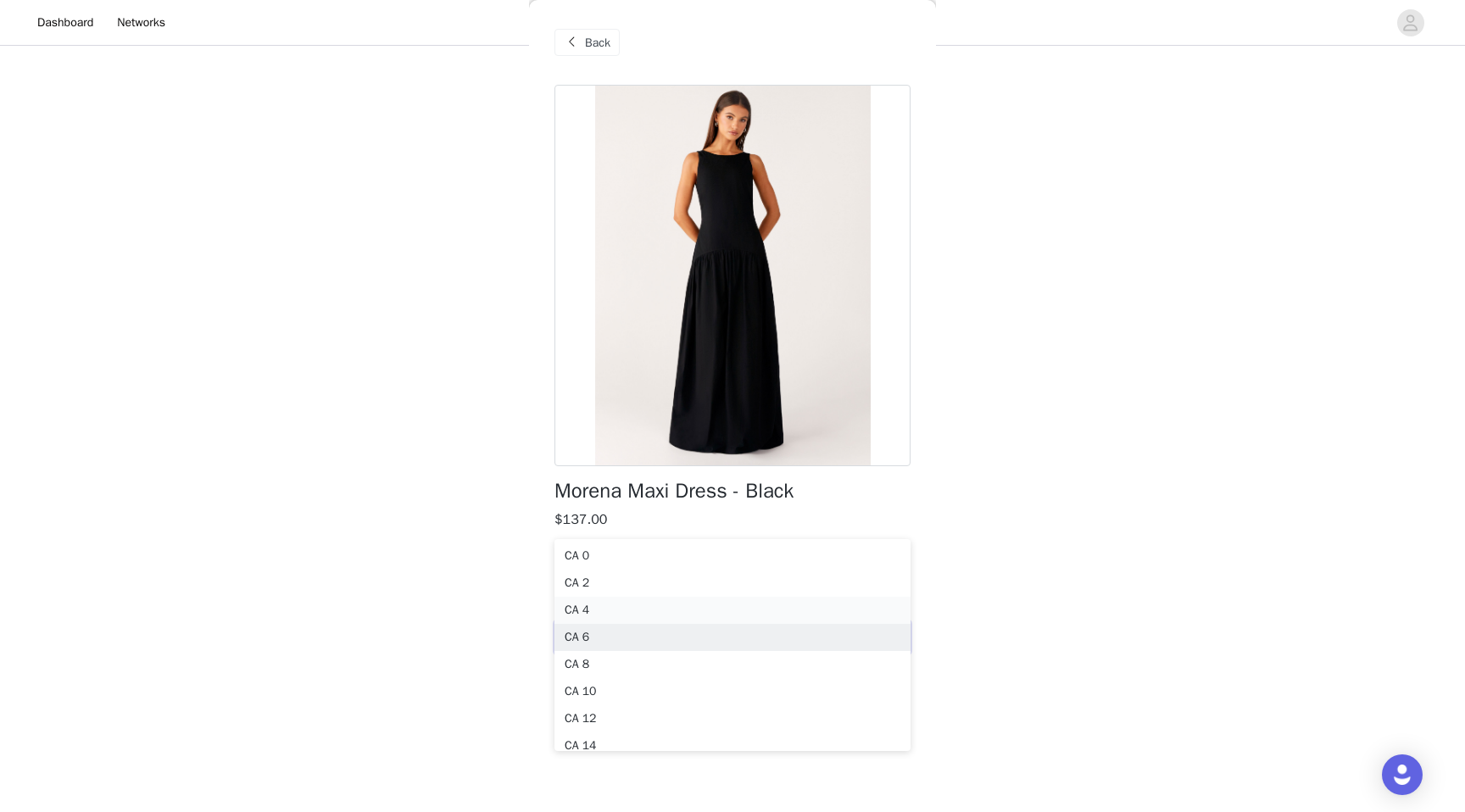 click on "CA 4" at bounding box center [732, 610] 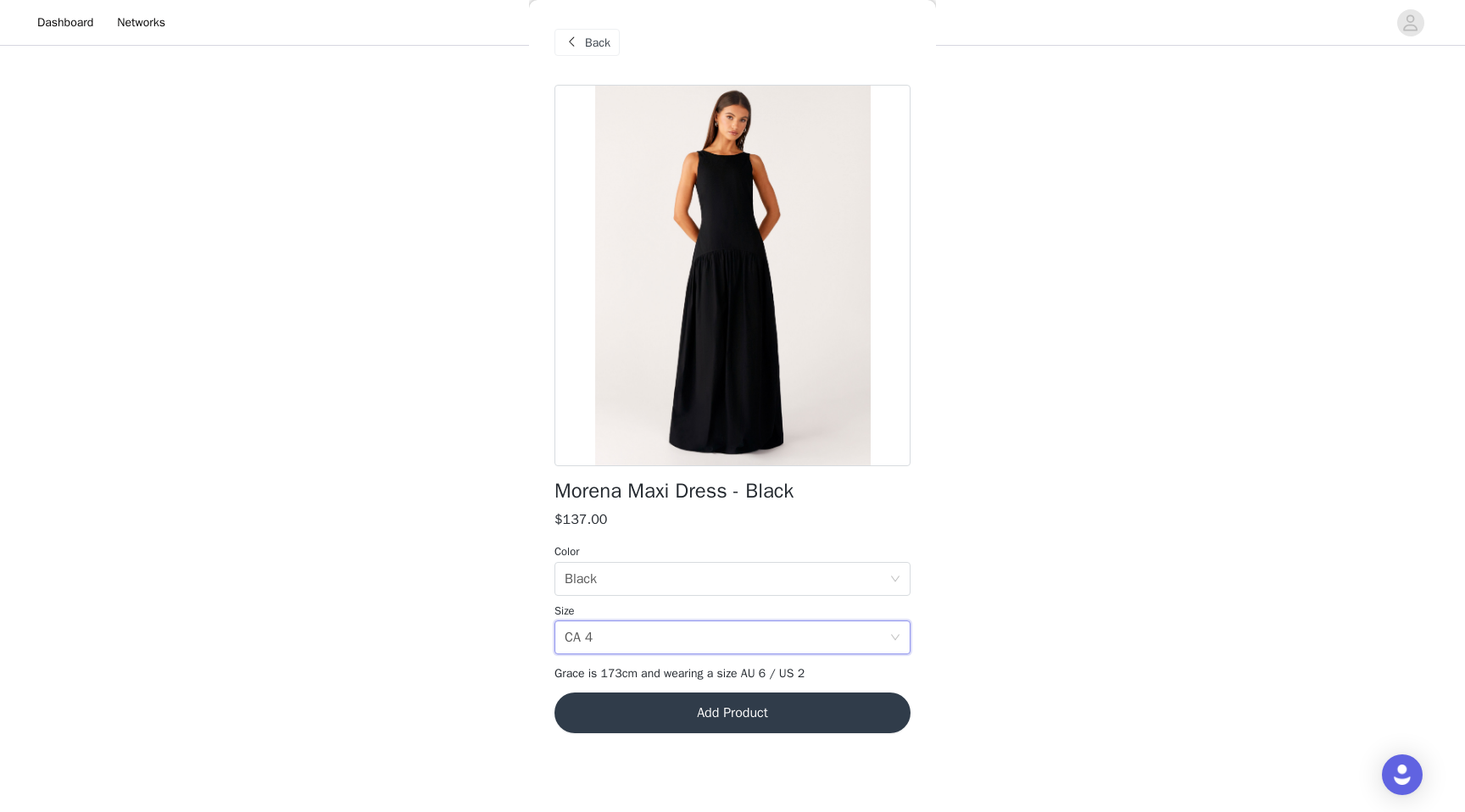 click on "Add Product" at bounding box center (732, 713) 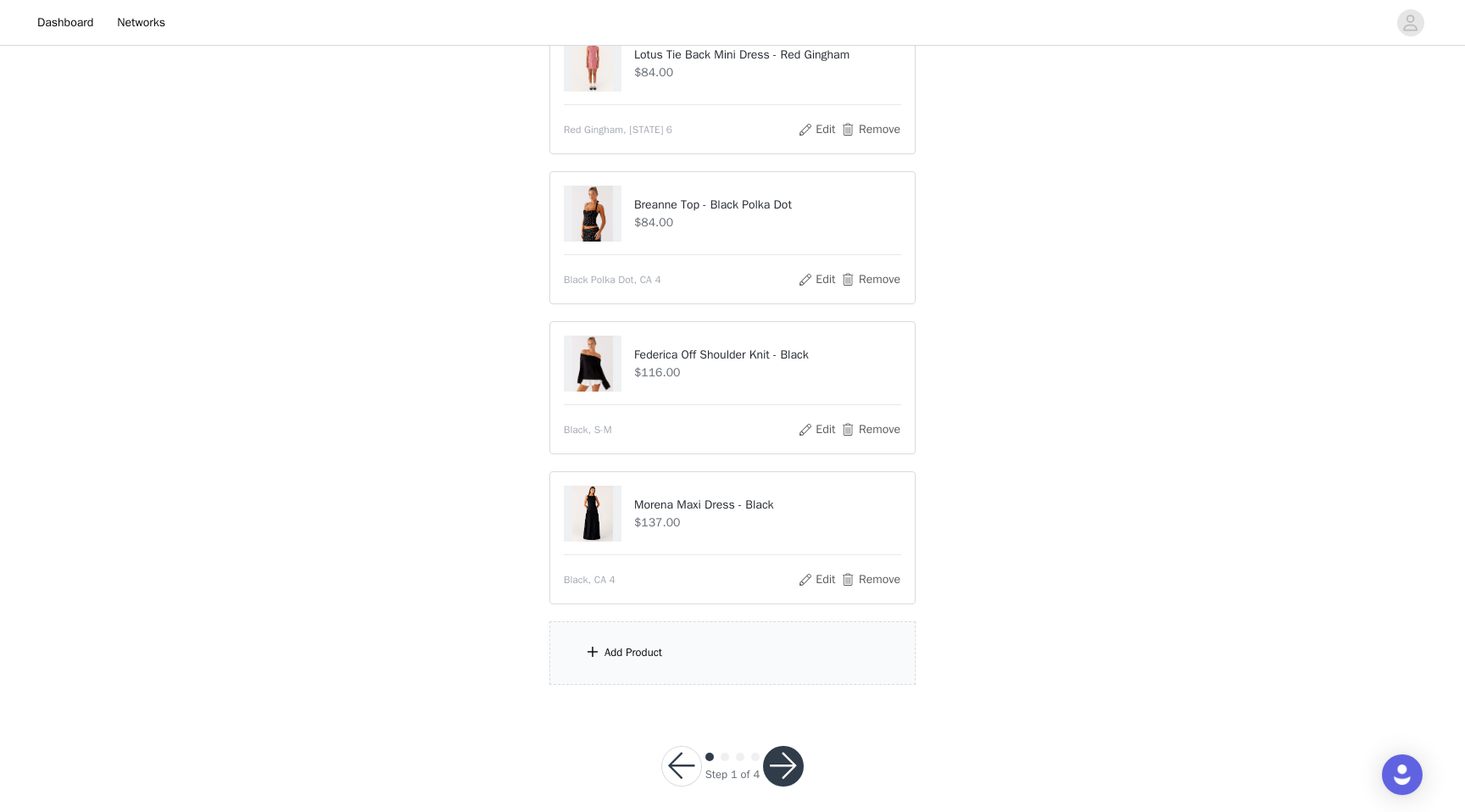 scroll, scrollTop: 364, scrollLeft: 0, axis: vertical 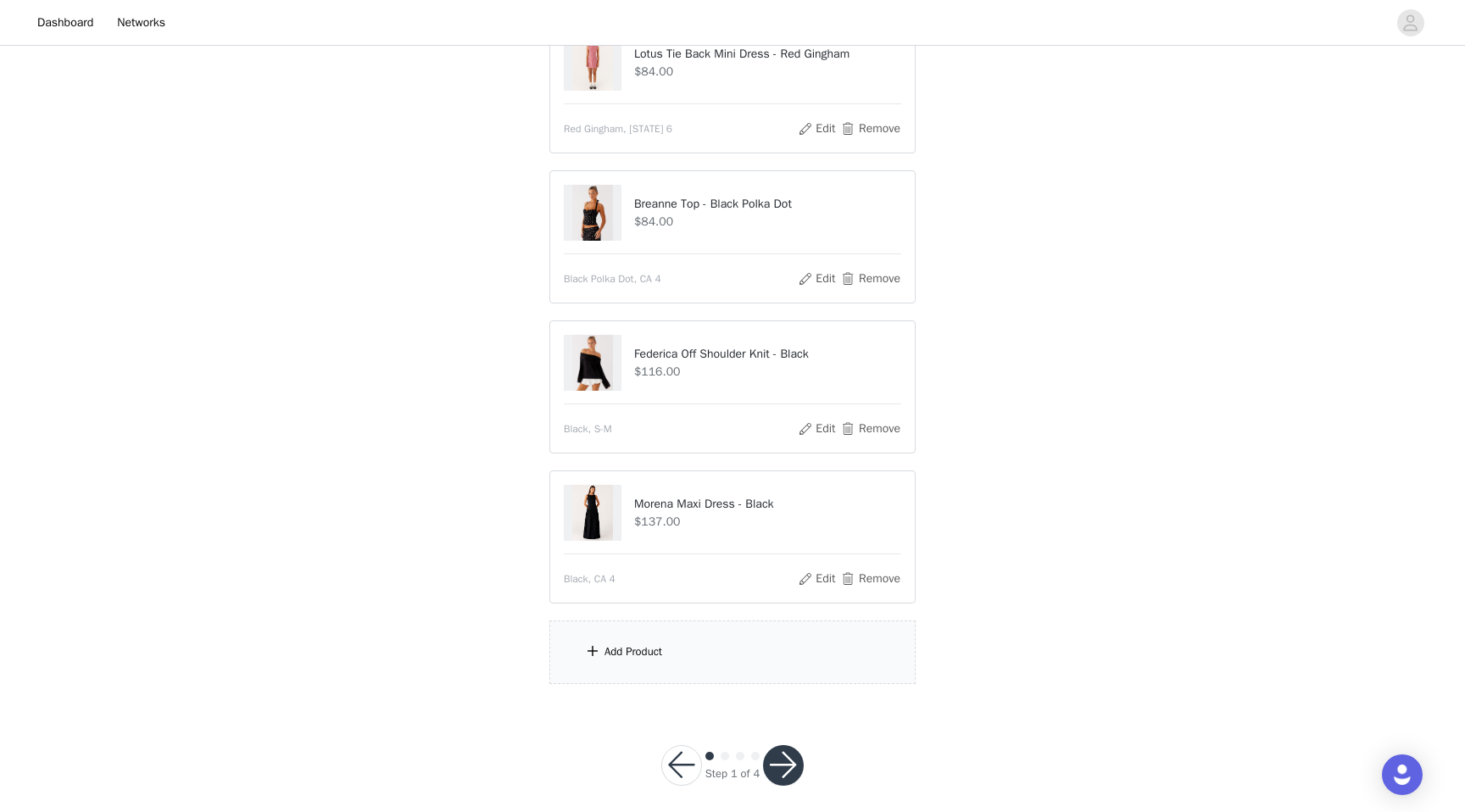click on "Add Product" at bounding box center (633, 652) 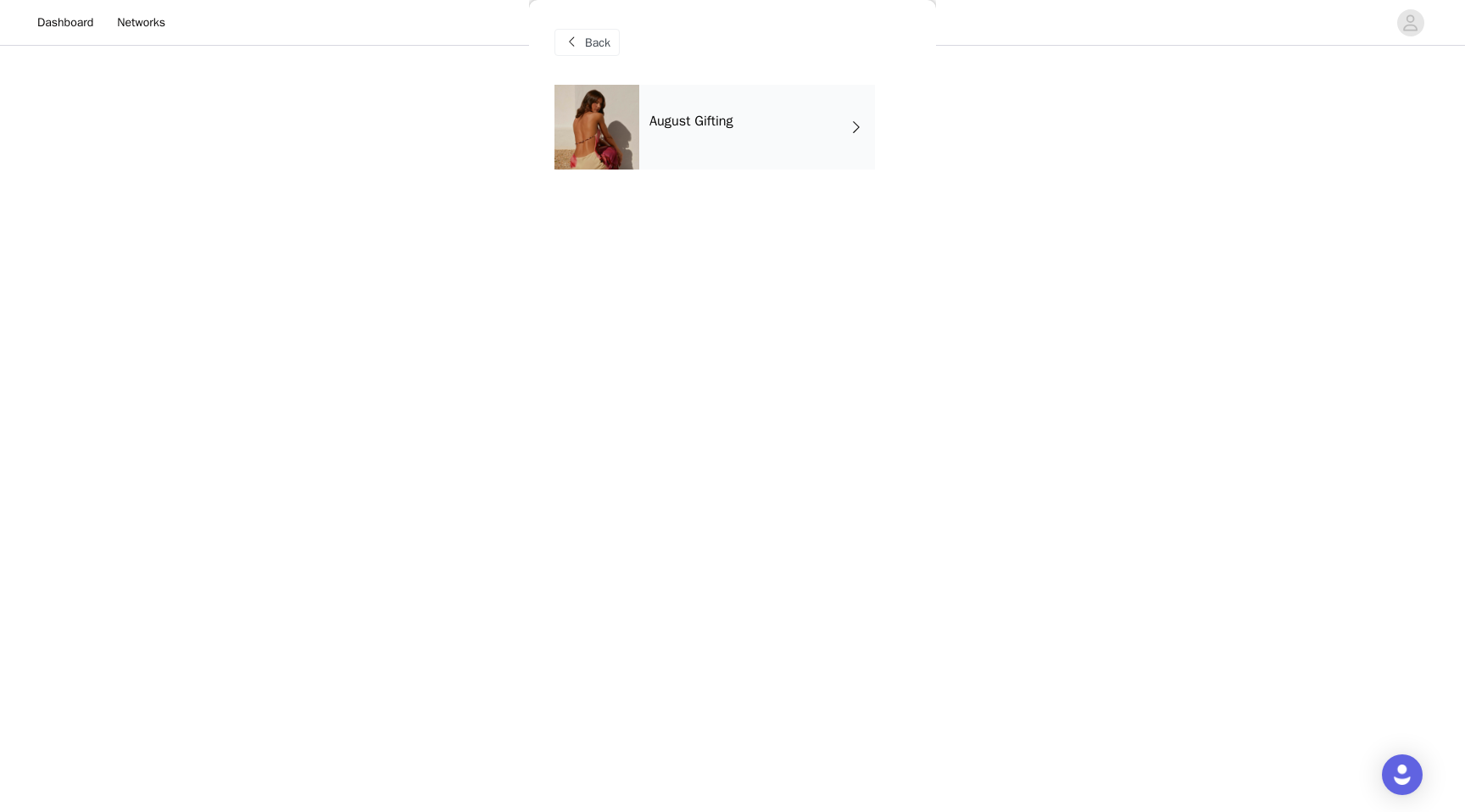 click on "August Gifting" at bounding box center [757, 127] 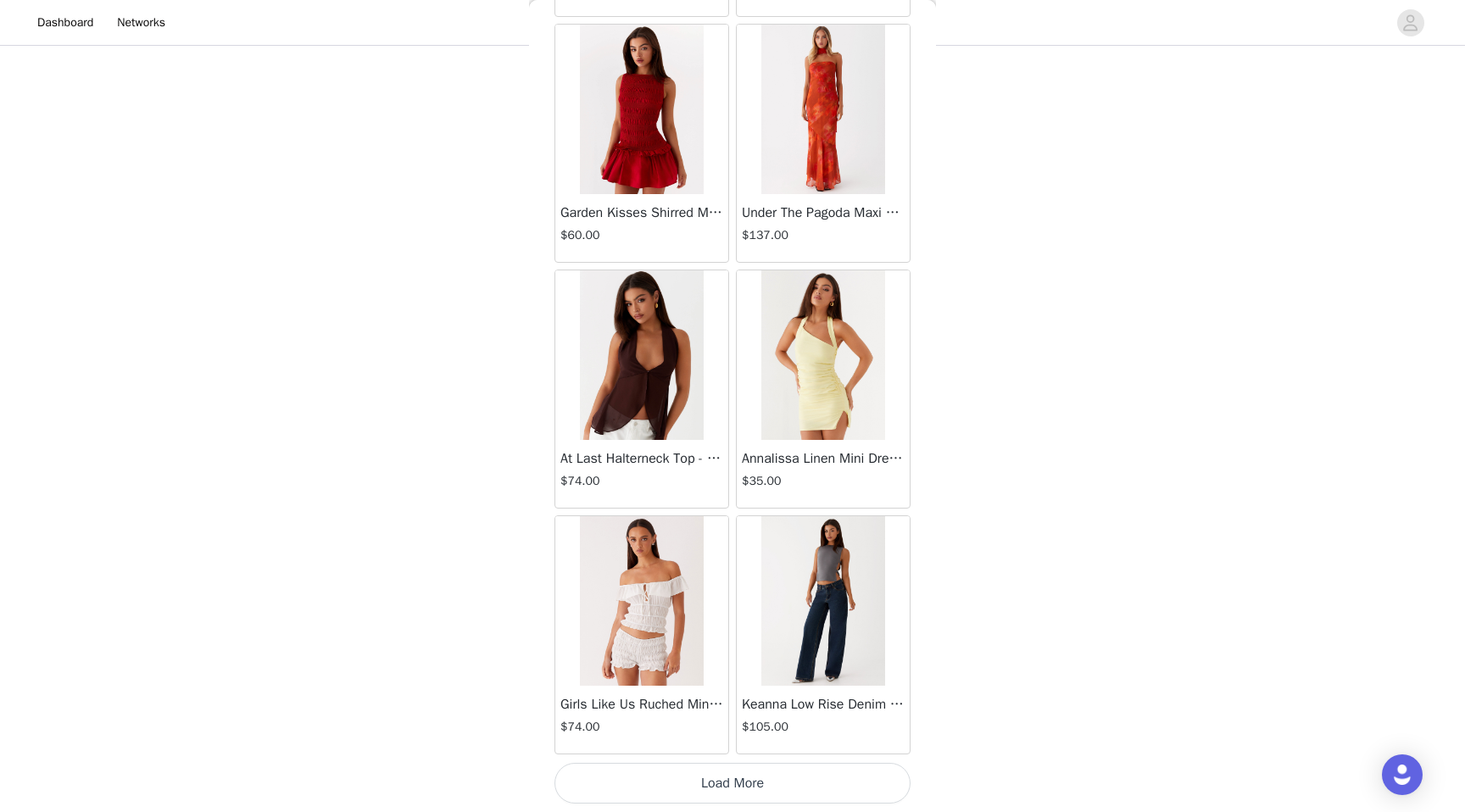 click on "Load More" at bounding box center (732, 783) 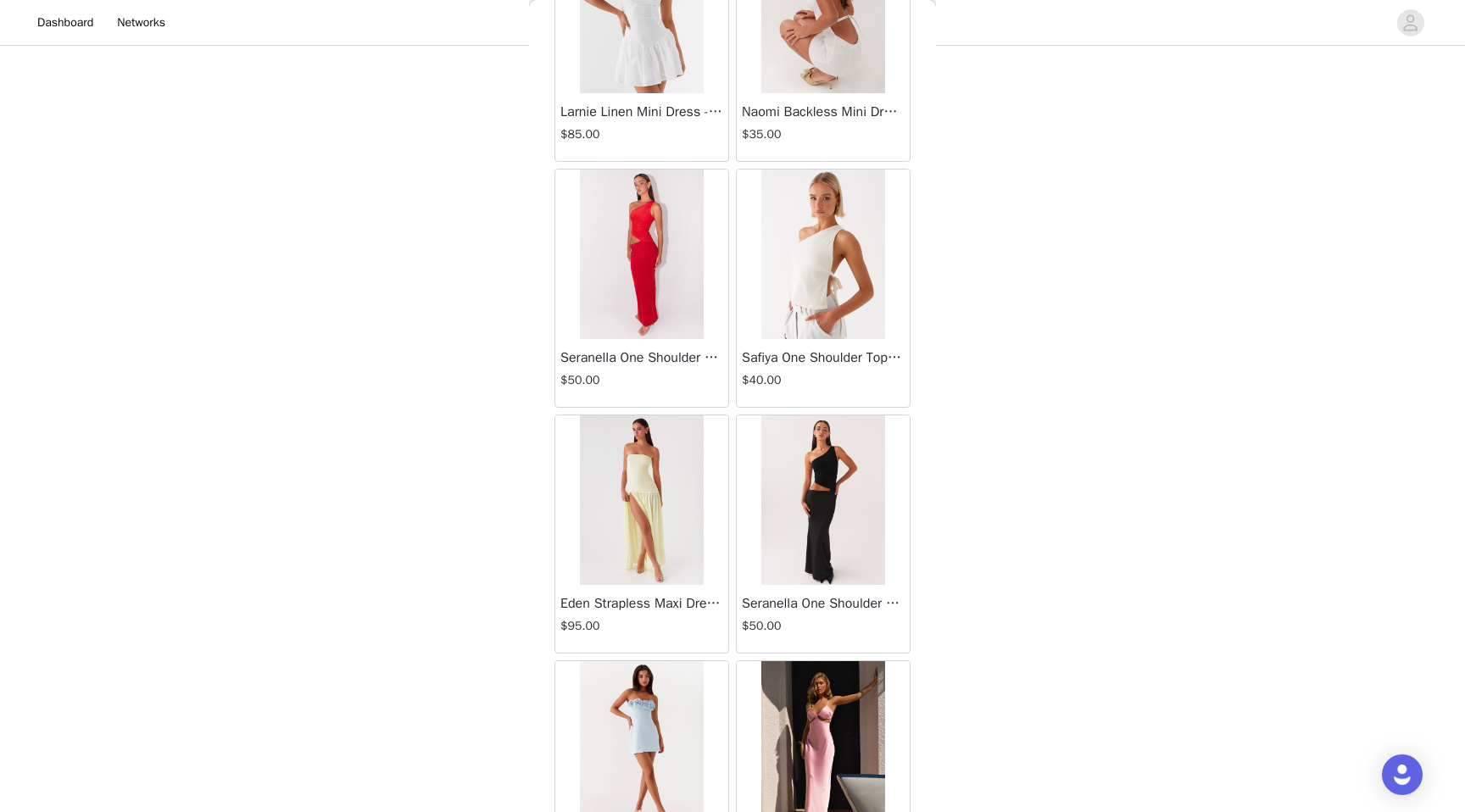 scroll, scrollTop: 4240, scrollLeft: 0, axis: vertical 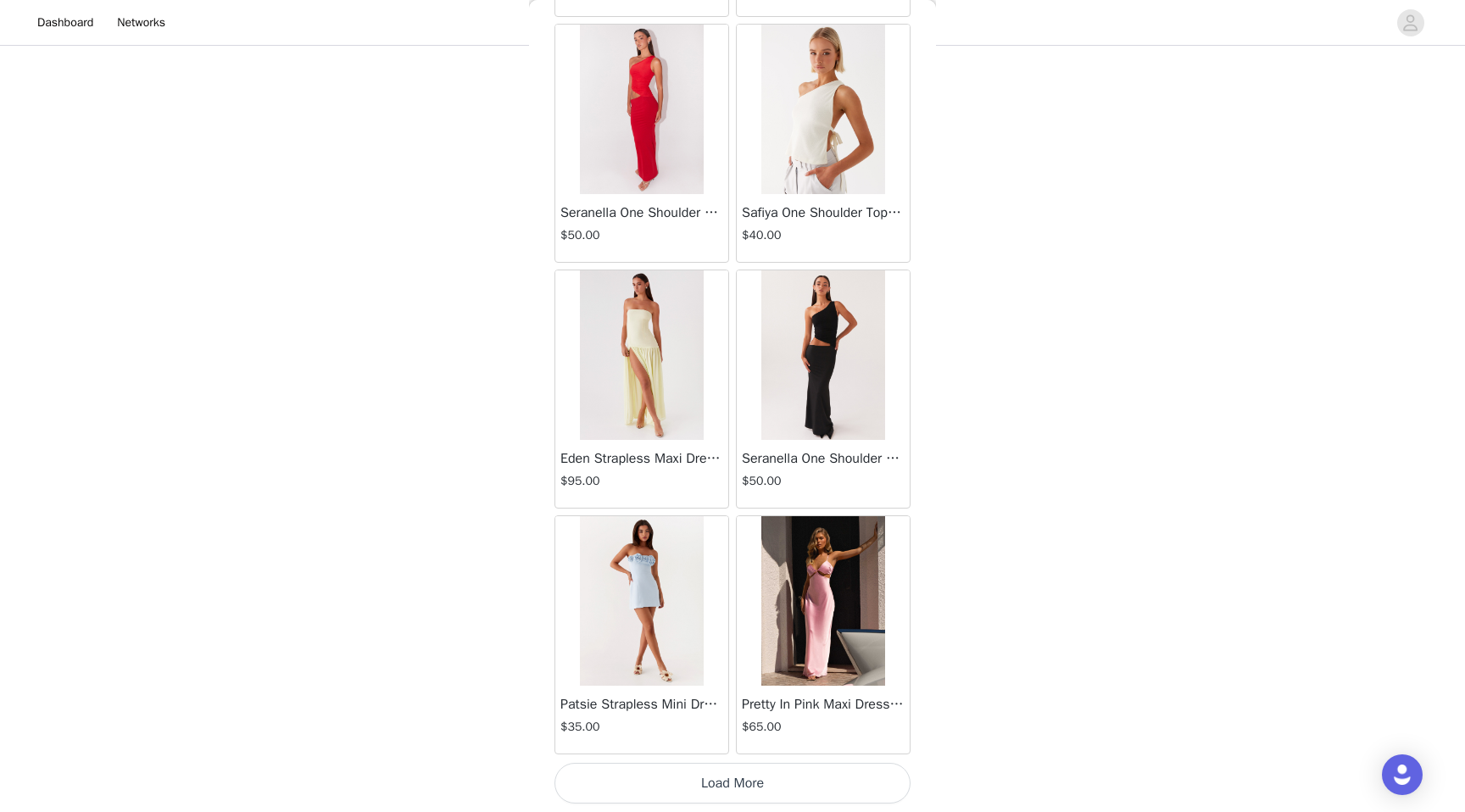 click on "Load More" at bounding box center (732, 783) 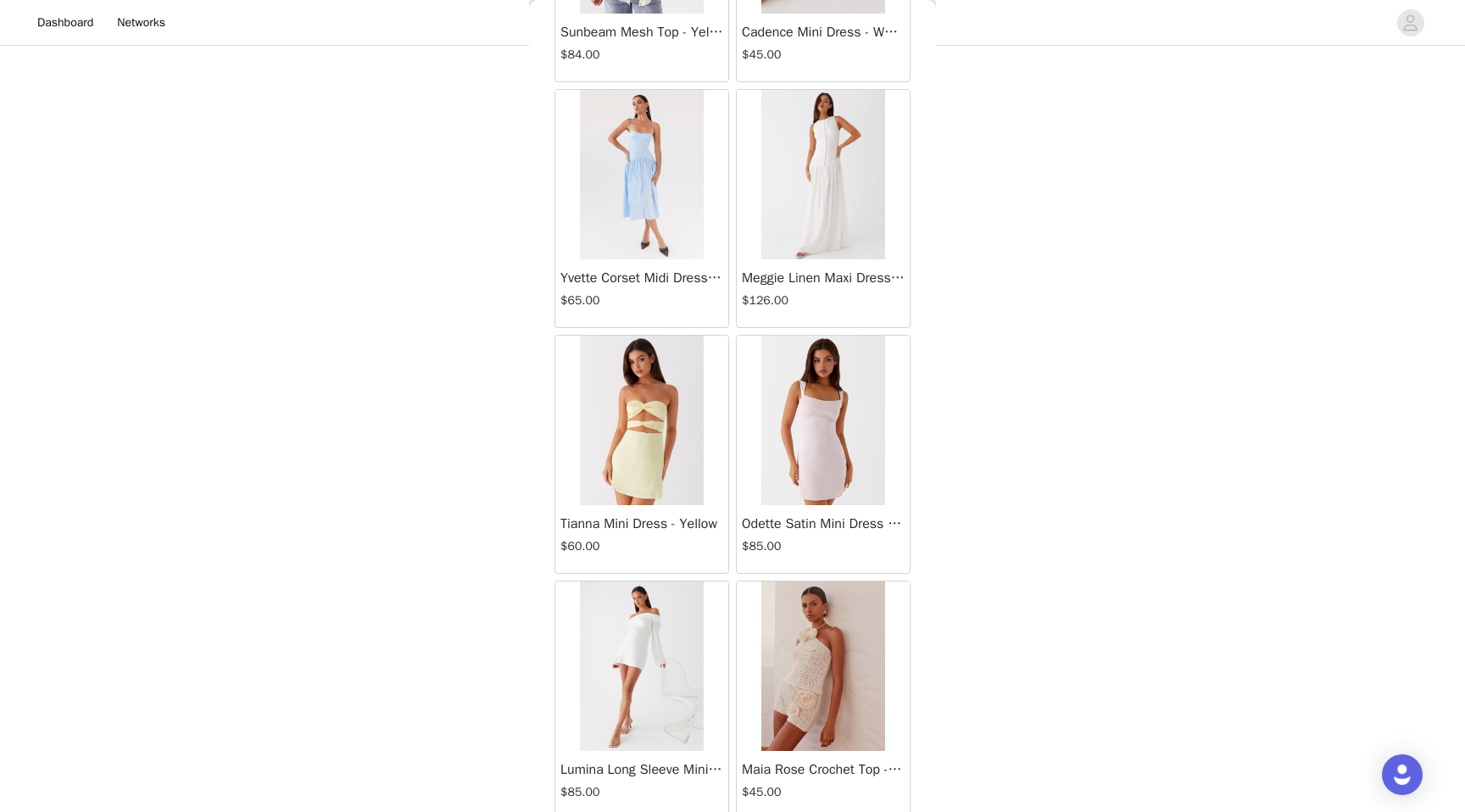 scroll, scrollTop: 6698, scrollLeft: 0, axis: vertical 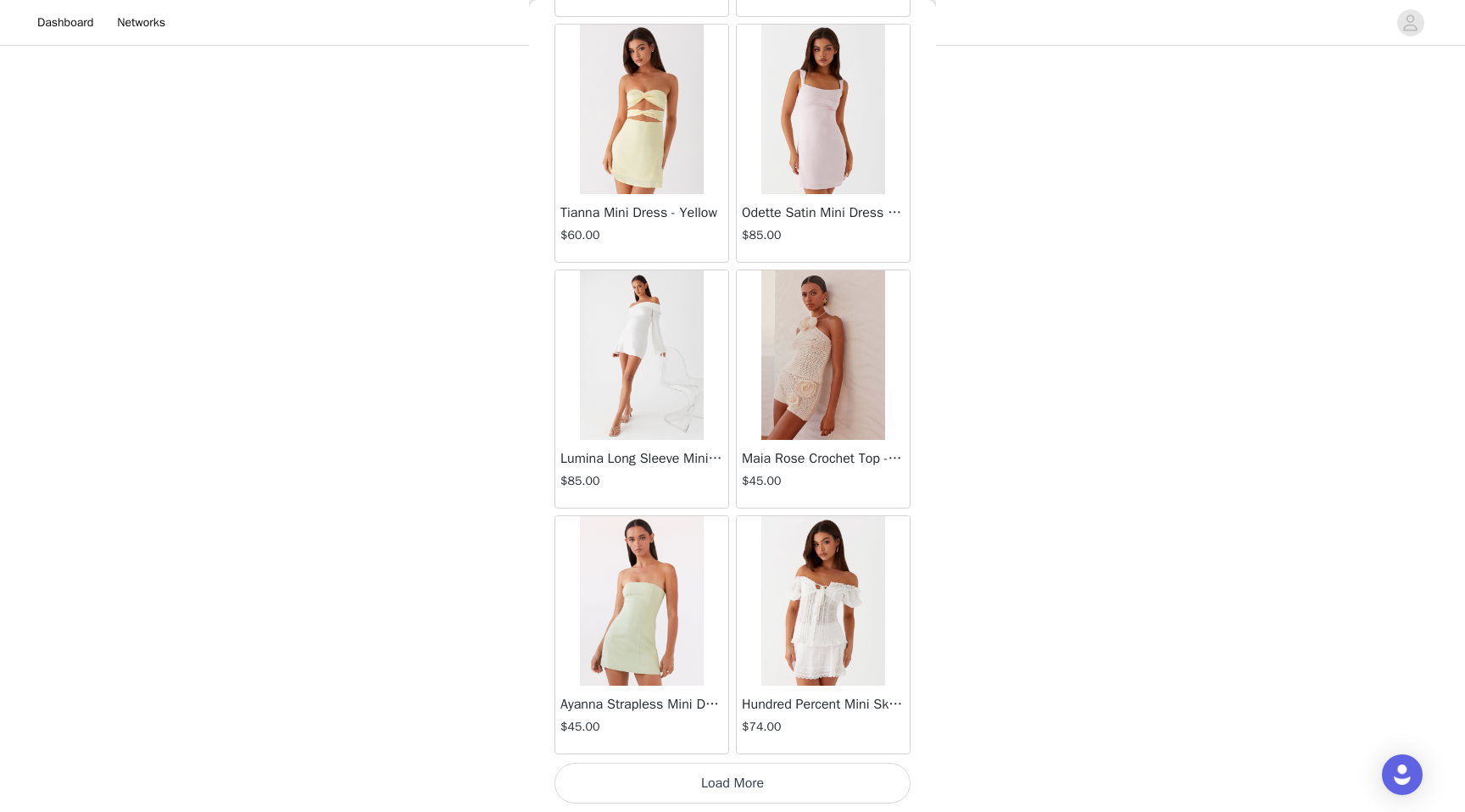 click on "Load More" at bounding box center (732, 783) 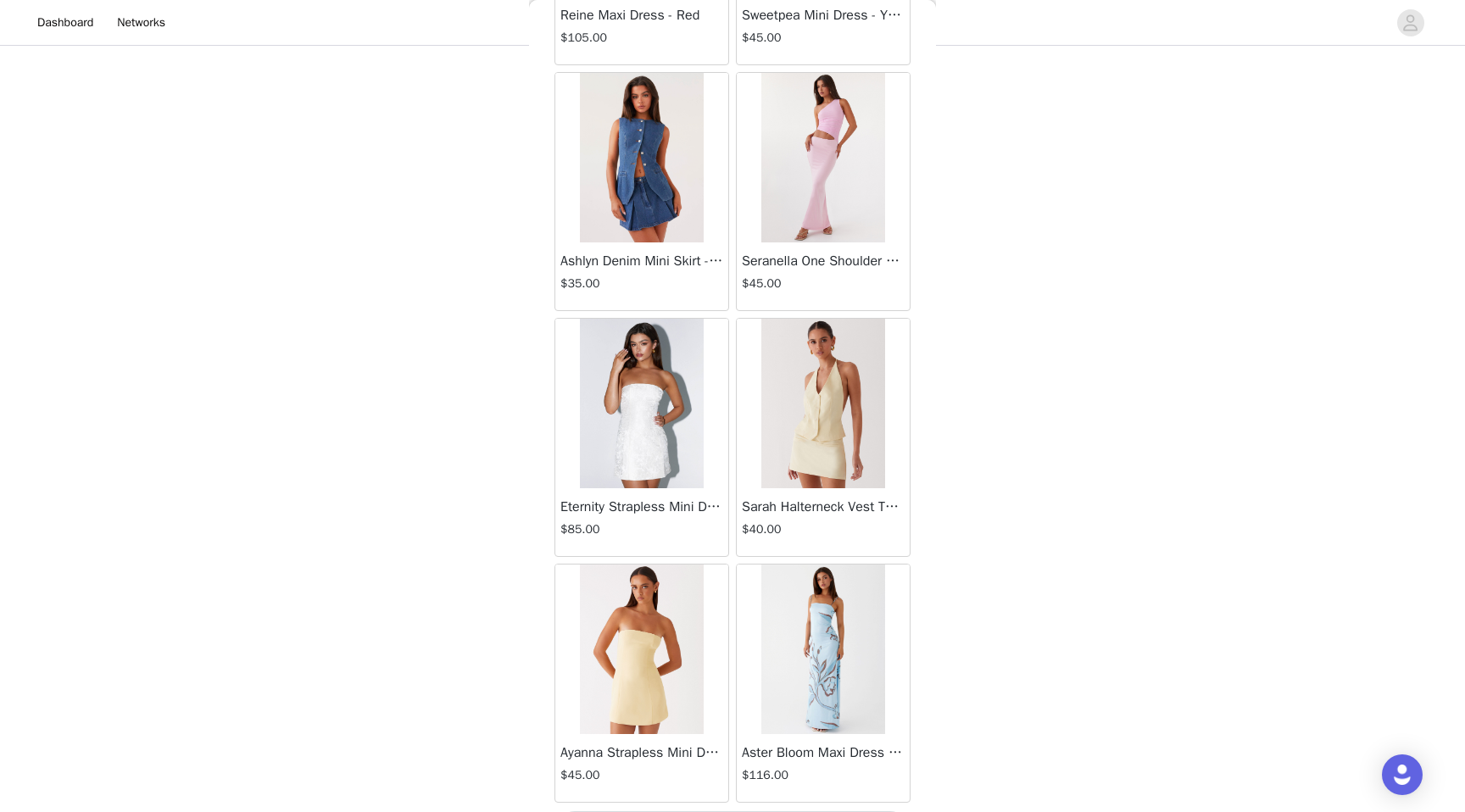 scroll, scrollTop: 9156, scrollLeft: 0, axis: vertical 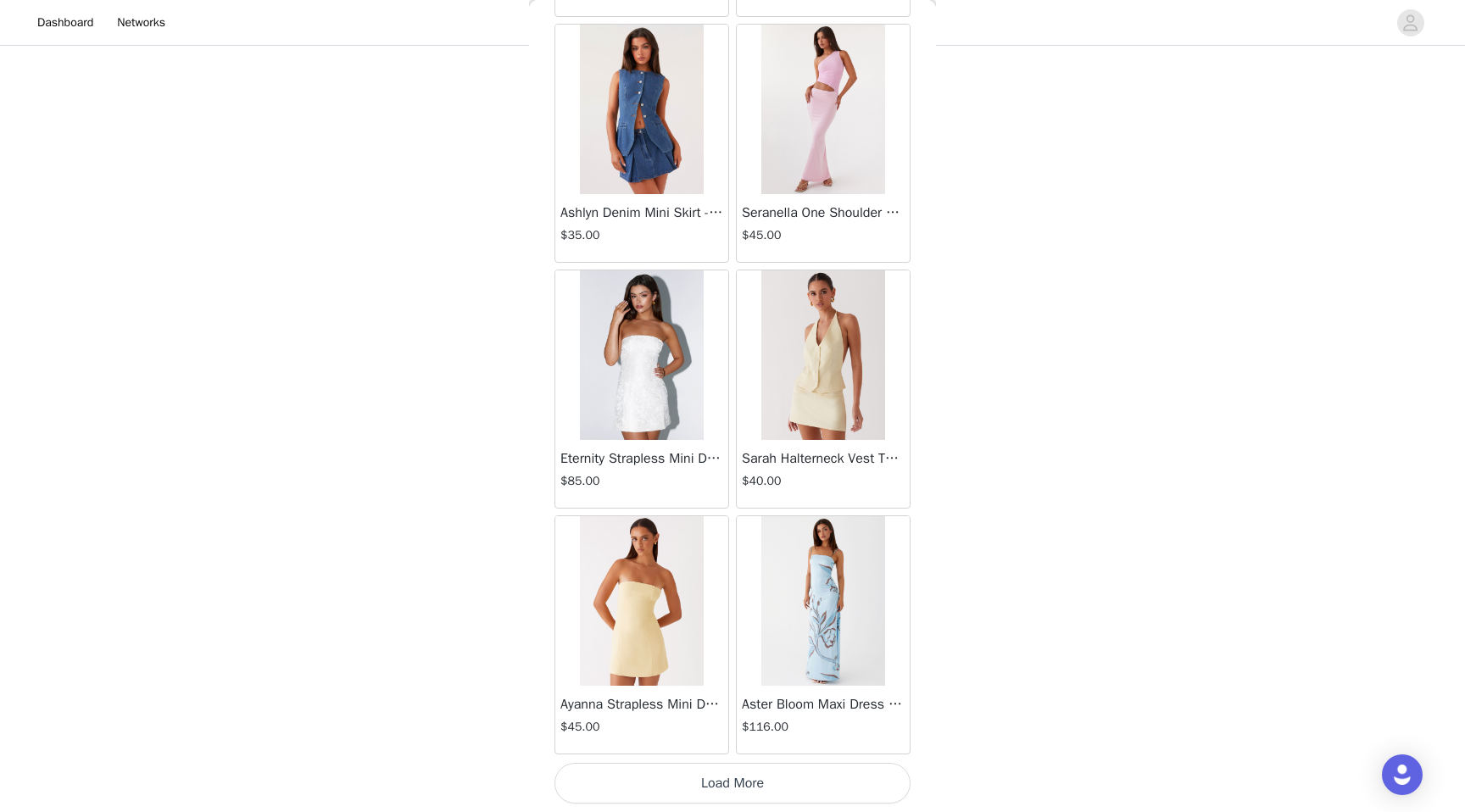 click on "Load More" at bounding box center [732, 783] 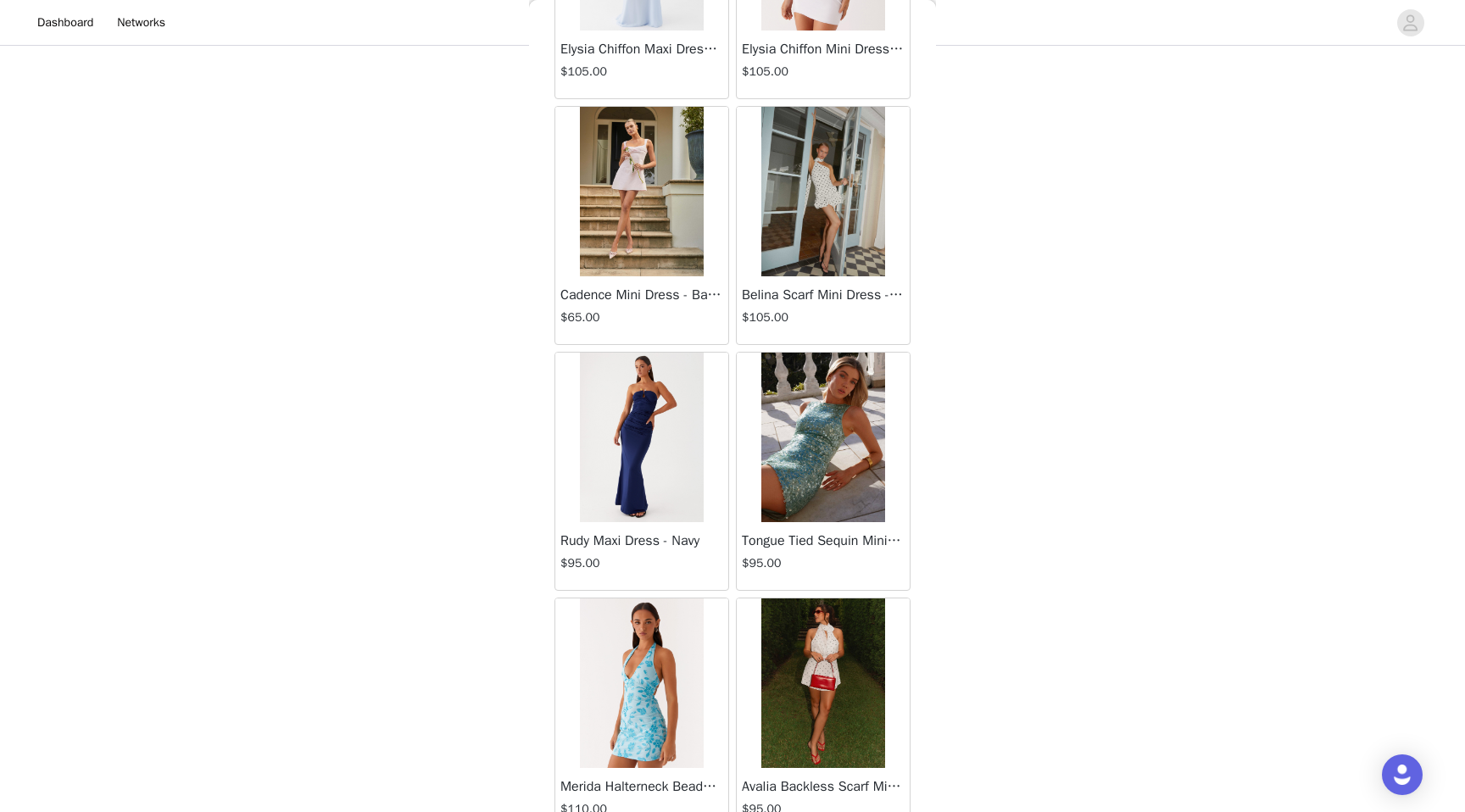 scroll, scrollTop: 11614, scrollLeft: 0, axis: vertical 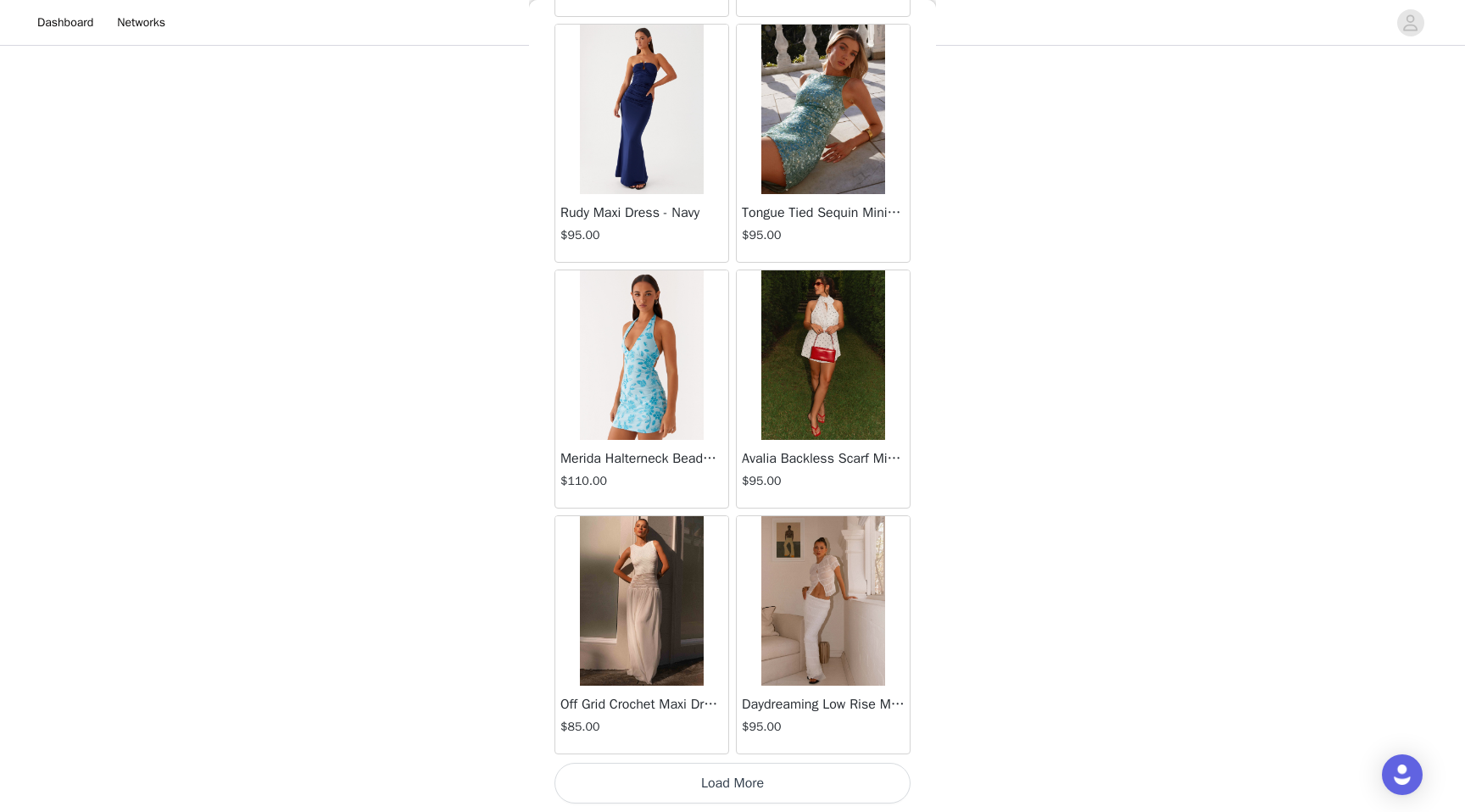 click on "Load More" at bounding box center (732, 783) 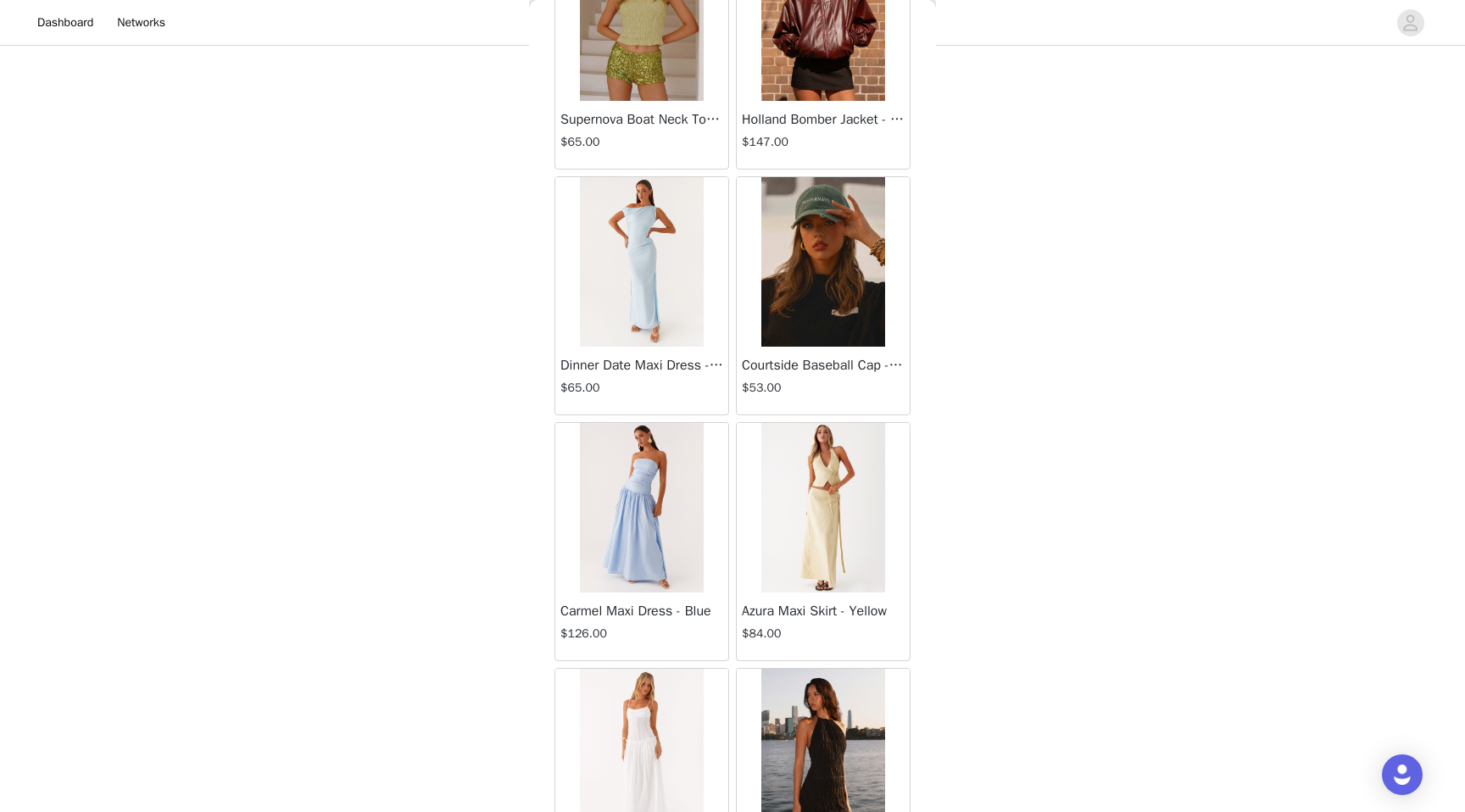 scroll, scrollTop: 14072, scrollLeft: 0, axis: vertical 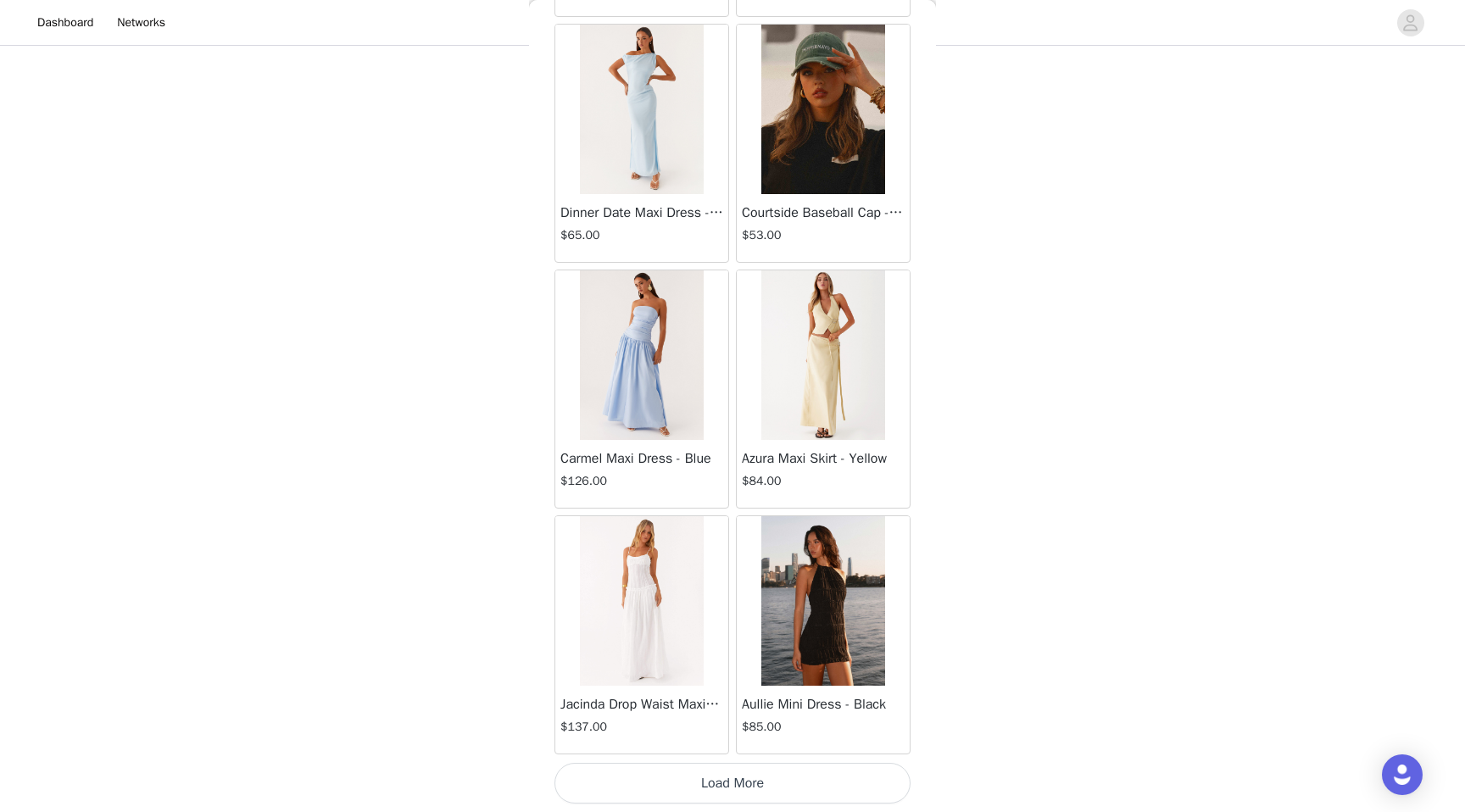 click on "Load More" at bounding box center (732, 783) 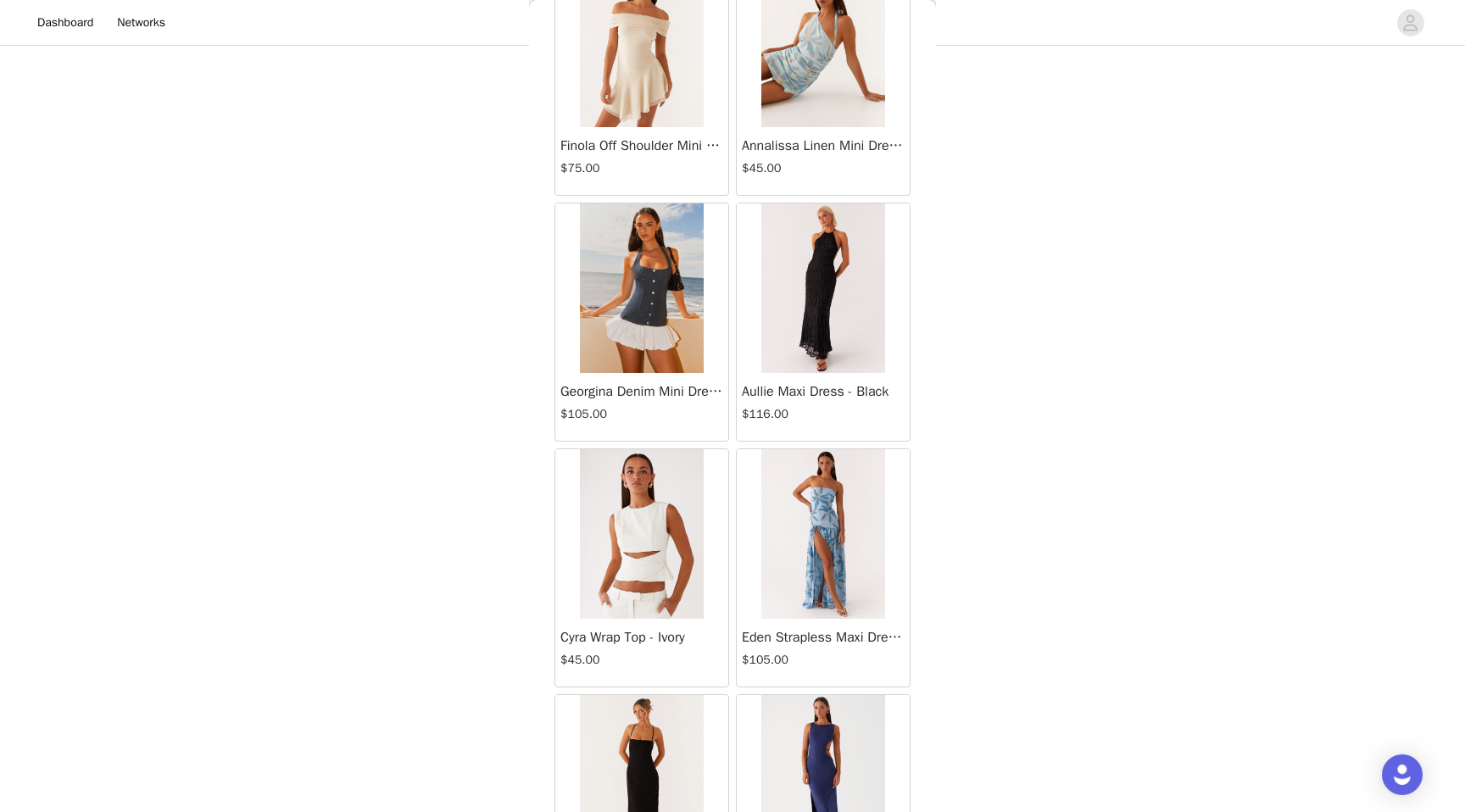 scroll, scrollTop: 16530, scrollLeft: 0, axis: vertical 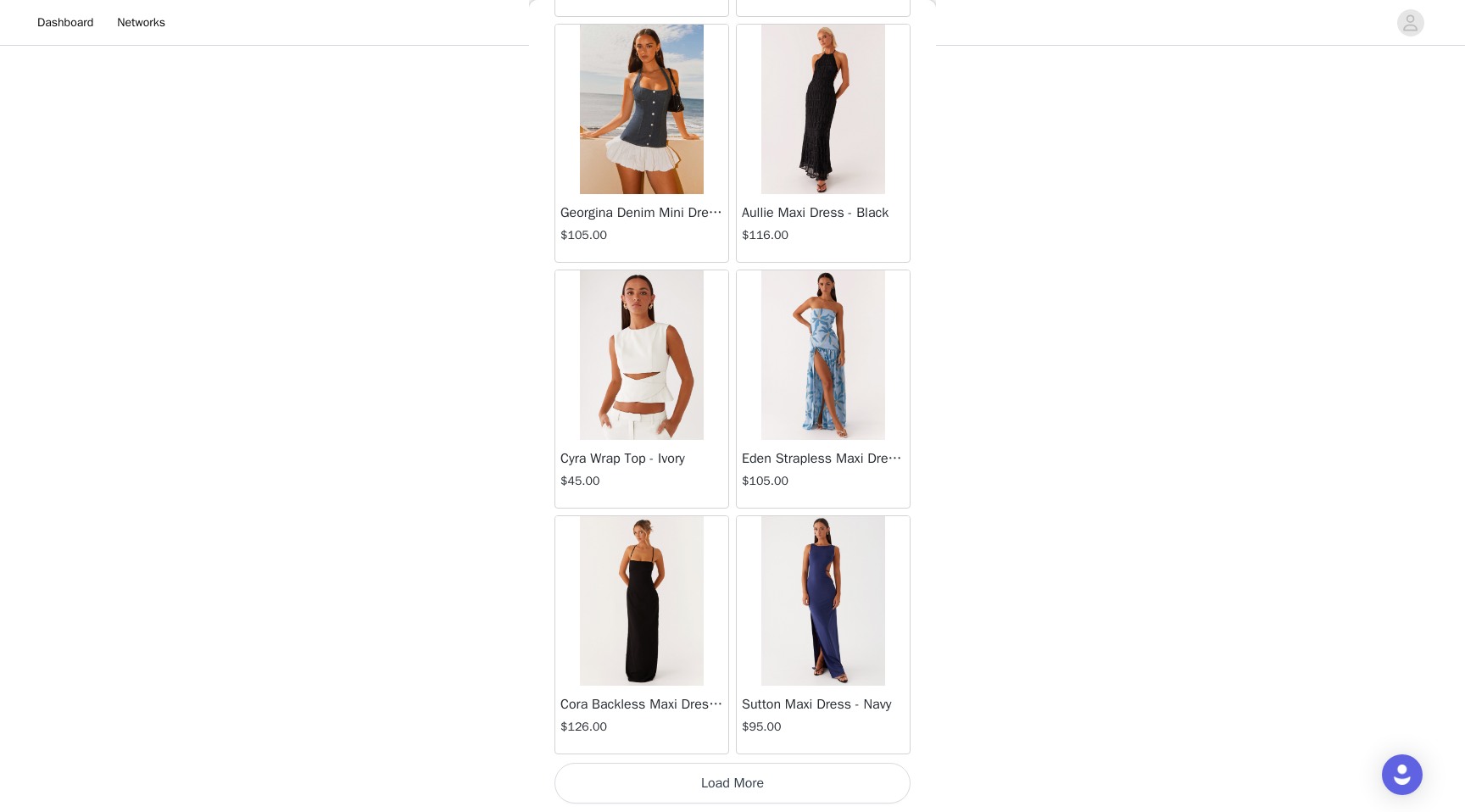 click on "Load More" at bounding box center [732, 783] 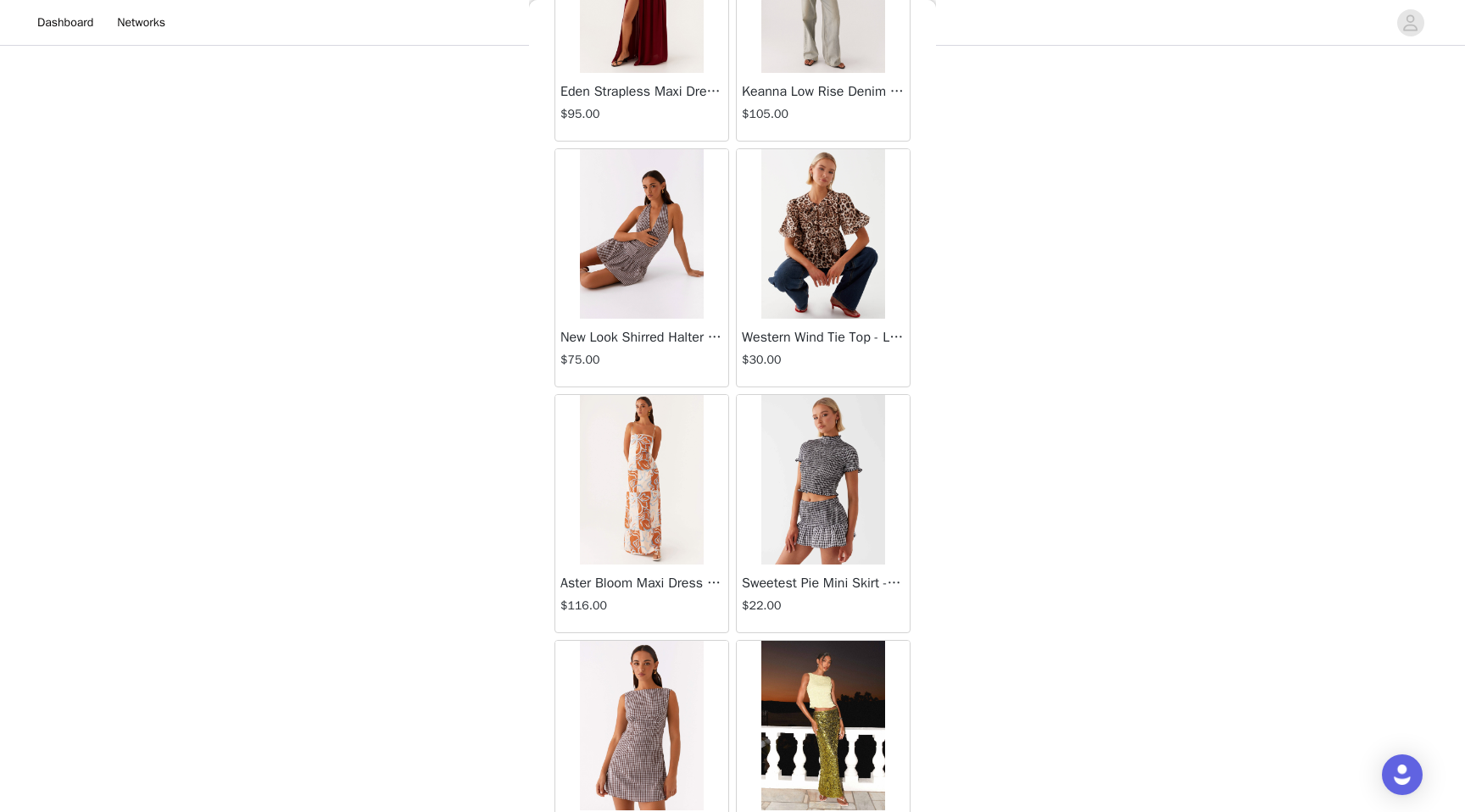 scroll, scrollTop: 18988, scrollLeft: 0, axis: vertical 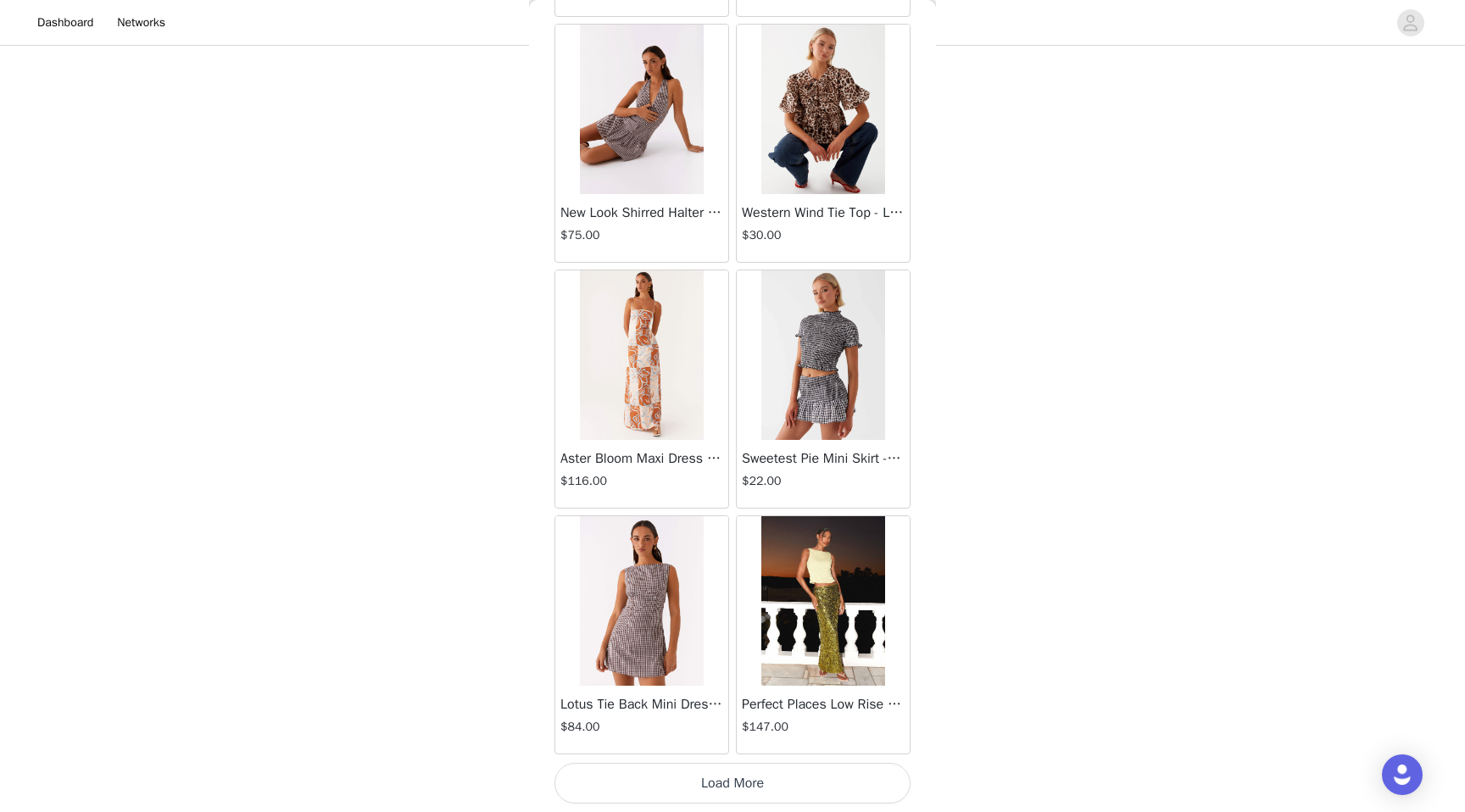 click on "Load More" at bounding box center [732, 783] 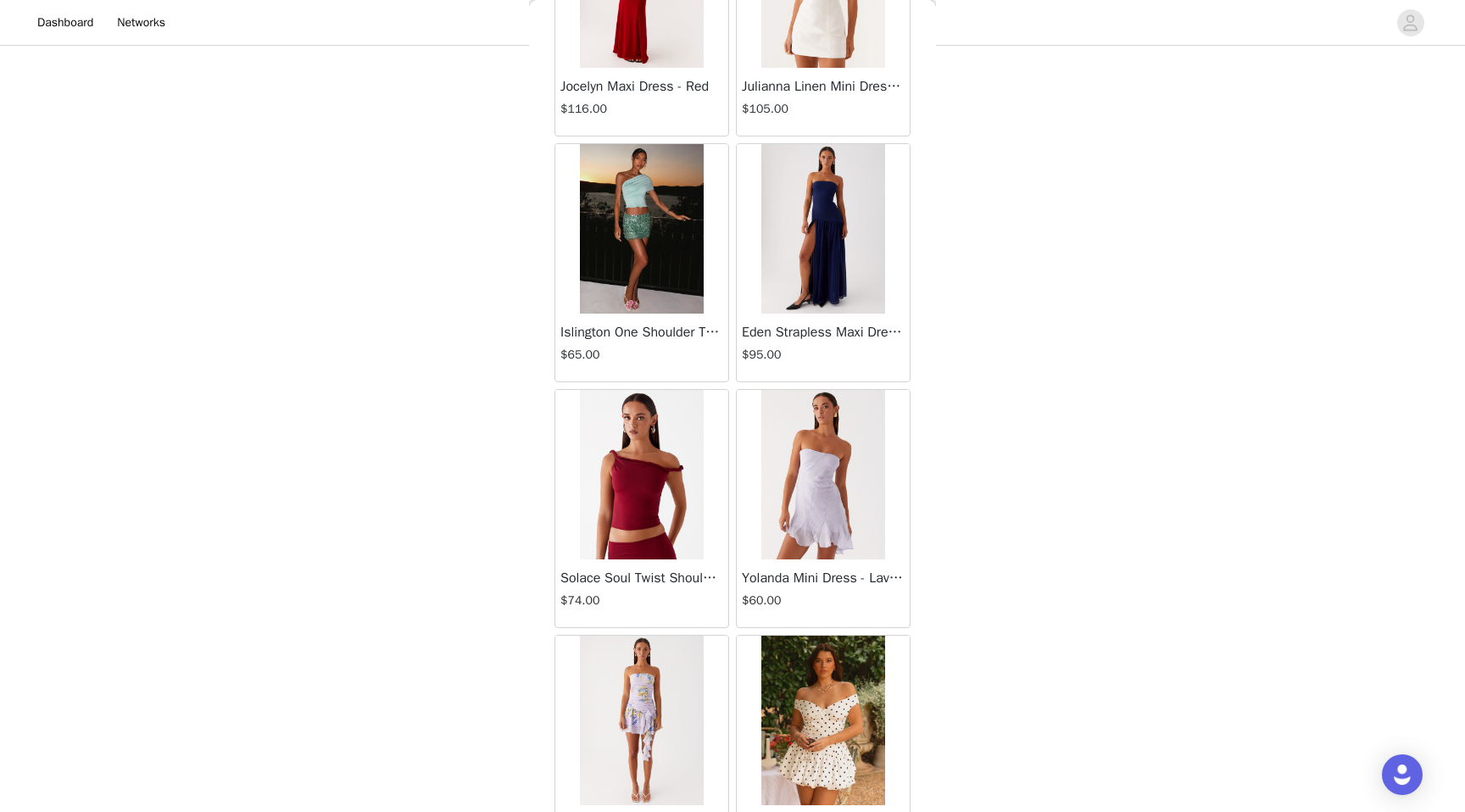 scroll, scrollTop: 21446, scrollLeft: 0, axis: vertical 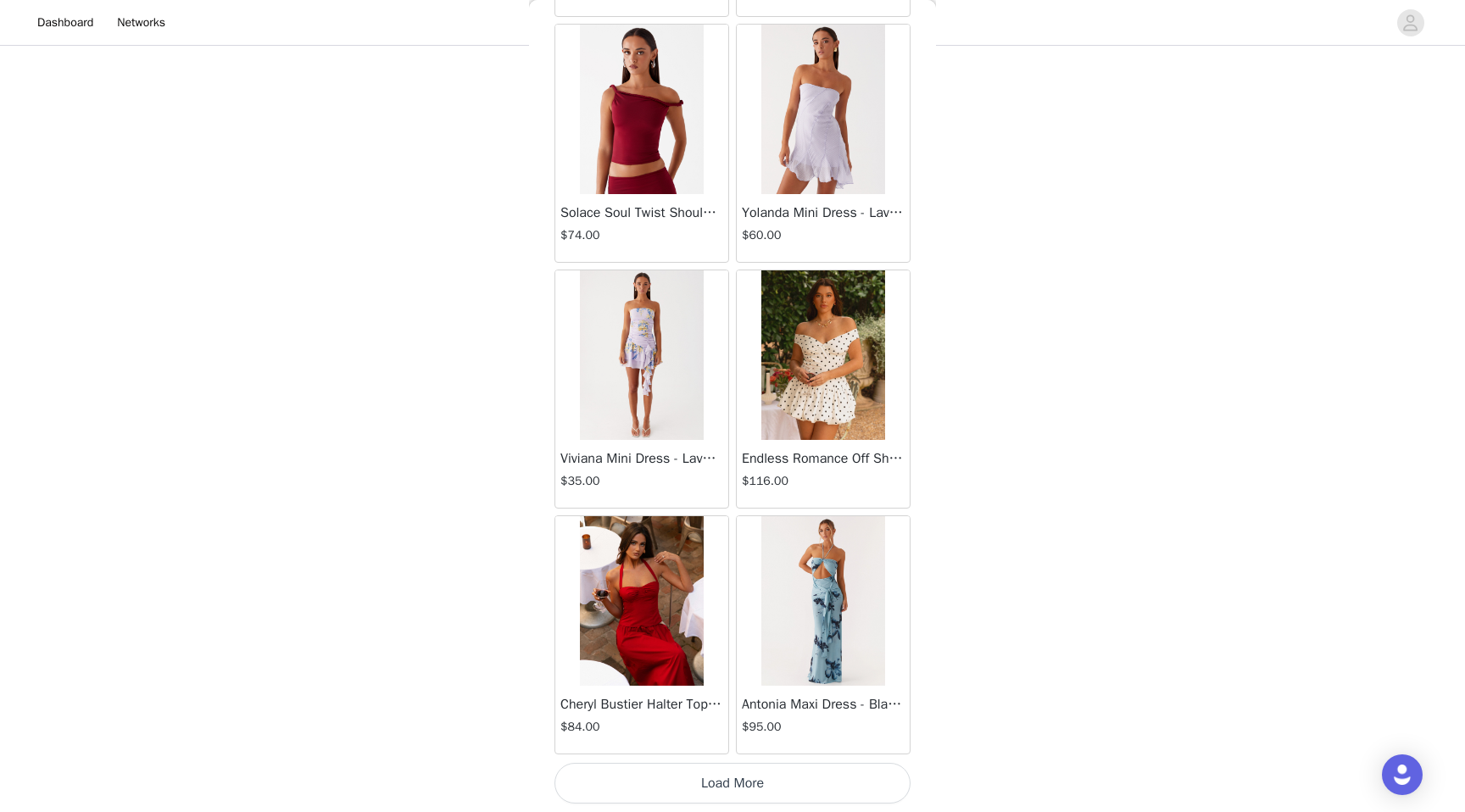 click on "Load More" at bounding box center [732, 783] 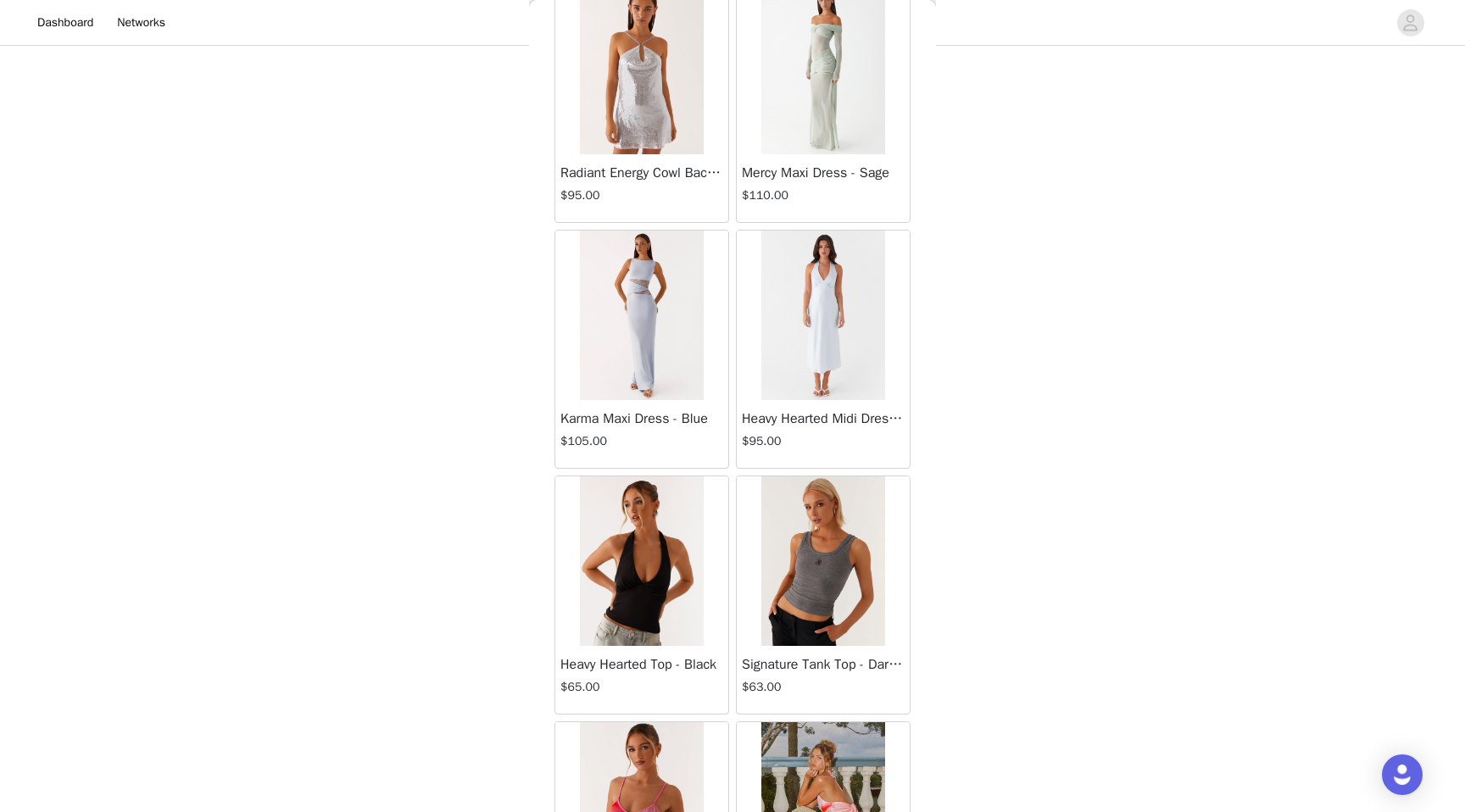 scroll, scrollTop: 23904, scrollLeft: 0, axis: vertical 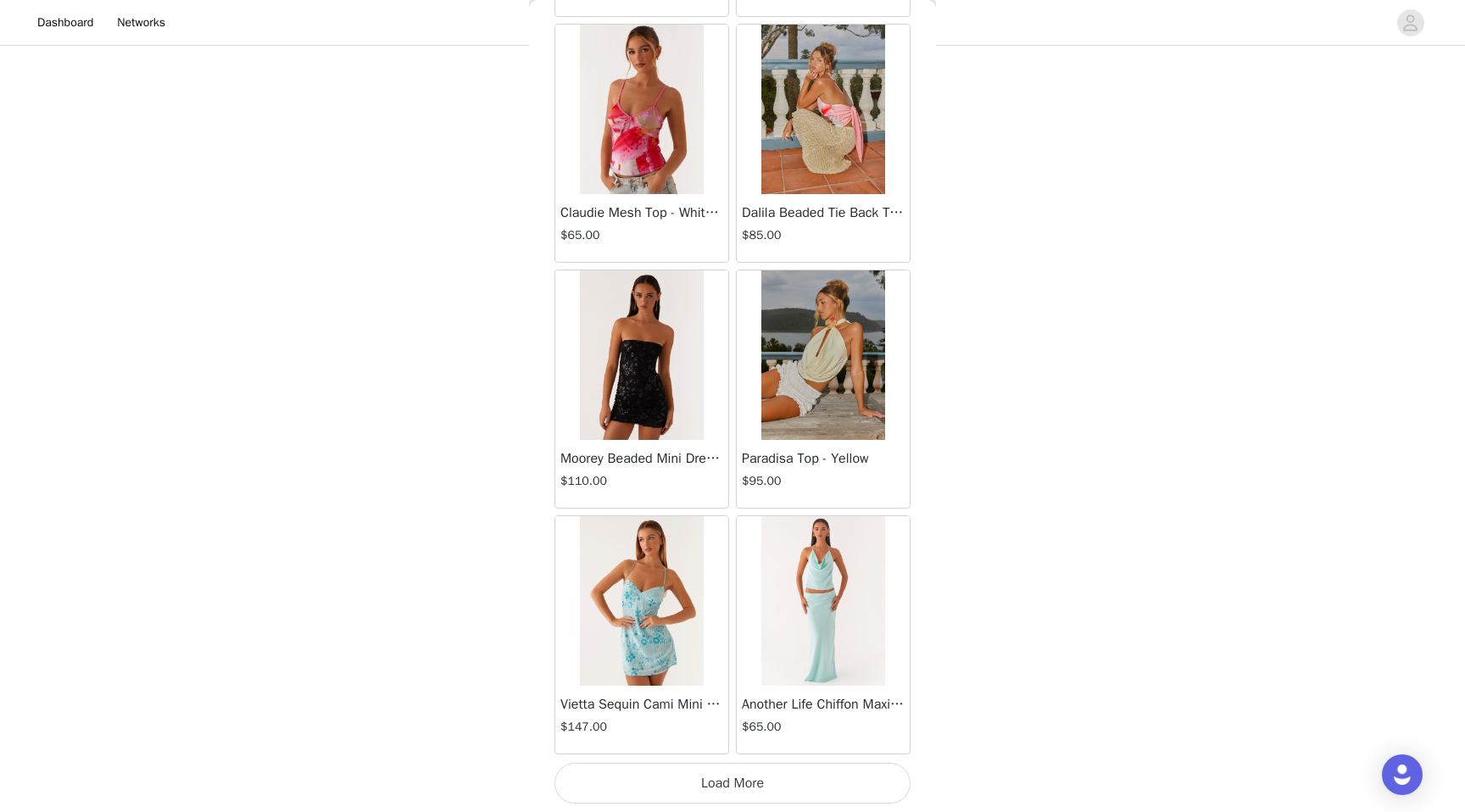 click on "Load More" at bounding box center [732, 783] 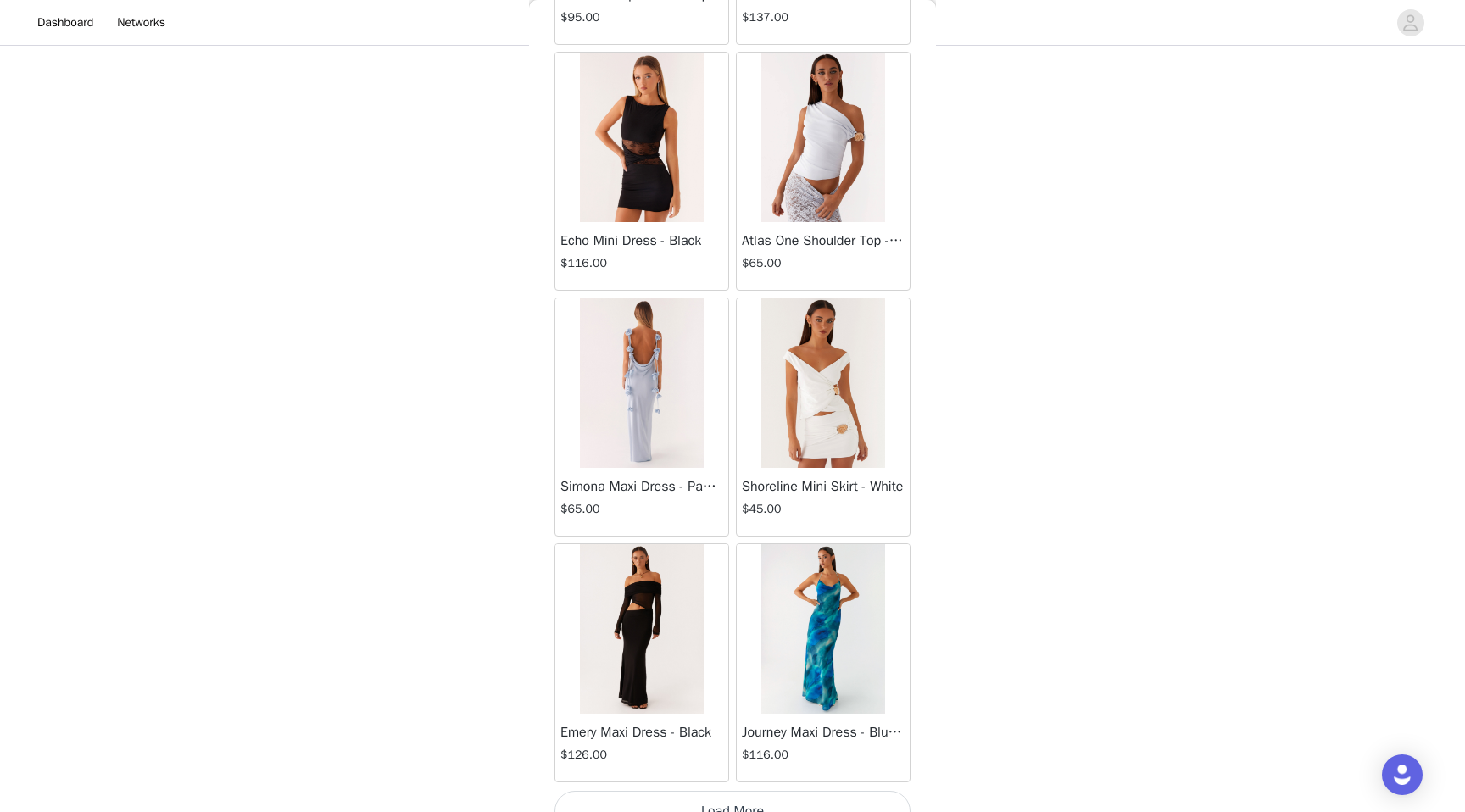 scroll, scrollTop: 26362, scrollLeft: 0, axis: vertical 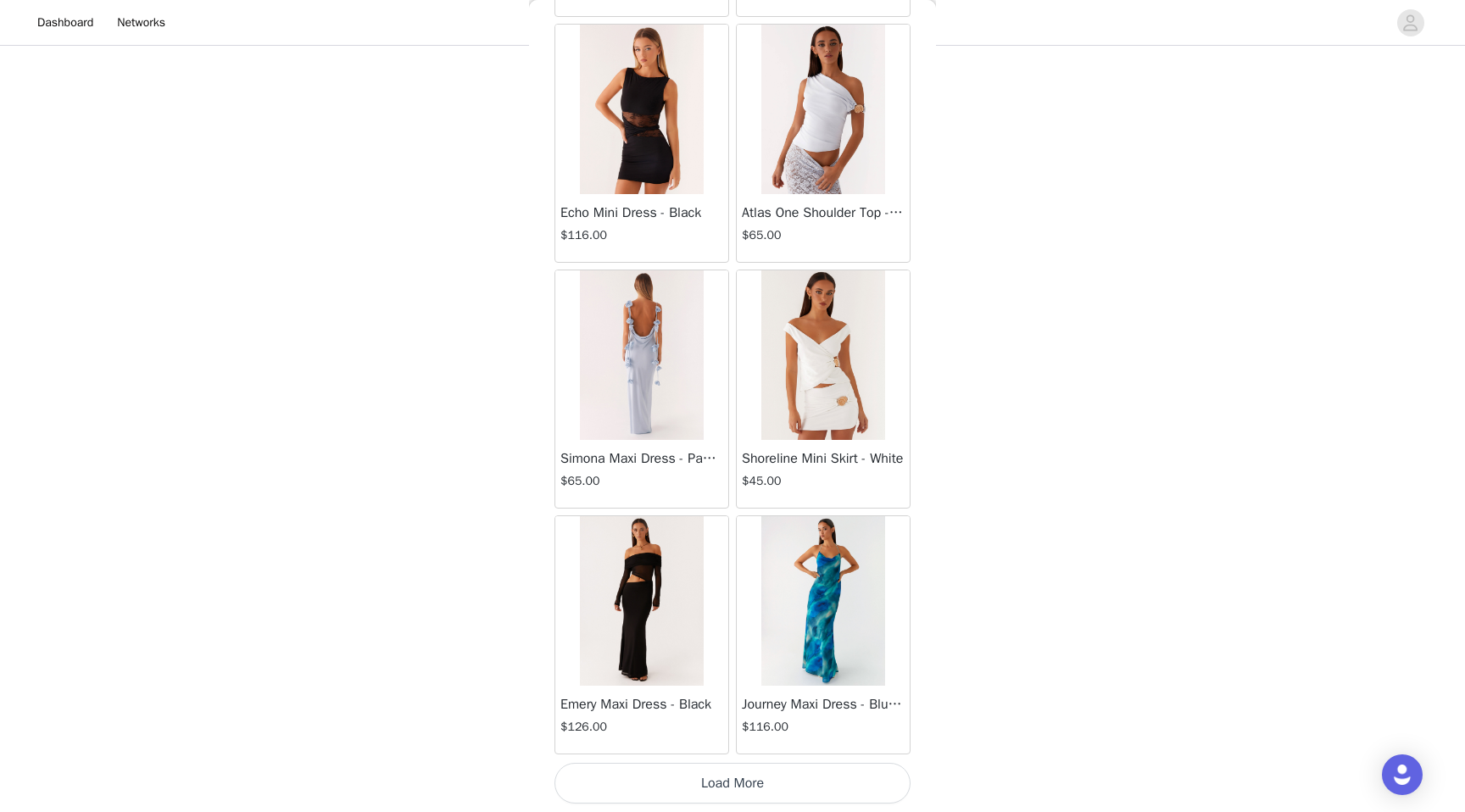 click on "Load More" at bounding box center [732, 783] 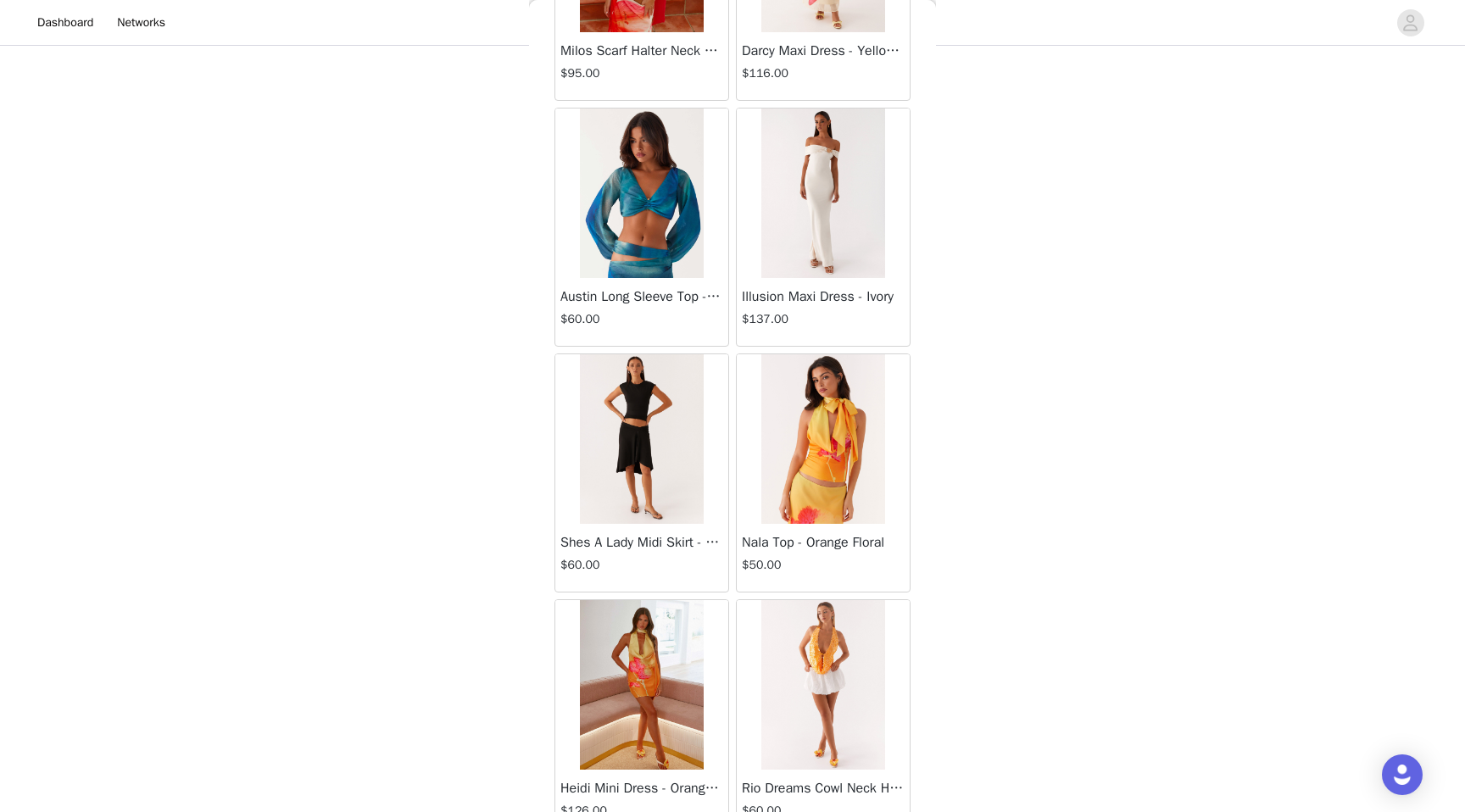 scroll, scrollTop: 28820, scrollLeft: 0, axis: vertical 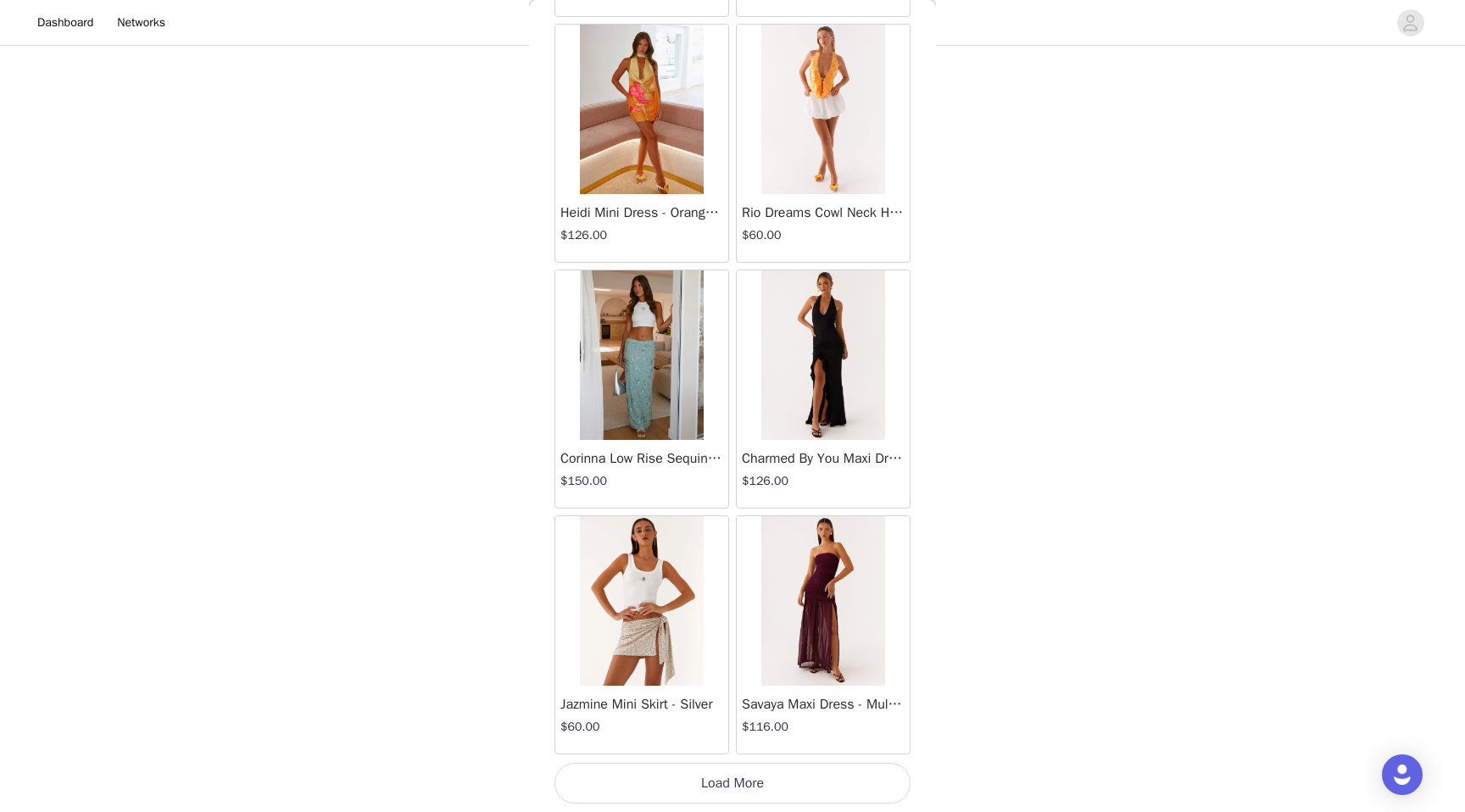 click on "Load More" at bounding box center (732, 783) 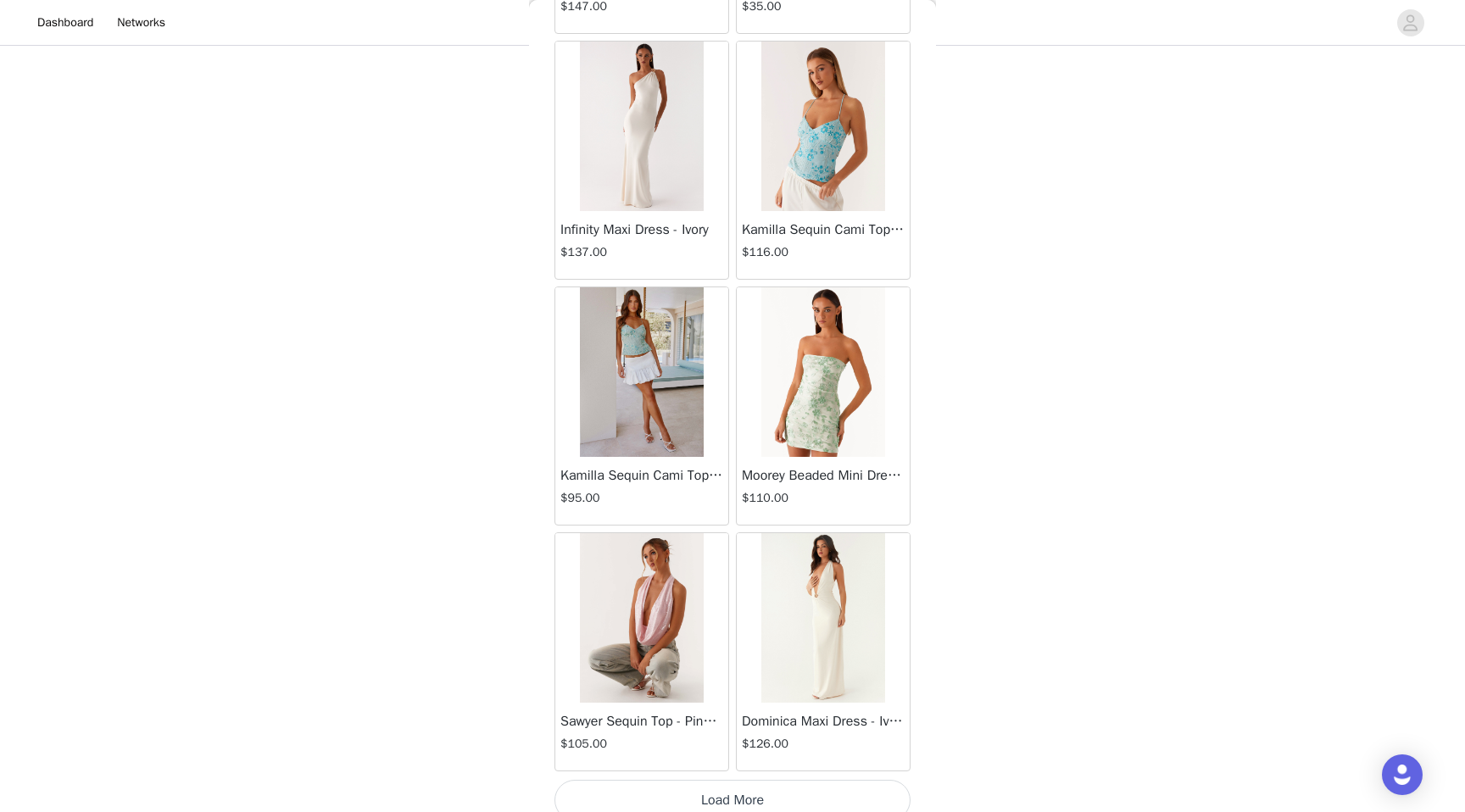 scroll, scrollTop: 31278, scrollLeft: 0, axis: vertical 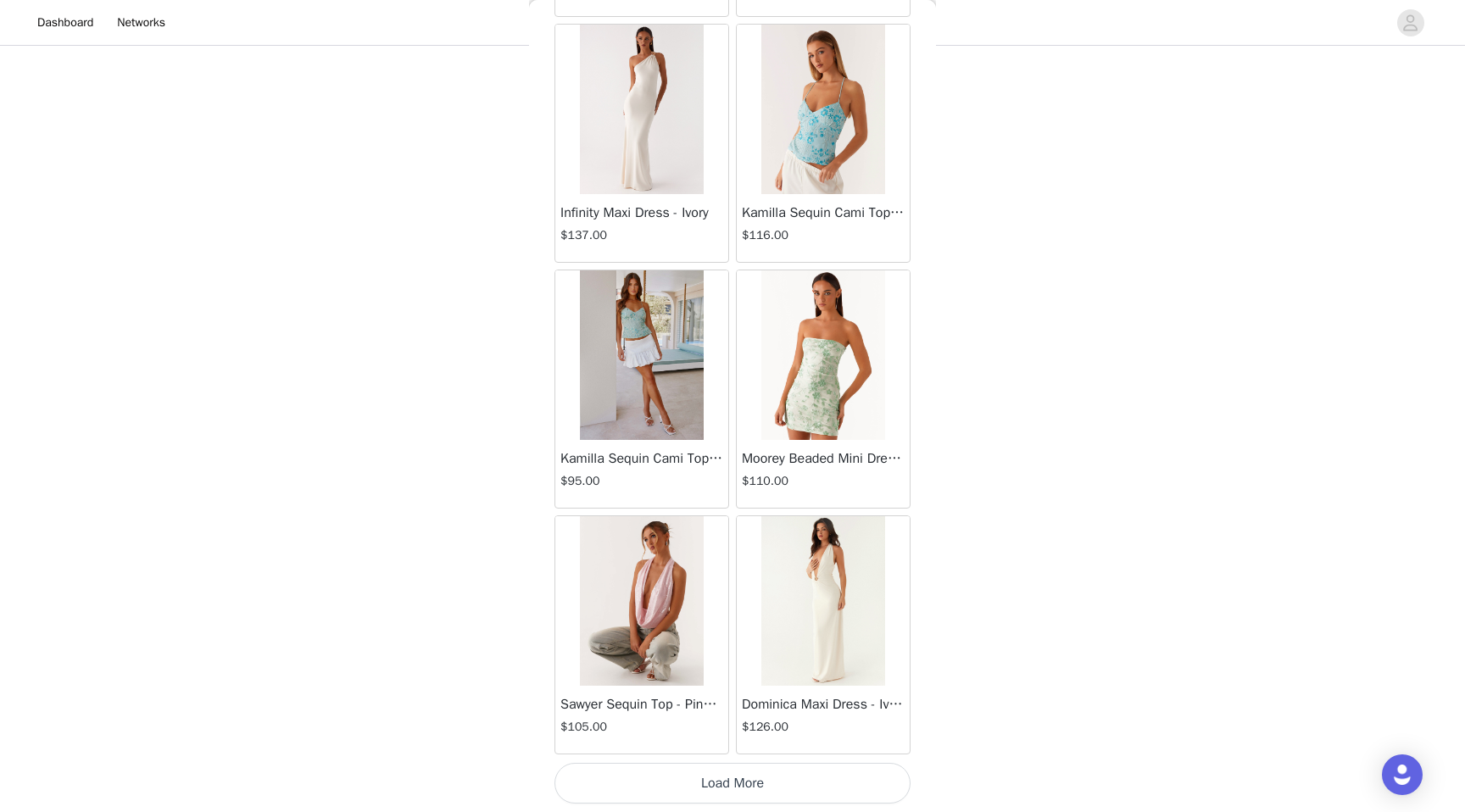 click on "Load More" at bounding box center [732, 783] 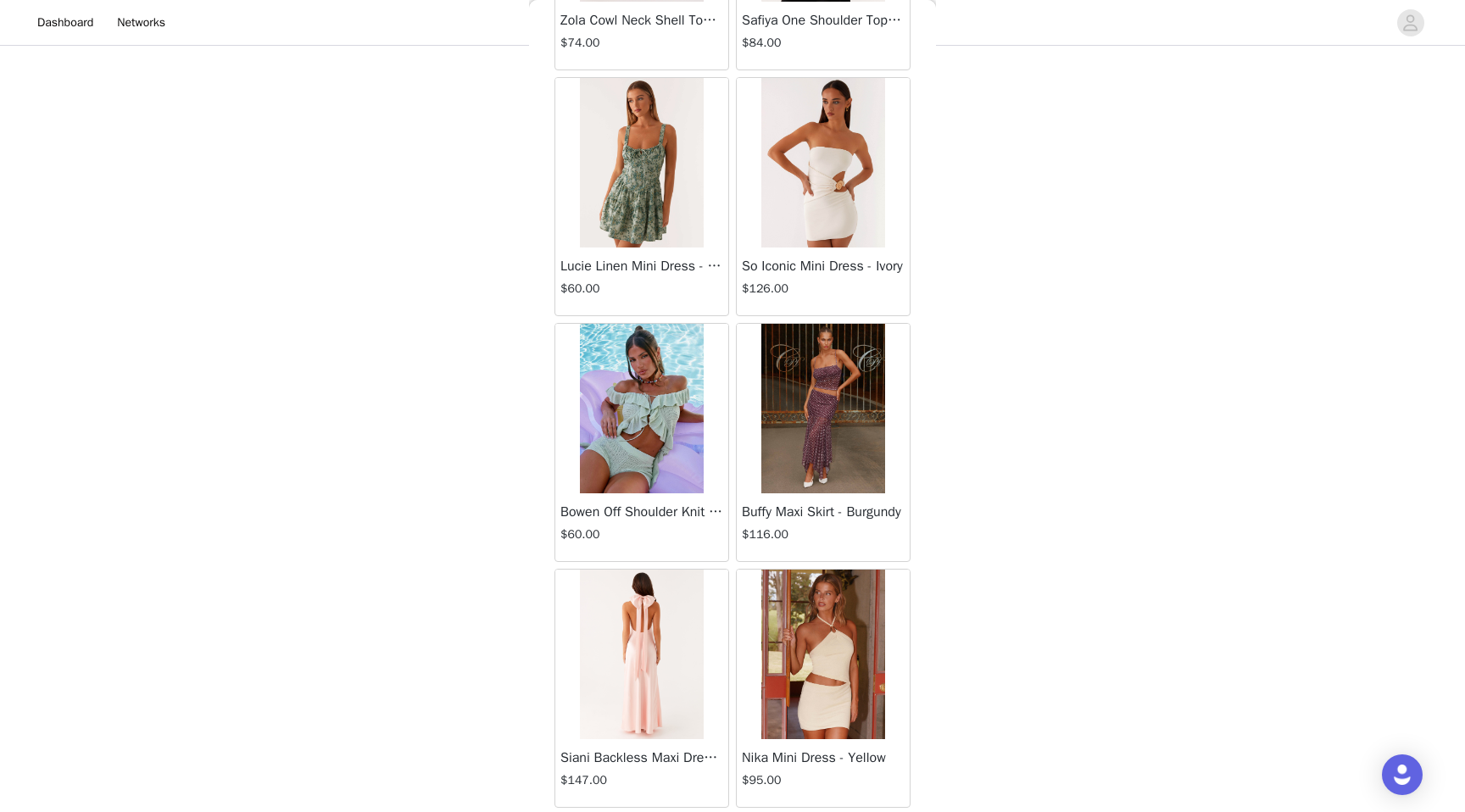 scroll, scrollTop: 33736, scrollLeft: 0, axis: vertical 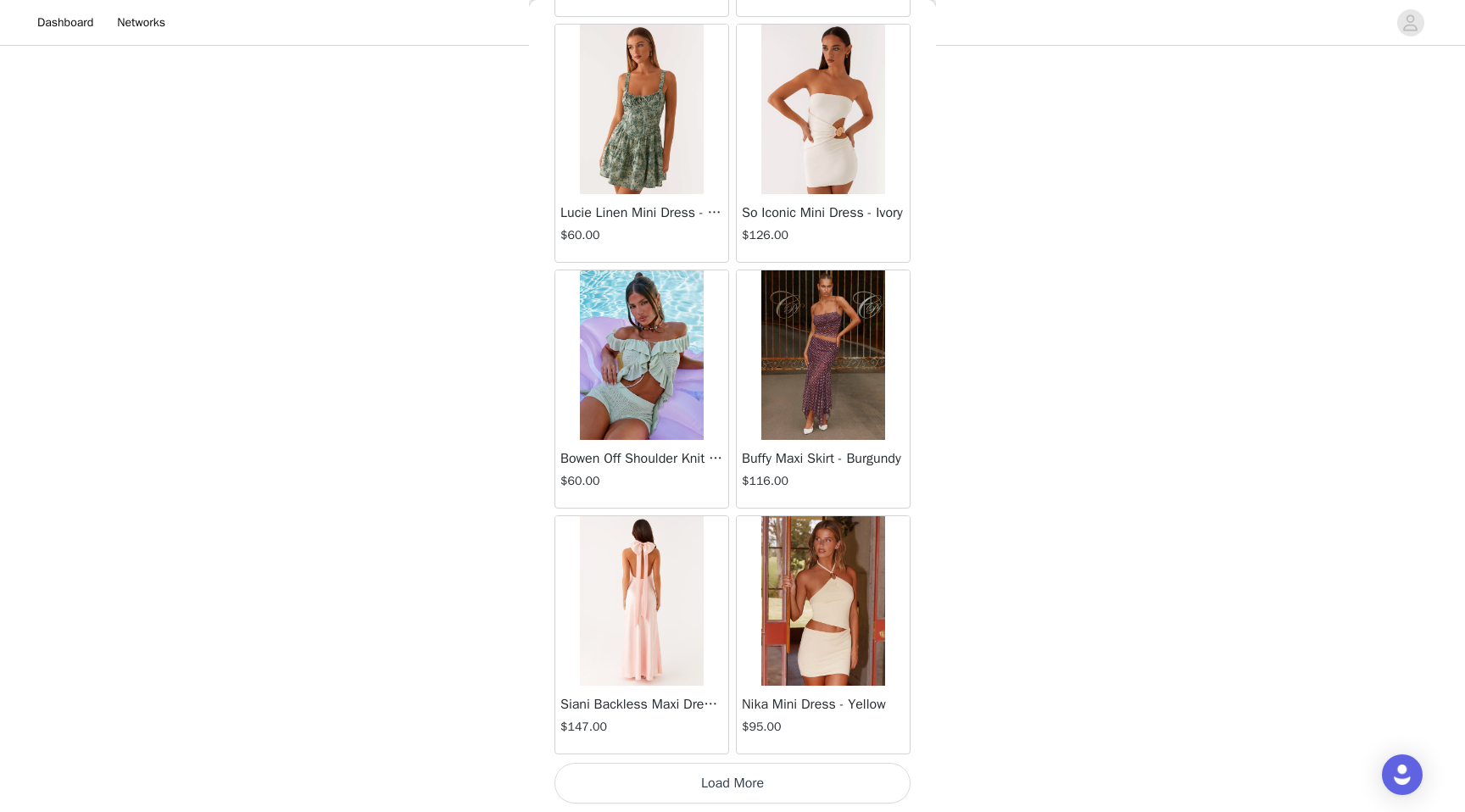 click on "Load More" at bounding box center [732, 783] 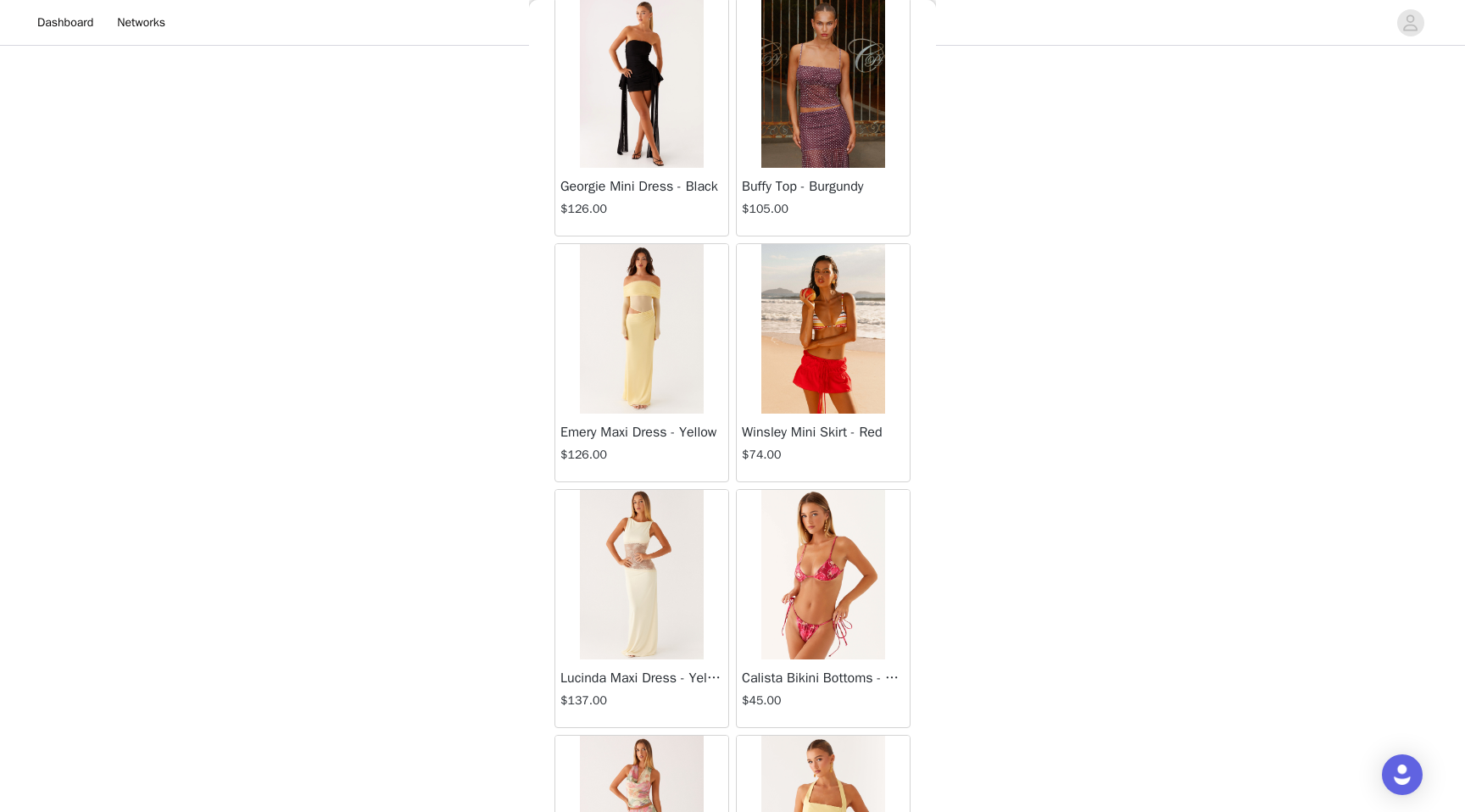 scroll, scrollTop: 36194, scrollLeft: 0, axis: vertical 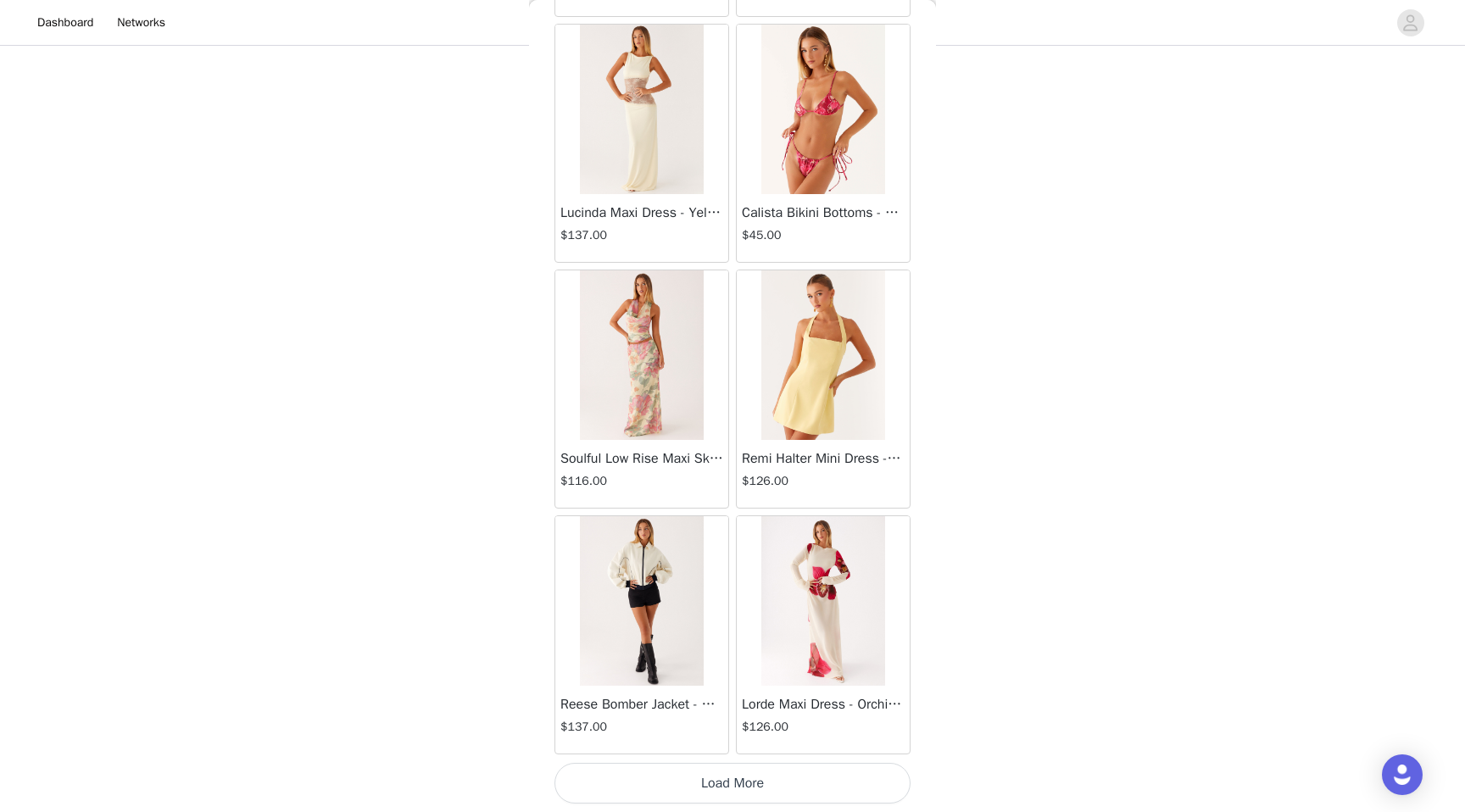 click on "Load More" at bounding box center [732, 783] 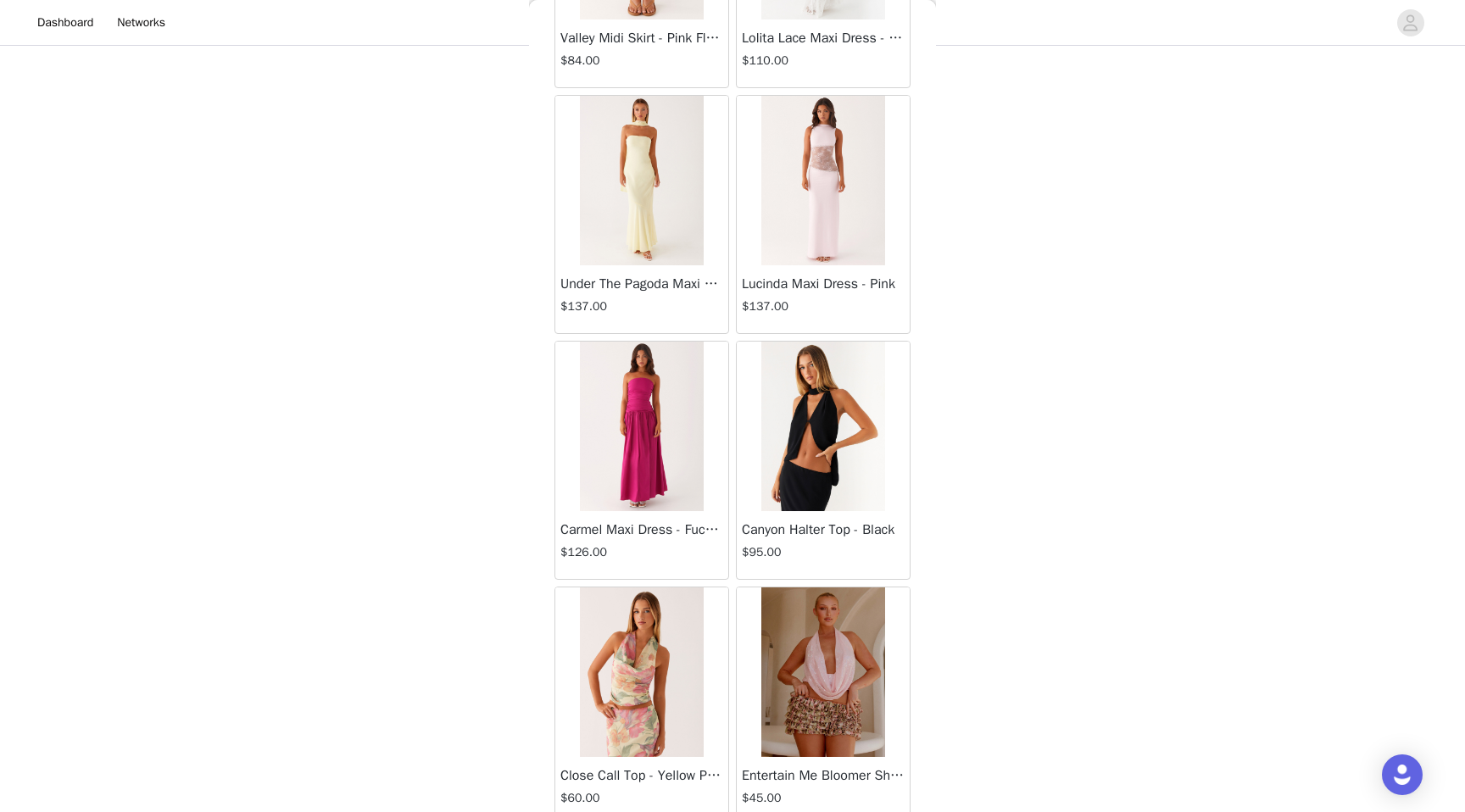scroll, scrollTop: 38652, scrollLeft: 0, axis: vertical 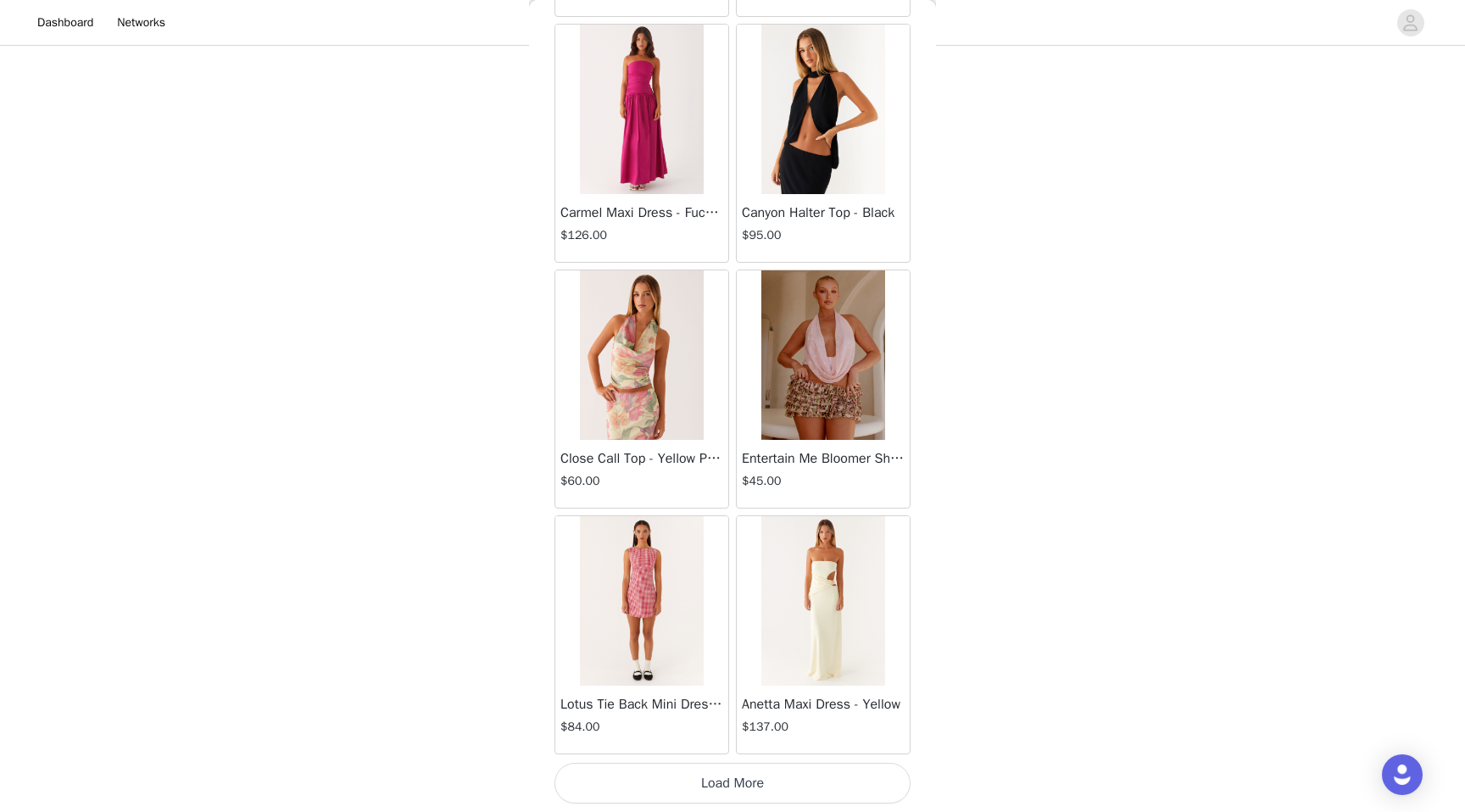 click on "Load More" at bounding box center (732, 783) 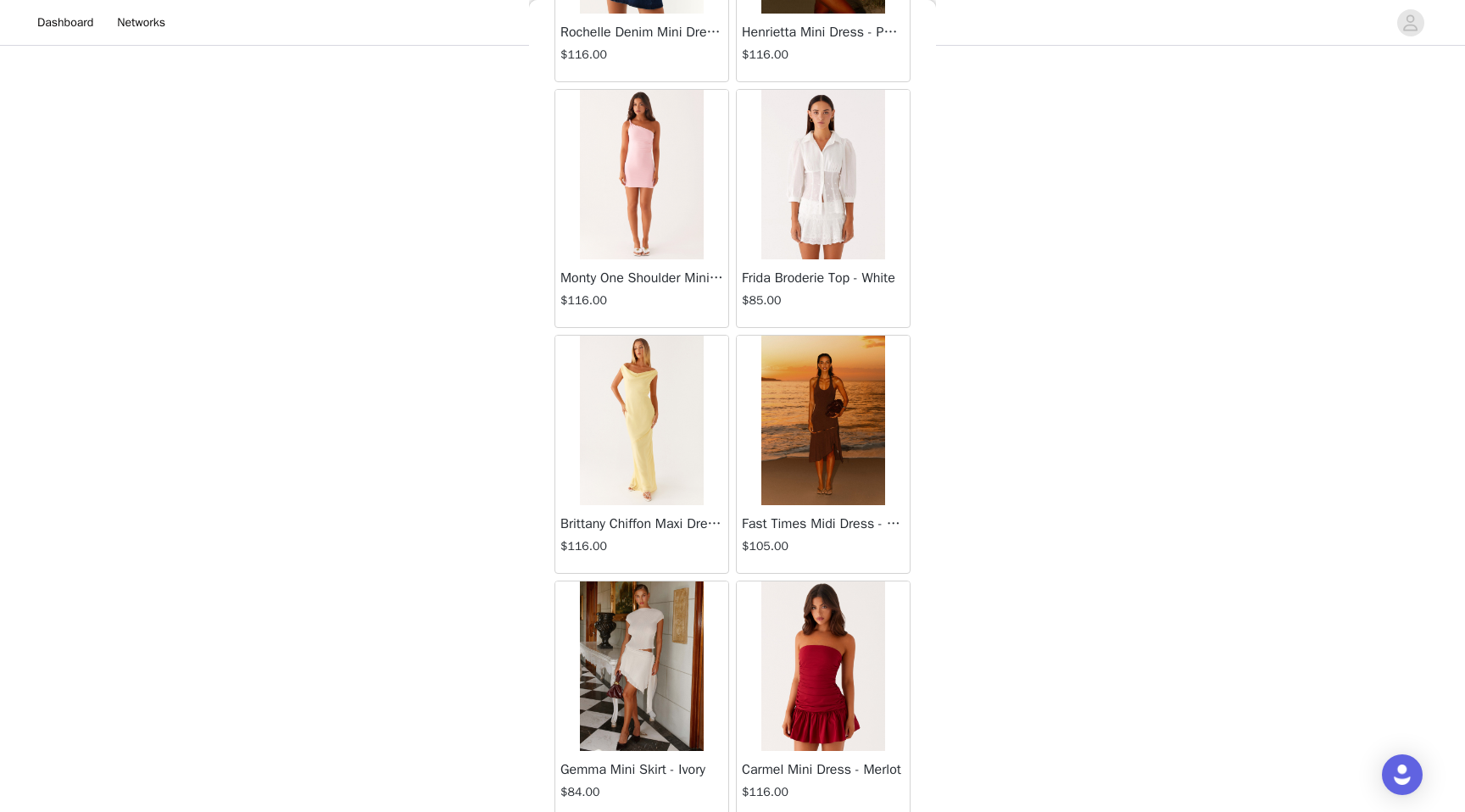 scroll, scrollTop: 41110, scrollLeft: 0, axis: vertical 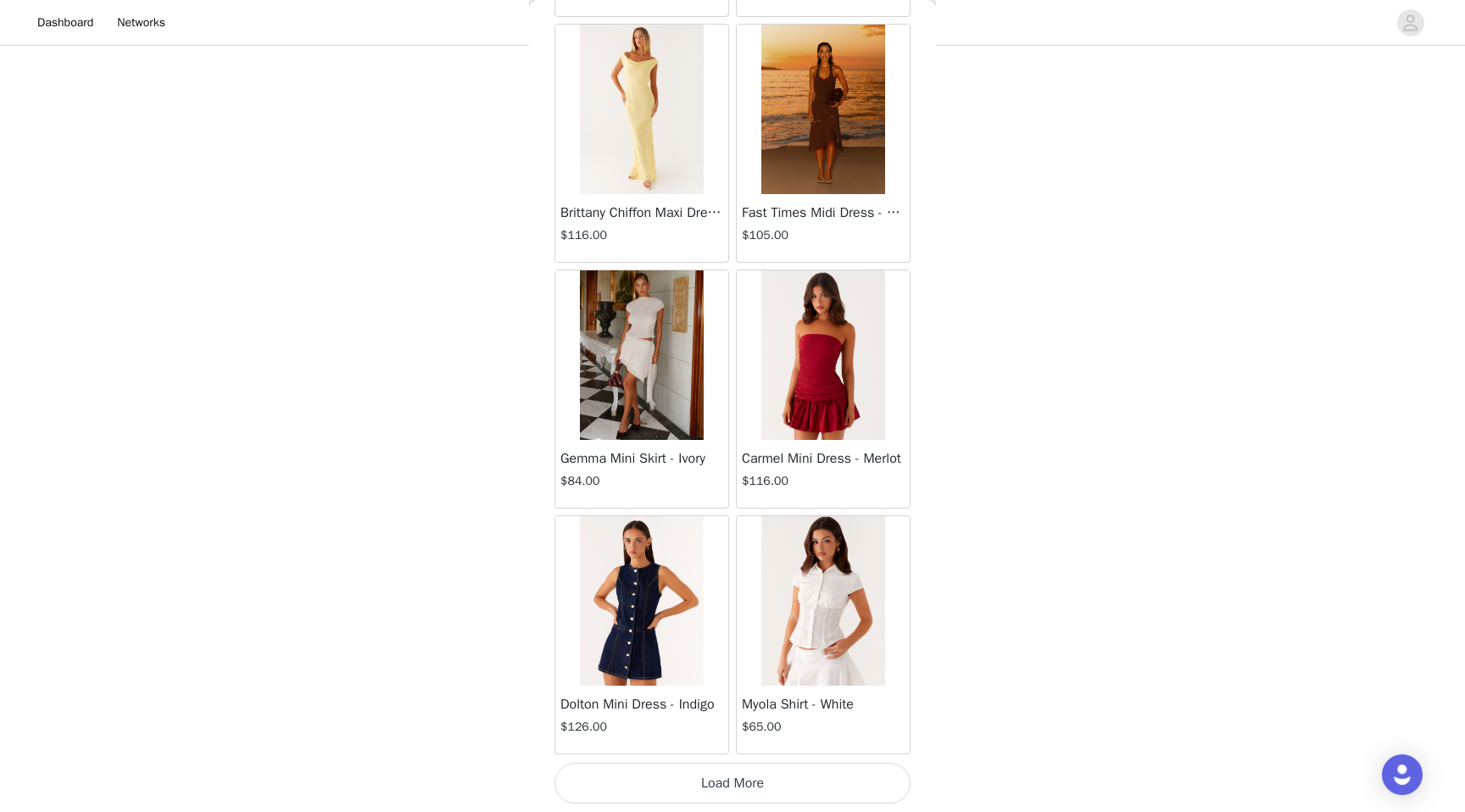 click on "Load More" at bounding box center [732, 783] 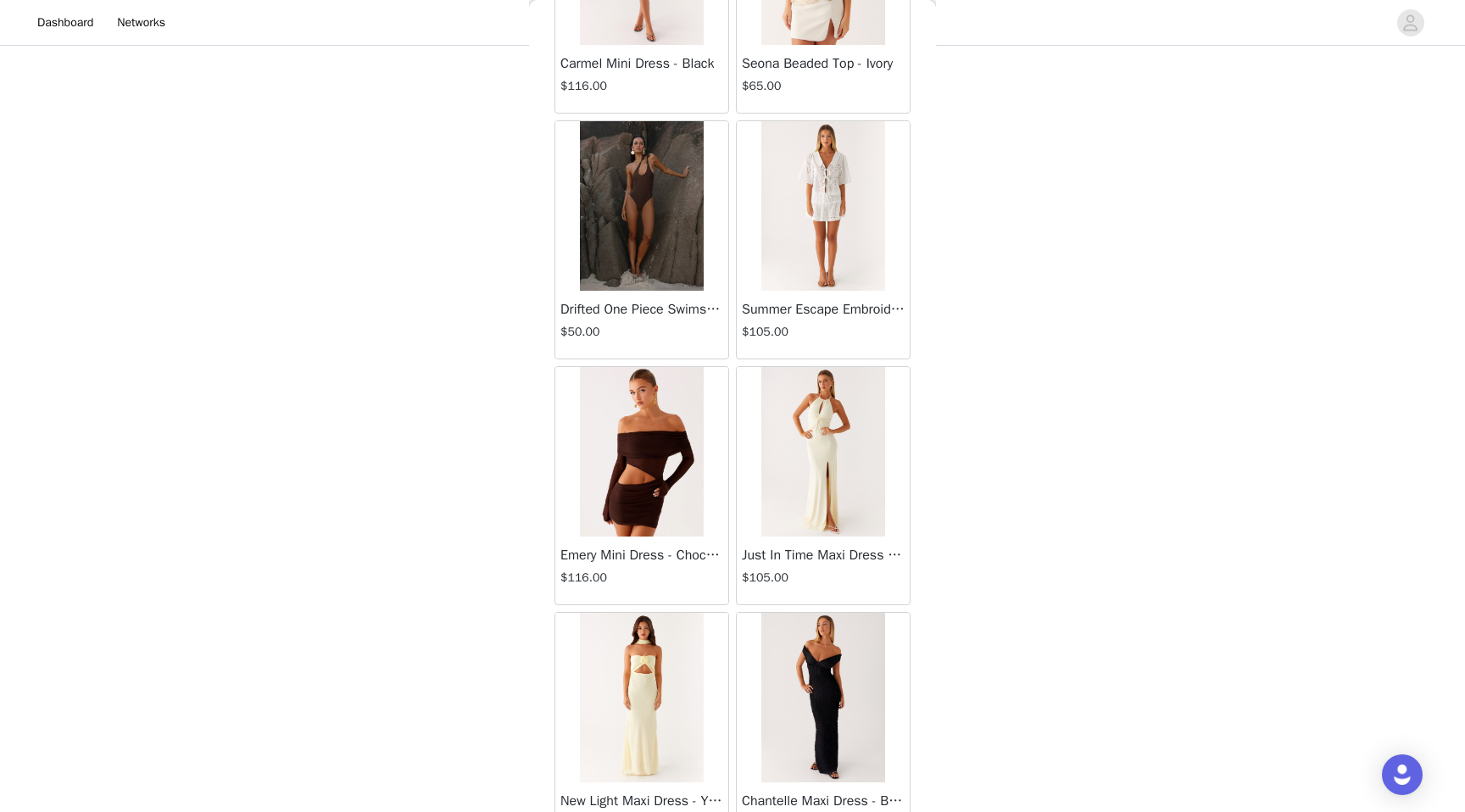 scroll, scrollTop: 43568, scrollLeft: 0, axis: vertical 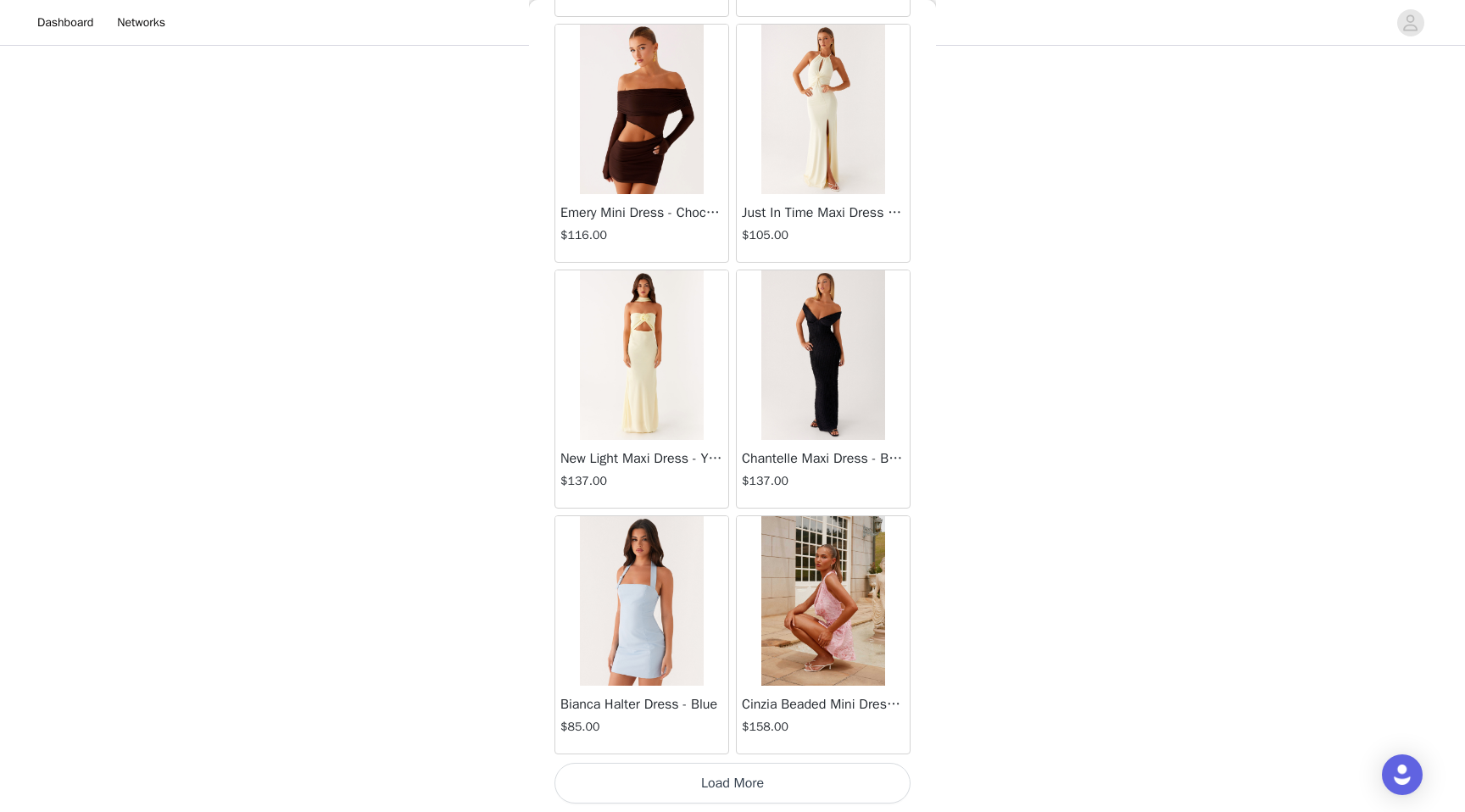 click on "Load More" at bounding box center (732, 783) 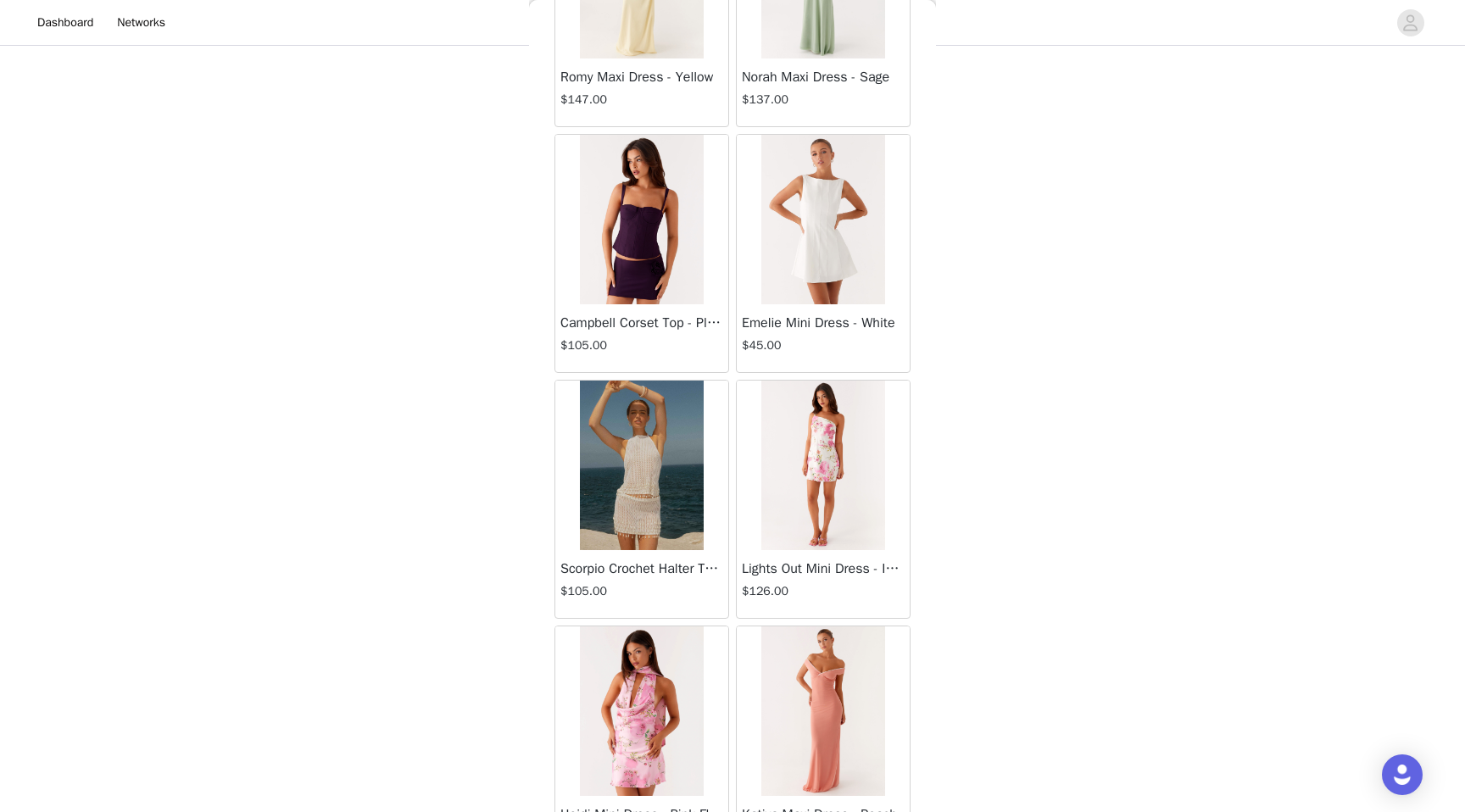 scroll, scrollTop: 46026, scrollLeft: 0, axis: vertical 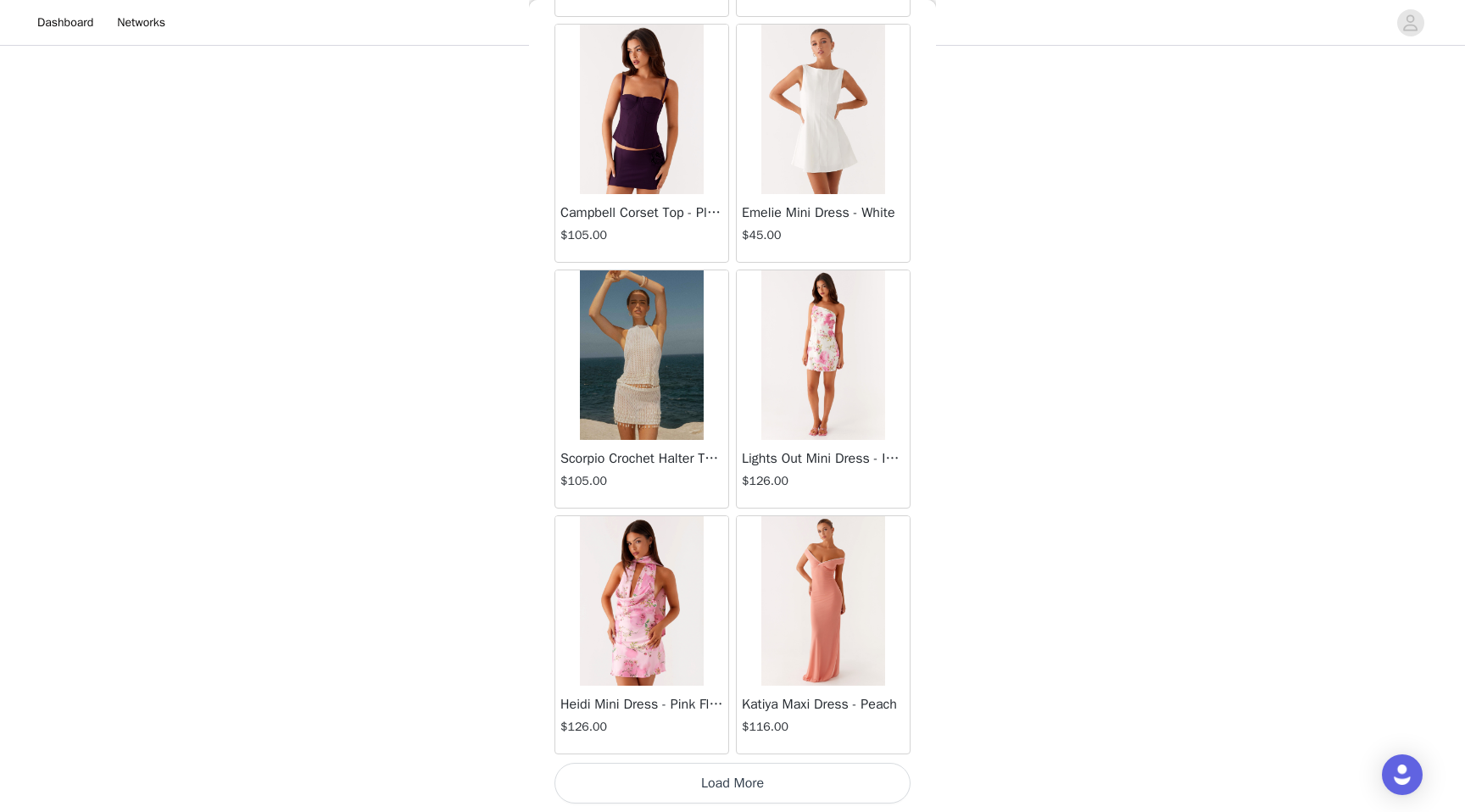 click on "Load More" at bounding box center (732, 783) 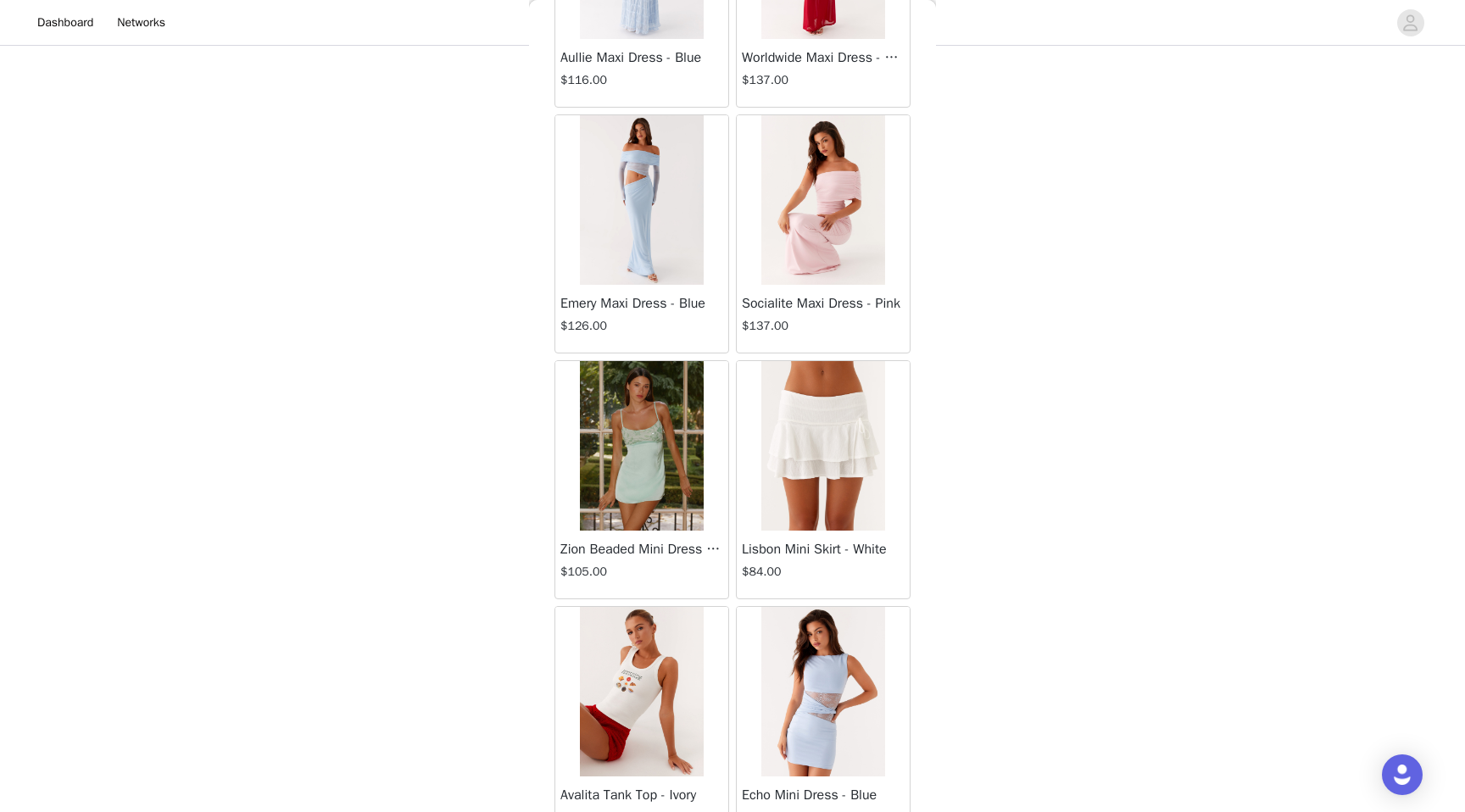 scroll, scrollTop: 48484, scrollLeft: 0, axis: vertical 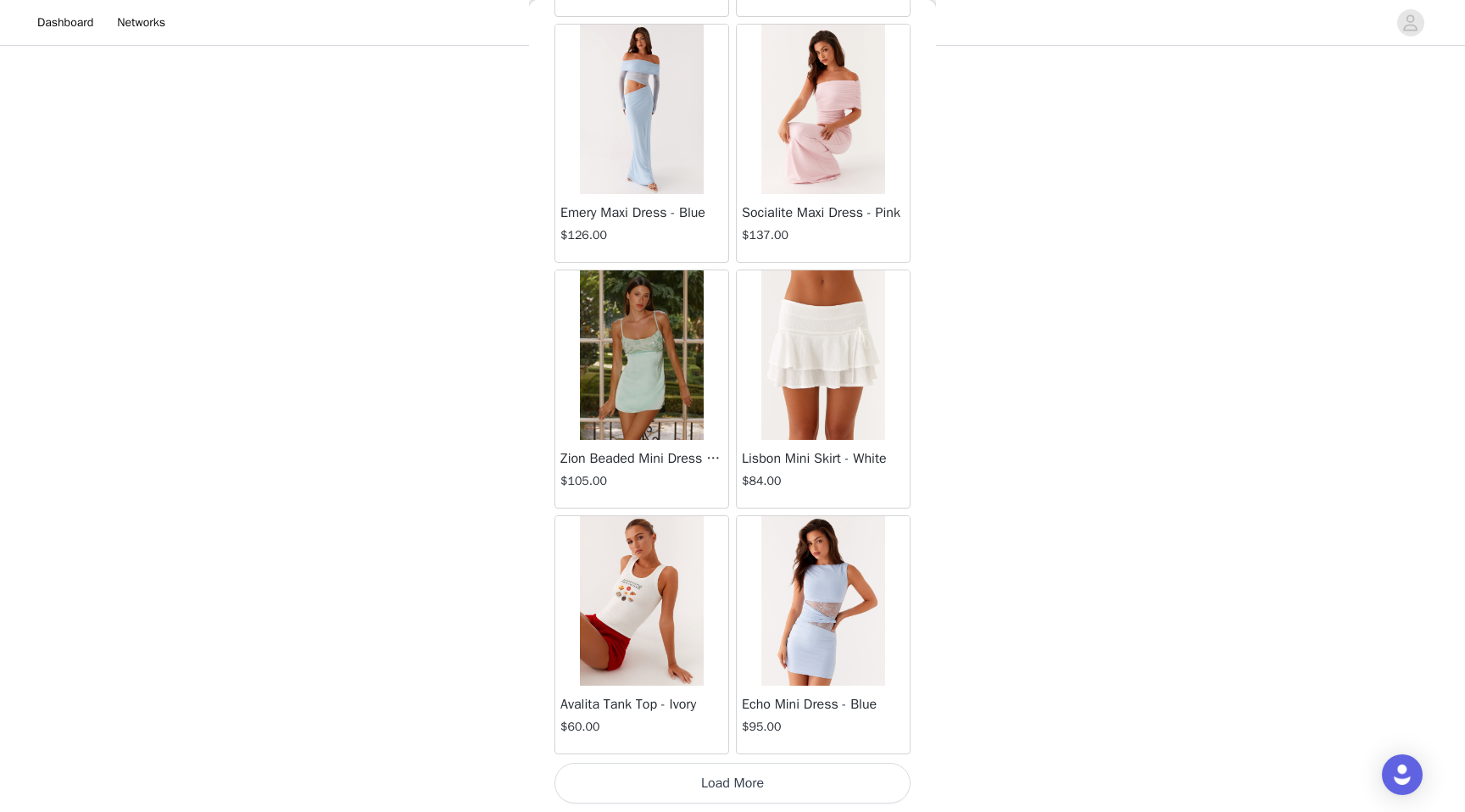 click on "Load More" at bounding box center [732, 783] 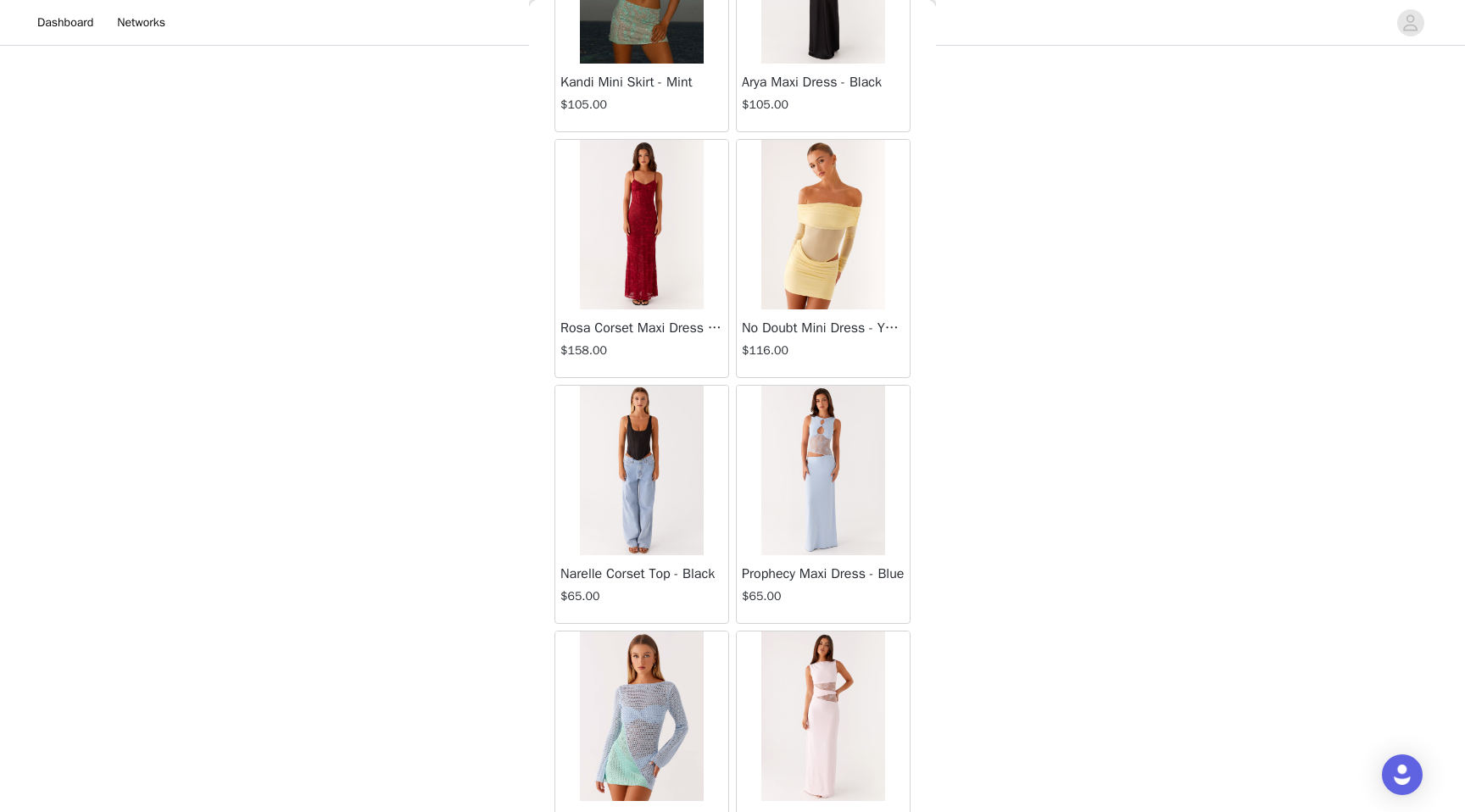 scroll, scrollTop: 50942, scrollLeft: 0, axis: vertical 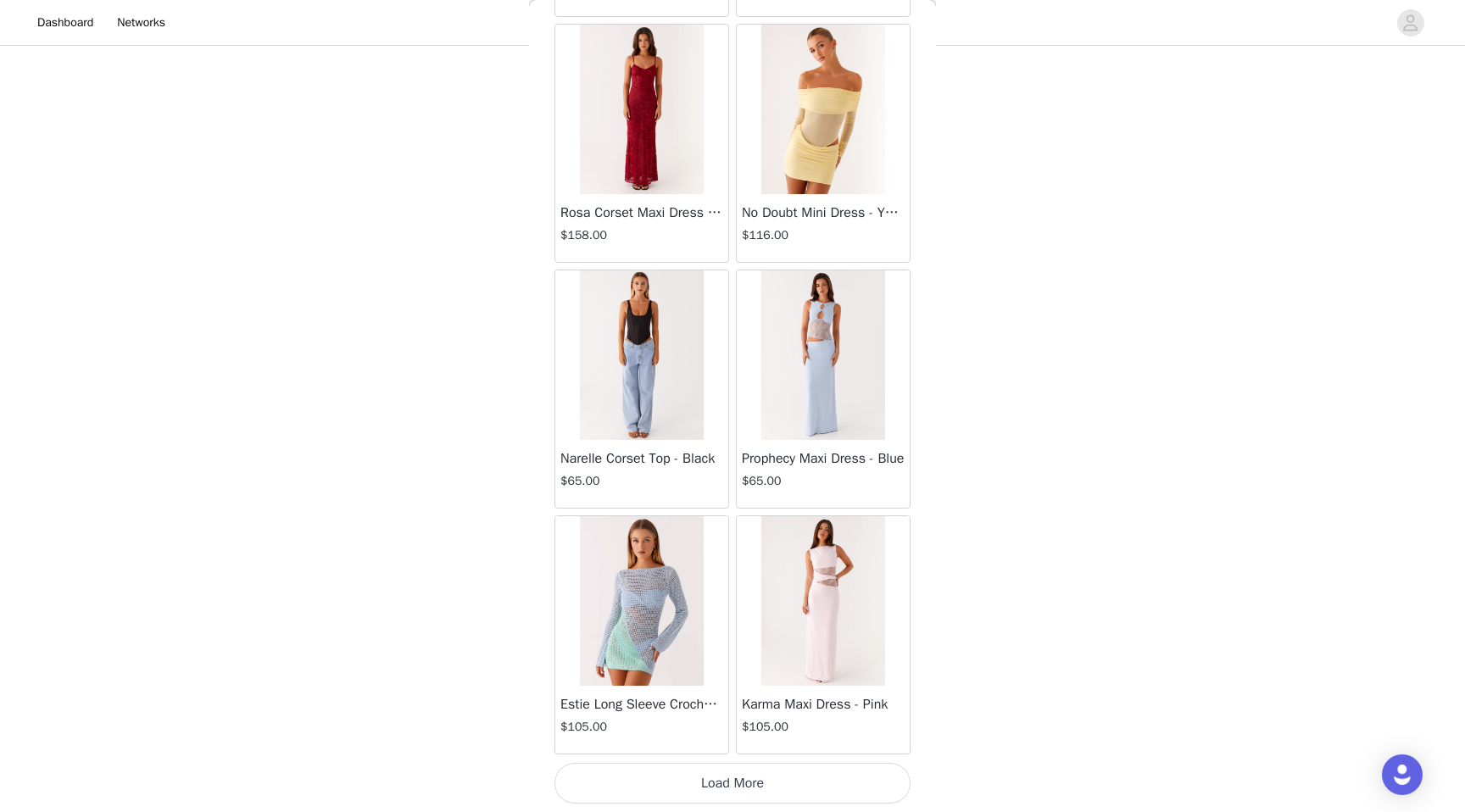 click on "Load More" at bounding box center [732, 783] 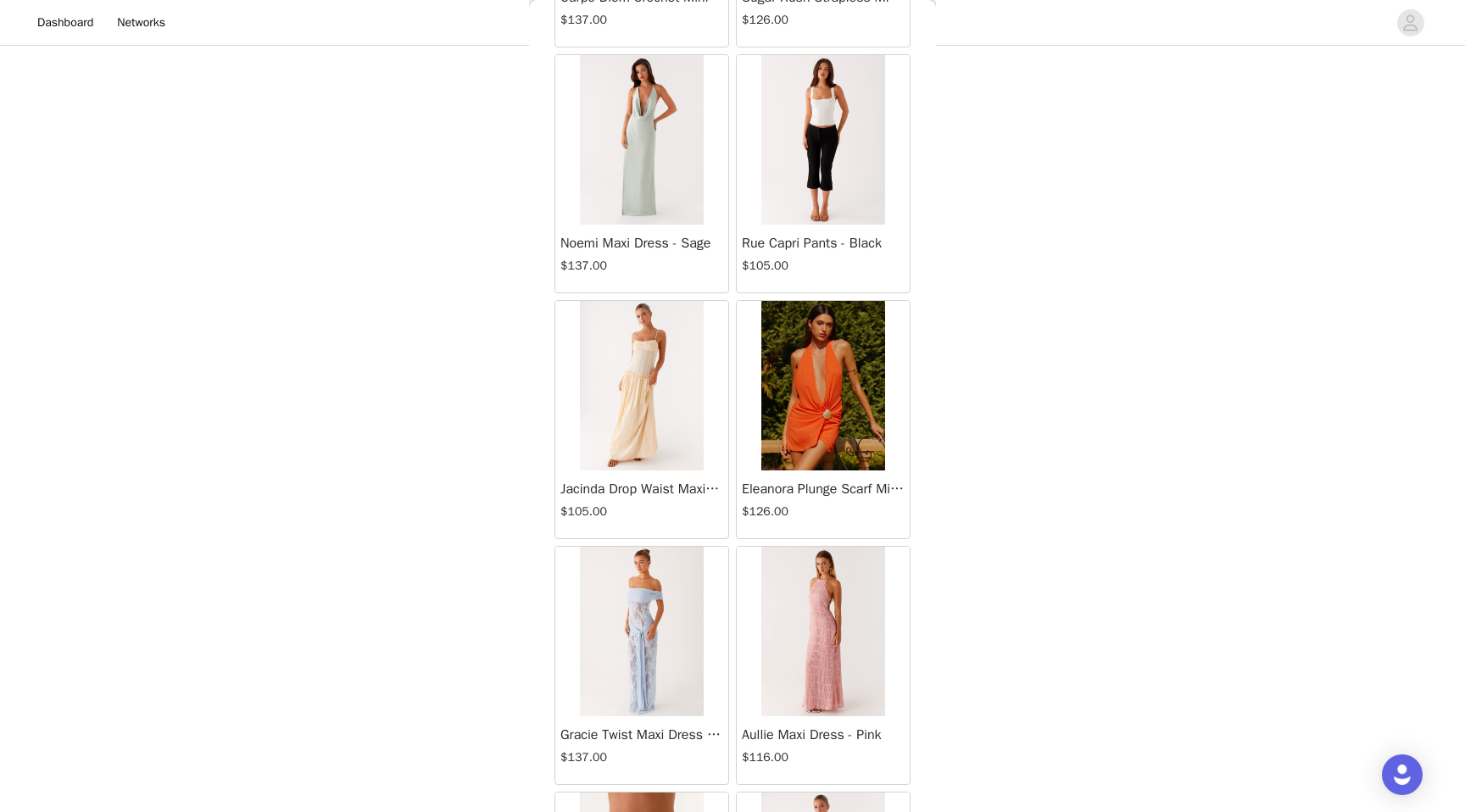 scroll, scrollTop: 53400, scrollLeft: 0, axis: vertical 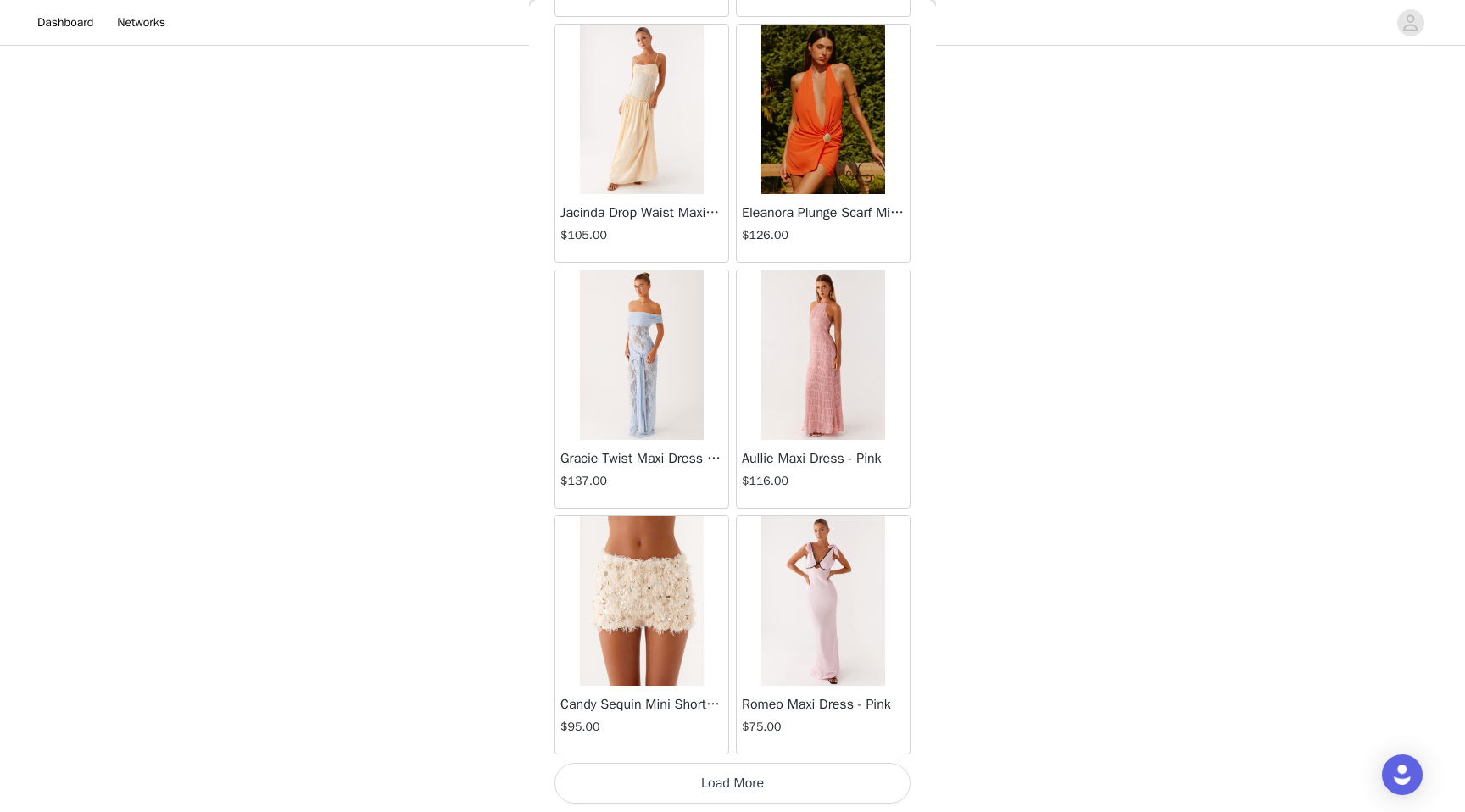 click on "Load More" at bounding box center [732, 783] 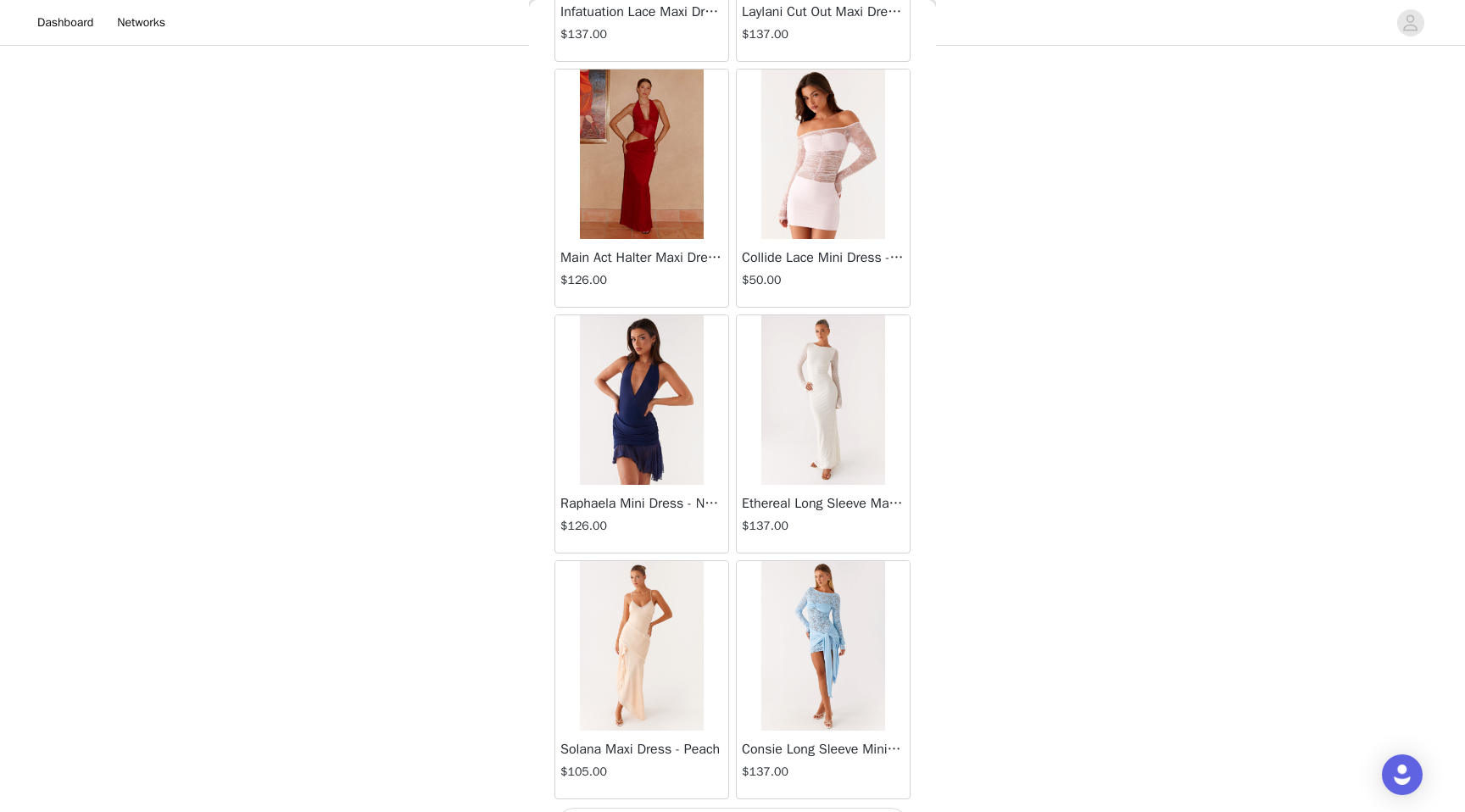 scroll, scrollTop: 55858, scrollLeft: 0, axis: vertical 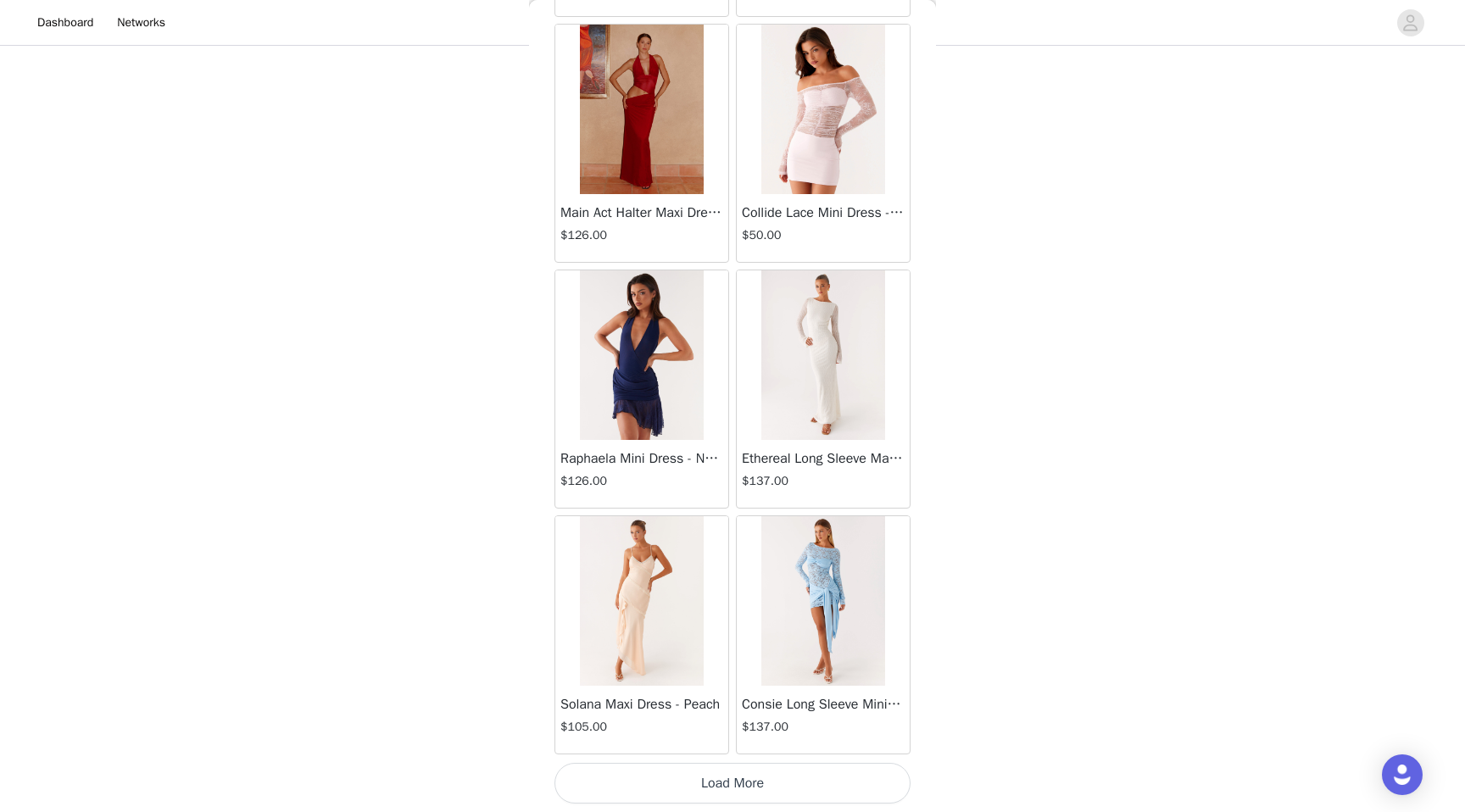 click on "Load More" at bounding box center (732, 783) 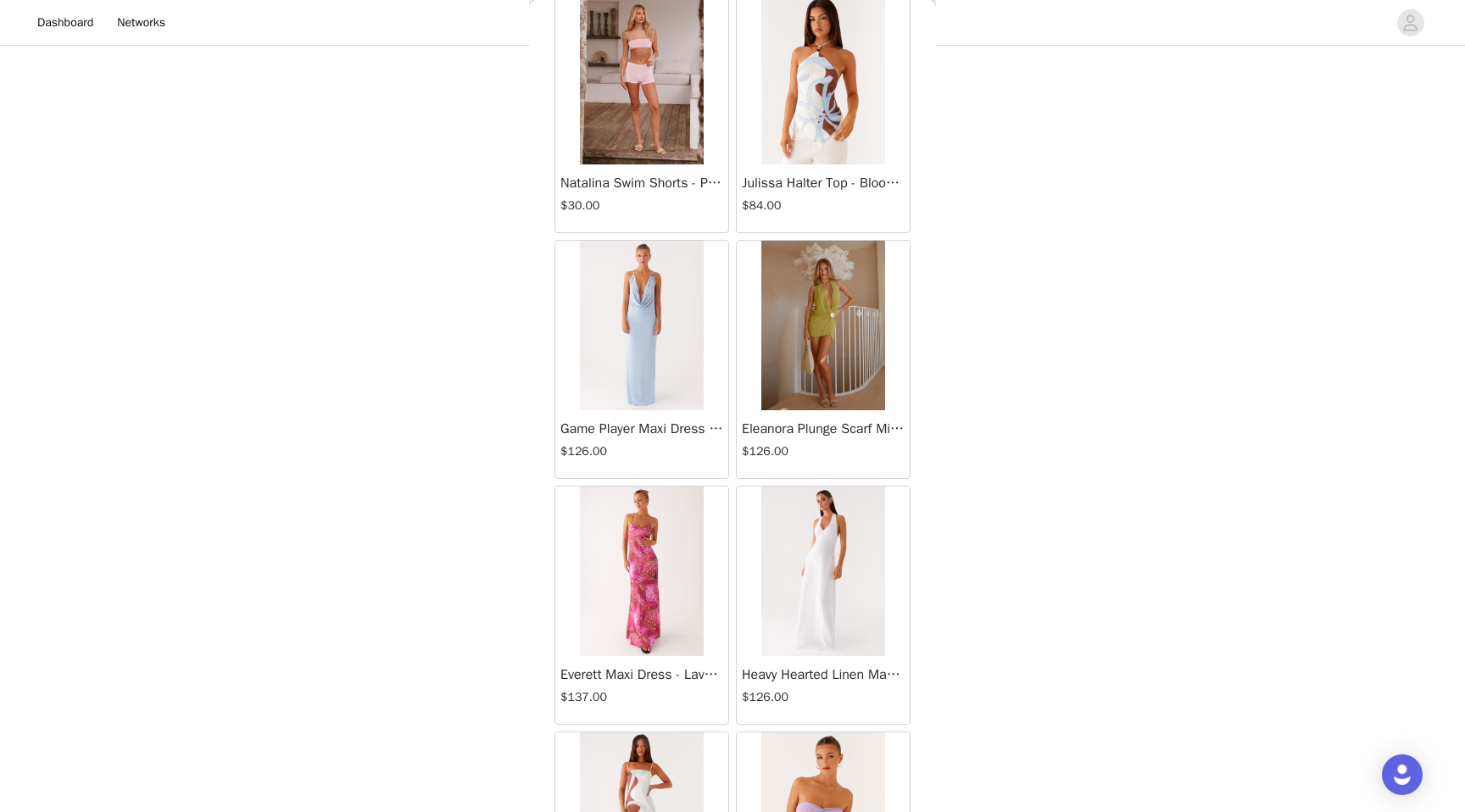 scroll, scrollTop: 58317, scrollLeft: 0, axis: vertical 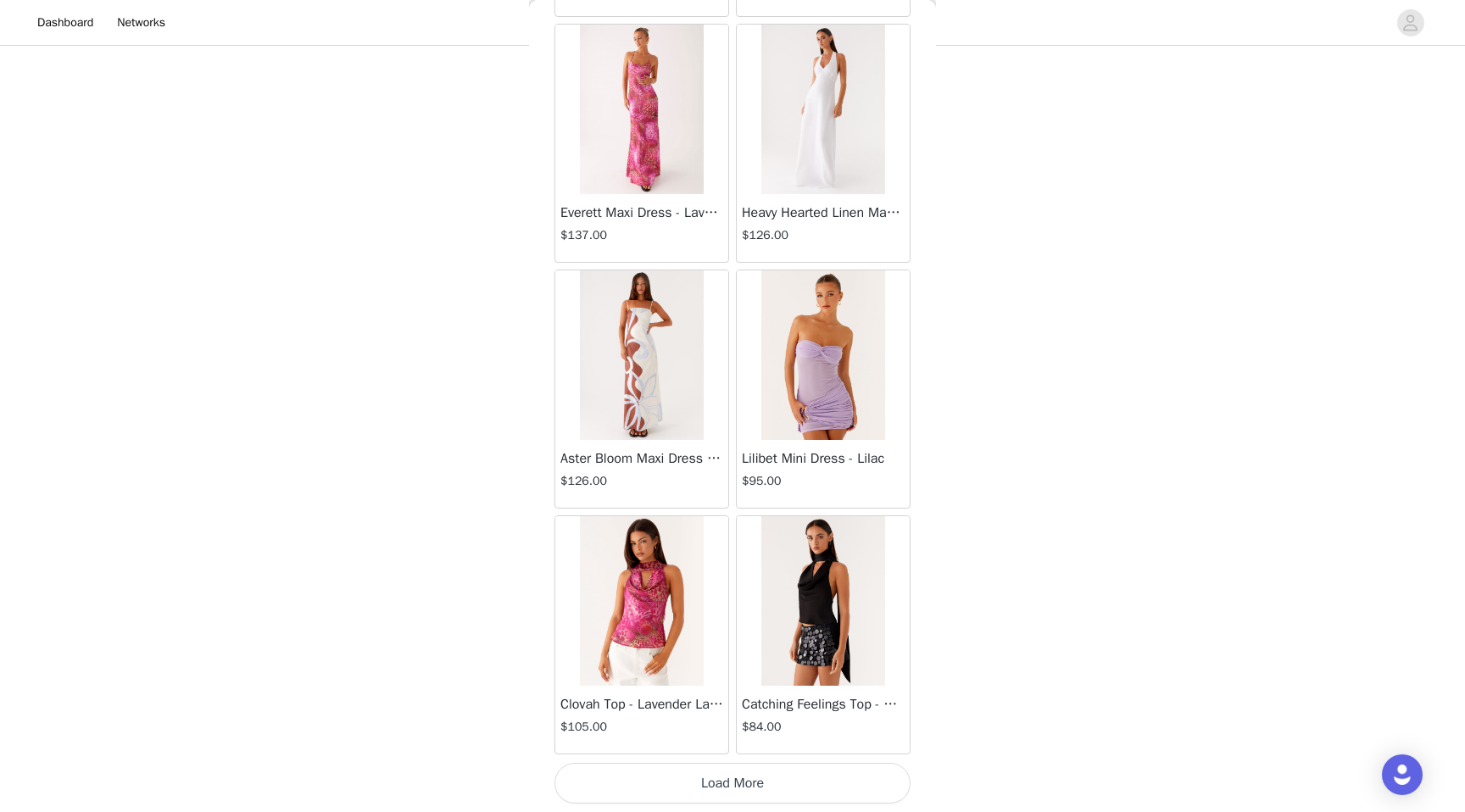 click on "Load More" at bounding box center (732, 783) 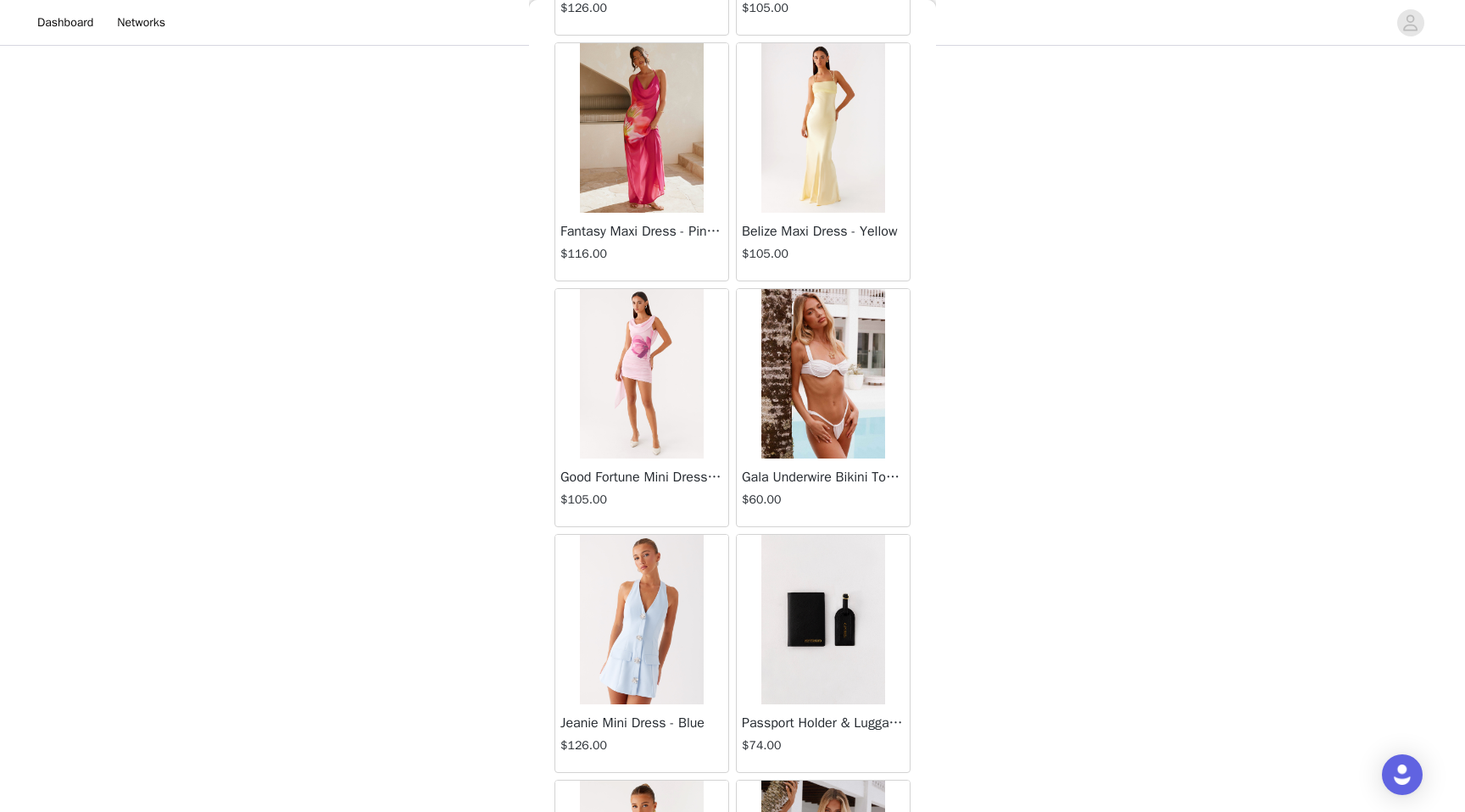 scroll, scrollTop: 60775, scrollLeft: 0, axis: vertical 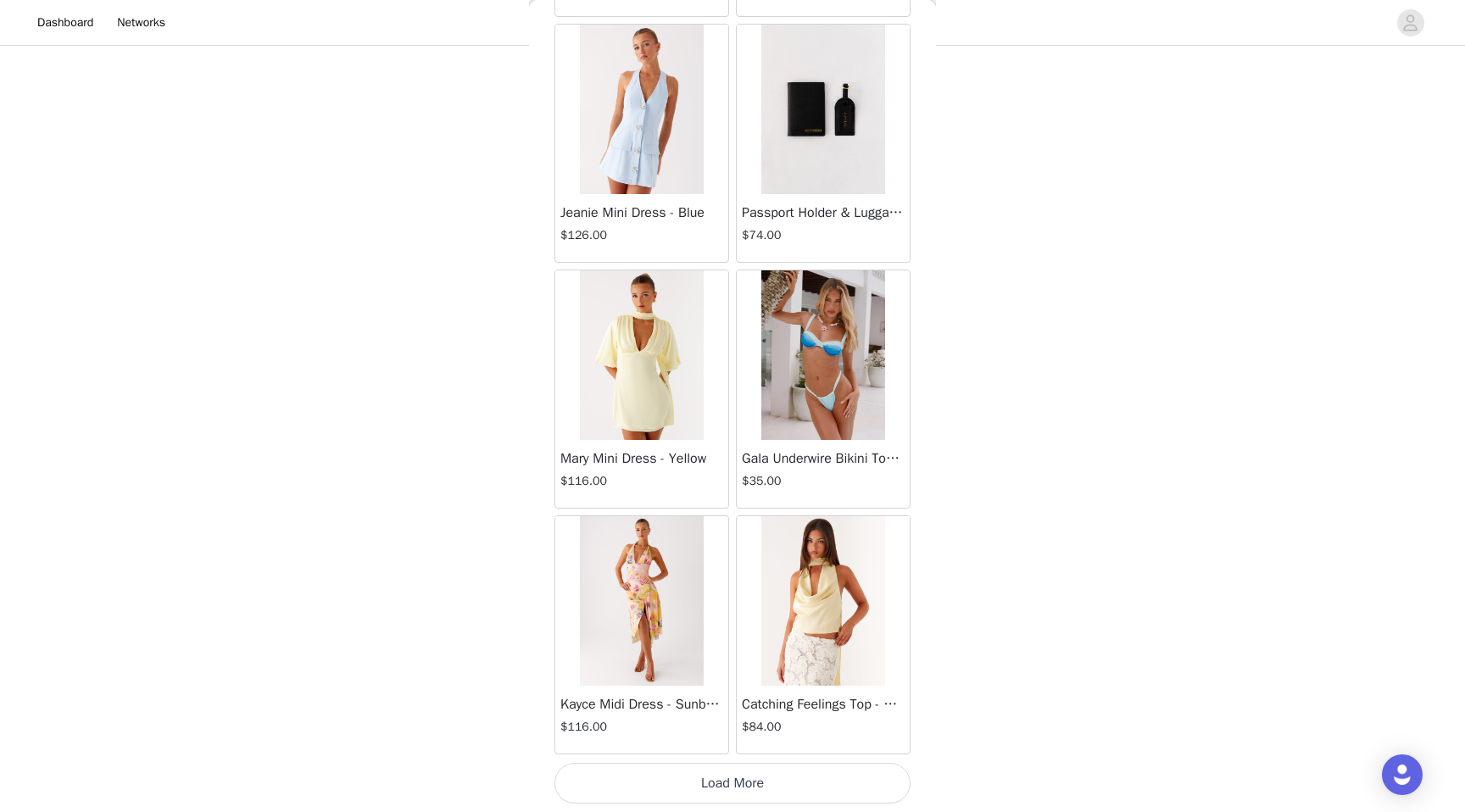 click on "Load More" at bounding box center [732, 783] 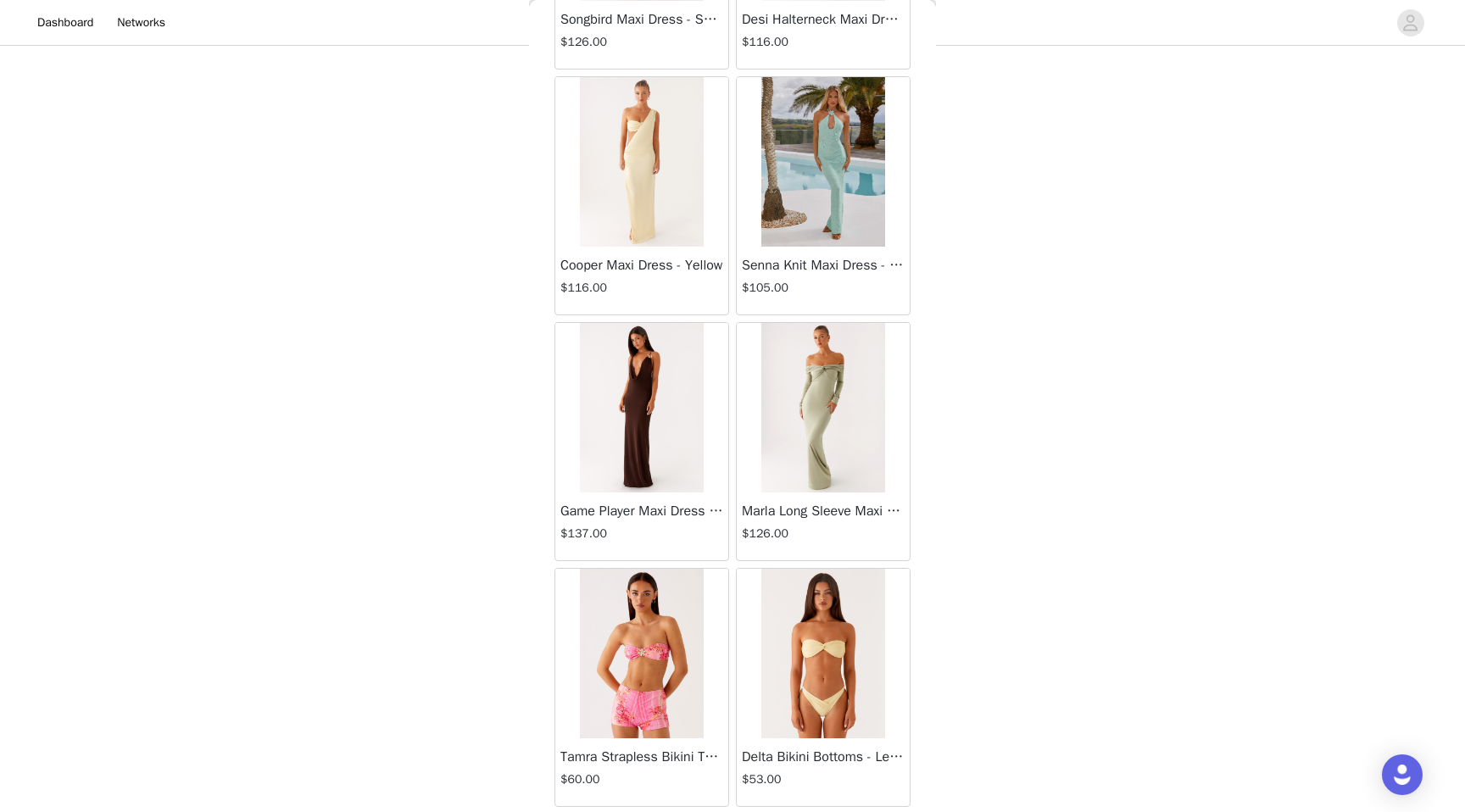 scroll, scrollTop: 63233, scrollLeft: 0, axis: vertical 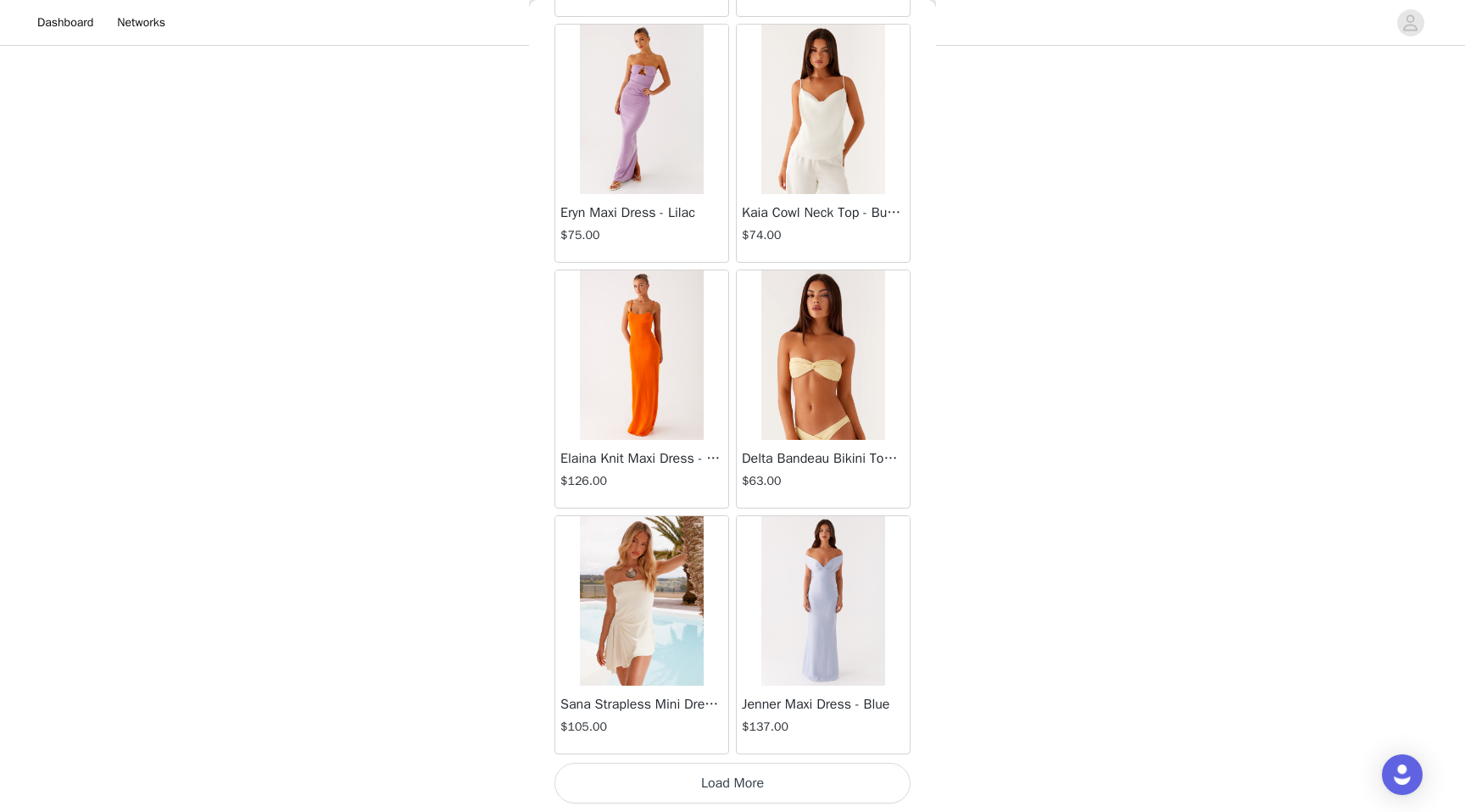 click on "Load More" at bounding box center (732, 783) 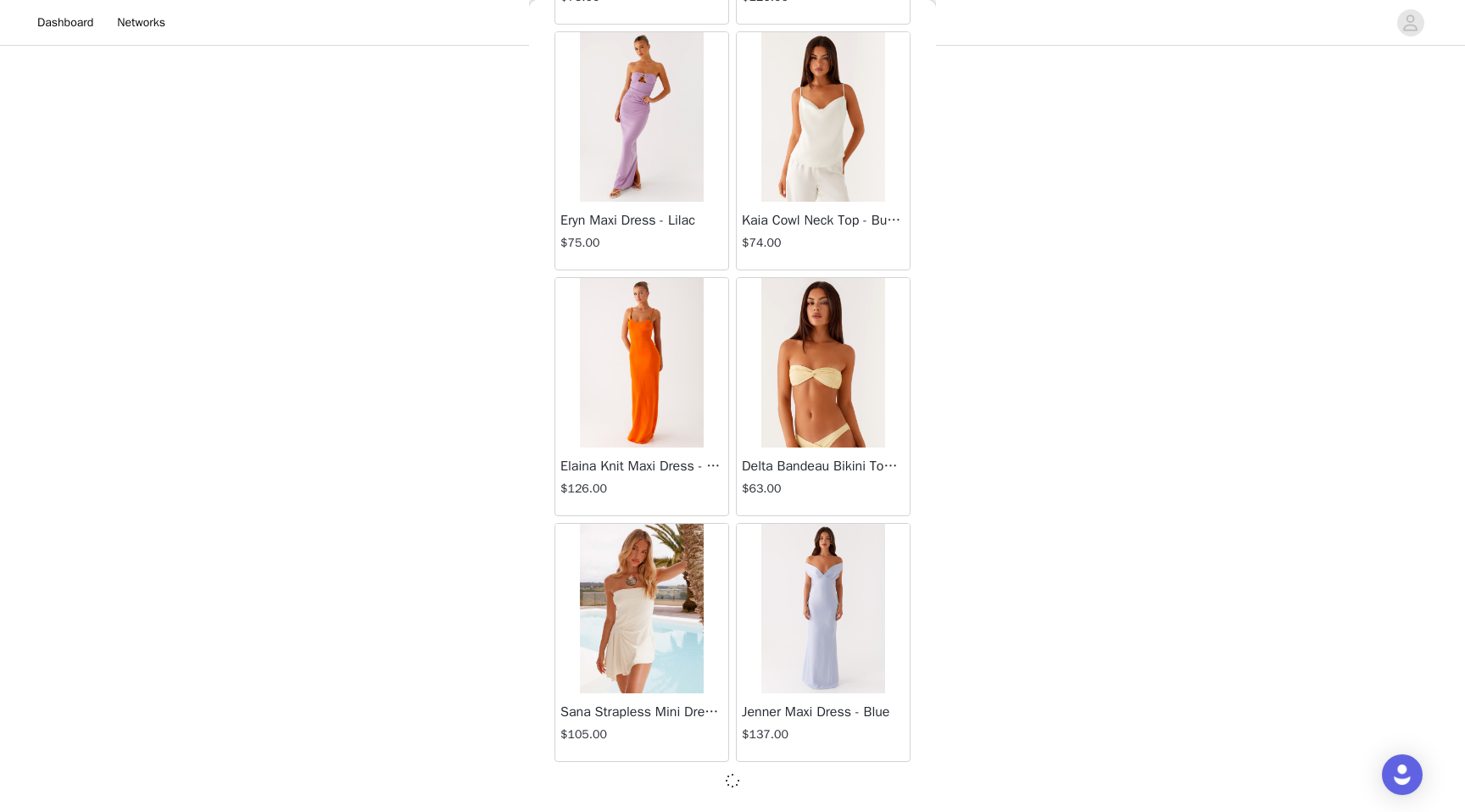 scroll, scrollTop: 63225, scrollLeft: 0, axis: vertical 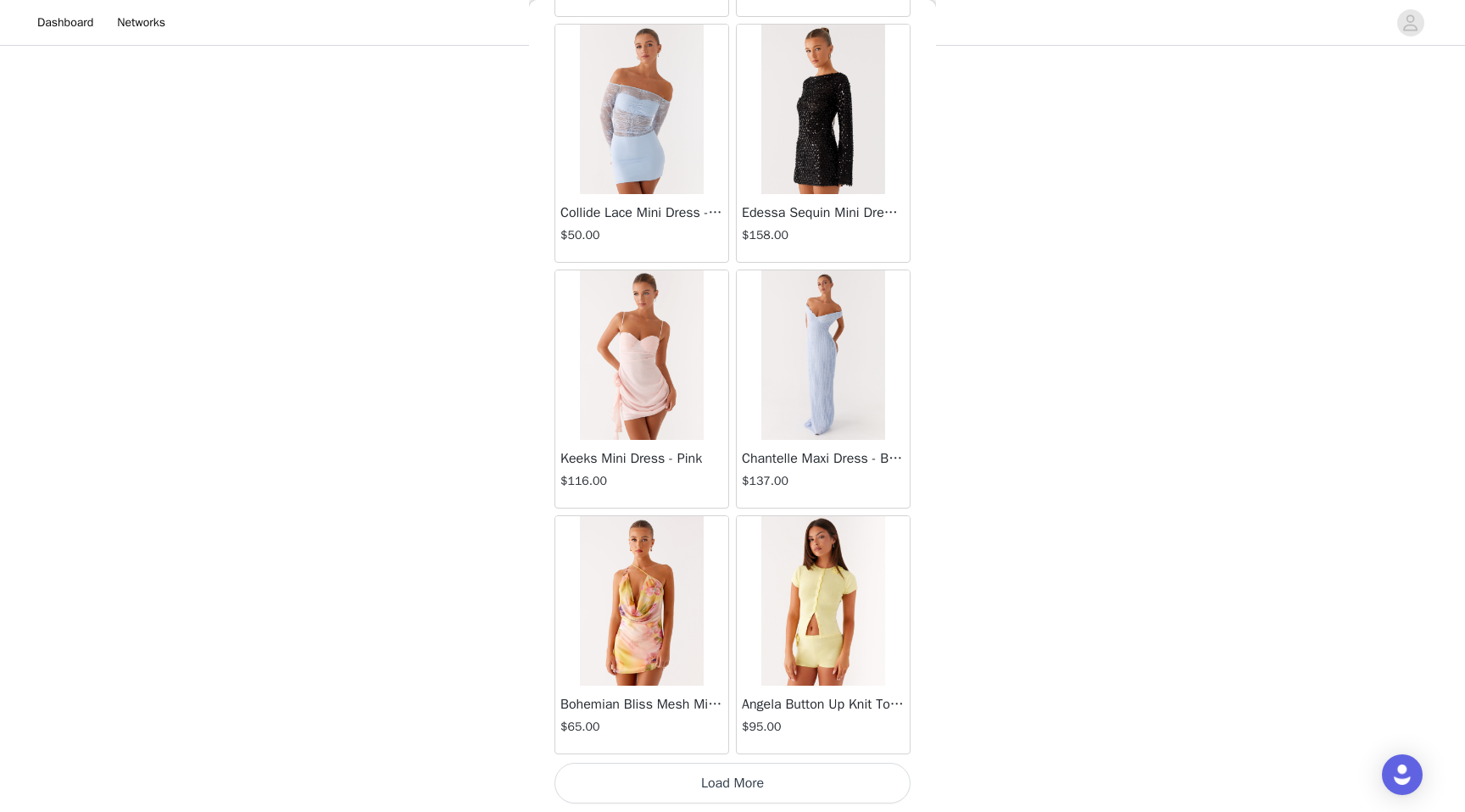 click on "Load More" at bounding box center [732, 783] 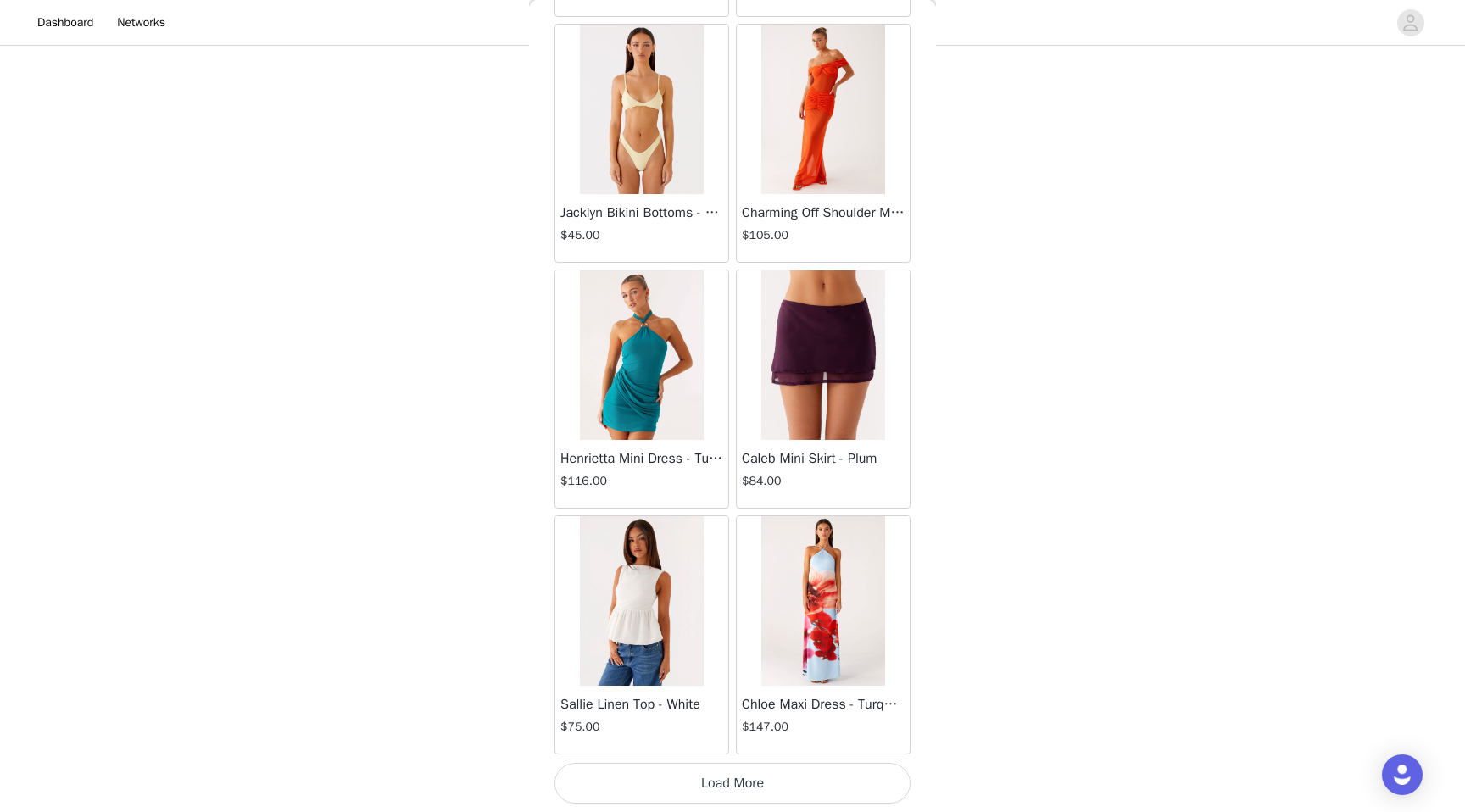 click on "Load More" at bounding box center (732, 783) 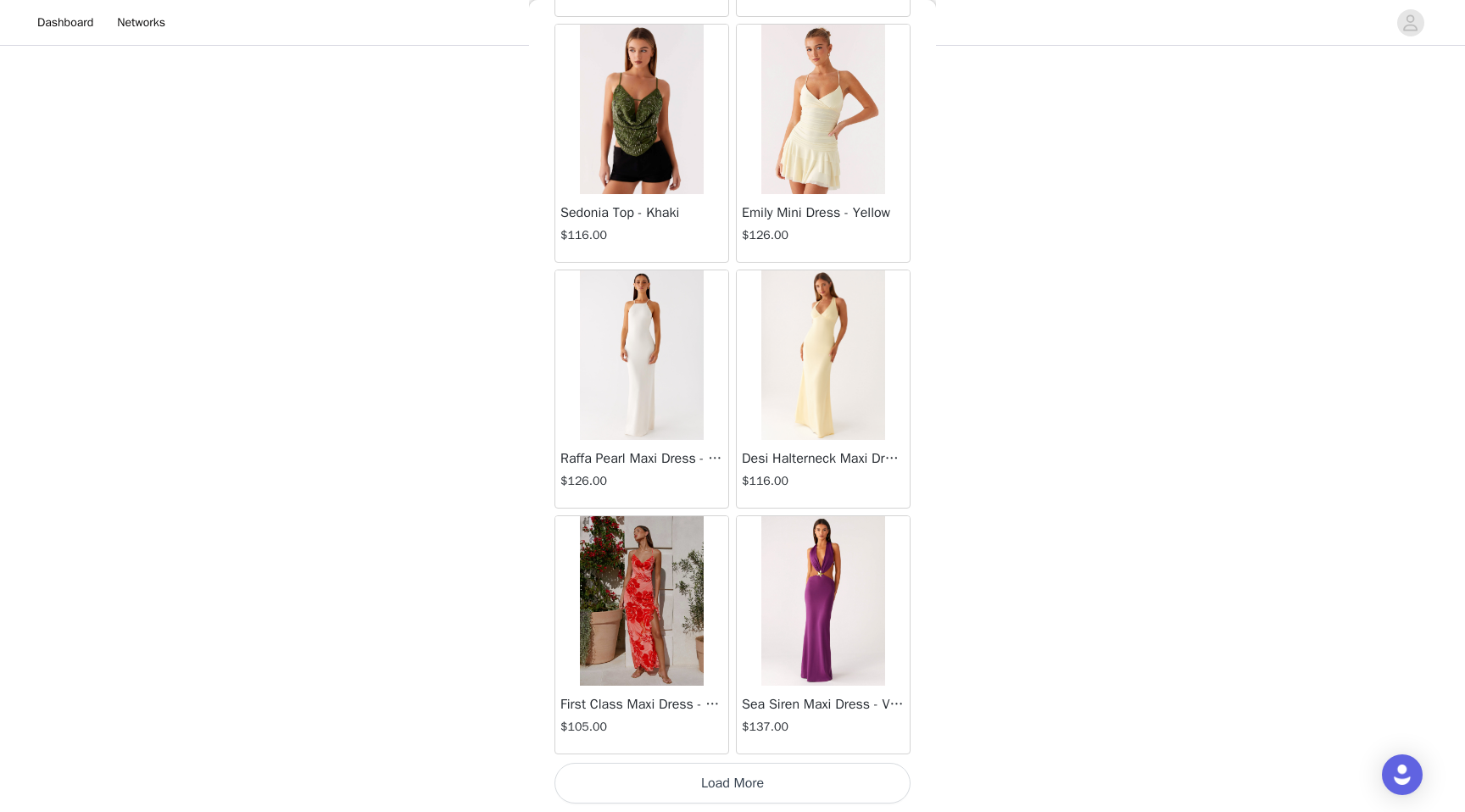 click on "Load More" at bounding box center (732, 783) 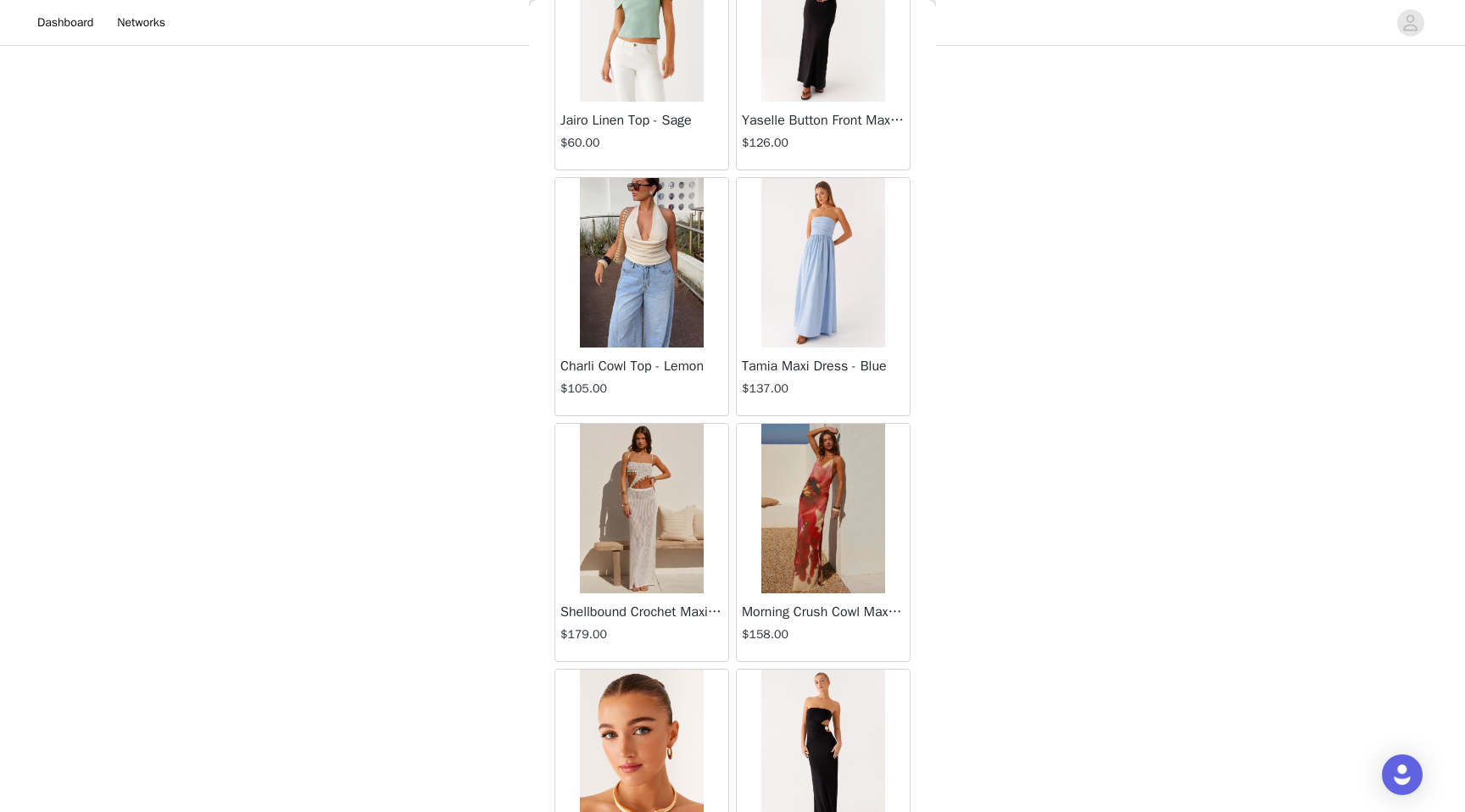 scroll, scrollTop: 73065, scrollLeft: 0, axis: vertical 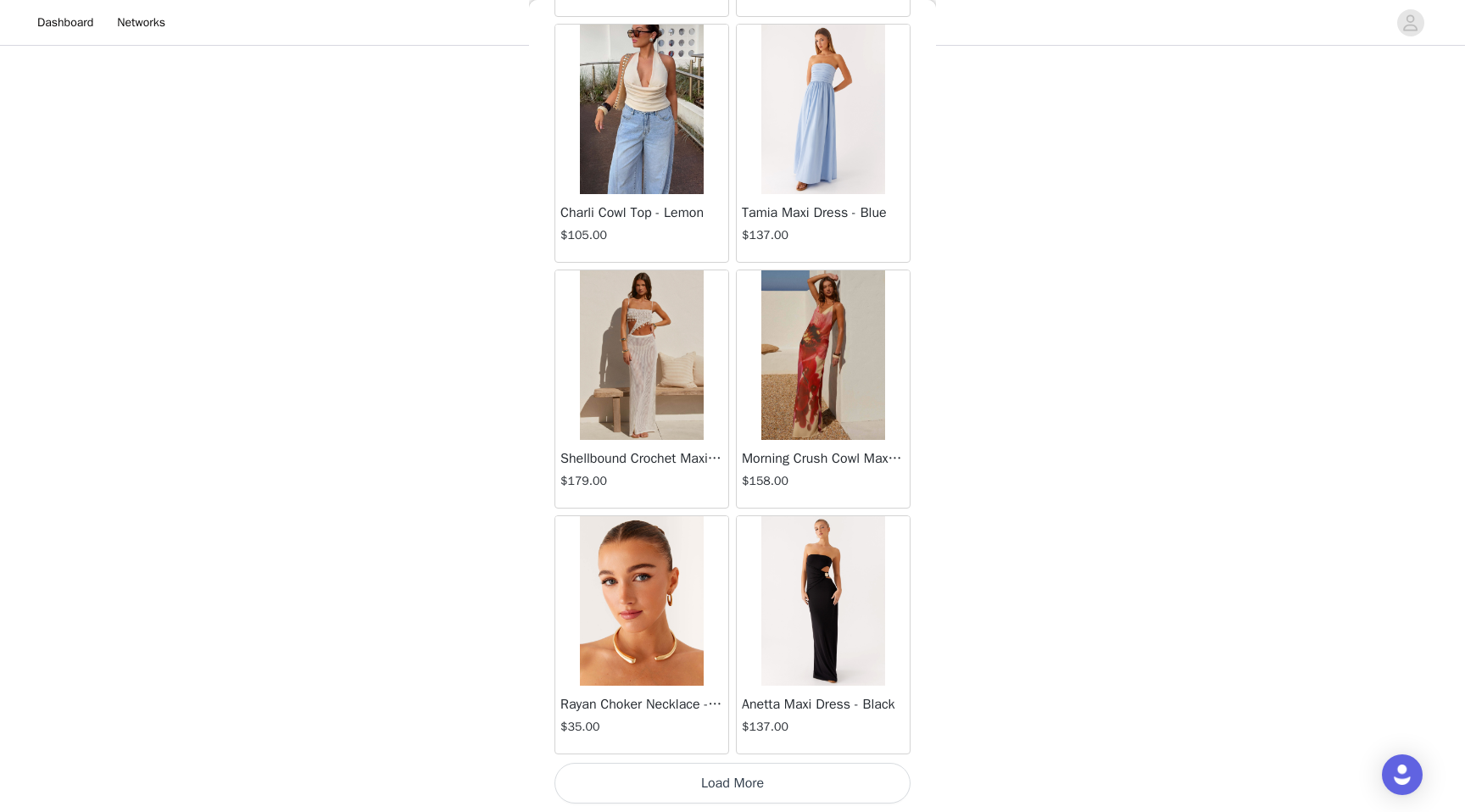 click on "Load More" at bounding box center [732, 783] 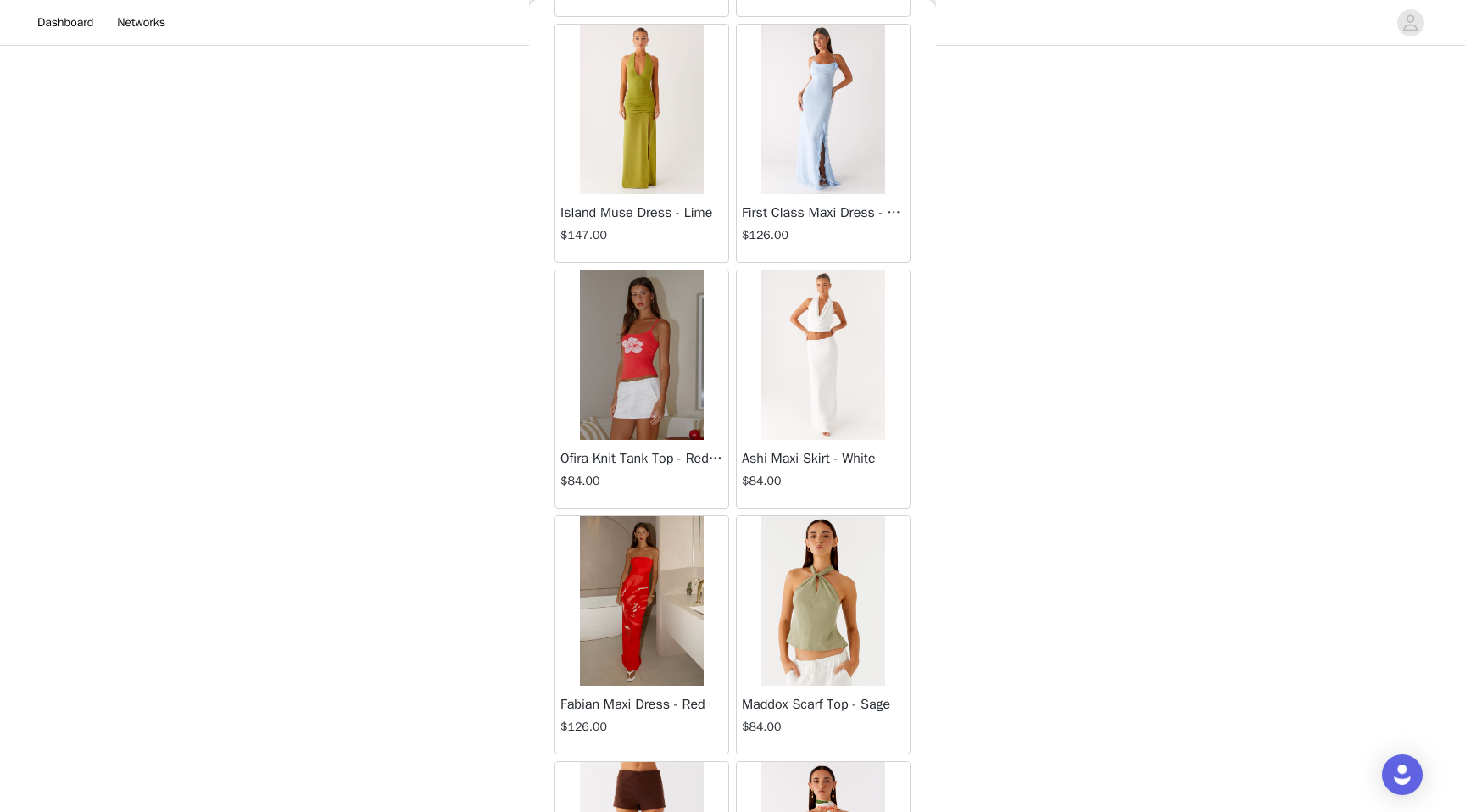 scroll, scrollTop: 75523, scrollLeft: 0, axis: vertical 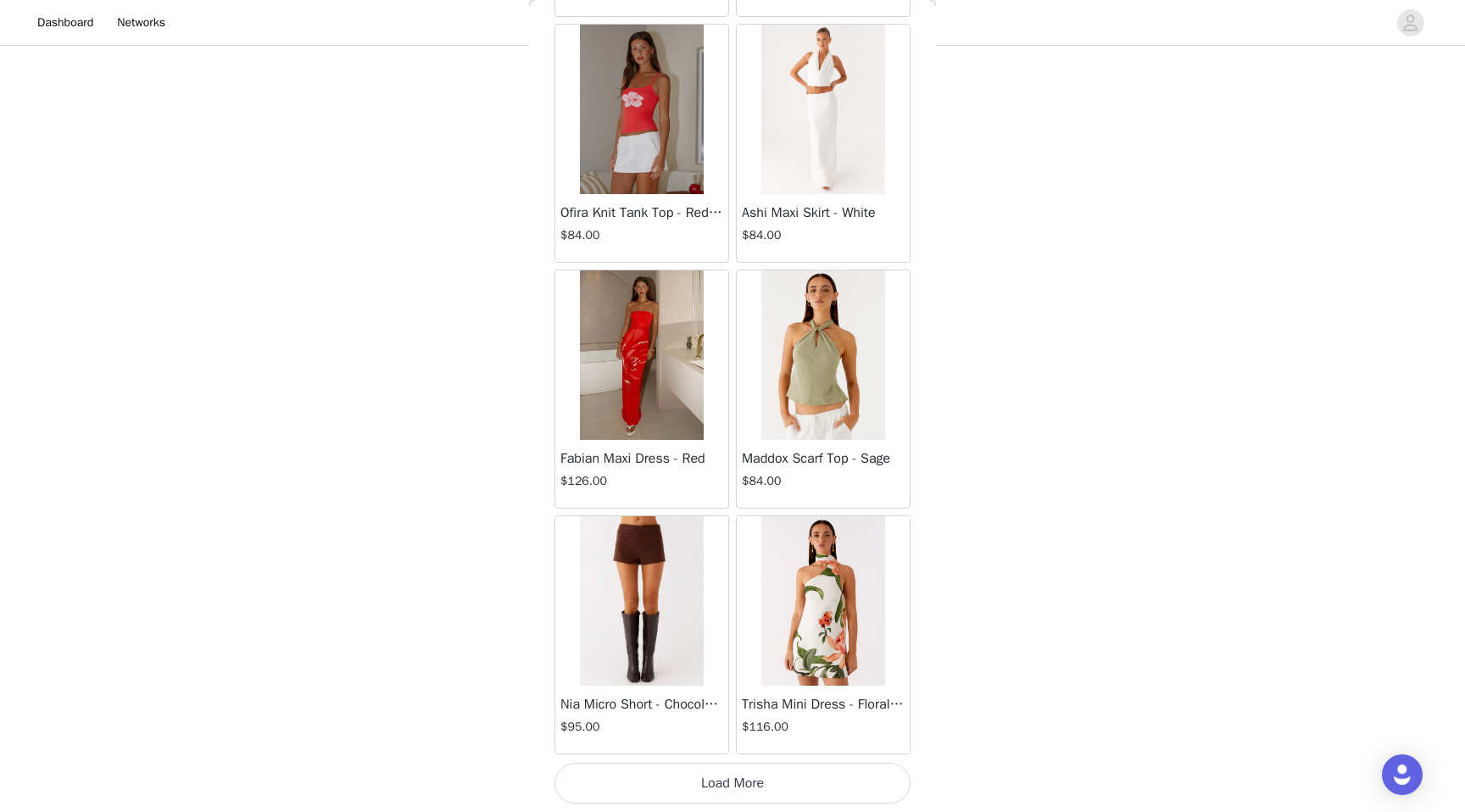 click on "Load More" at bounding box center [732, 783] 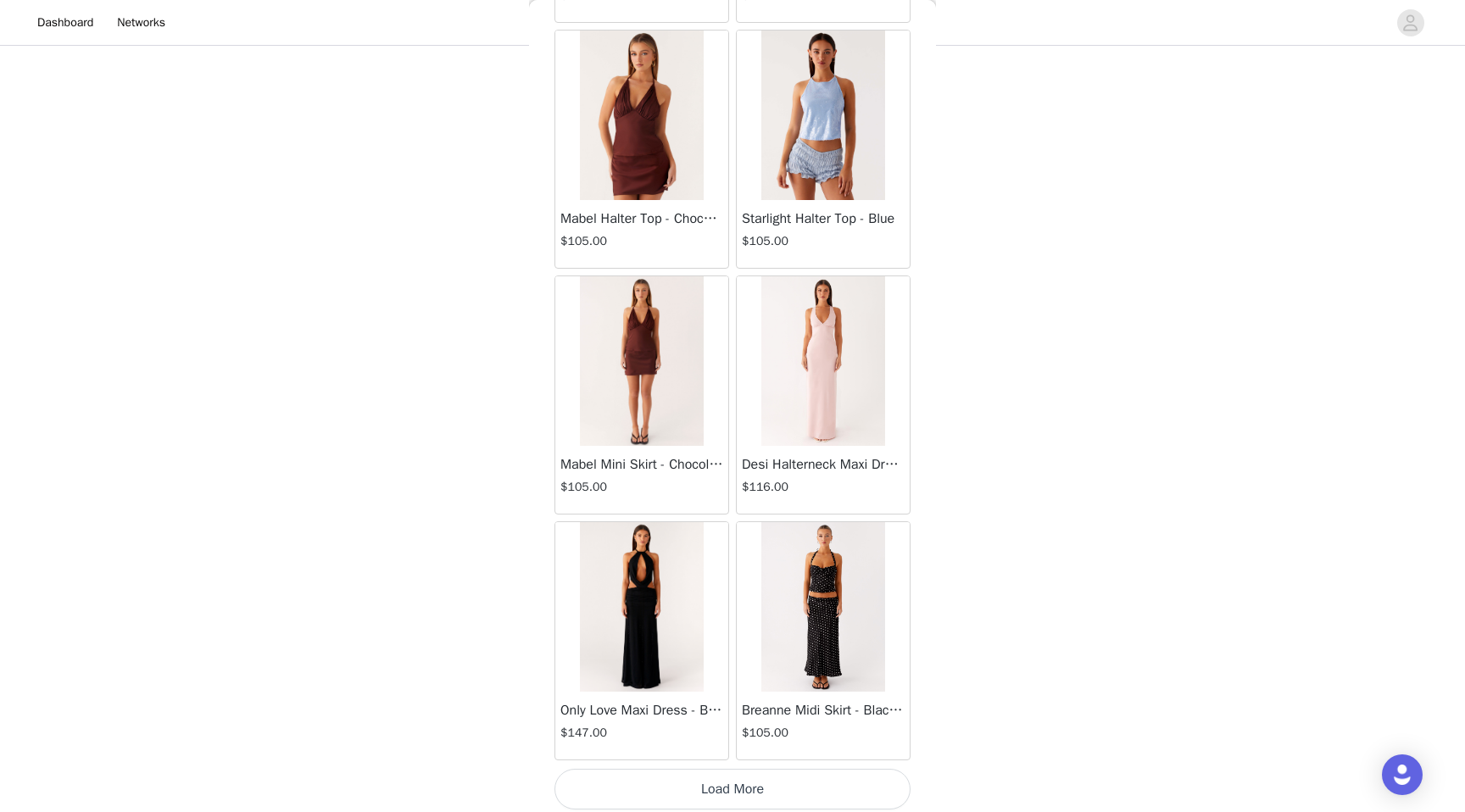 scroll, scrollTop: 77981, scrollLeft: 0, axis: vertical 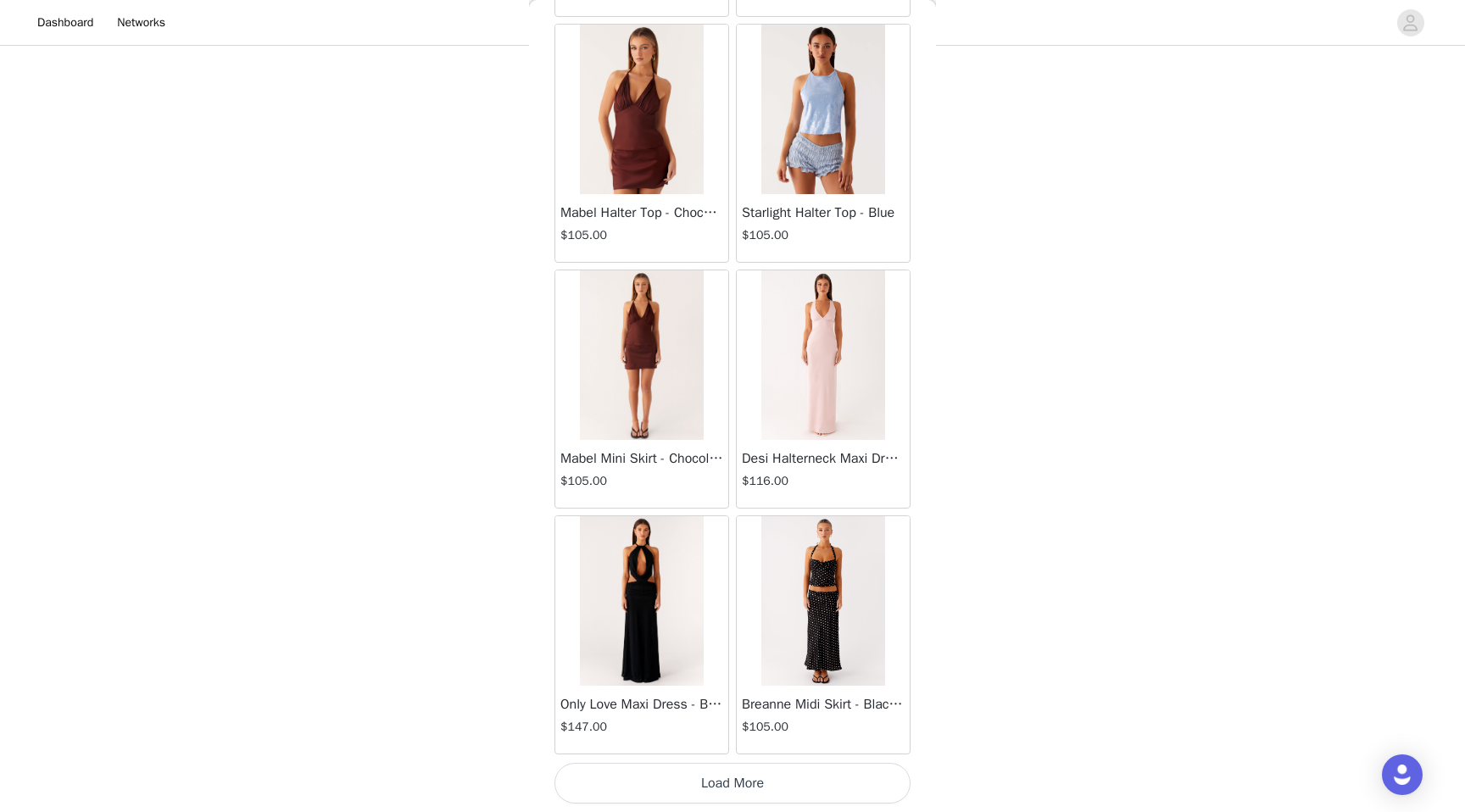 click on "Load More" at bounding box center [732, 783] 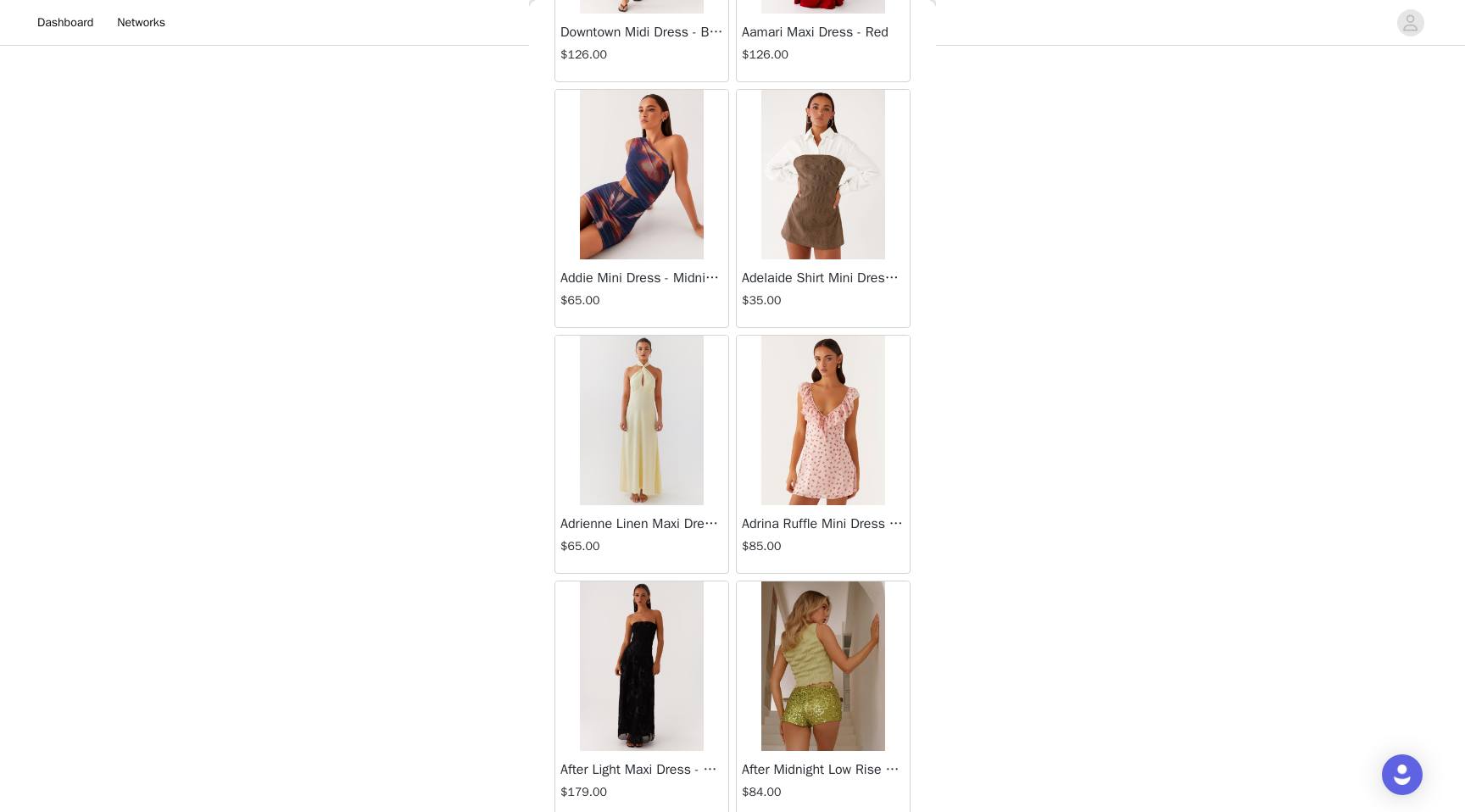 scroll, scrollTop: 80439, scrollLeft: 0, axis: vertical 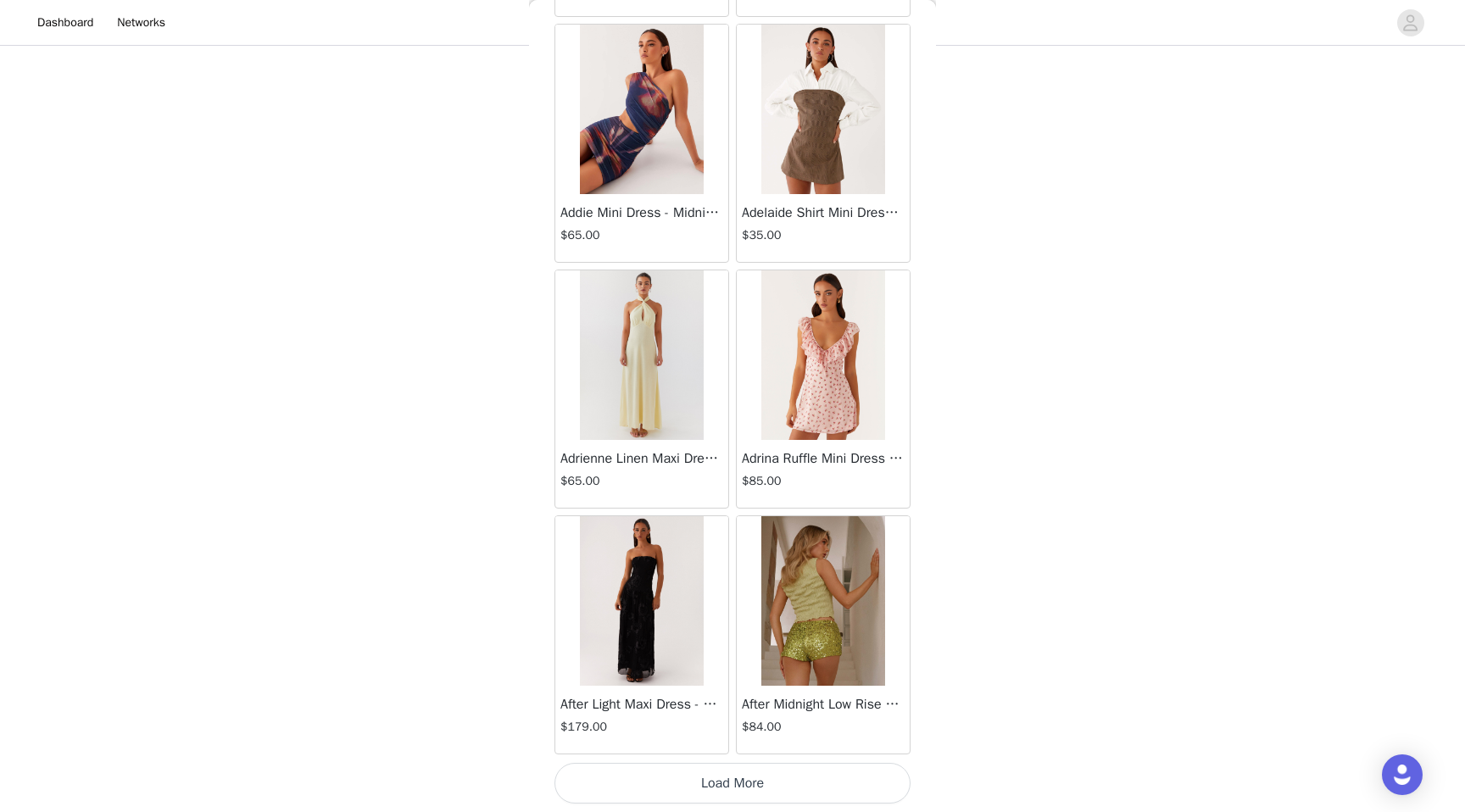 click on "Load More" at bounding box center (732, 783) 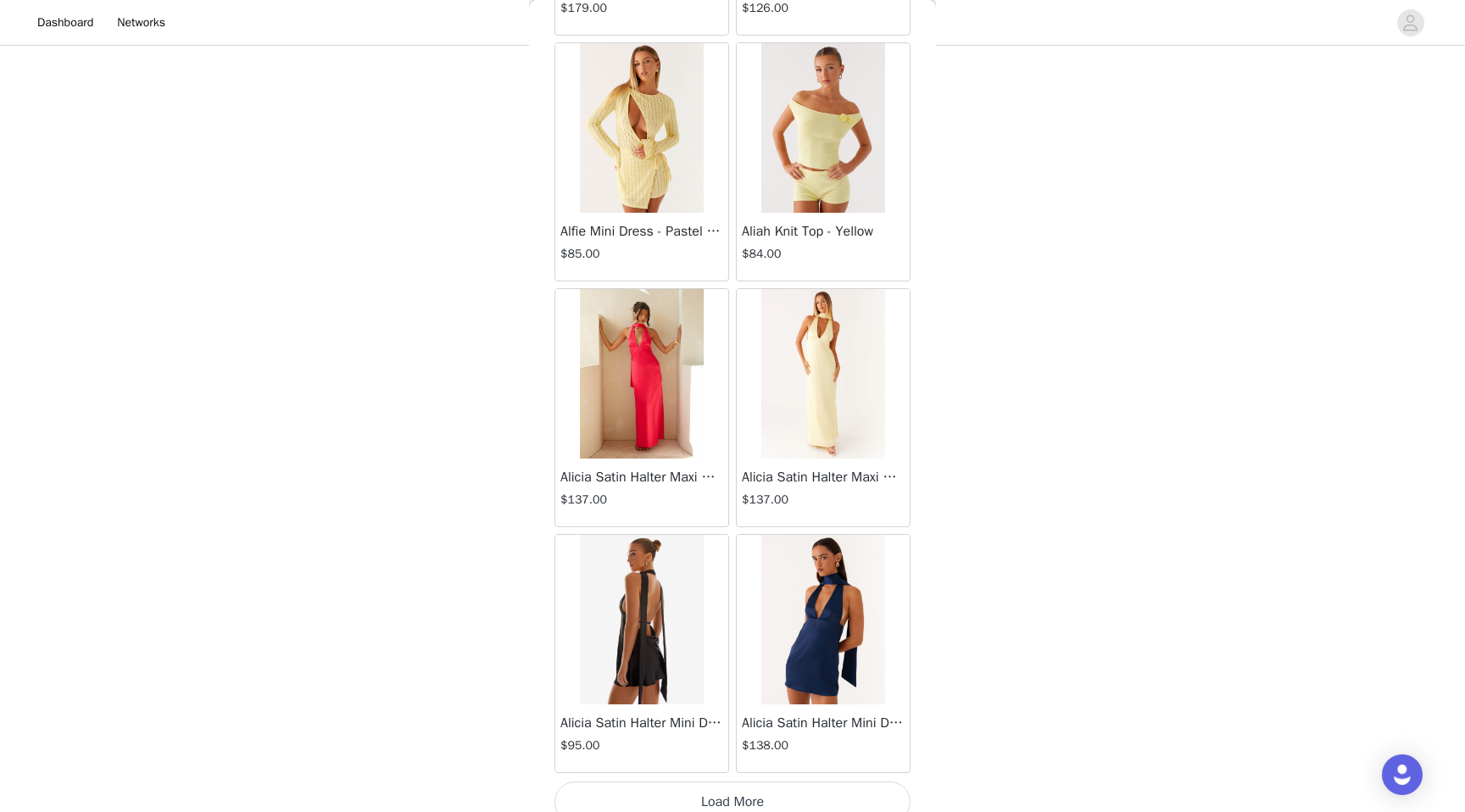 scroll, scrollTop: 82897, scrollLeft: 0, axis: vertical 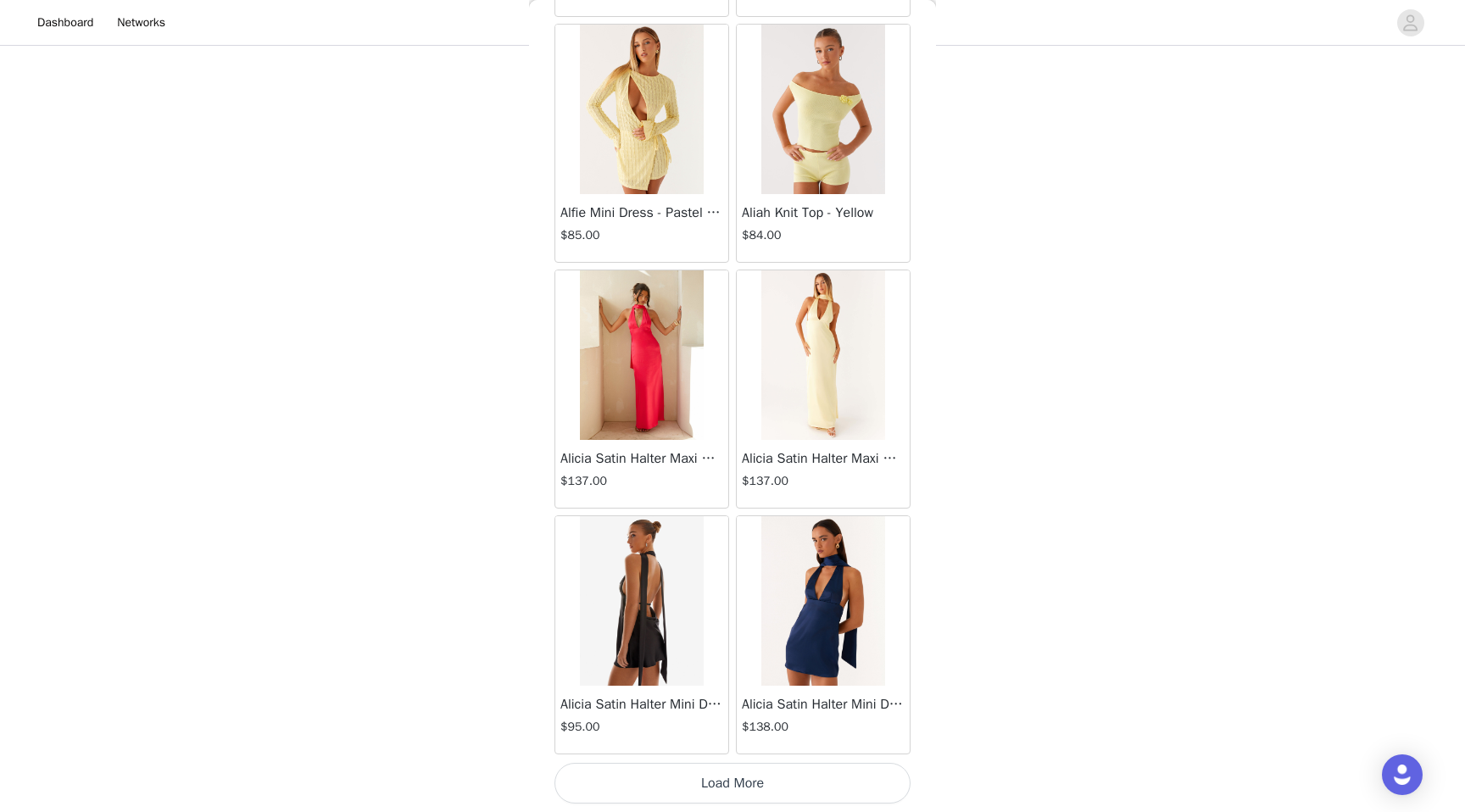 click on "Load More" at bounding box center [732, 783] 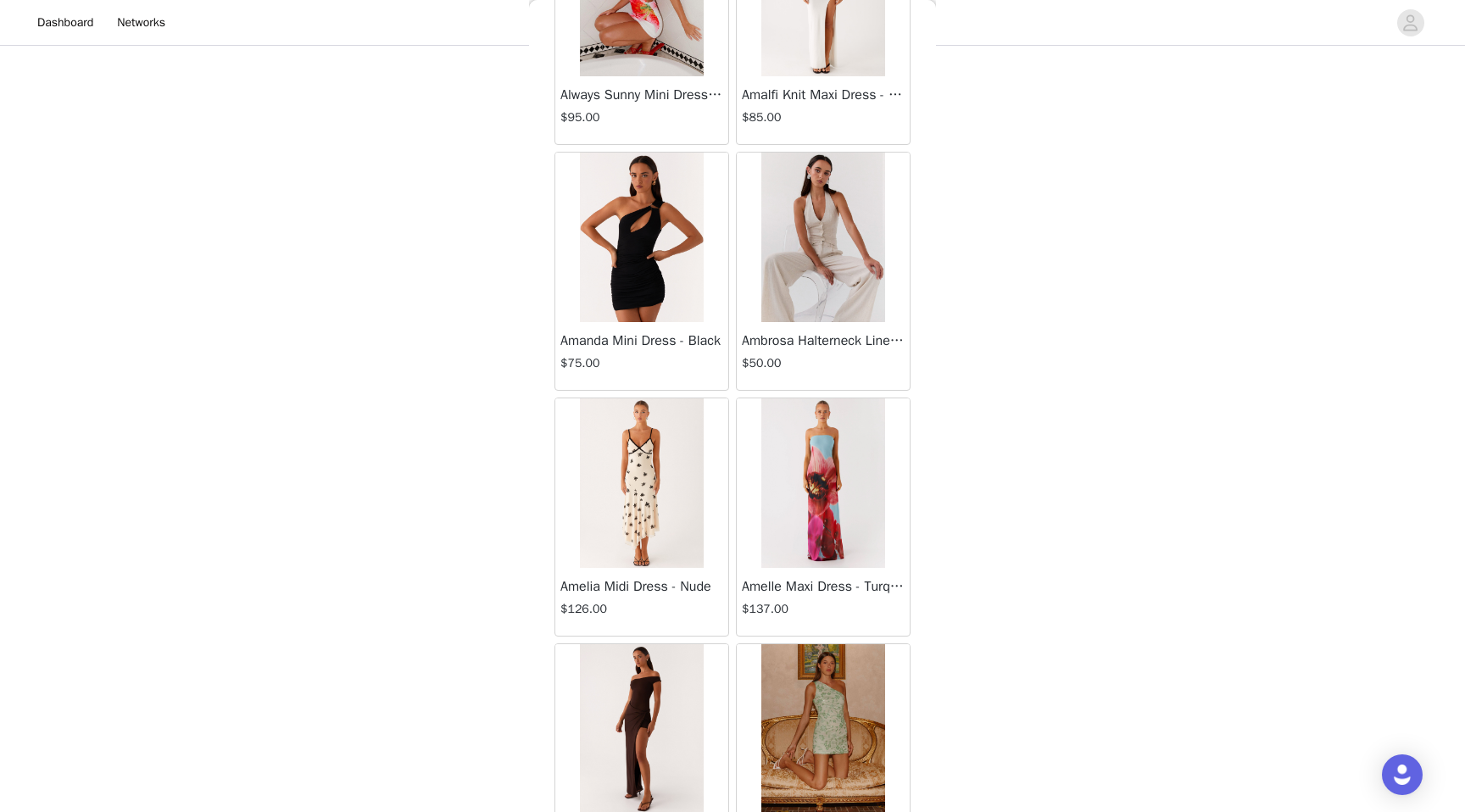 scroll, scrollTop: 85355, scrollLeft: 0, axis: vertical 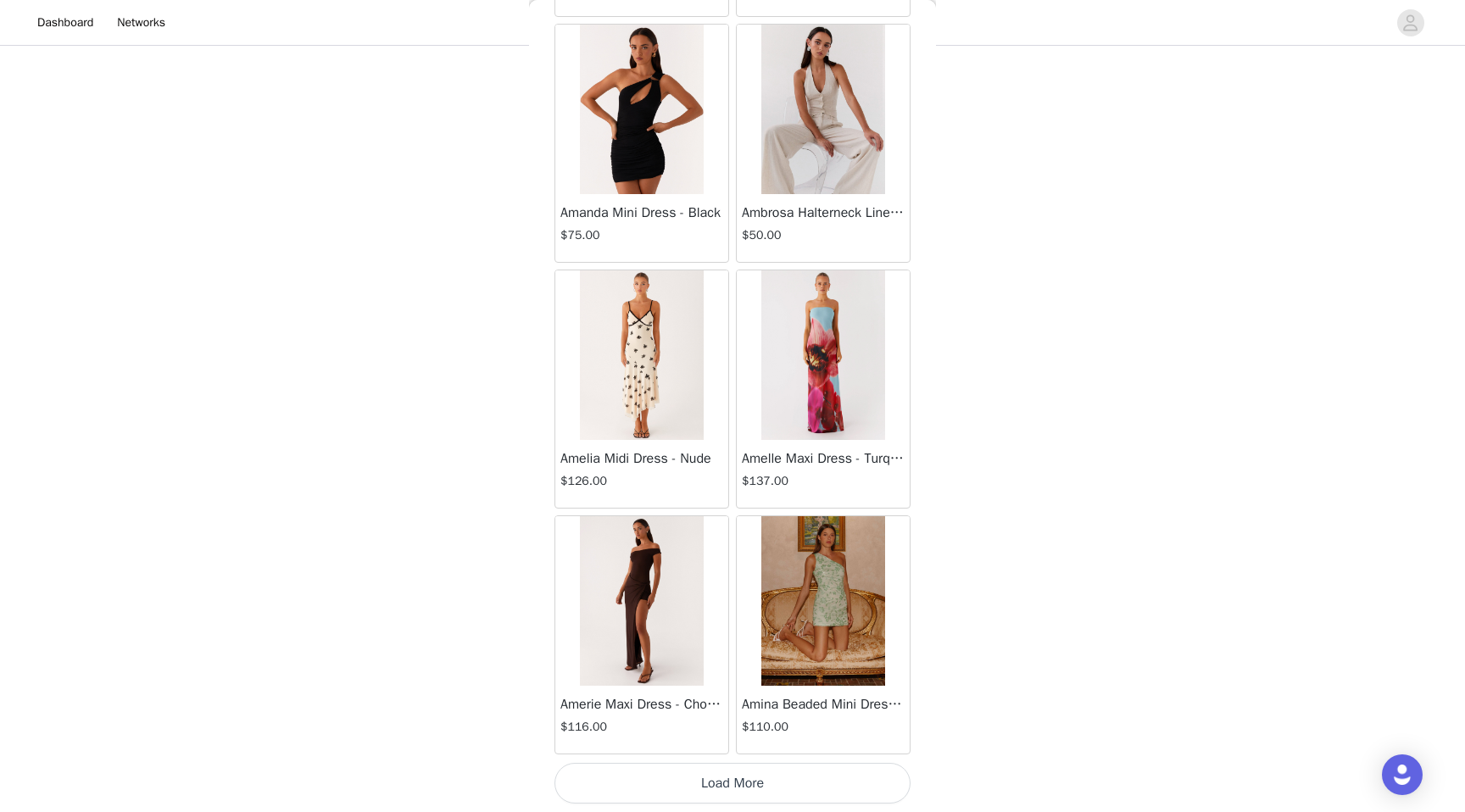click on "Load More" at bounding box center [732, 783] 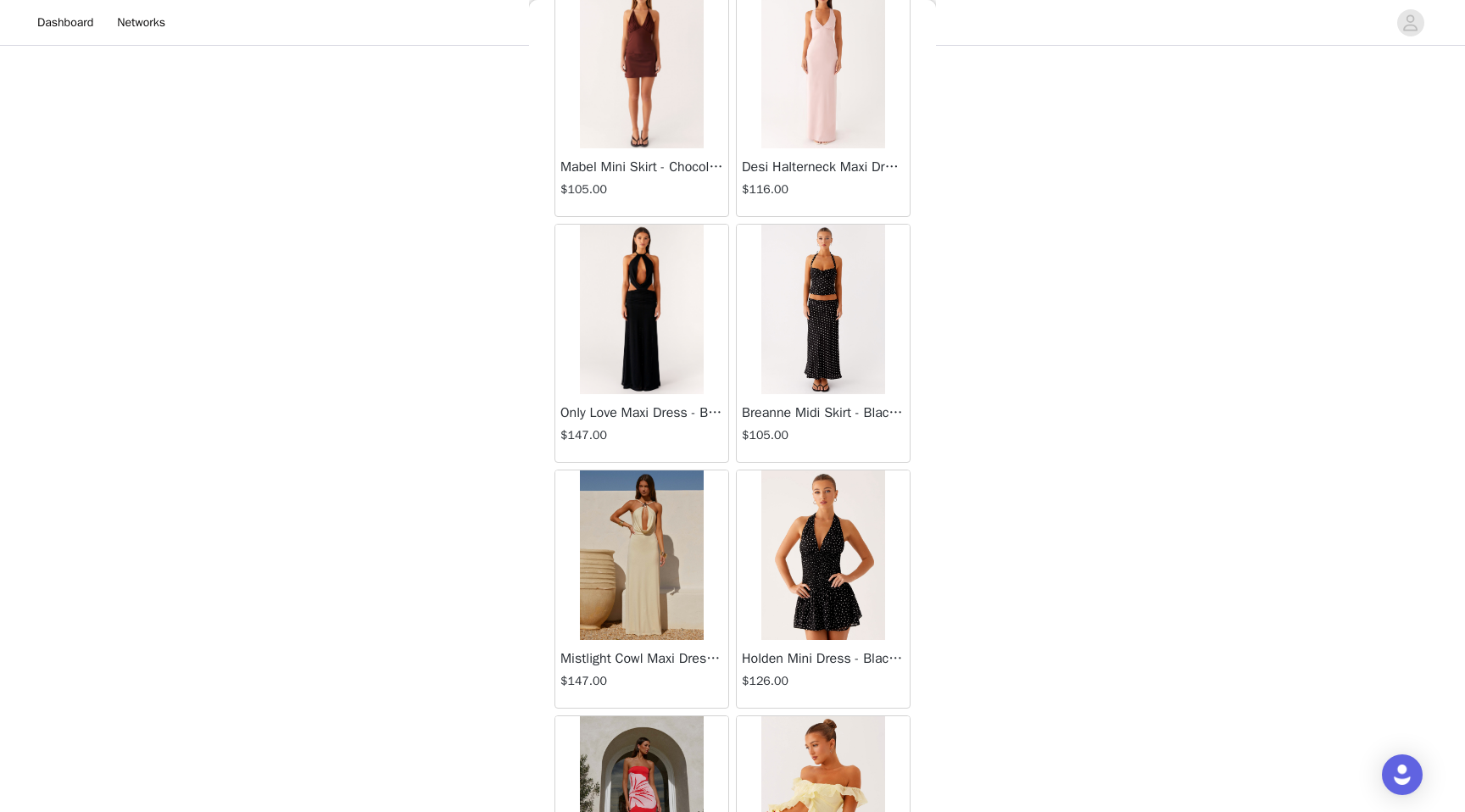 scroll, scrollTop: 78266, scrollLeft: 0, axis: vertical 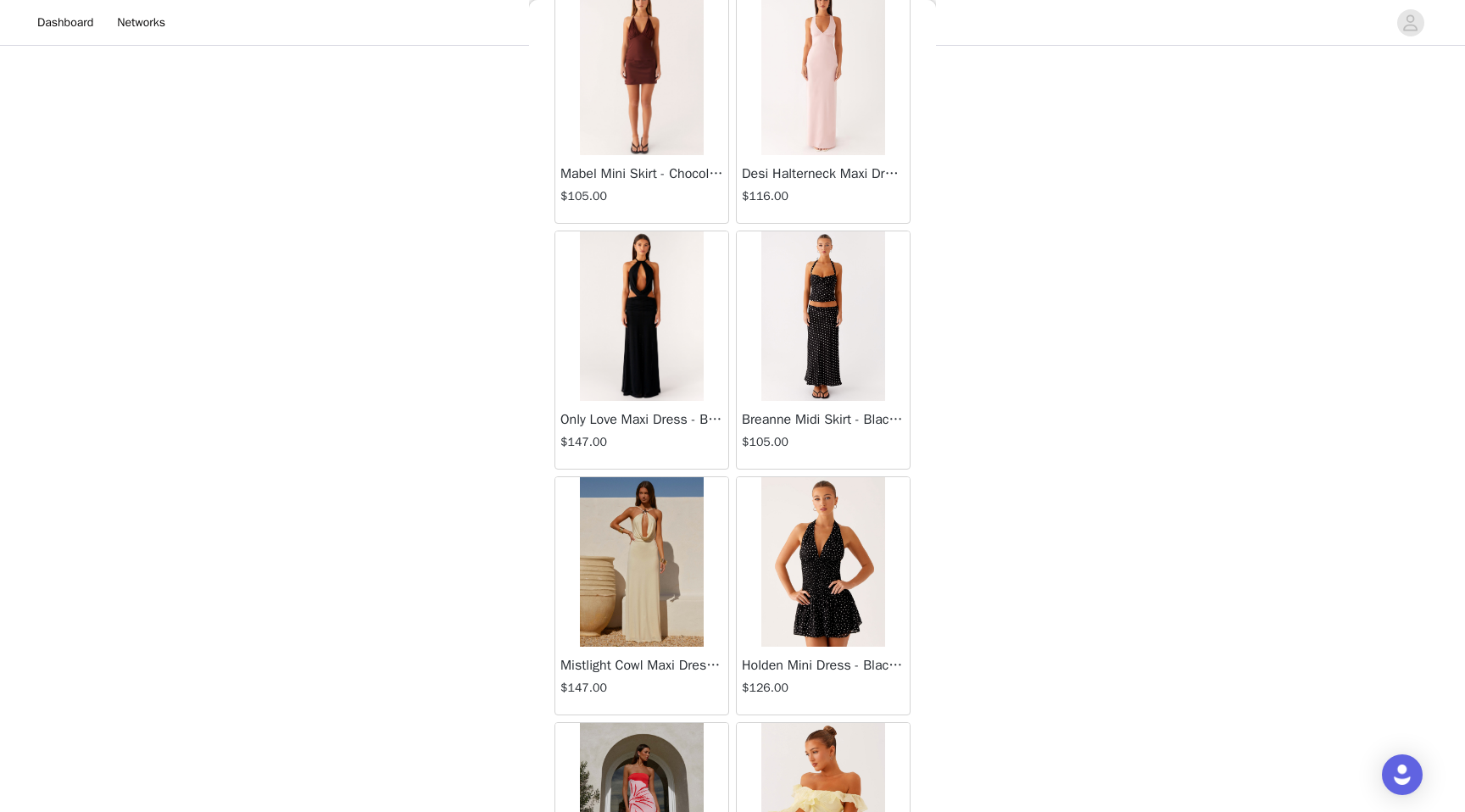 click at bounding box center (822, 316) 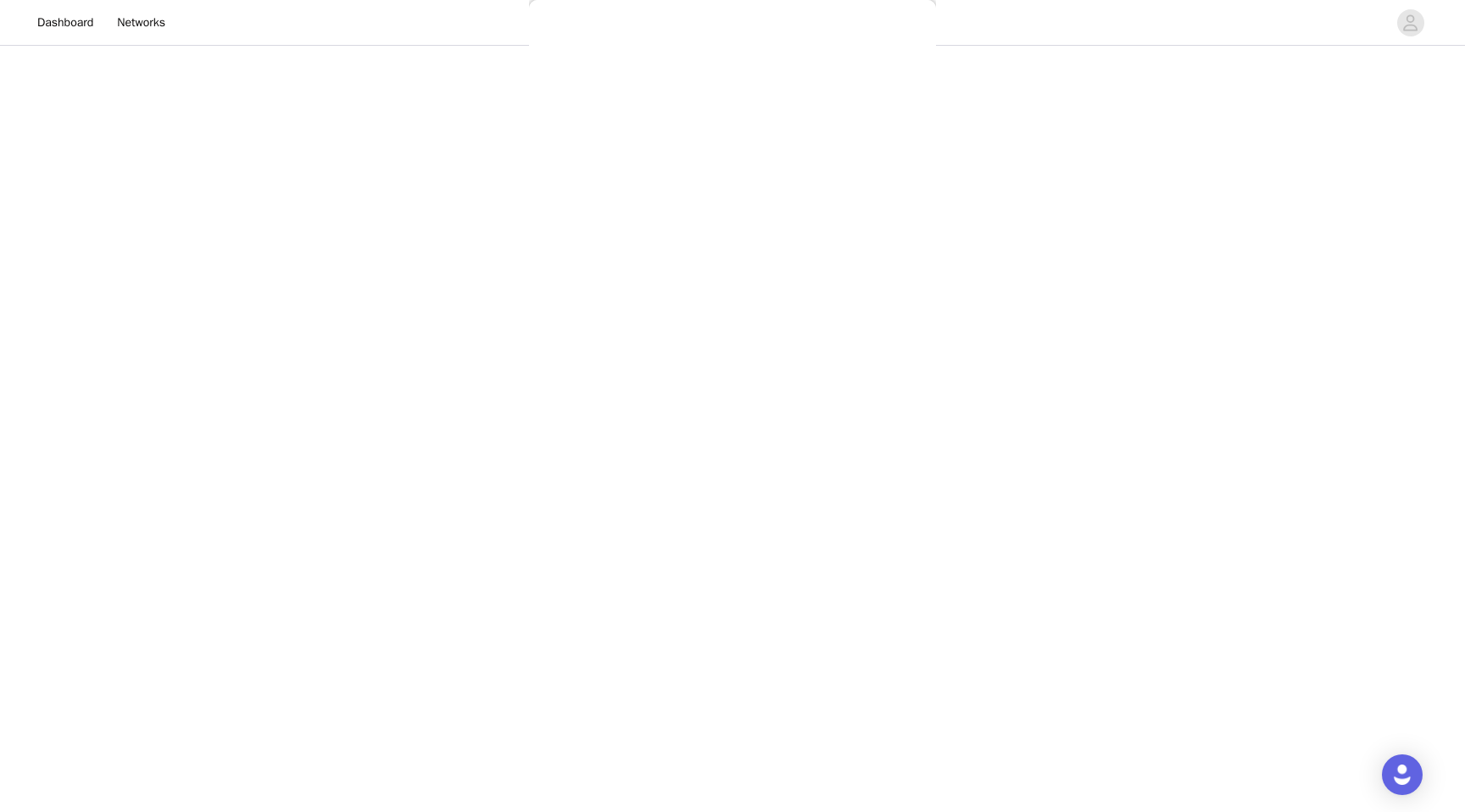 scroll, scrollTop: 0, scrollLeft: 0, axis: both 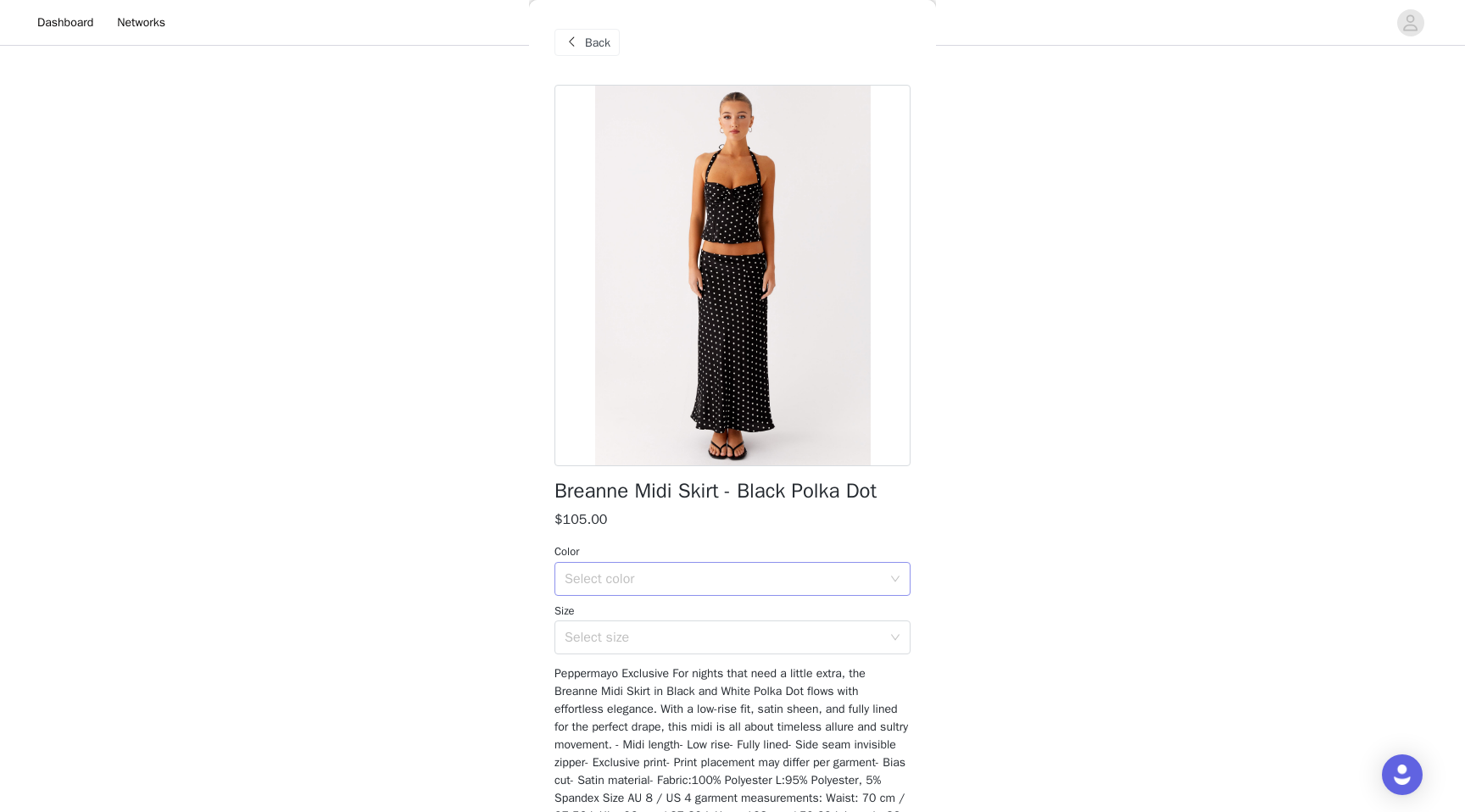 click on "Select color" at bounding box center (723, 579) 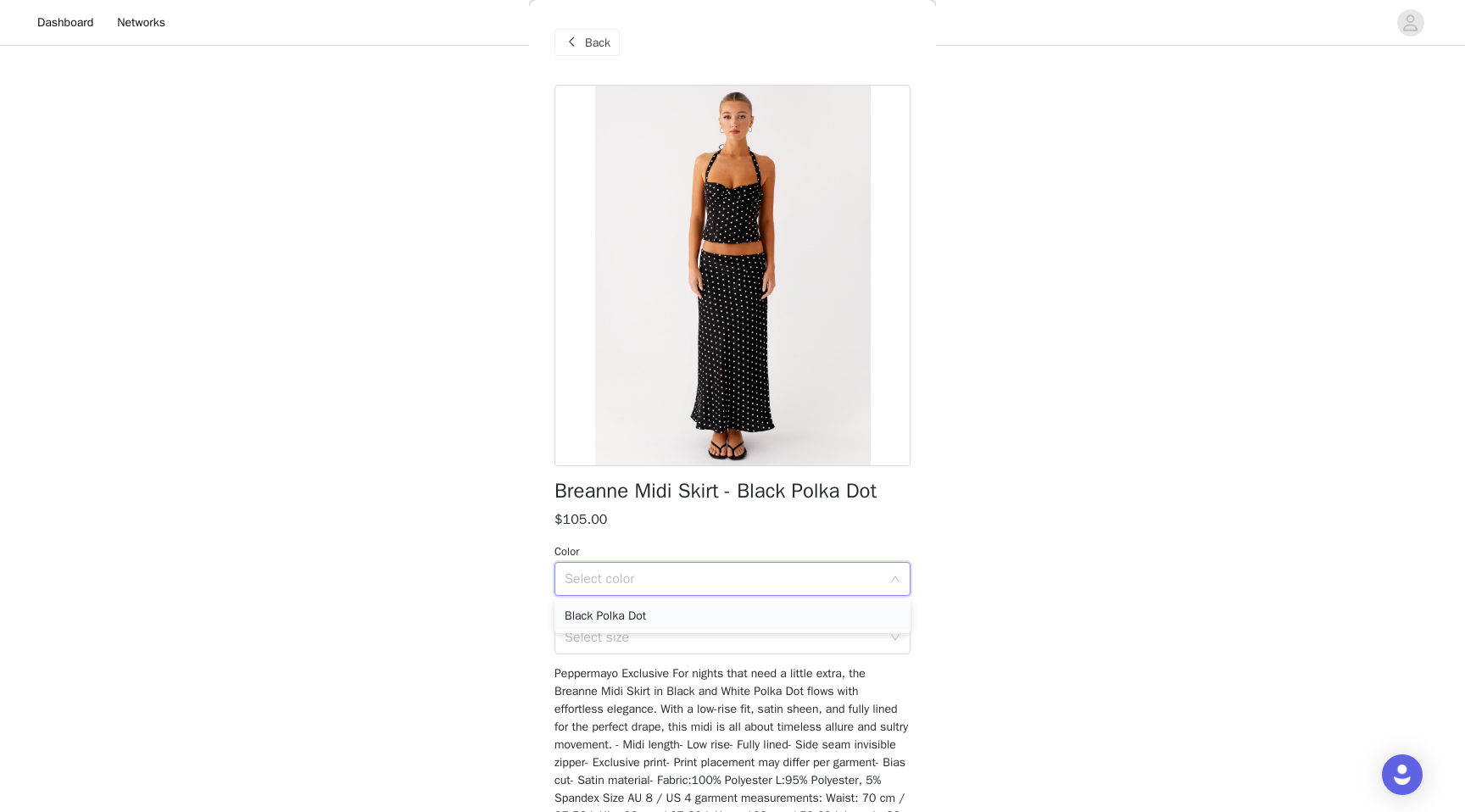 click on "Black Polka Dot" at bounding box center [732, 616] 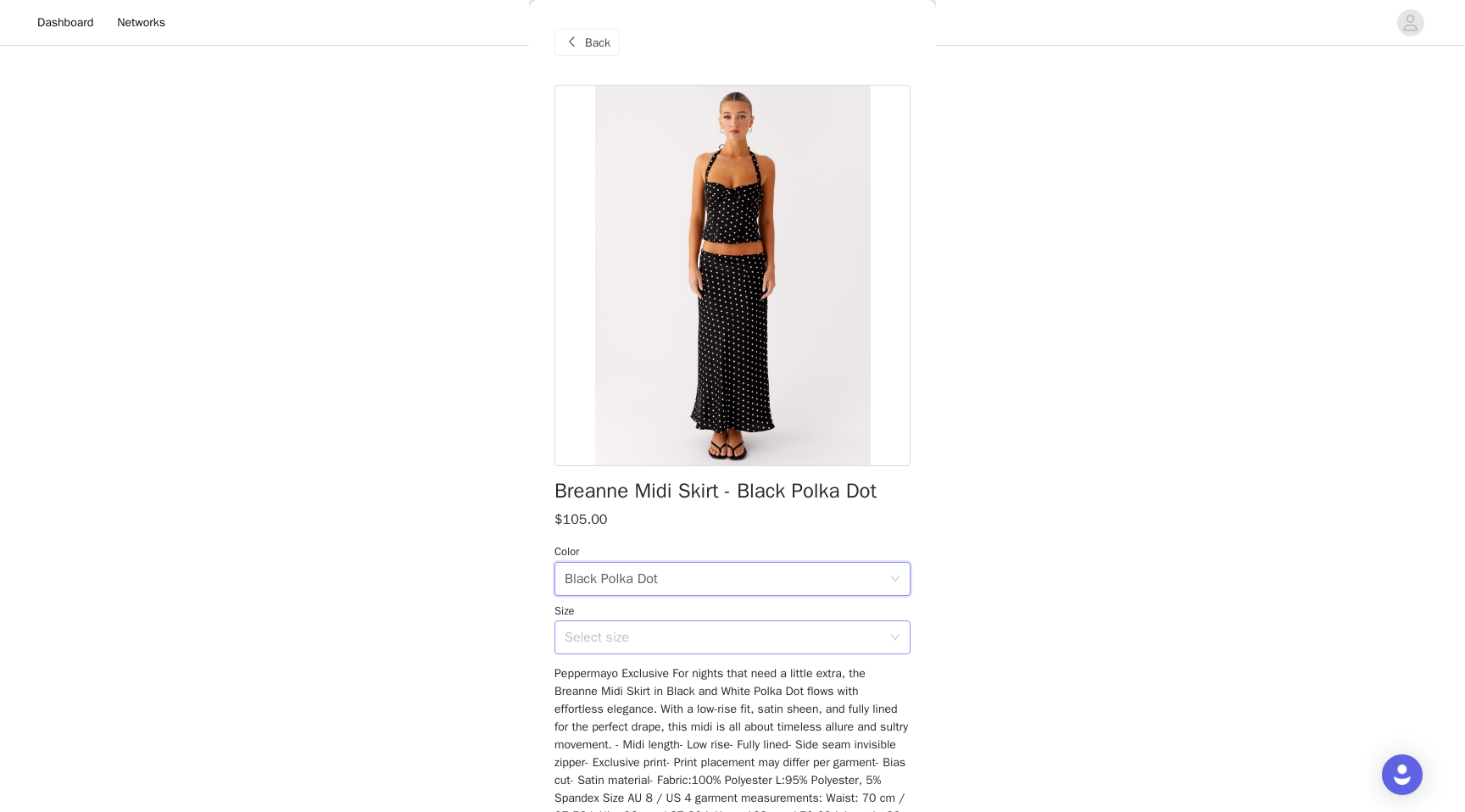 click on "Select size" at bounding box center [723, 637] 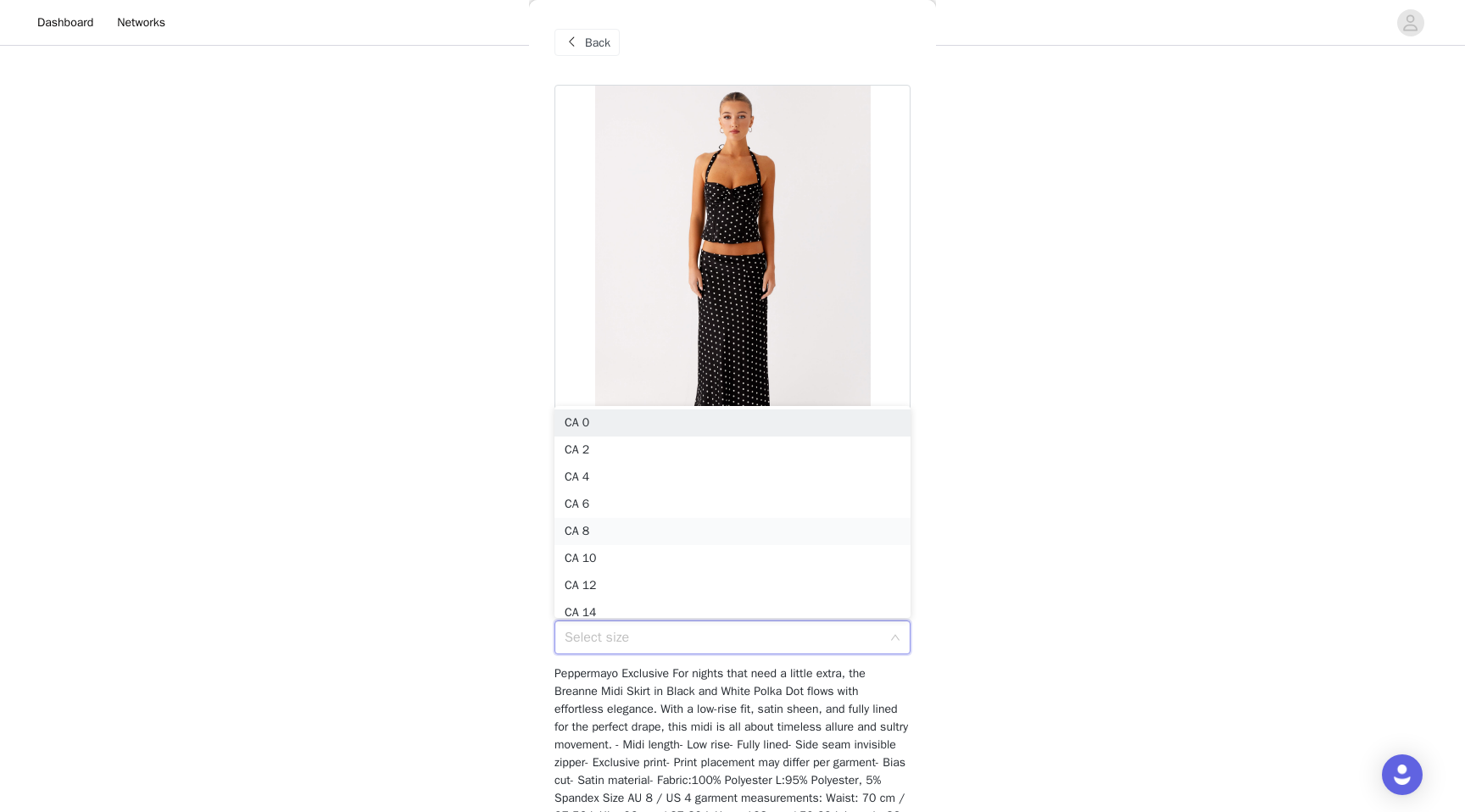 scroll, scrollTop: 8, scrollLeft: 0, axis: vertical 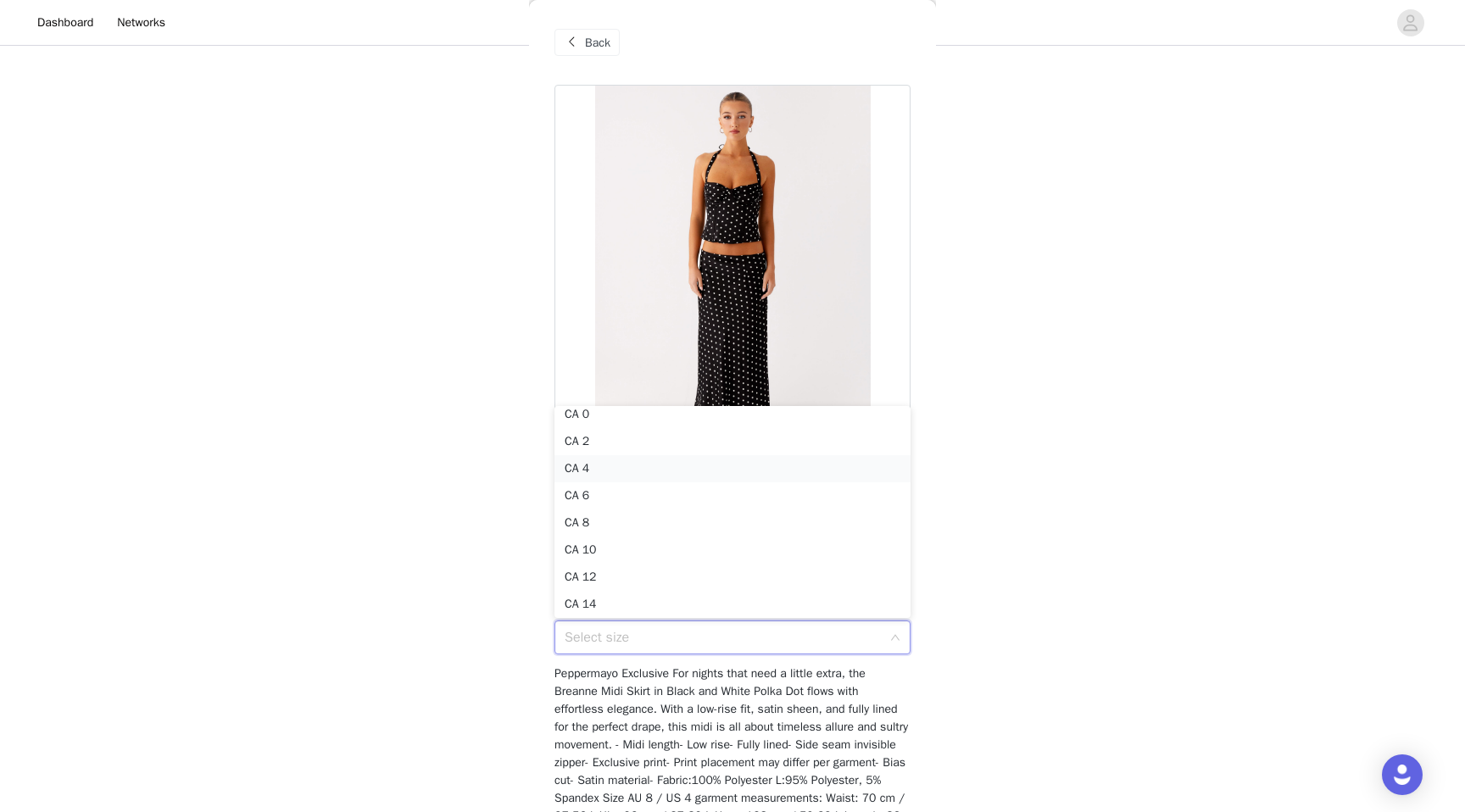 click on "CA 4" at bounding box center (732, 469) 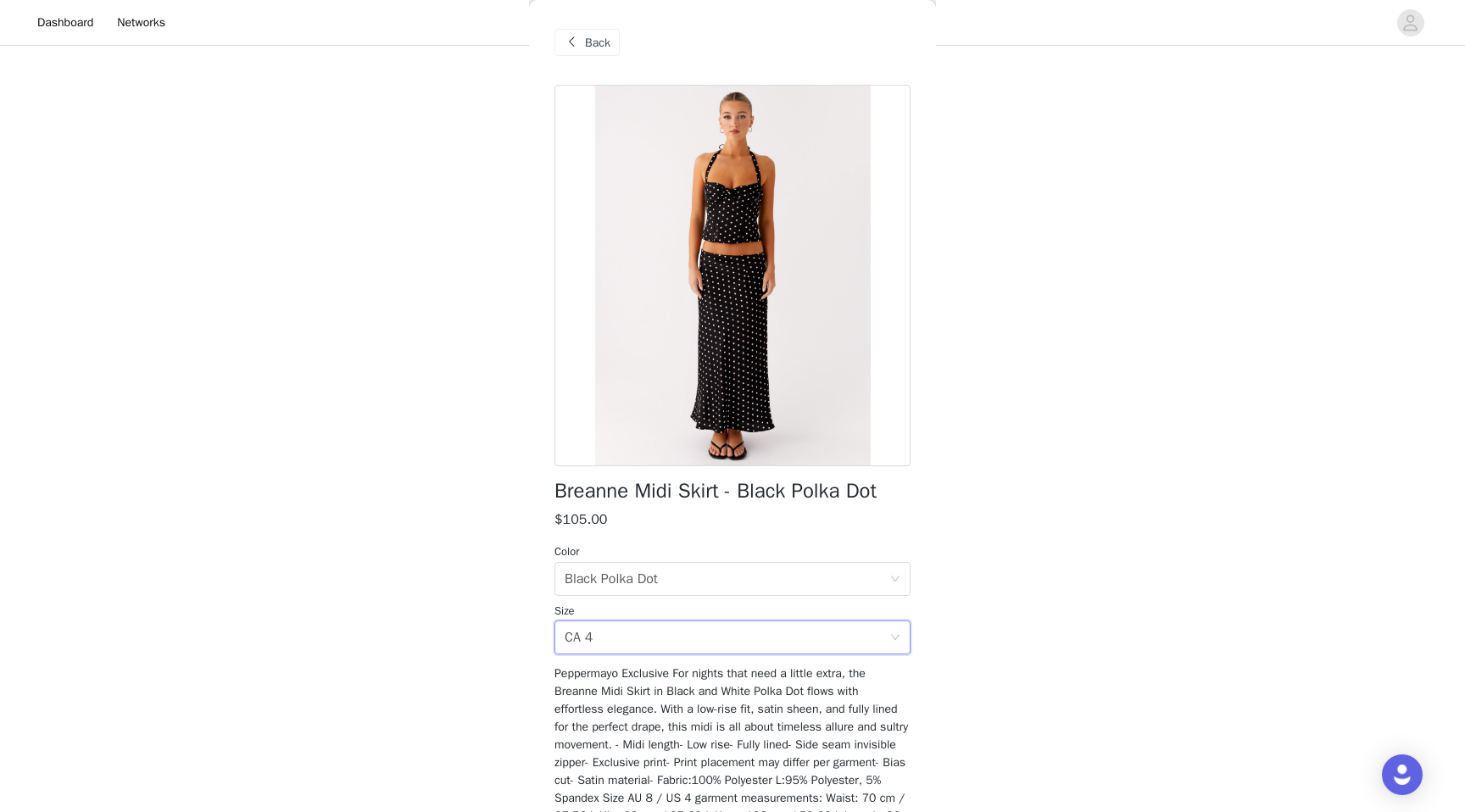 scroll, scrollTop: 120, scrollLeft: 0, axis: vertical 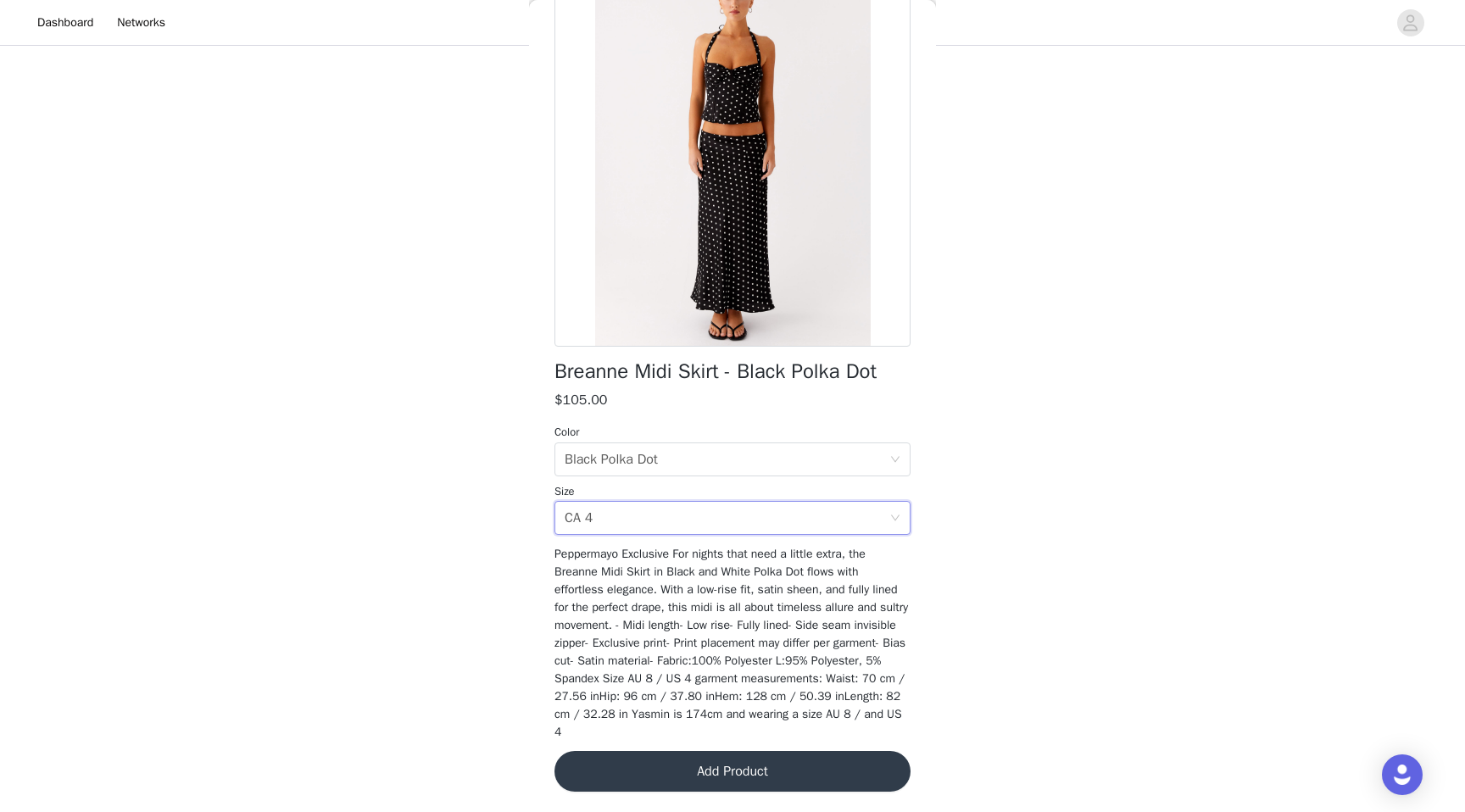click on "Add Product" at bounding box center (732, 771) 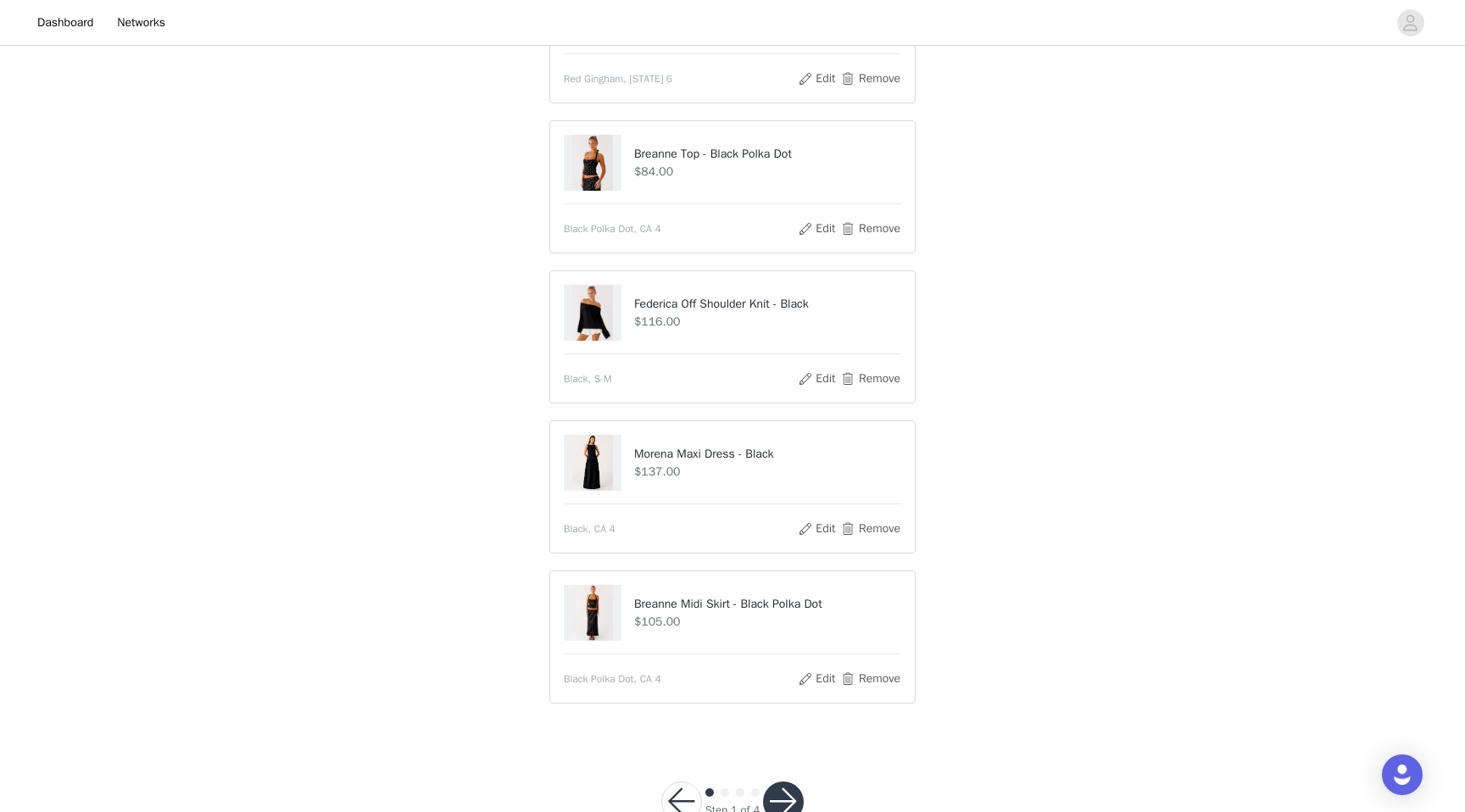 scroll, scrollTop: 377, scrollLeft: 0, axis: vertical 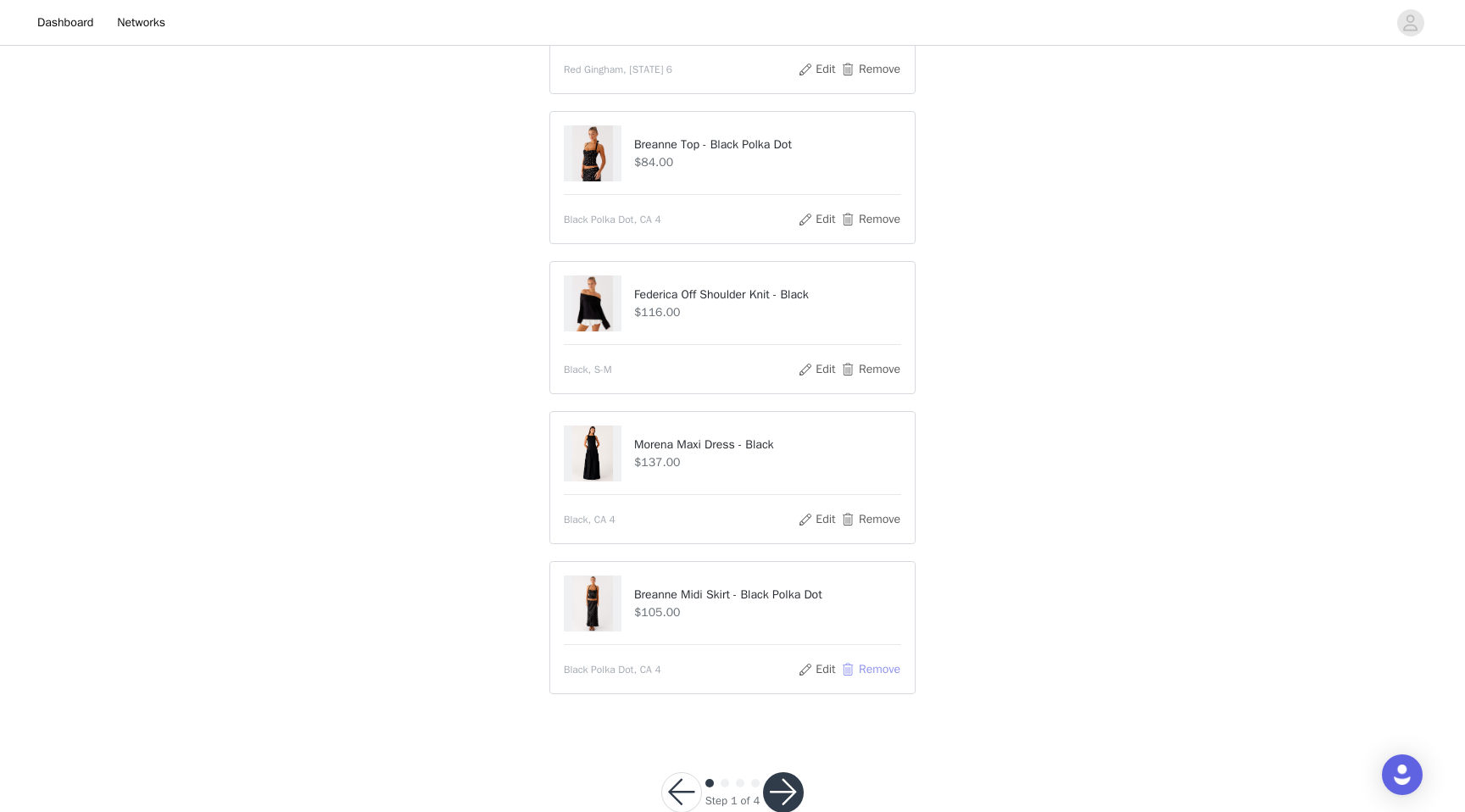 click on "Remove" at bounding box center [871, 670] 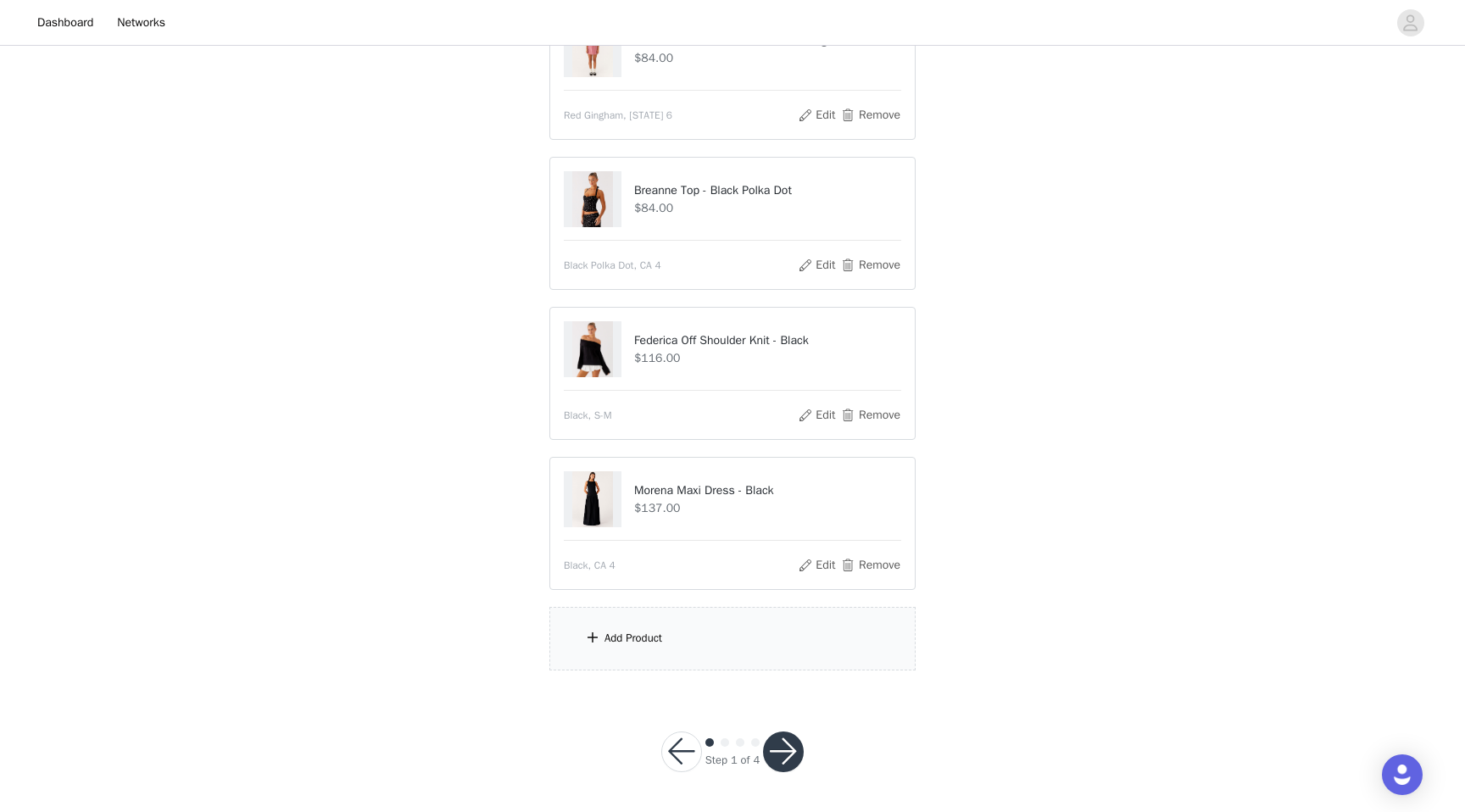 click on "Add Product" at bounding box center (732, 638) 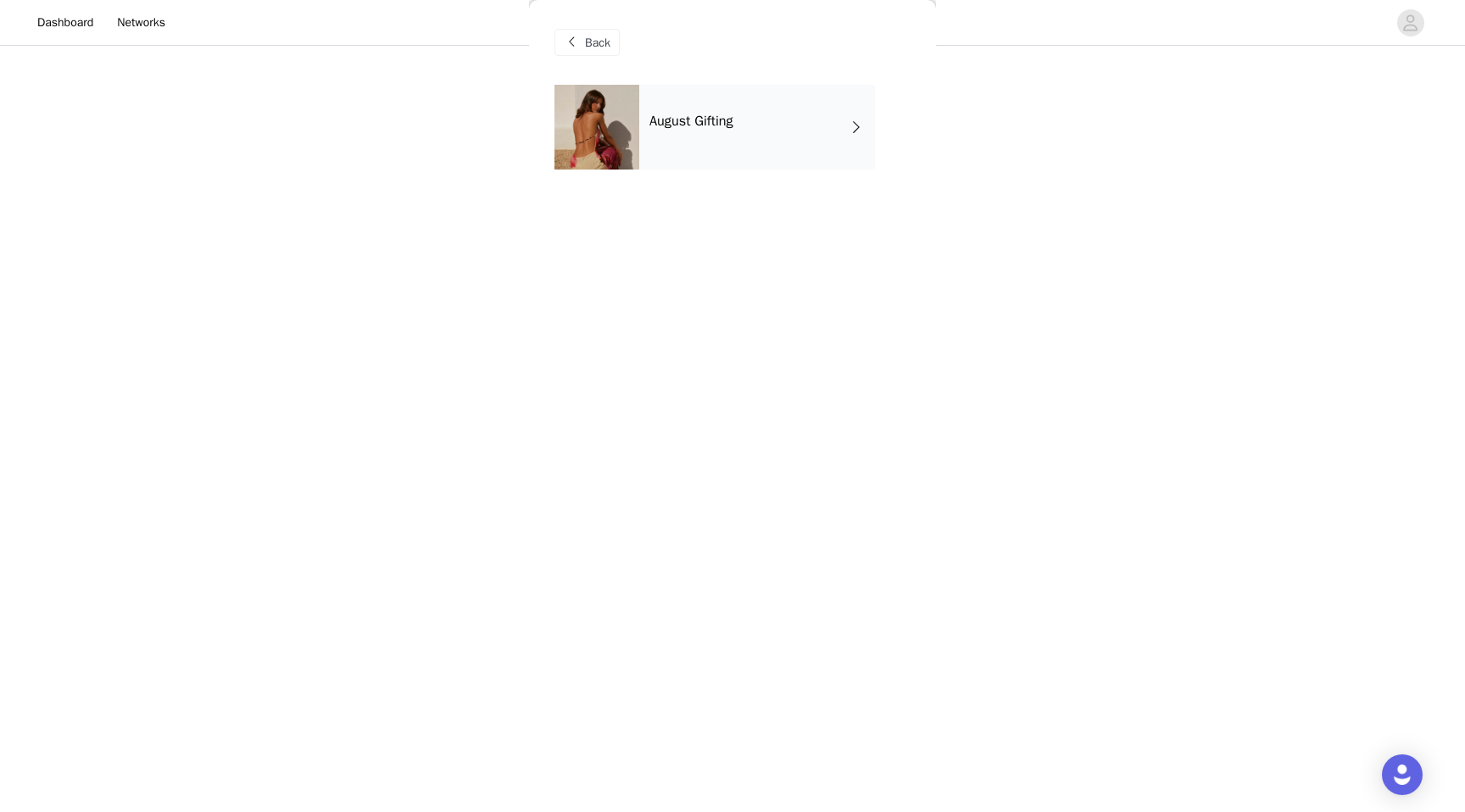click on "August Gifting" at bounding box center (757, 127) 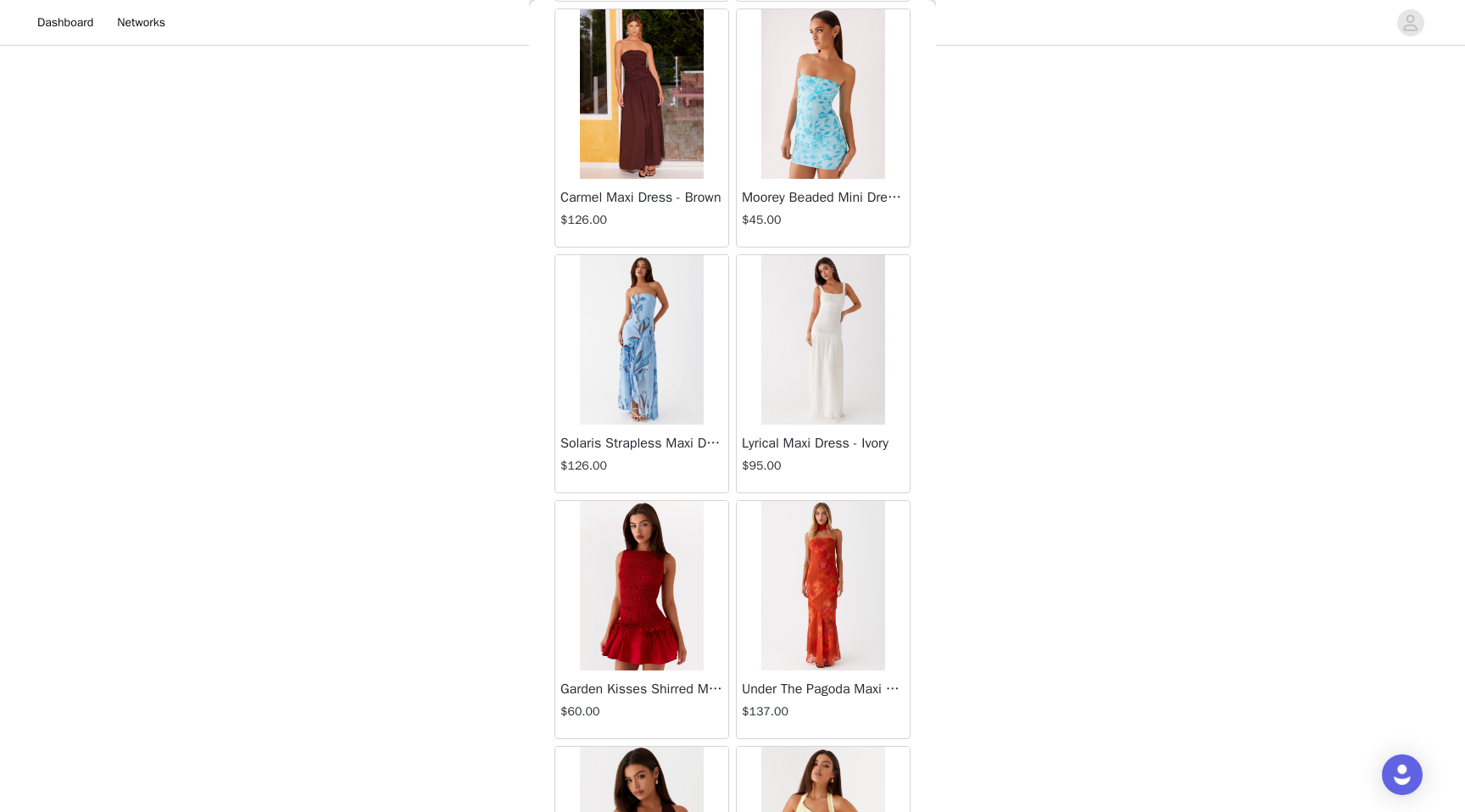 scroll, scrollTop: 1782, scrollLeft: 0, axis: vertical 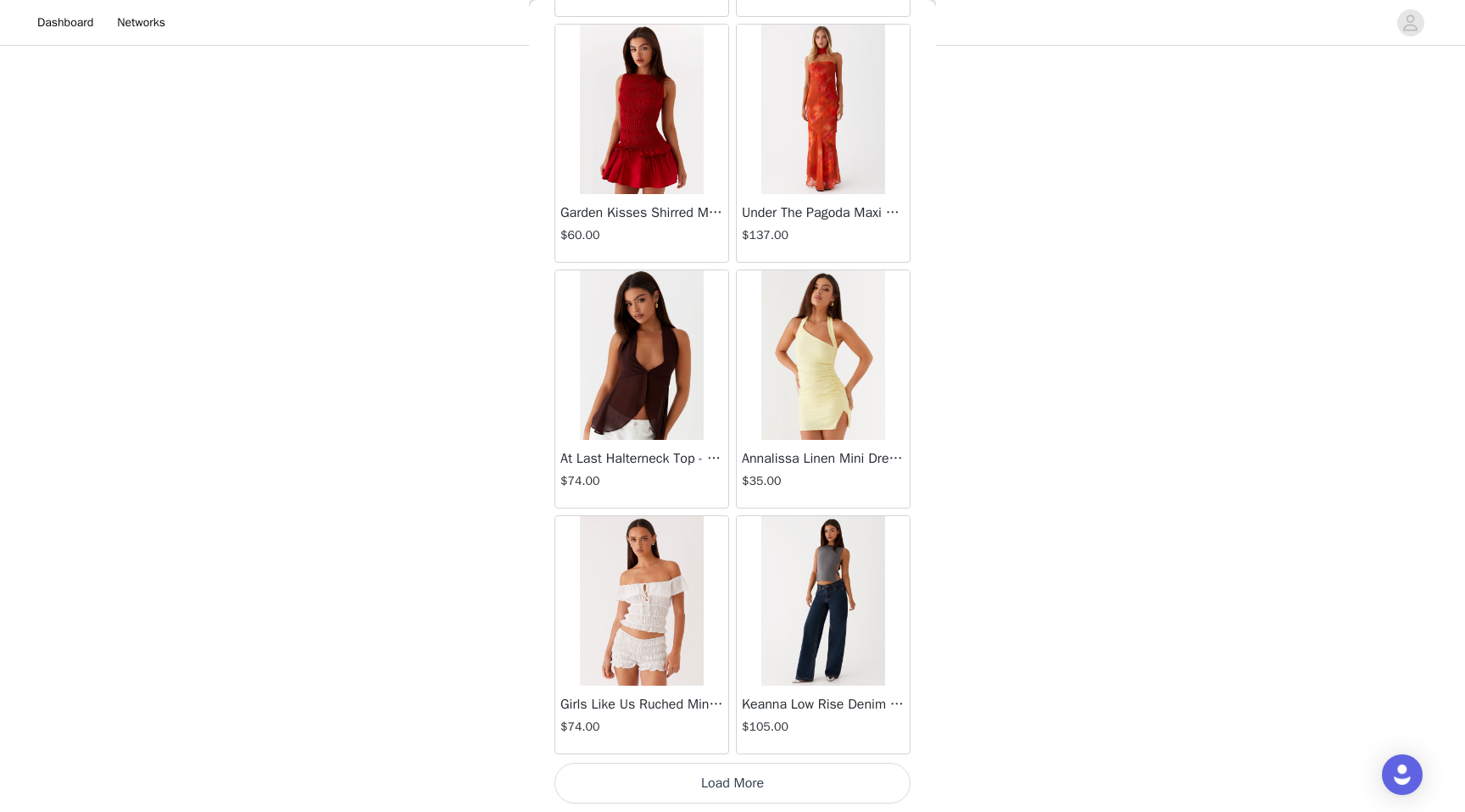 click on "Load More" at bounding box center (732, 783) 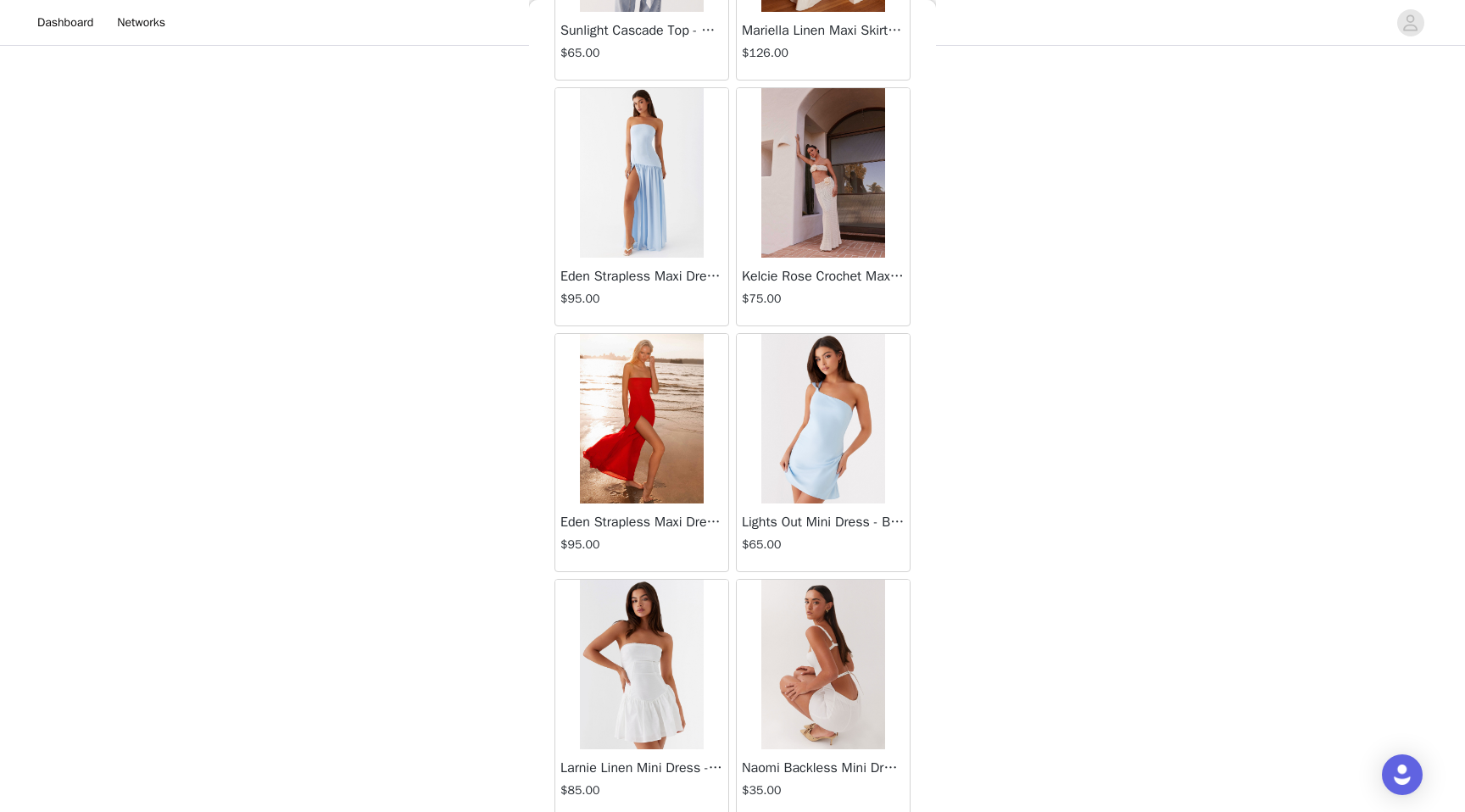 scroll, scrollTop: 4240, scrollLeft: 0, axis: vertical 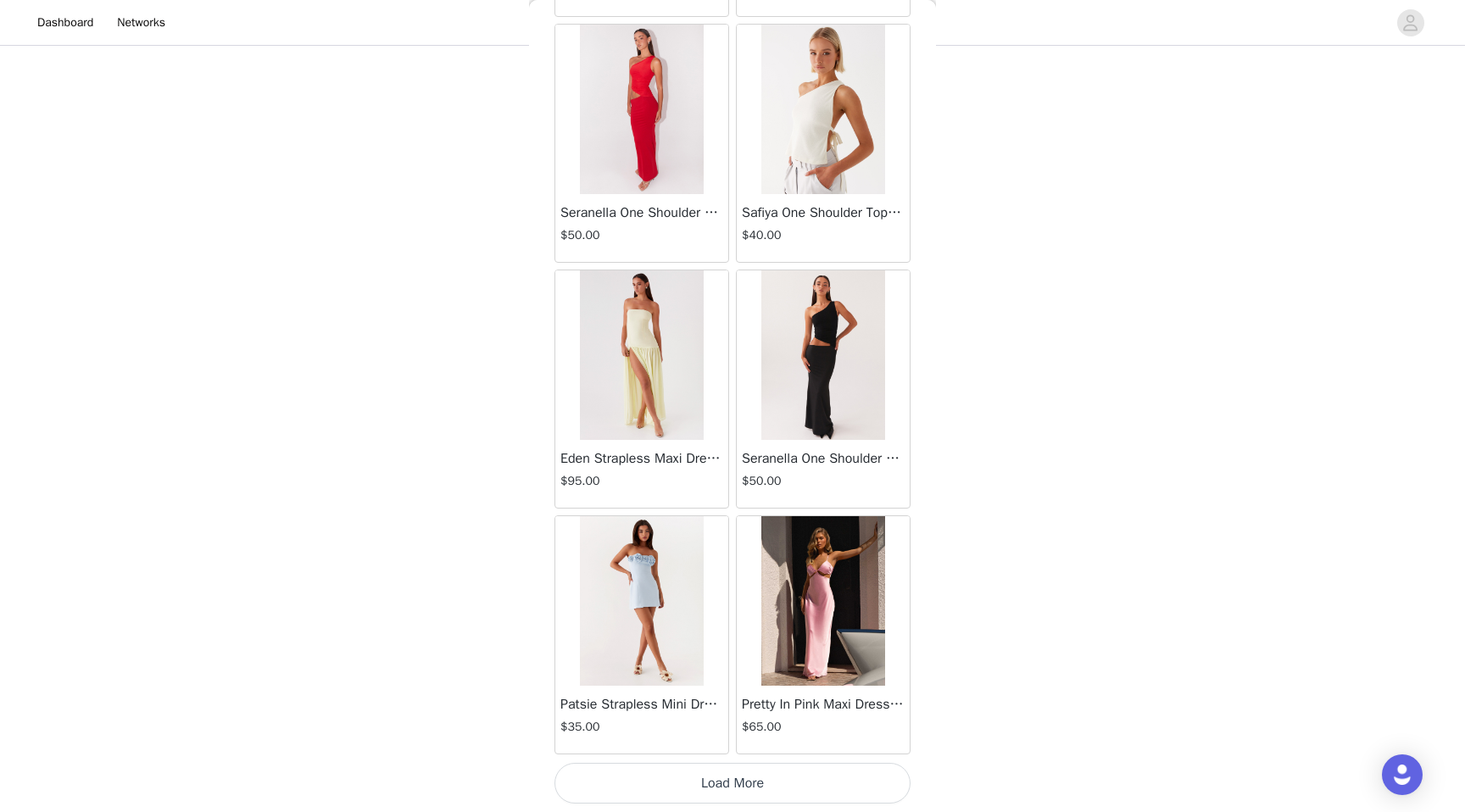 click on "Load More" at bounding box center (732, 783) 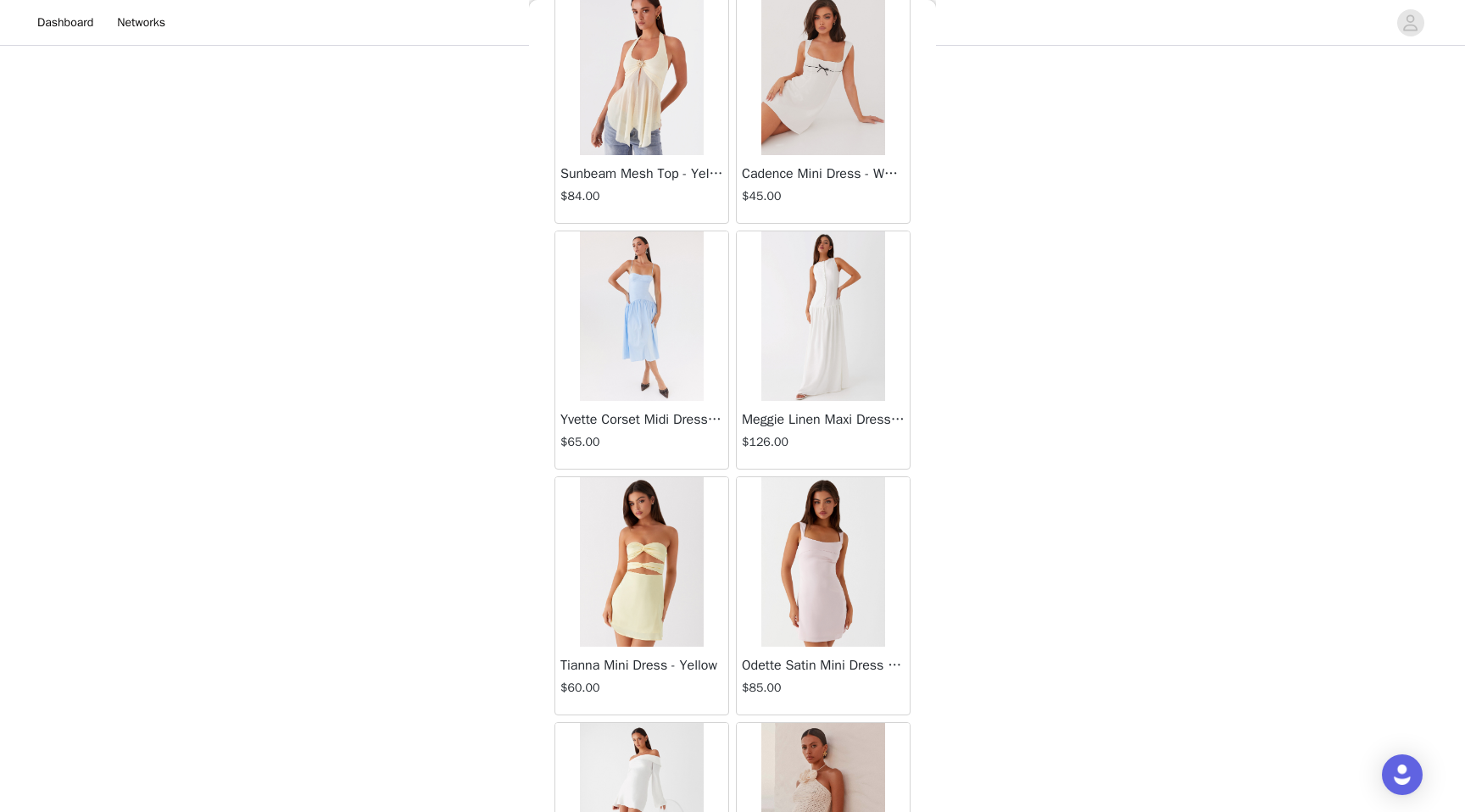 scroll, scrollTop: 6698, scrollLeft: 0, axis: vertical 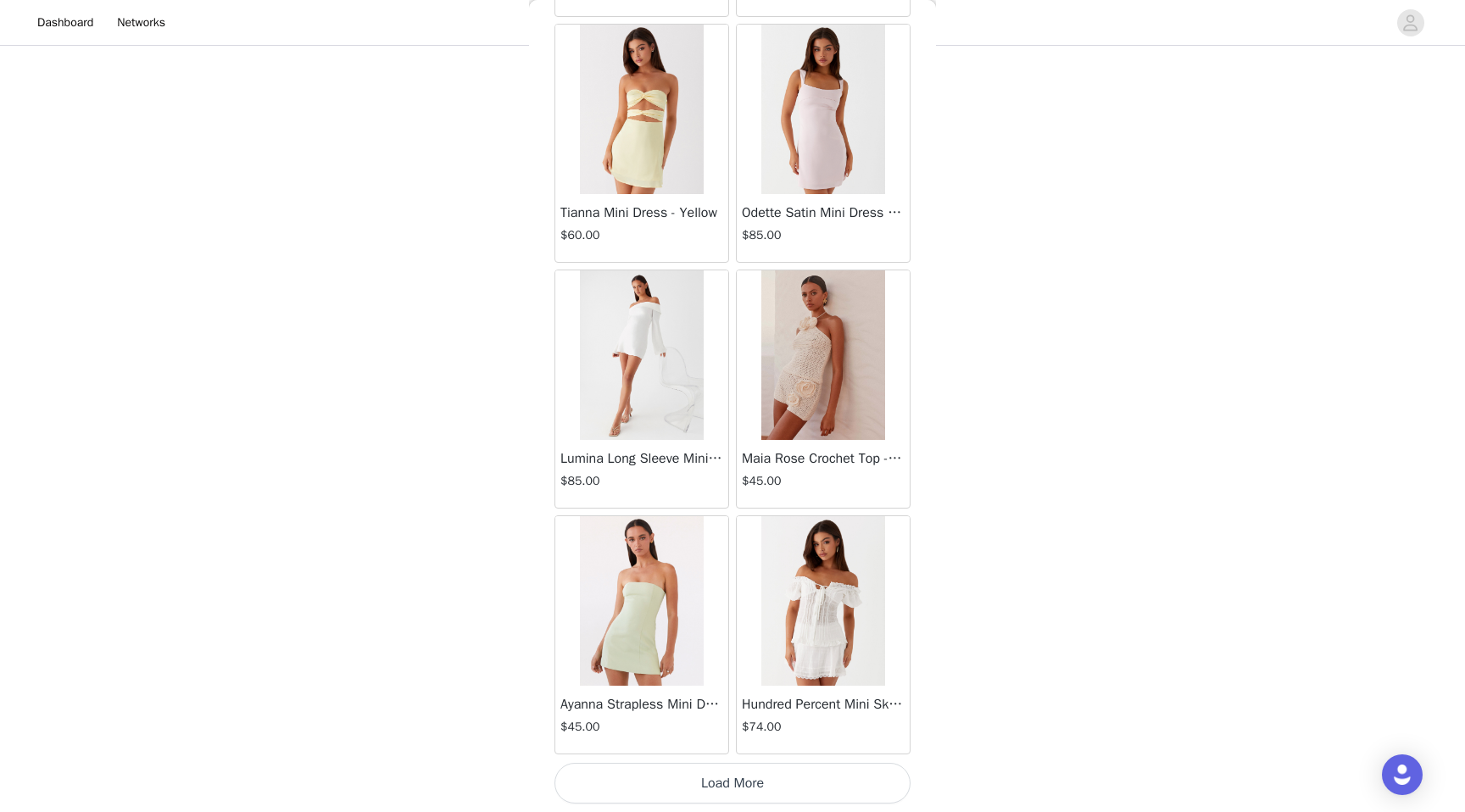 click on "Load More" at bounding box center (732, 783) 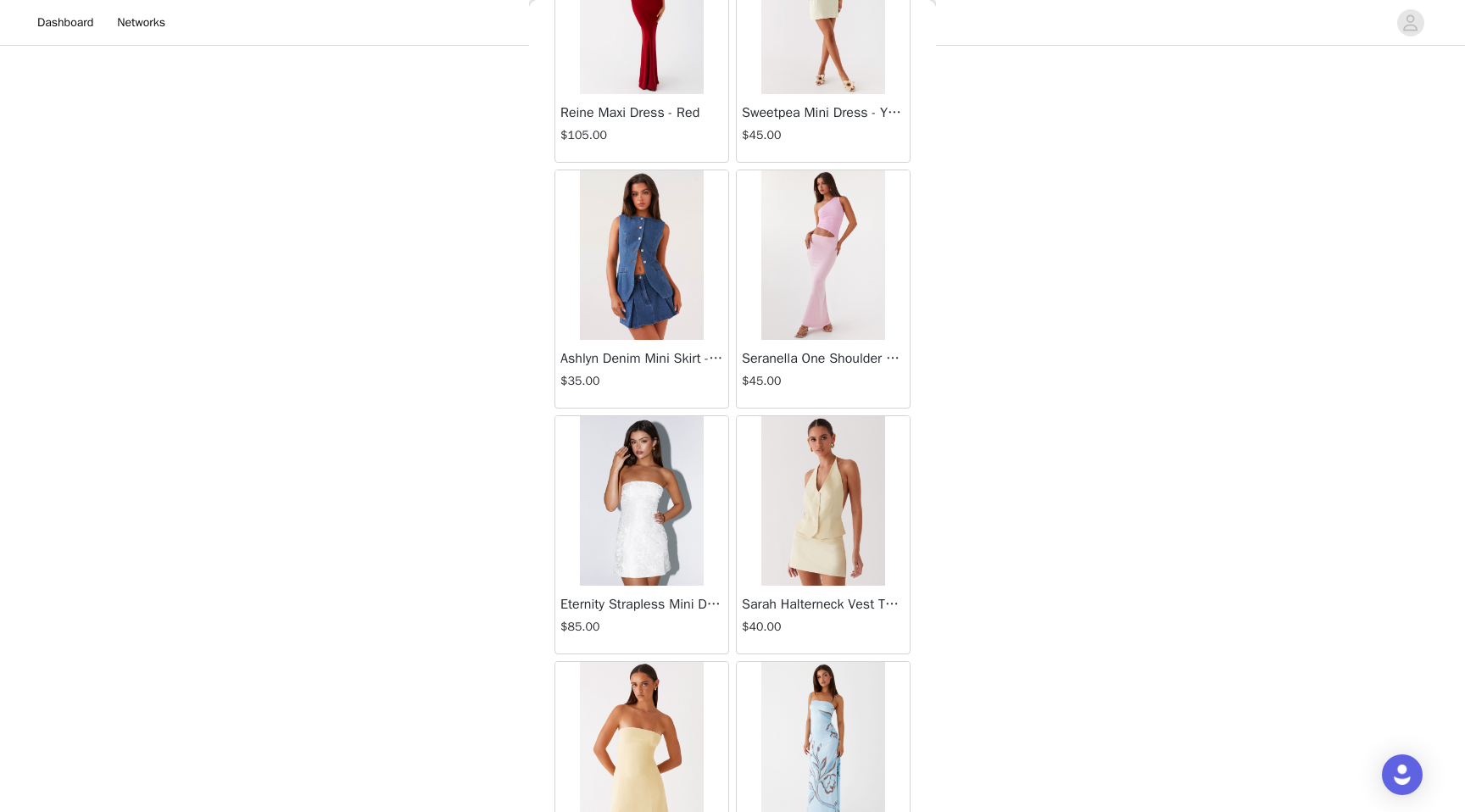 scroll, scrollTop: 9156, scrollLeft: 0, axis: vertical 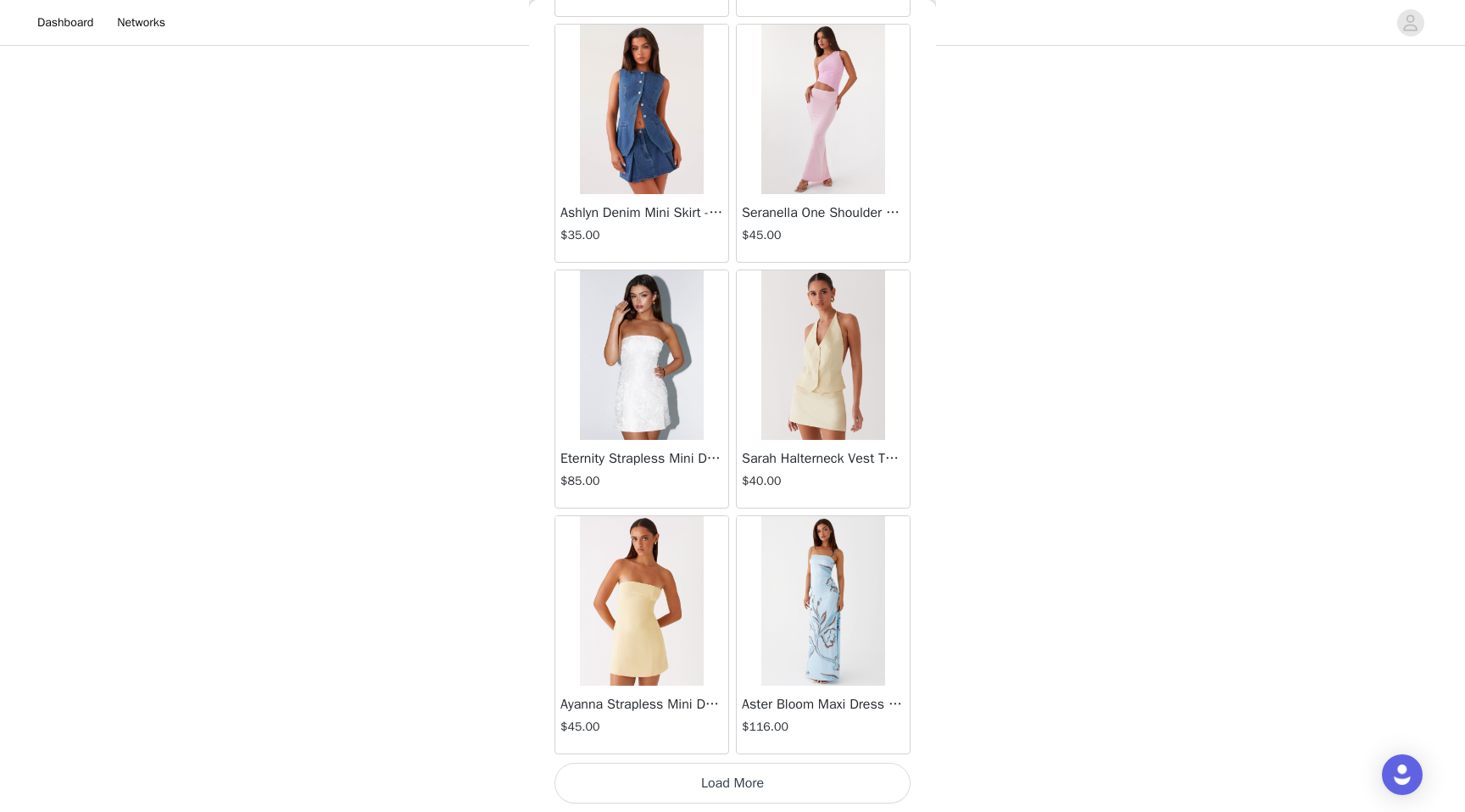 click on "Load More" at bounding box center [732, 783] 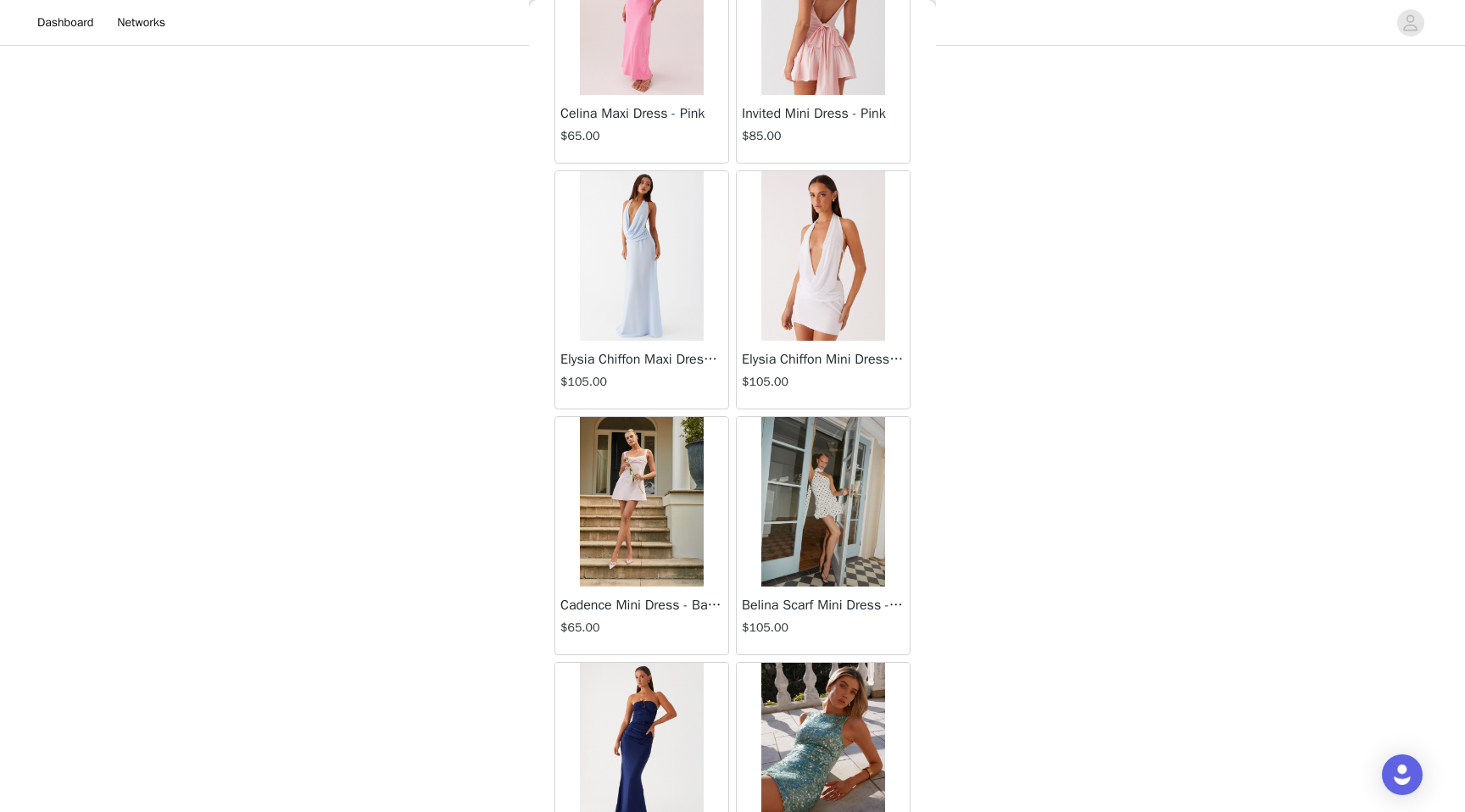 scroll, scrollTop: 11614, scrollLeft: 0, axis: vertical 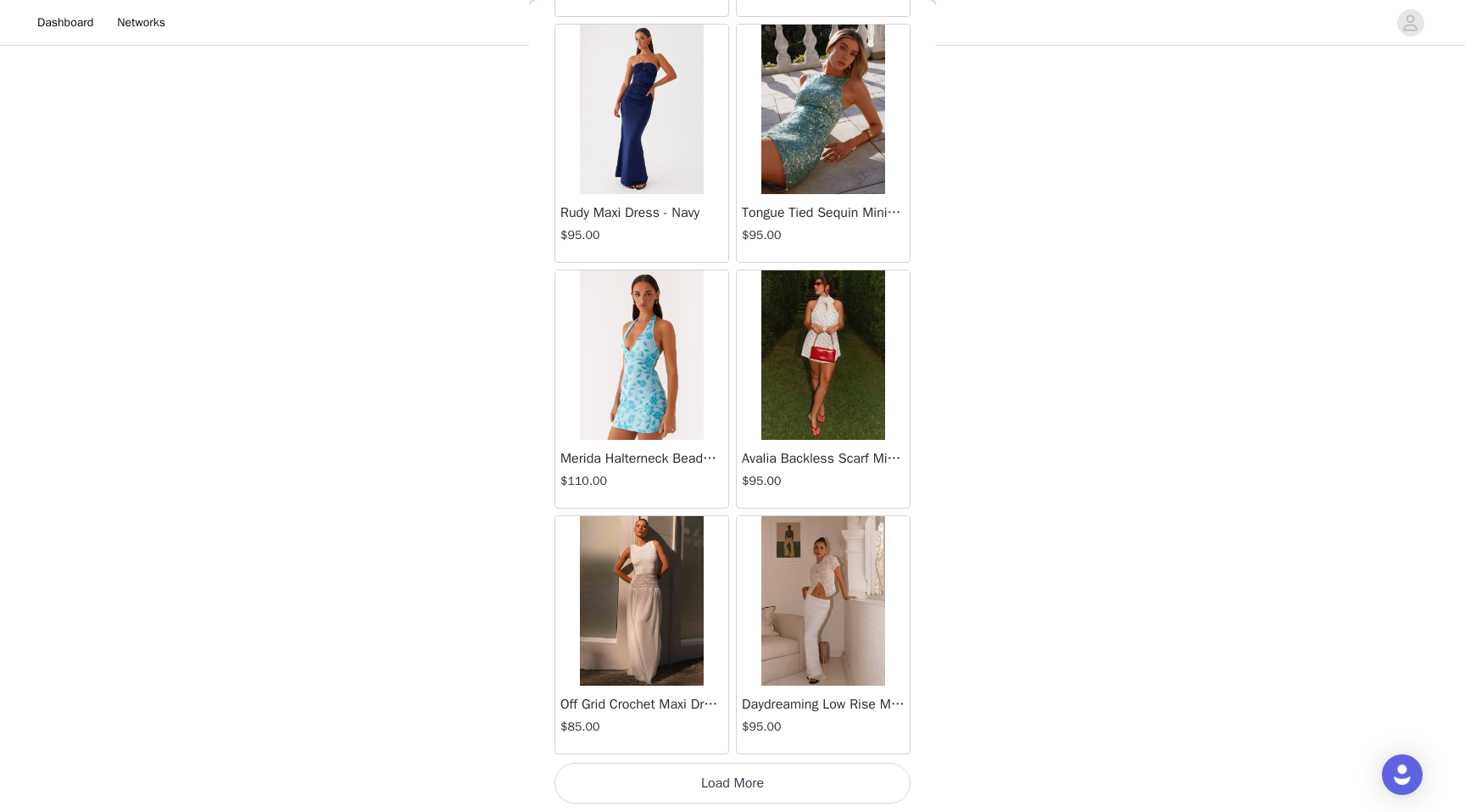 click on "Load More" at bounding box center (732, 783) 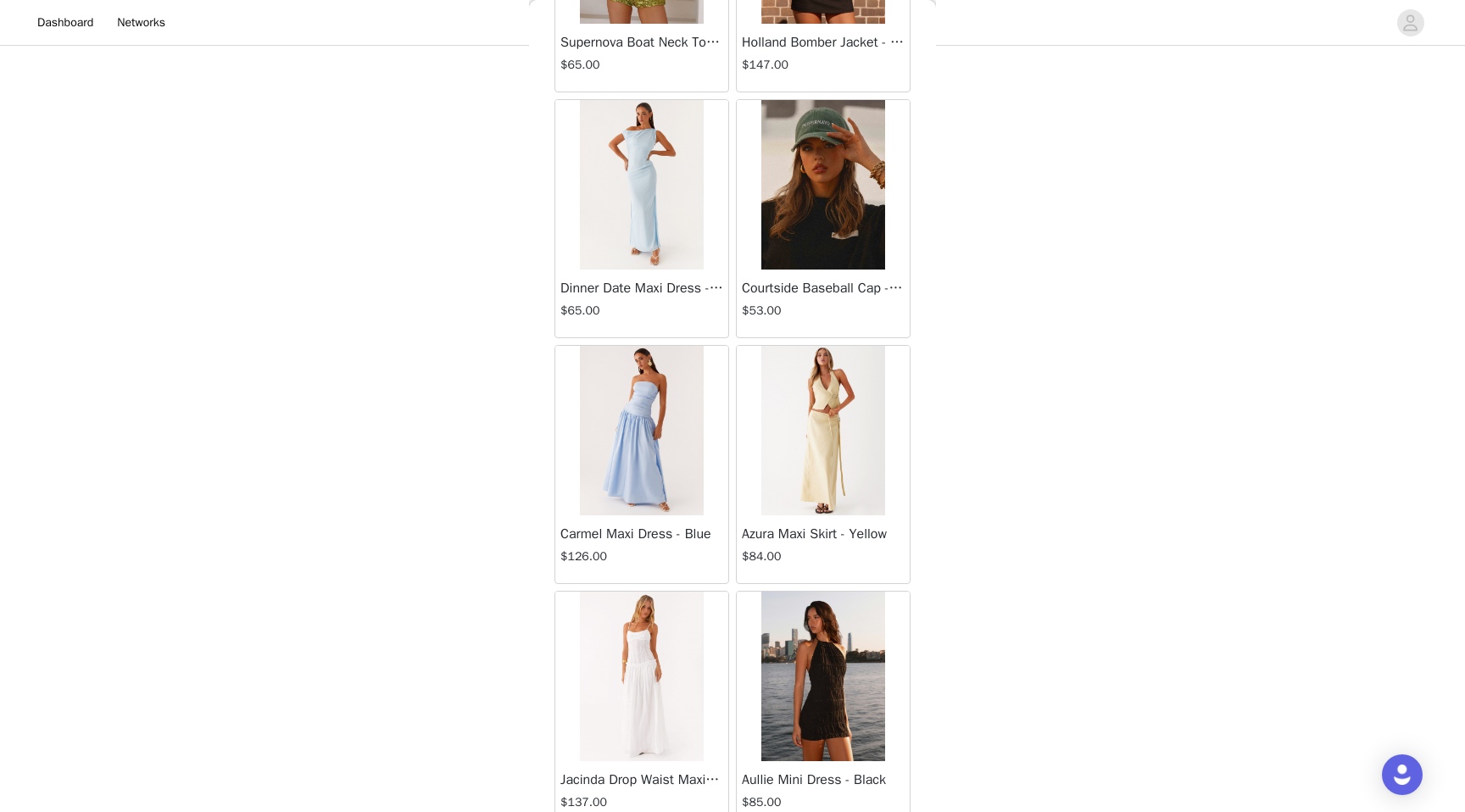 scroll, scrollTop: 14072, scrollLeft: 0, axis: vertical 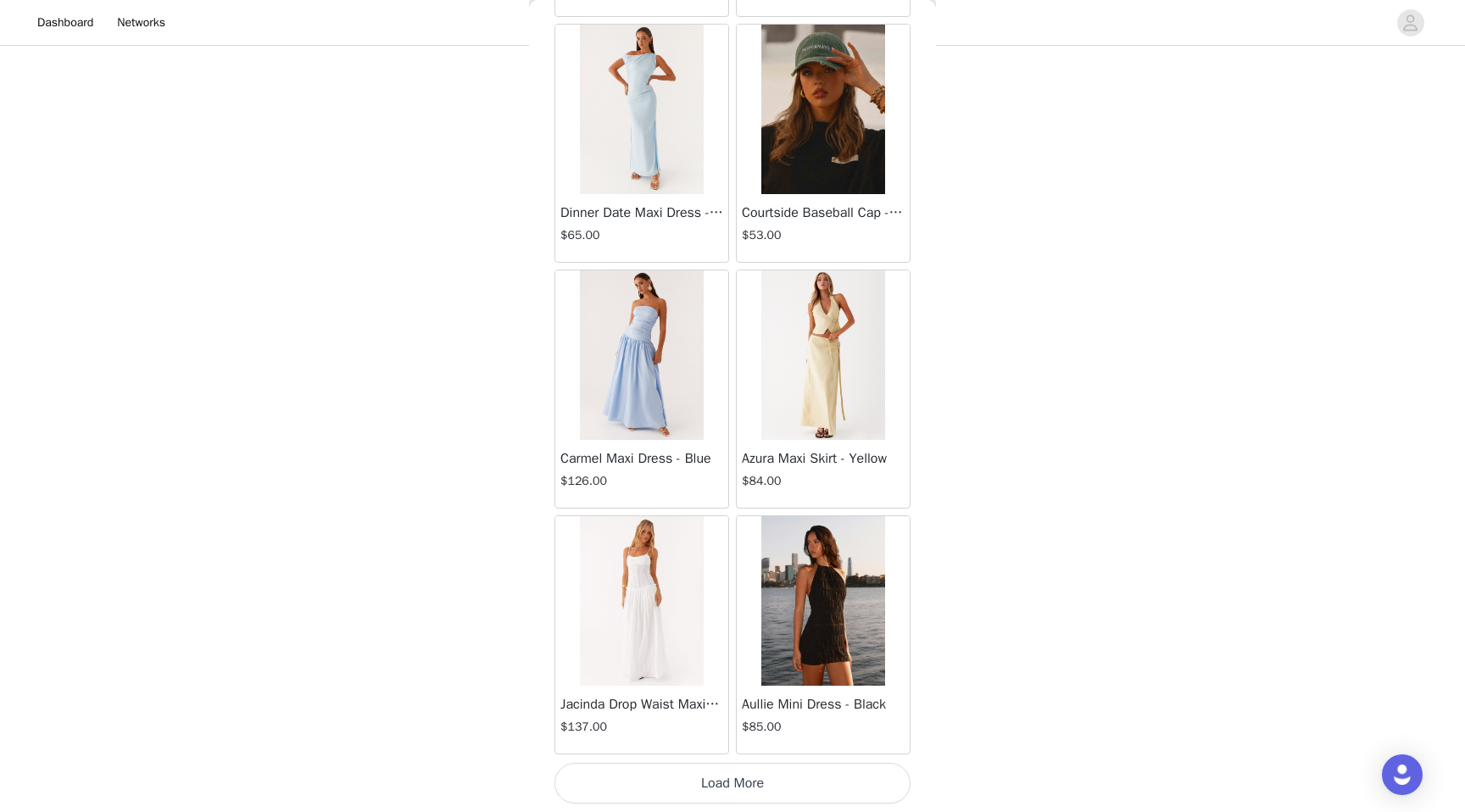 click on "Load More" at bounding box center [732, 783] 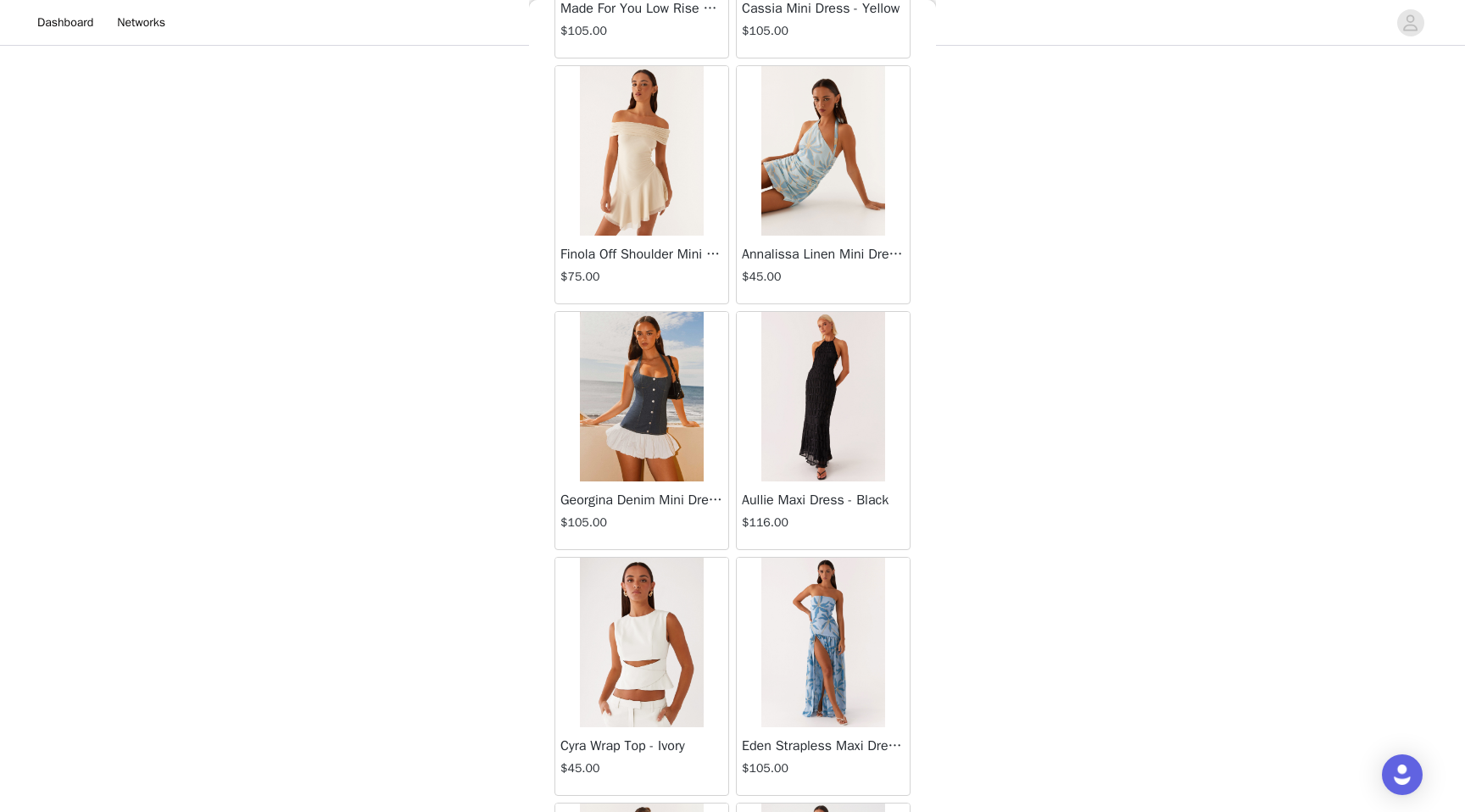 scroll, scrollTop: 16530, scrollLeft: 0, axis: vertical 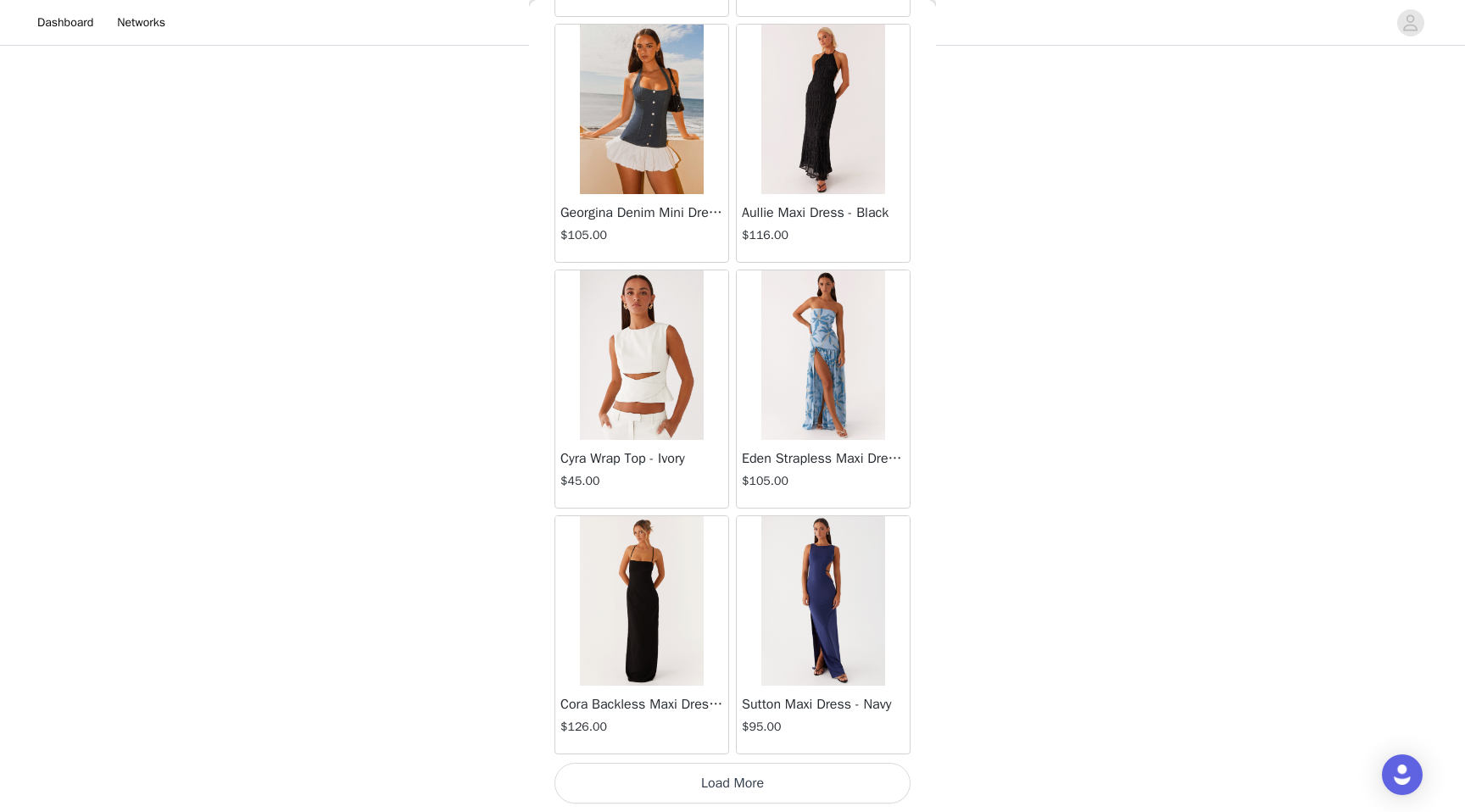 click on "Load More" at bounding box center [732, 783] 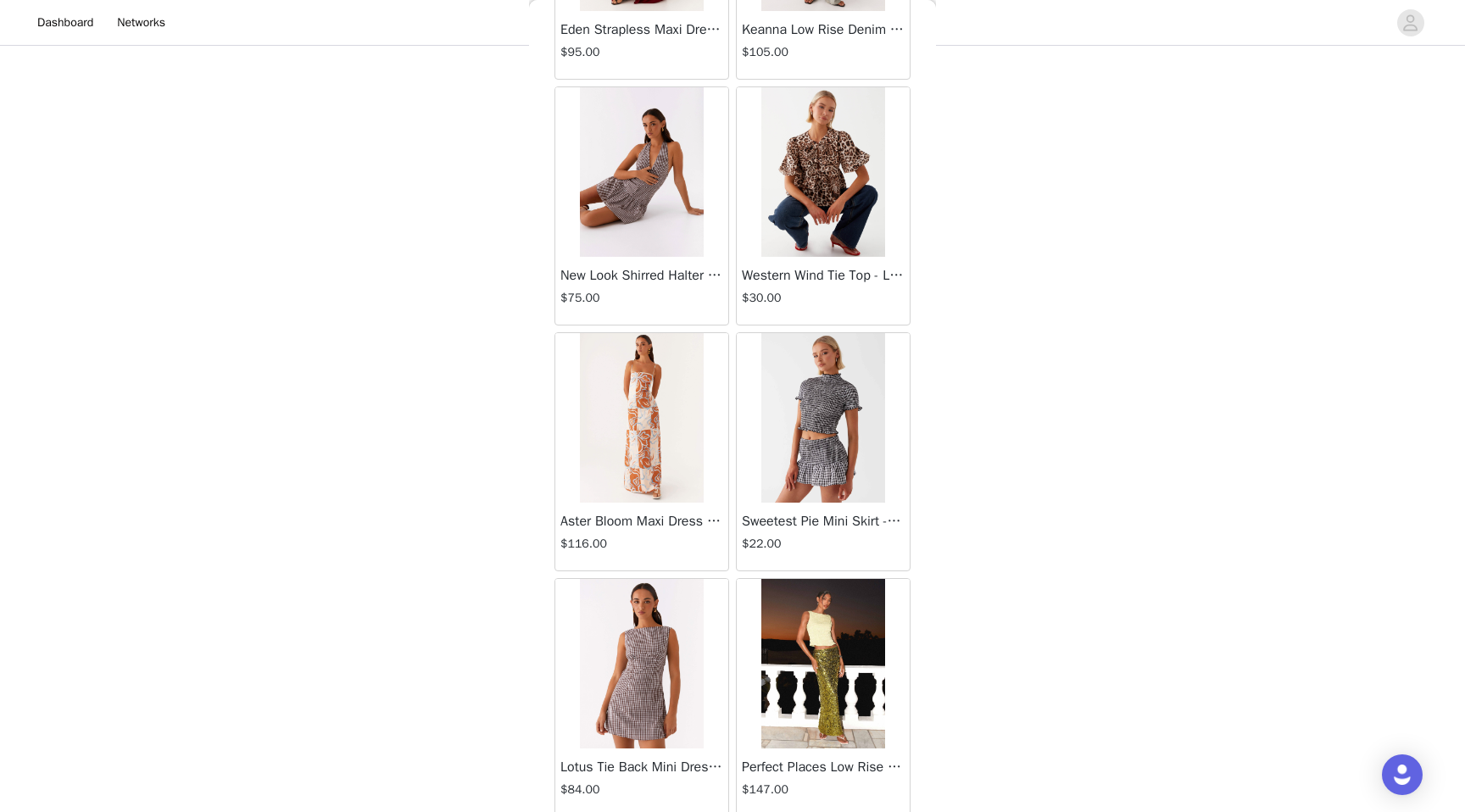 scroll, scrollTop: 18988, scrollLeft: 0, axis: vertical 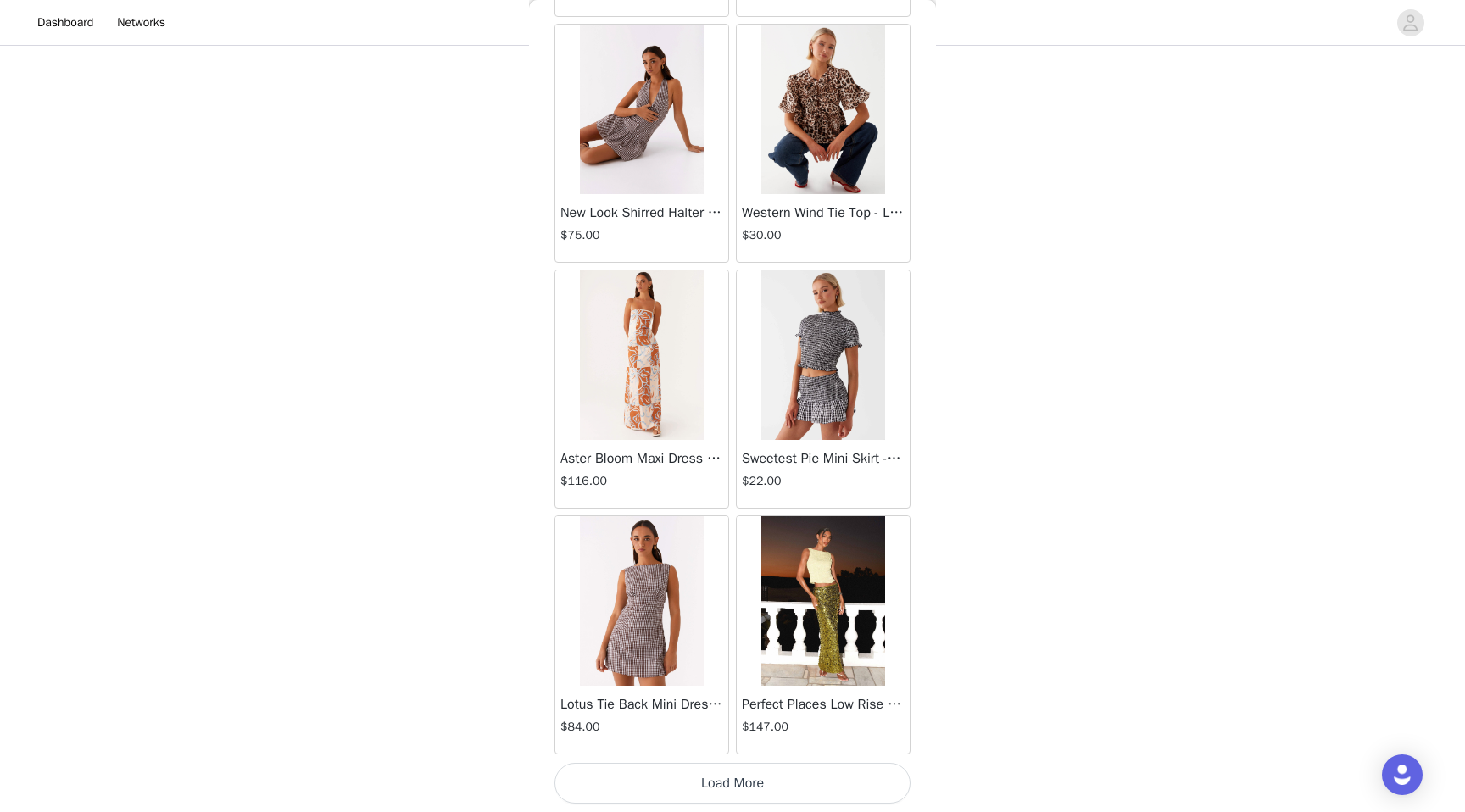 click on "Load More" at bounding box center (732, 783) 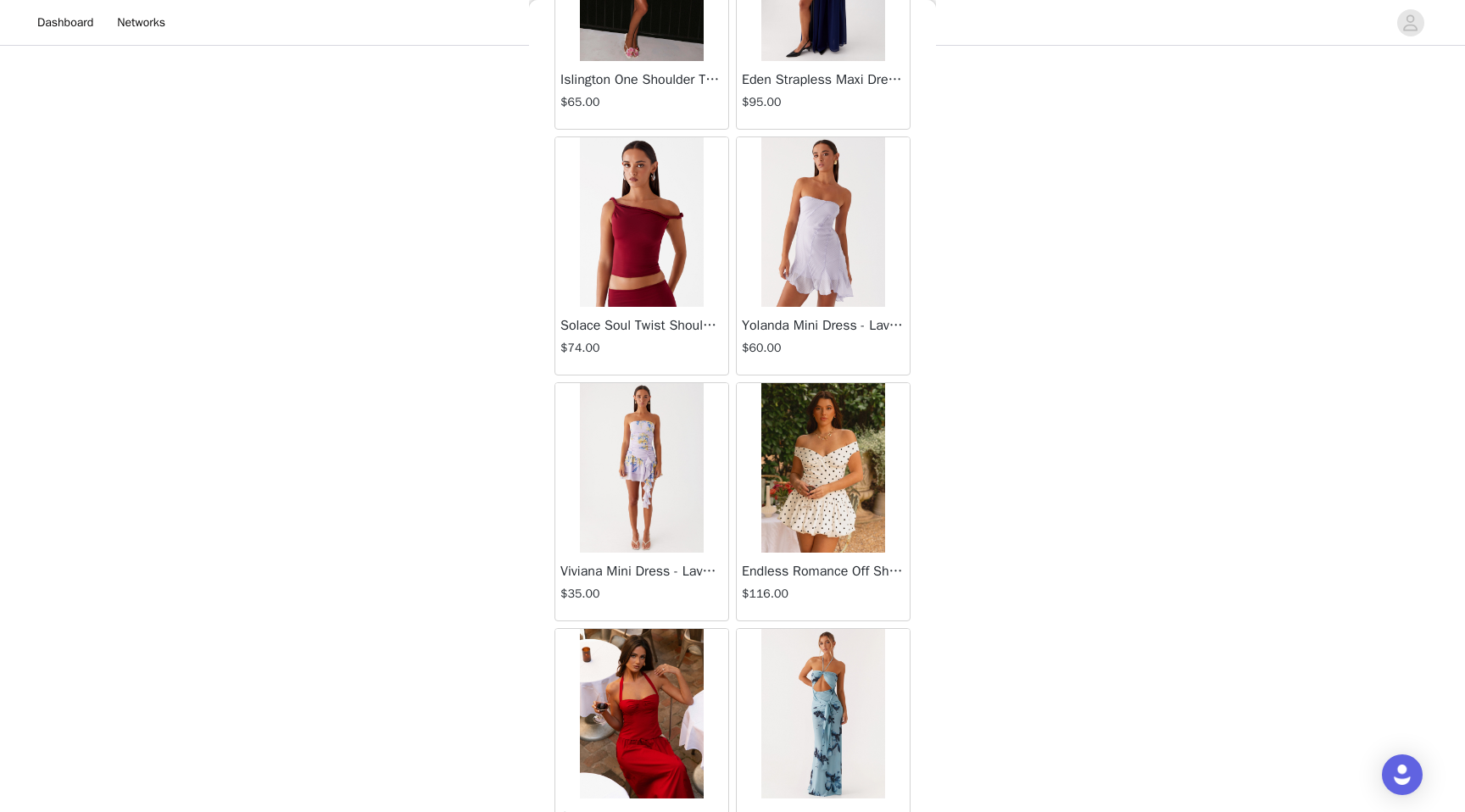 scroll, scrollTop: 21446, scrollLeft: 0, axis: vertical 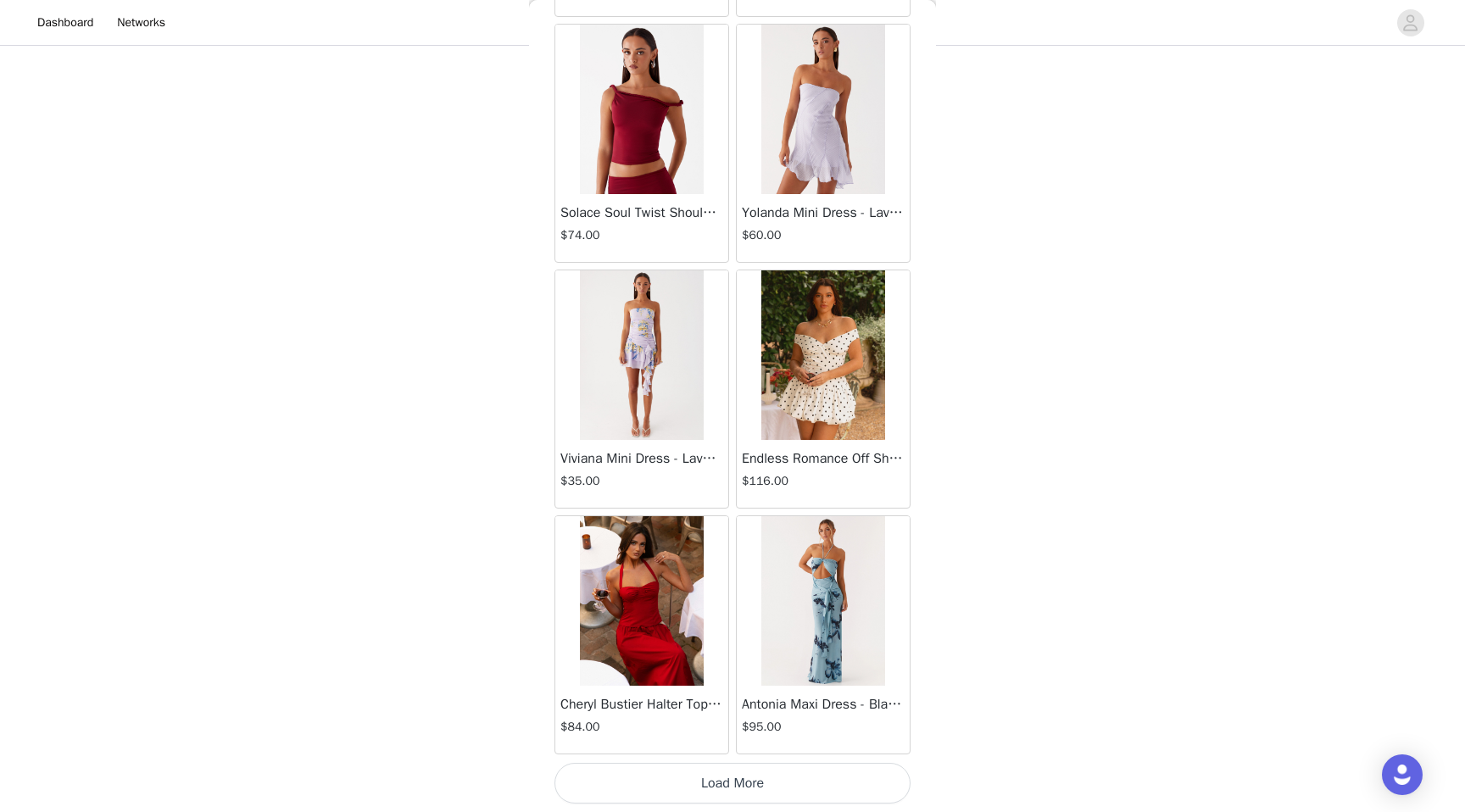 click on "Load More" at bounding box center (732, 783) 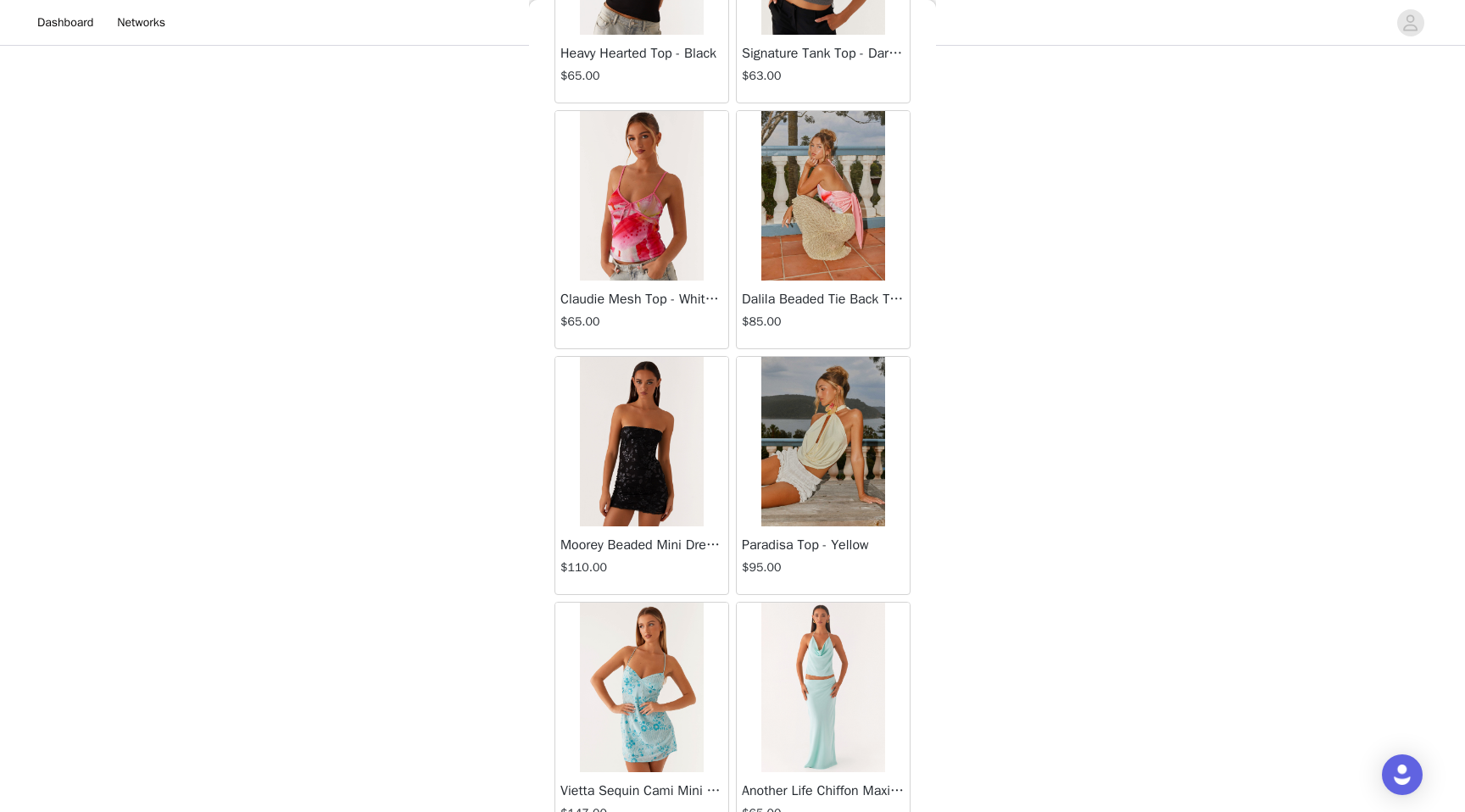 scroll, scrollTop: 23904, scrollLeft: 0, axis: vertical 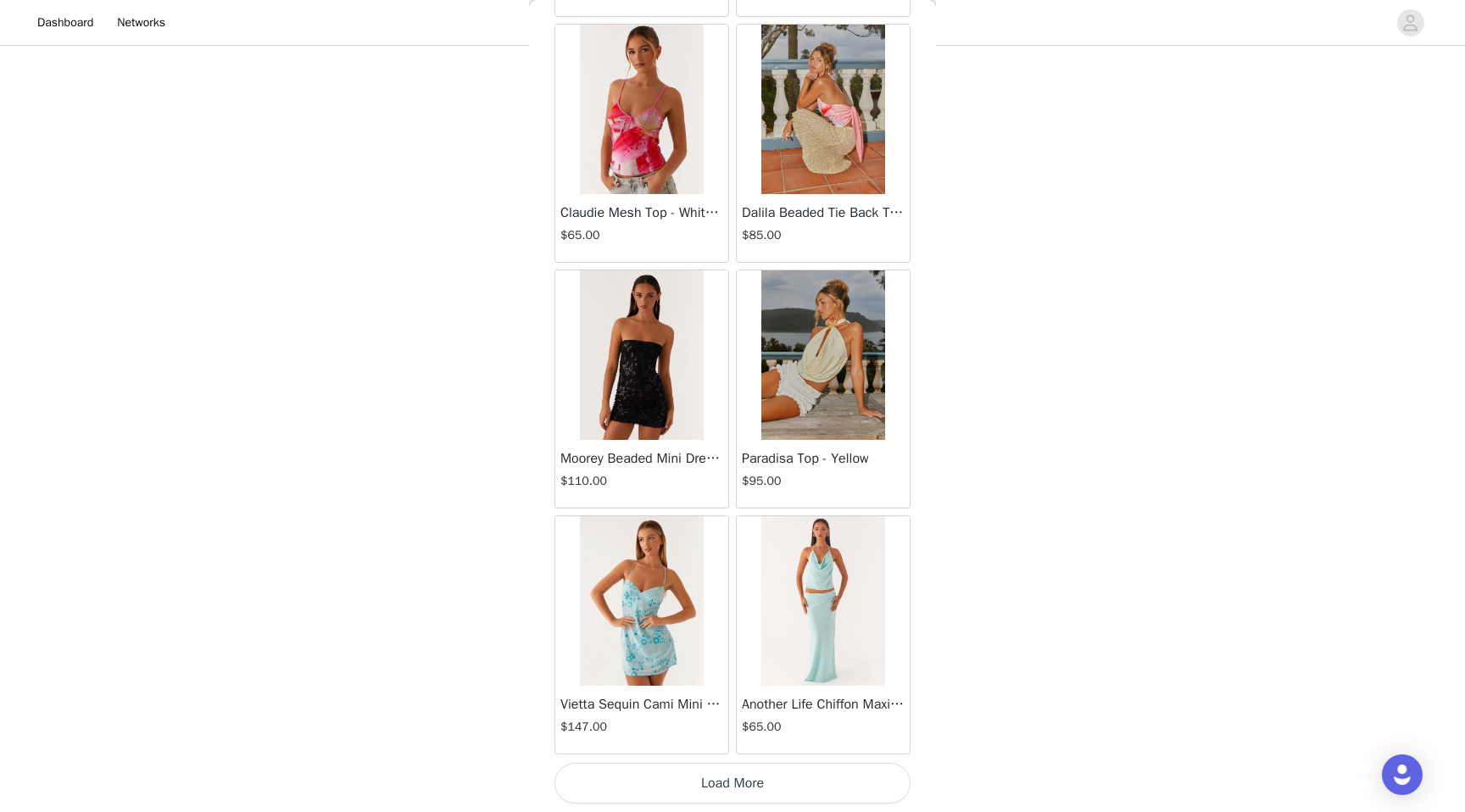click on "Load More" at bounding box center (732, 783) 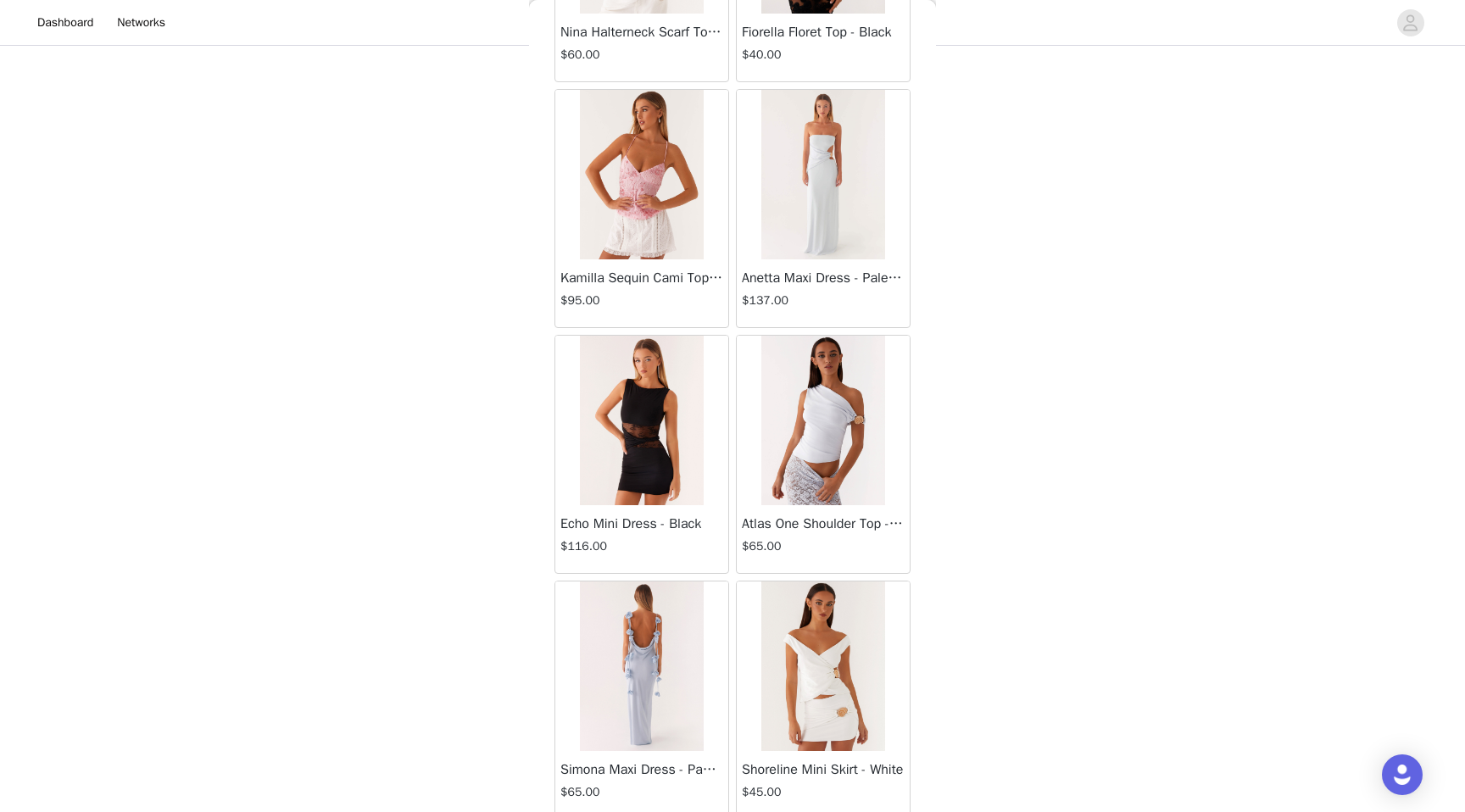 scroll, scrollTop: 26362, scrollLeft: 0, axis: vertical 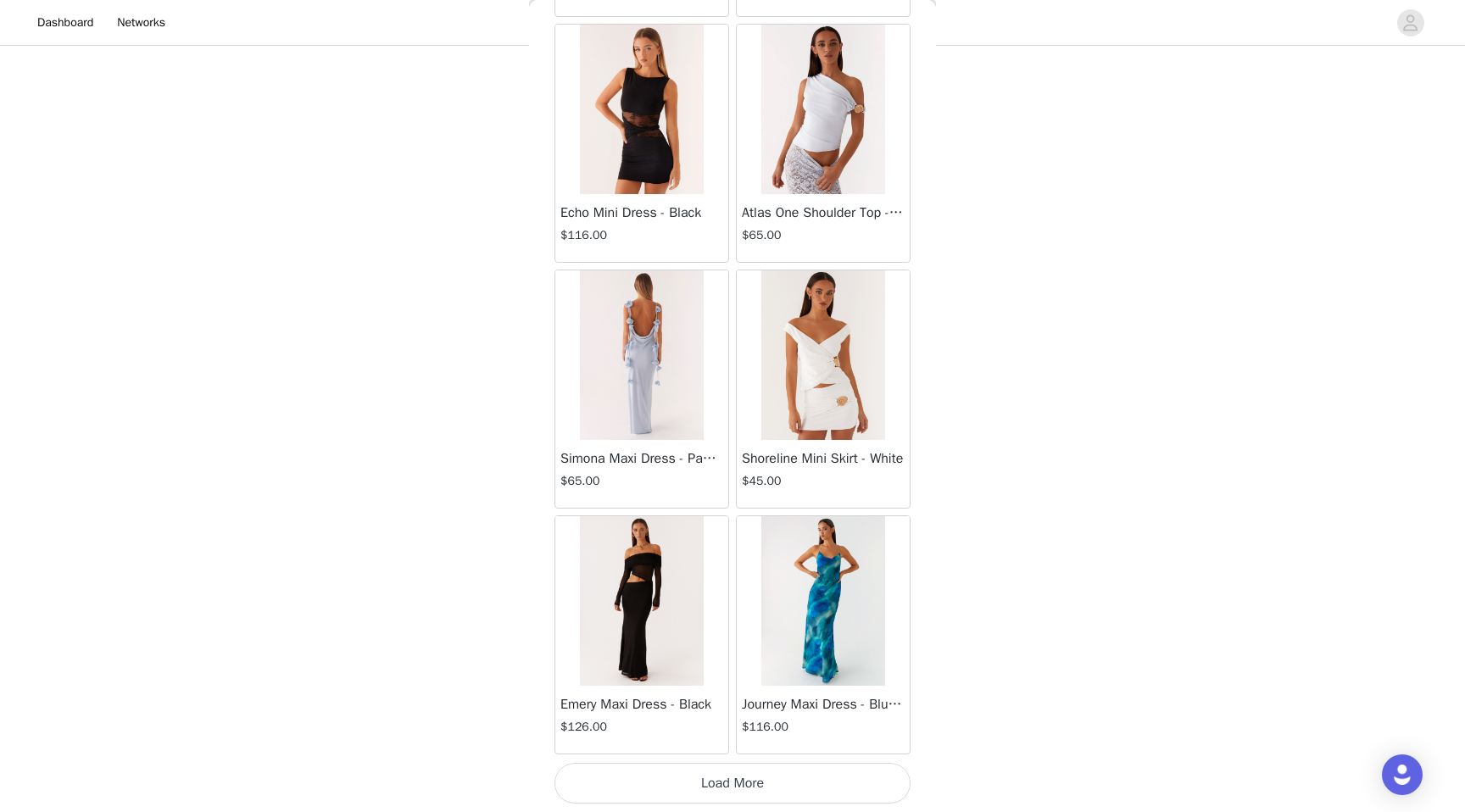 click on "Load More" at bounding box center [732, 783] 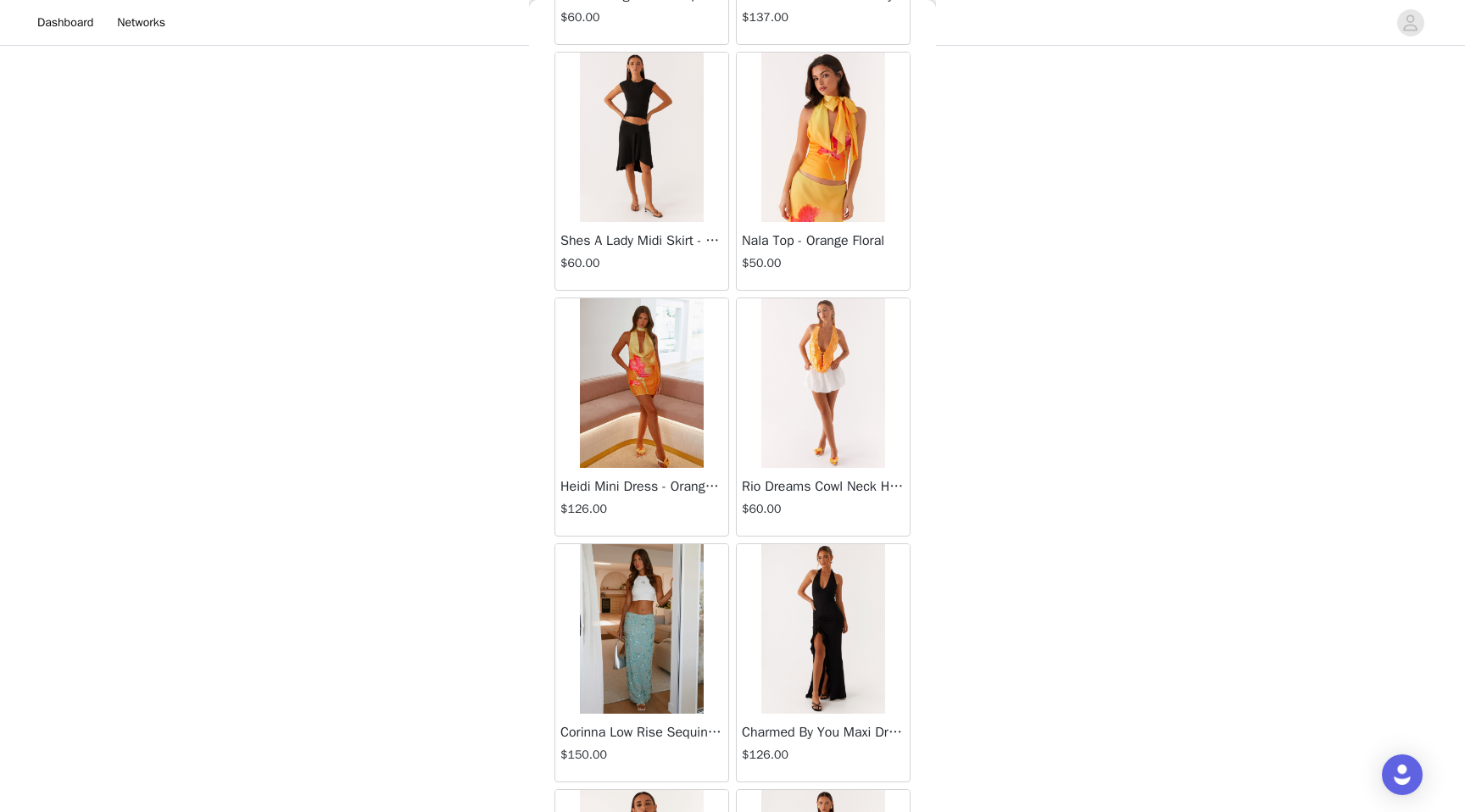 scroll, scrollTop: 28820, scrollLeft: 0, axis: vertical 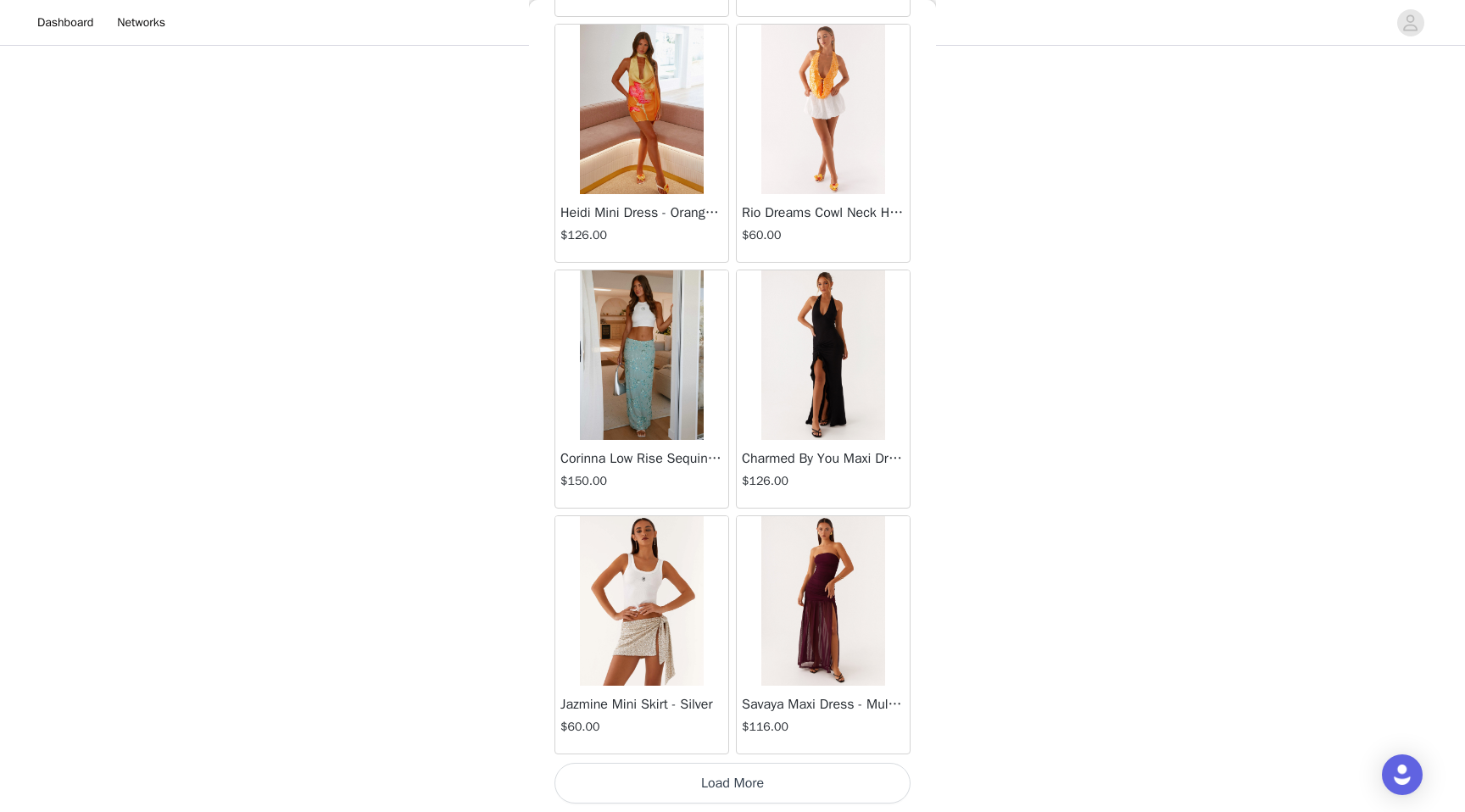 click on "Load More" at bounding box center (732, 783) 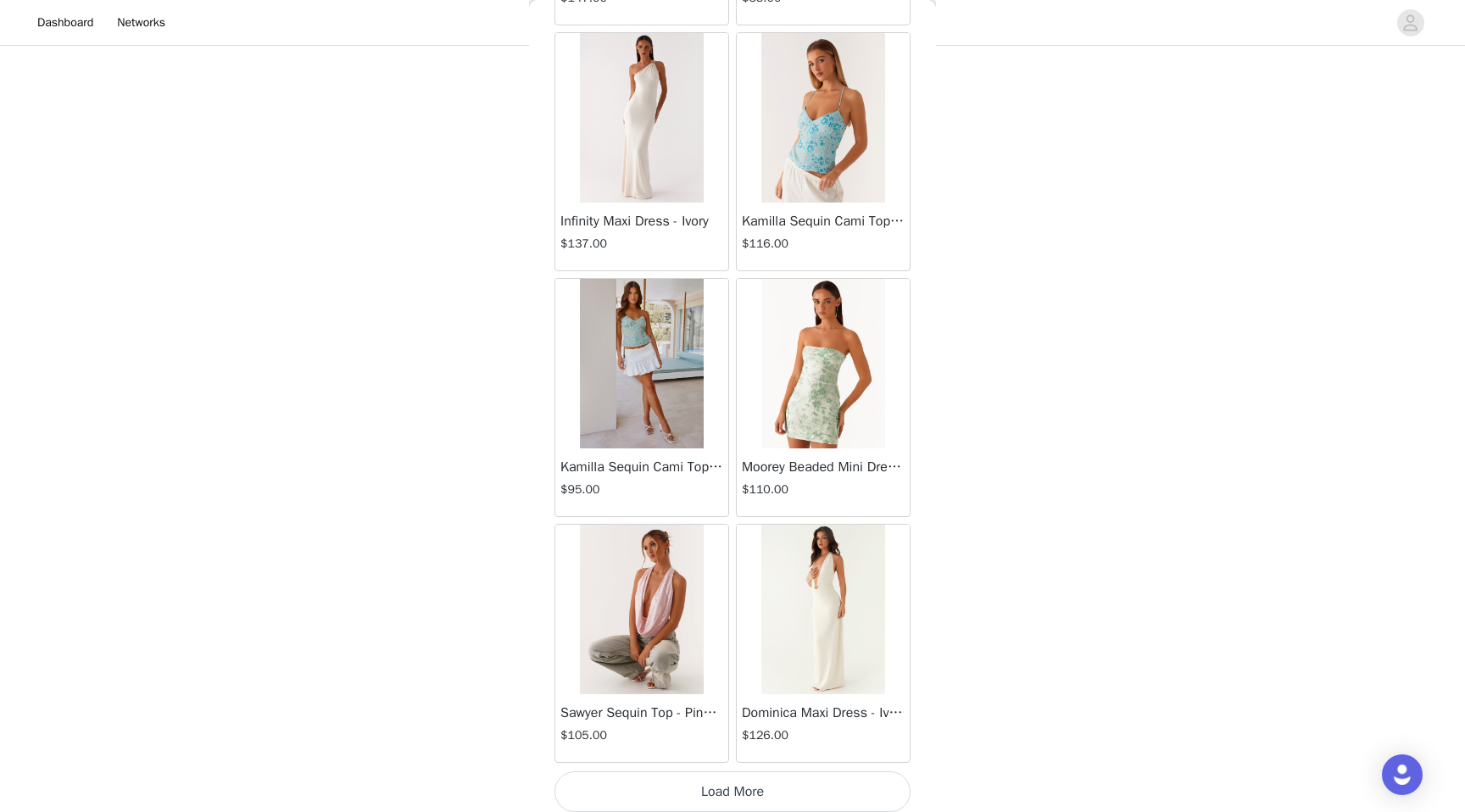 scroll, scrollTop: 31278, scrollLeft: 0, axis: vertical 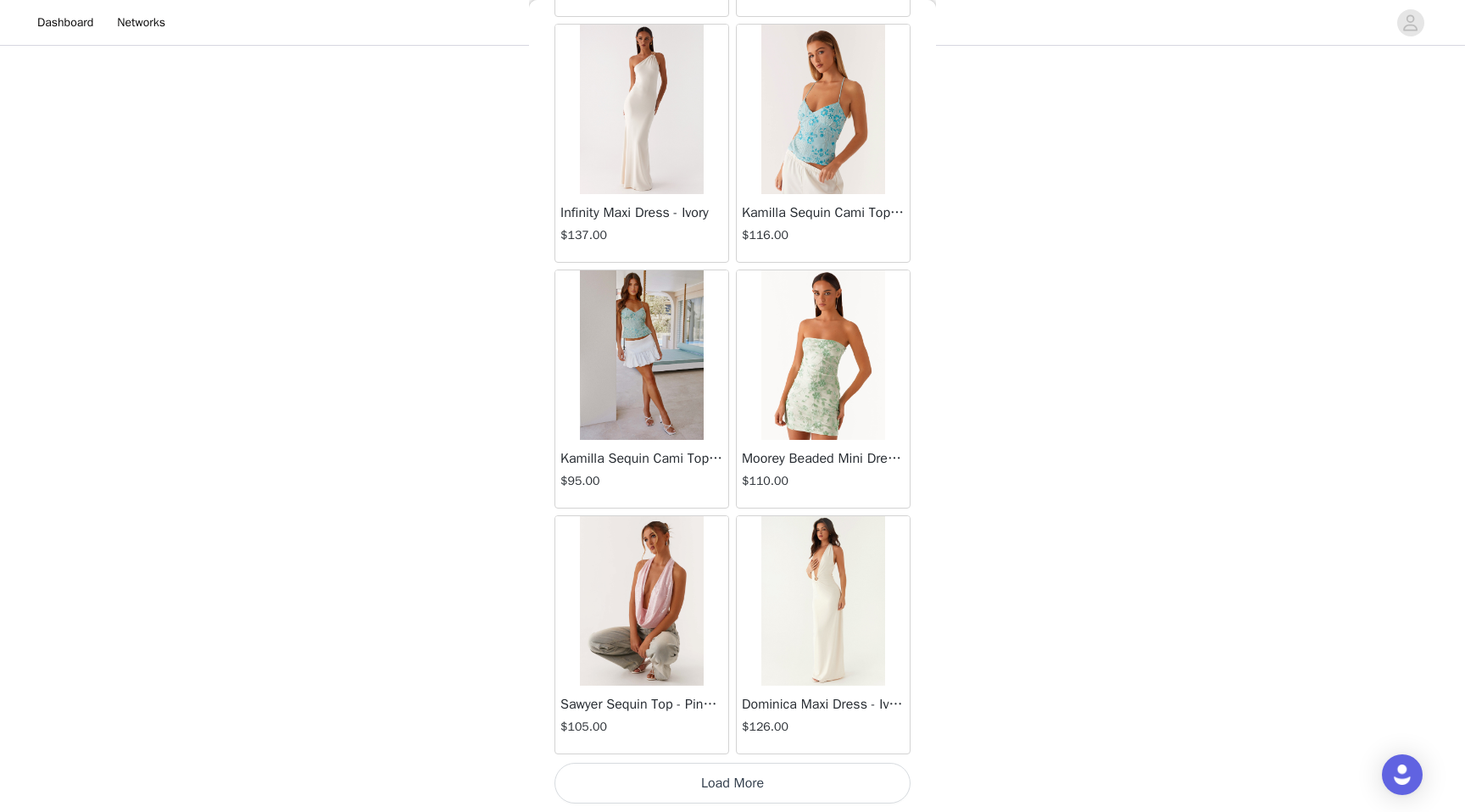 click on "Load More" at bounding box center [732, 783] 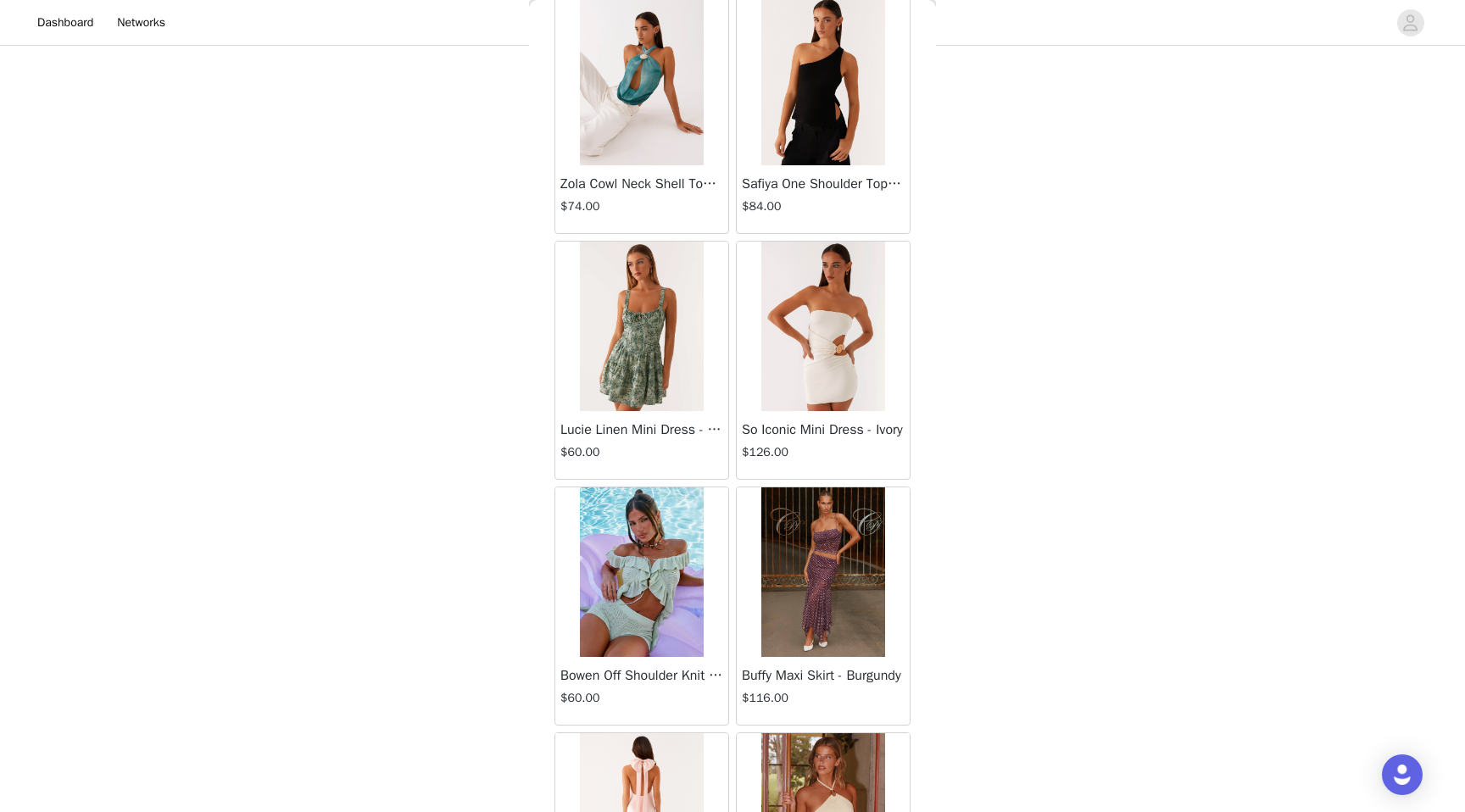 scroll, scrollTop: 33736, scrollLeft: 0, axis: vertical 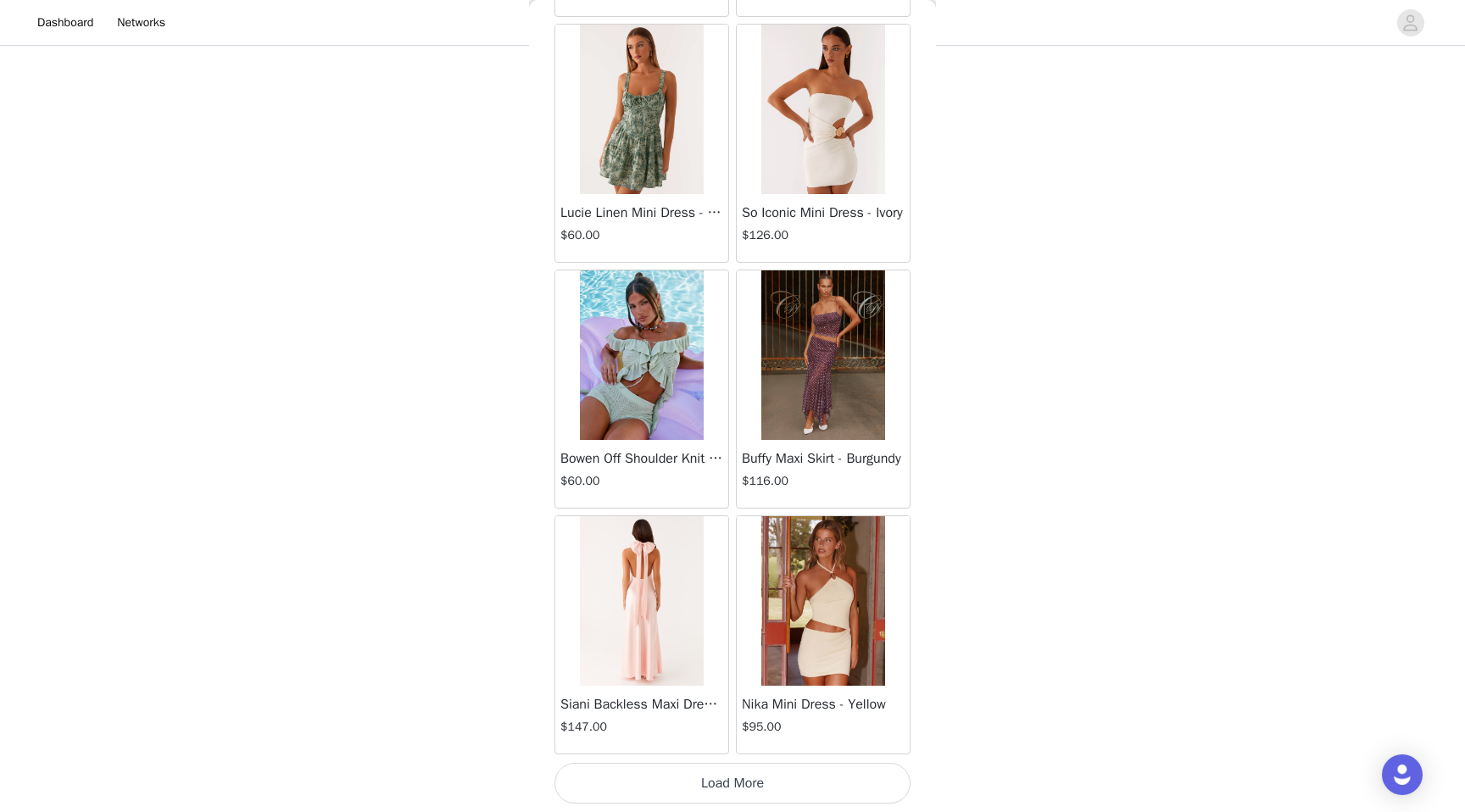 click on "Load More" at bounding box center (732, 783) 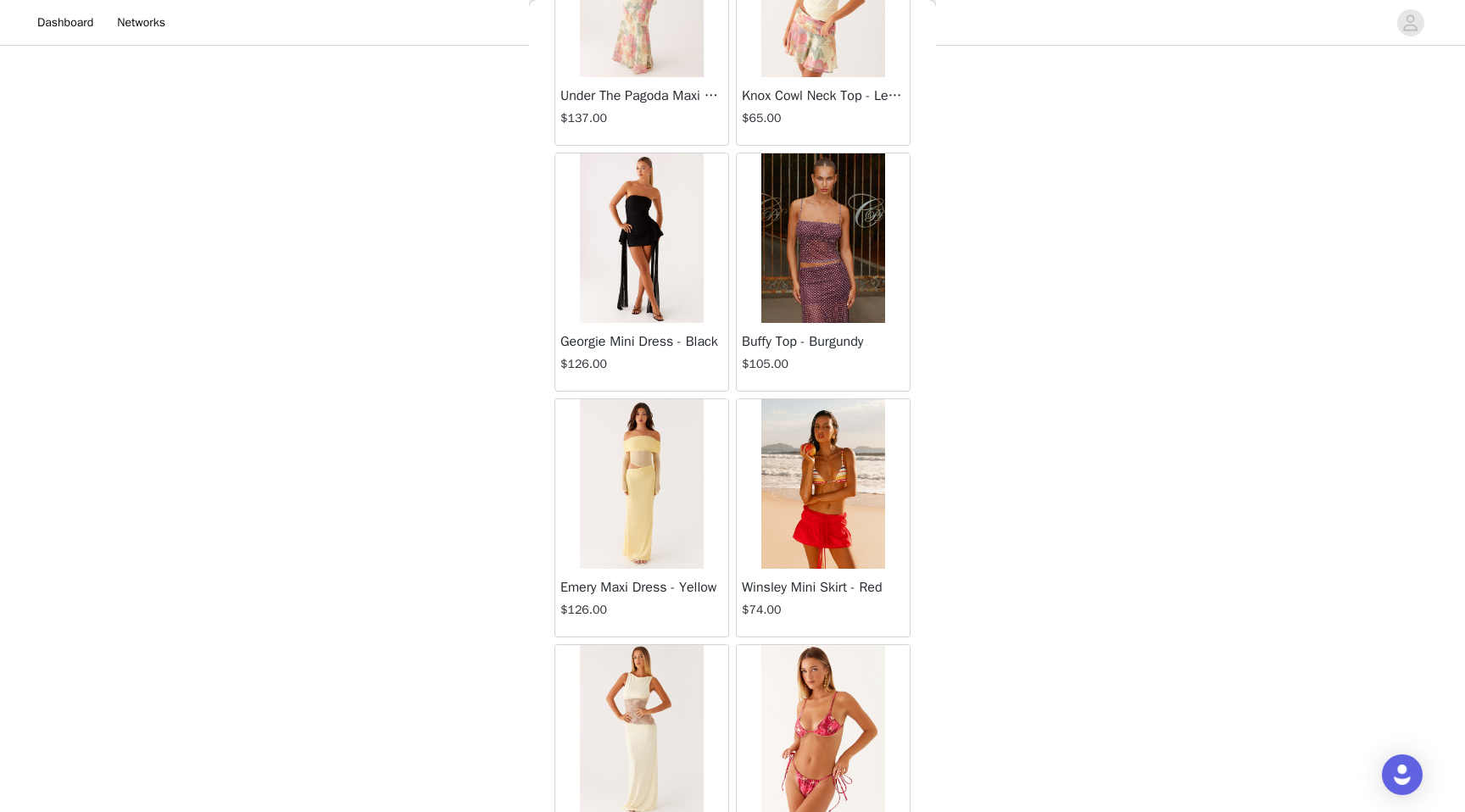 scroll, scrollTop: 36194, scrollLeft: 0, axis: vertical 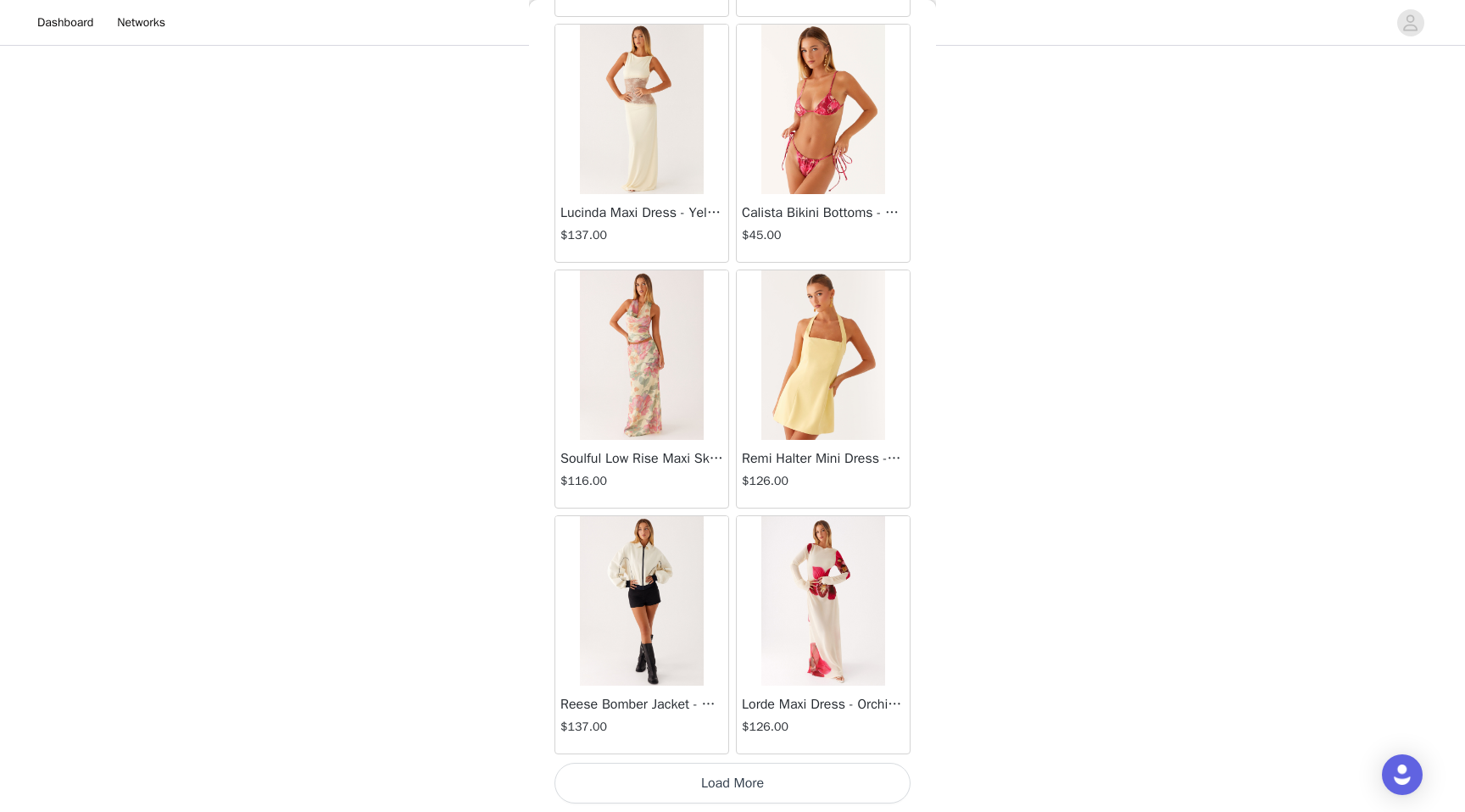 click on "Load More" at bounding box center (732, 783) 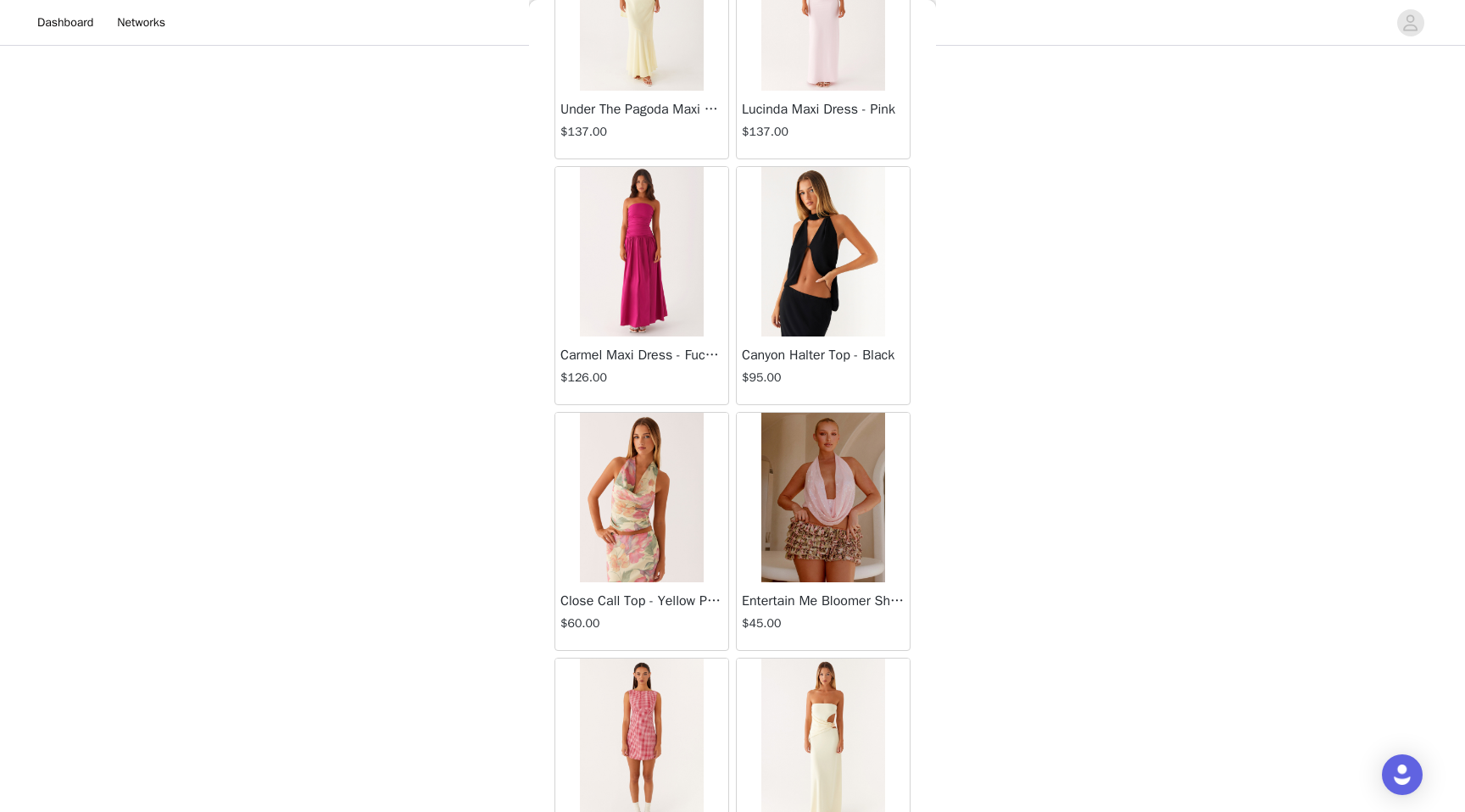 scroll, scrollTop: 38652, scrollLeft: 0, axis: vertical 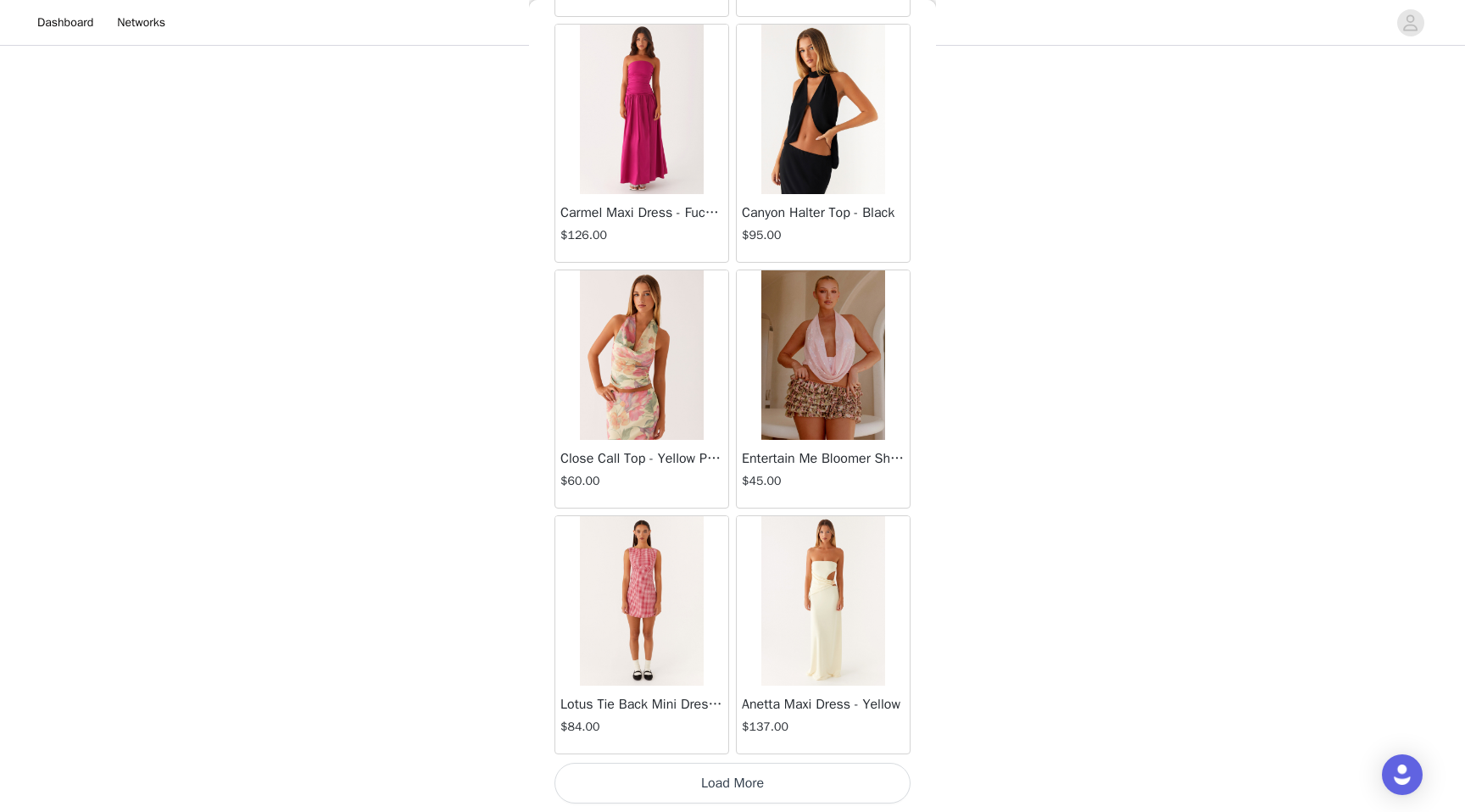 click on "Load More" at bounding box center (732, 783) 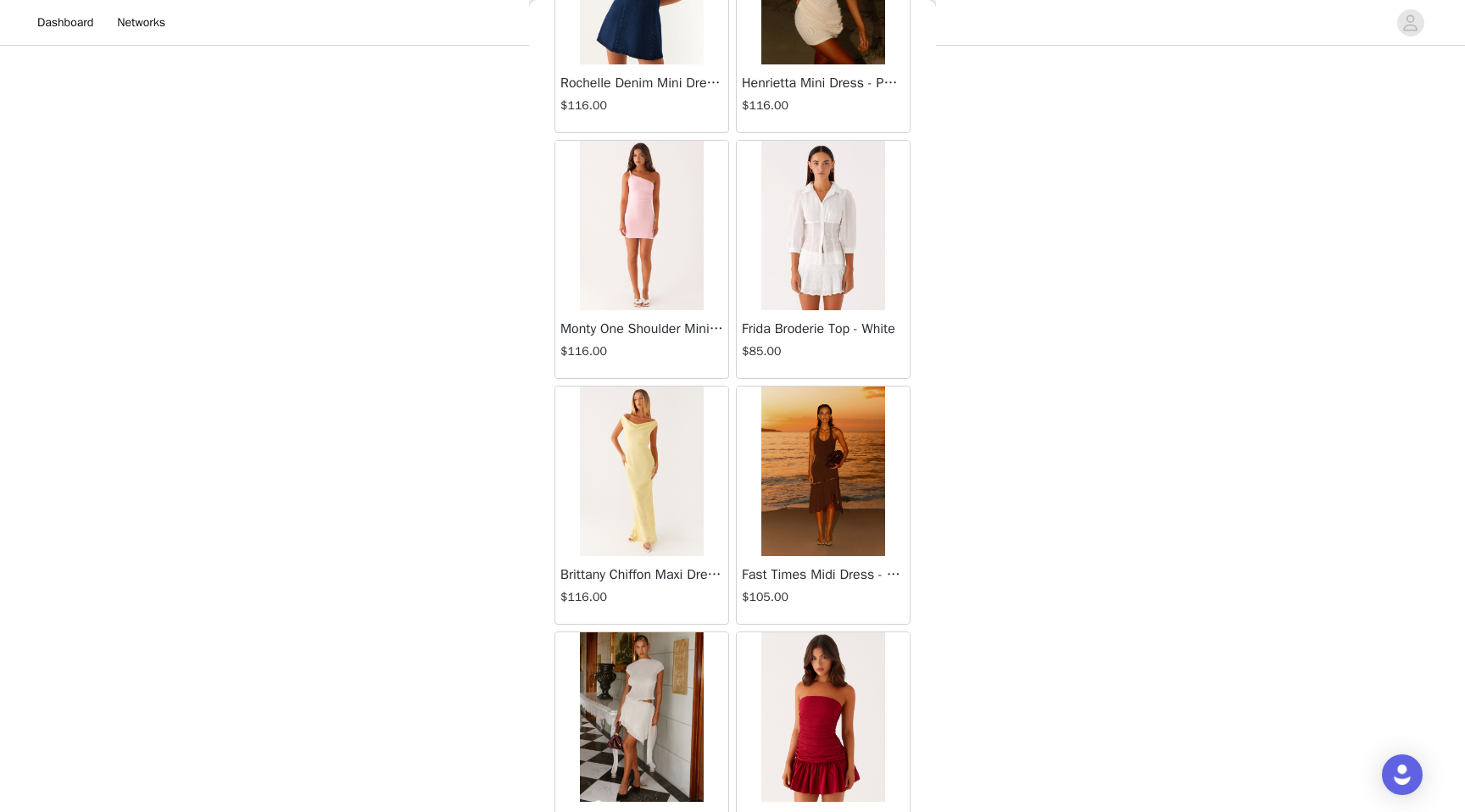 scroll, scrollTop: 41110, scrollLeft: 0, axis: vertical 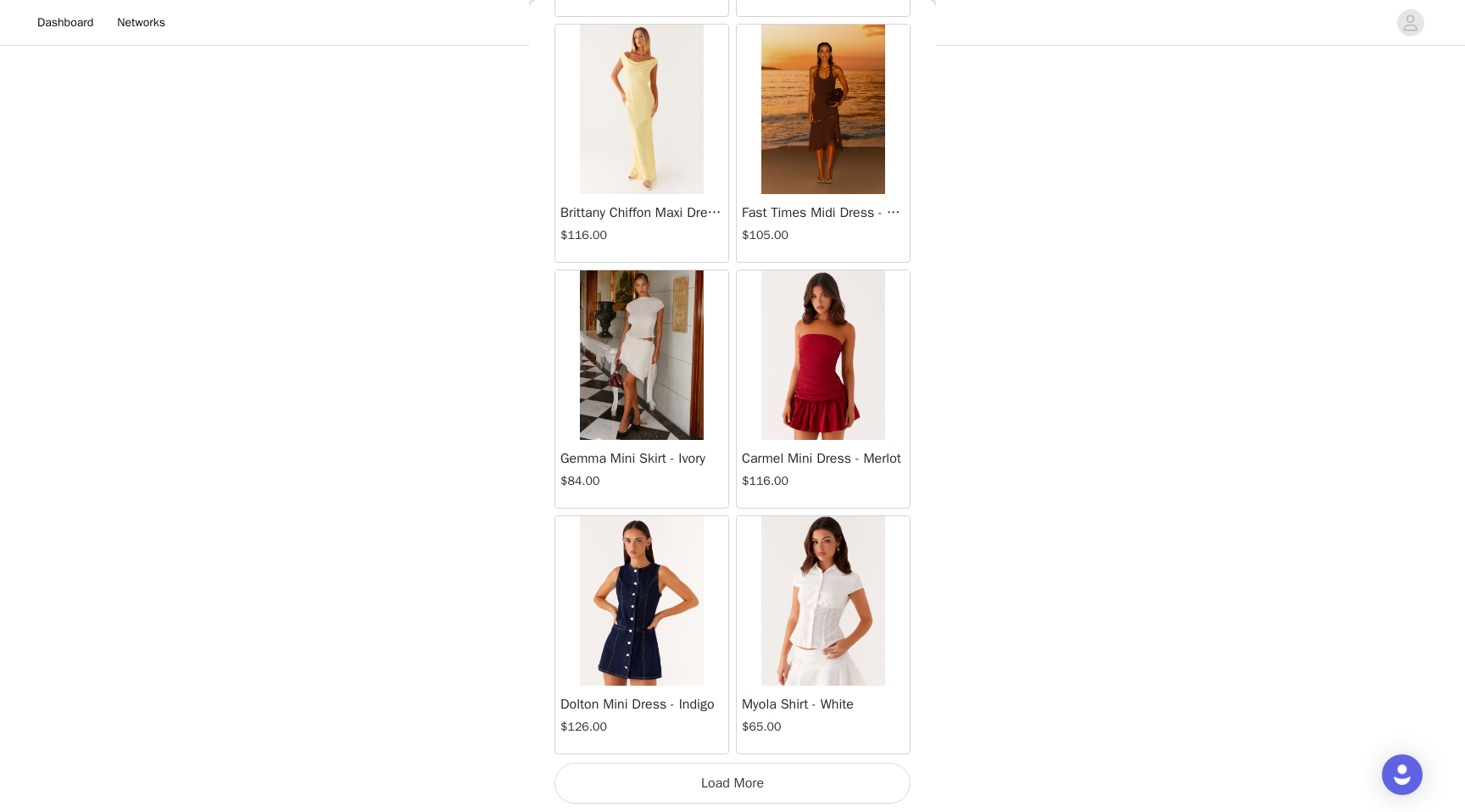 click on "Load More" at bounding box center (732, 783) 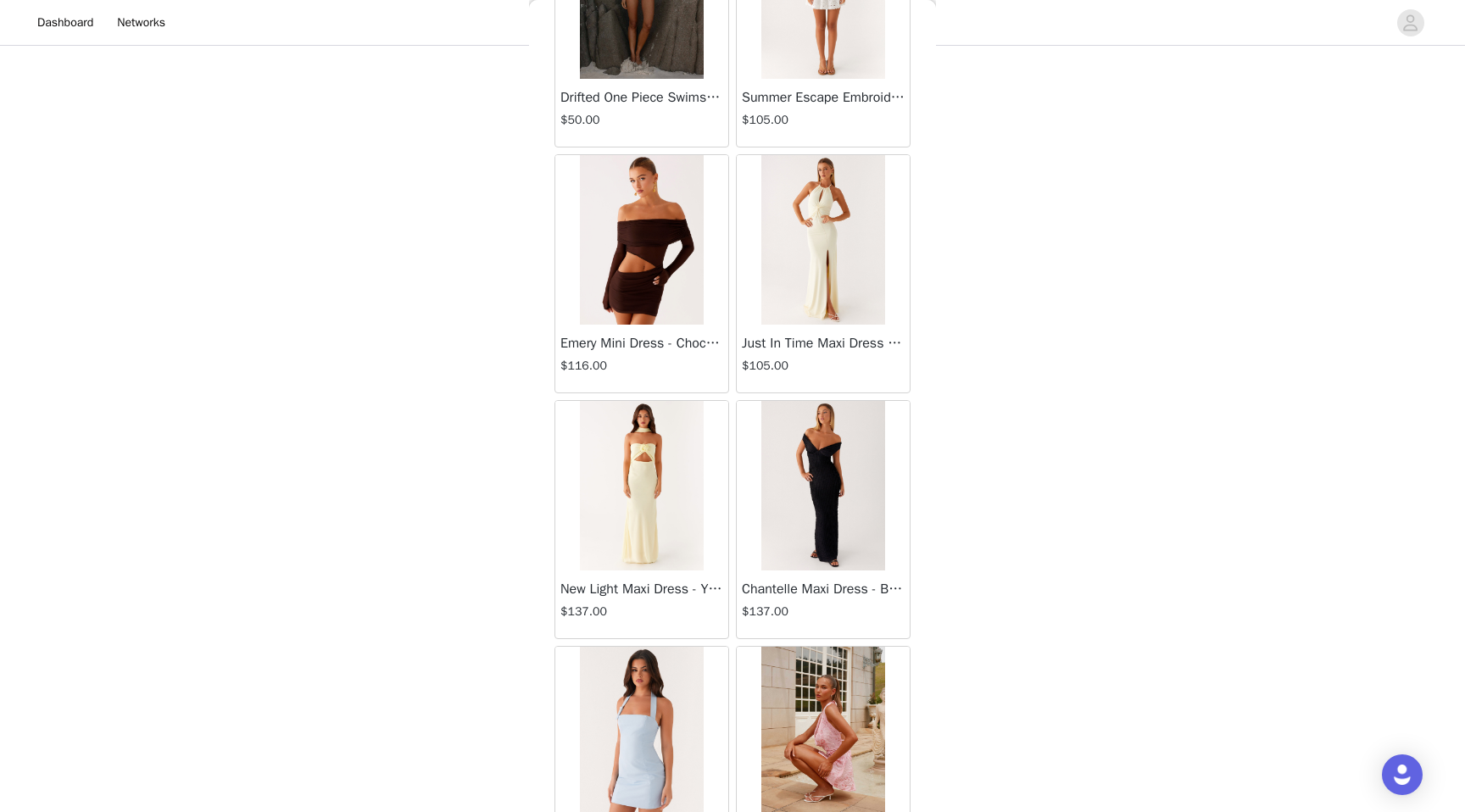 scroll, scrollTop: 43568, scrollLeft: 0, axis: vertical 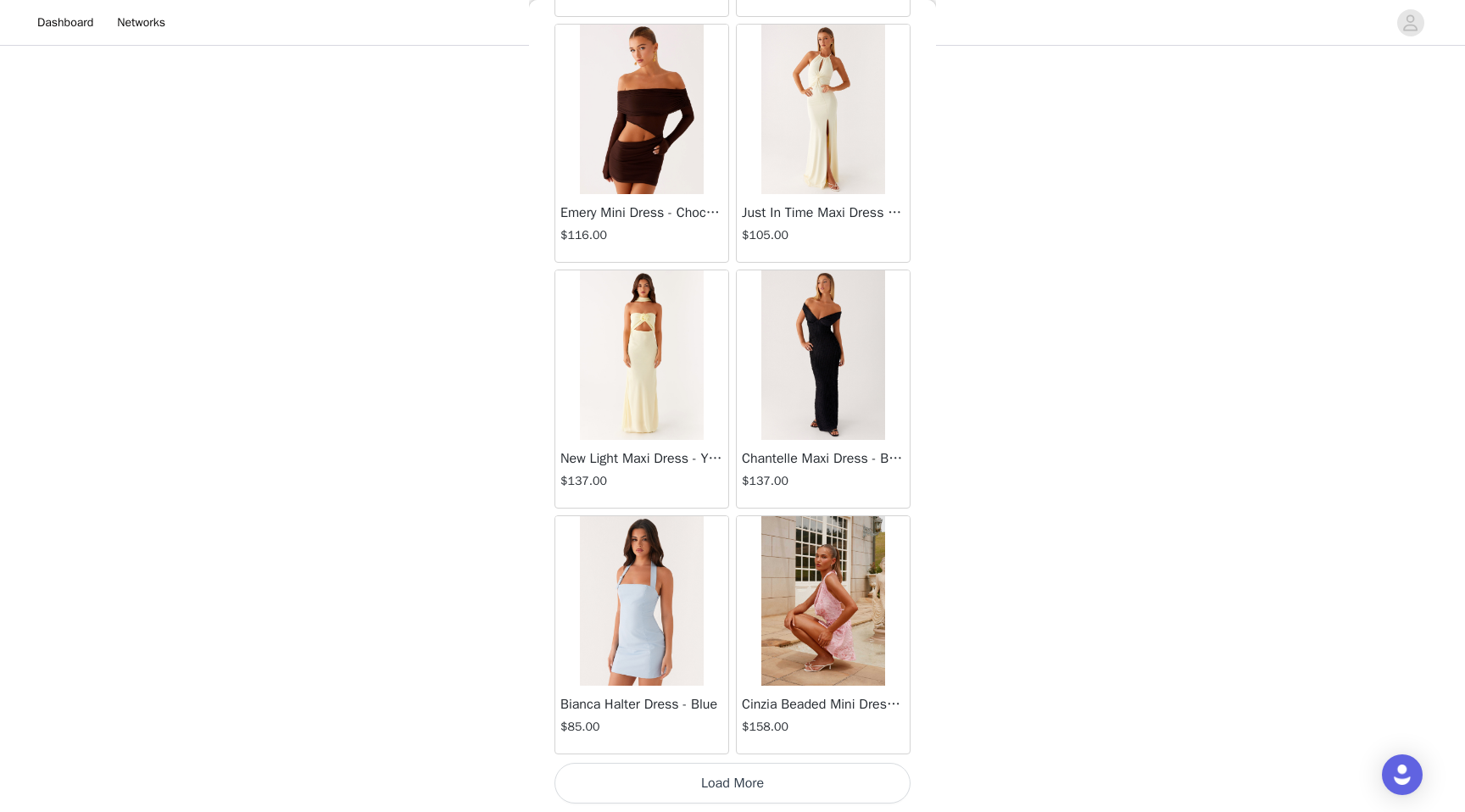 click on "Load More" at bounding box center [732, 783] 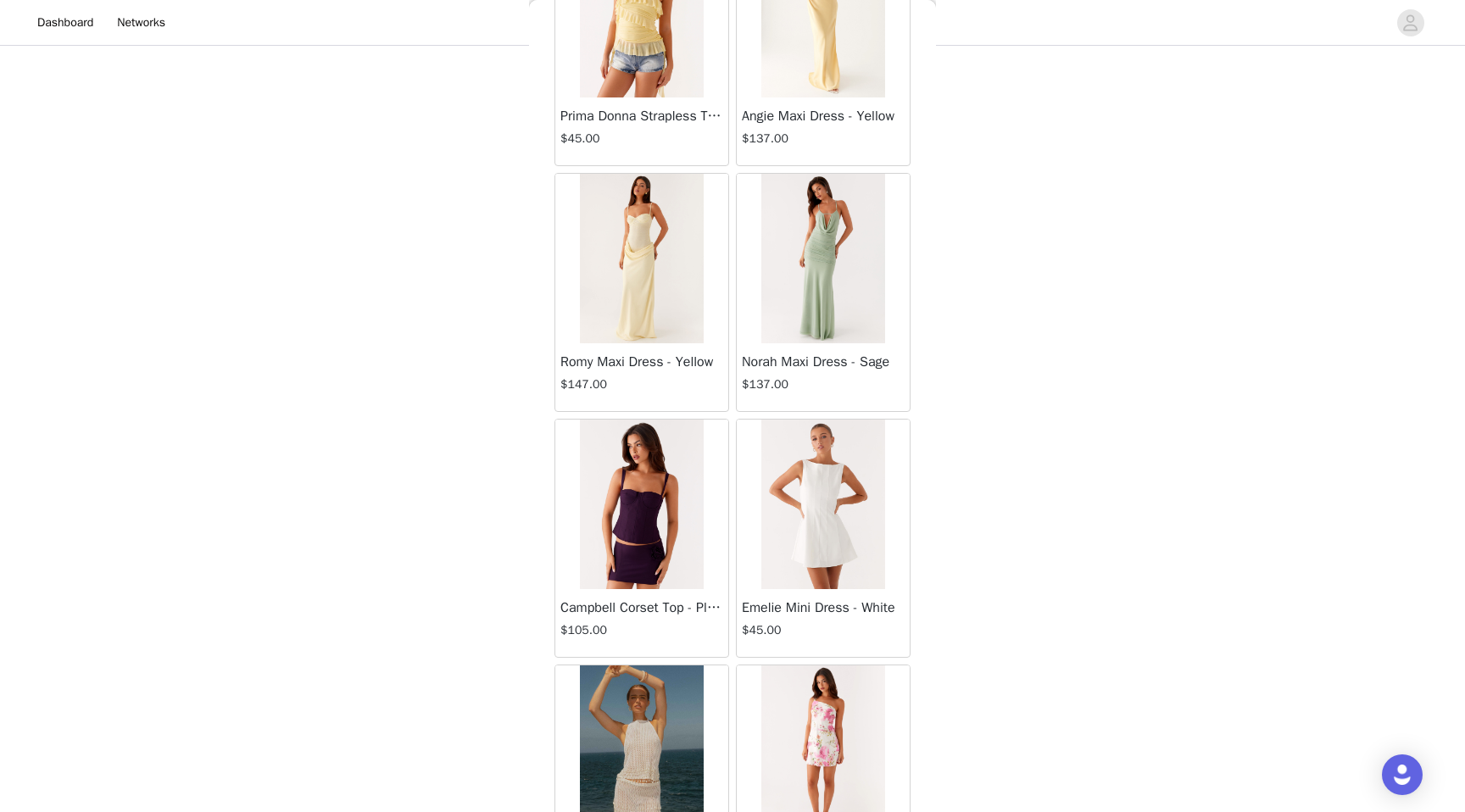 scroll, scrollTop: 46026, scrollLeft: 0, axis: vertical 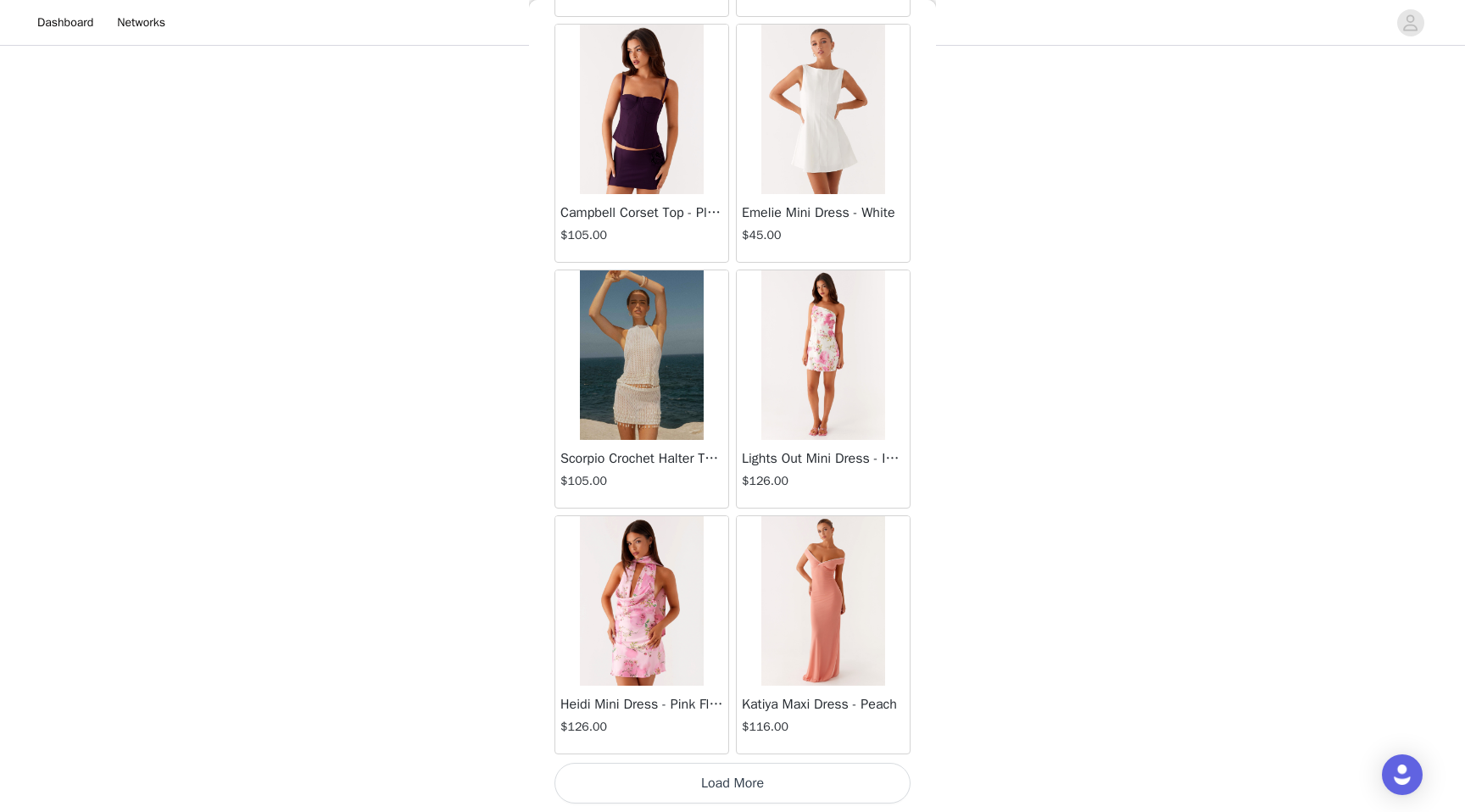 click on "Load More" at bounding box center [732, 783] 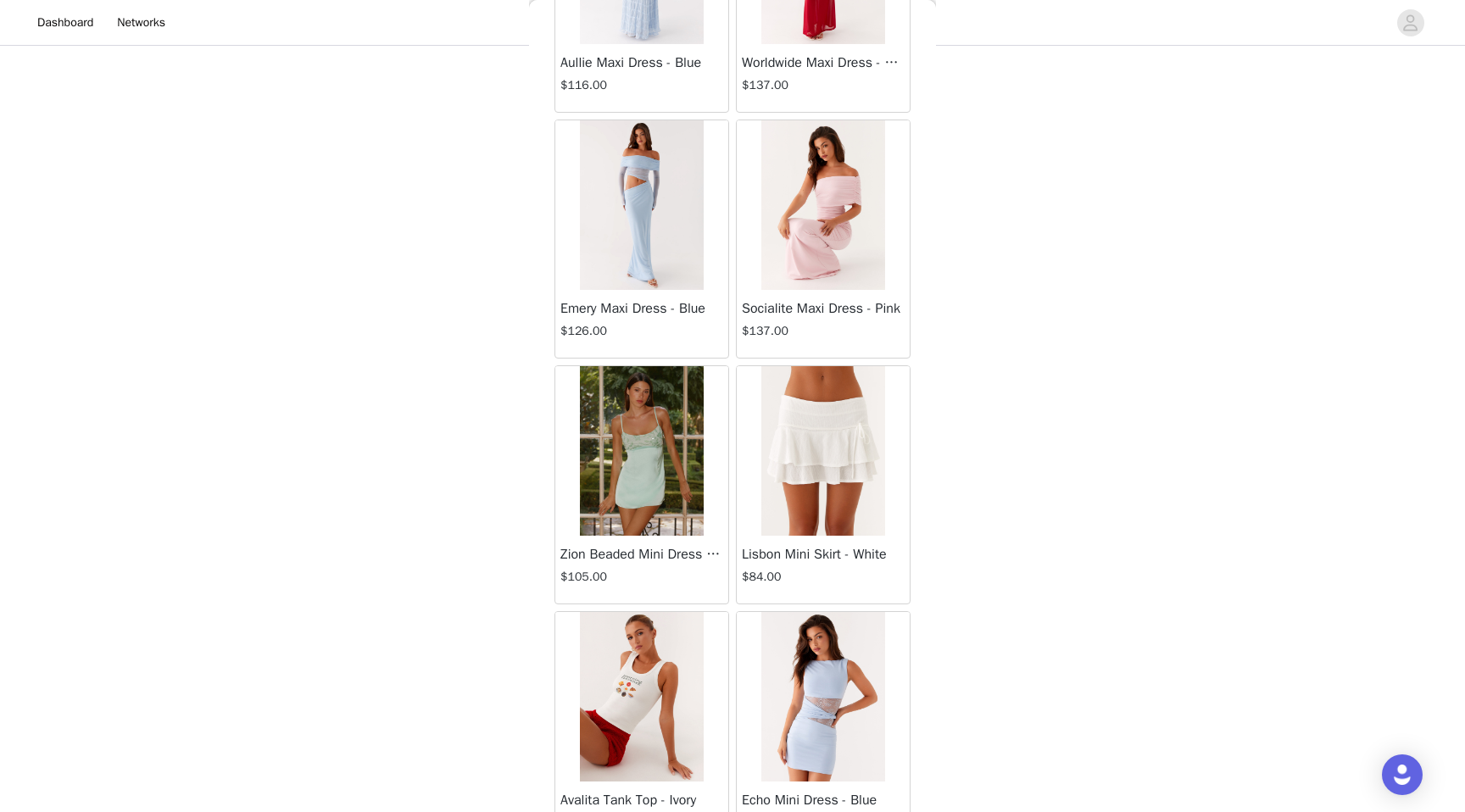 scroll, scrollTop: 48484, scrollLeft: 0, axis: vertical 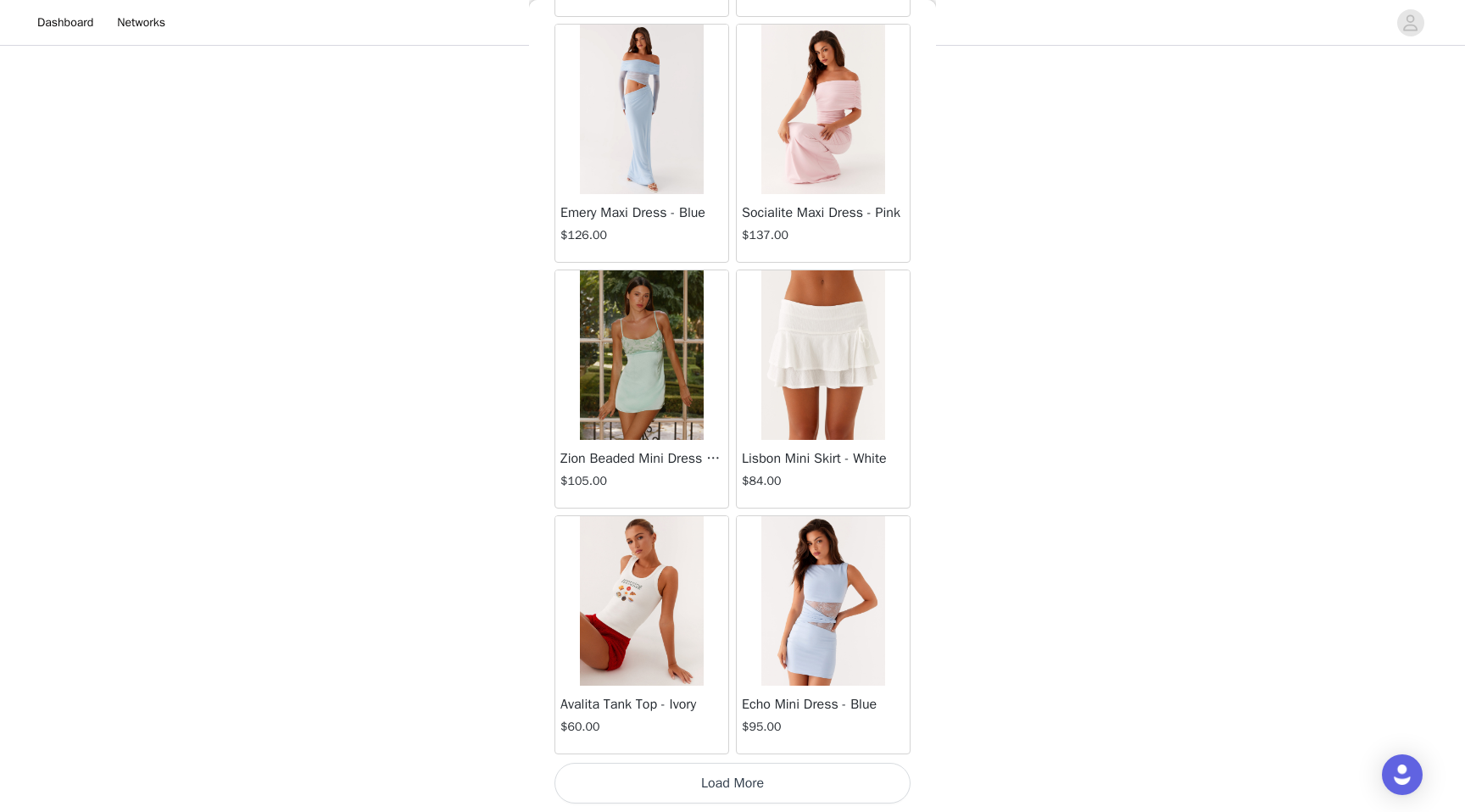 click on "Load More" at bounding box center [732, 783] 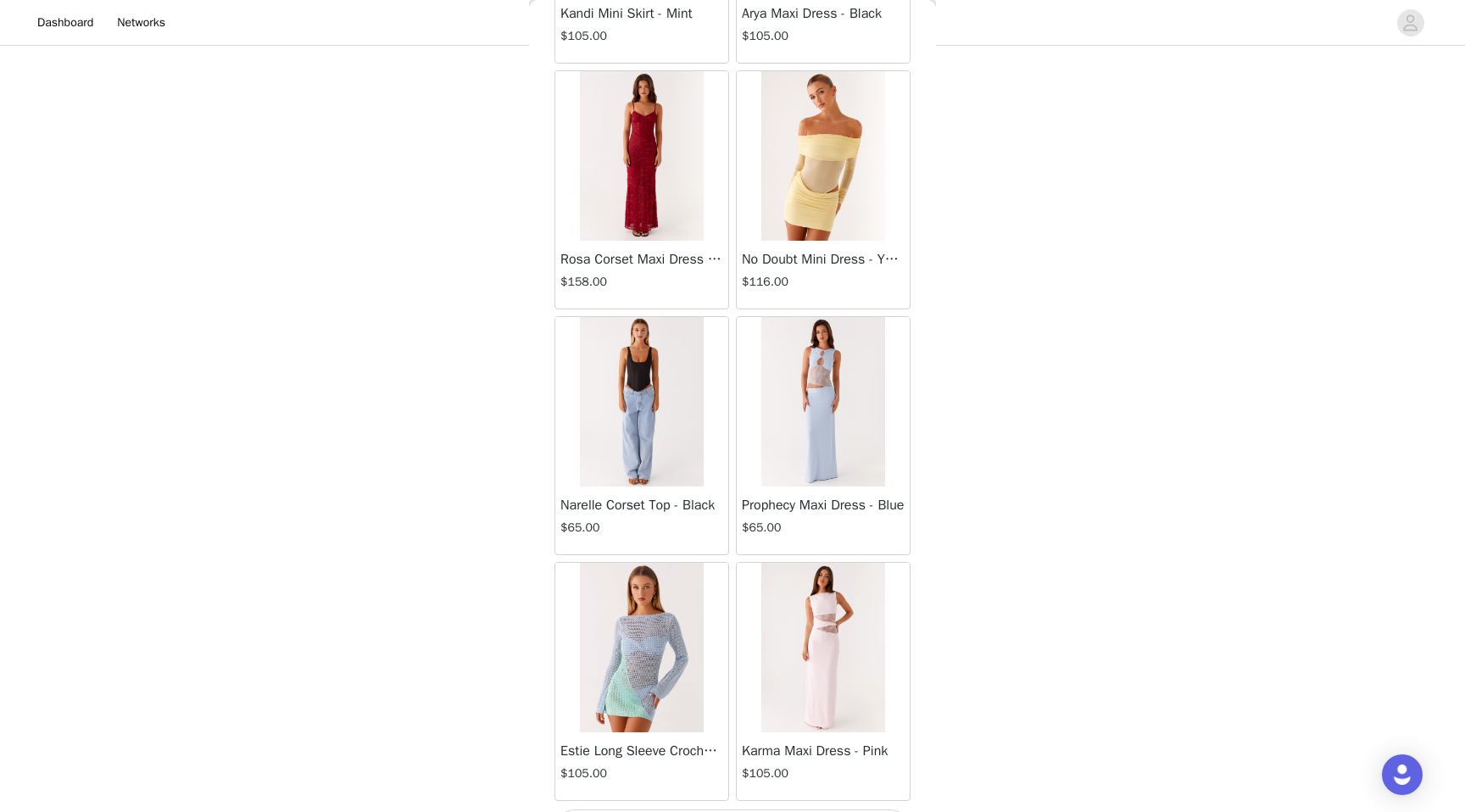 scroll, scrollTop: 50942, scrollLeft: 0, axis: vertical 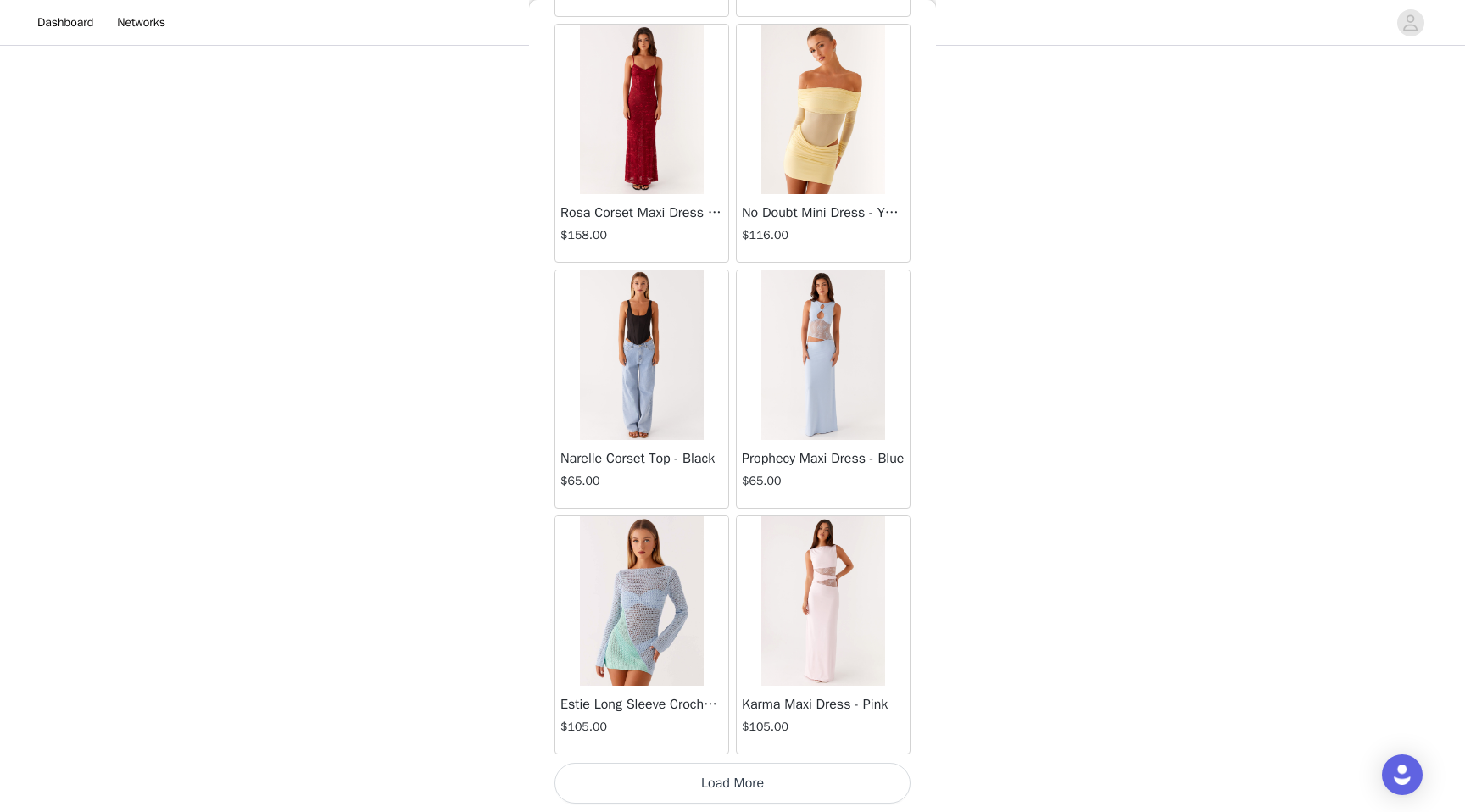 click on "Load More" at bounding box center [732, 783] 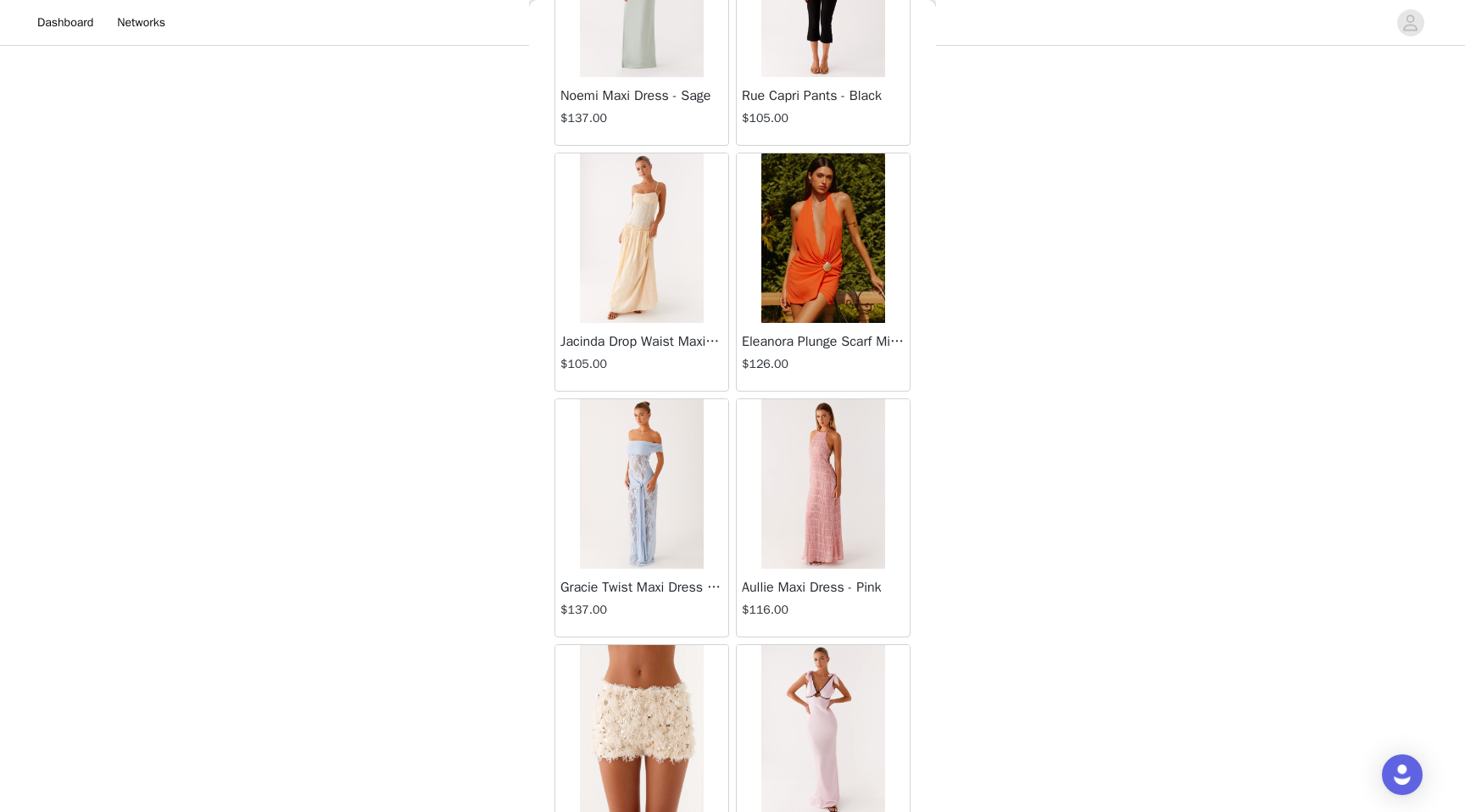 scroll, scrollTop: 53400, scrollLeft: 0, axis: vertical 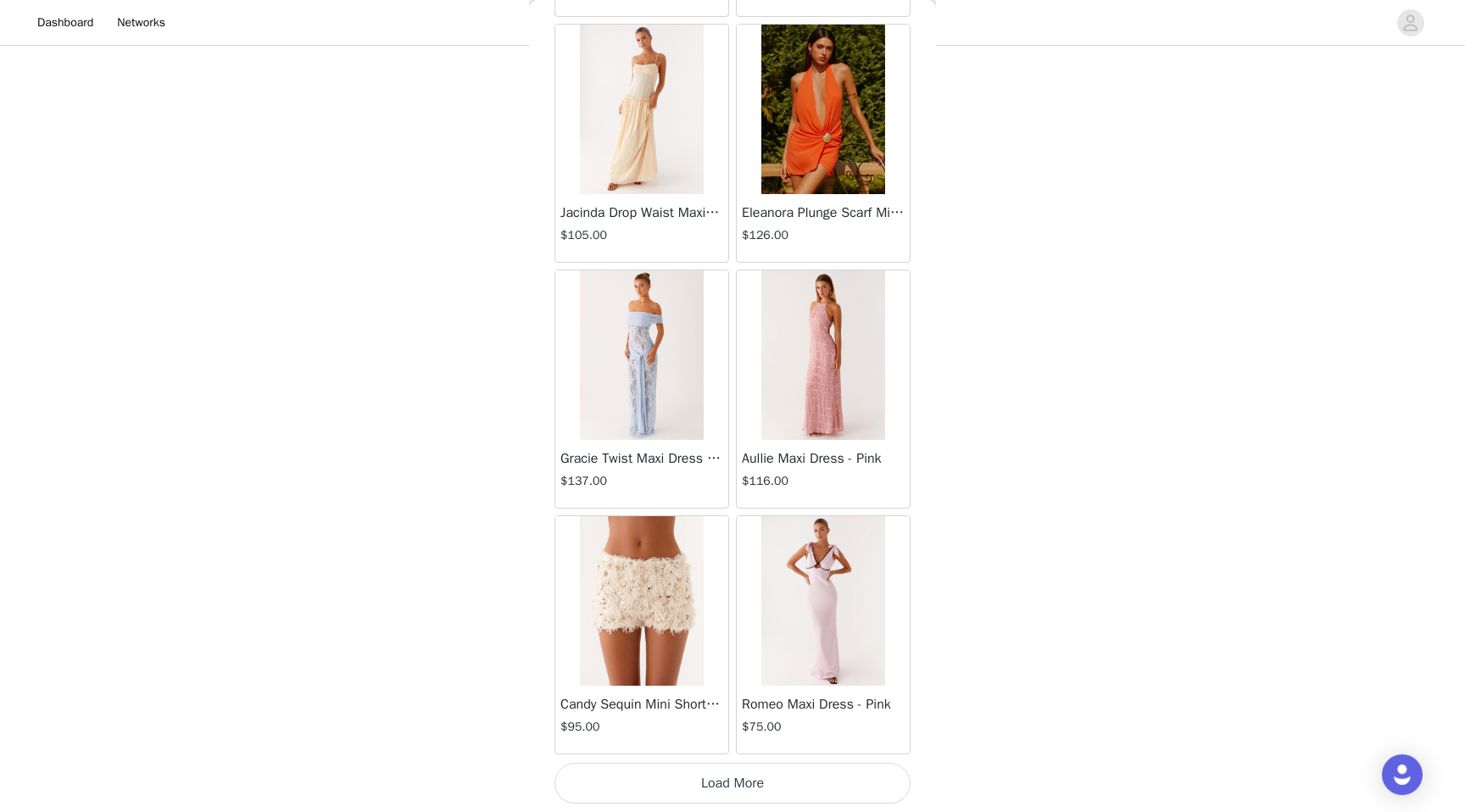 click on "Load More" at bounding box center [732, 783] 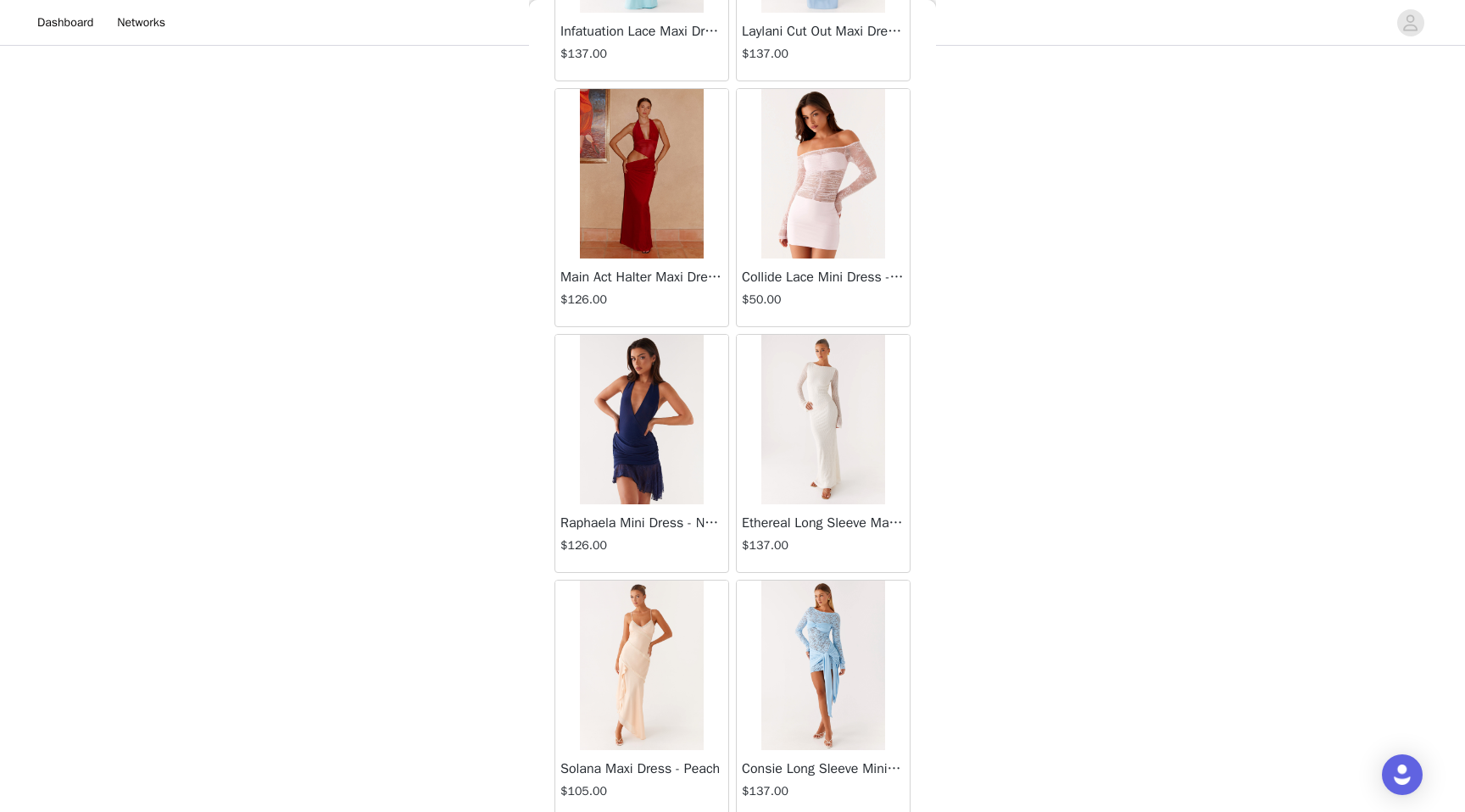 scroll, scrollTop: 55858, scrollLeft: 0, axis: vertical 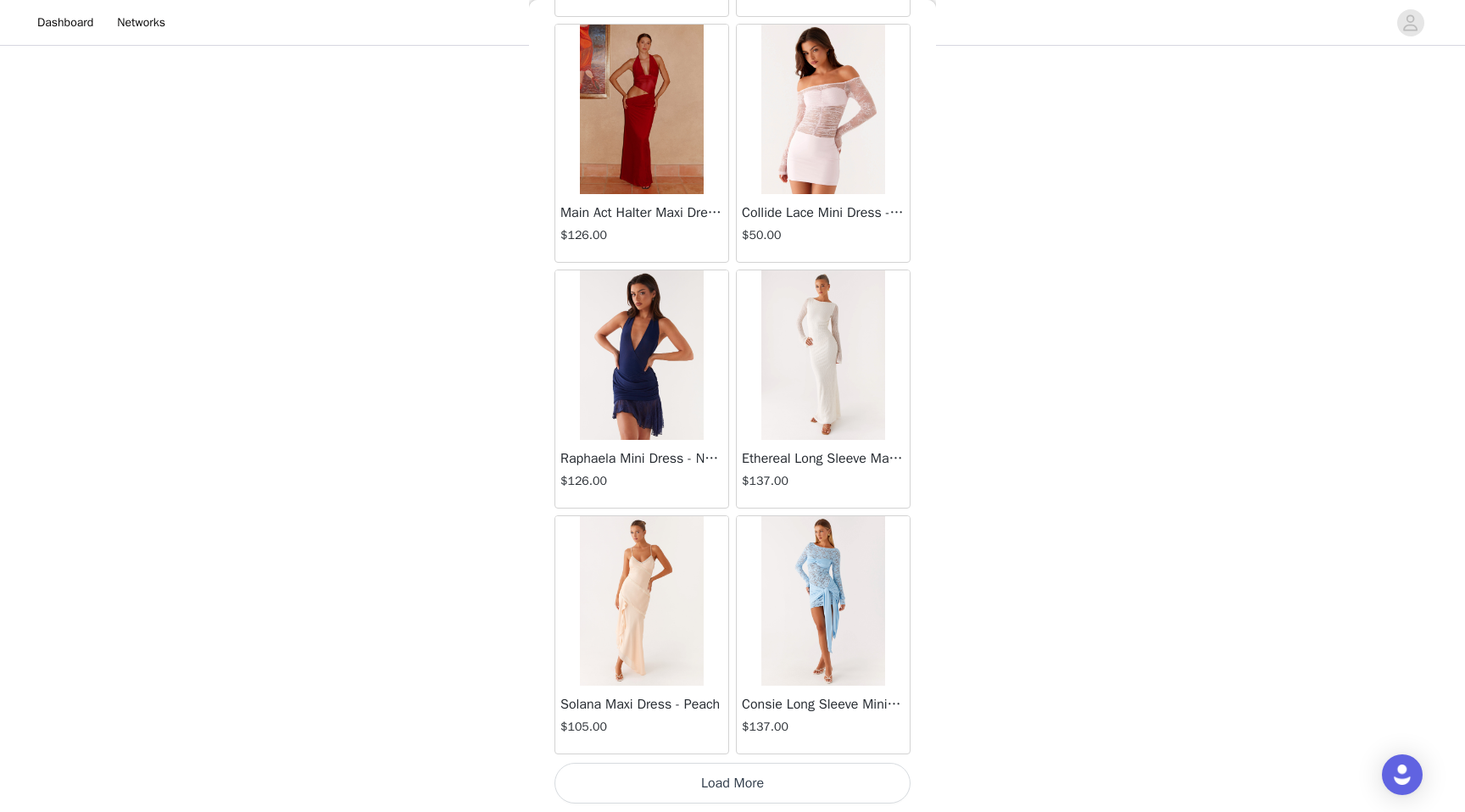 click on "Load More" at bounding box center (732, 783) 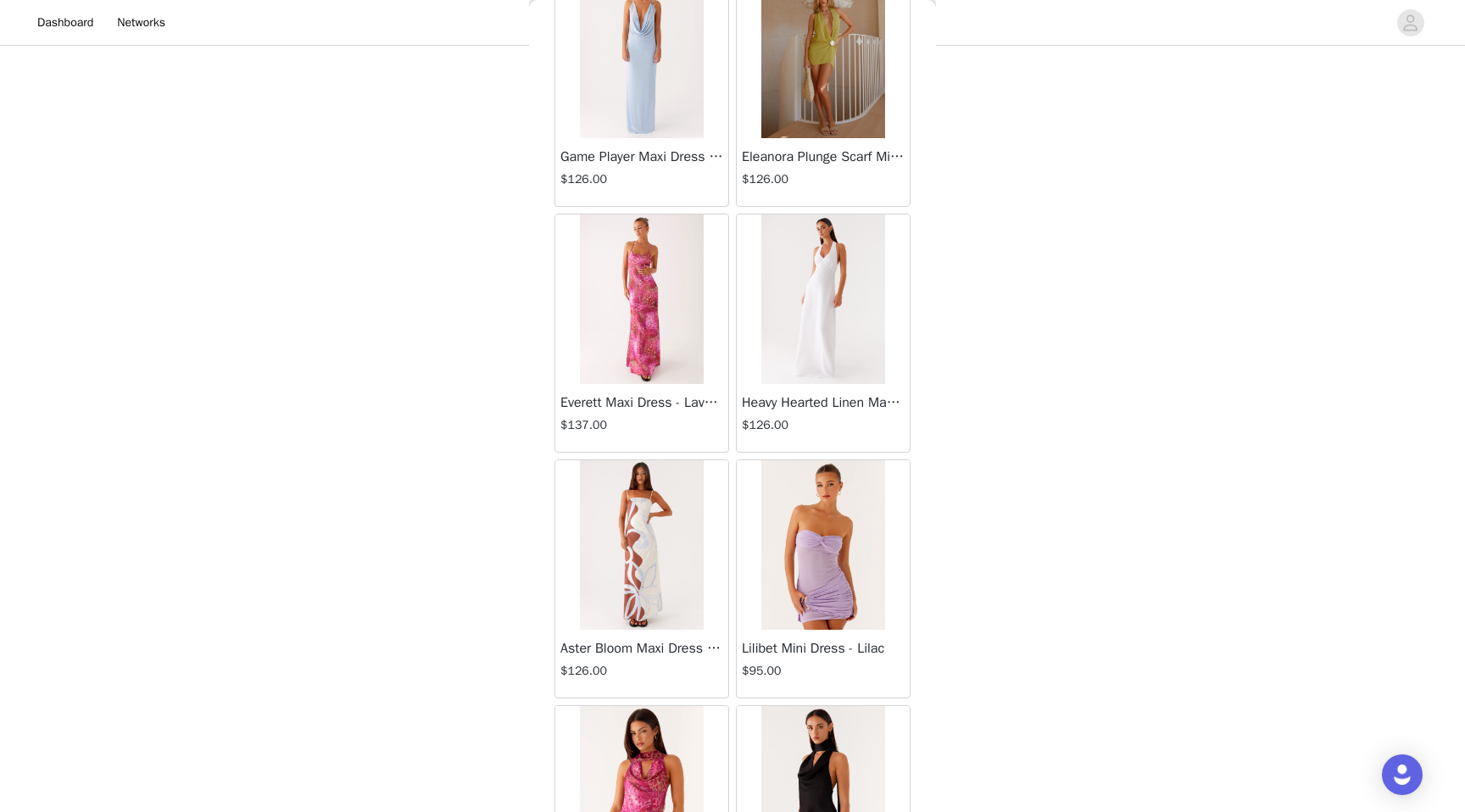 scroll, scrollTop: 58317, scrollLeft: 0, axis: vertical 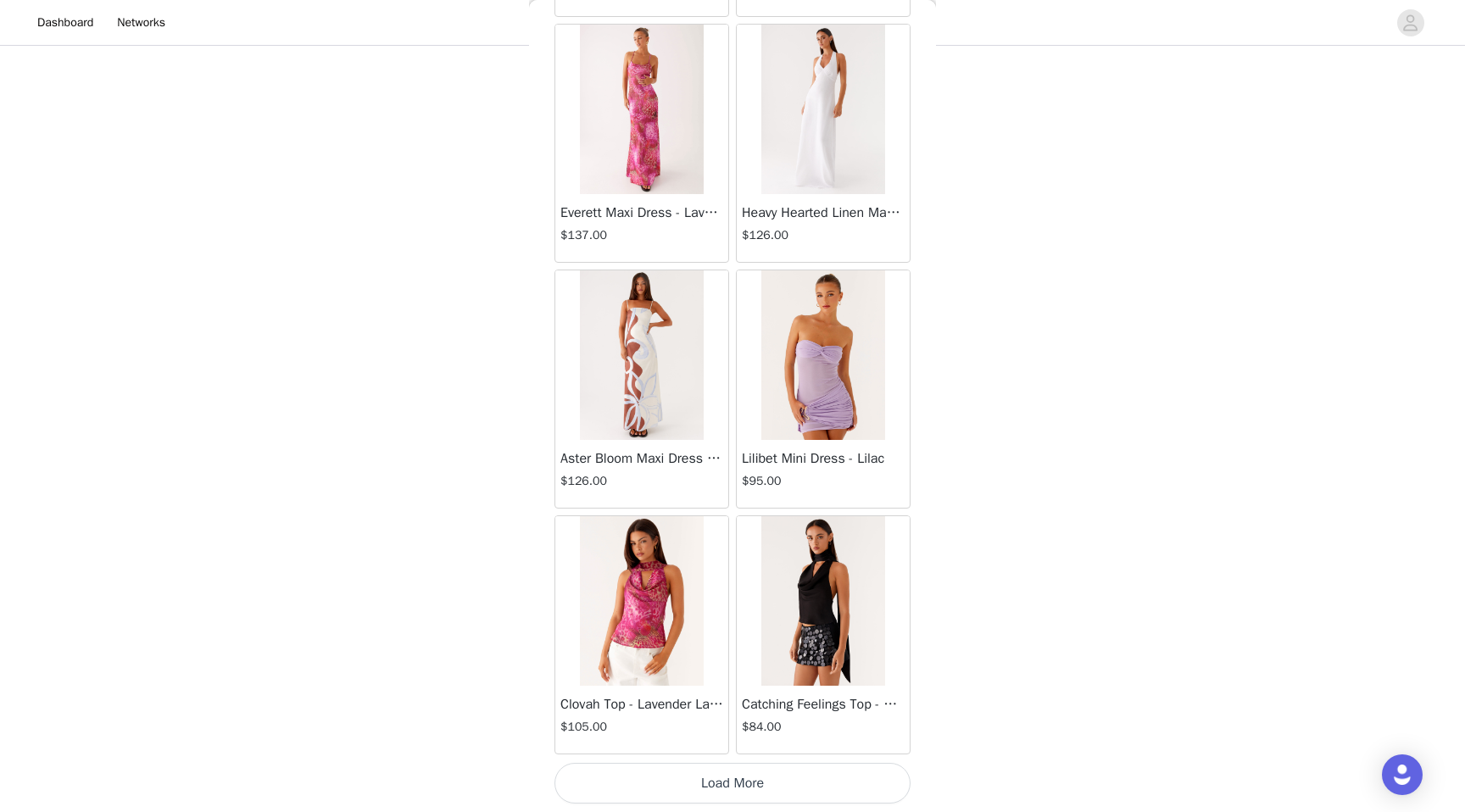 click on "Load More" at bounding box center [732, 783] 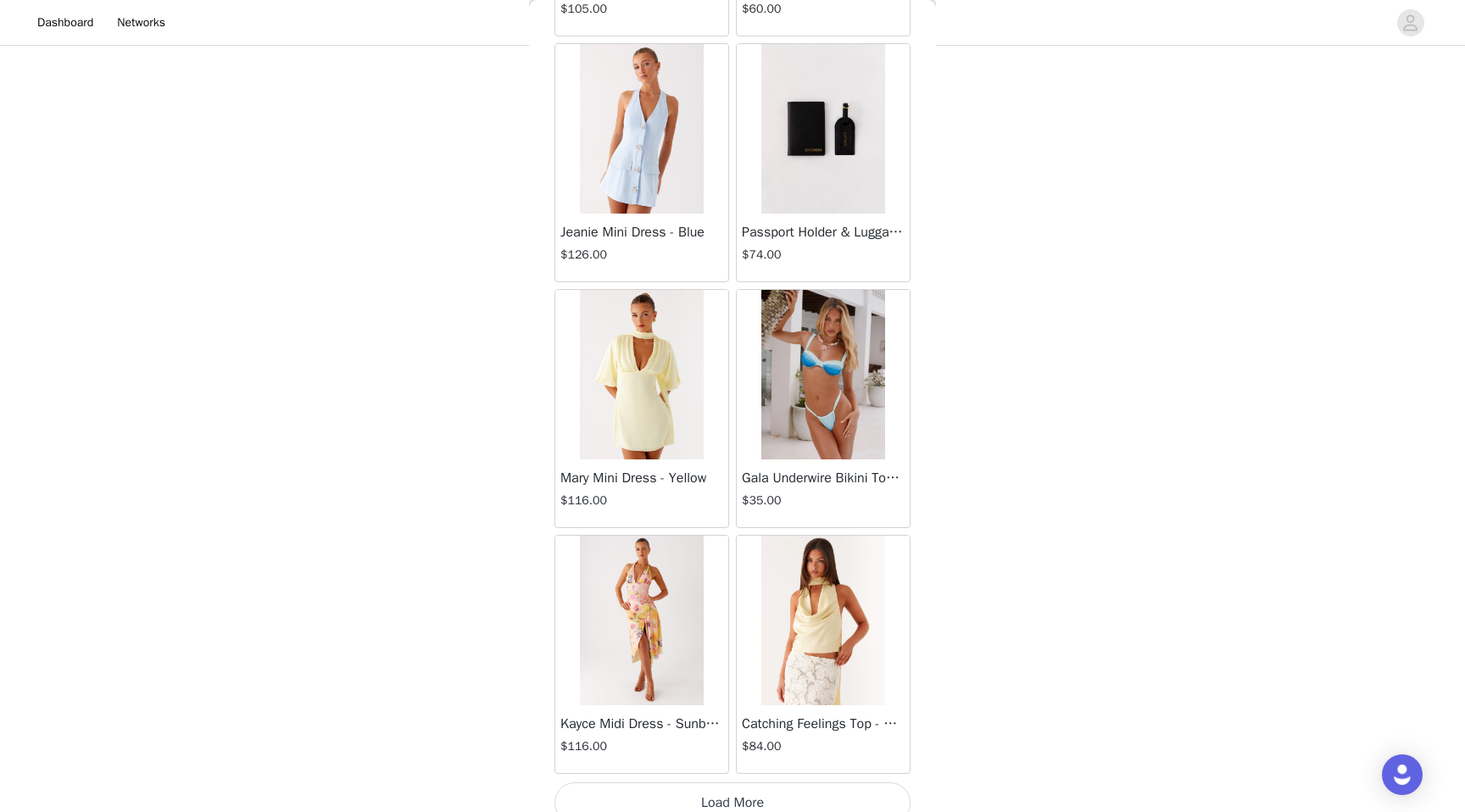 scroll, scrollTop: 60775, scrollLeft: 0, axis: vertical 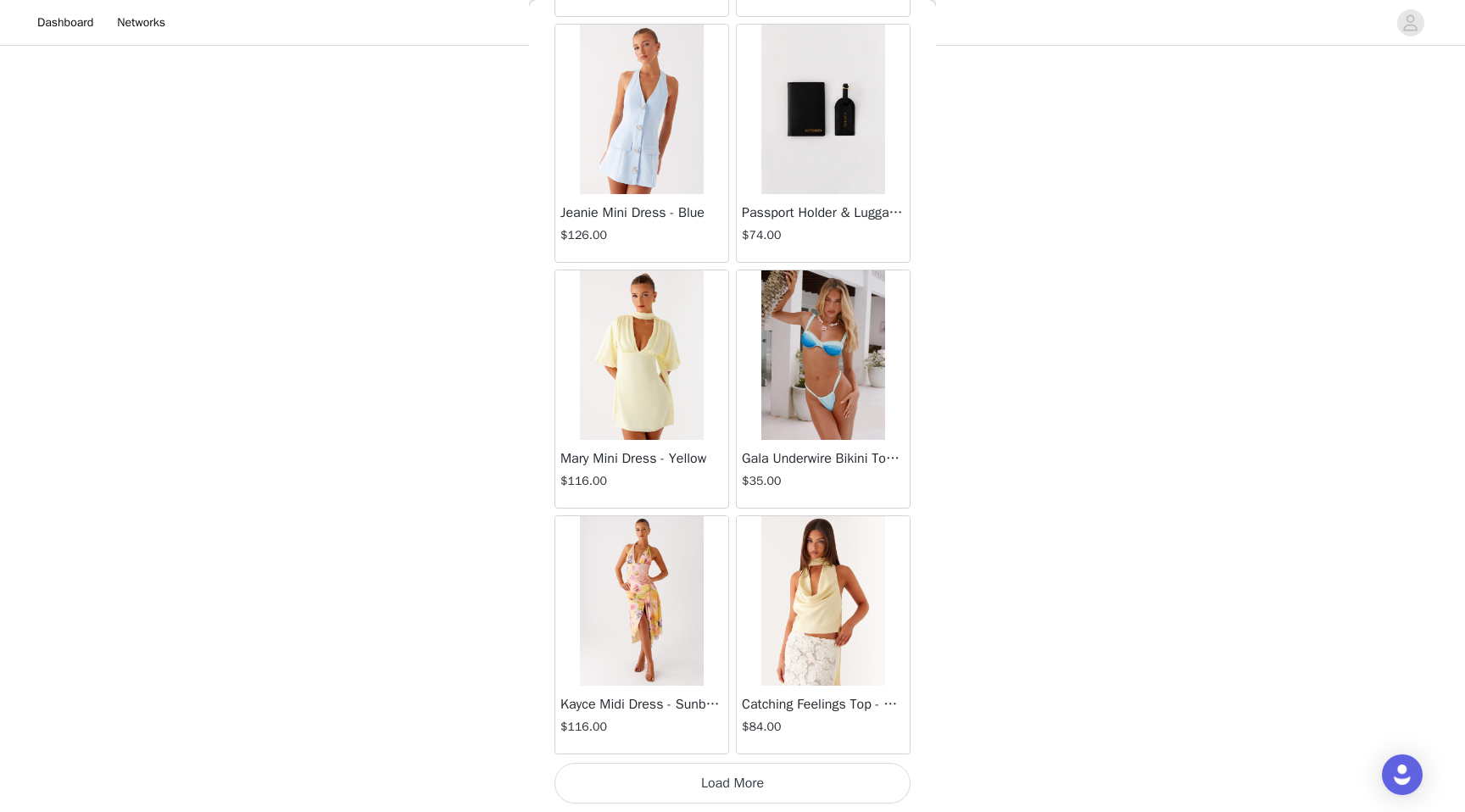 click on "Load More" at bounding box center [732, 783] 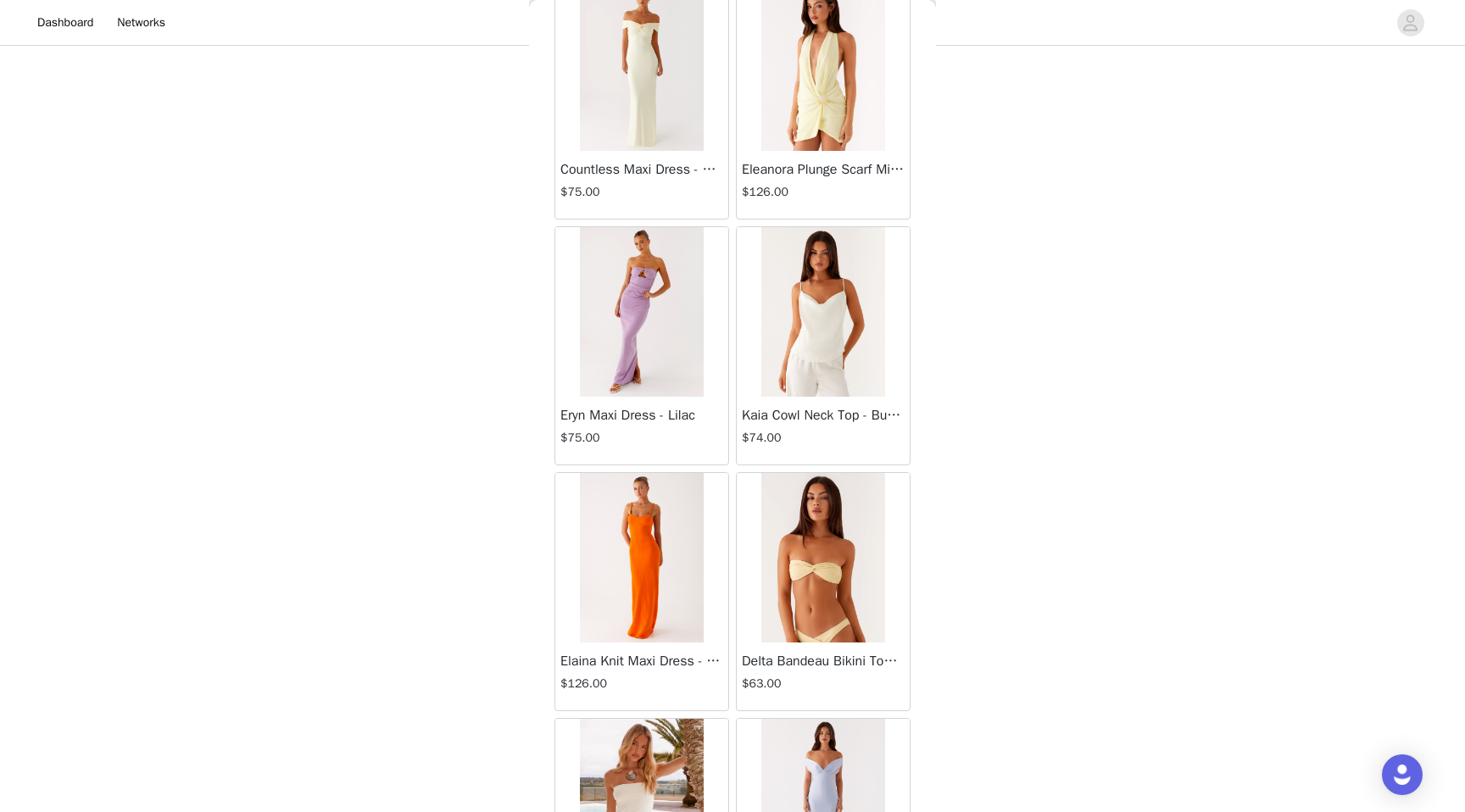 scroll, scrollTop: 63233, scrollLeft: 0, axis: vertical 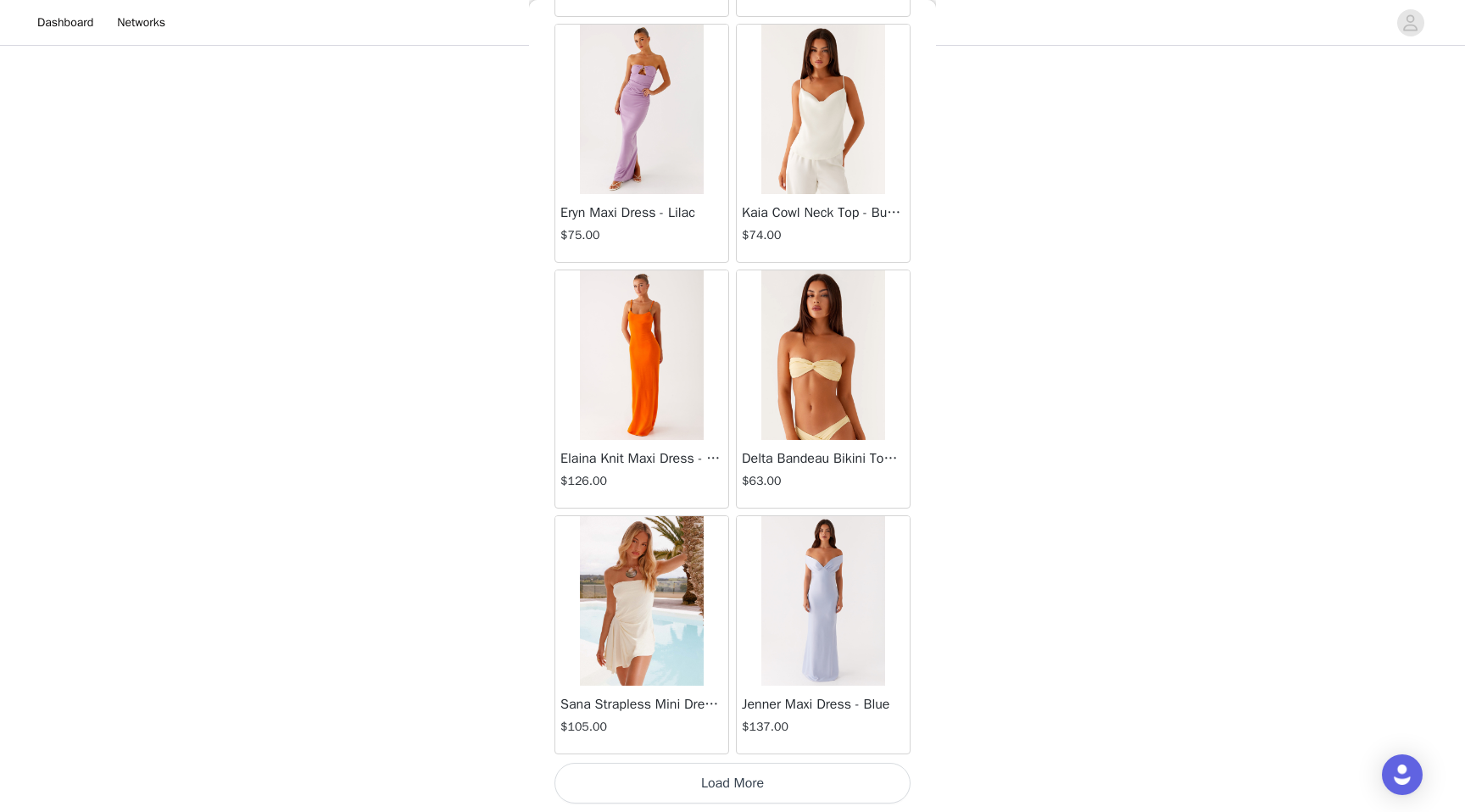 click on "Load More" at bounding box center [732, 783] 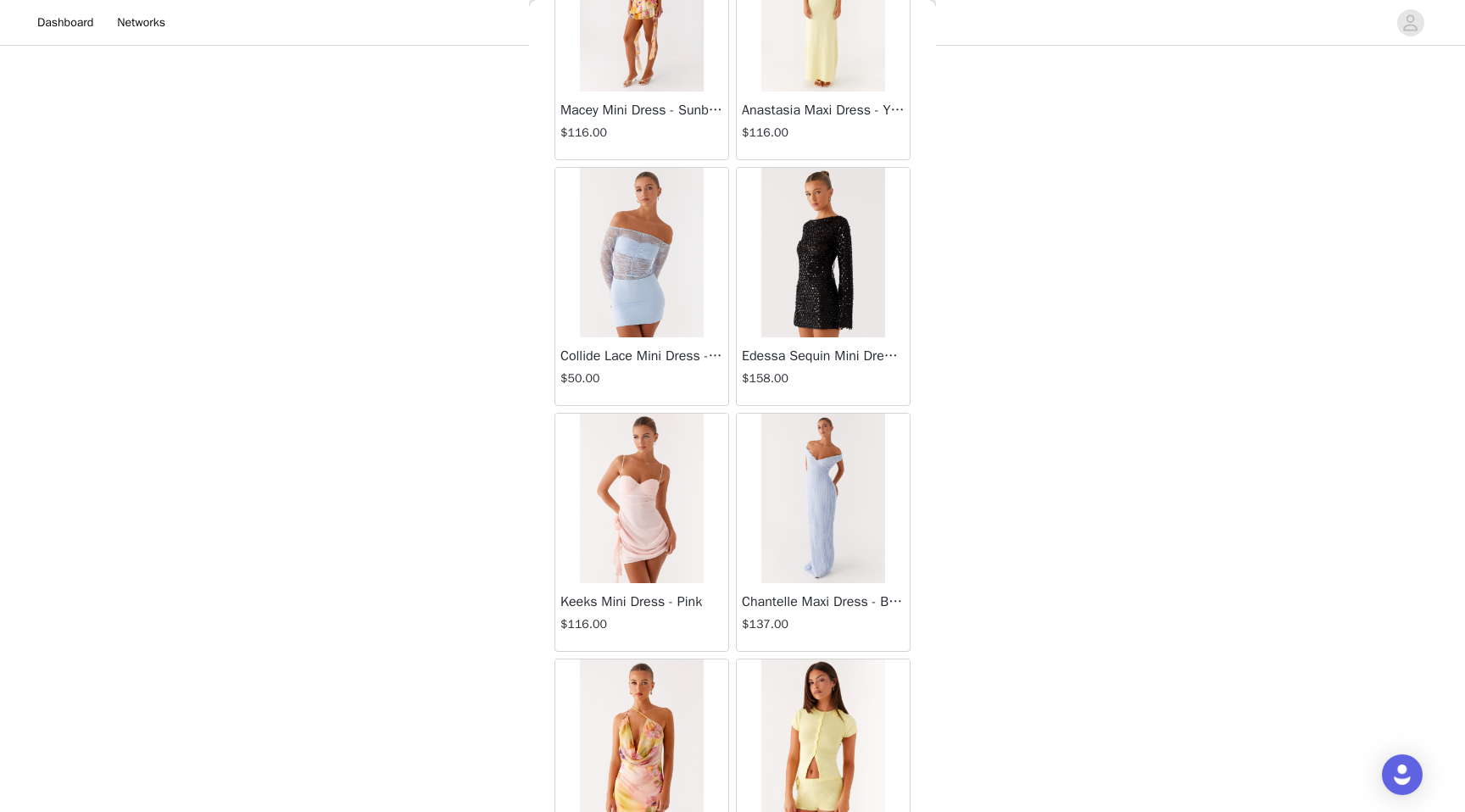 scroll, scrollTop: 65691, scrollLeft: 0, axis: vertical 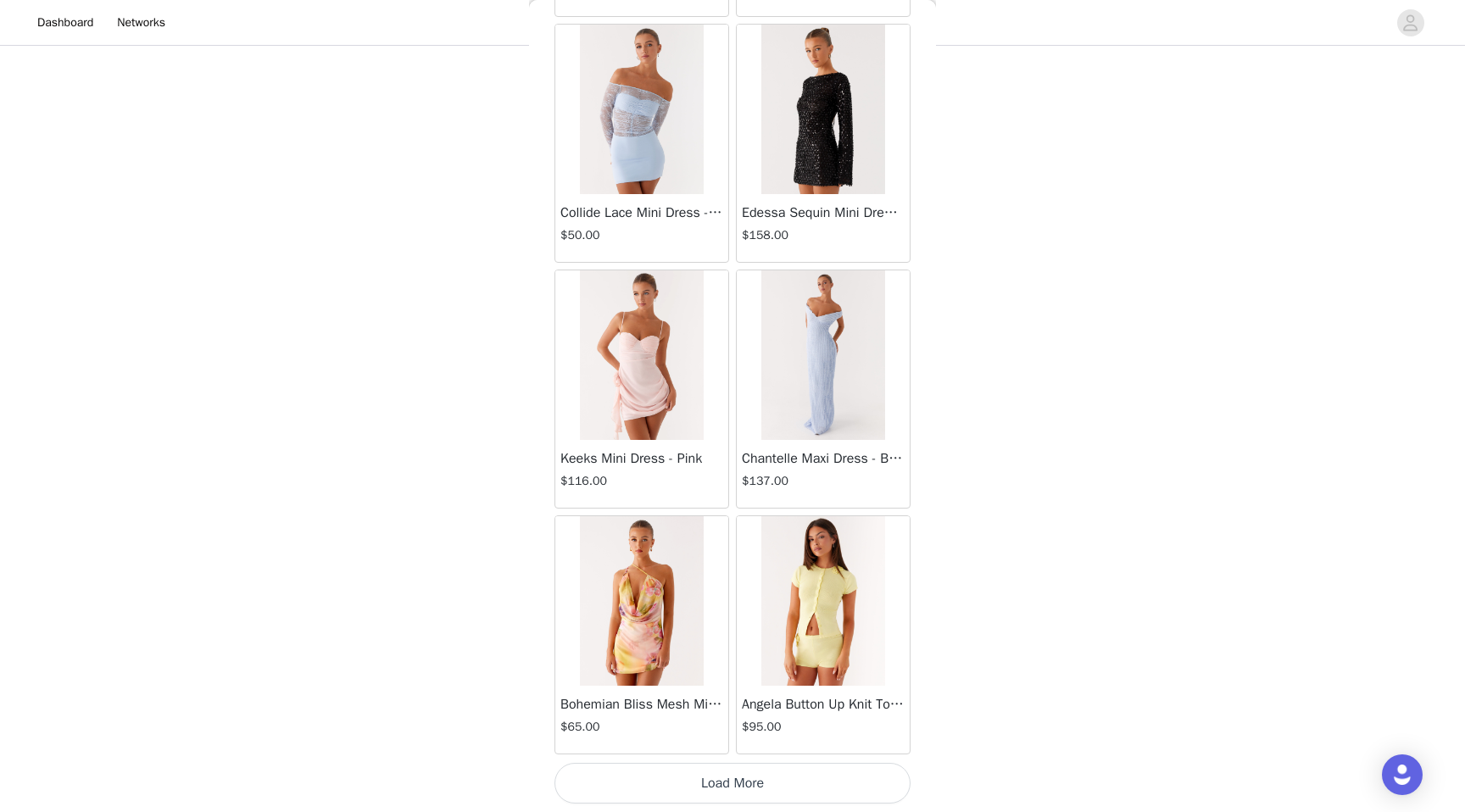click on "Load More" at bounding box center (732, 783) 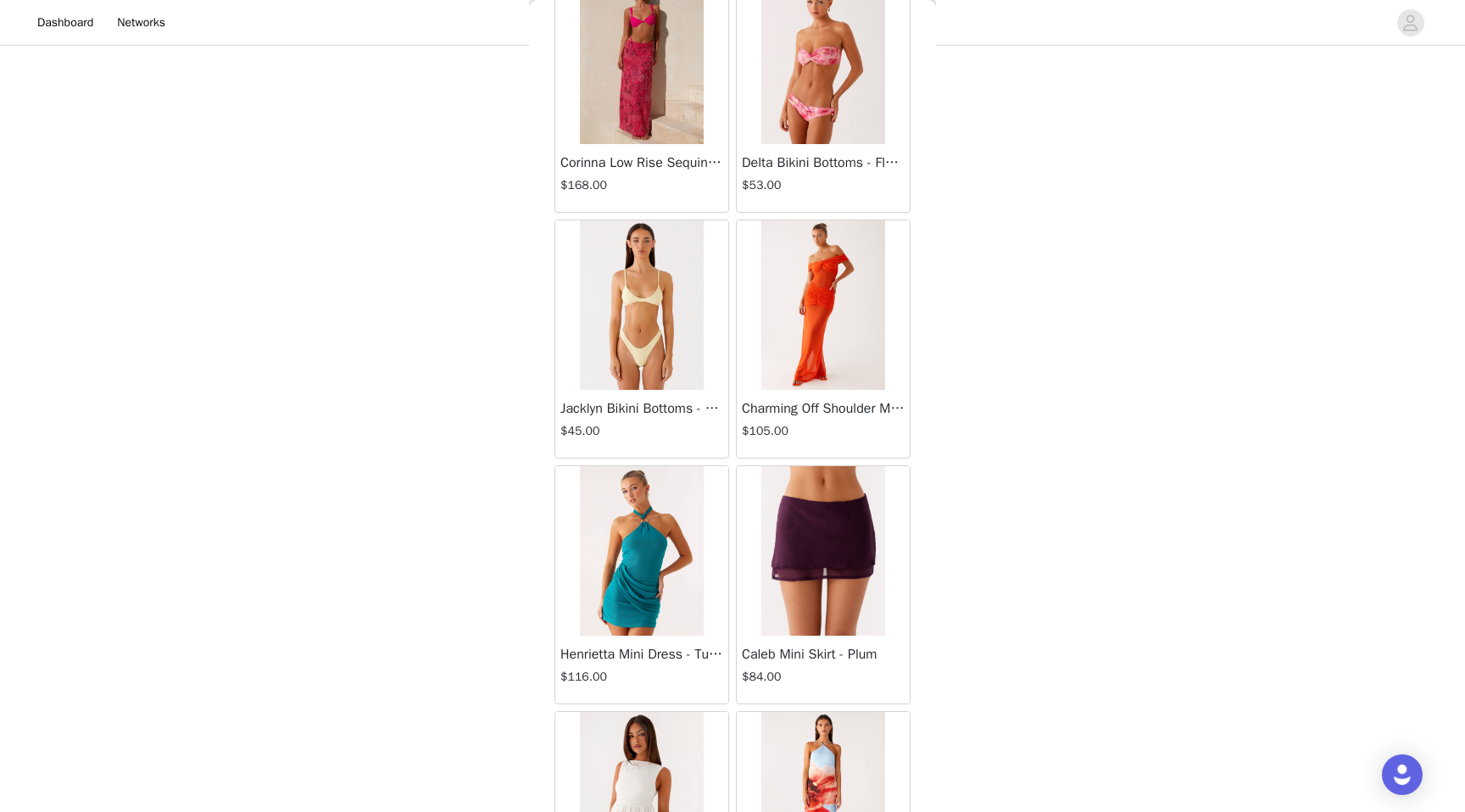 scroll, scrollTop: 68149, scrollLeft: 0, axis: vertical 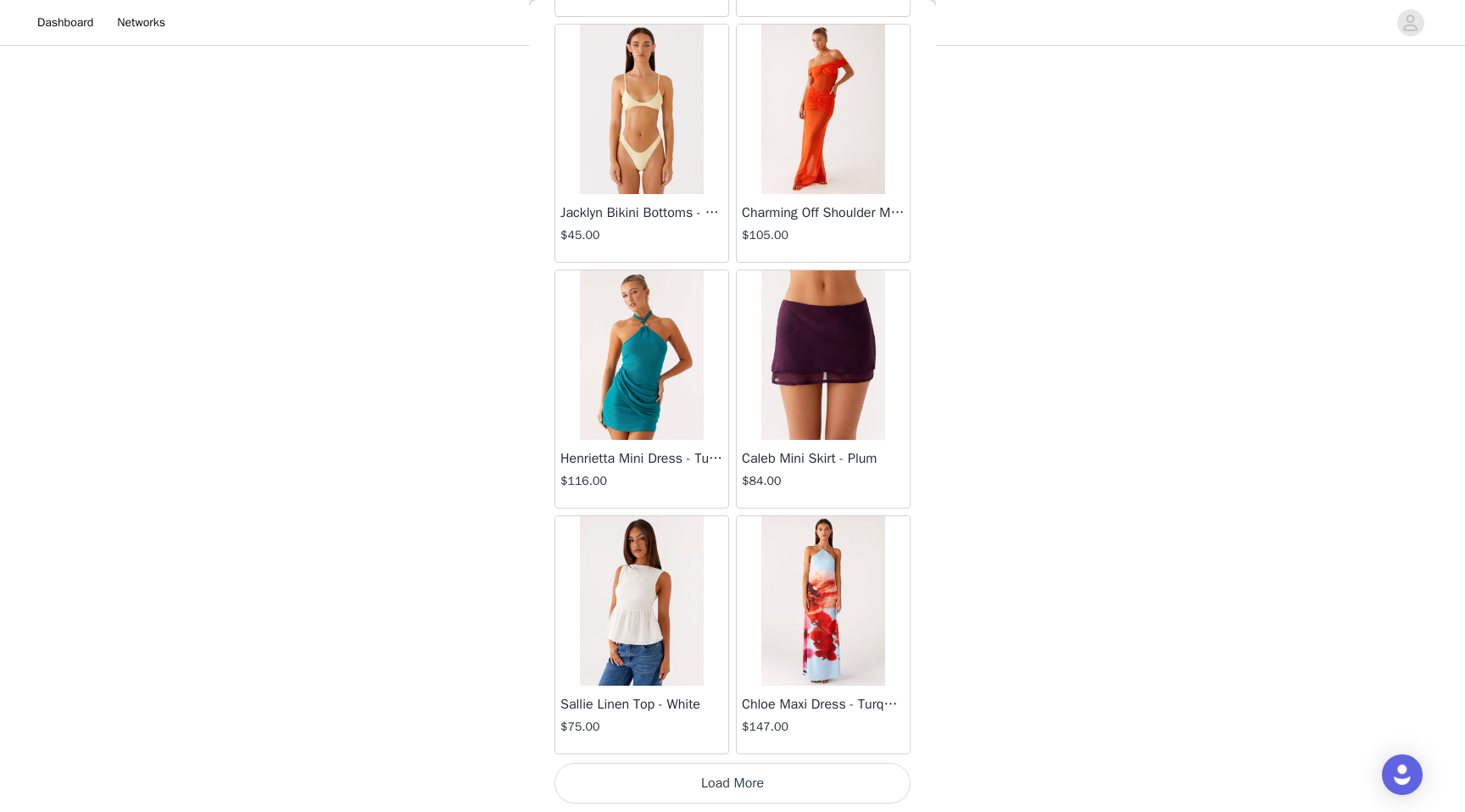 click on "Load More" at bounding box center (732, 783) 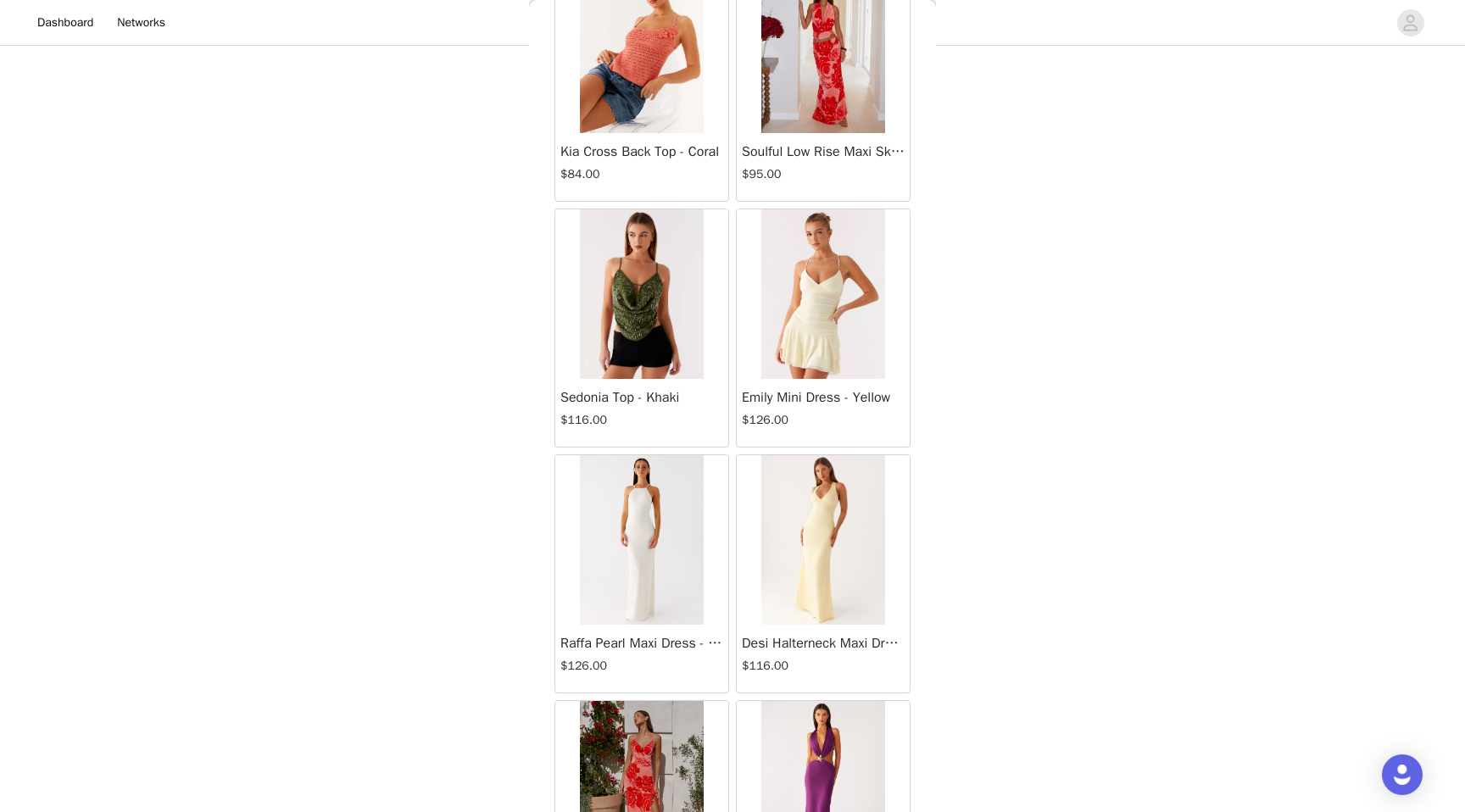 scroll, scrollTop: 70607, scrollLeft: 0, axis: vertical 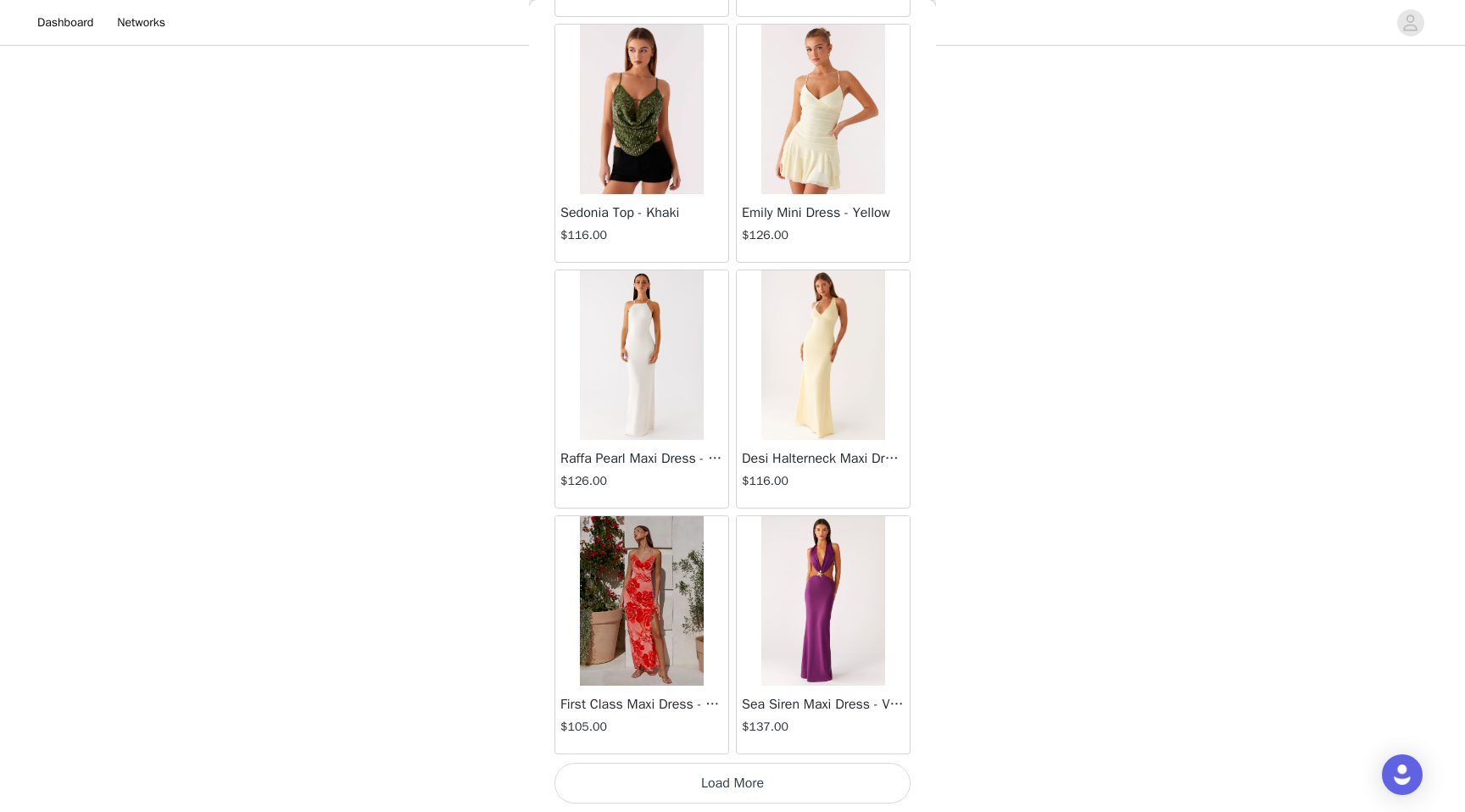 click on "Load More" at bounding box center [732, 783] 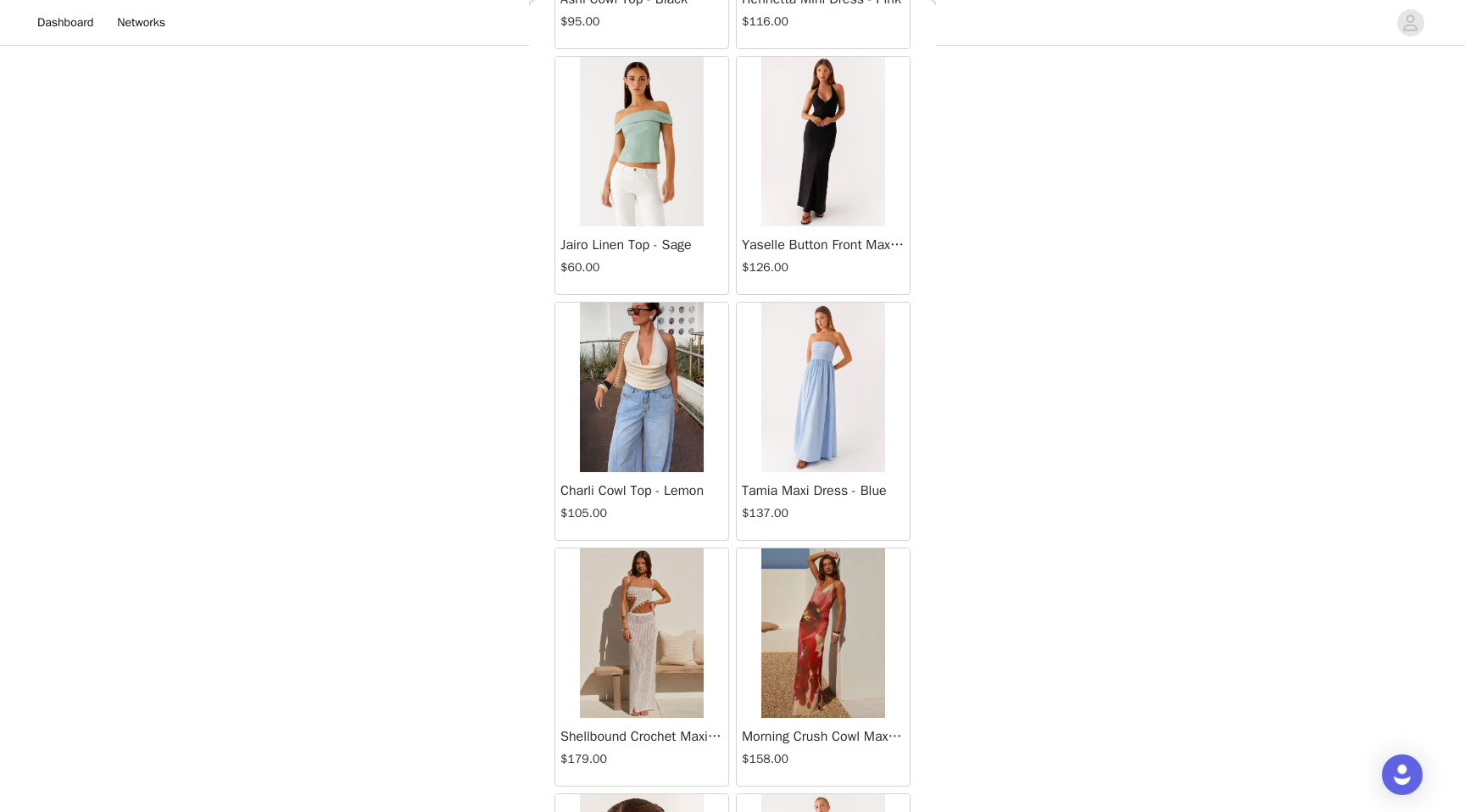 scroll, scrollTop: 72782, scrollLeft: 0, axis: vertical 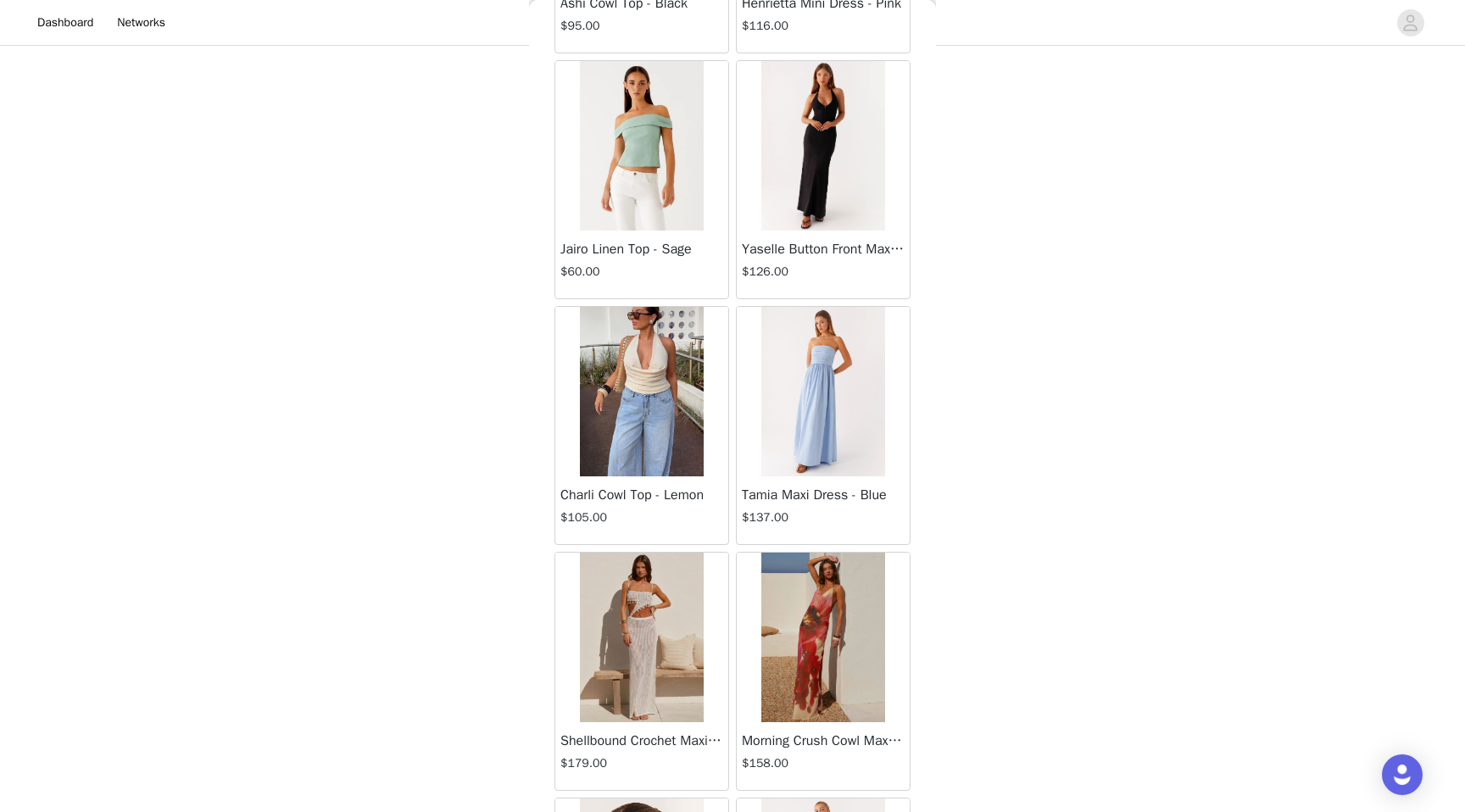 click at bounding box center [641, 392] 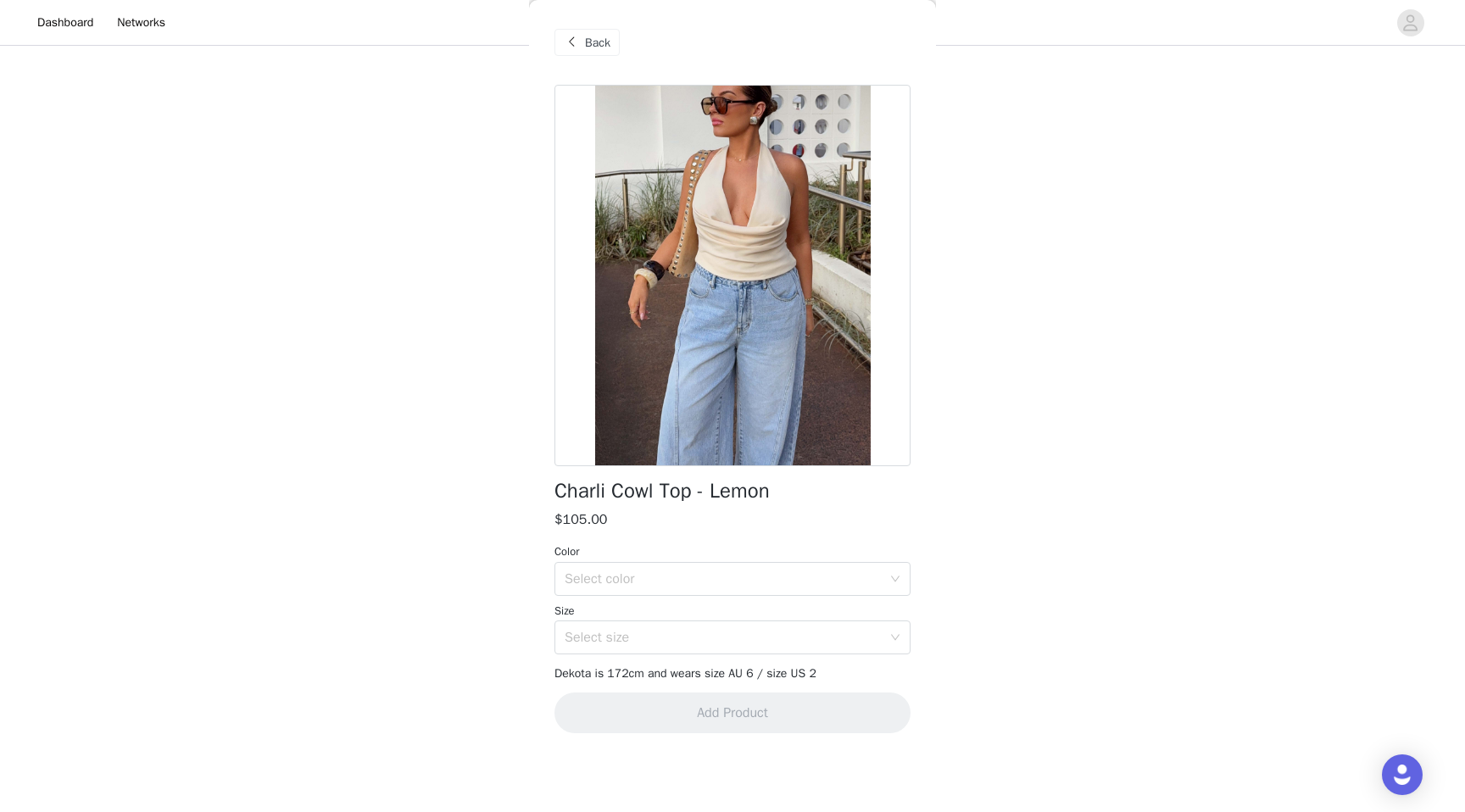 scroll, scrollTop: 84, scrollLeft: 0, axis: vertical 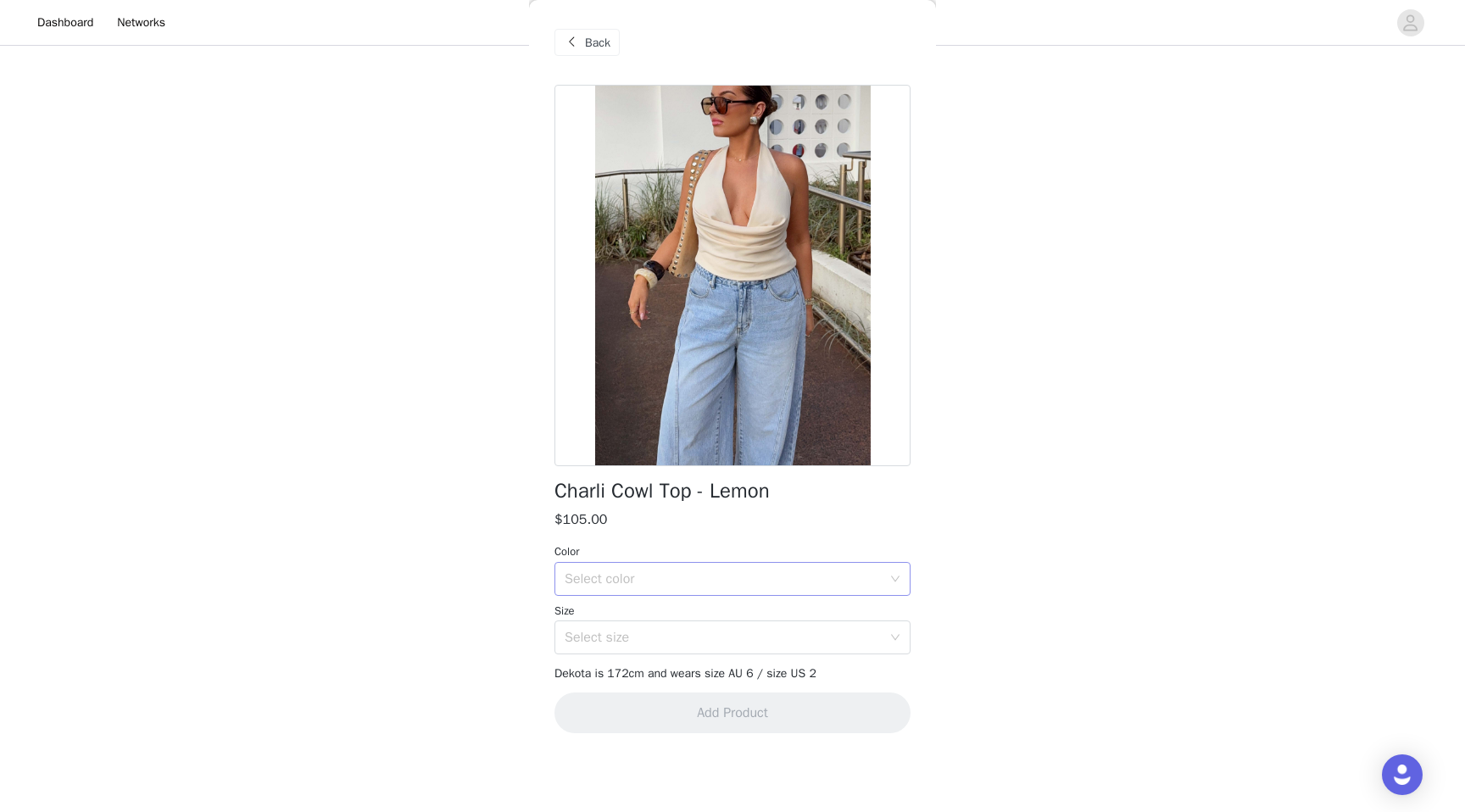 click on "Select color" at bounding box center [723, 579] 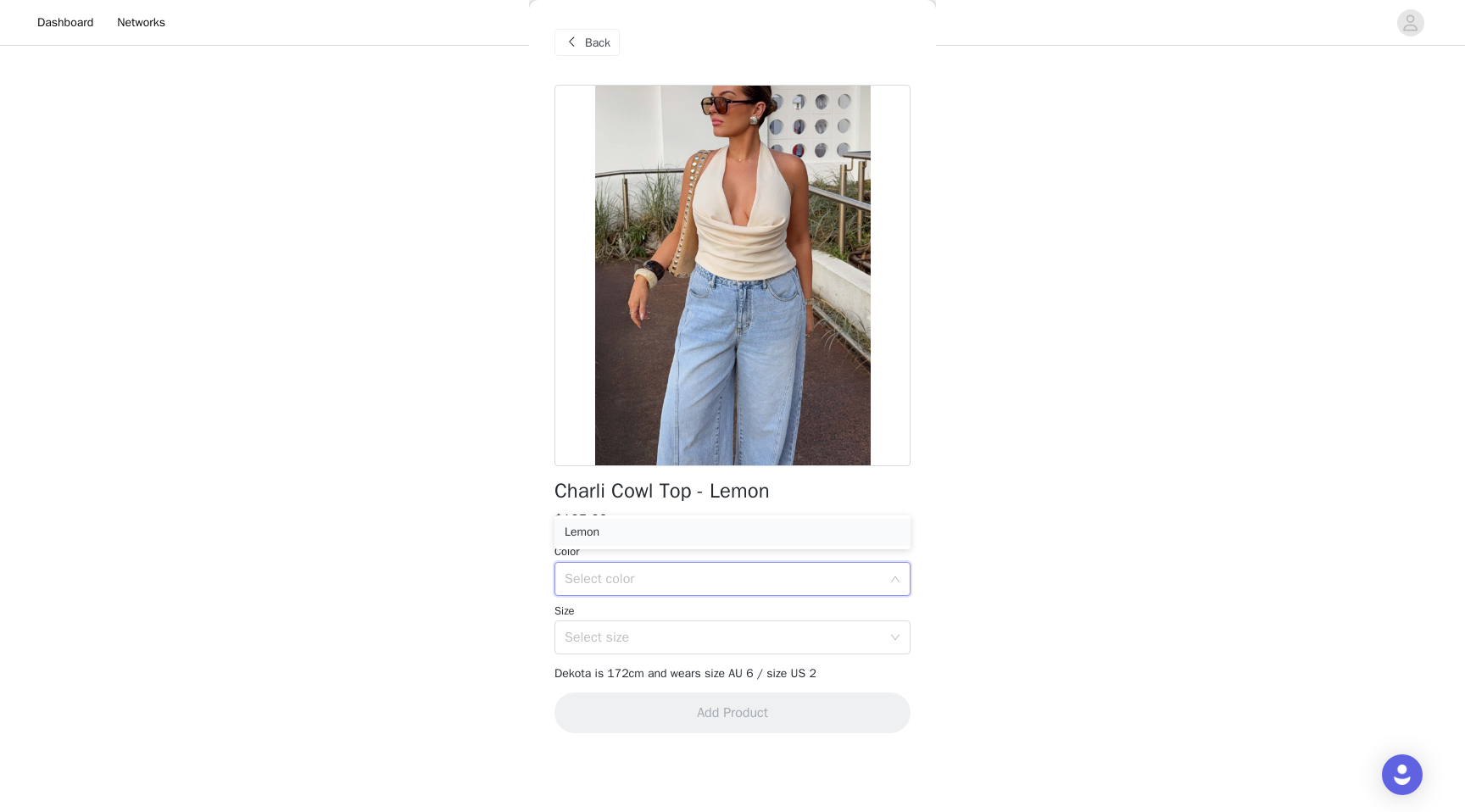 click on "Lemon" at bounding box center (732, 532) 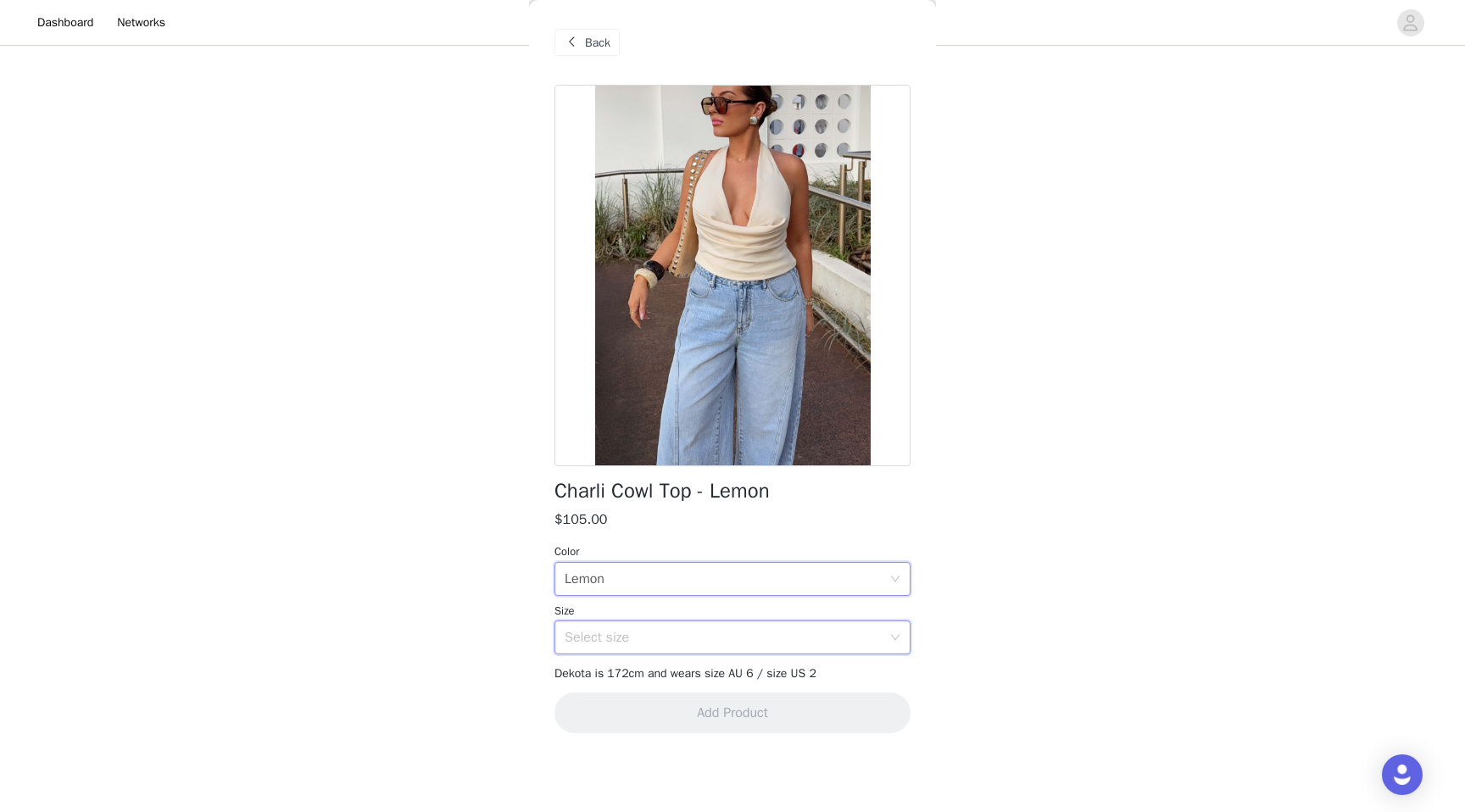 click on "Select size" at bounding box center [727, 637] 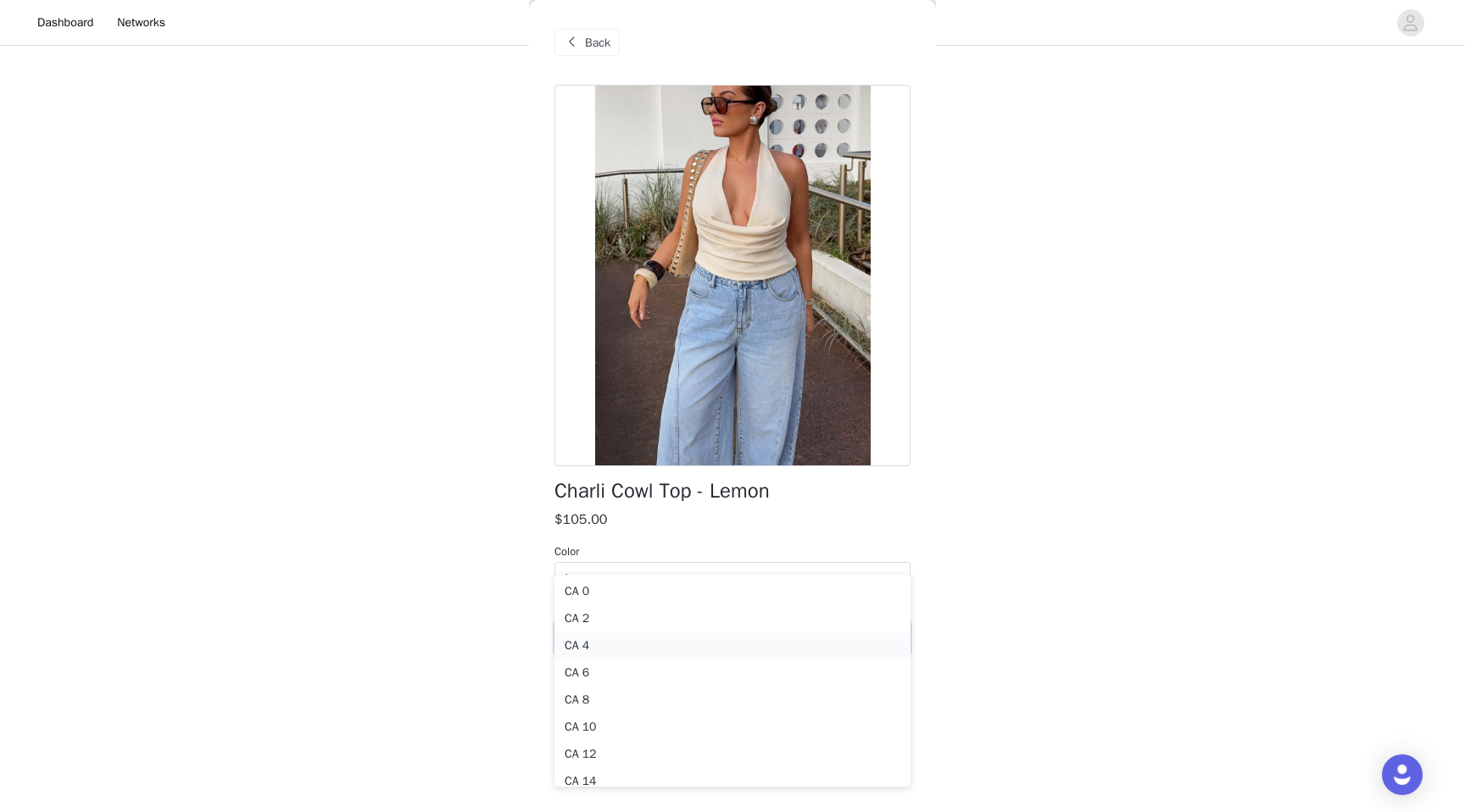 click on "CA 4" at bounding box center [732, 646] 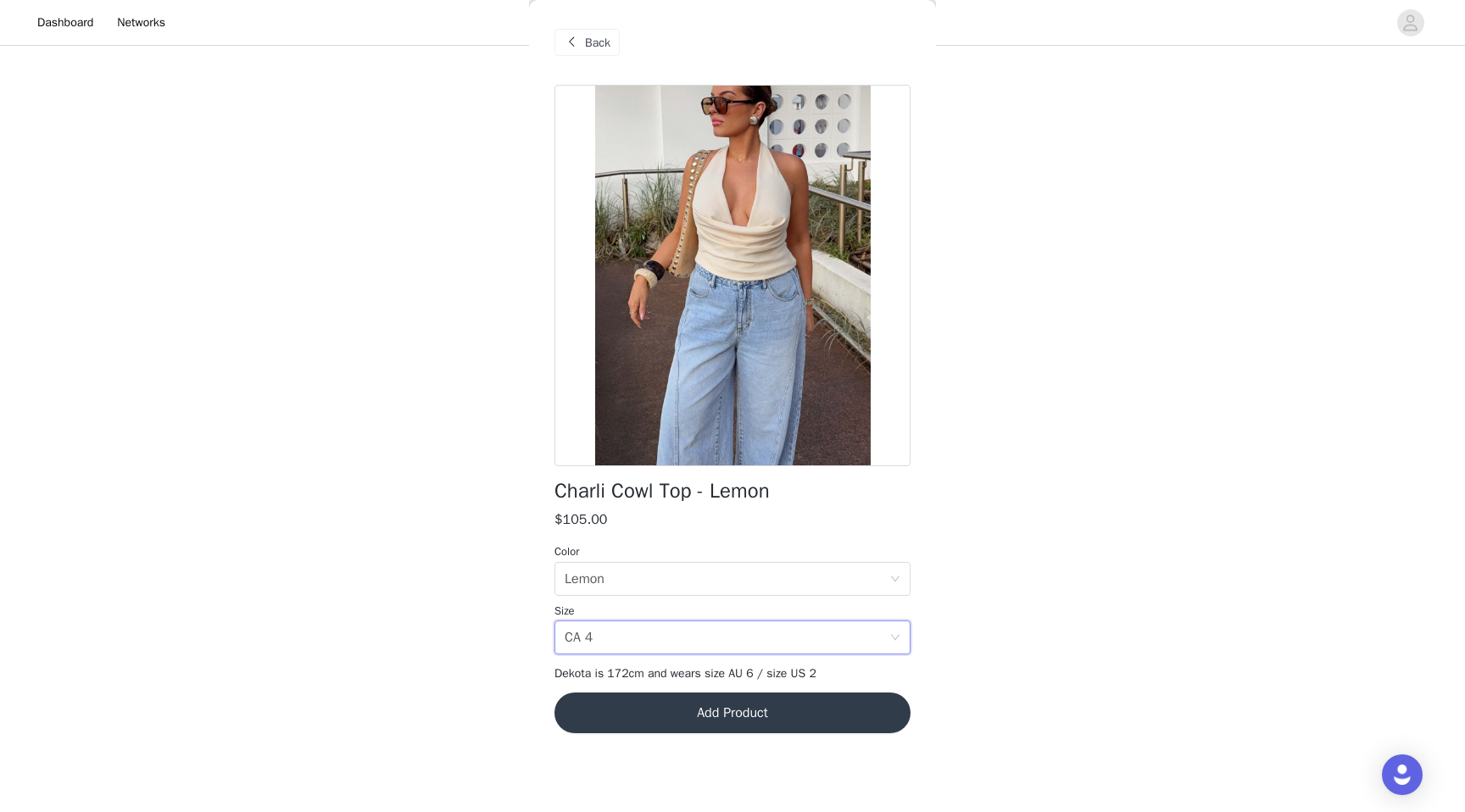 click on "Add Product" at bounding box center [732, 713] 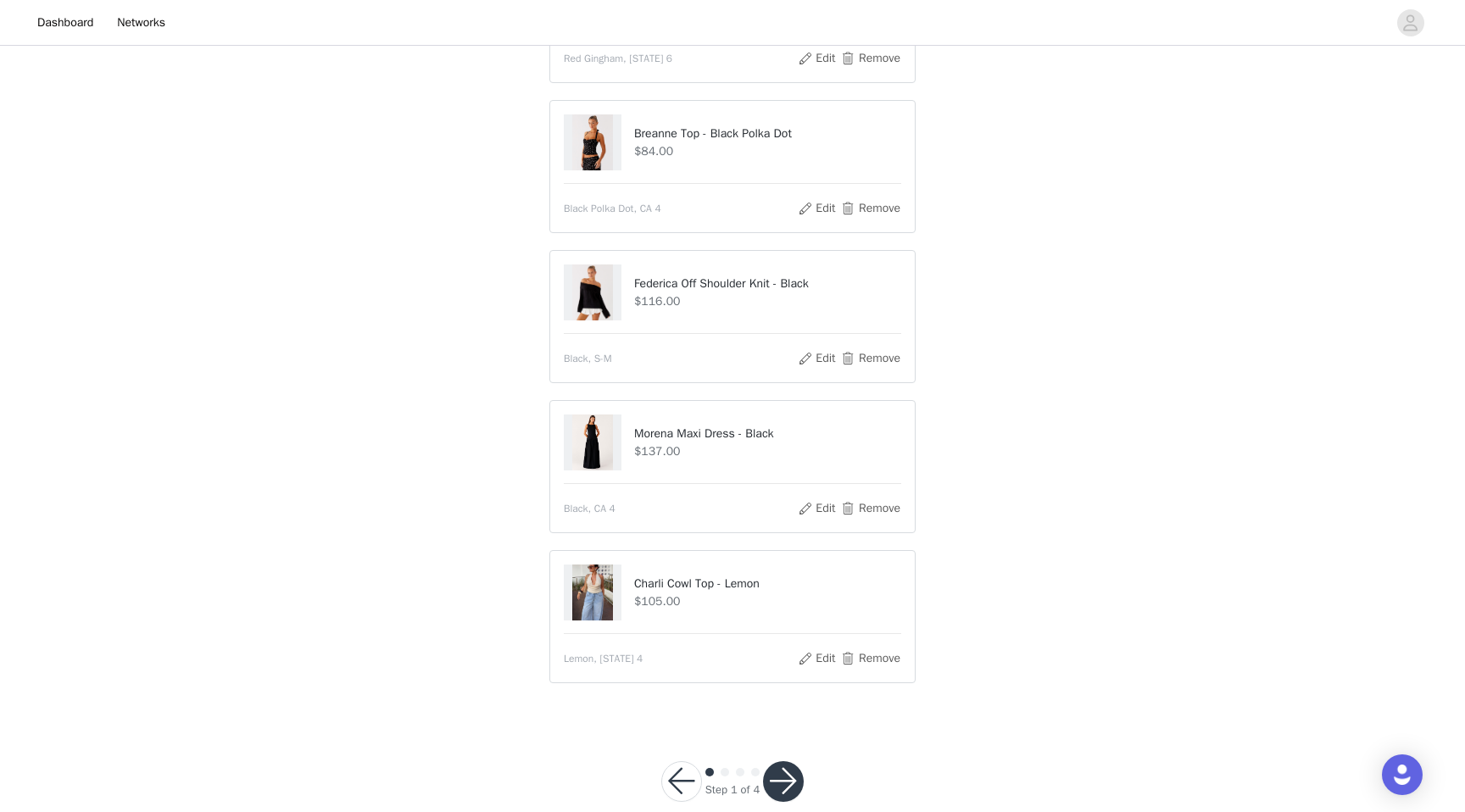 scroll, scrollTop: 414, scrollLeft: 0, axis: vertical 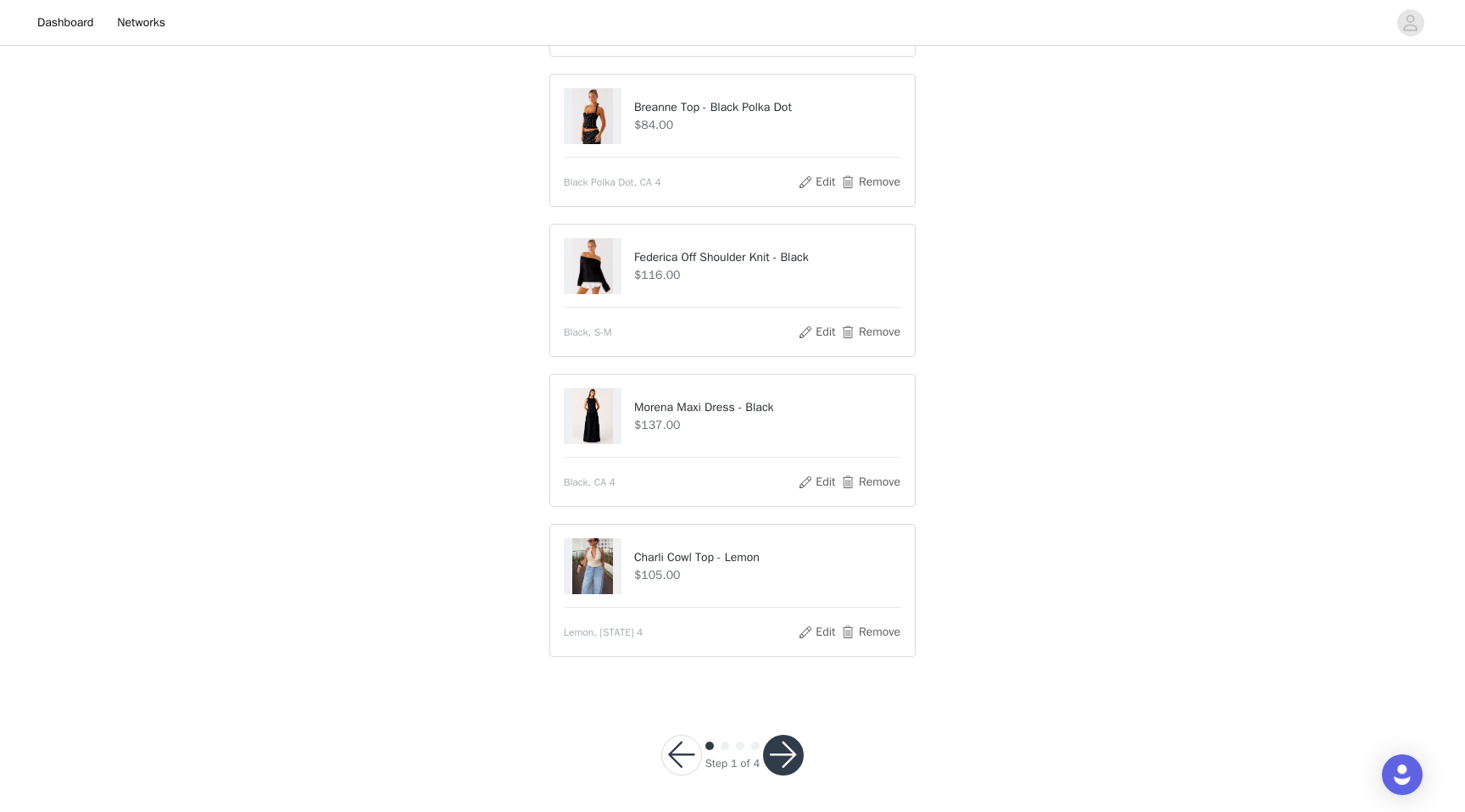 click at bounding box center (783, 755) 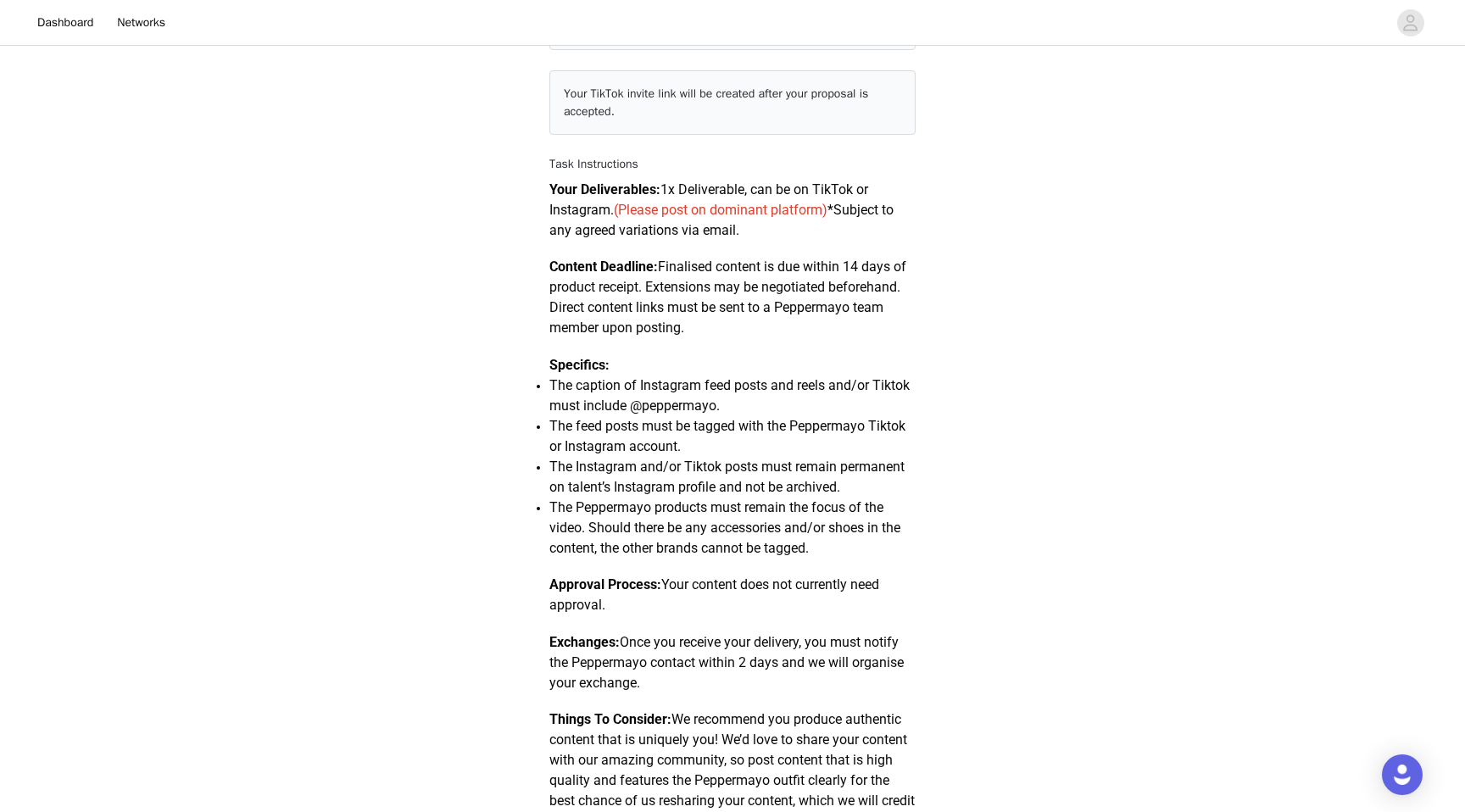 scroll, scrollTop: 839, scrollLeft: 0, axis: vertical 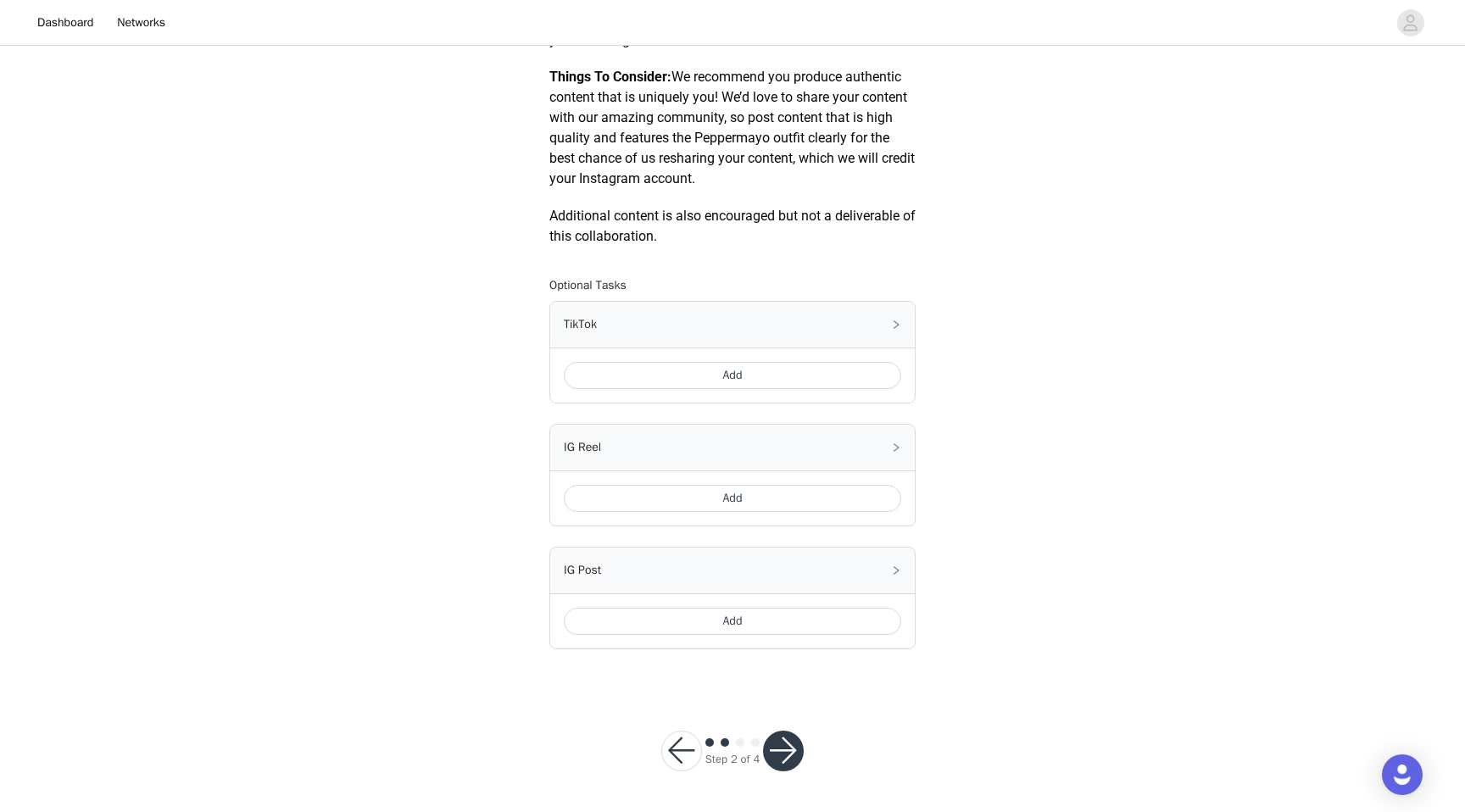 click on "Add" at bounding box center [732, 621] 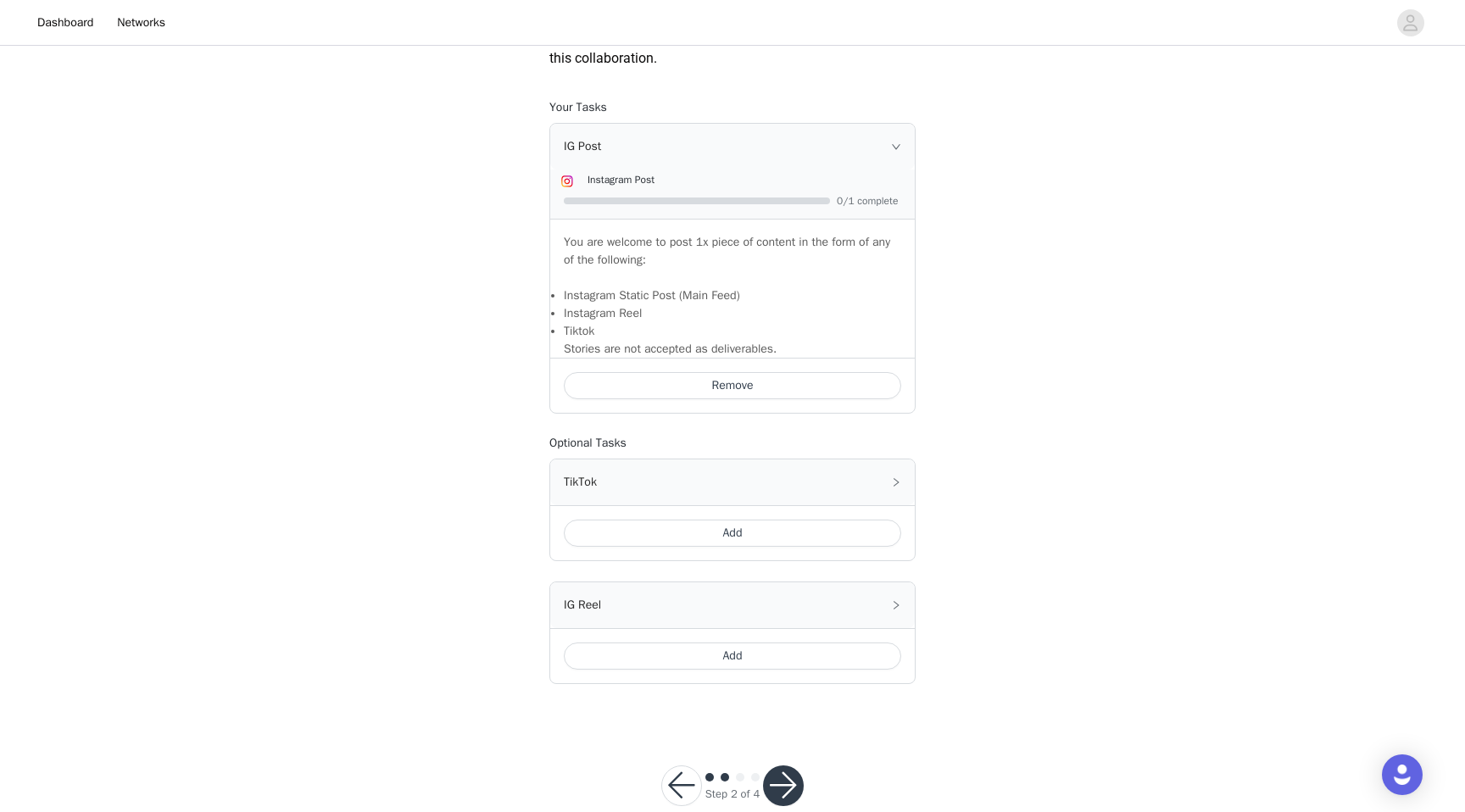 scroll, scrollTop: 1052, scrollLeft: 0, axis: vertical 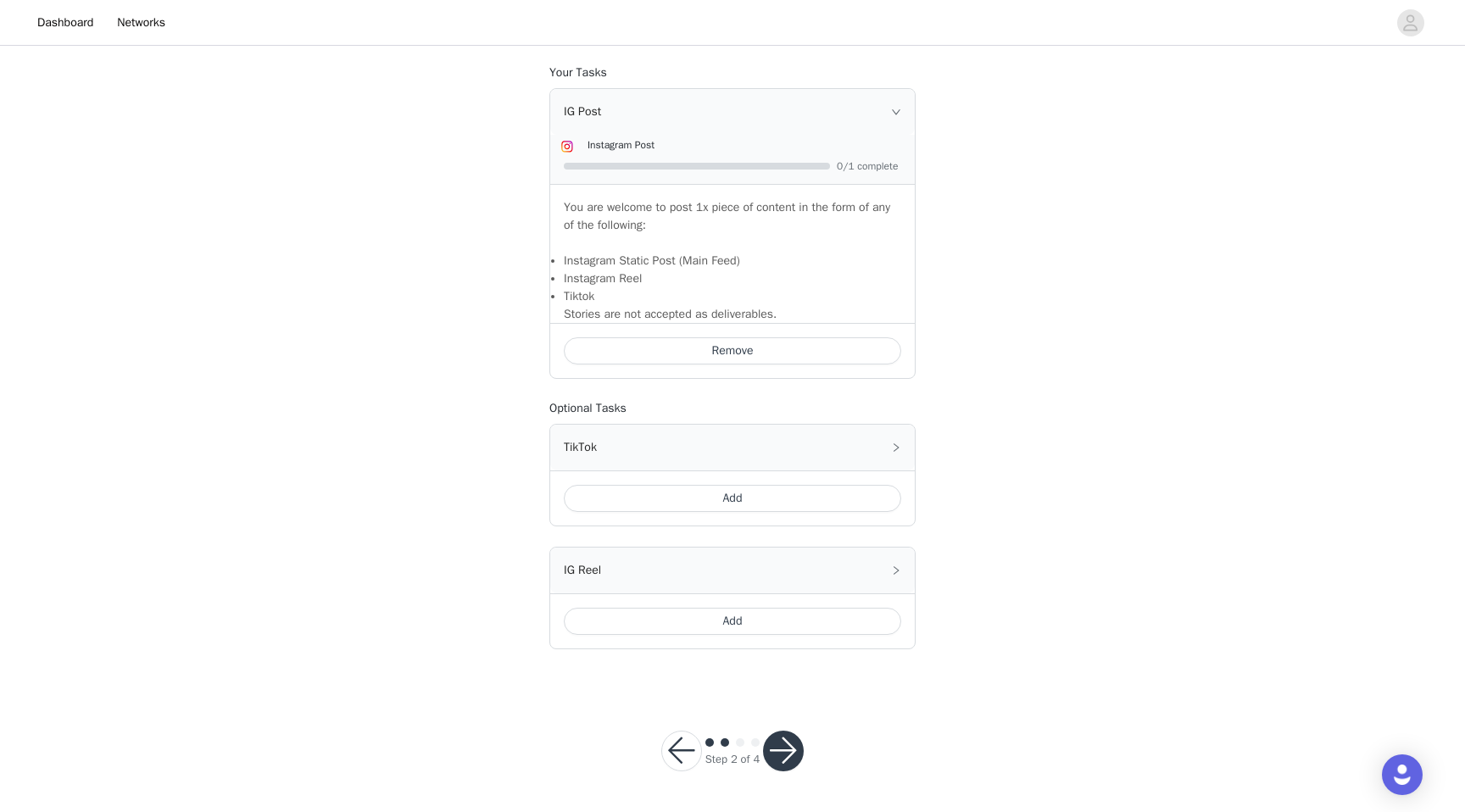 click at bounding box center (783, 751) 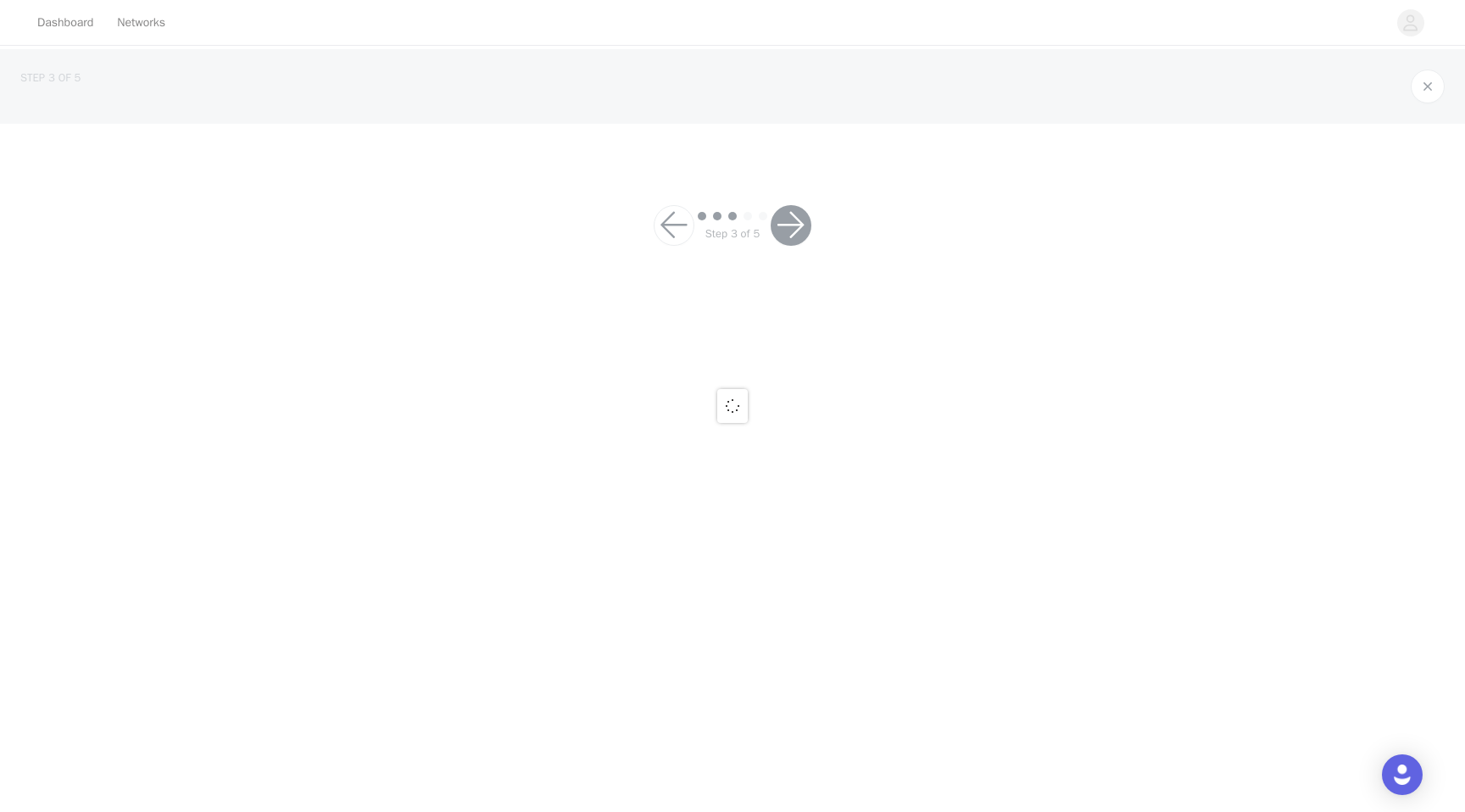 scroll, scrollTop: 0, scrollLeft: 0, axis: both 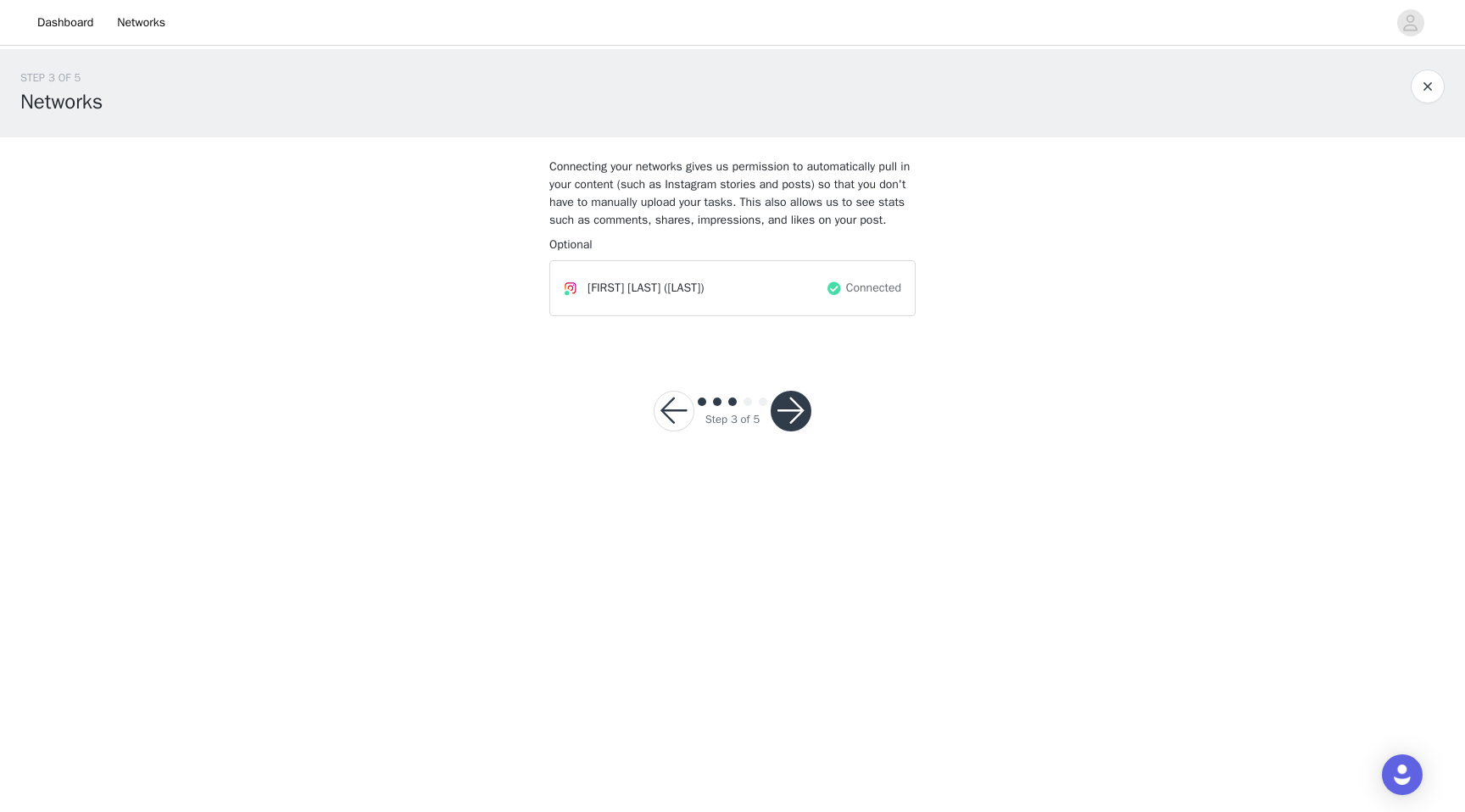click at bounding box center (791, 411) 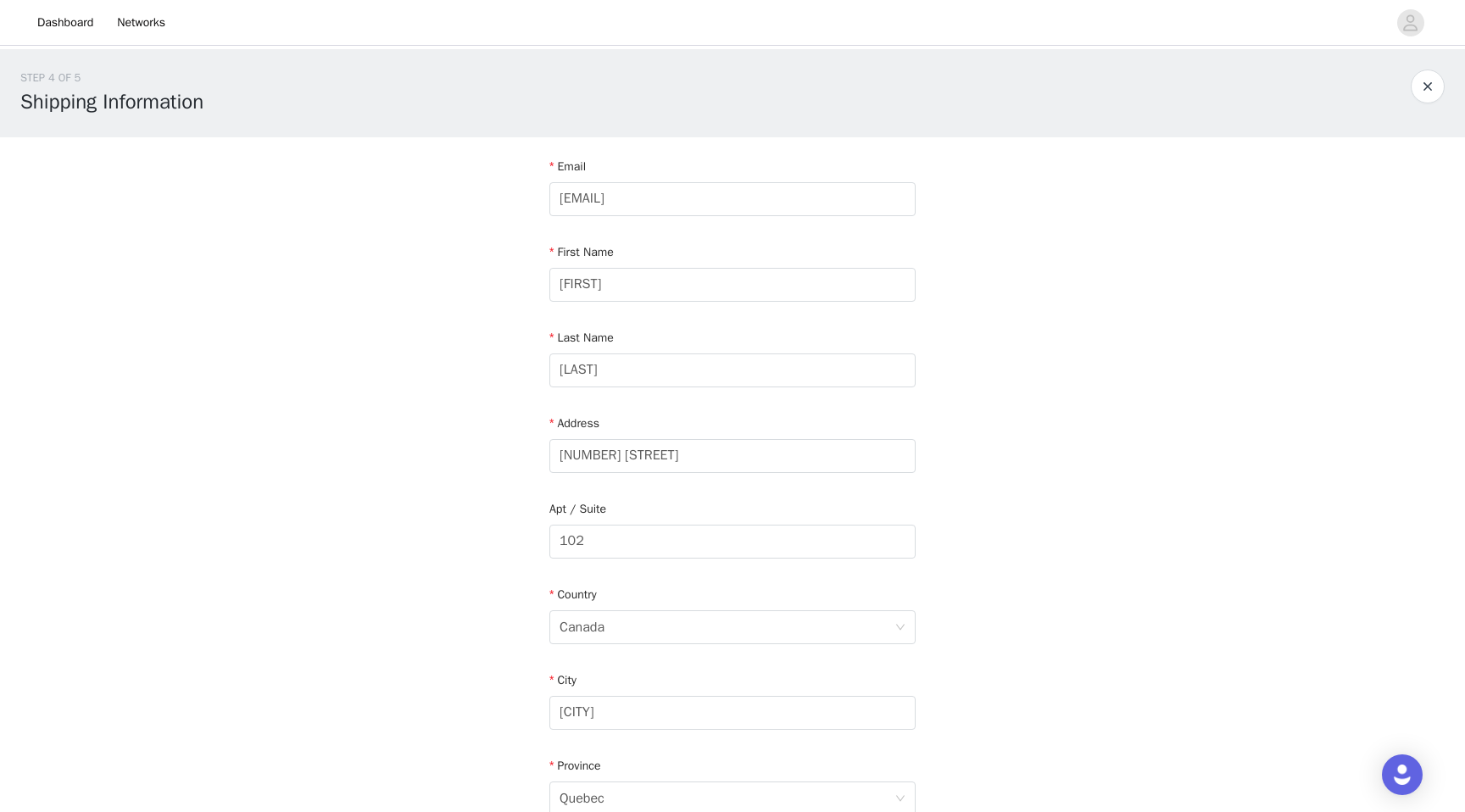 scroll, scrollTop: 343, scrollLeft: 0, axis: vertical 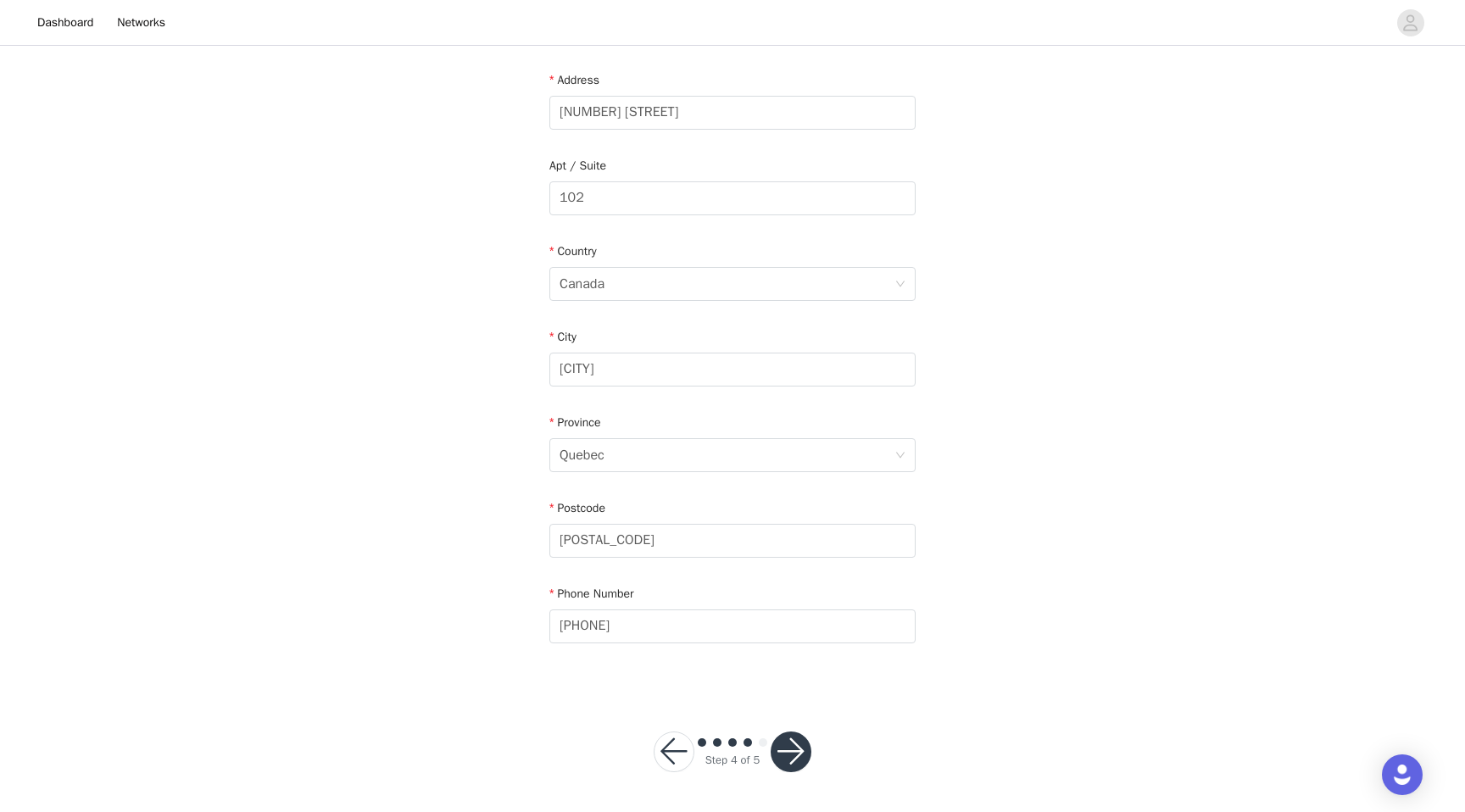 click at bounding box center (791, 752) 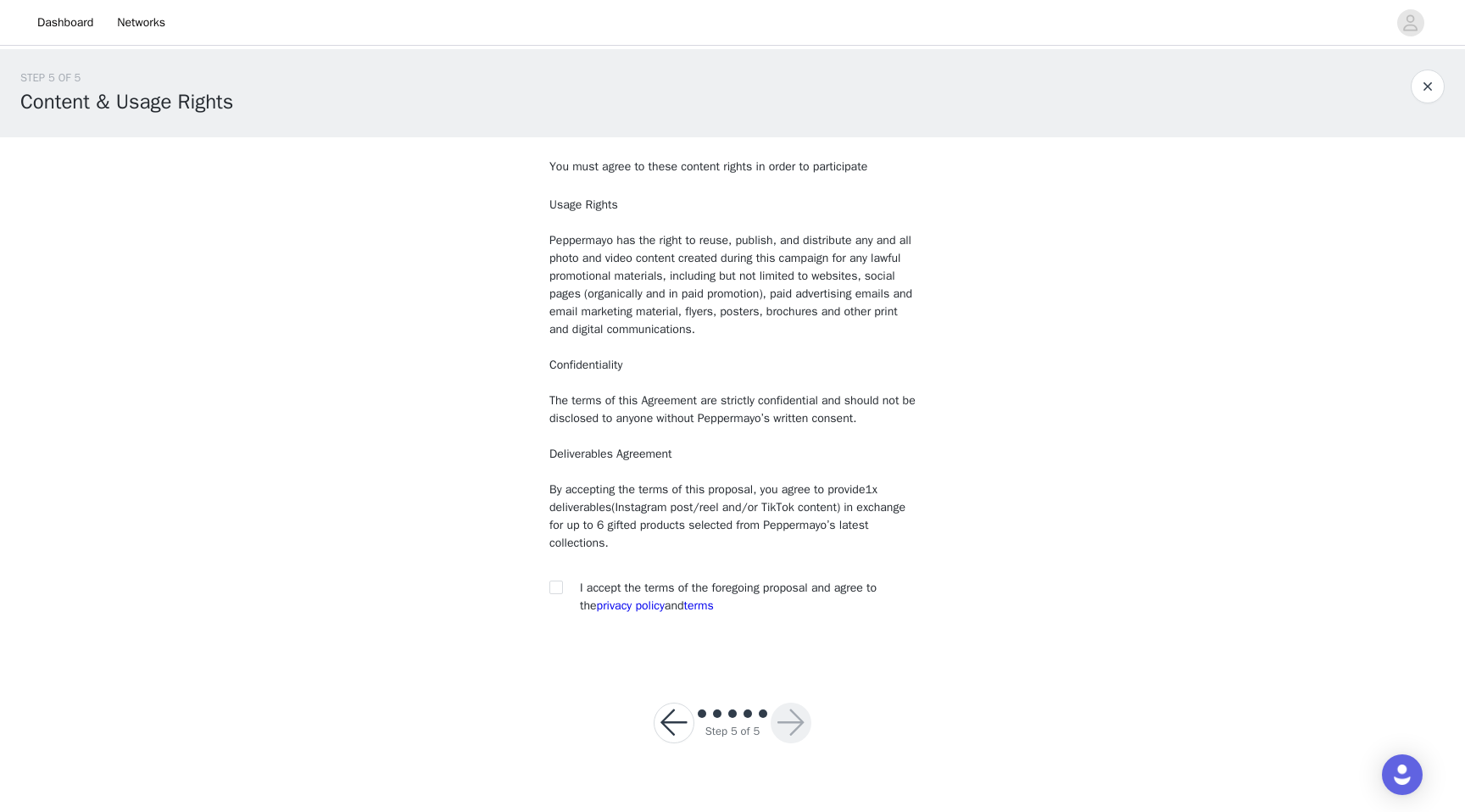 click on "You must agree to these content rights in order to participate       Usage Rights   Peppermayo has the right to reuse, publish, and distribute any and all photo and video content created during this campaign for any lawful promotional materials, including but not limited to websites, social pages (organically and in paid promotion), paid advertising emails and email marketing material, flyers, posters, brochures and other print and digital communications.   Confidentiality   The terms of this Agreement are strictly confidential and should not be disclosed to anyone without Peppermayo’s written consent.
Deliverables Agreement
By accepting the terms of this proposal, you agree to provide  1 x deliverables  (Instagram post/reel and/or TikTok content) in exchange for up to 6 gifted products selected from Peppermayo’s latest collections.
I accept the terms of the foregoing proposal and agree to the" at bounding box center [732, 399] 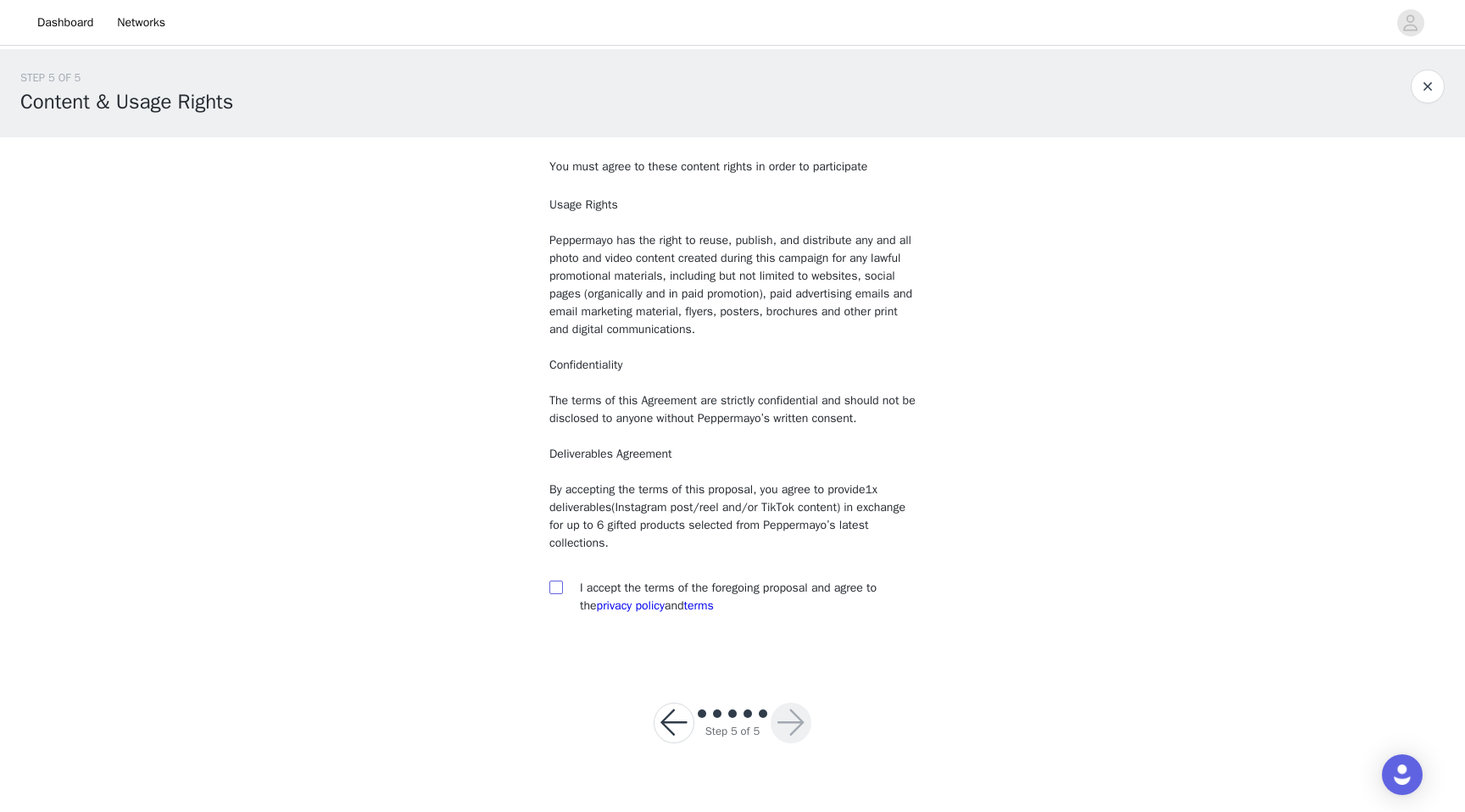 click at bounding box center (555, 587) 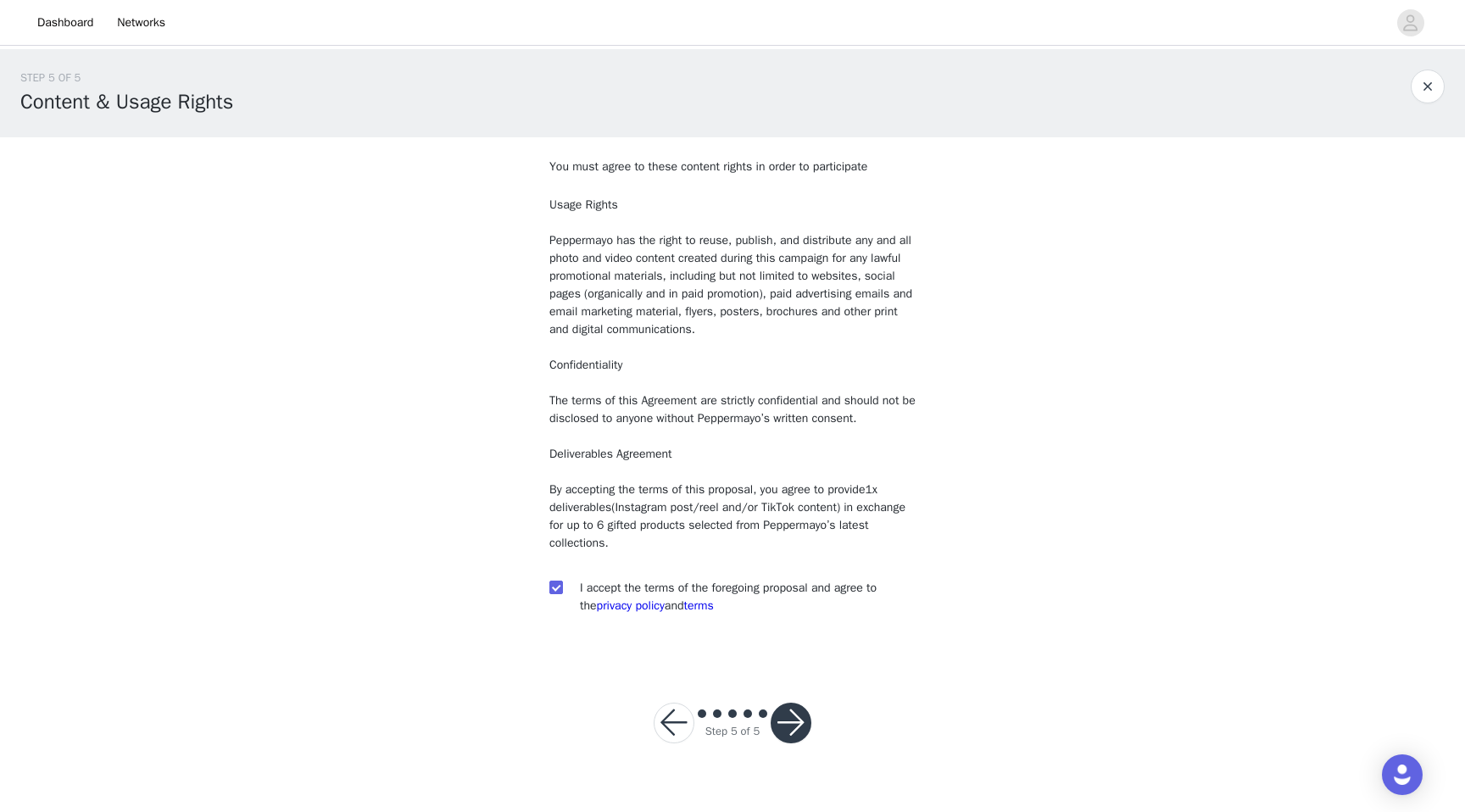 click at bounding box center [791, 723] 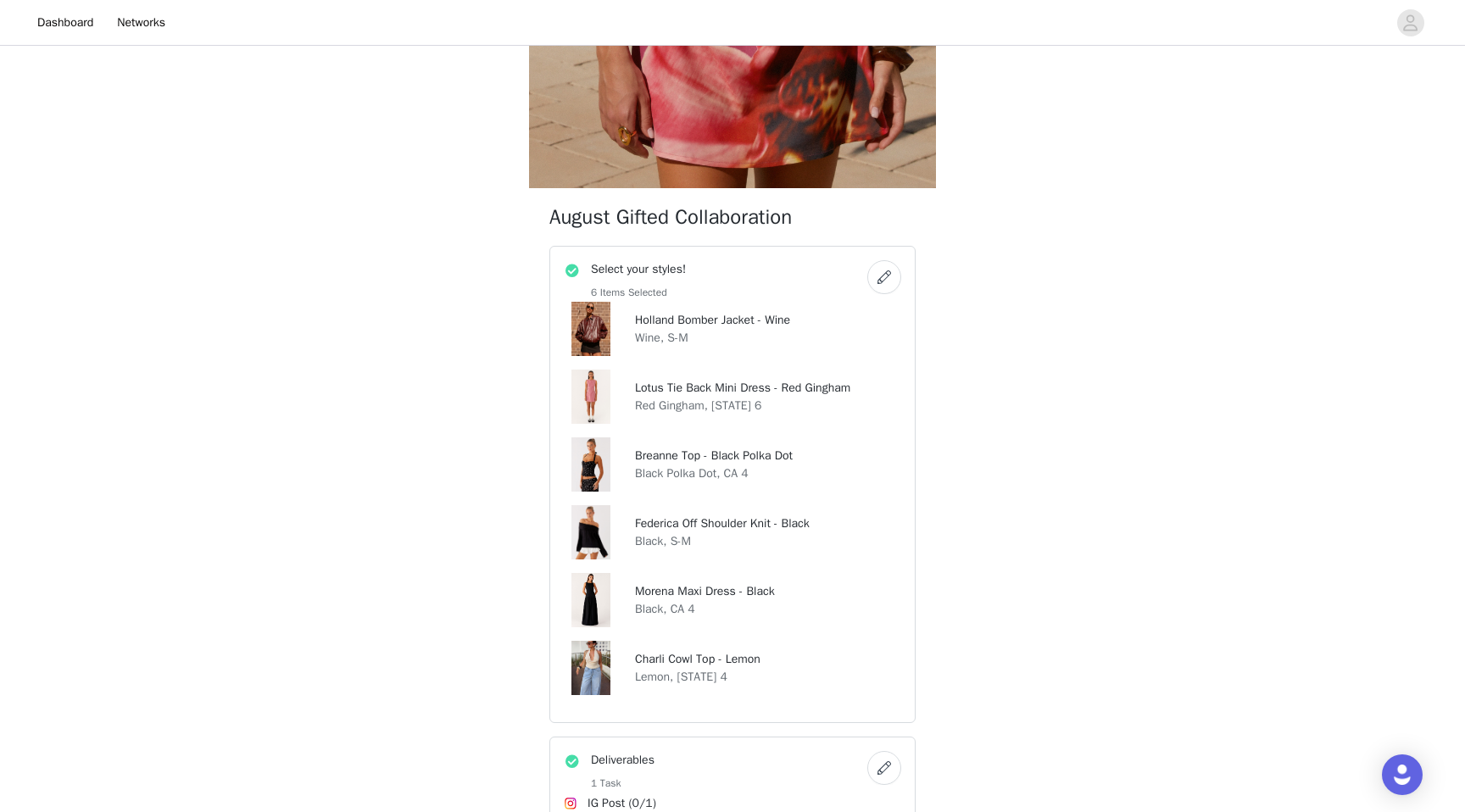 scroll, scrollTop: 431, scrollLeft: 0, axis: vertical 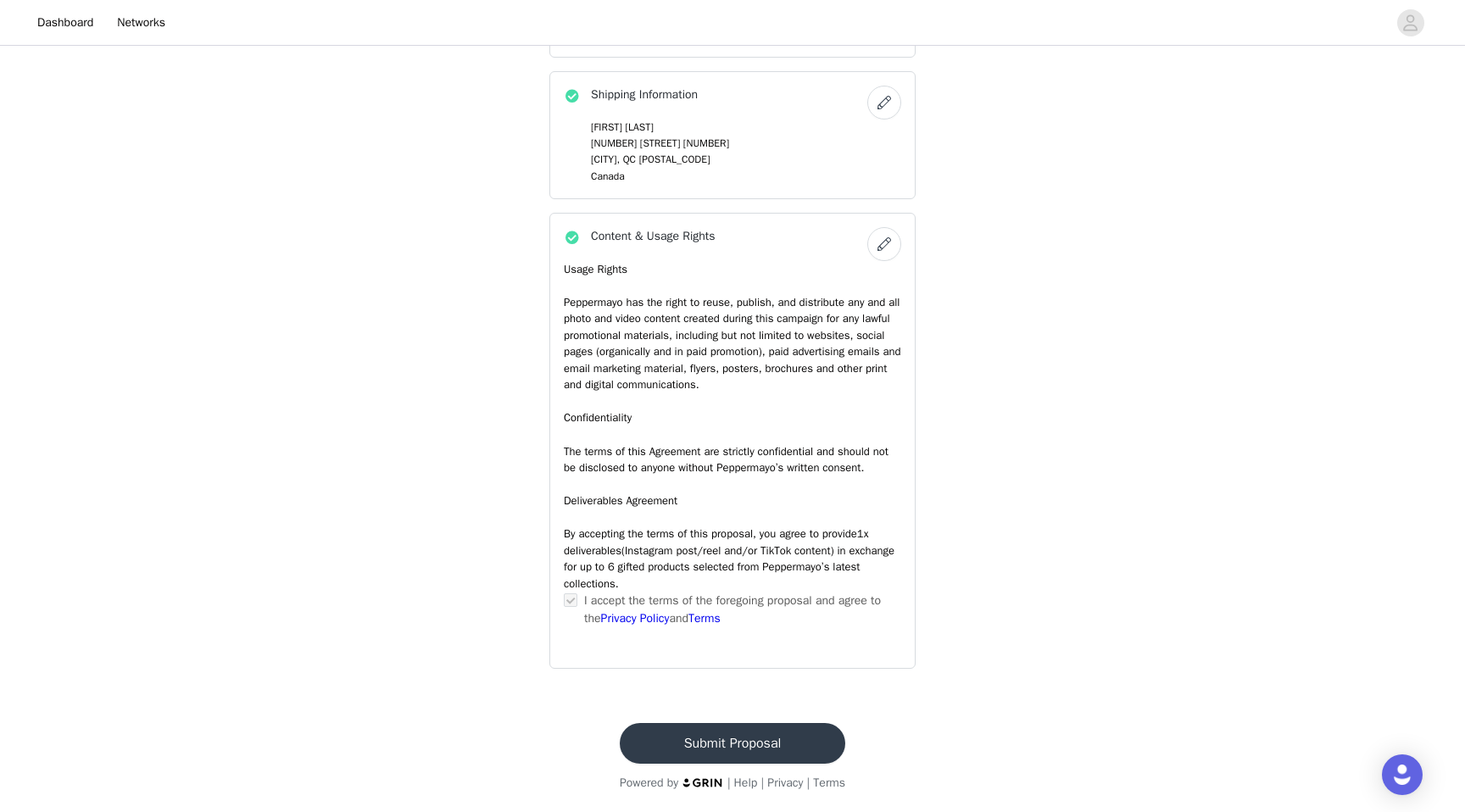 click on "Submit Proposal" at bounding box center [732, 743] 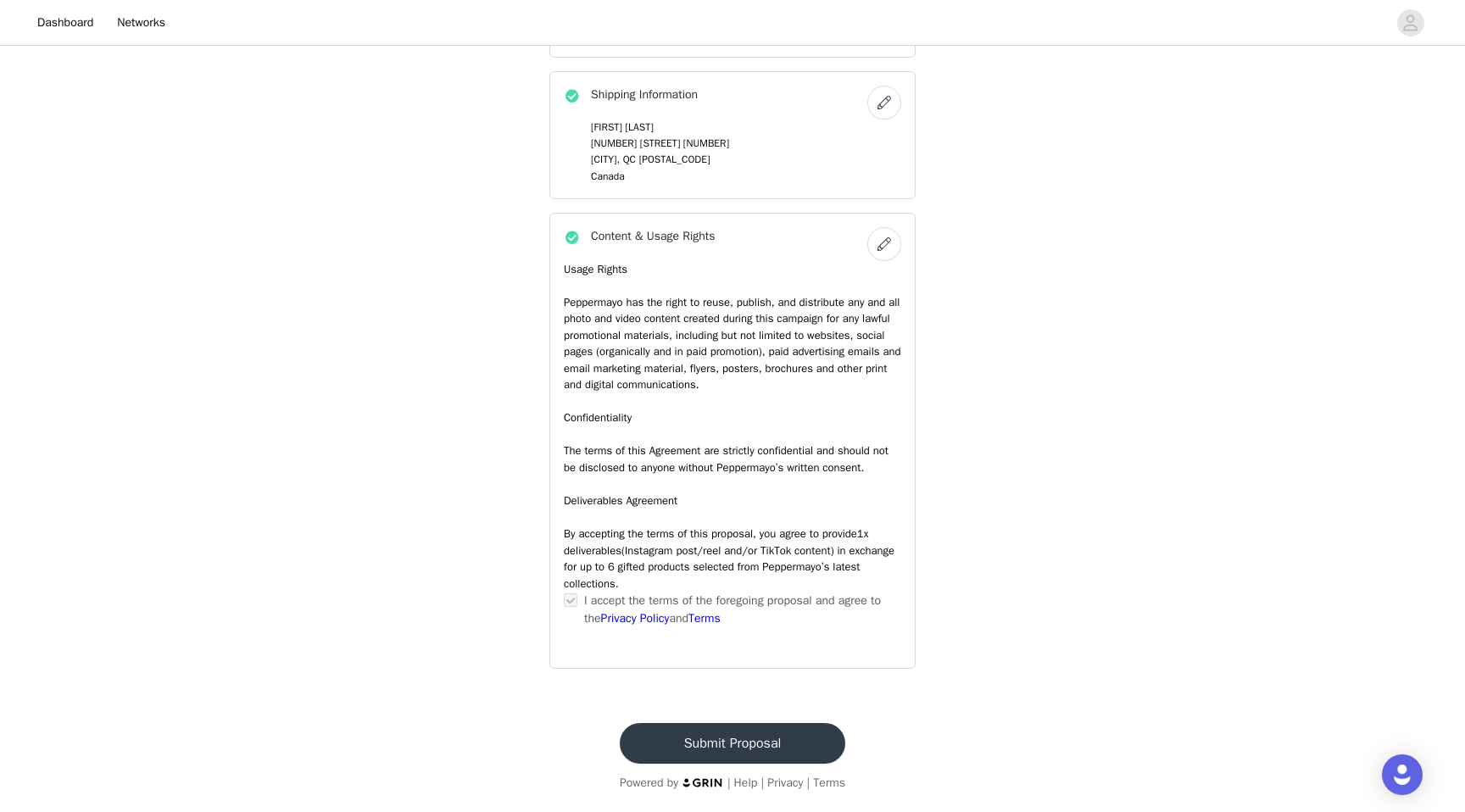 scroll, scrollTop: 0, scrollLeft: 0, axis: both 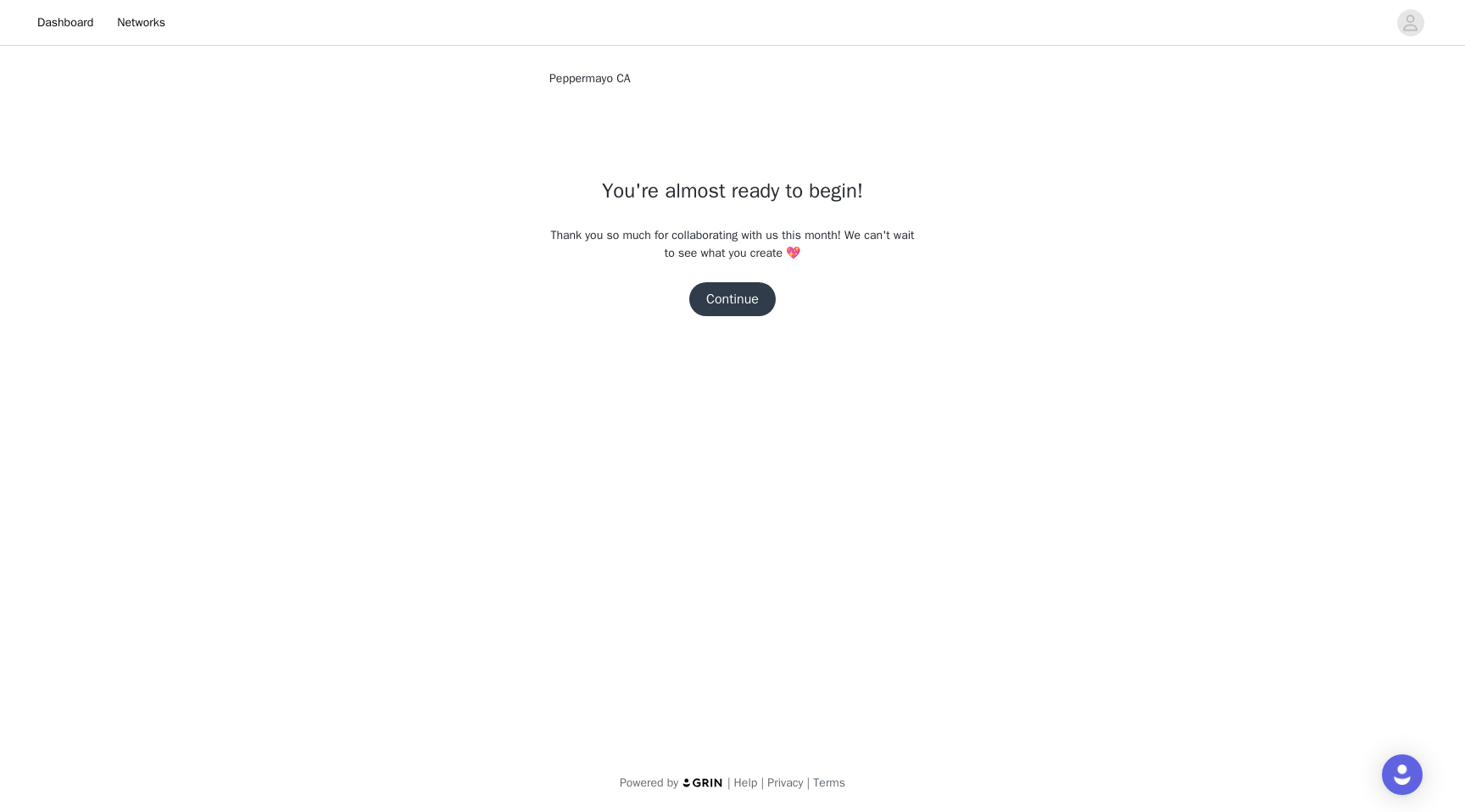 click on "Continue" at bounding box center [732, 299] 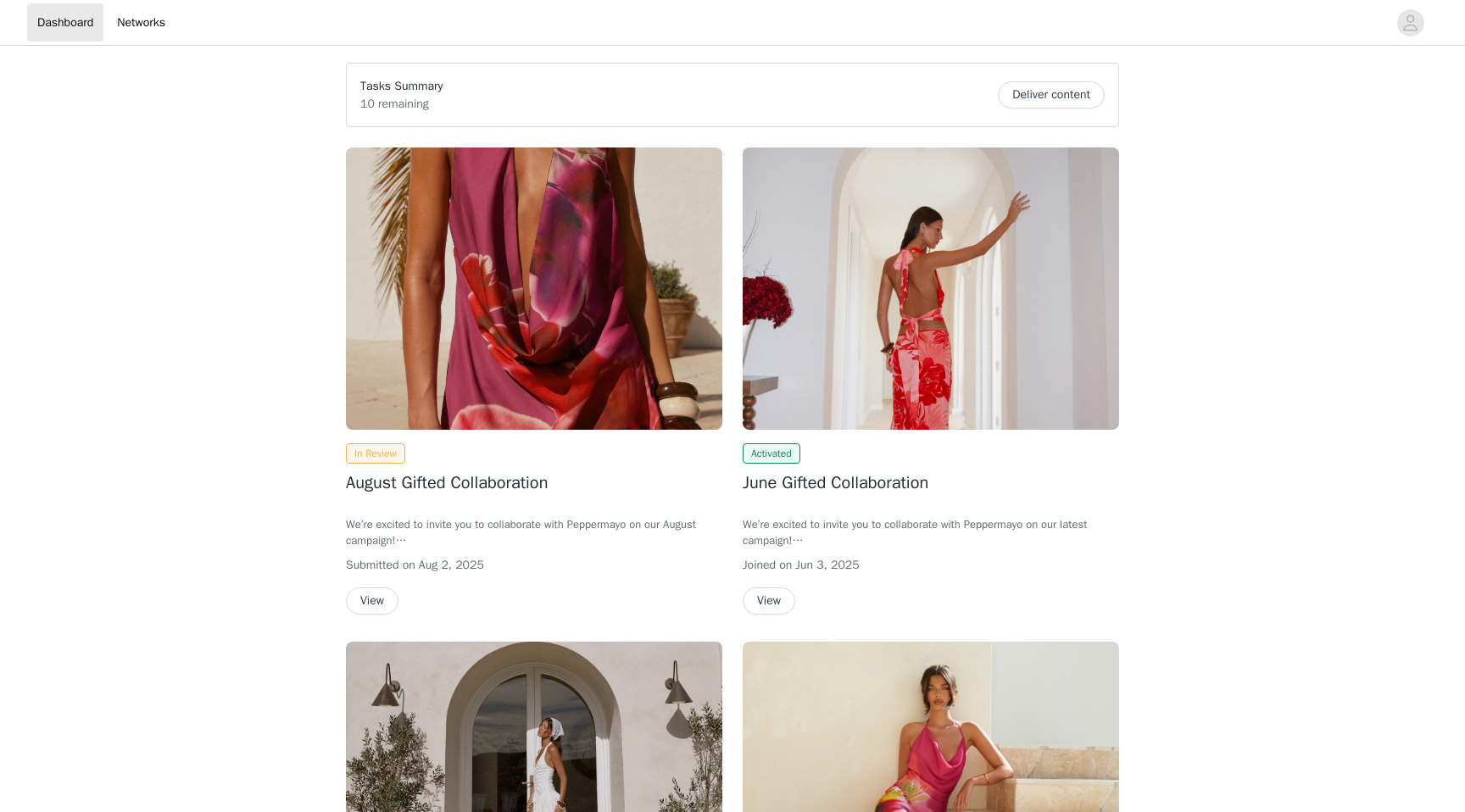scroll, scrollTop: 0, scrollLeft: 0, axis: both 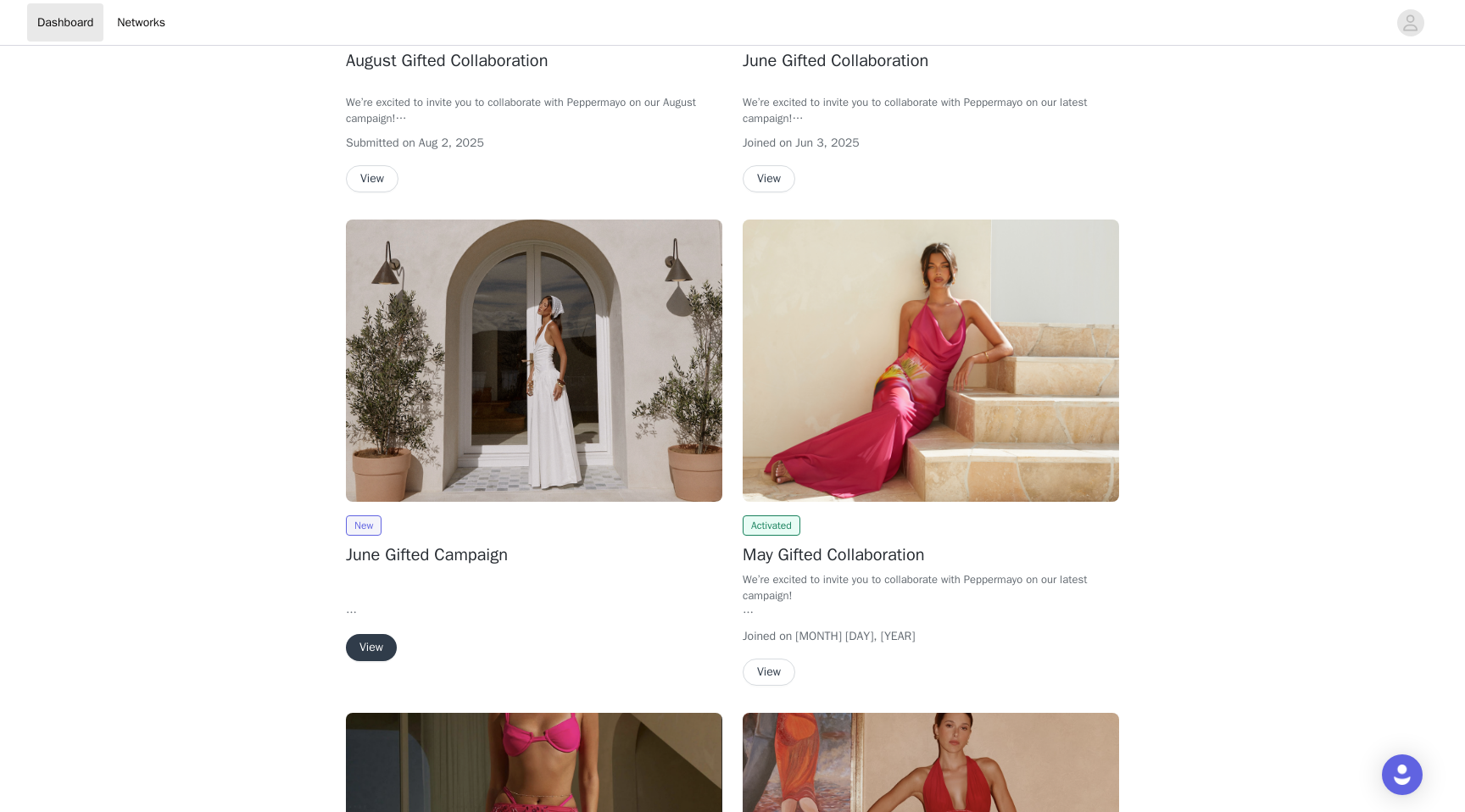 click on "View" at bounding box center (371, 648) 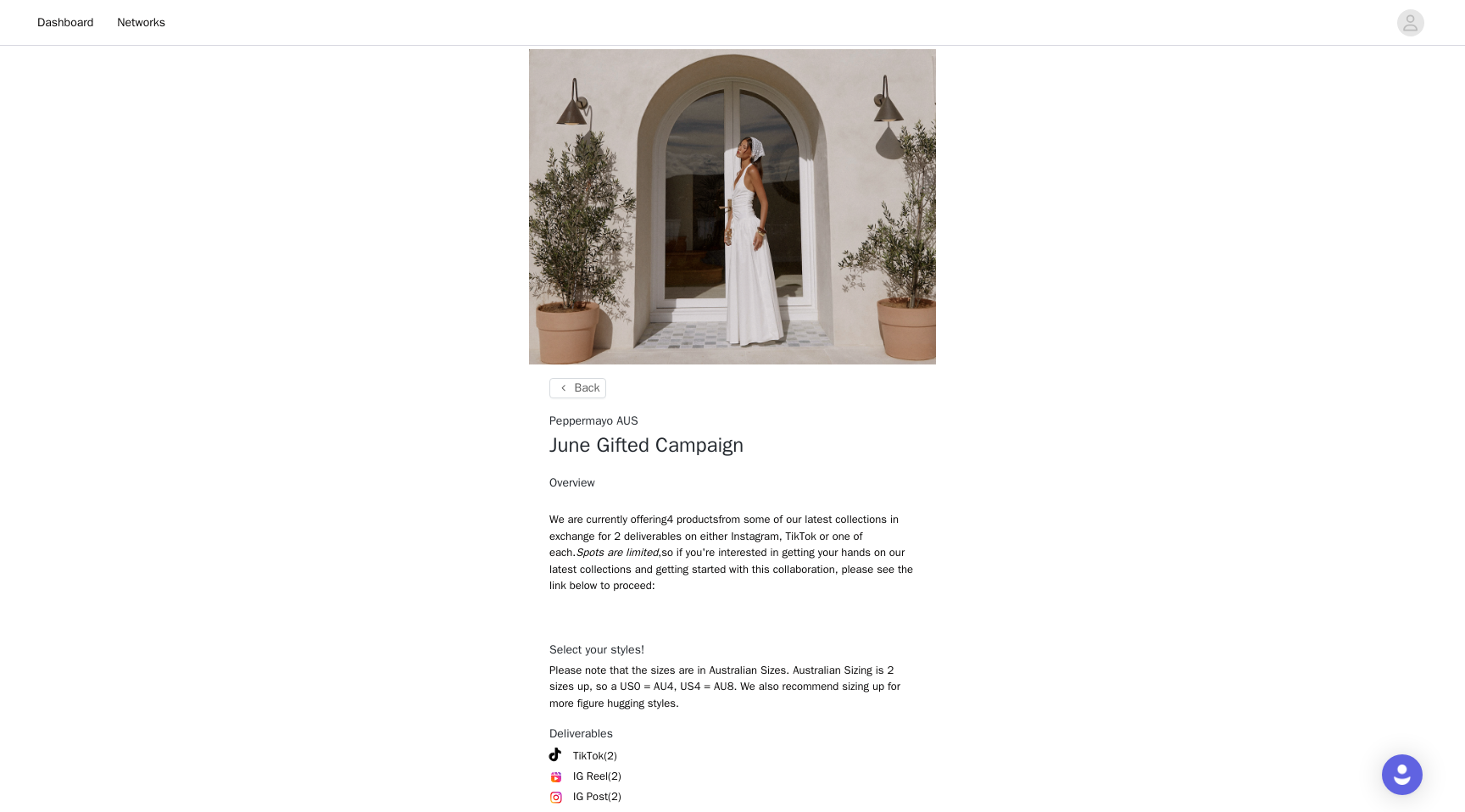 scroll, scrollTop: 161, scrollLeft: 0, axis: vertical 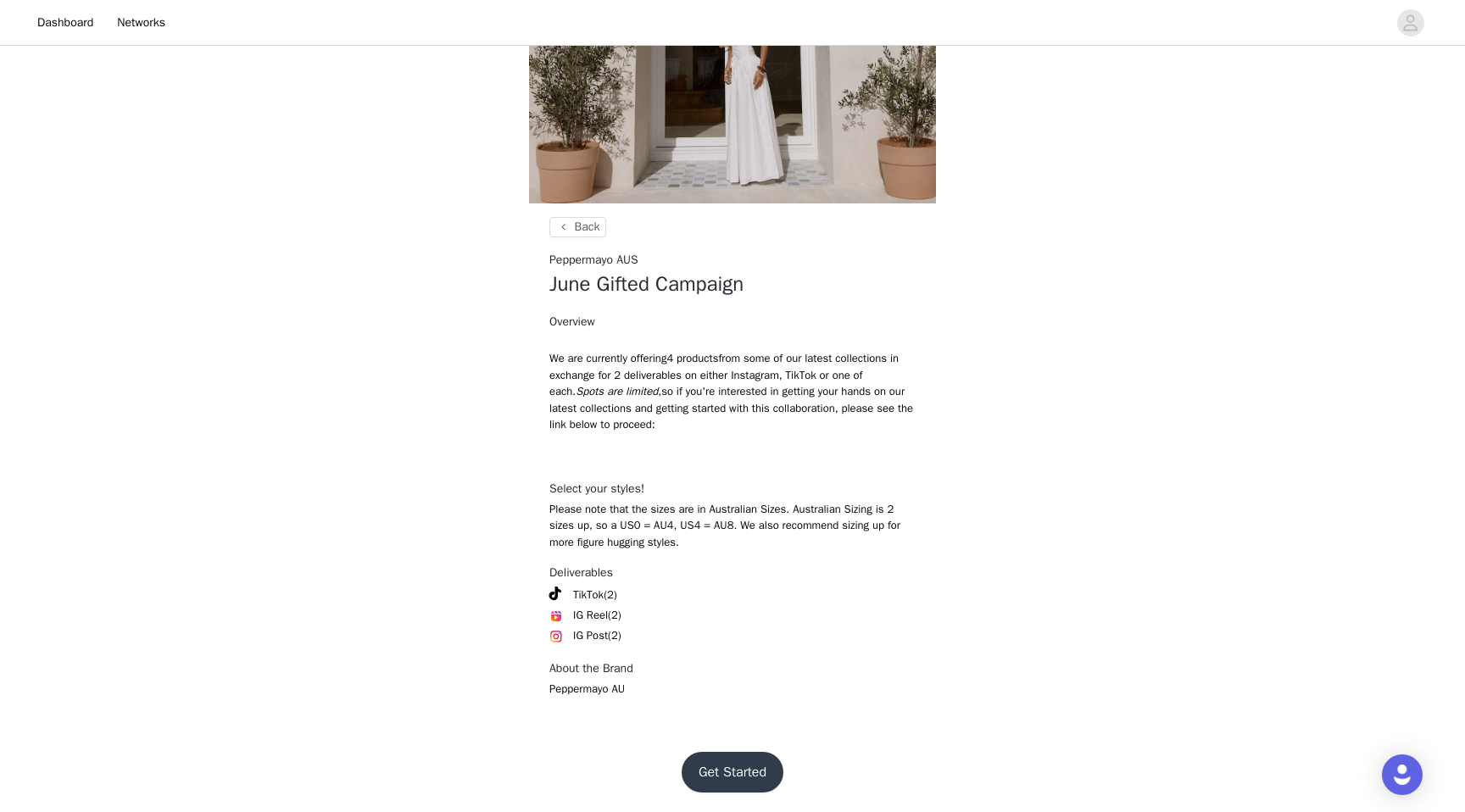 click on "Get Started" at bounding box center (732, 772) 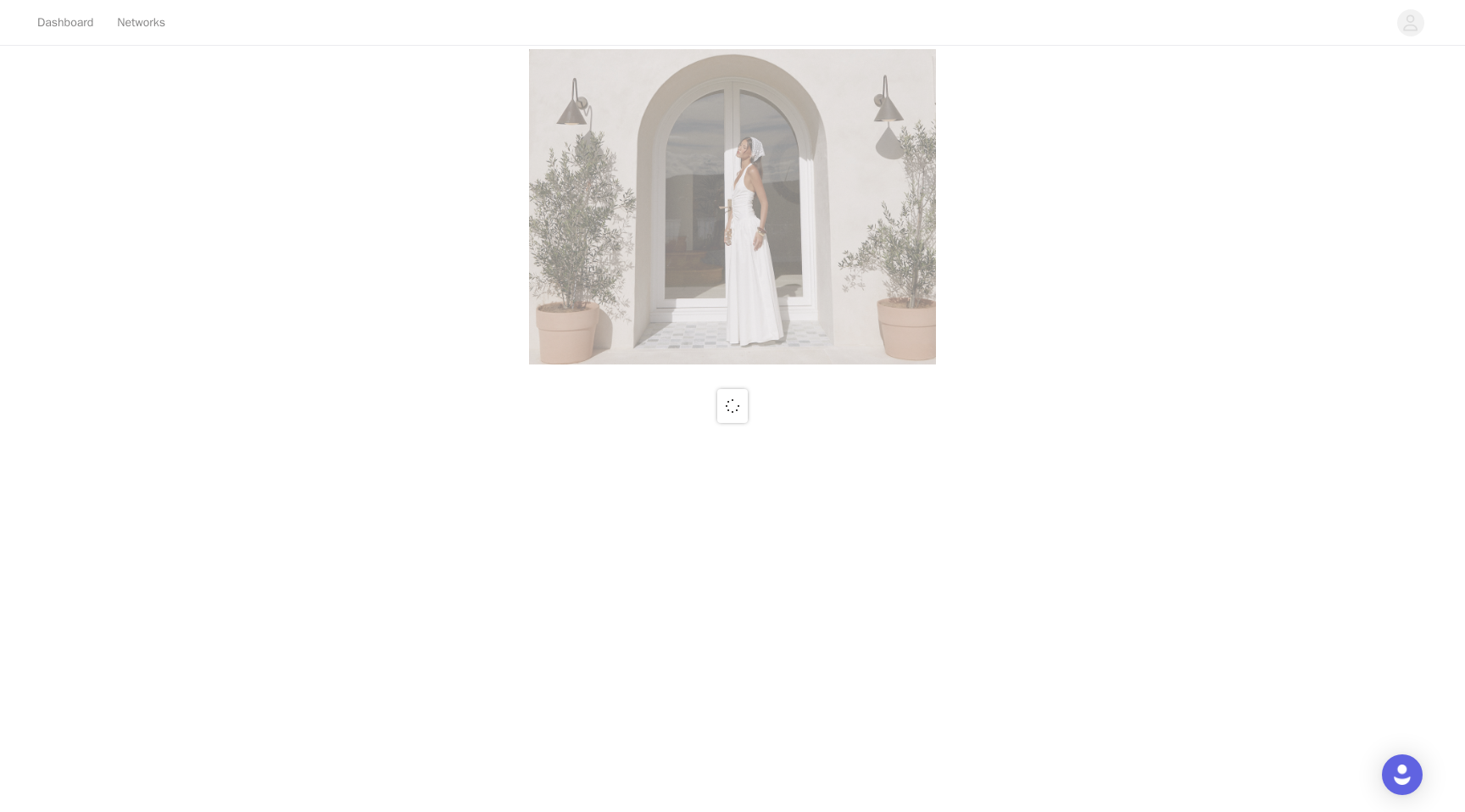 scroll, scrollTop: 0, scrollLeft: 0, axis: both 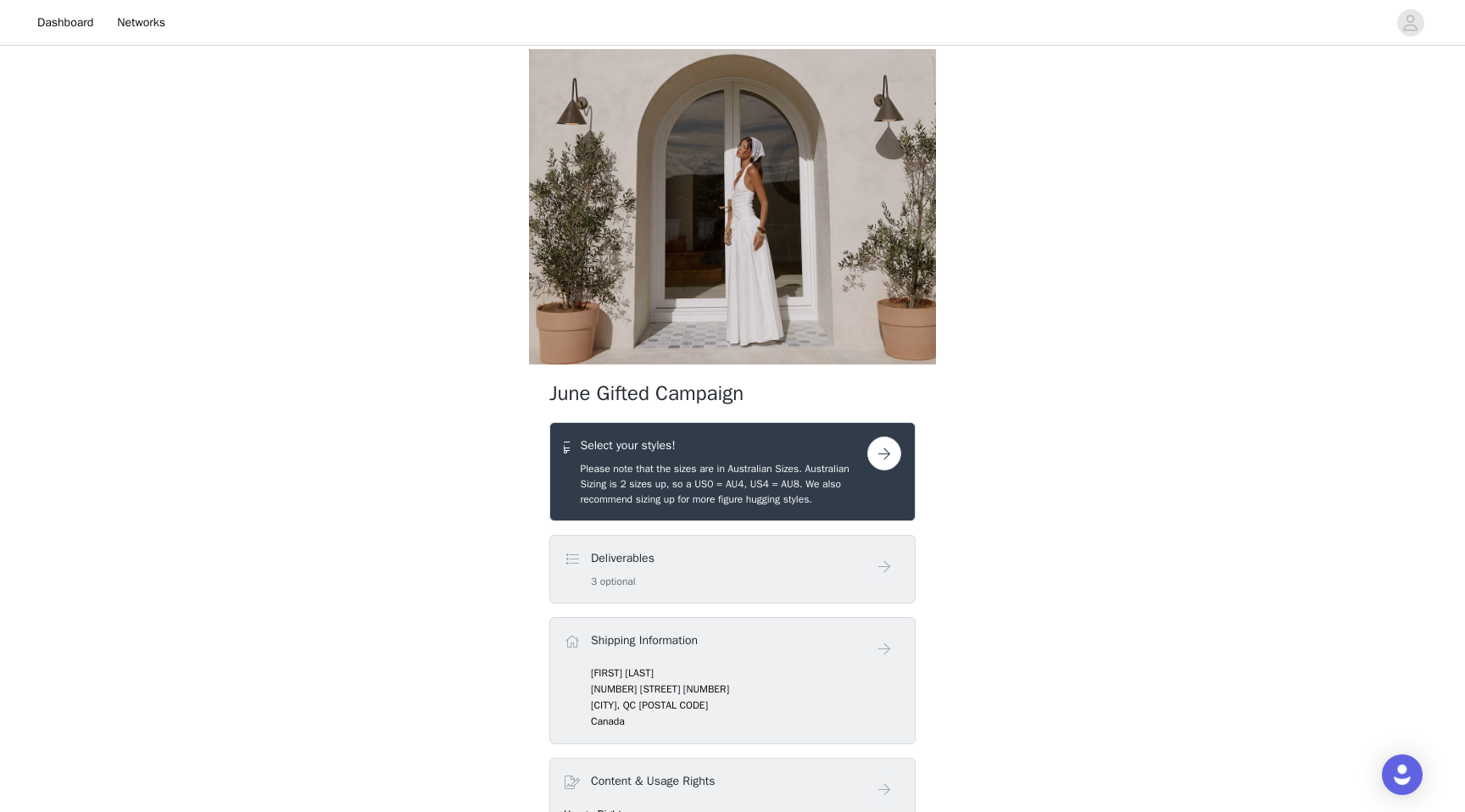 click on "Please note that the sizes are in Australian Sizes. Australian Sizing is 2 sizes up, so a US0 = AU4, US4 = AU8. We also recommend sizing up for more figure hugging styles." at bounding box center [723, 484] 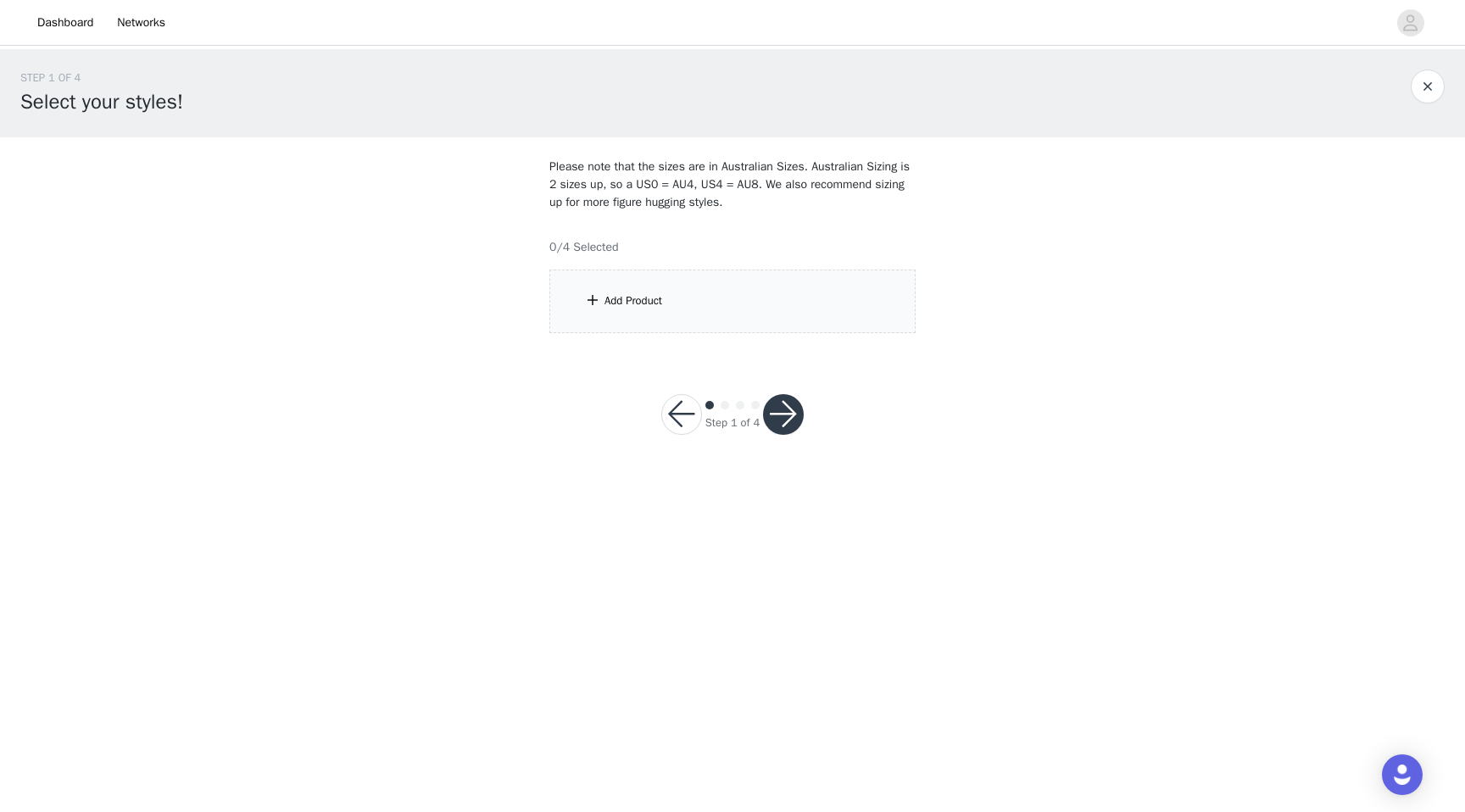 click on "Add Product" at bounding box center [732, 301] 